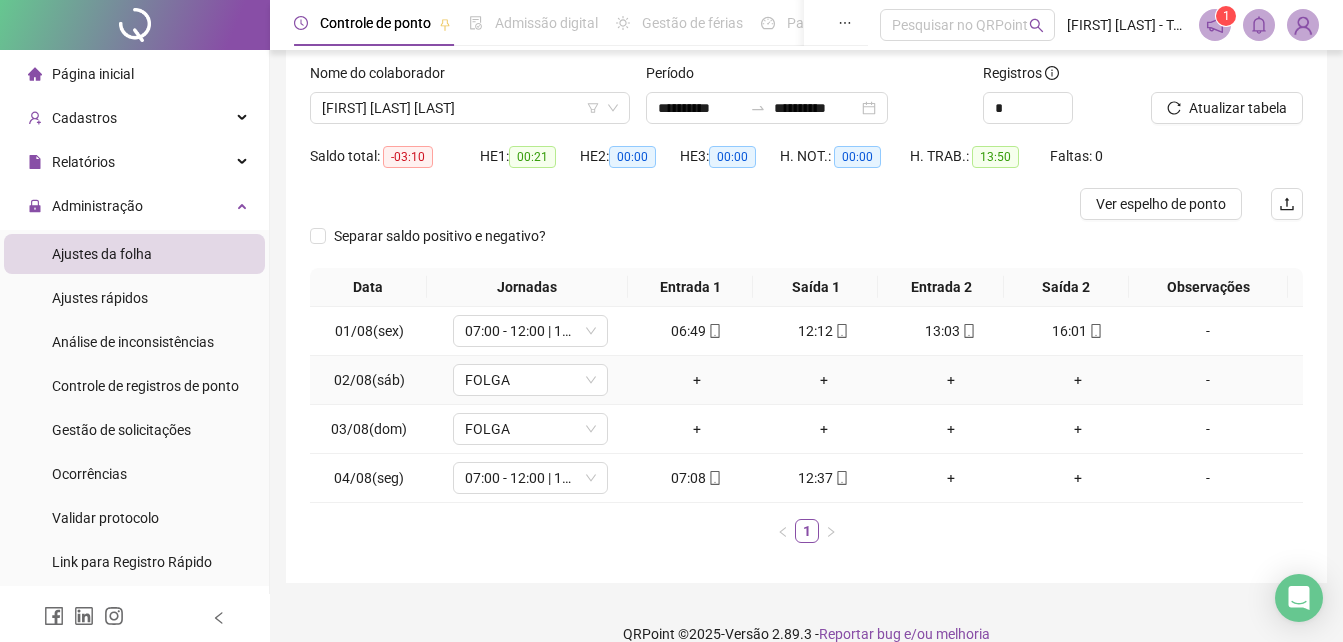 scroll, scrollTop: 149, scrollLeft: 0, axis: vertical 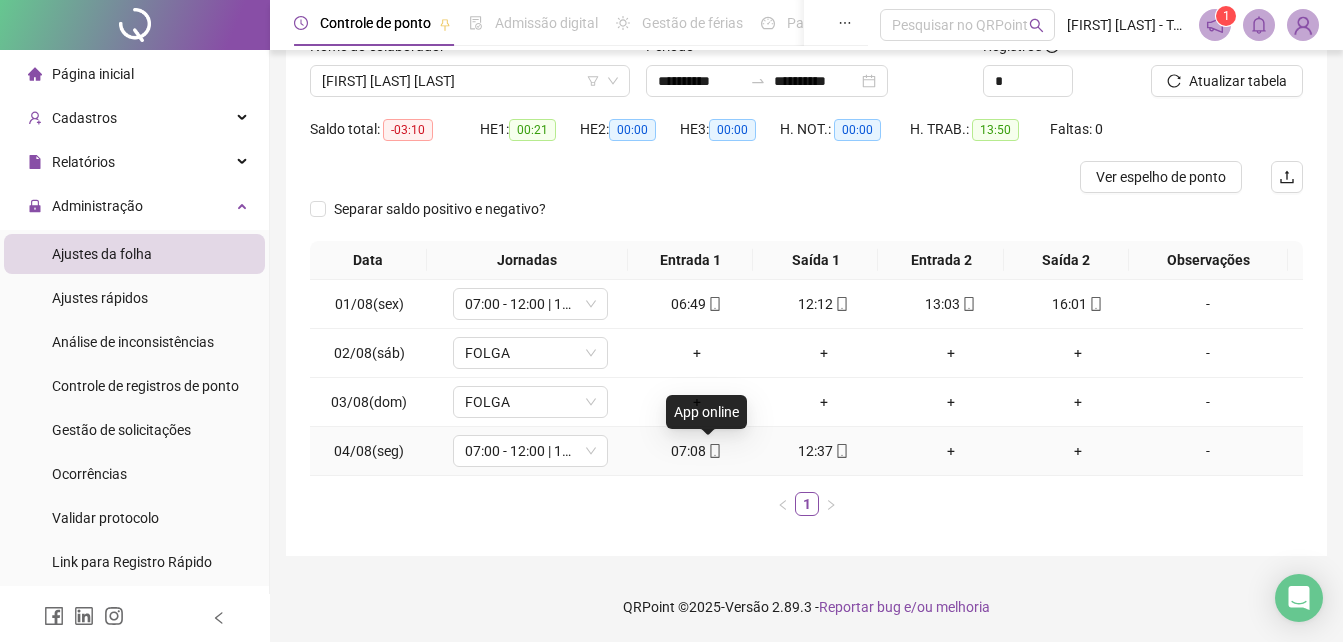 click at bounding box center (714, 451) 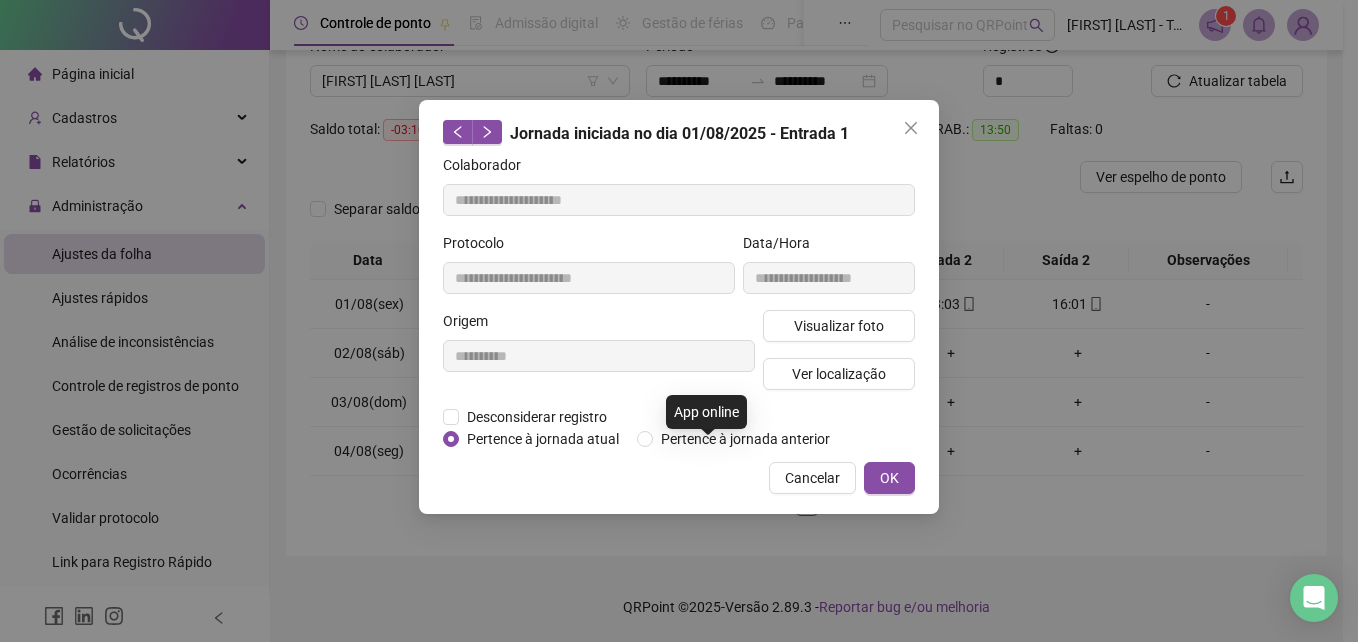 type on "**********" 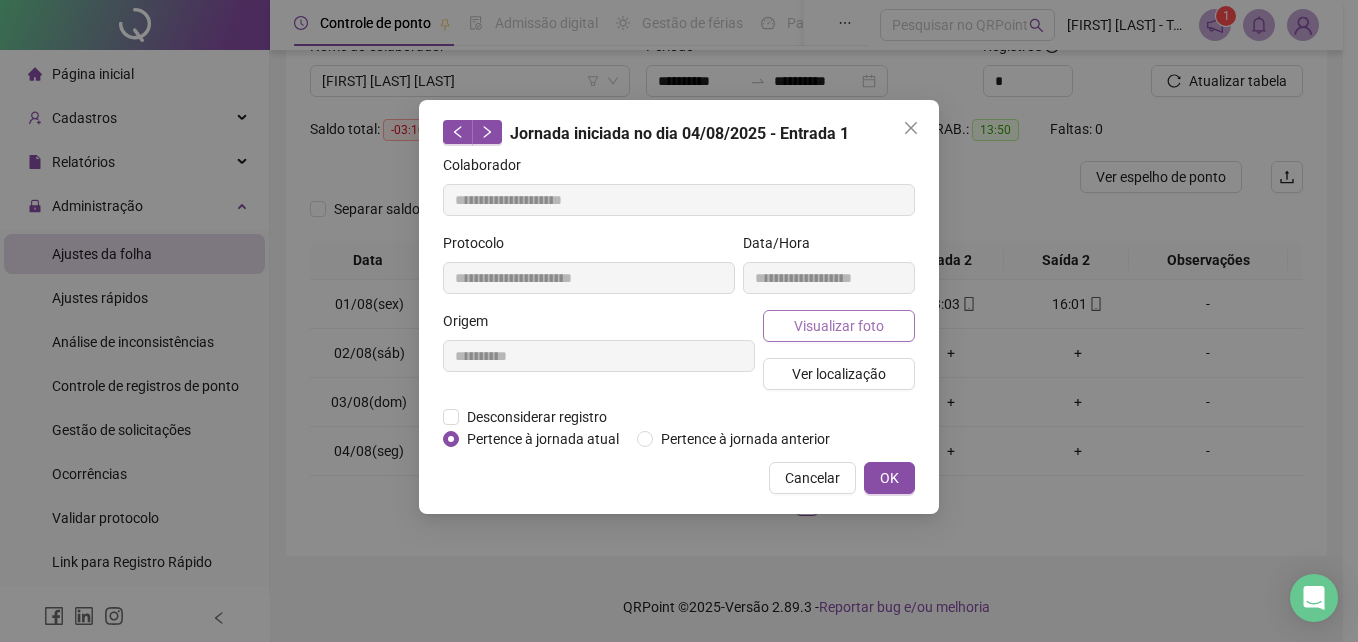 click on "Visualizar foto" at bounding box center (839, 326) 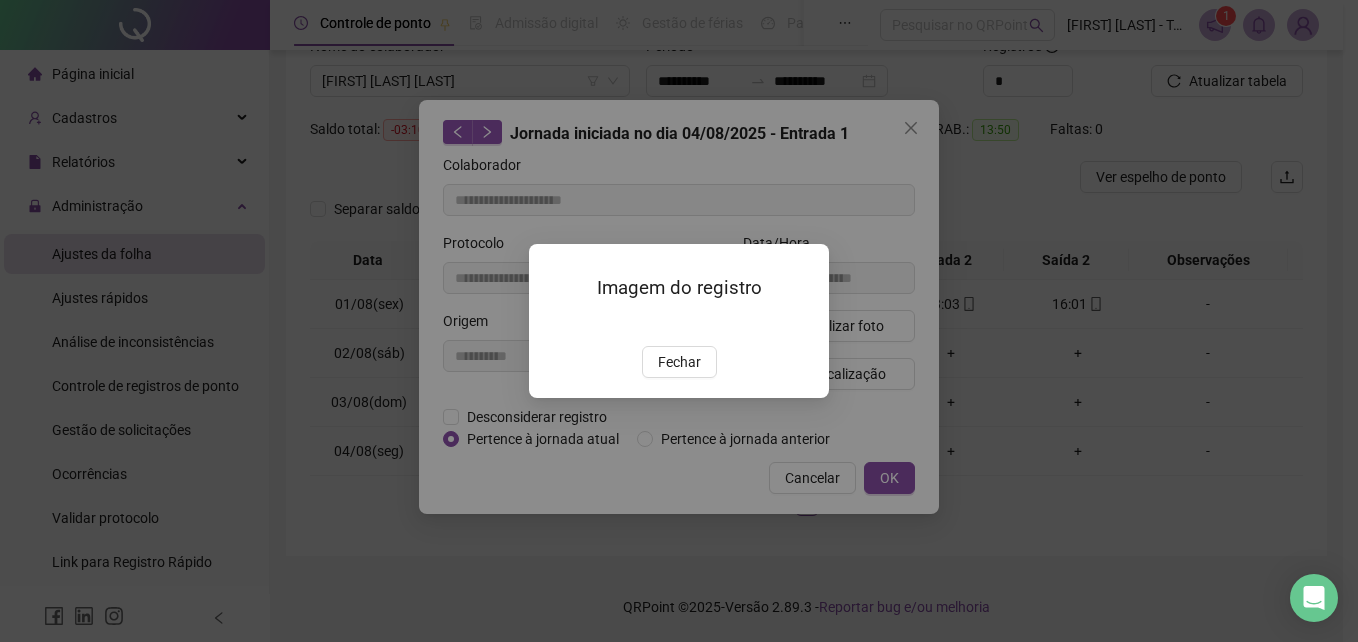 drag, startPoint x: 696, startPoint y: 478, endPoint x: 721, endPoint y: 444, distance: 42.201897 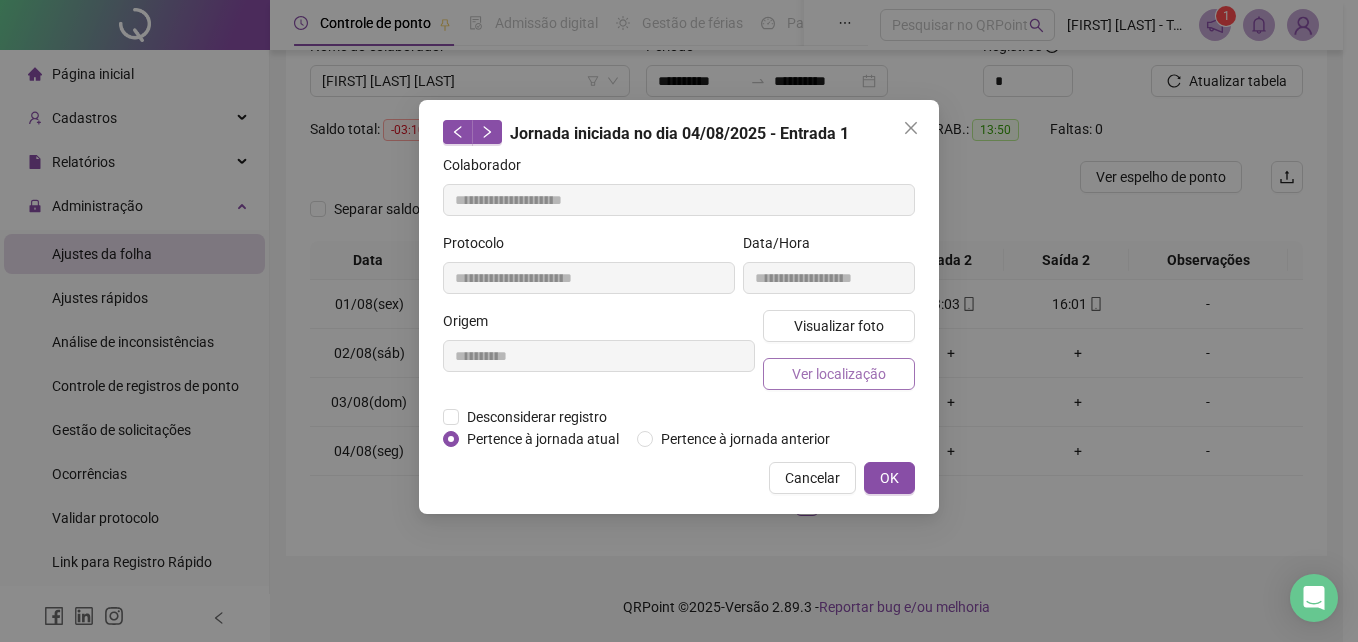 click on "Ver localização" at bounding box center [839, 374] 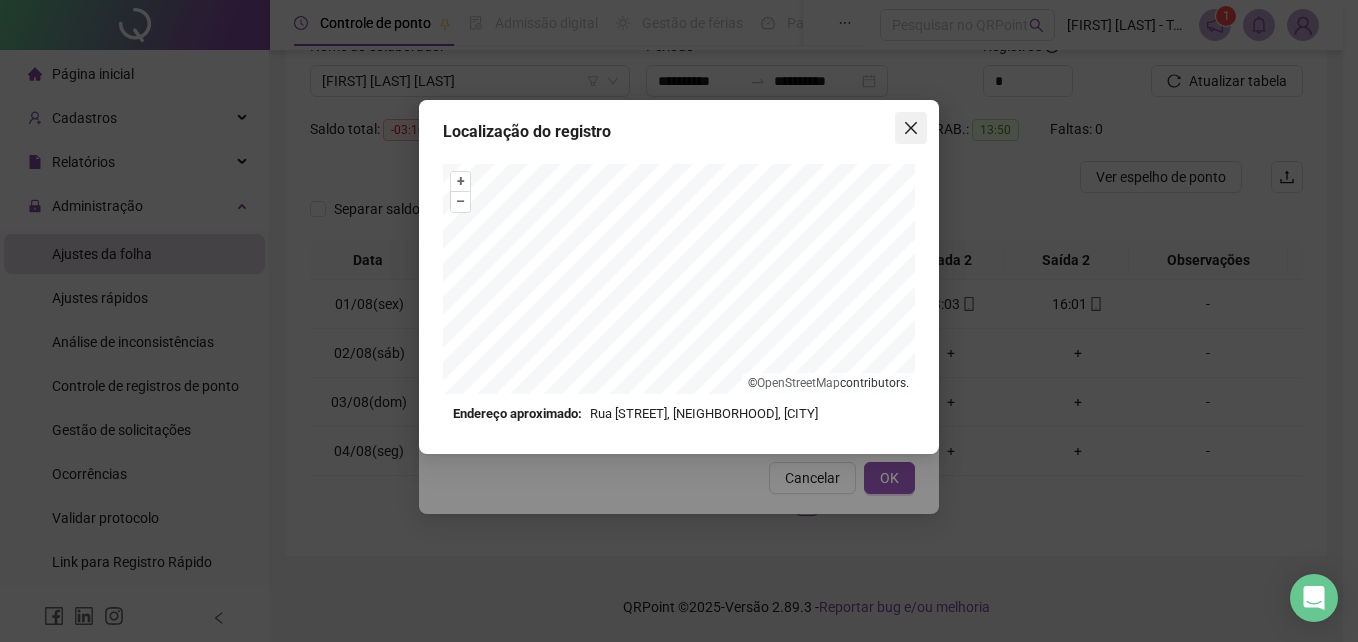 click 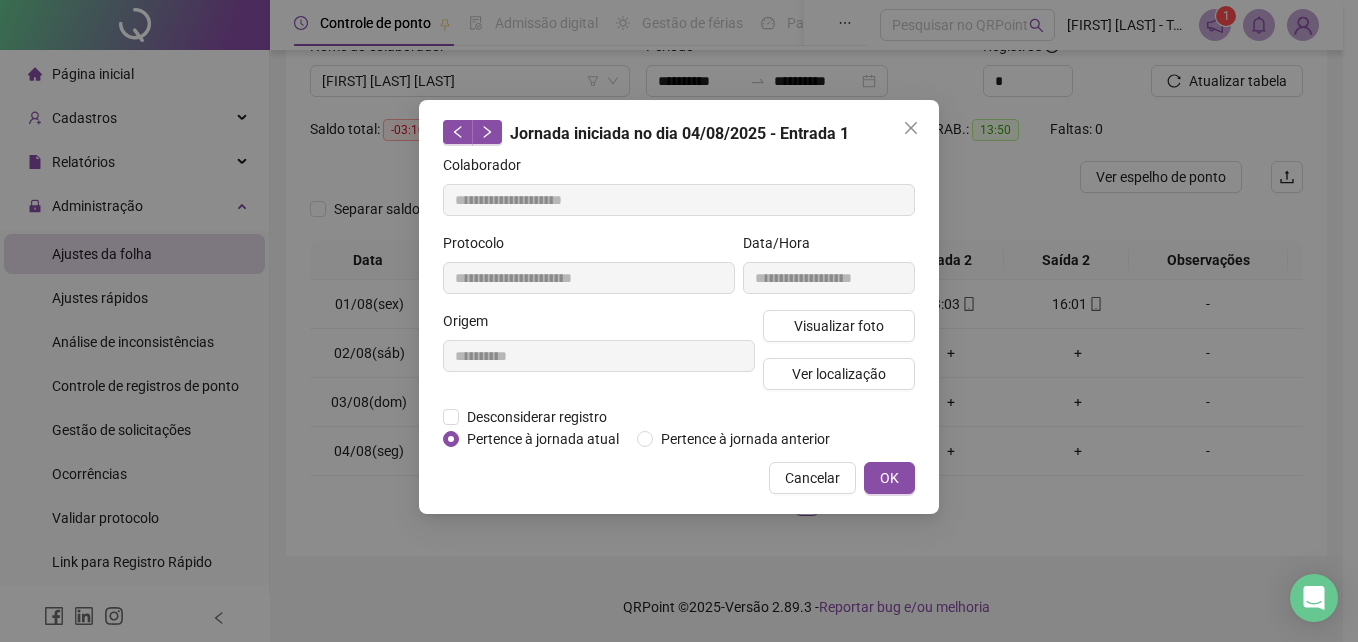 click on "OK" at bounding box center [889, 478] 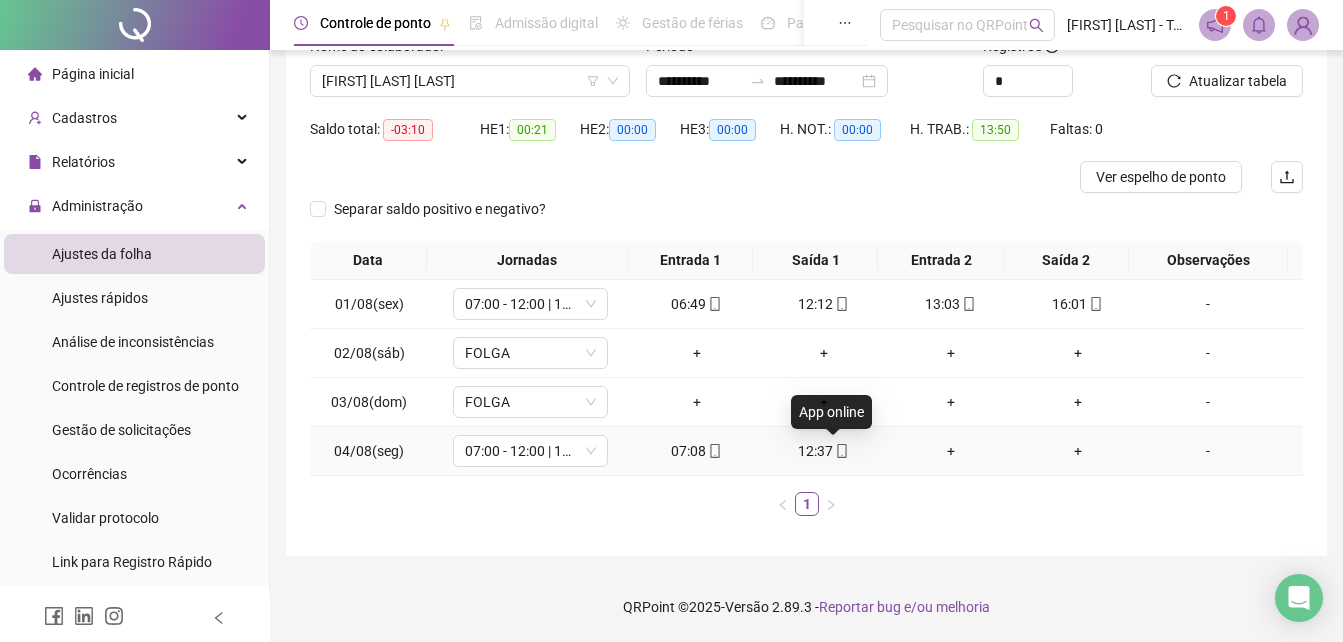 click 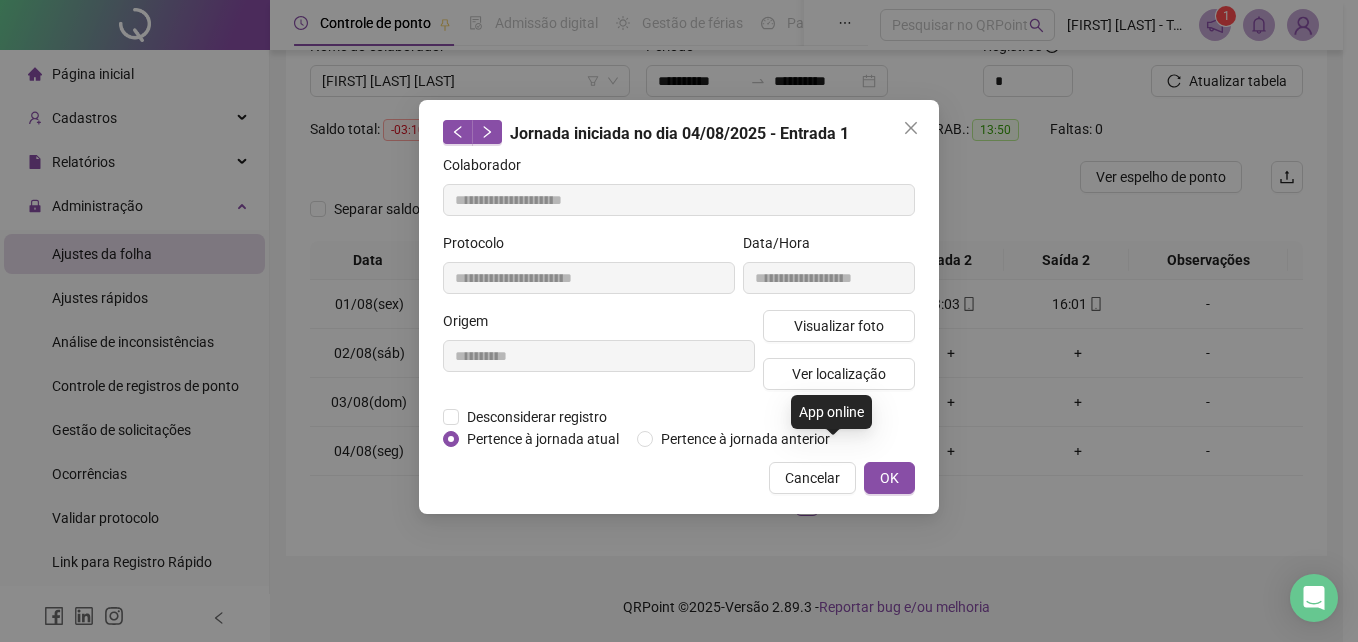 type on "**********" 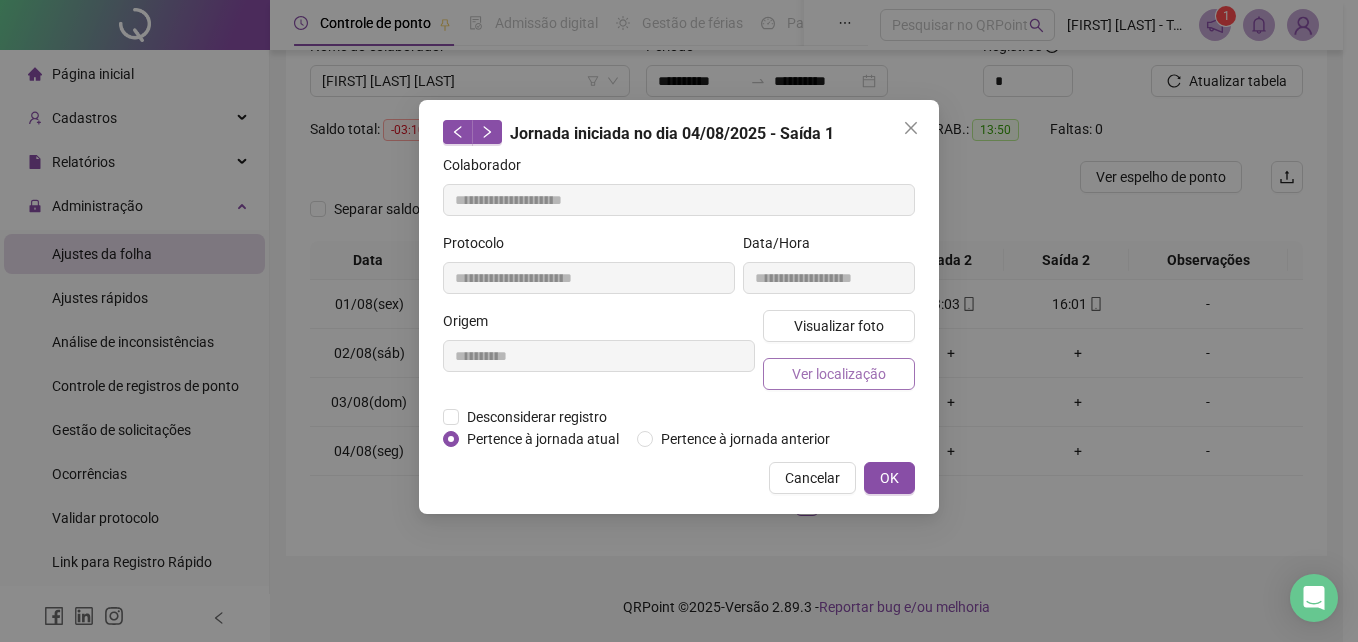 click on "Ver localização" at bounding box center [839, 374] 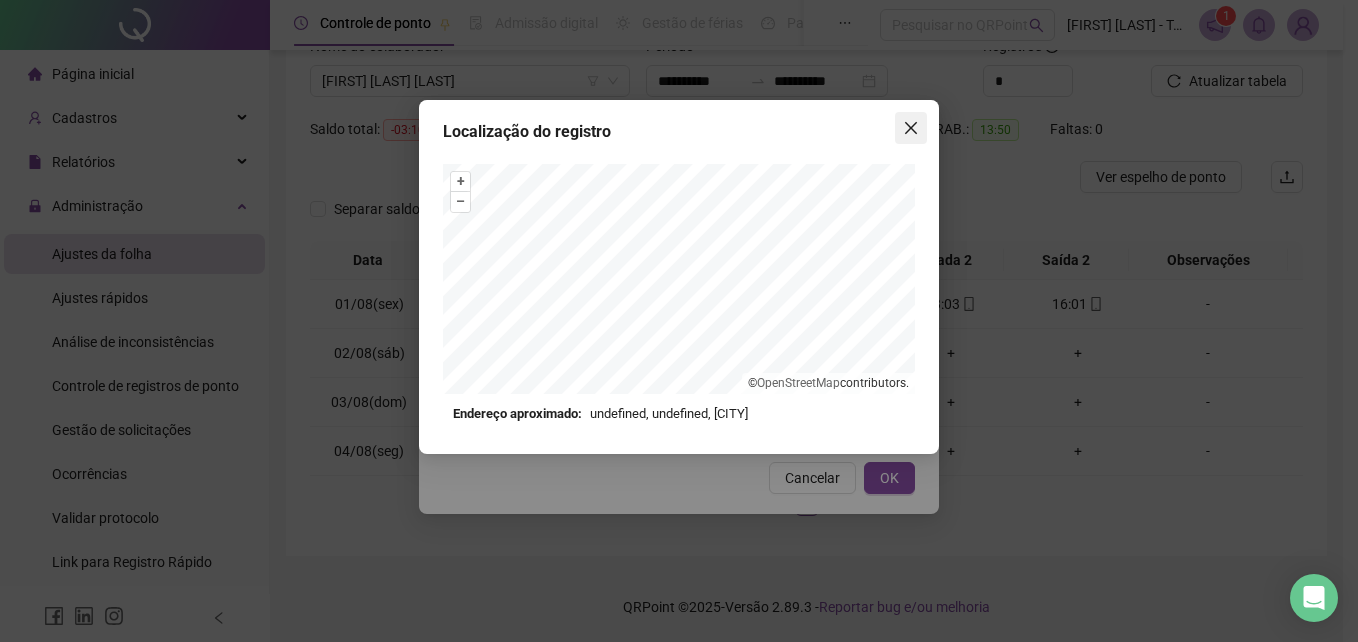 click 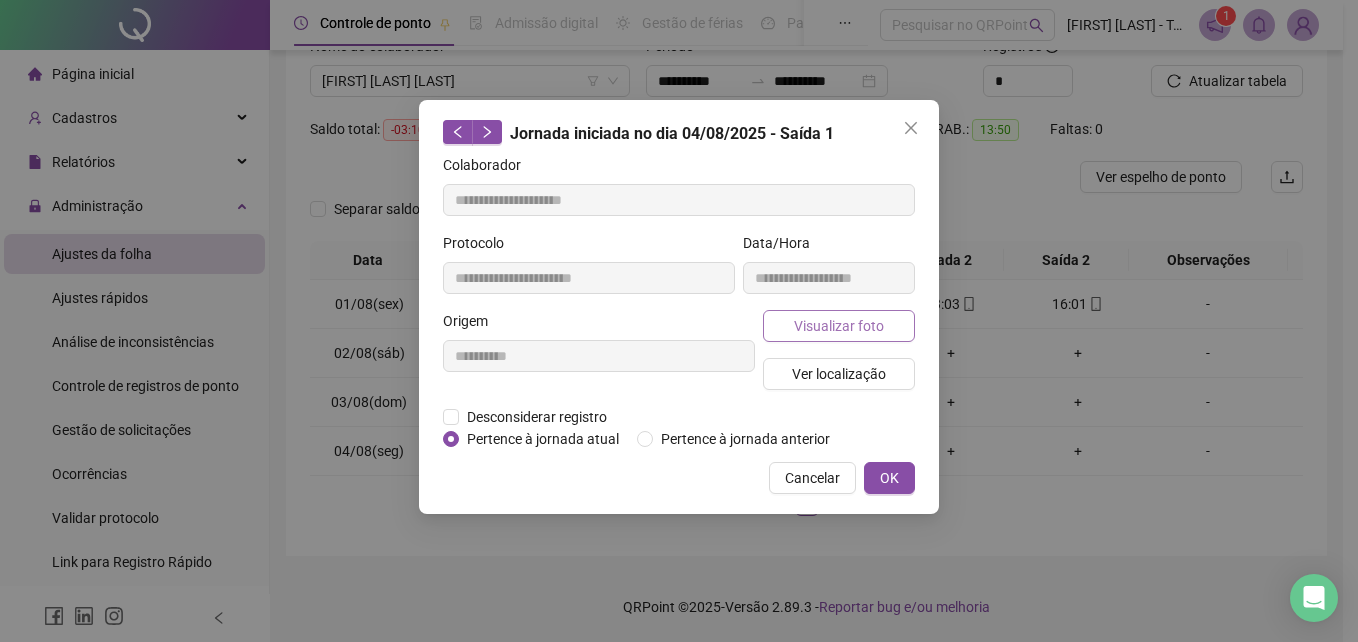 click on "Visualizar foto" at bounding box center [839, 326] 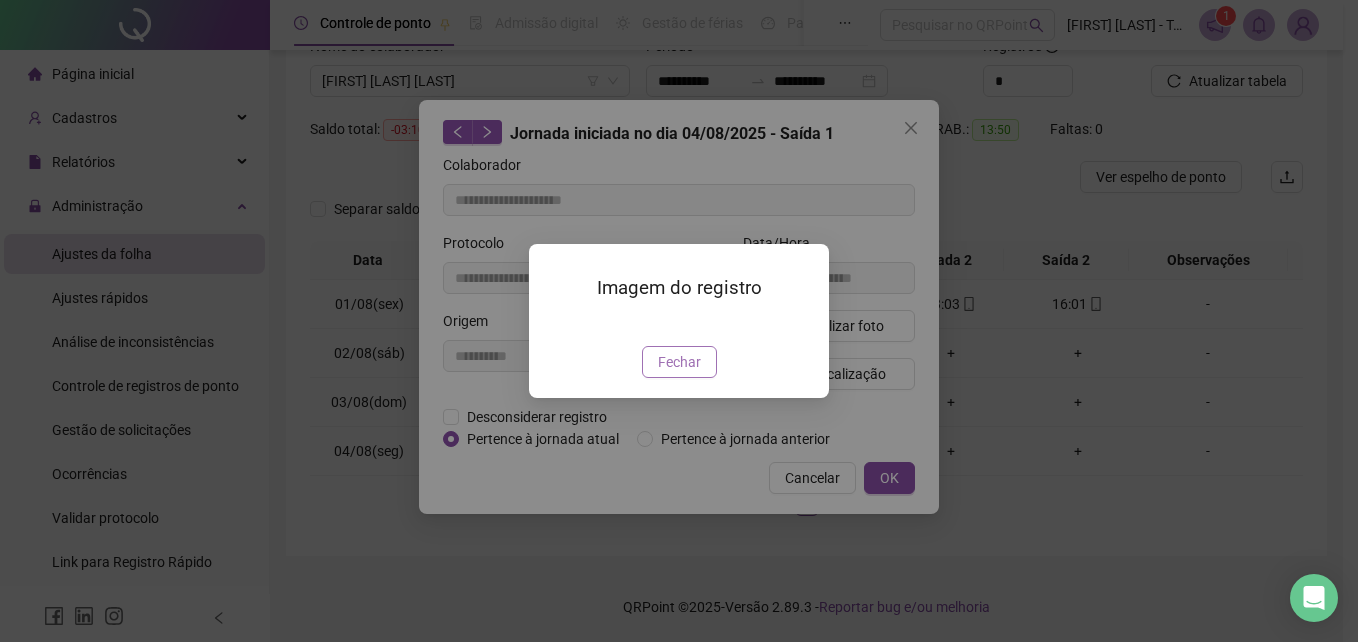 click on "Fechar" at bounding box center [679, 362] 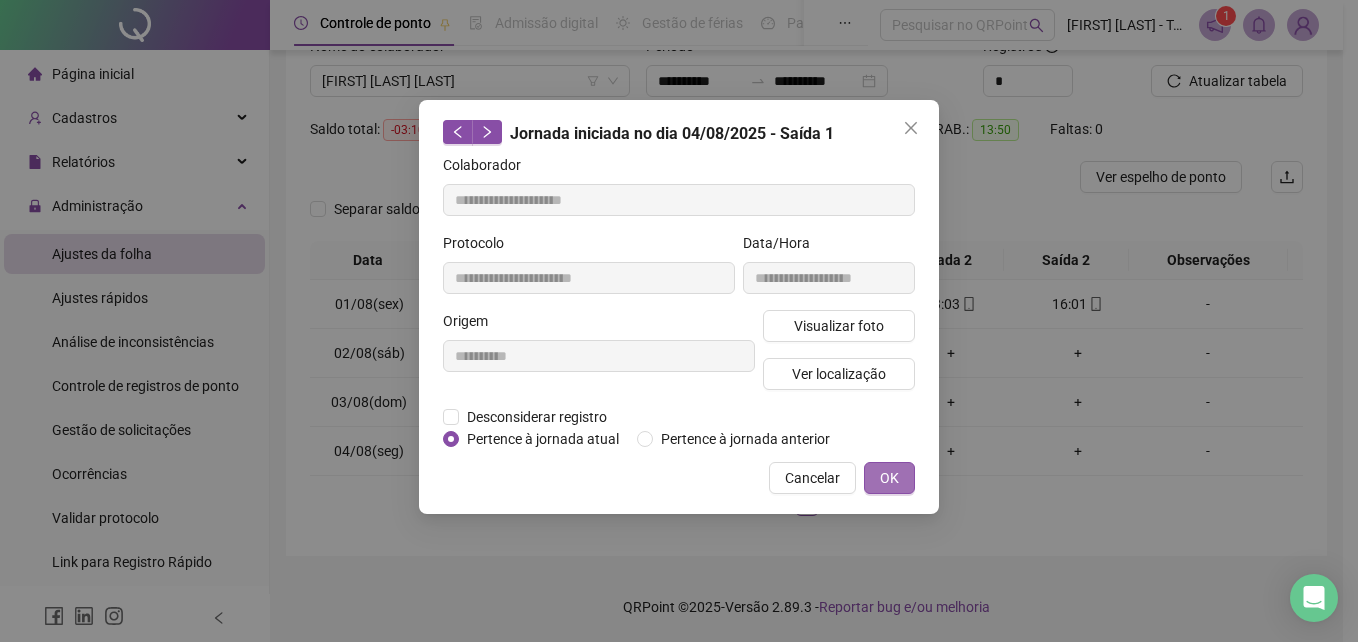 click on "OK" at bounding box center (889, 478) 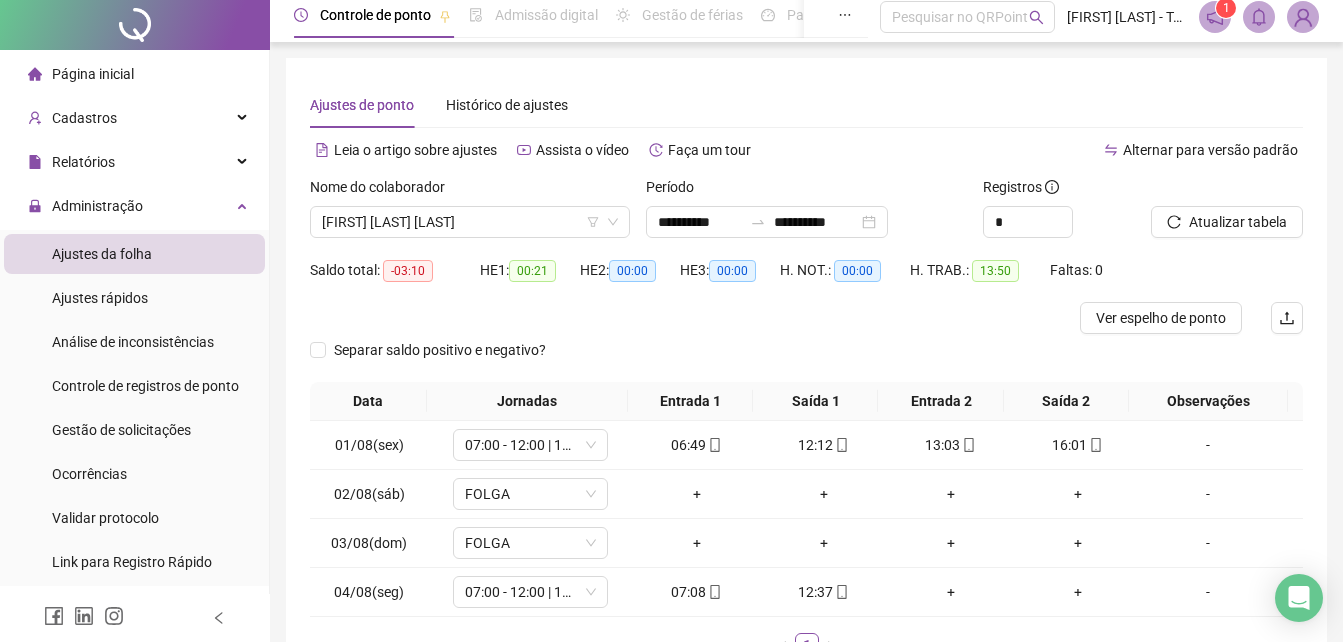 scroll, scrollTop: 0, scrollLeft: 0, axis: both 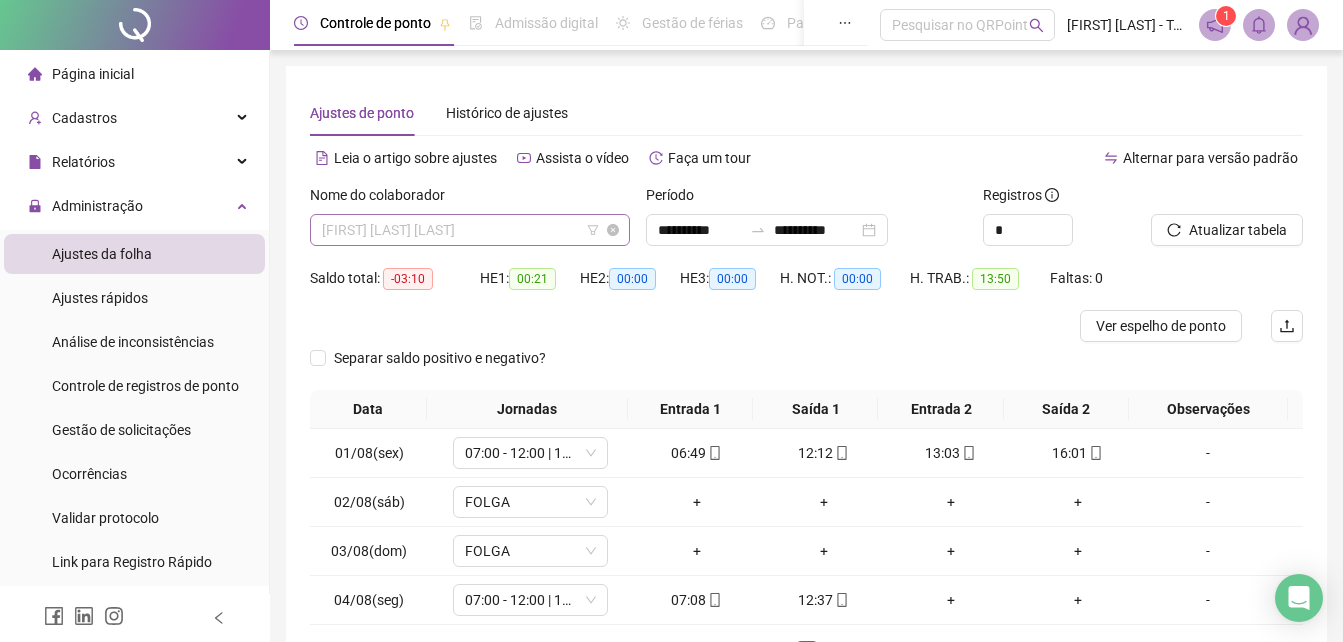 click on "[FIRST] [LAST] [LAST]" at bounding box center [470, 230] 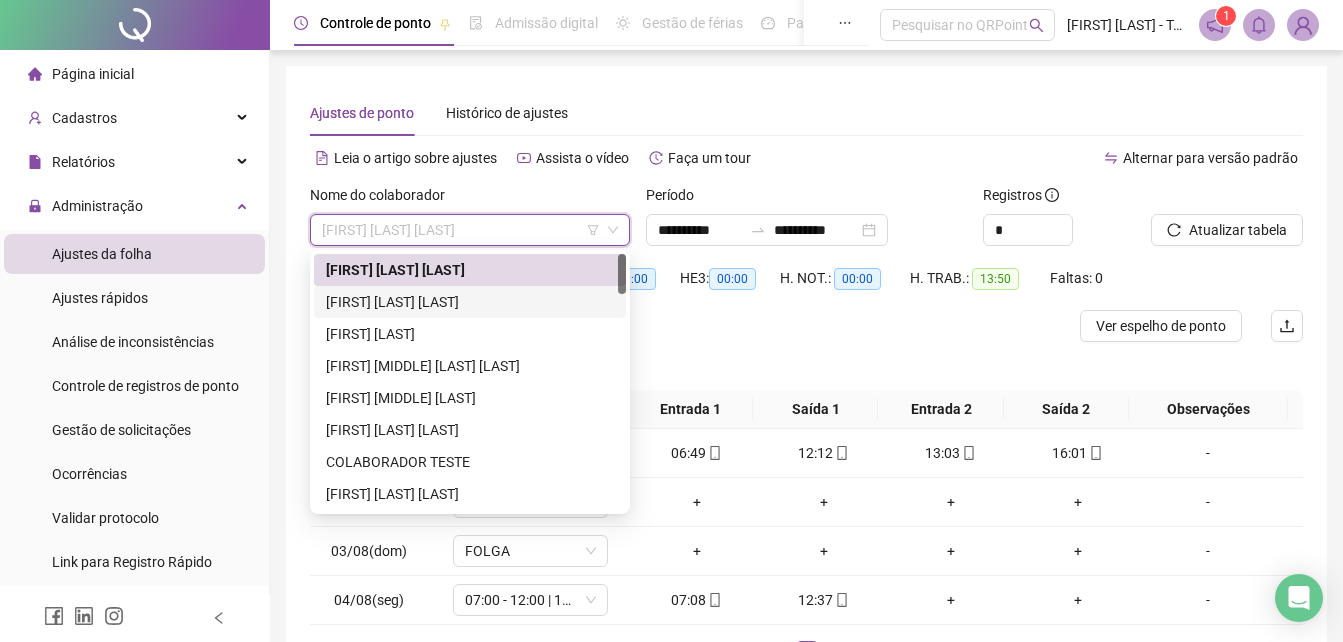click on "[FIRST] [LAST] [LAST]" at bounding box center [470, 302] 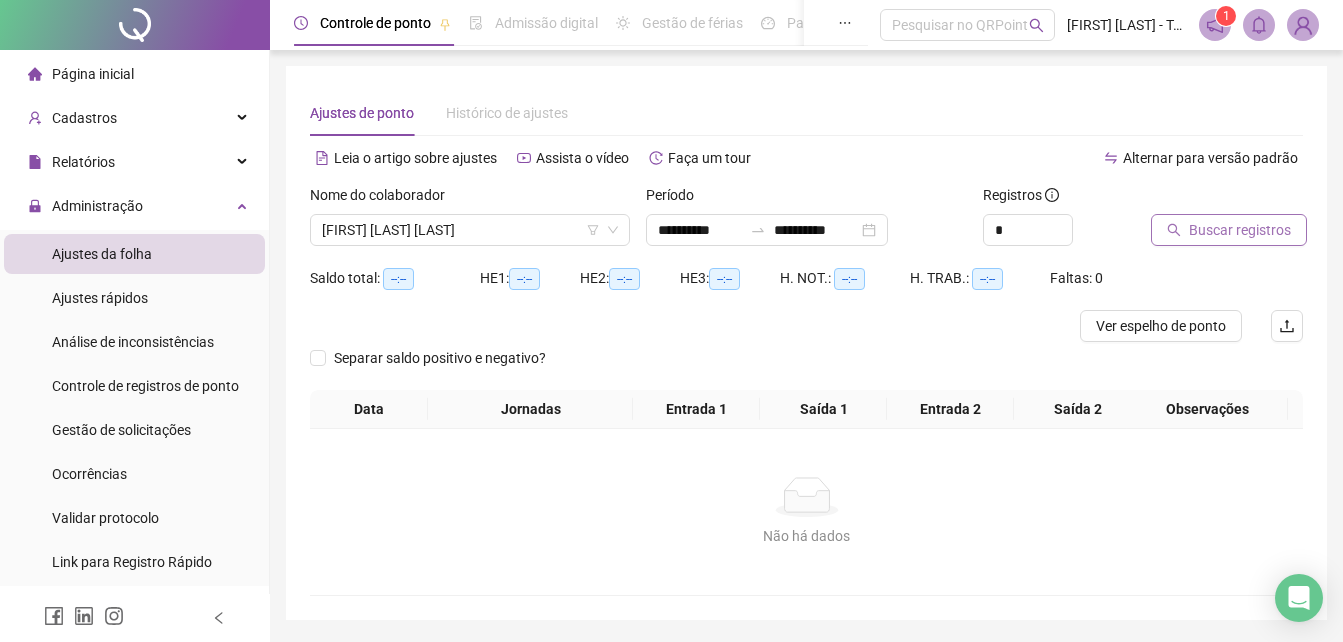 click on "Buscar registros" at bounding box center (1240, 230) 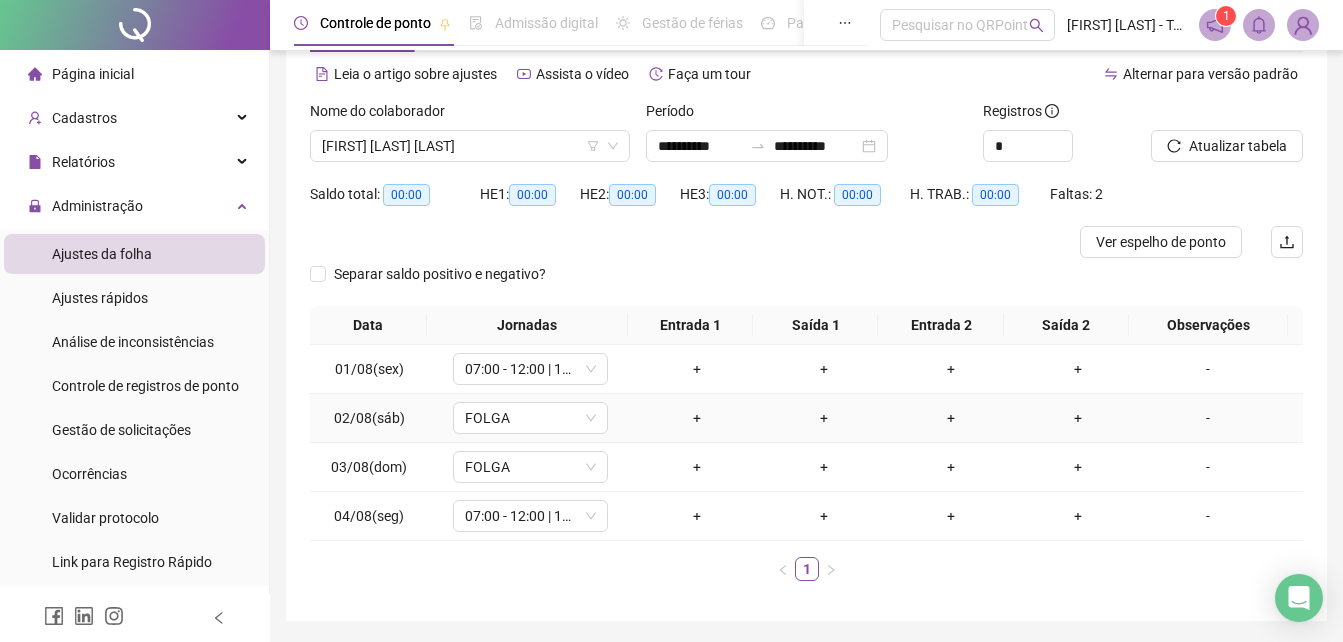 scroll, scrollTop: 49, scrollLeft: 0, axis: vertical 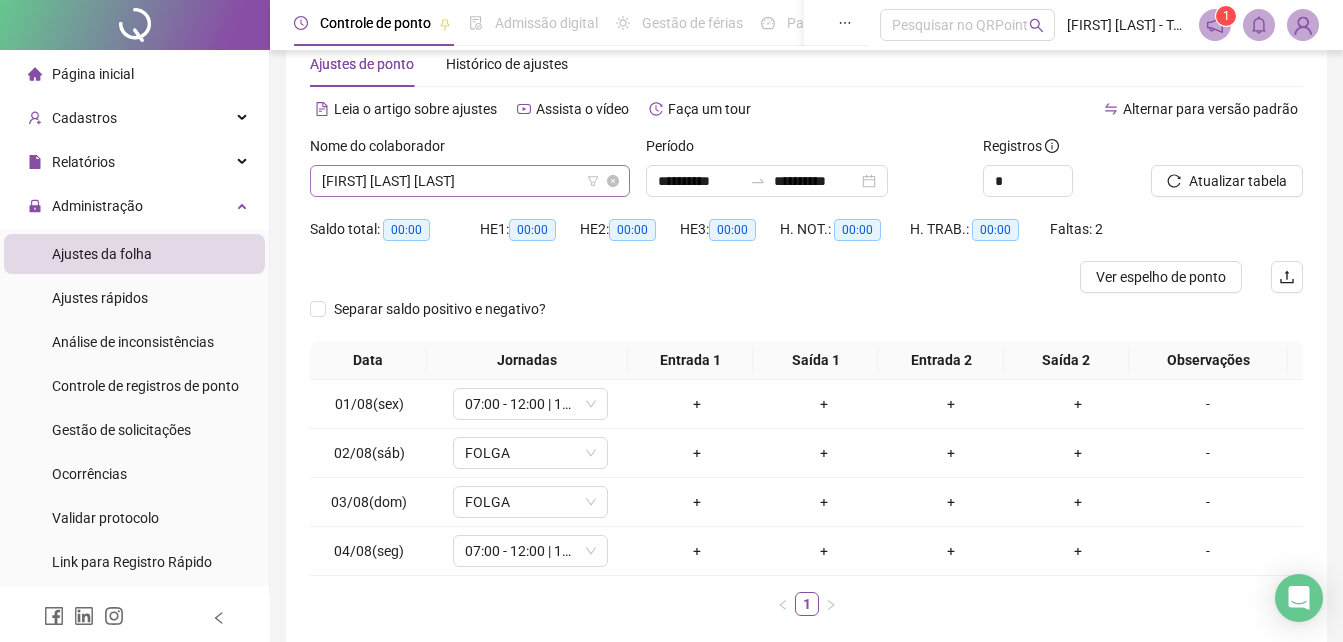 click on "[FIRST] [LAST] [LAST]" at bounding box center [470, 181] 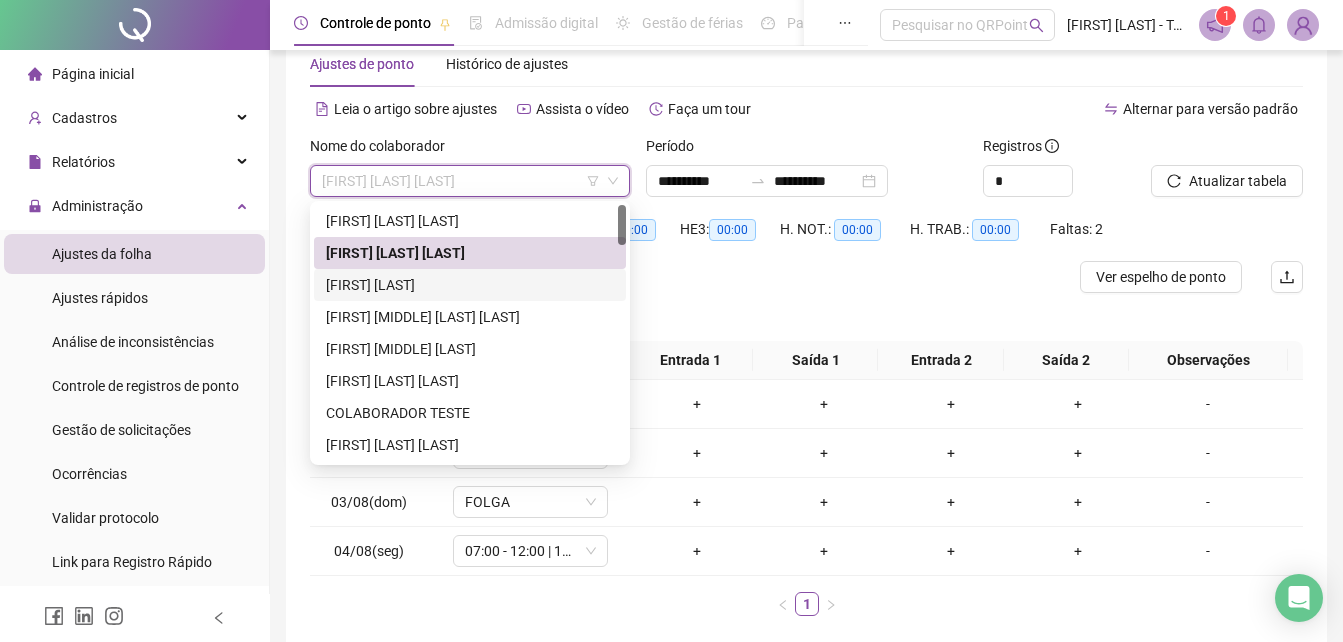 click on "[FIRST] [LAST]" at bounding box center [470, 285] 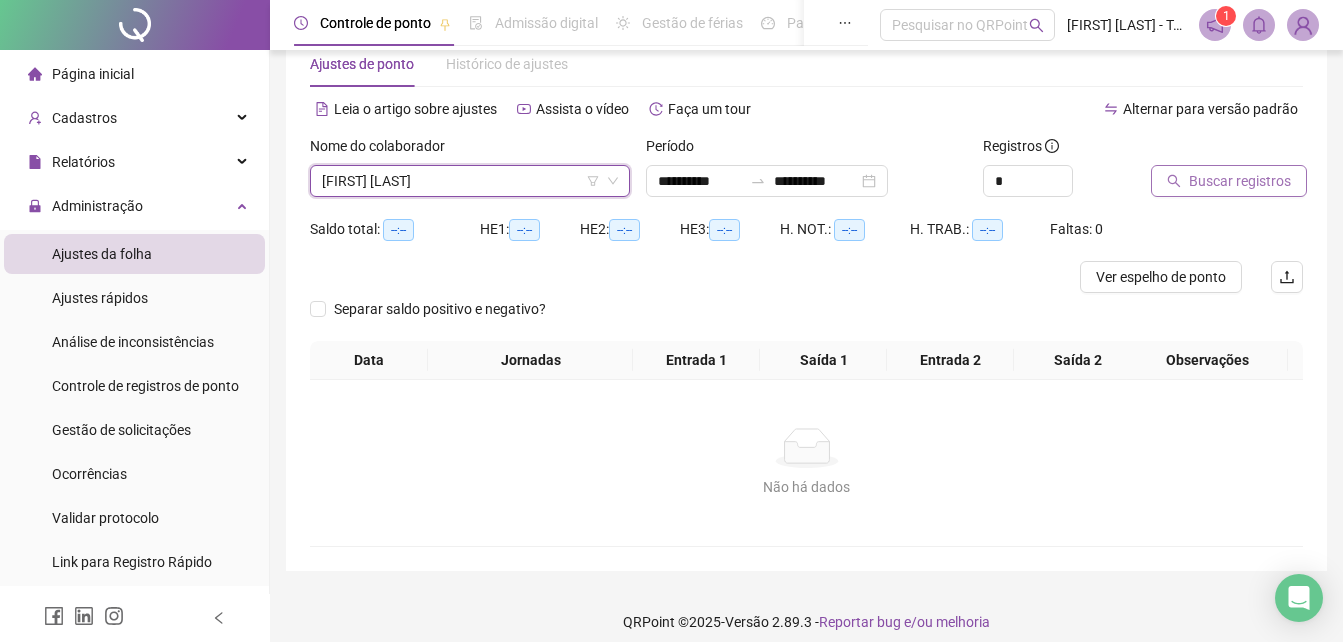 click on "Buscar registros" at bounding box center (1240, 181) 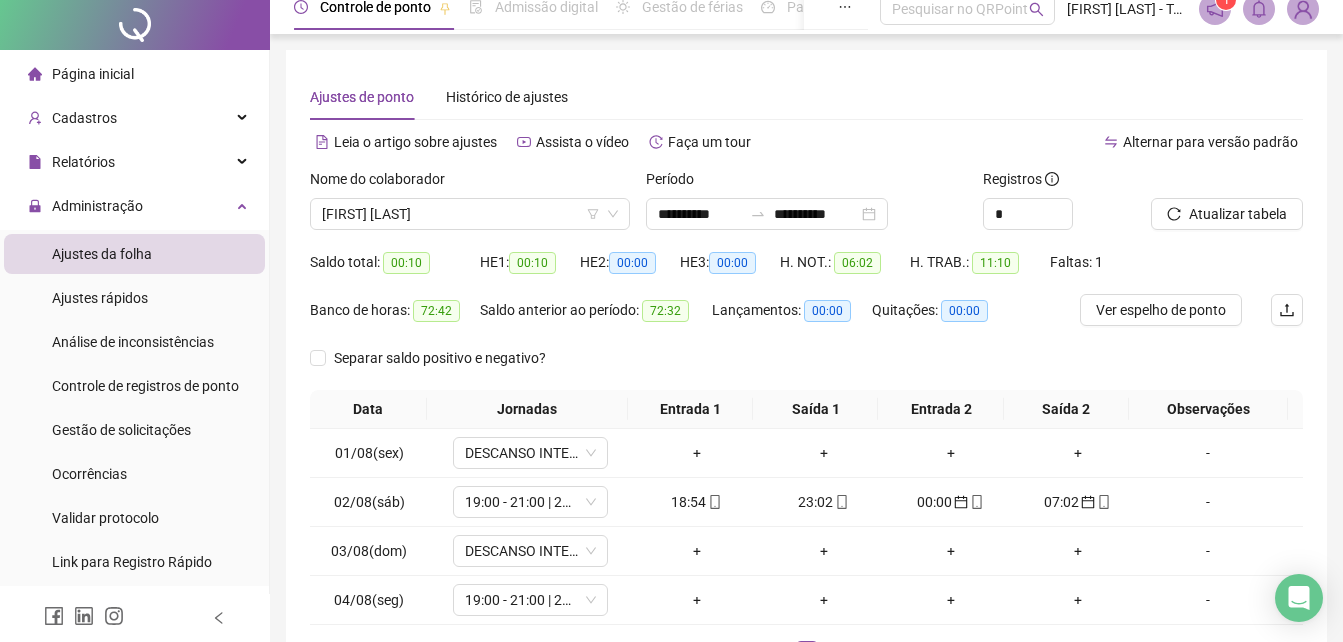scroll, scrollTop: 0, scrollLeft: 0, axis: both 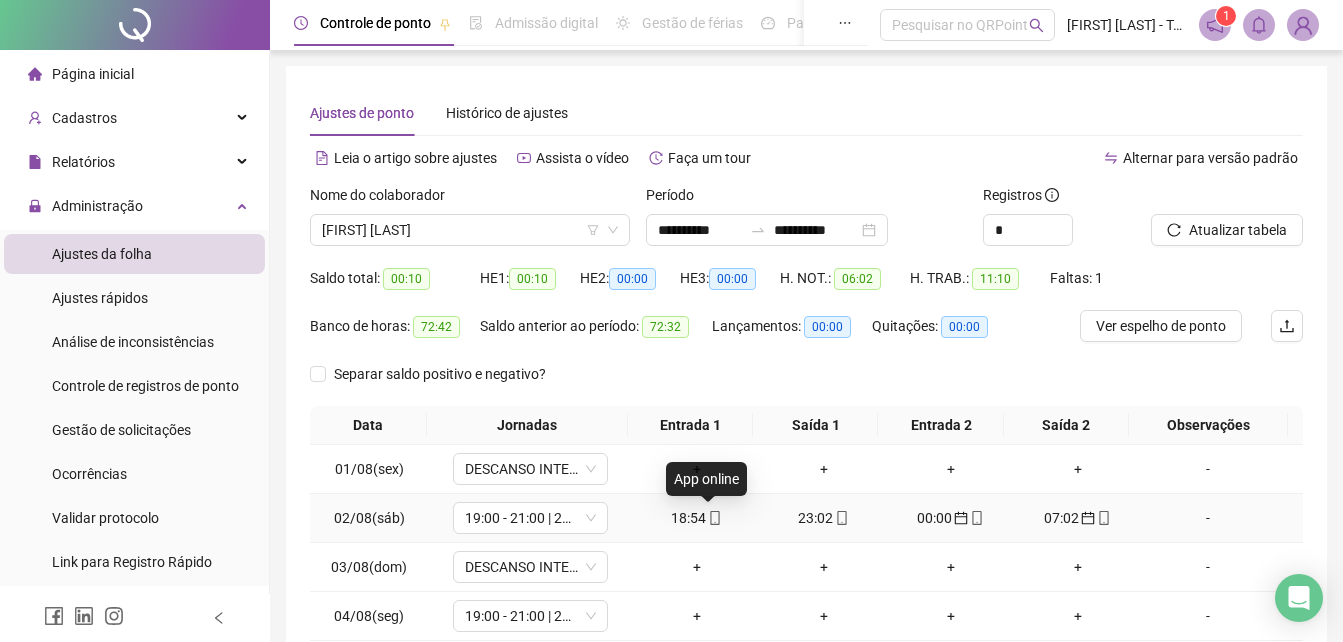 click 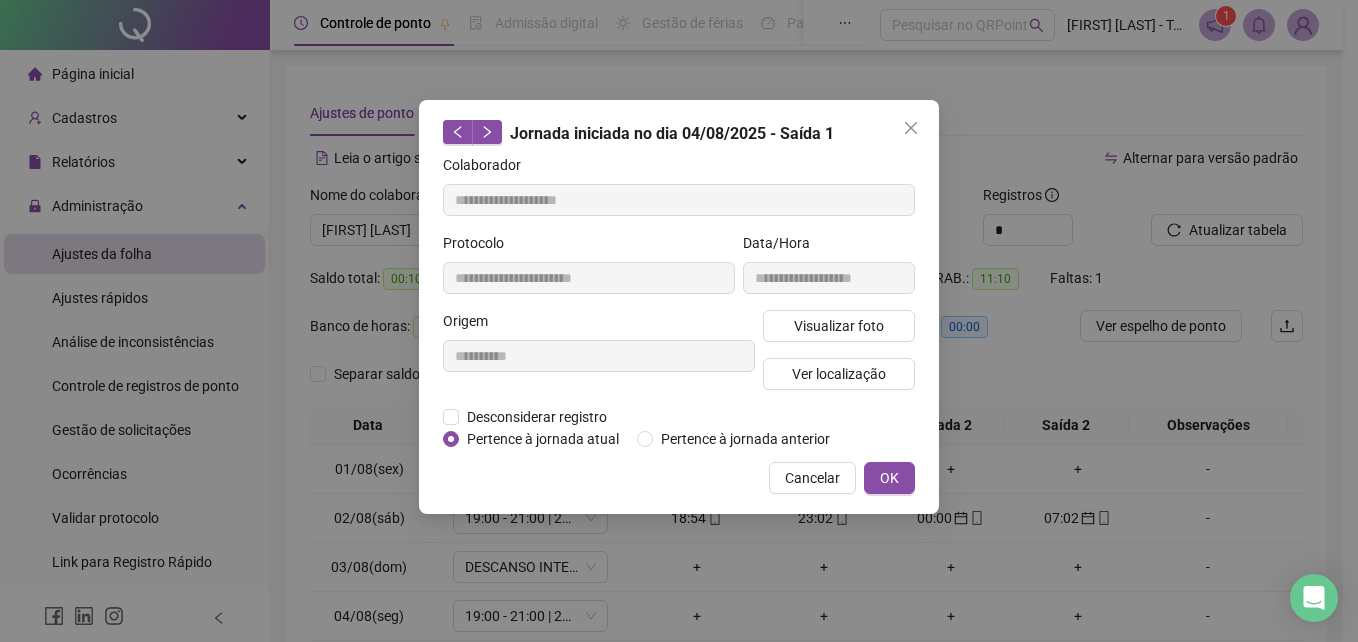 type on "**********" 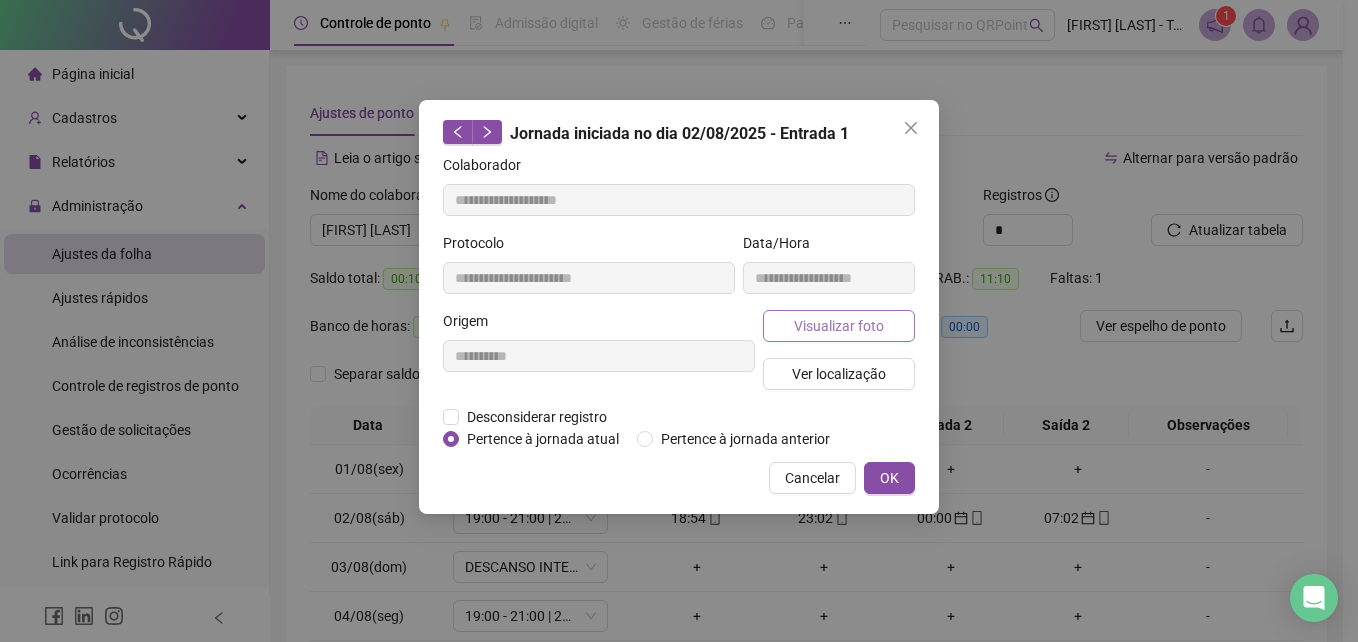 click on "Visualizar foto" at bounding box center (839, 326) 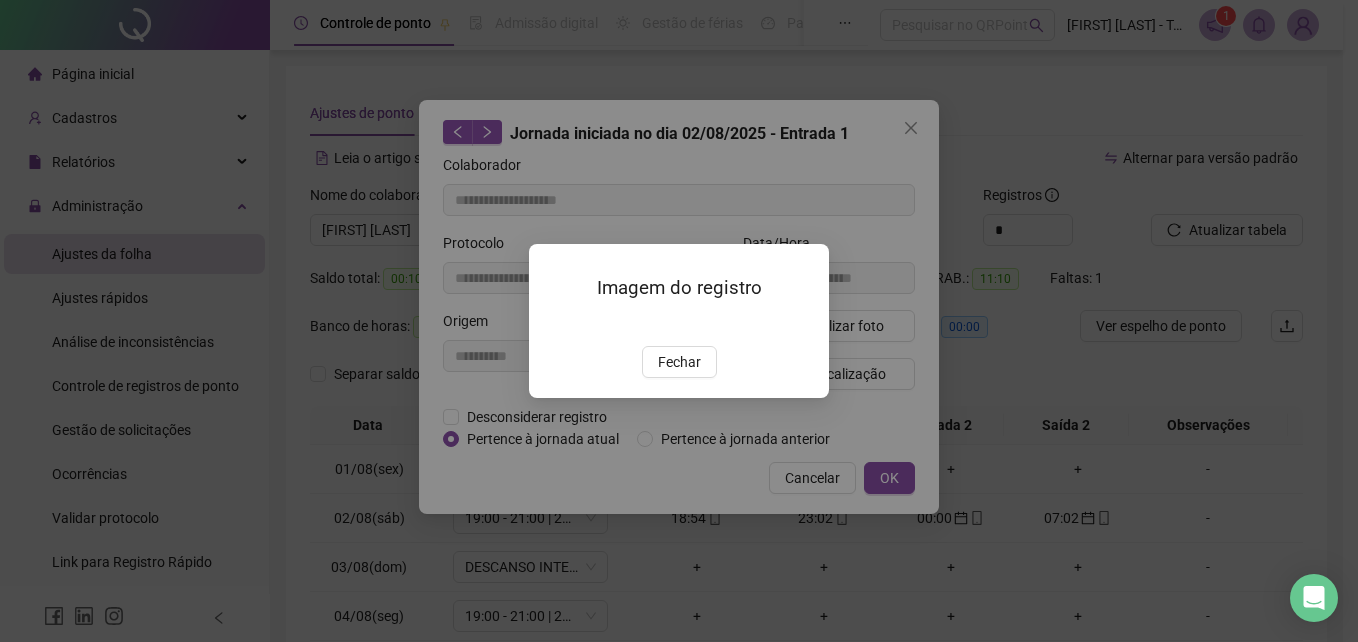 drag, startPoint x: 703, startPoint y: 487, endPoint x: 853, endPoint y: 387, distance: 180.27756 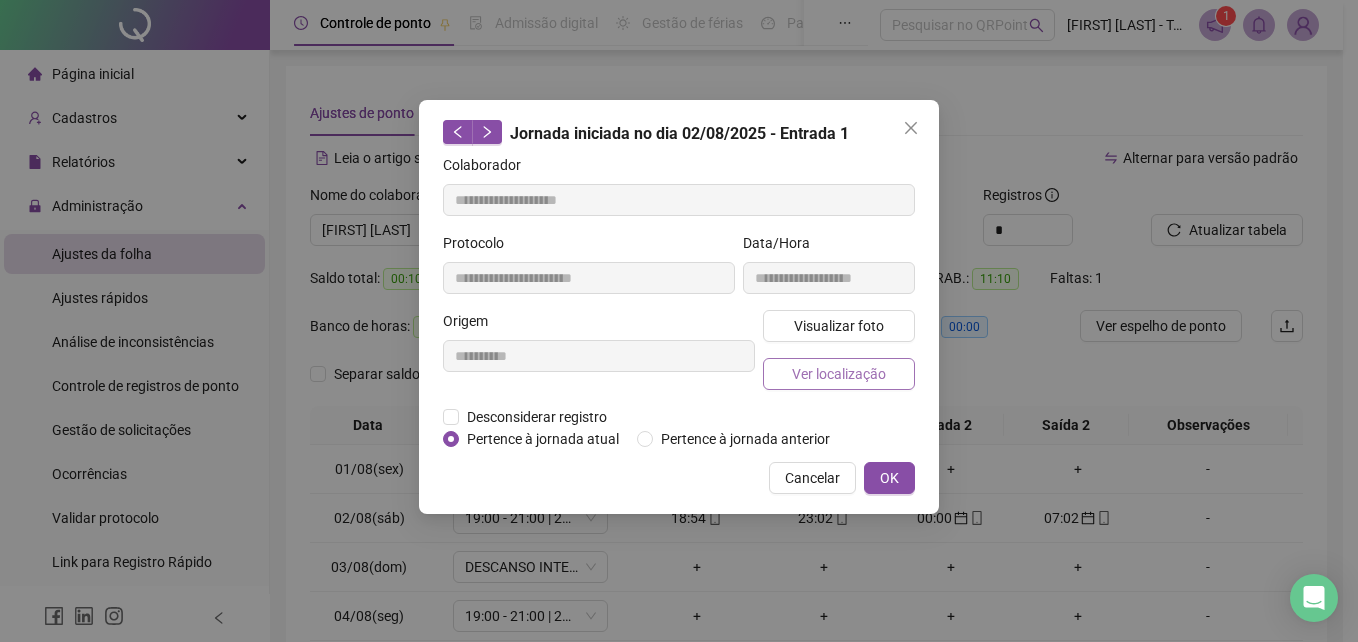 click on "Ver localização" at bounding box center (839, 374) 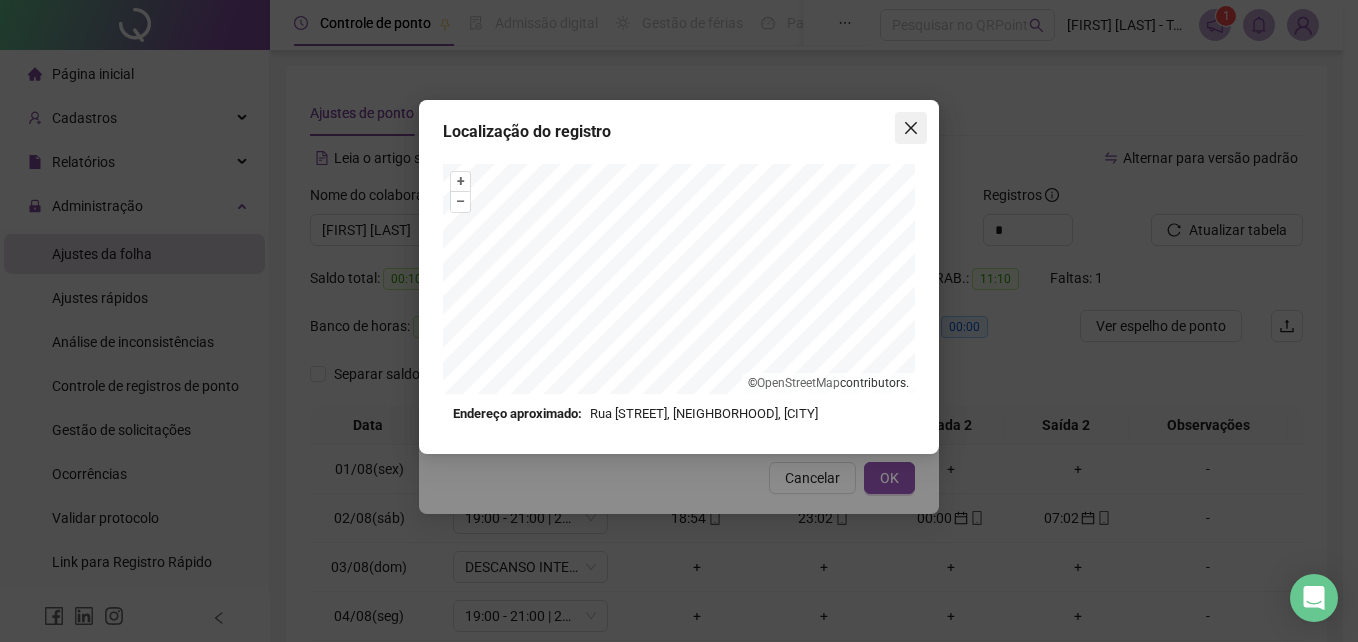 click 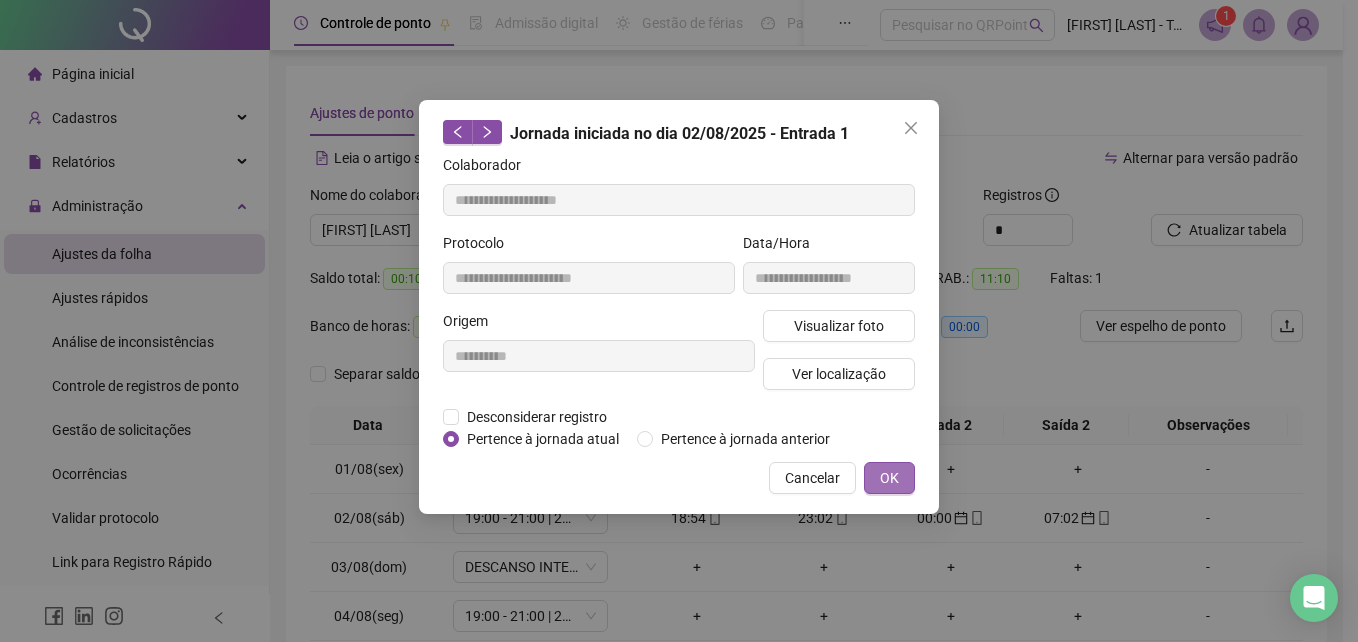 click on "OK" at bounding box center (889, 478) 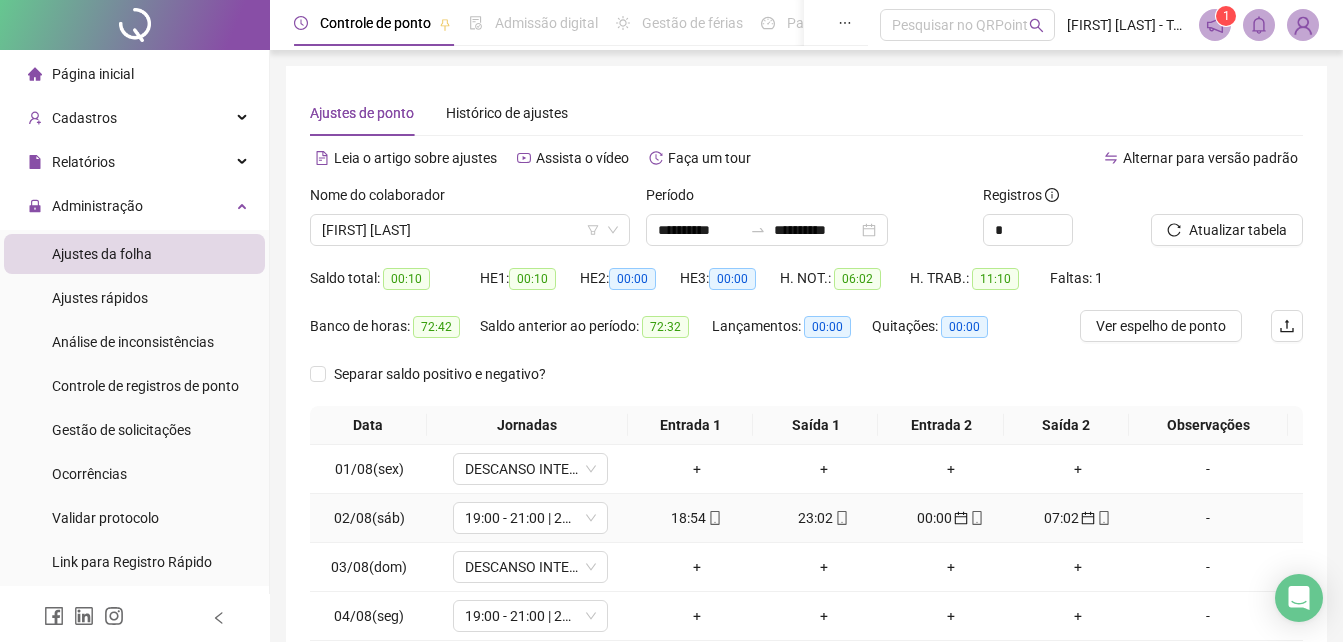 click 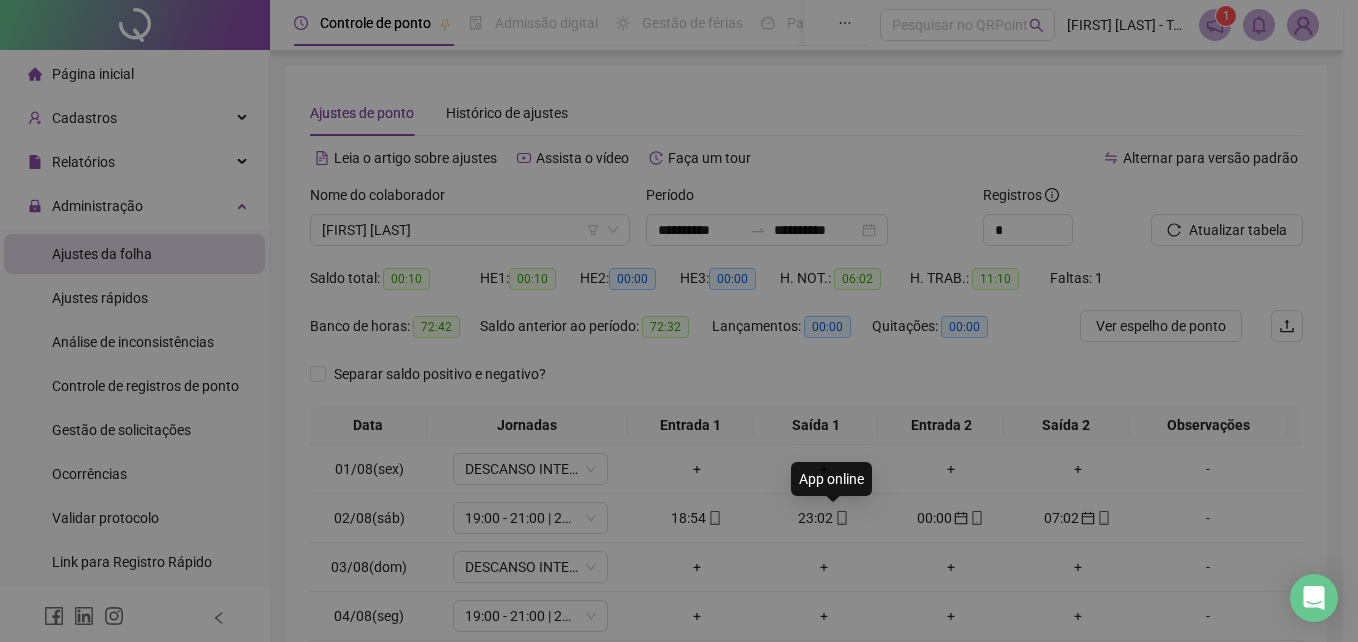 type on "**********" 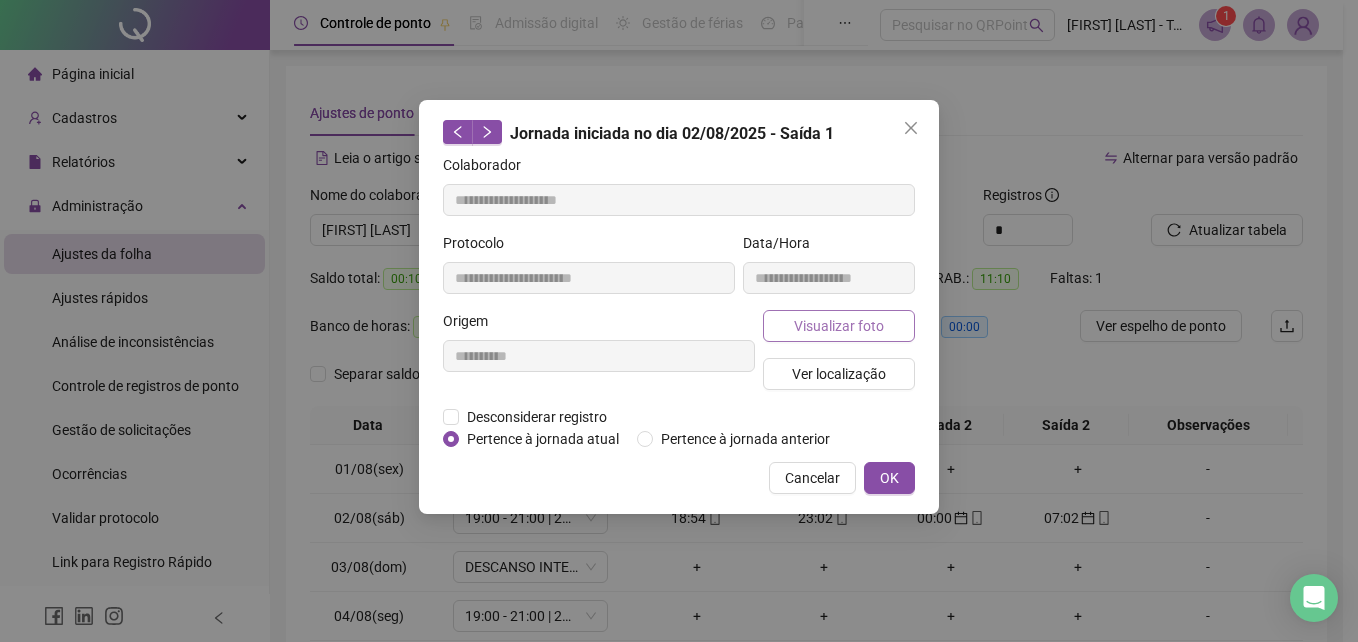 click on "Visualizar foto" at bounding box center [839, 326] 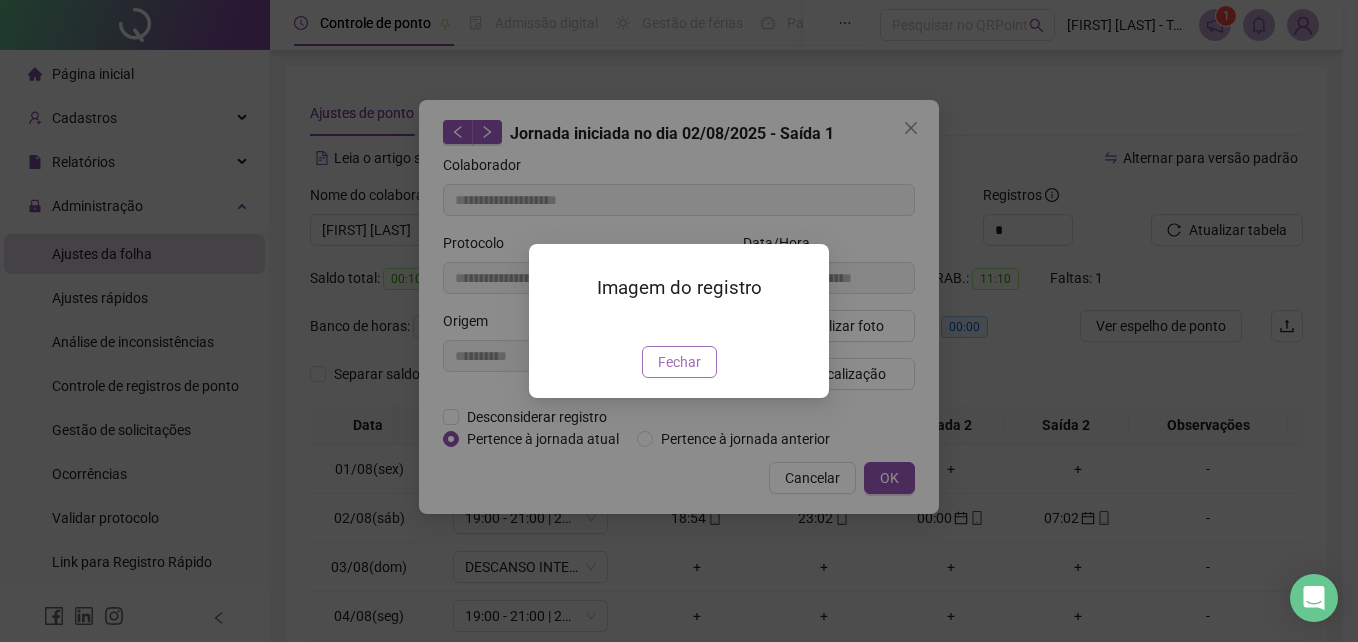 click on "Fechar" at bounding box center (679, 362) 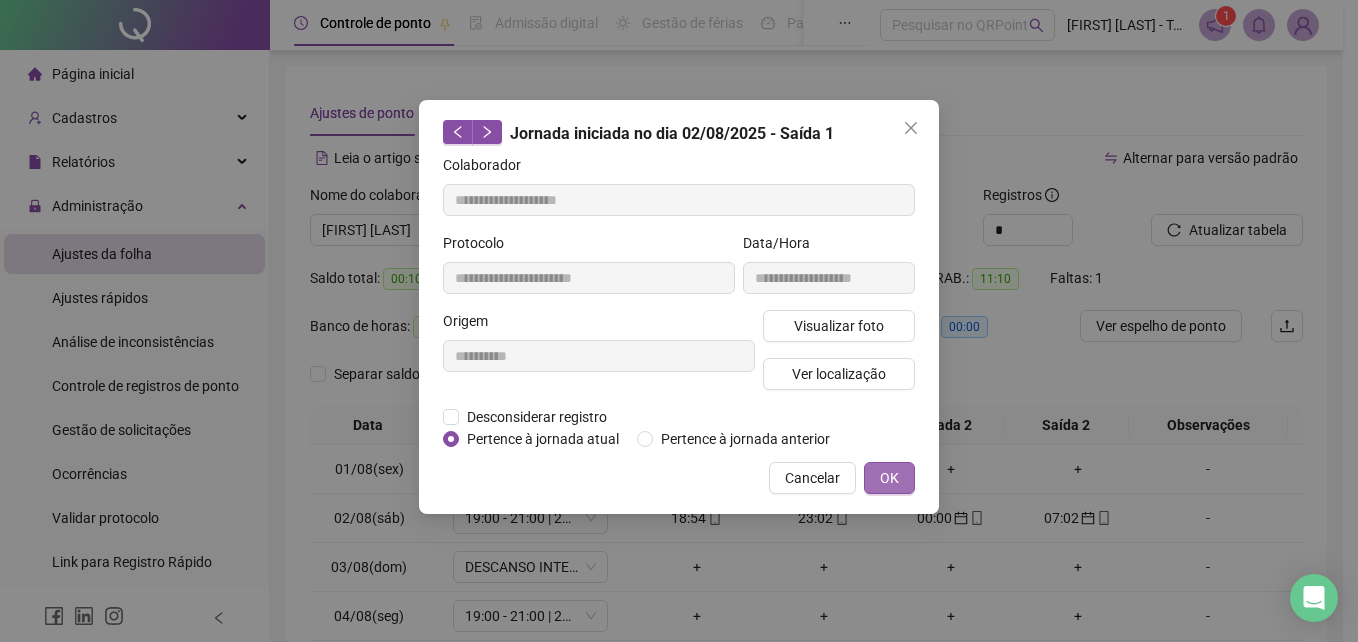 click on "OK" at bounding box center [889, 478] 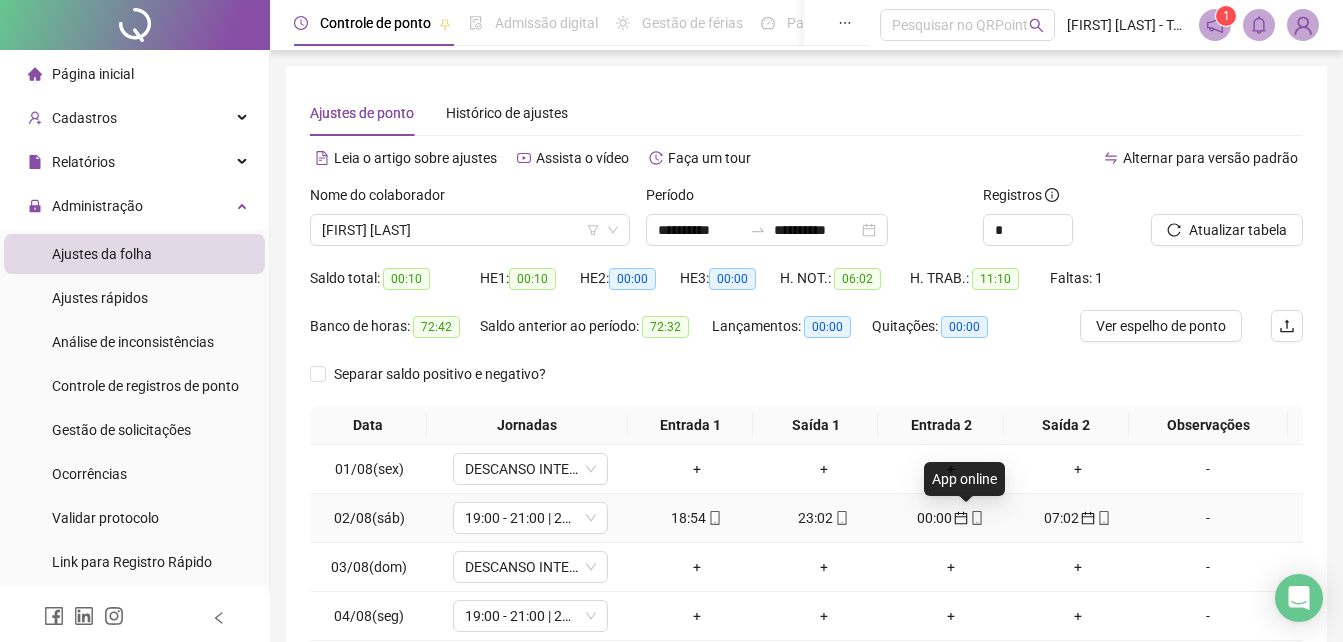 click 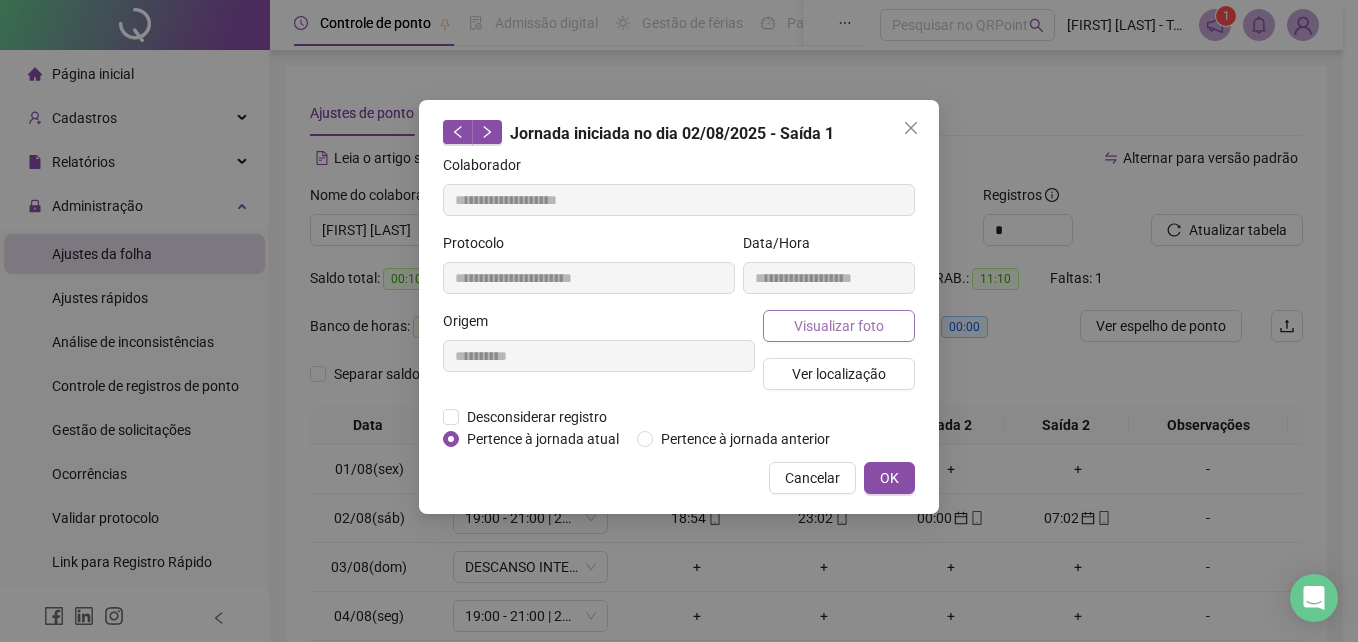 type on "**********" 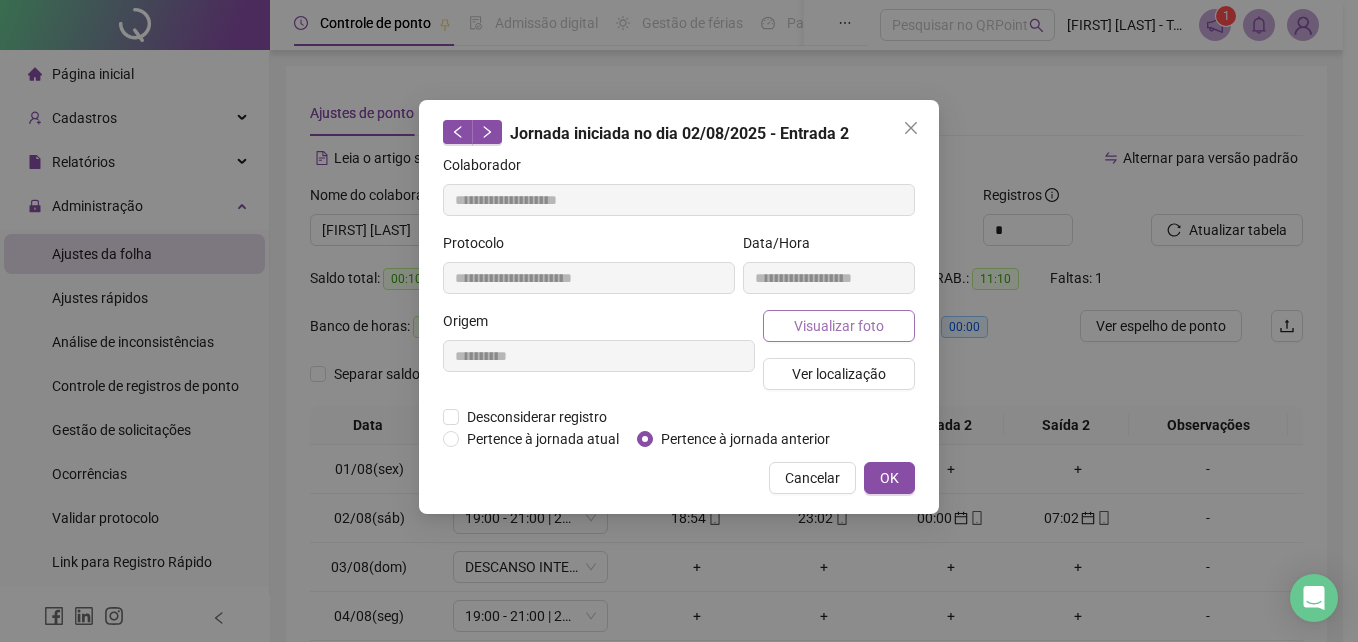 click on "Visualizar foto" at bounding box center [839, 326] 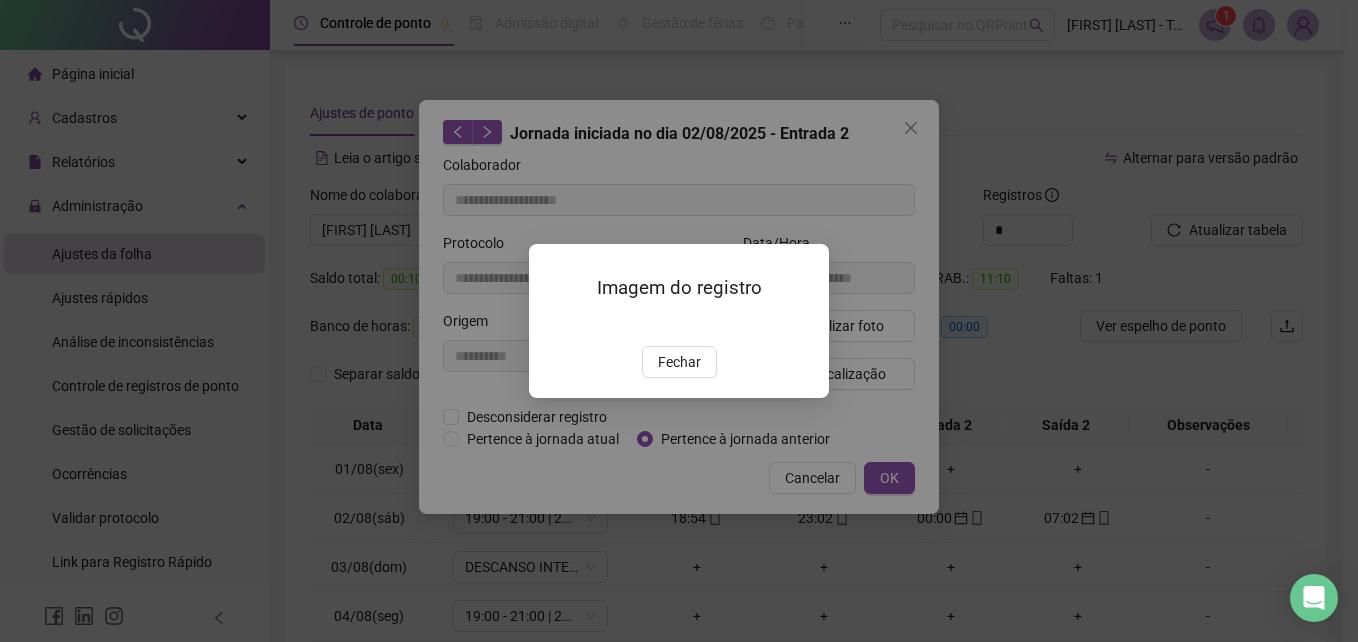 click at bounding box center (553, 324) 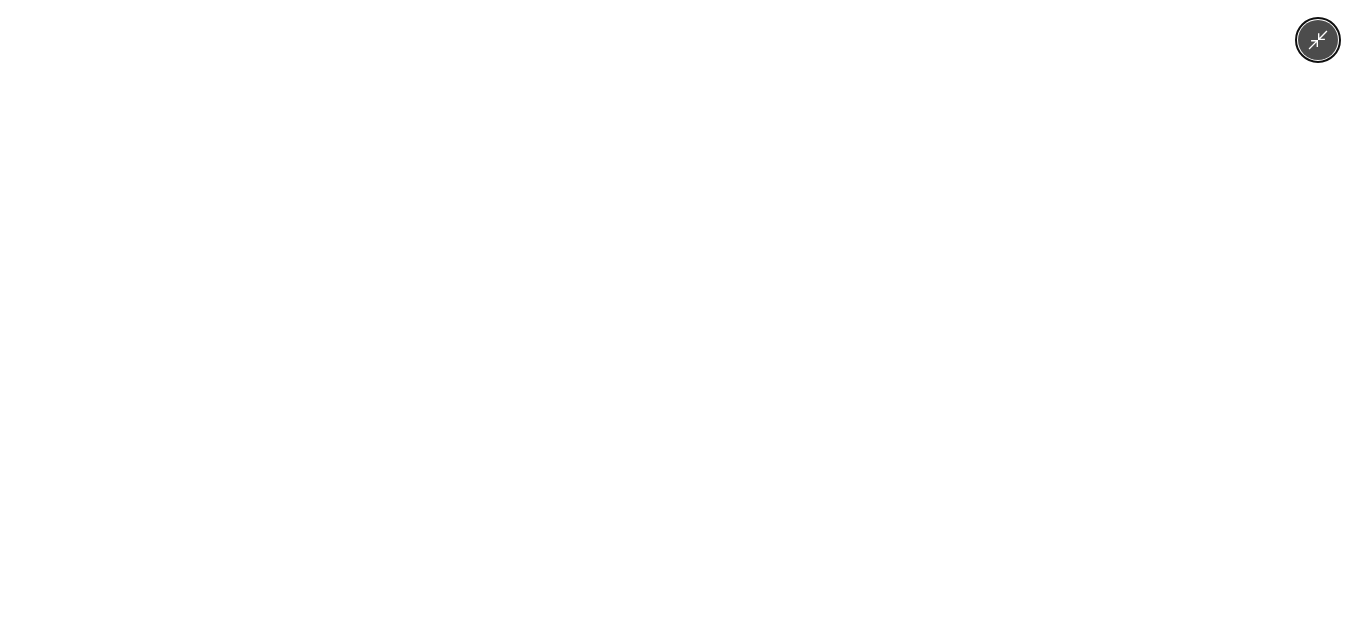 drag, startPoint x: 1152, startPoint y: 287, endPoint x: 1007, endPoint y: 355, distance: 160.15305 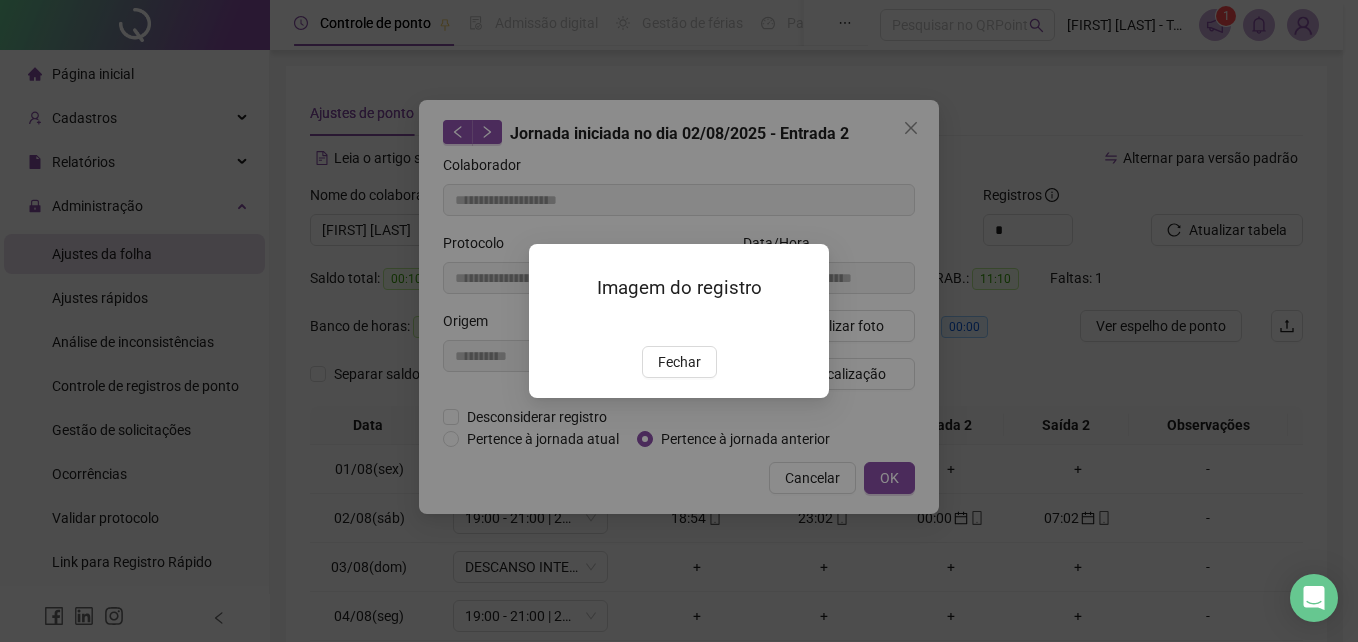 drag, startPoint x: 693, startPoint y: 481, endPoint x: 913, endPoint y: 486, distance: 220.05681 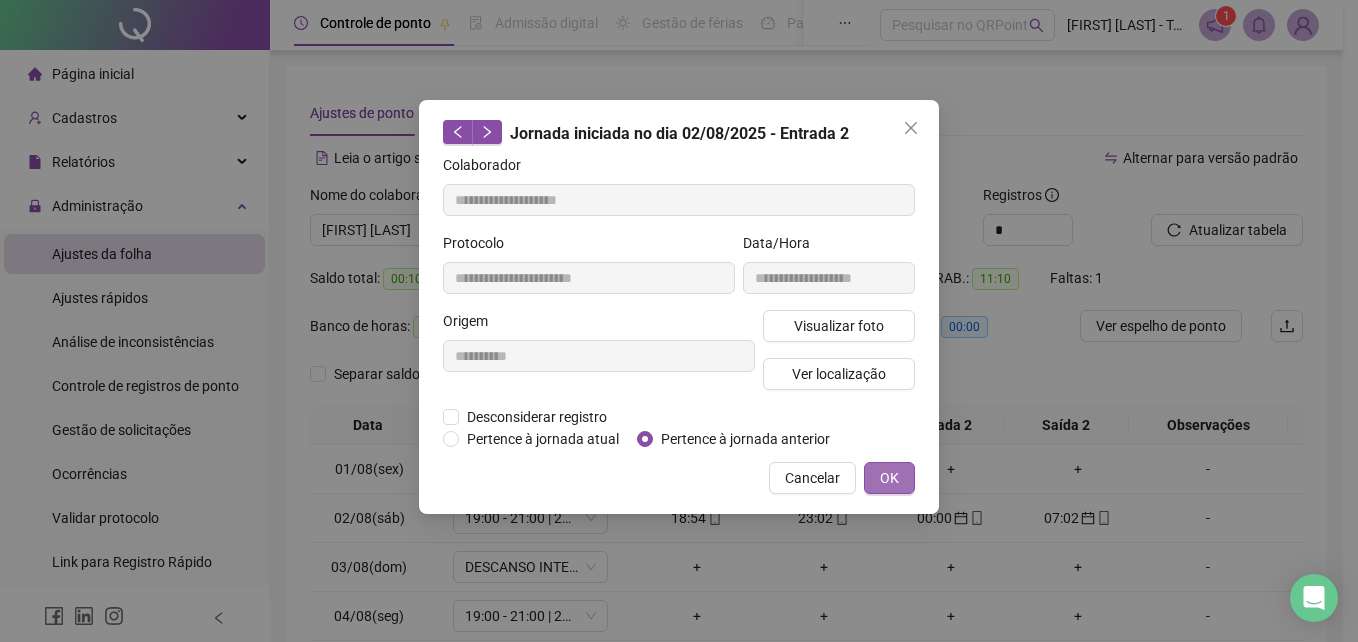 click on "OK" at bounding box center [889, 478] 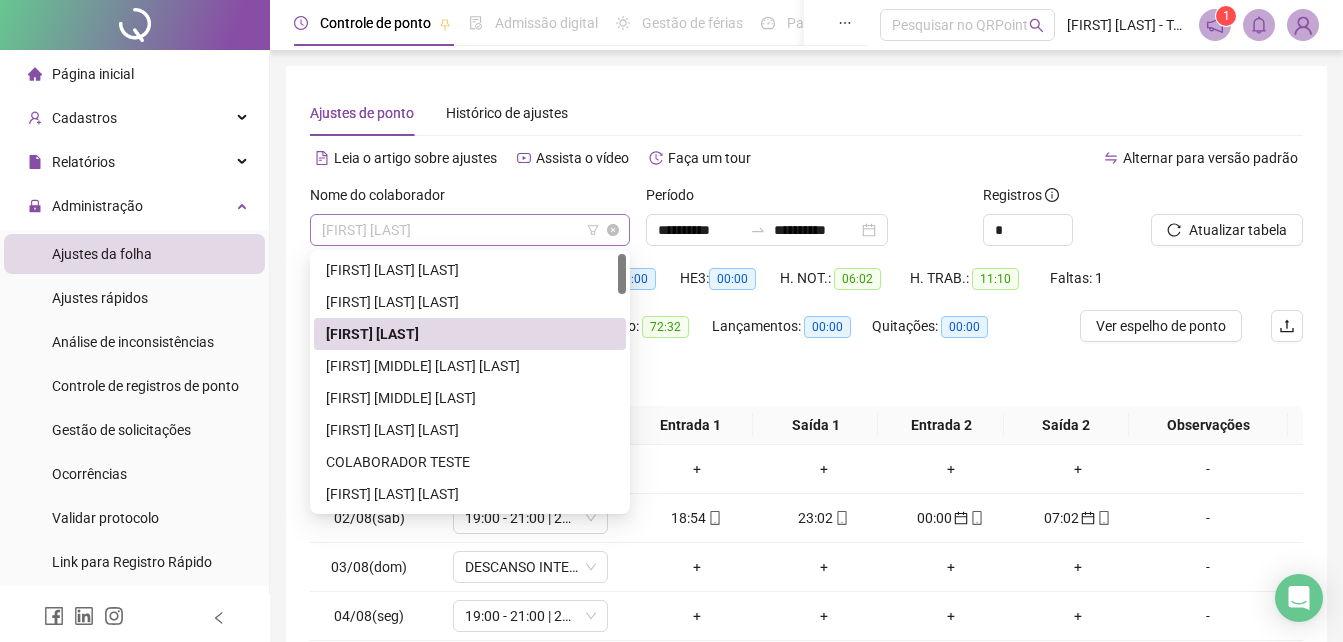 click on "[FIRST] [LAST]" at bounding box center [470, 230] 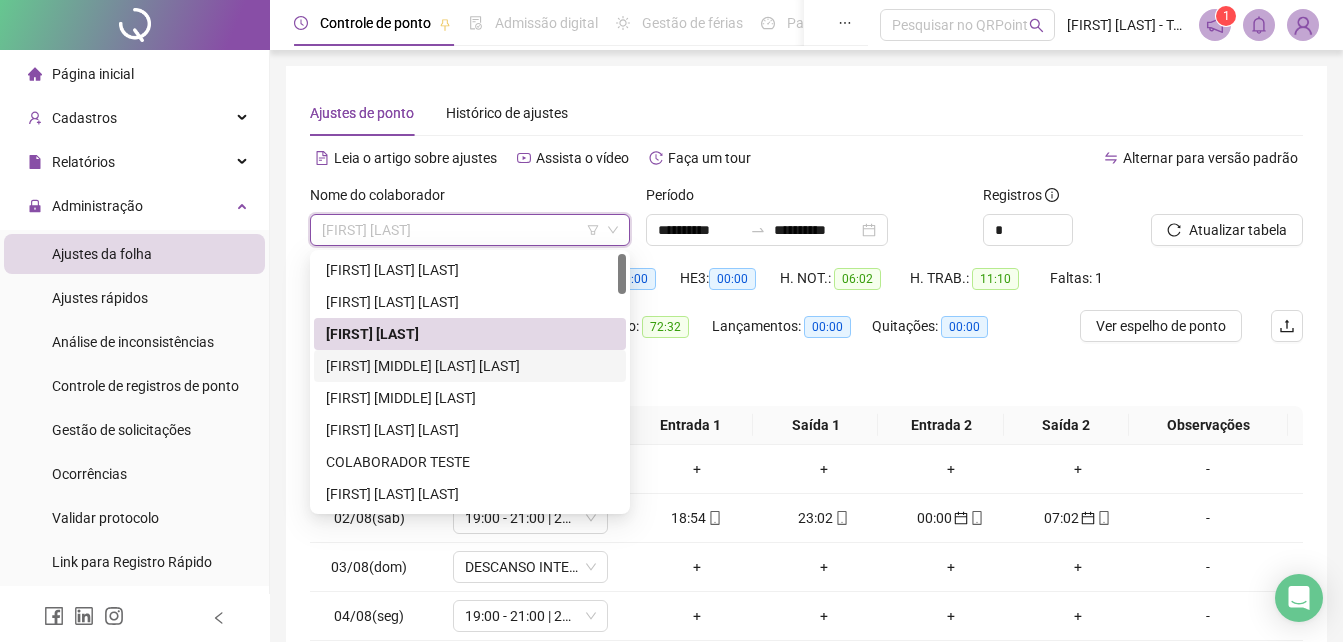 click on "[FIRST] [MIDDLE] [LAST] [LAST]" at bounding box center (470, 366) 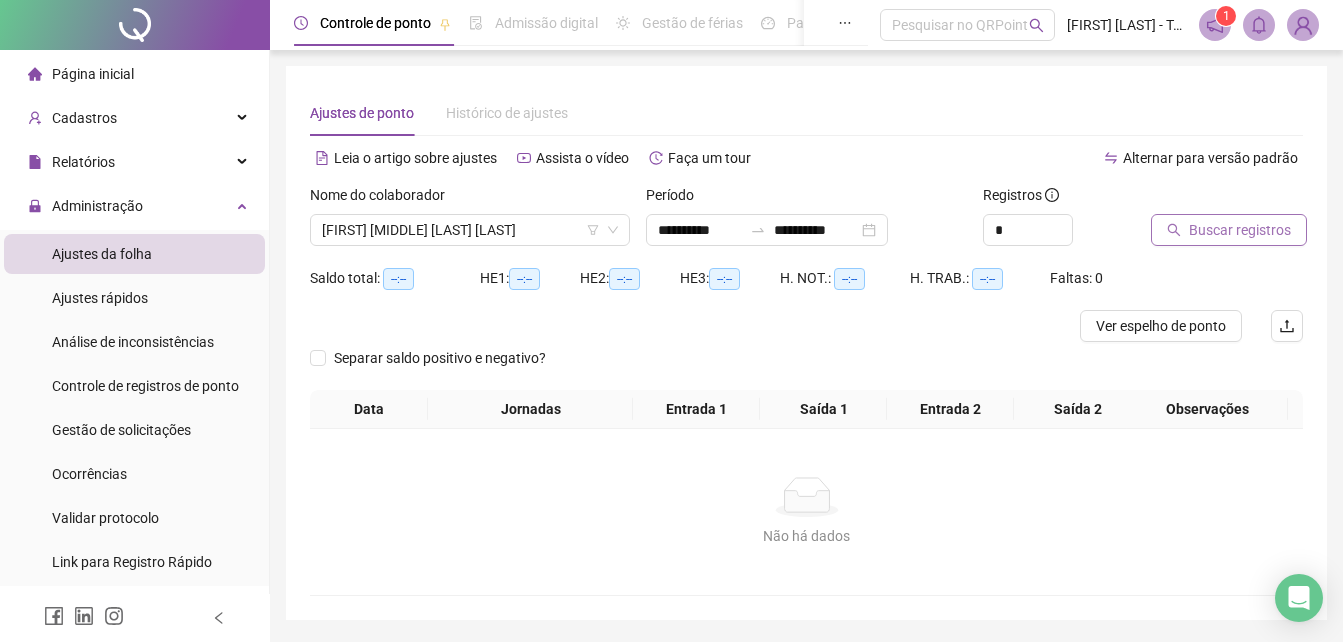 click on "Buscar registros" at bounding box center (1240, 230) 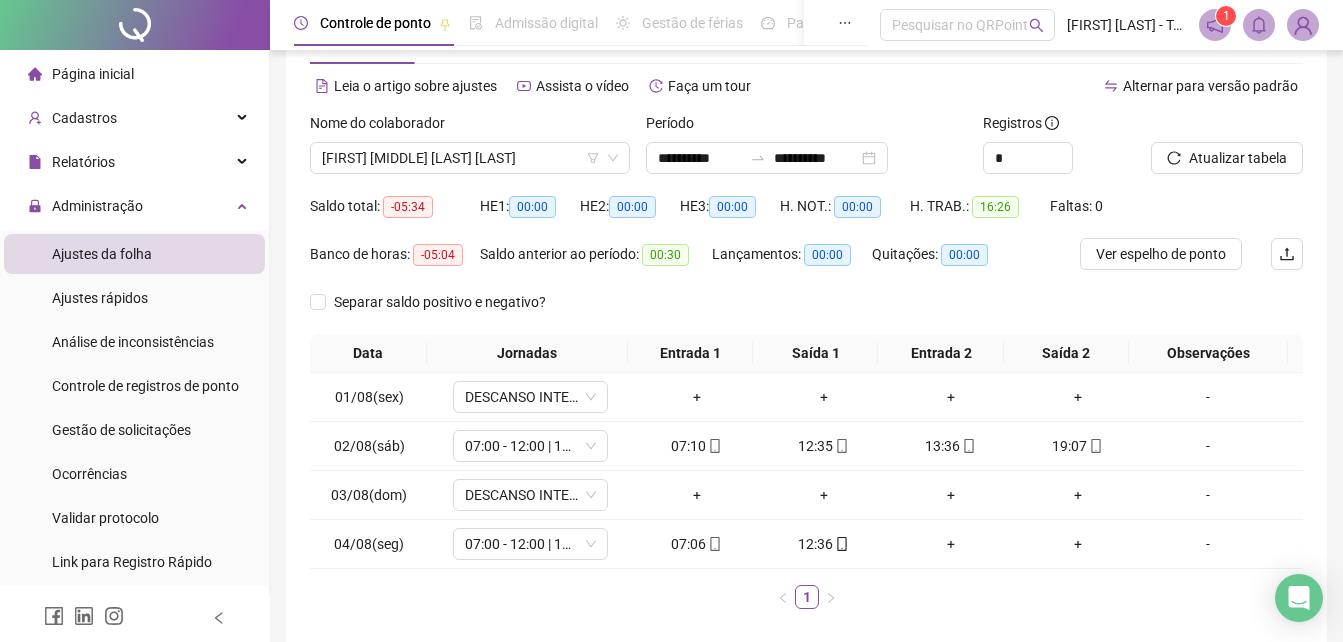 scroll, scrollTop: 165, scrollLeft: 0, axis: vertical 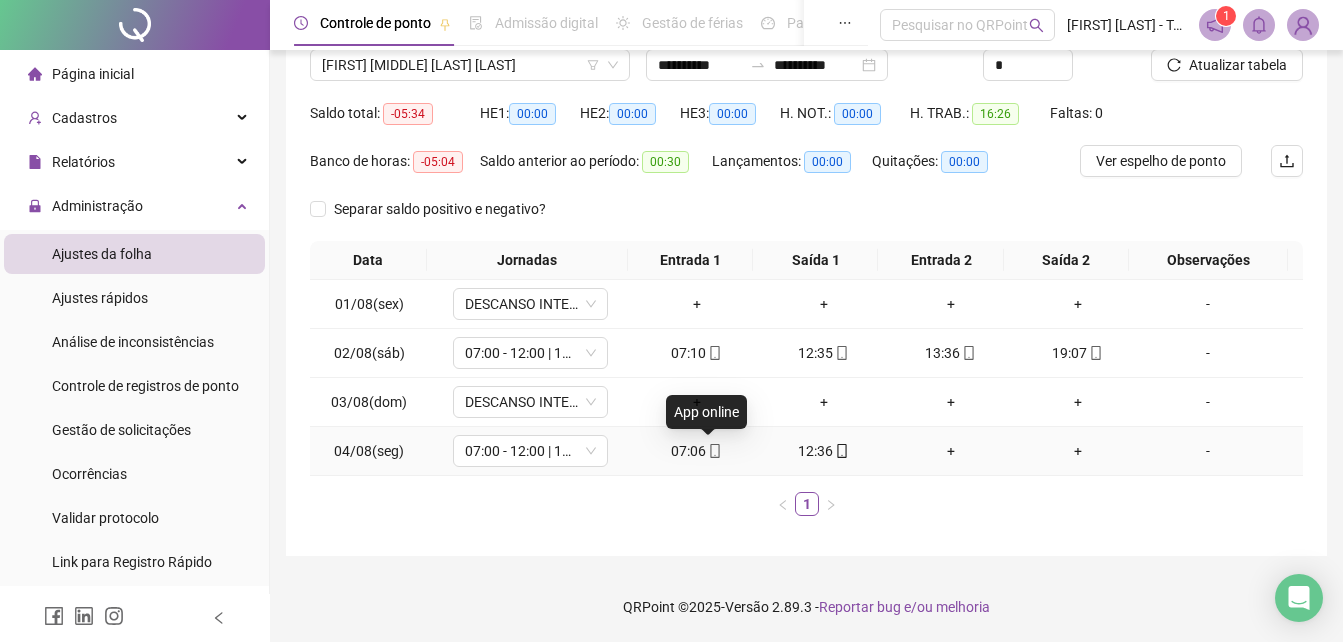 click 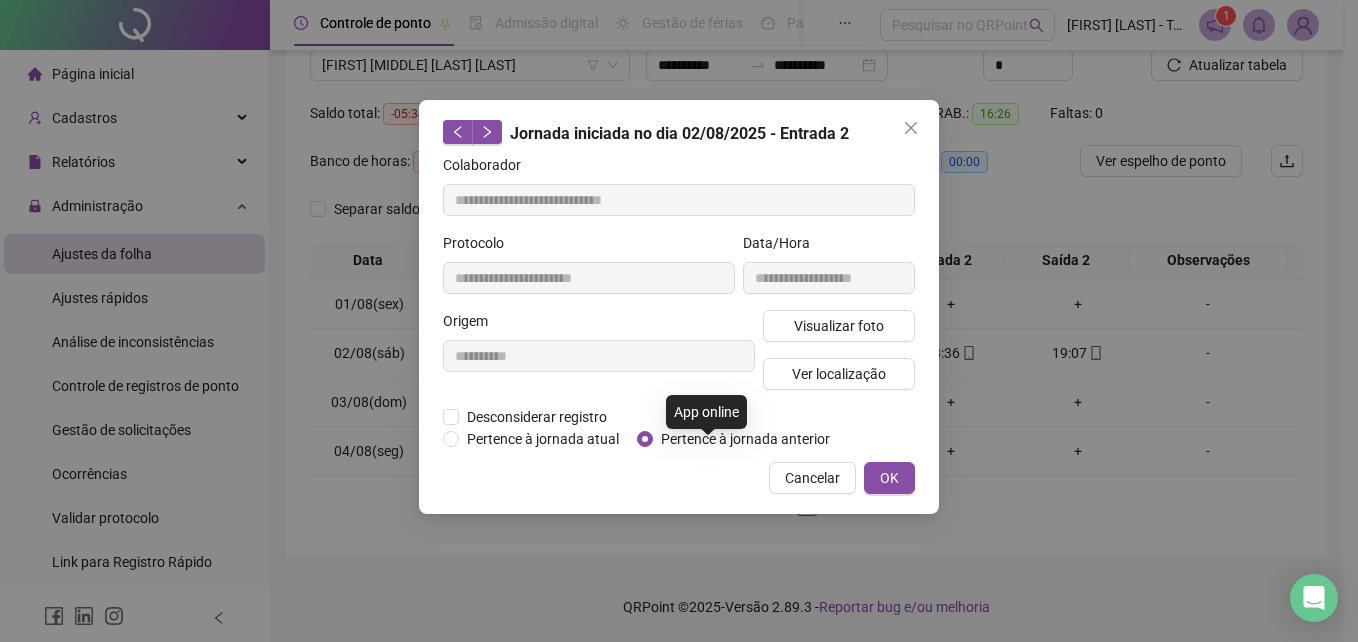 type on "**********" 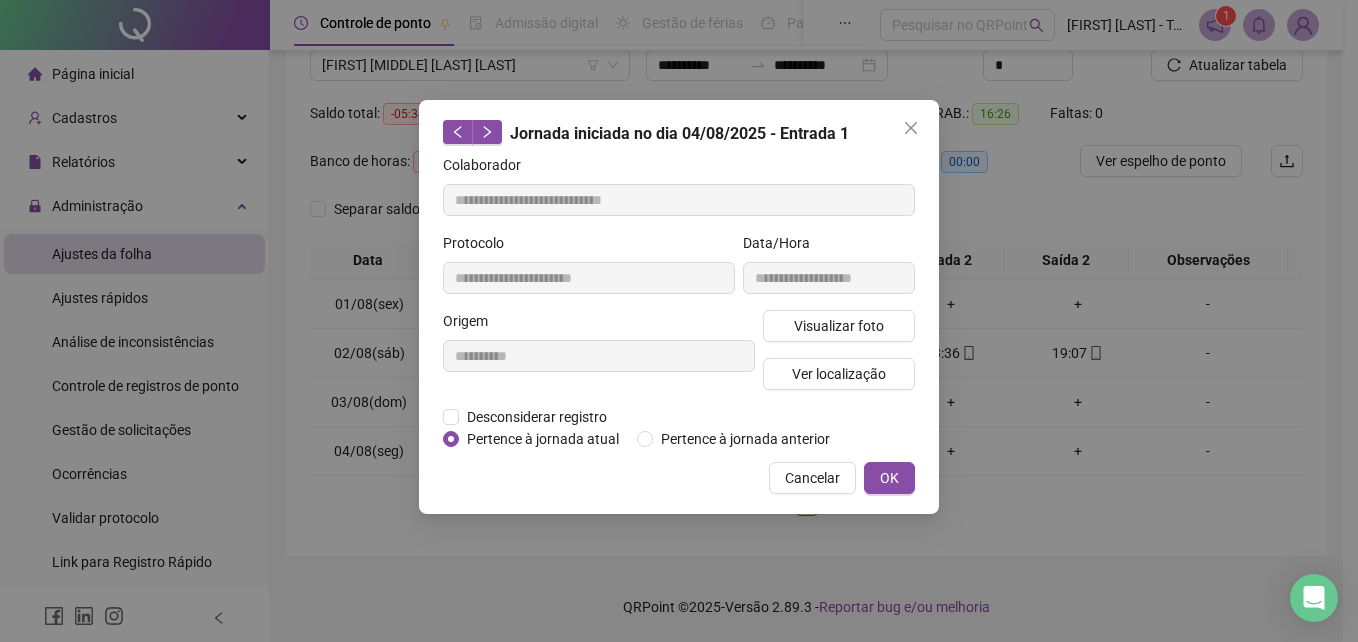 drag, startPoint x: 798, startPoint y: 540, endPoint x: 775, endPoint y: 522, distance: 29.206163 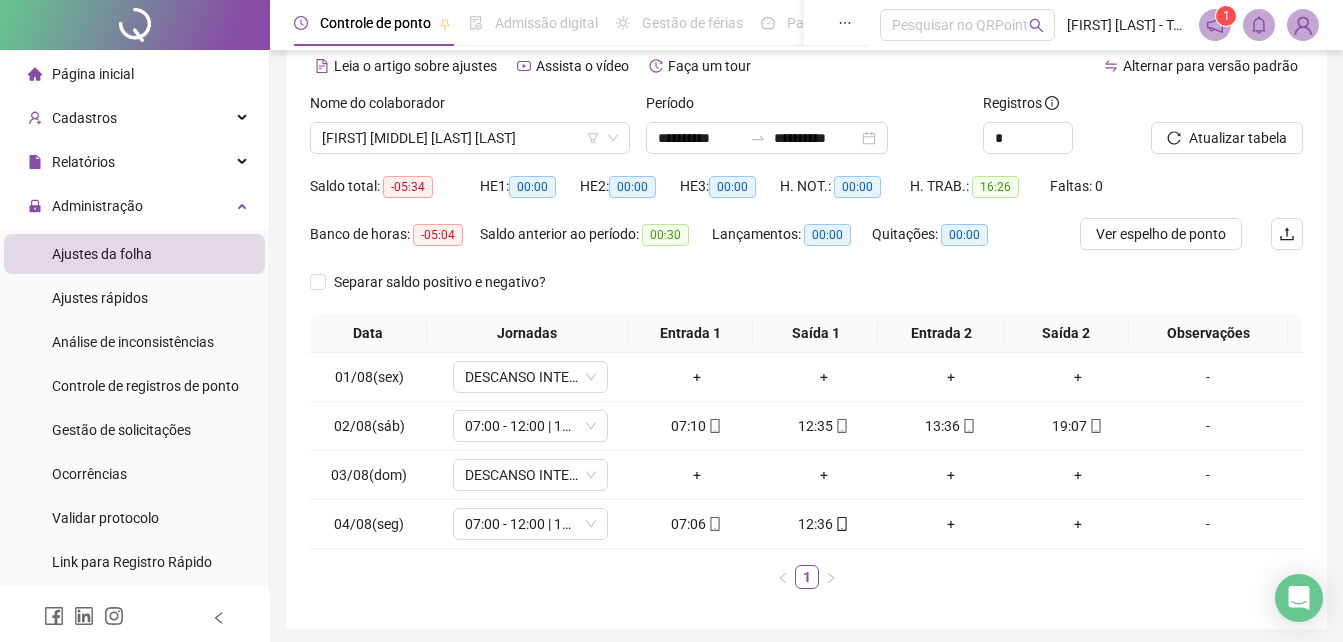 scroll, scrollTop: 0, scrollLeft: 0, axis: both 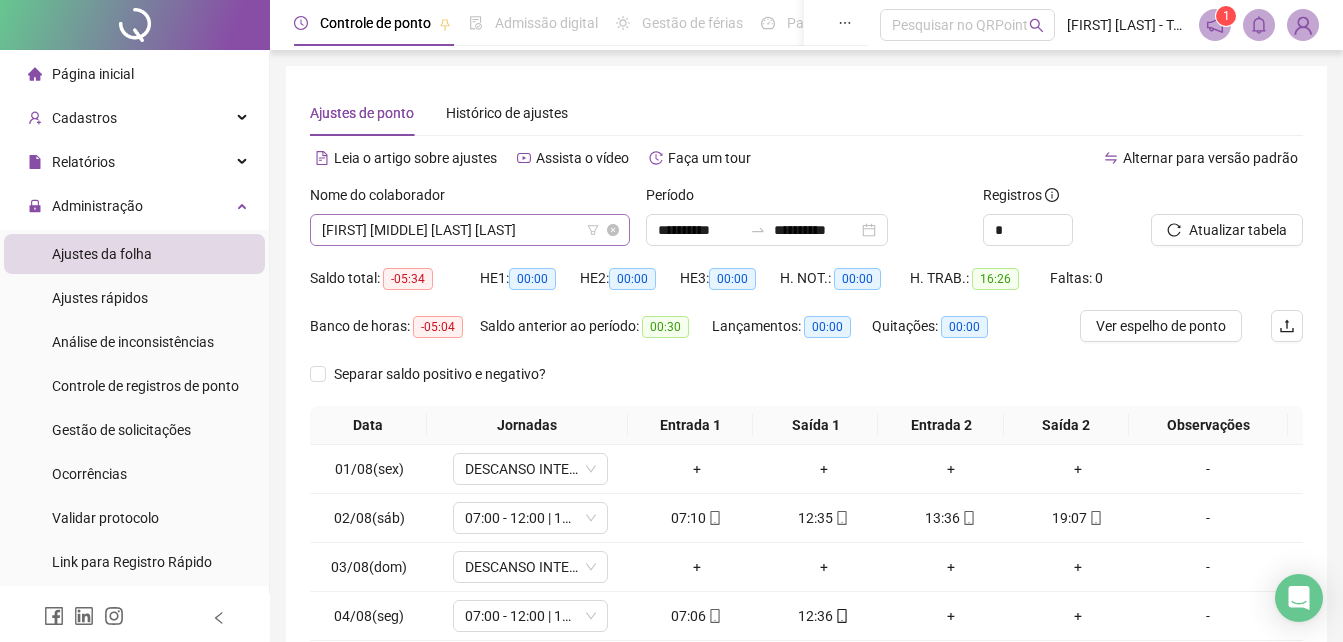 click on "[FIRST] [MIDDLE] [LAST] [LAST]" at bounding box center [470, 230] 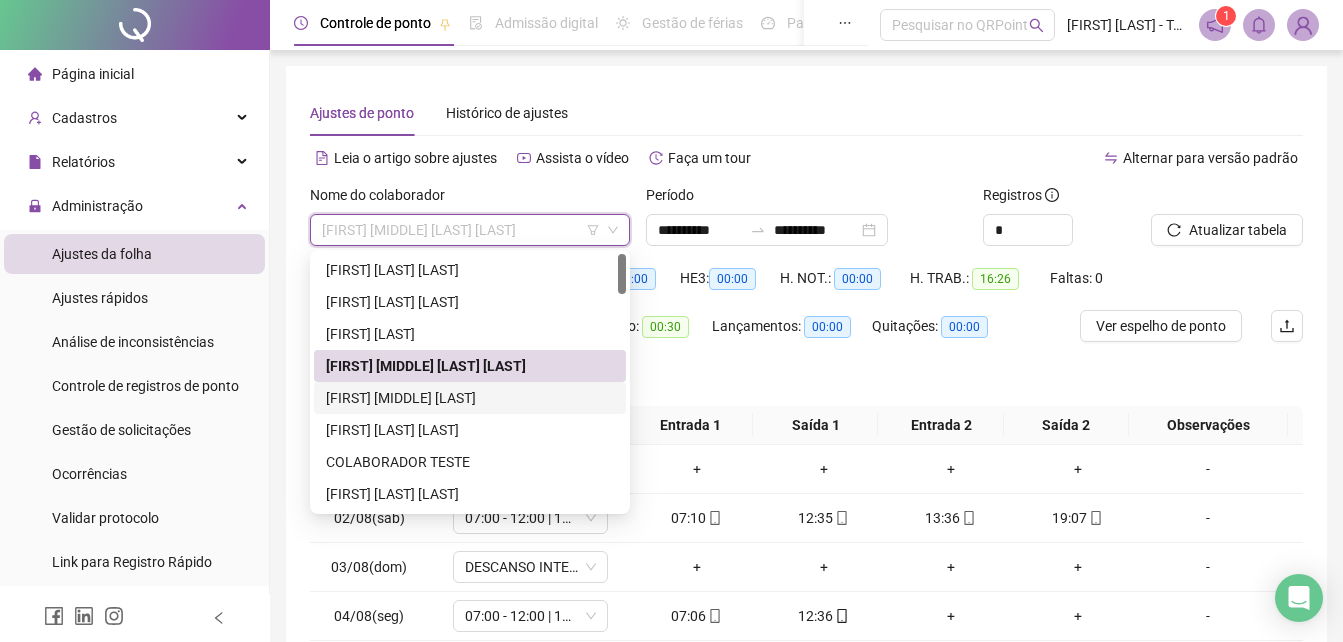click on "[FIRST] [MIDDLE] [LAST]" at bounding box center (470, 398) 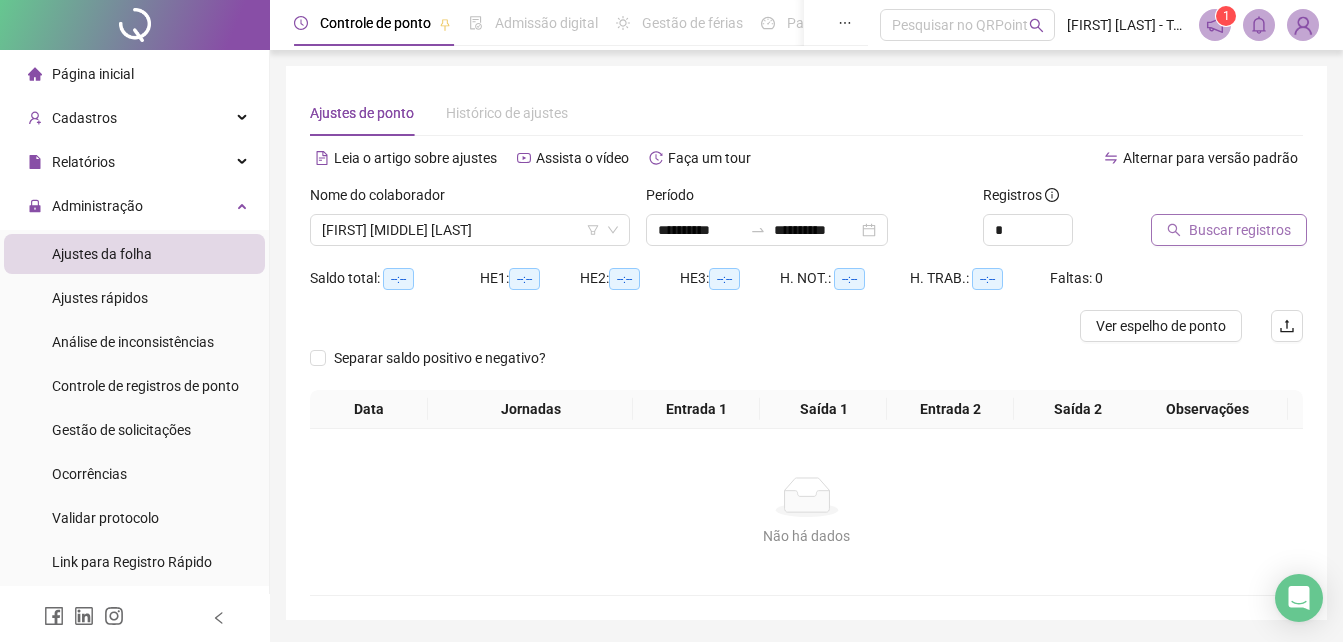 click on "Buscar registros" at bounding box center (1240, 230) 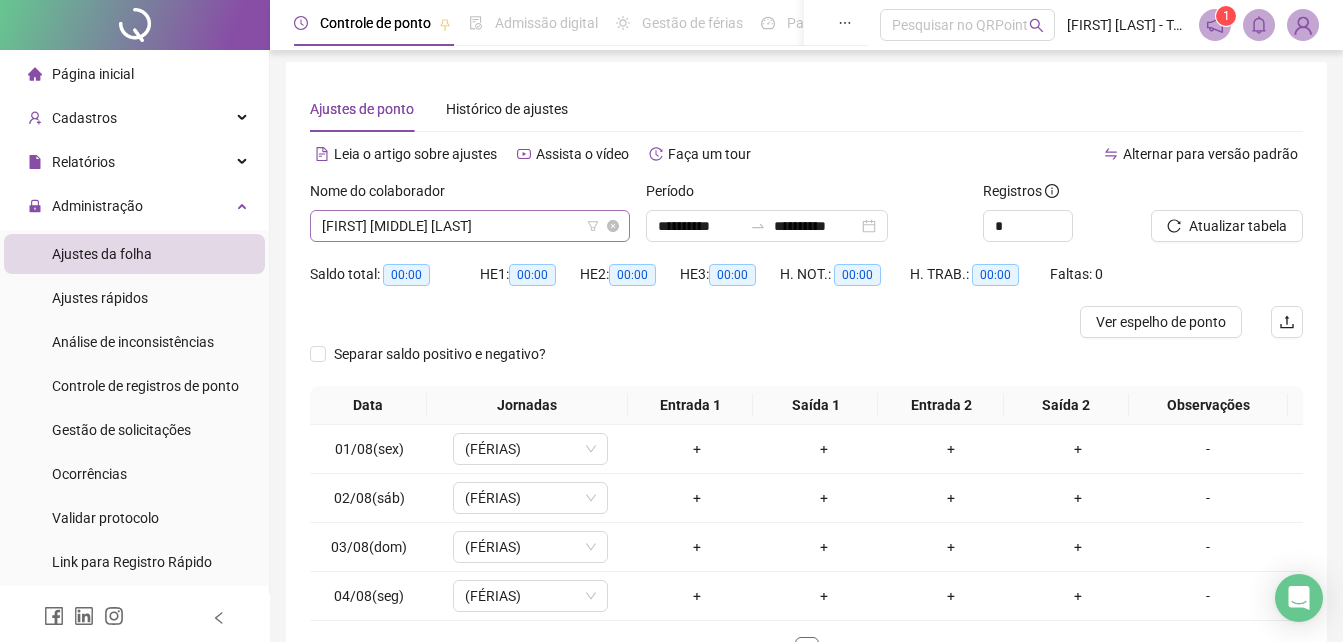scroll, scrollTop: 0, scrollLeft: 0, axis: both 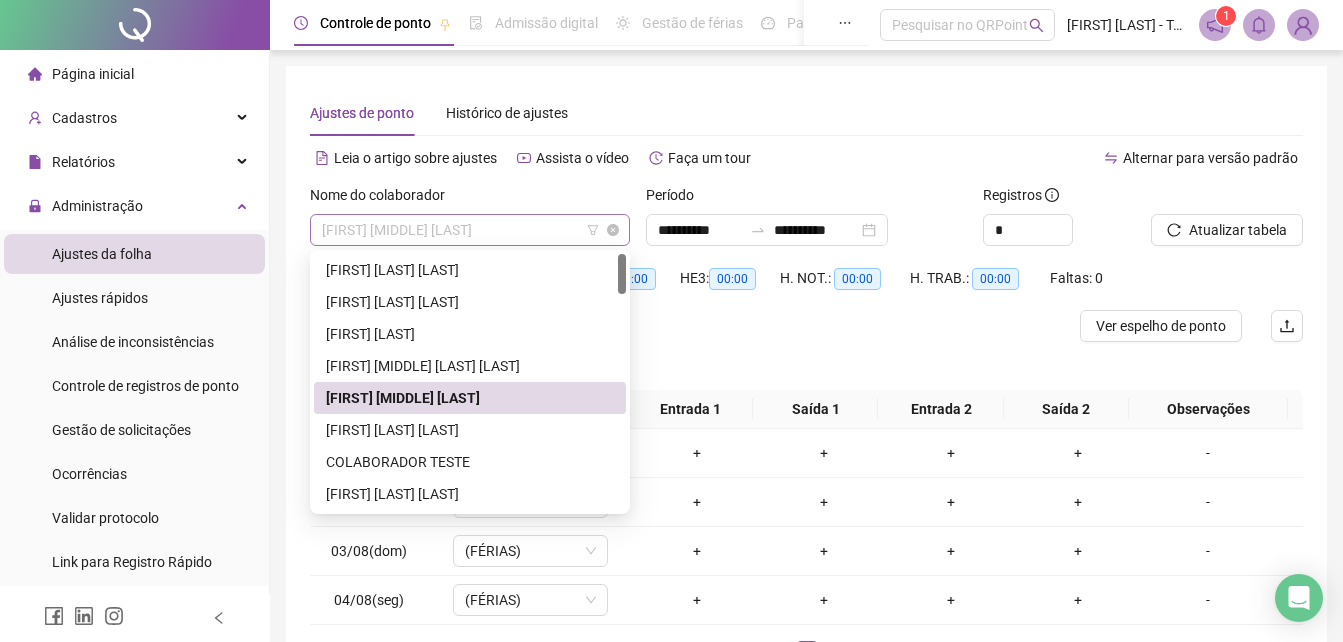 click on "[FIRST] [MIDDLE] [LAST]" at bounding box center [470, 230] 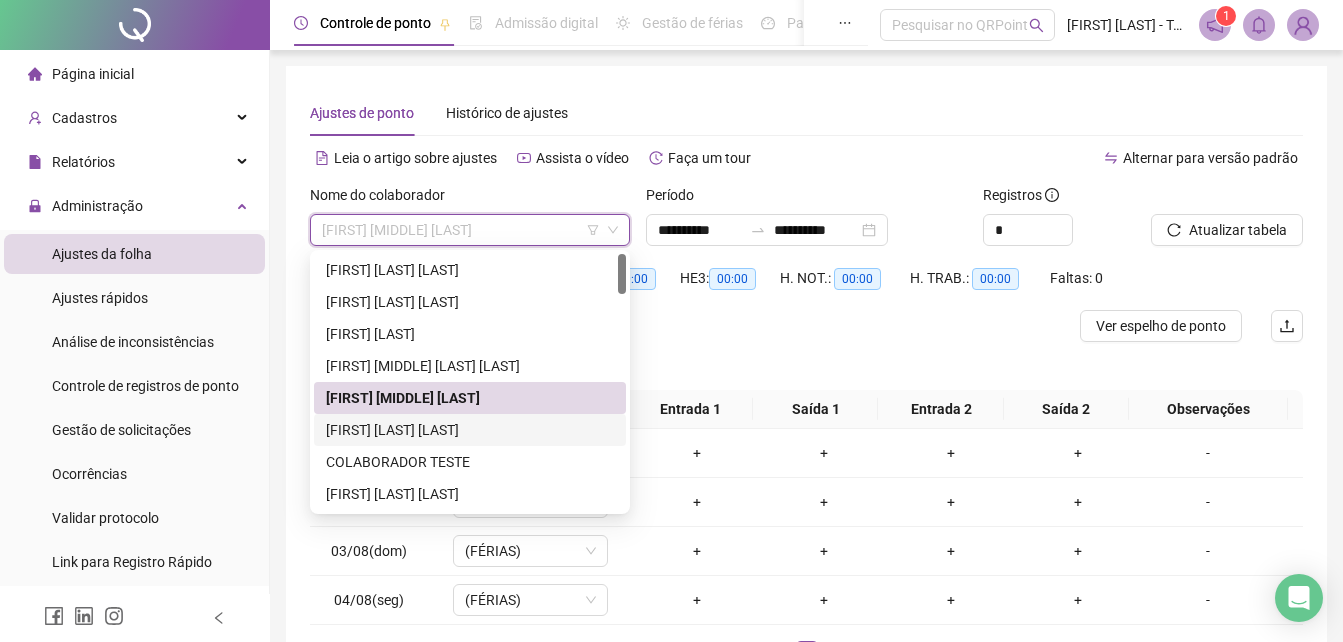 drag, startPoint x: 431, startPoint y: 426, endPoint x: 1006, endPoint y: 275, distance: 594.4964 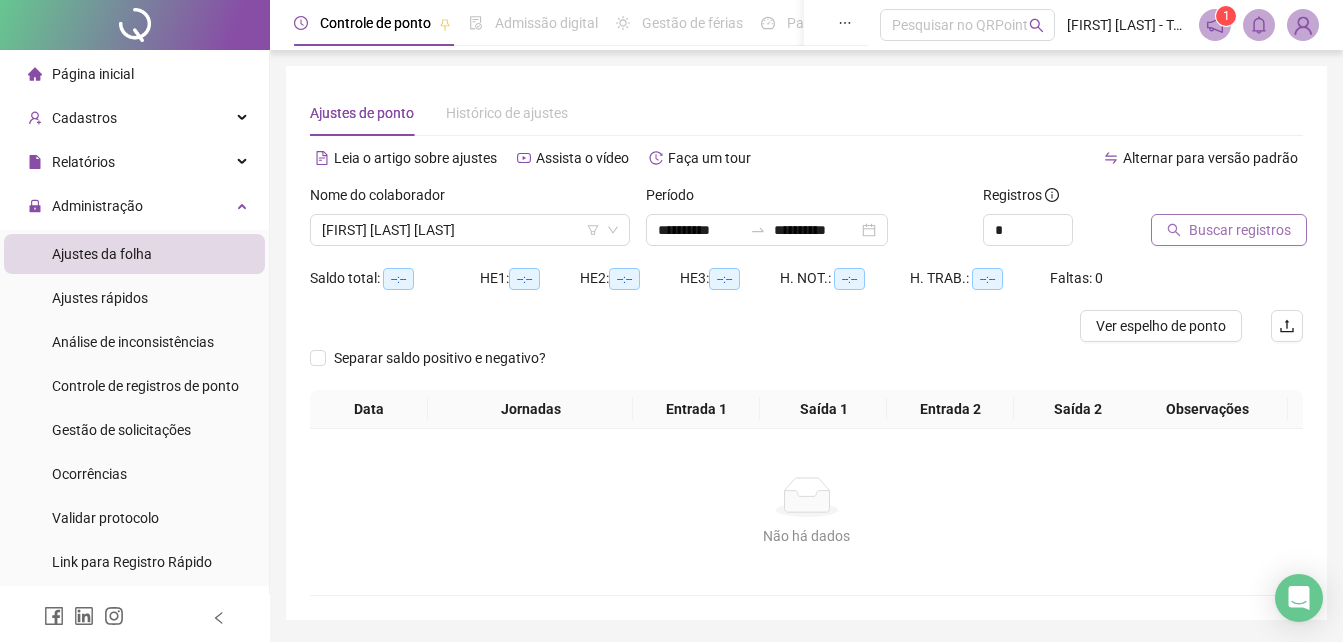 click on "Buscar registros" at bounding box center (1240, 230) 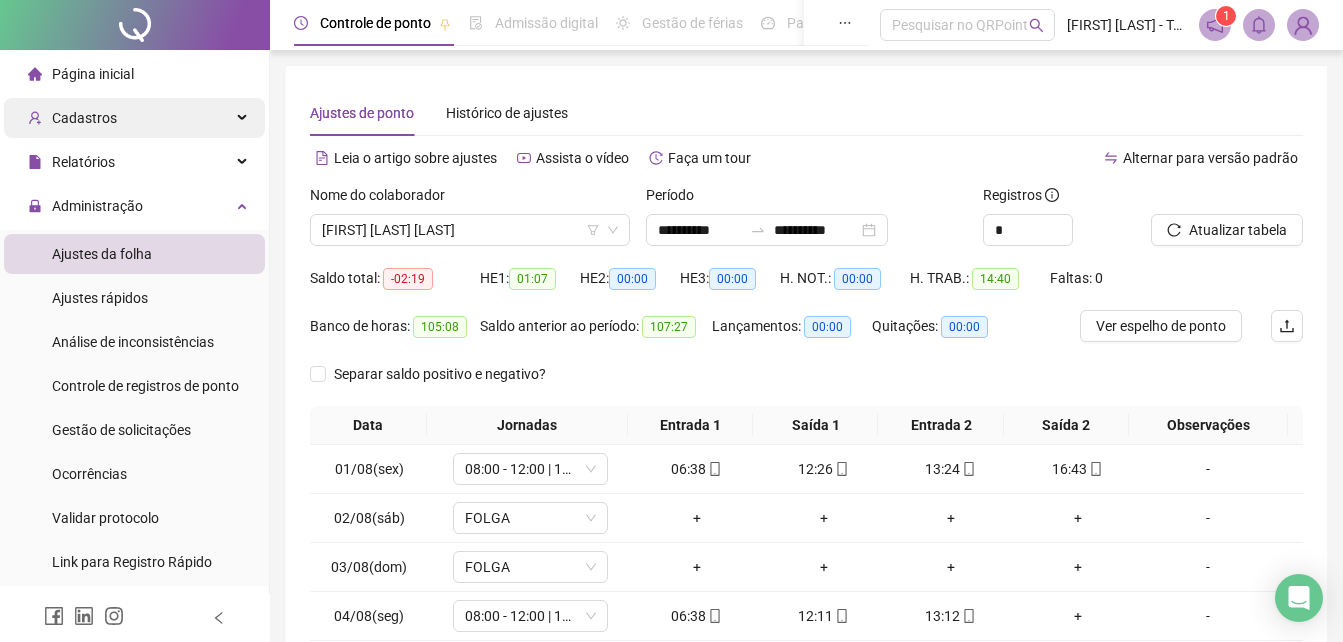 click on "Cadastros" at bounding box center (84, 118) 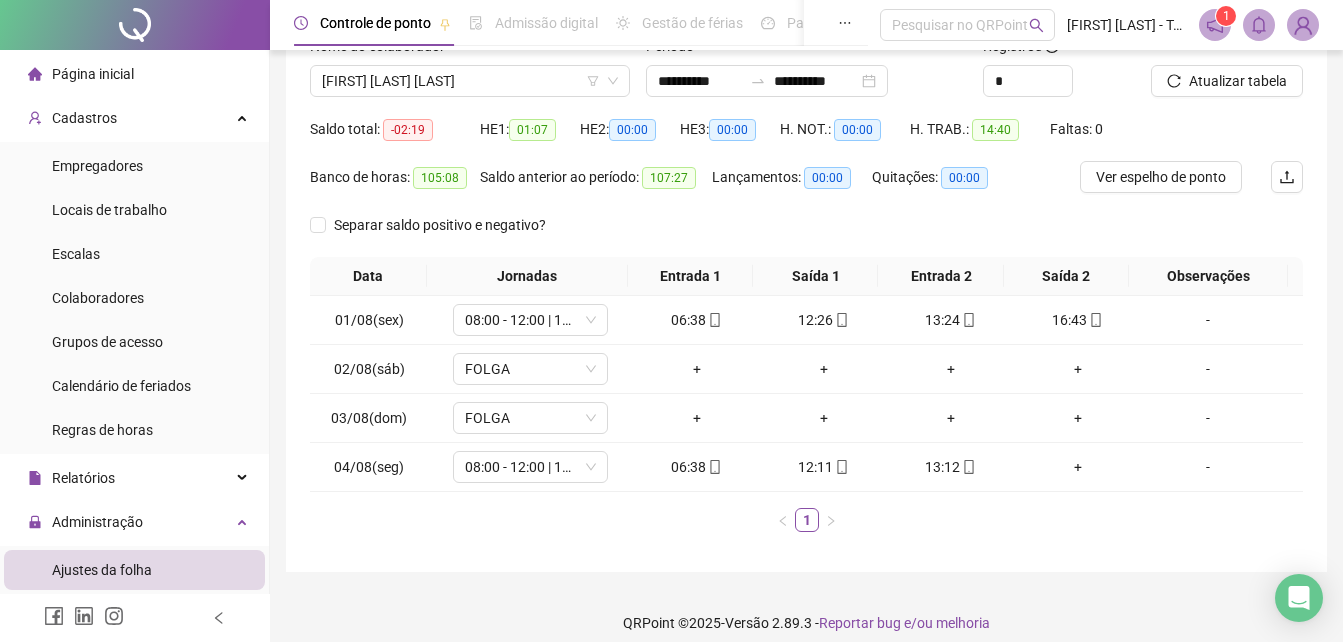scroll, scrollTop: 165, scrollLeft: 0, axis: vertical 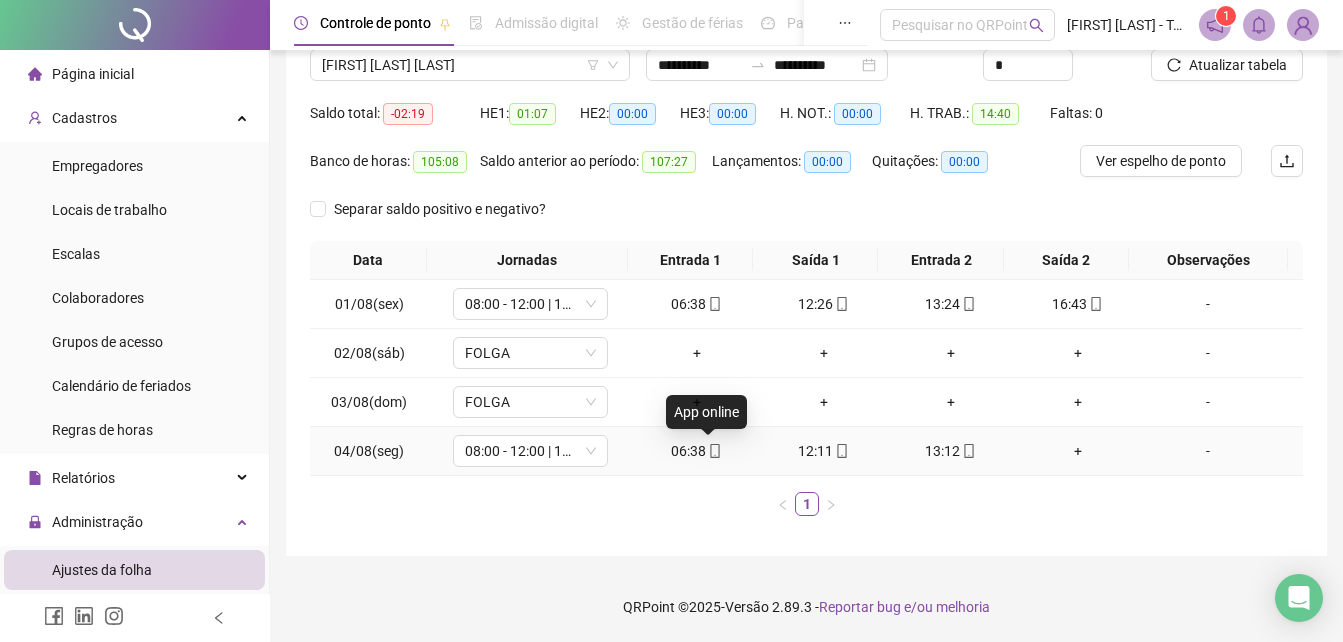 click 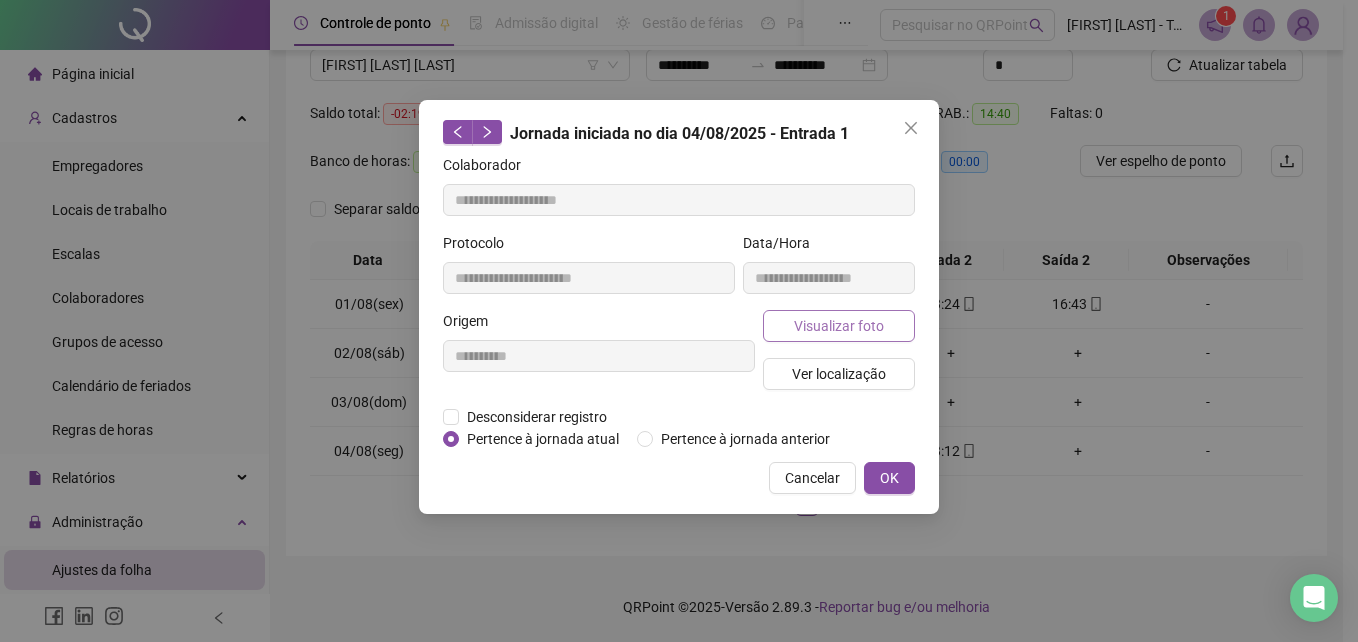 type on "**********" 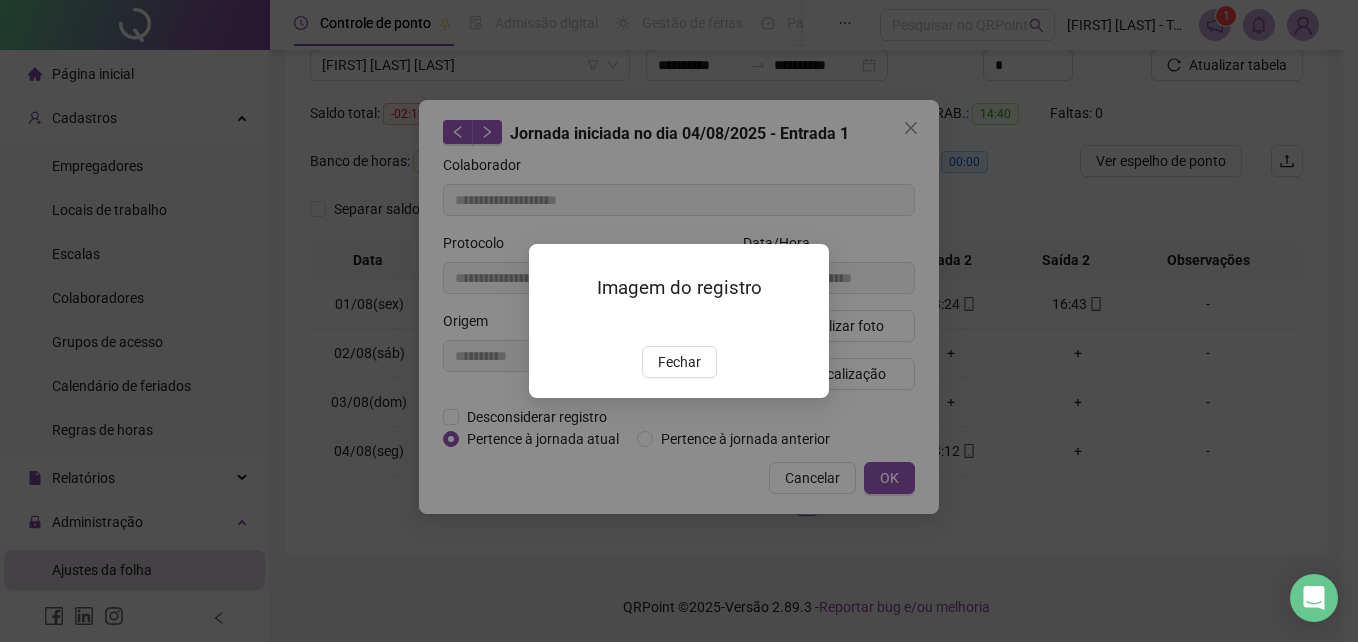 drag, startPoint x: 664, startPoint y: 339, endPoint x: 798, endPoint y: 271, distance: 150.26643 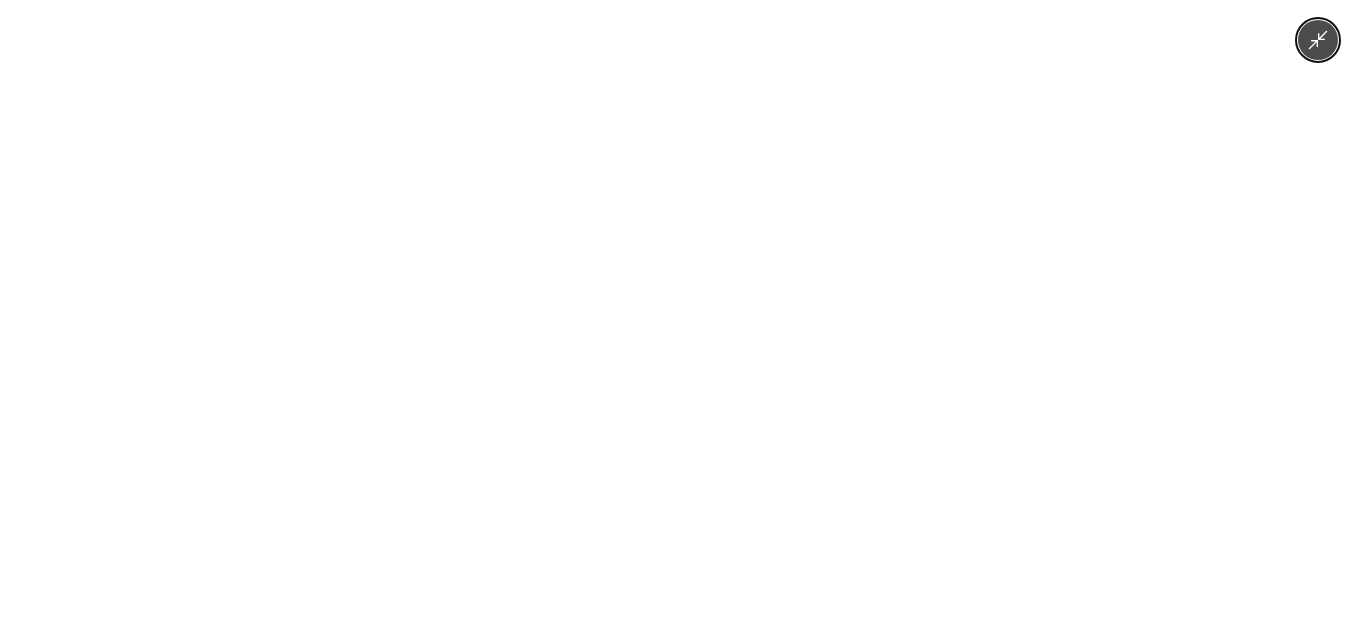 click at bounding box center [679, 321] 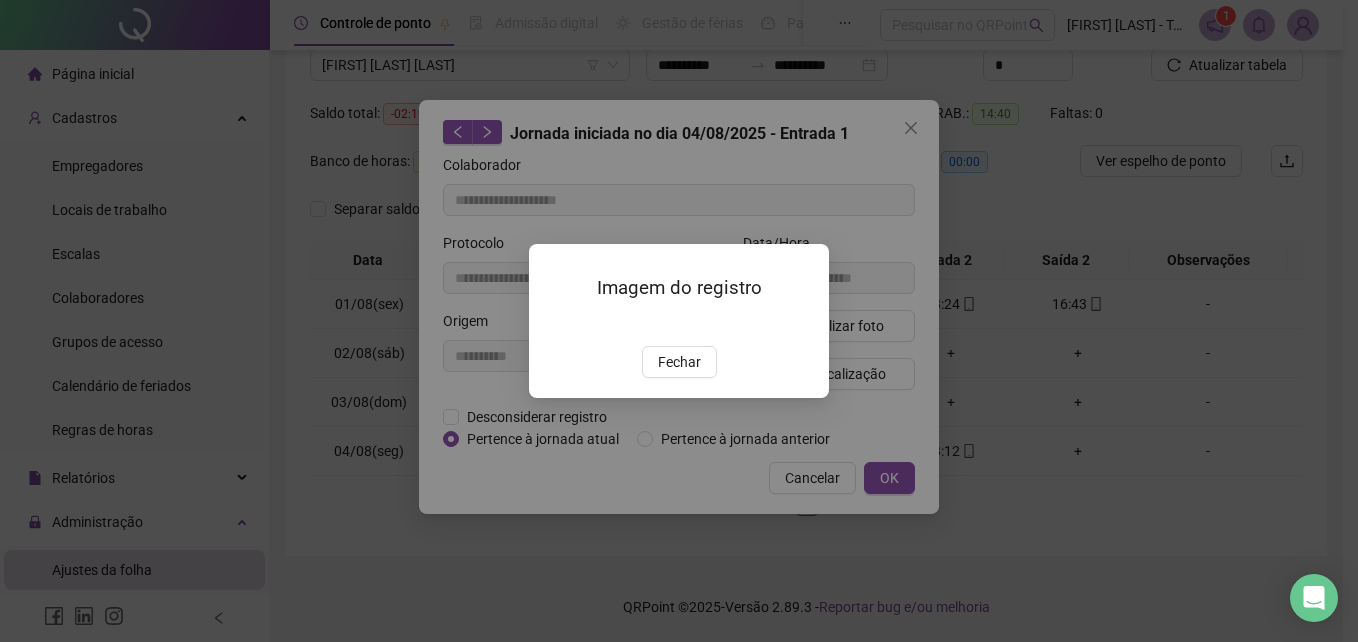 click on "Imagem do registro Fechar" at bounding box center [679, 320] 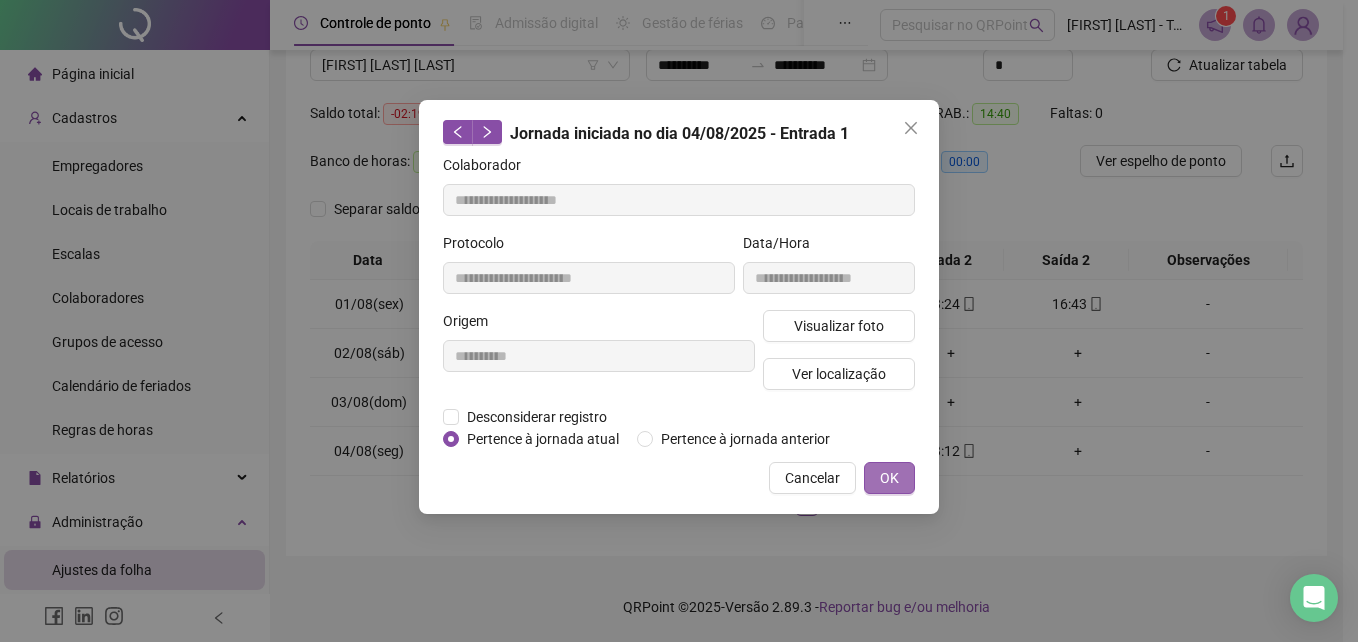 click on "OK" at bounding box center [889, 478] 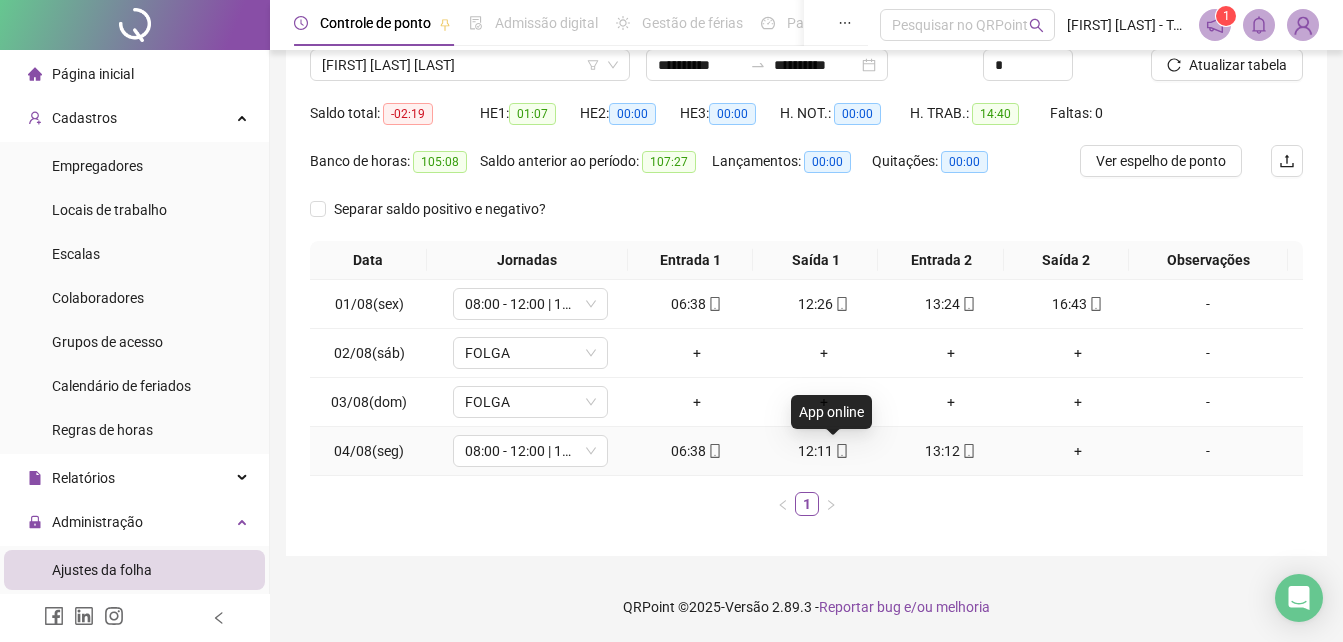 click 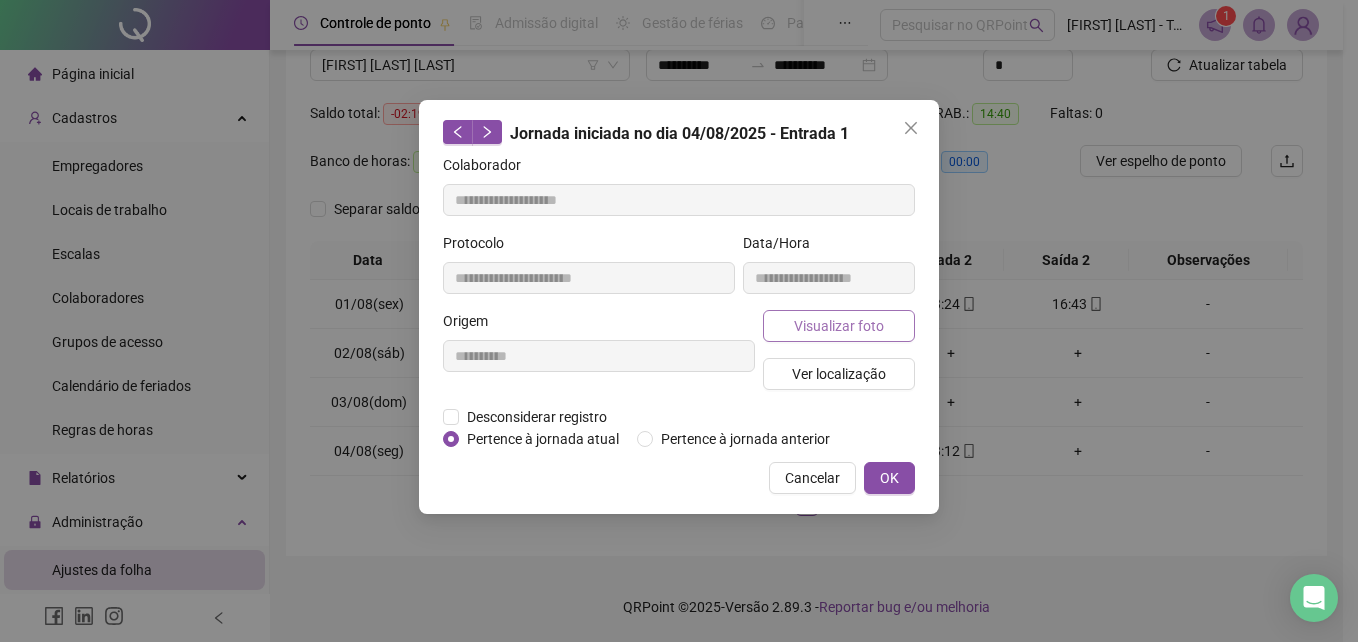 type on "**********" 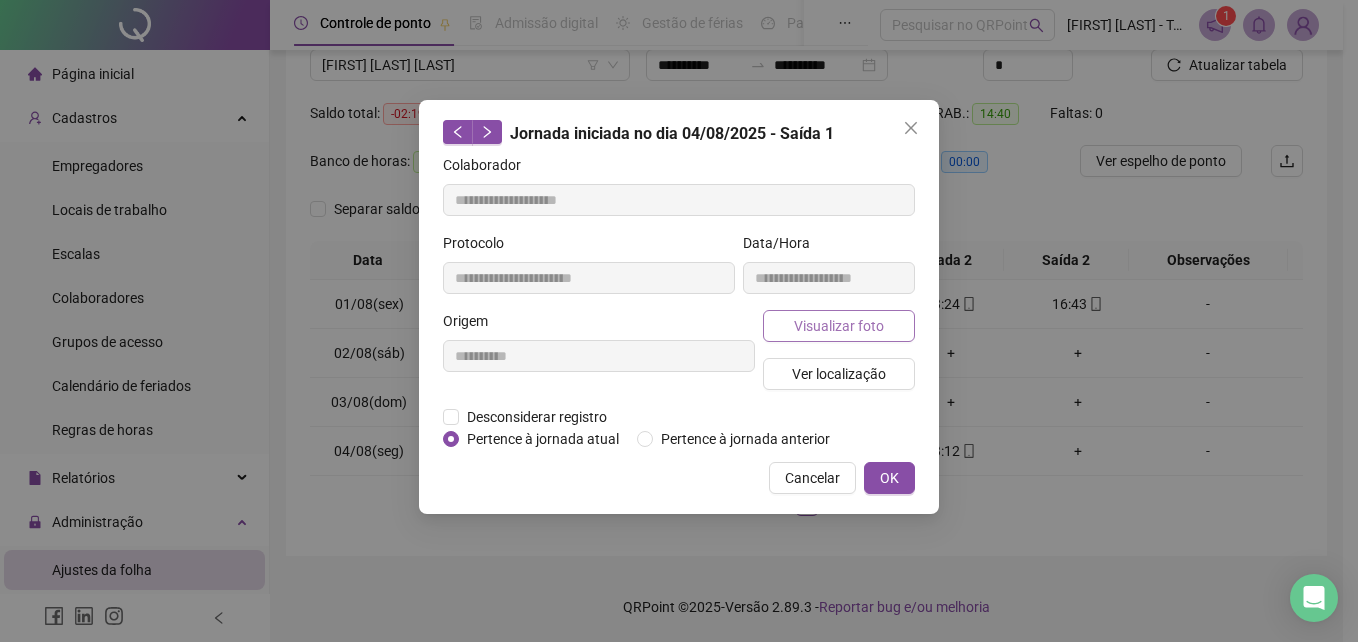 click on "Visualizar foto" at bounding box center (839, 326) 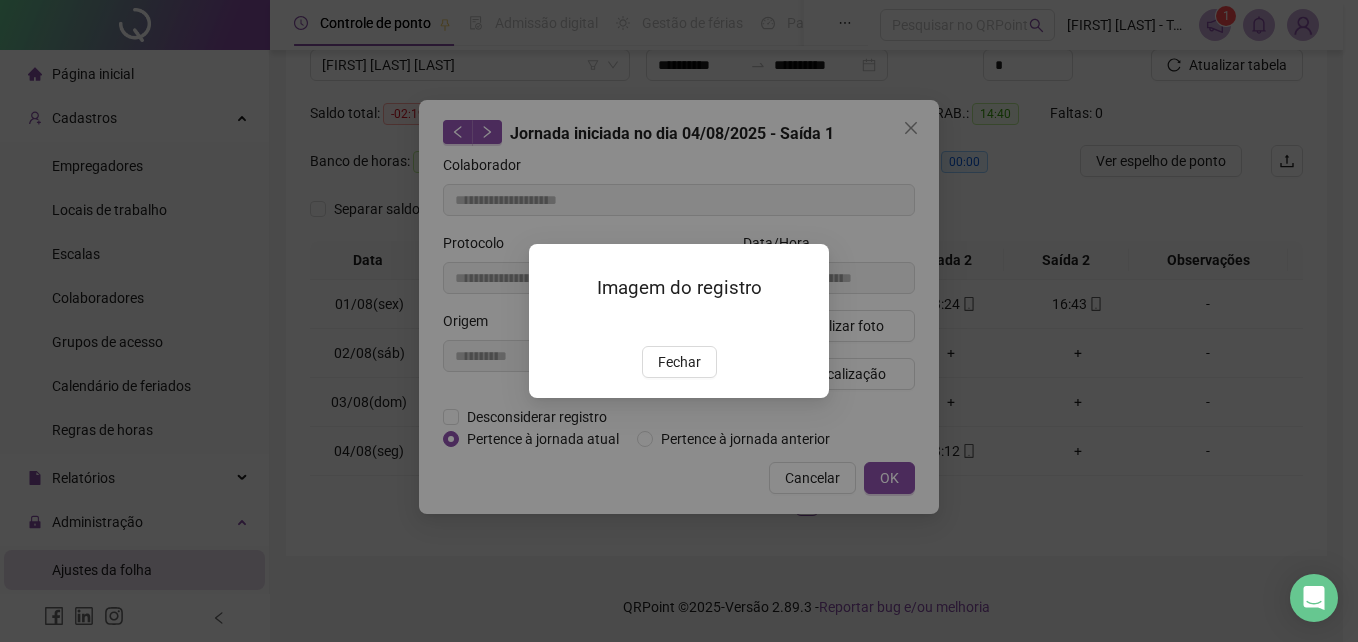 click at bounding box center (553, 324) 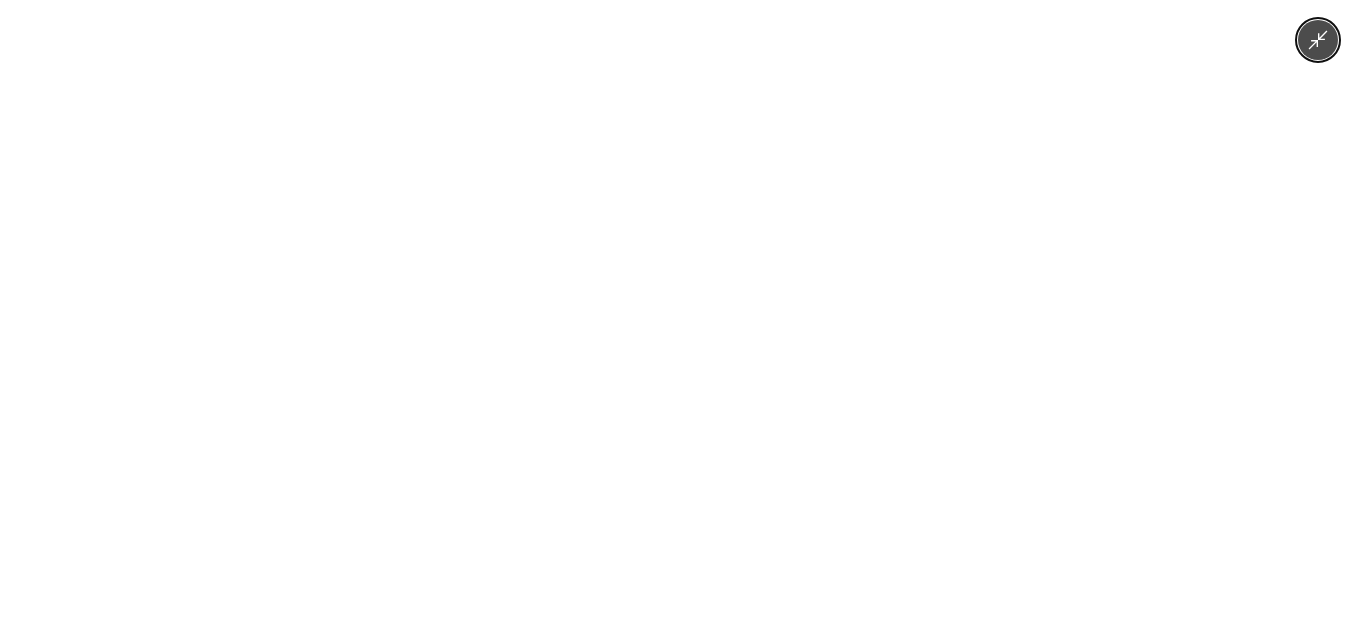 click at bounding box center (679, 321) 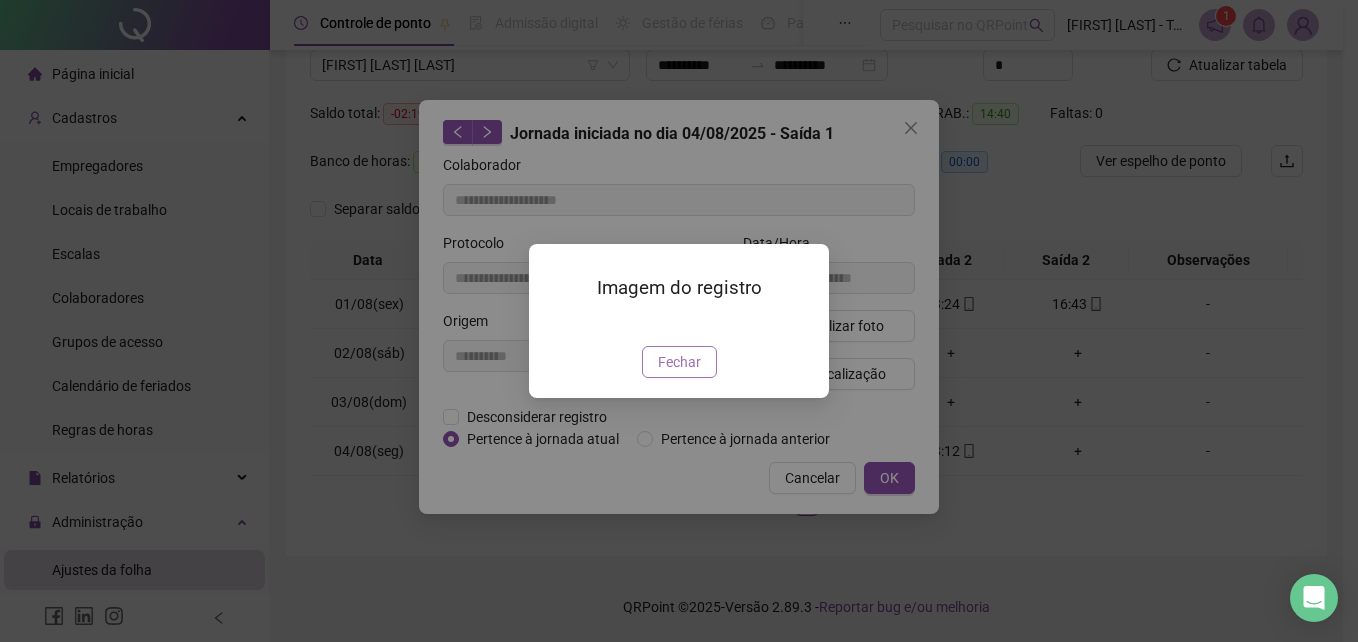 click on "Fechar" at bounding box center [679, 362] 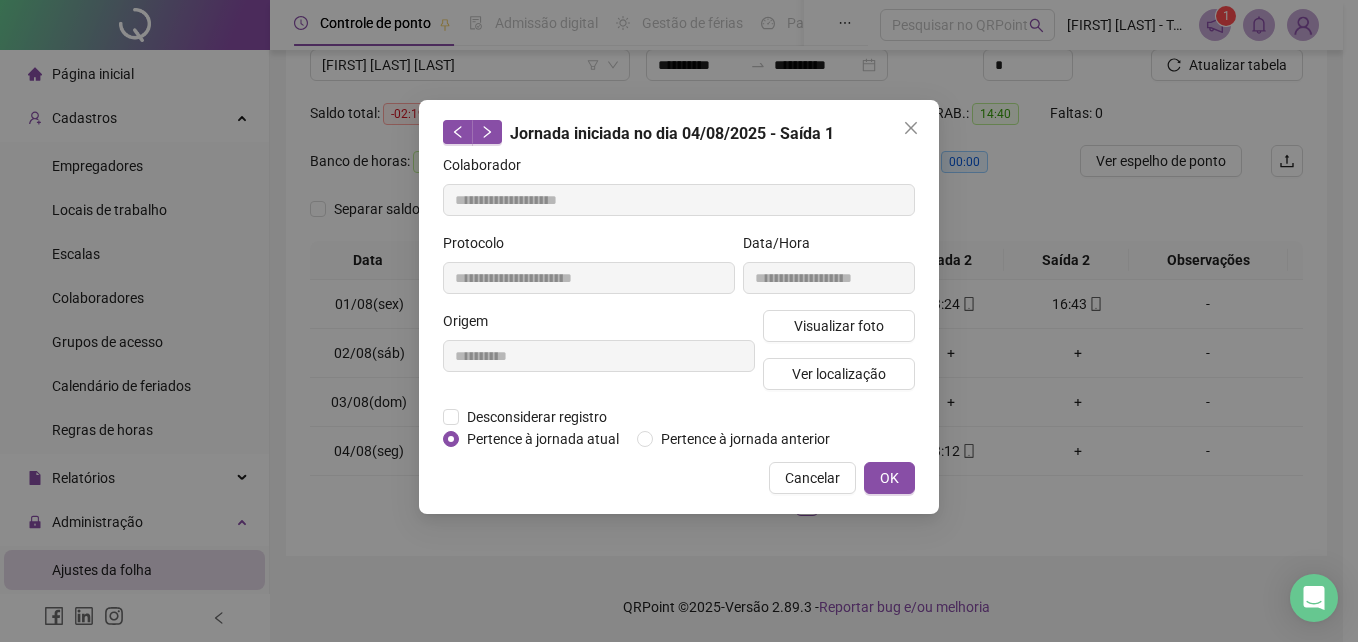 click on "OK" at bounding box center [889, 478] 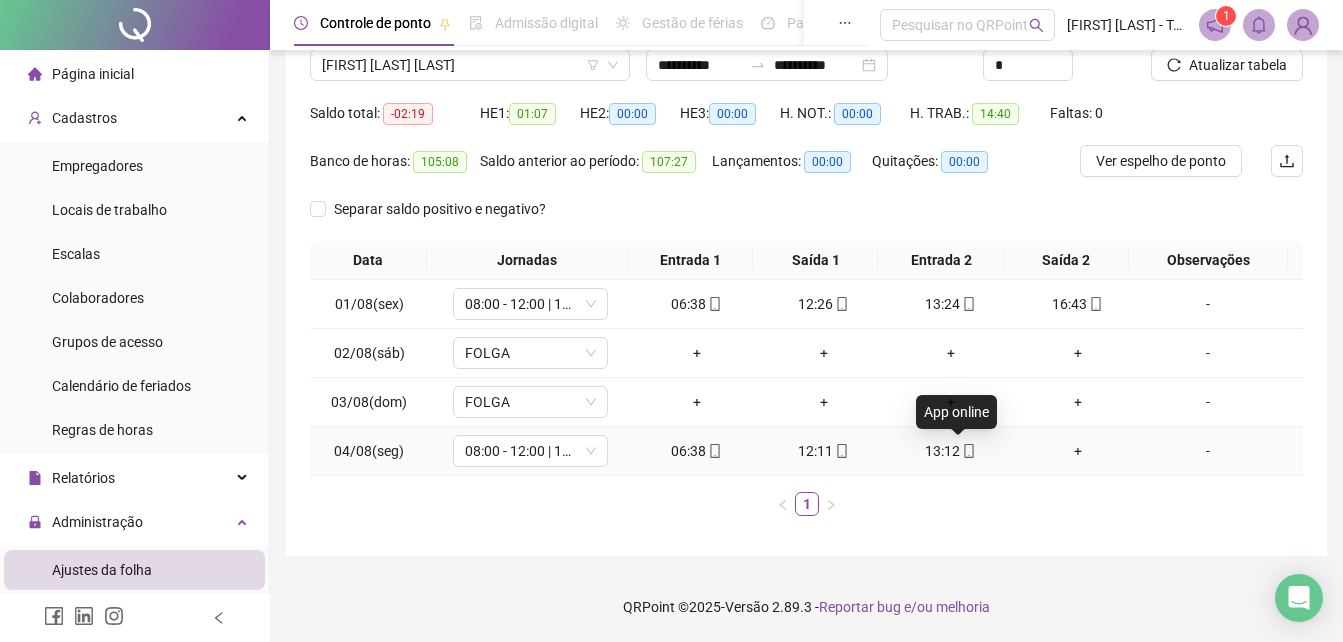 click 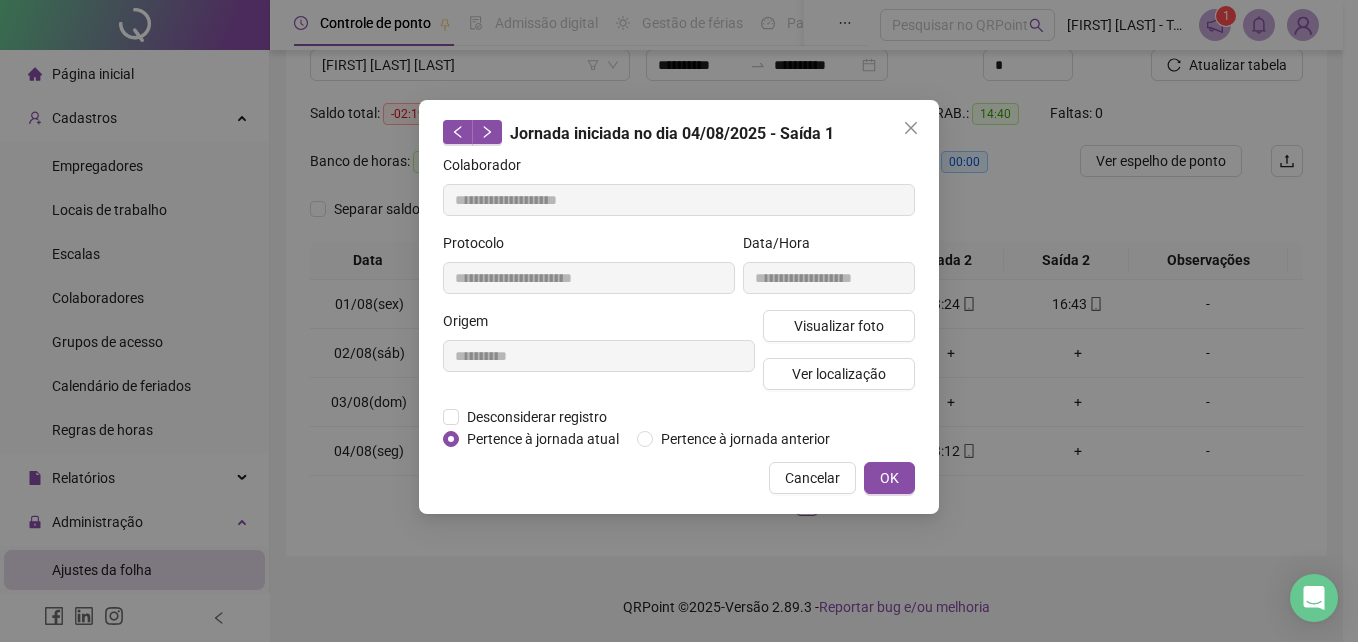 type on "**********" 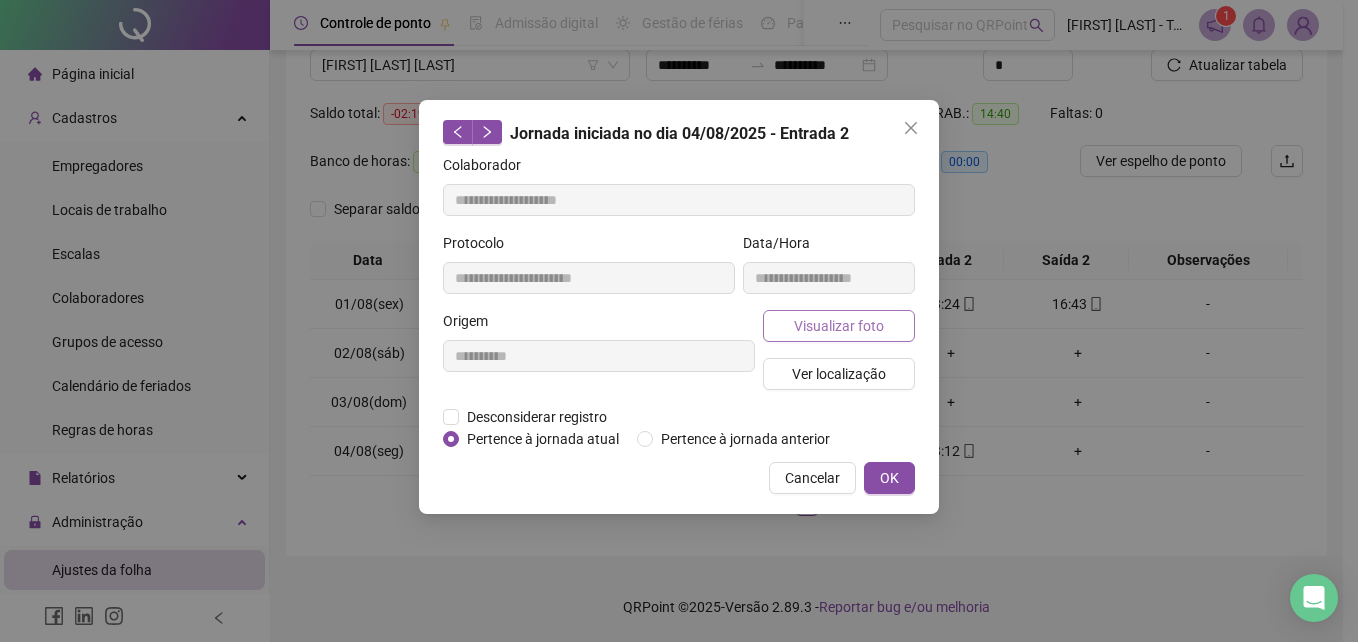 click on "Visualizar foto" at bounding box center [839, 326] 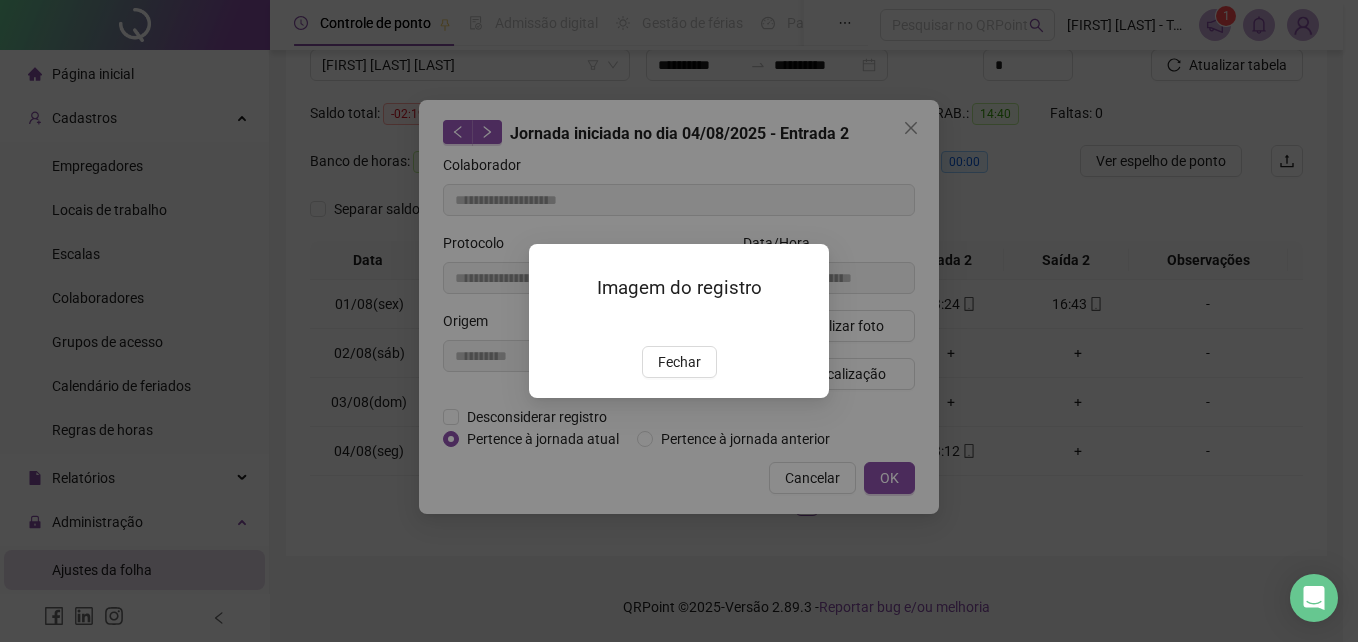 click at bounding box center (553, 324) 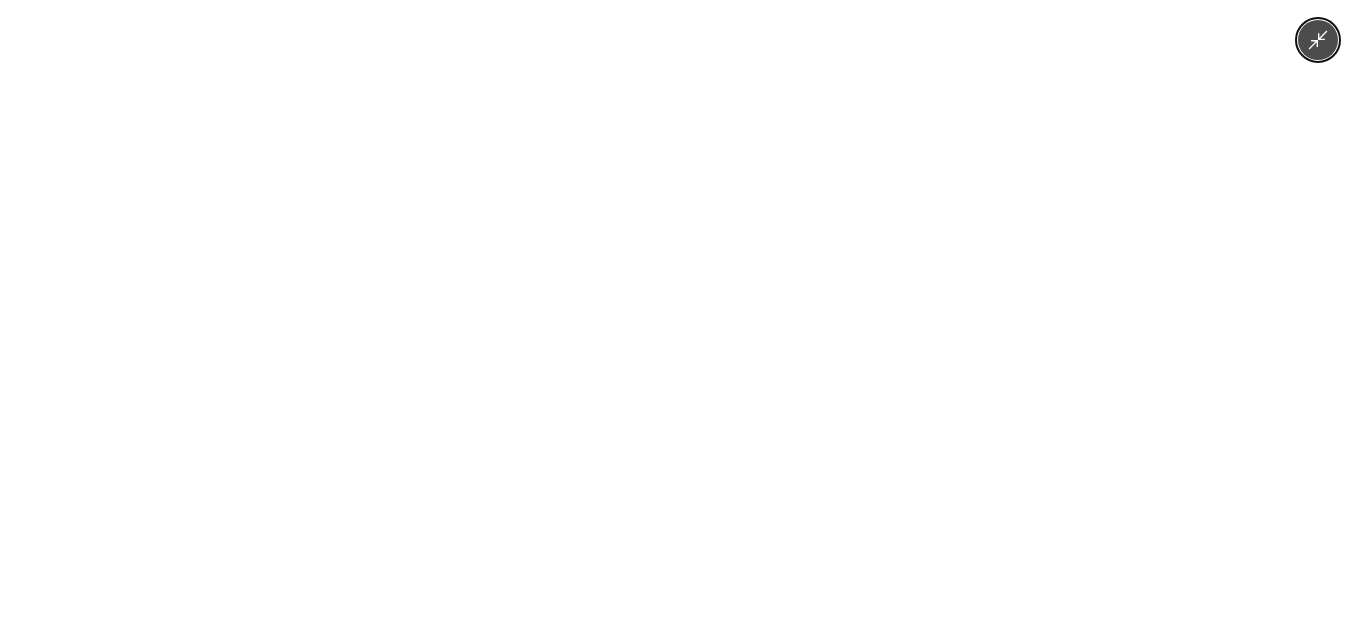 click at bounding box center (679, 321) 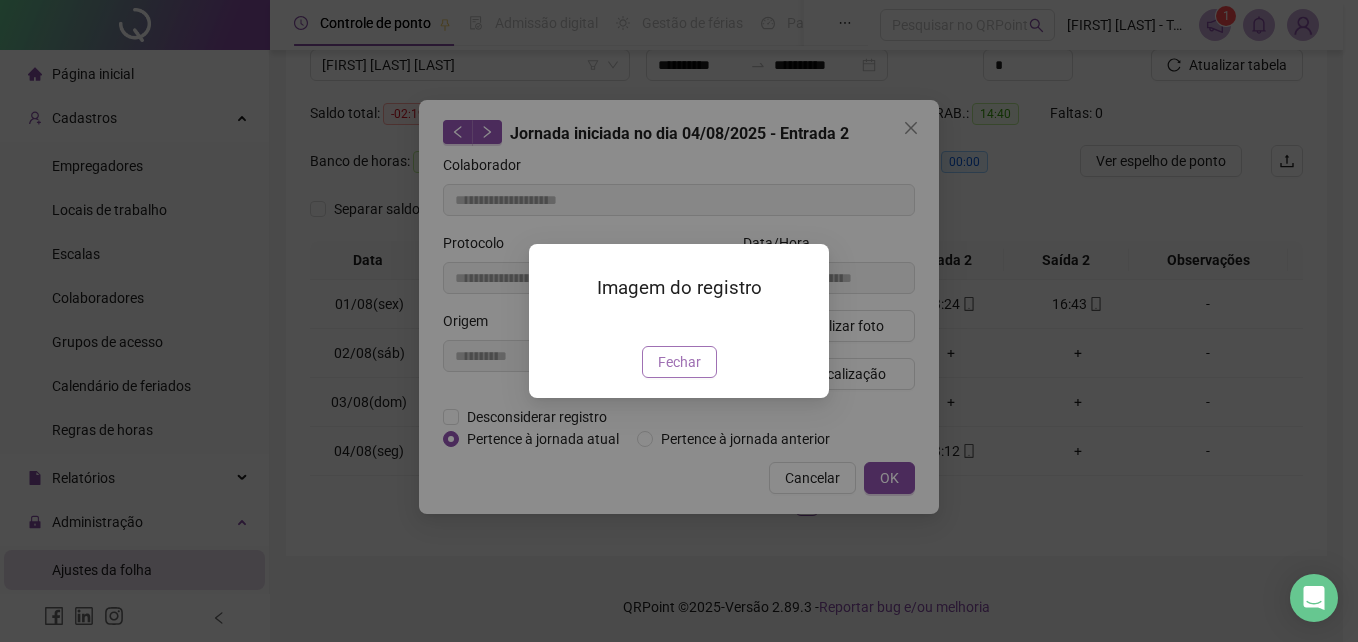 drag, startPoint x: 685, startPoint y: 481, endPoint x: 917, endPoint y: 464, distance: 232.62201 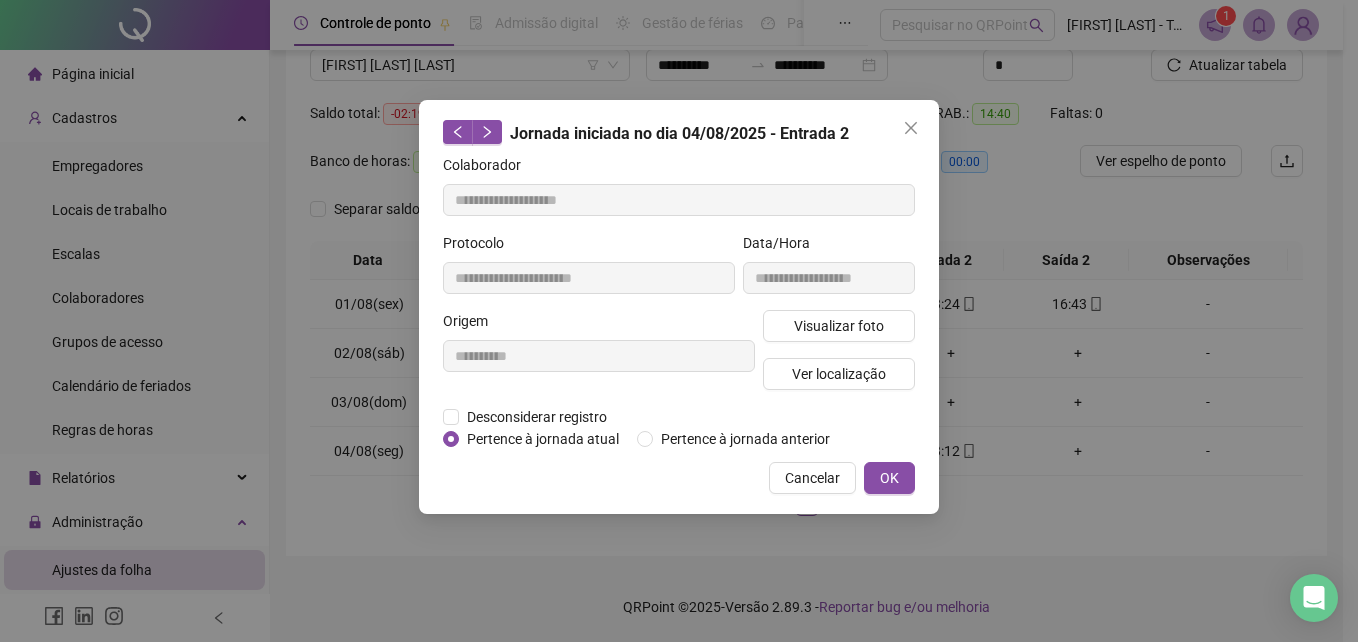 drag, startPoint x: 899, startPoint y: 486, endPoint x: 877, endPoint y: 490, distance: 22.36068 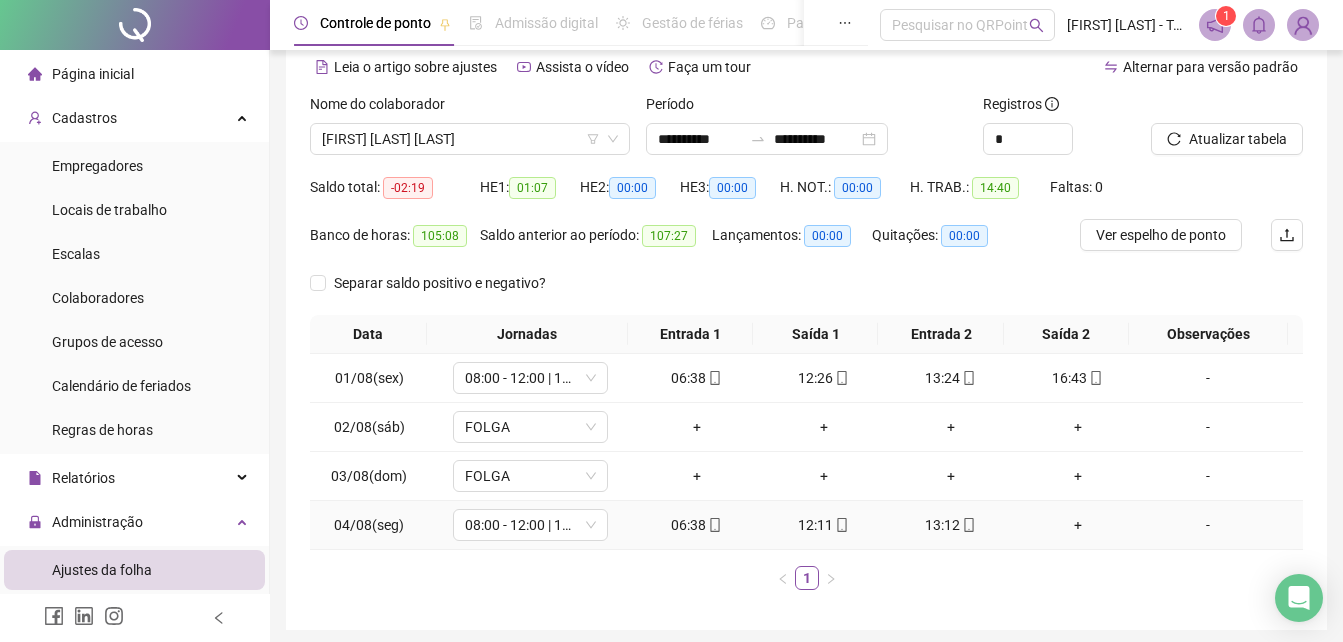 scroll, scrollTop: 0, scrollLeft: 0, axis: both 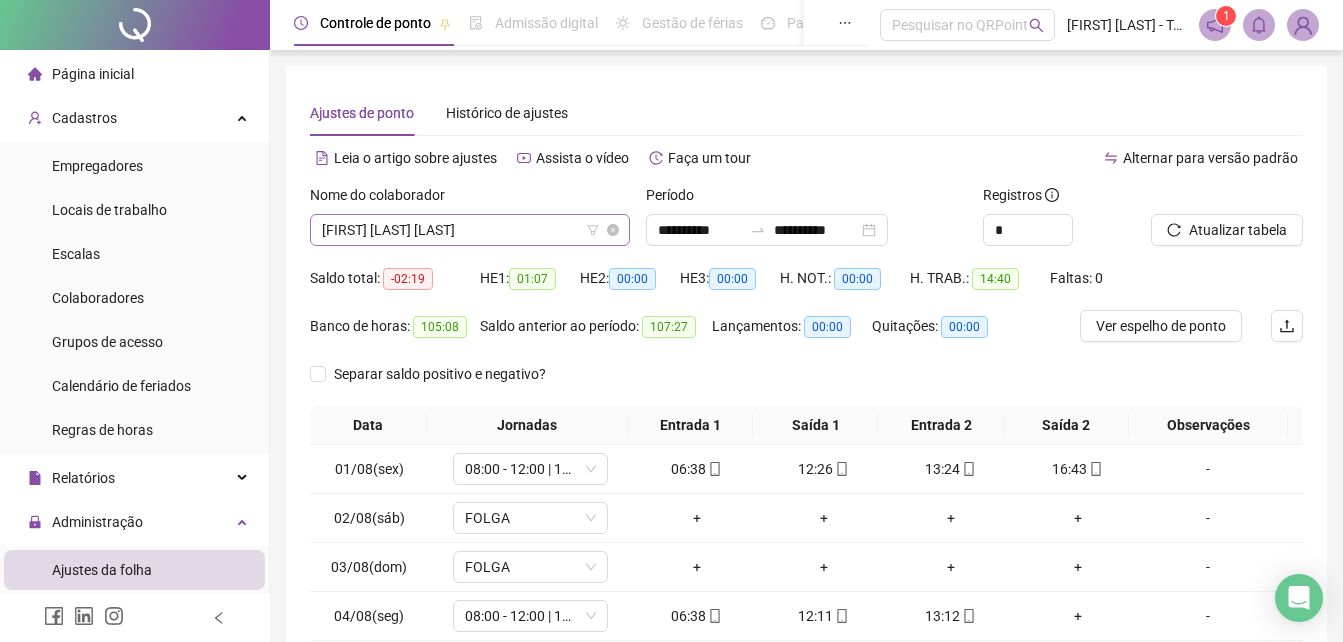 click on "[FIRST] [LAST] [LAST]" at bounding box center [470, 230] 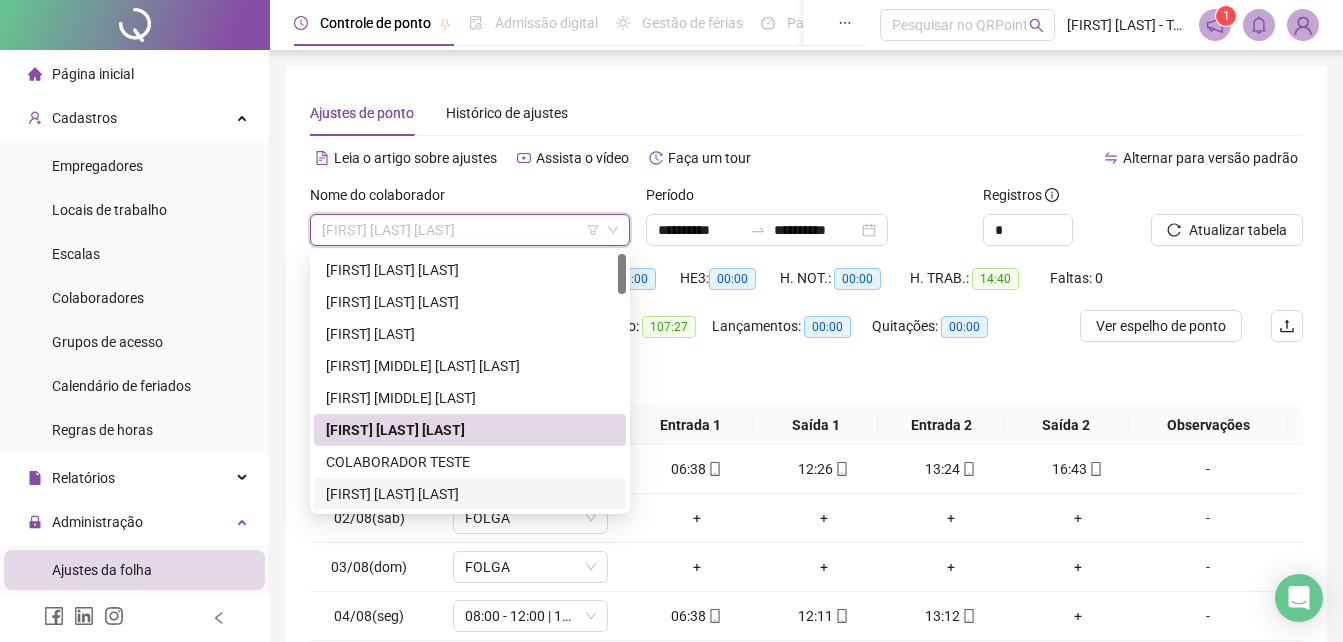 click on "[FIRST] [LAST] [LAST]" at bounding box center (470, 494) 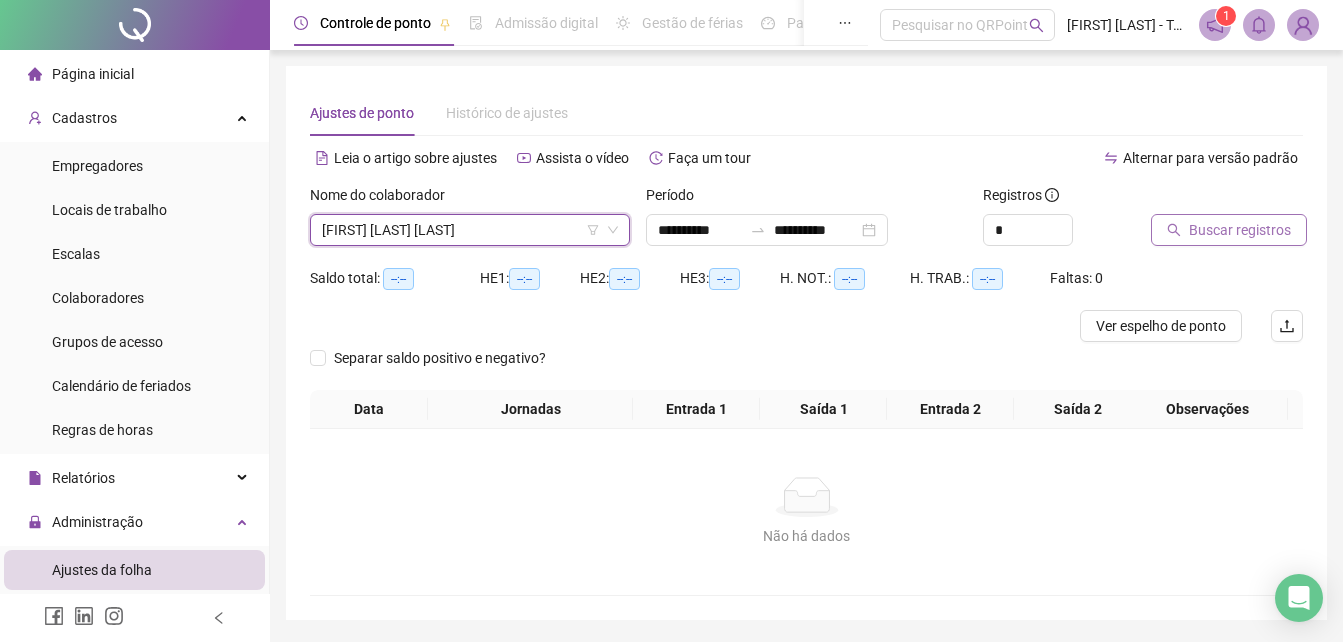 click on "Buscar registros" at bounding box center (1240, 230) 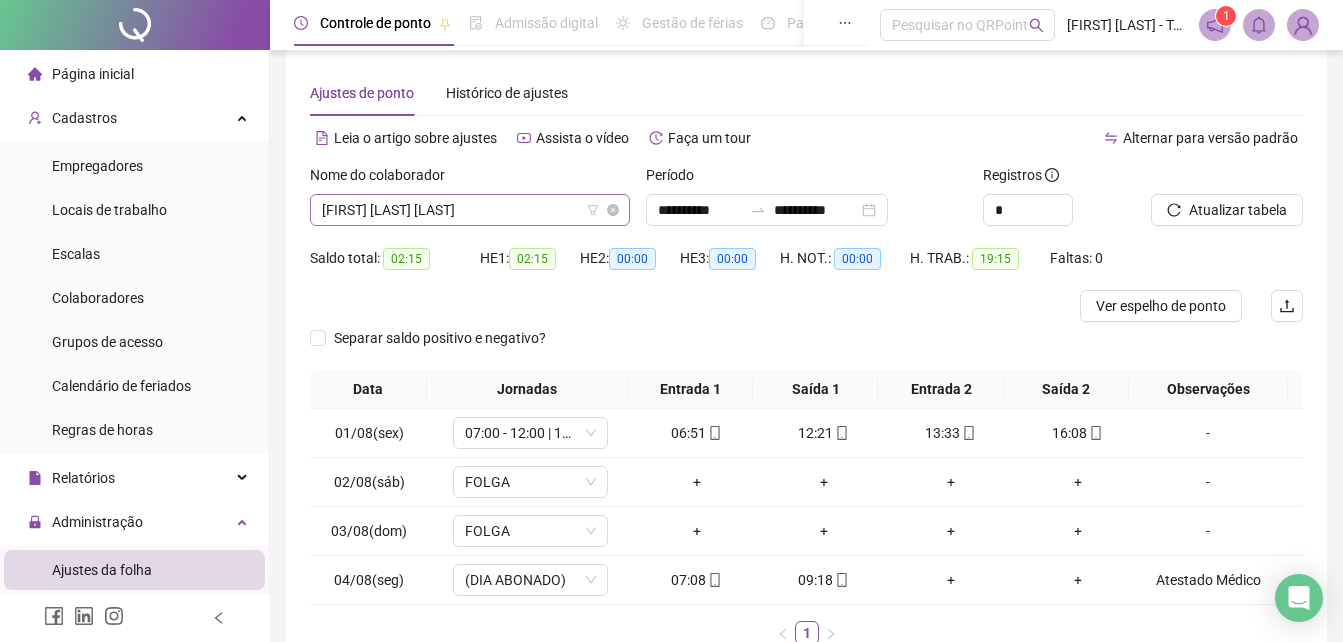 scroll, scrollTop: 0, scrollLeft: 0, axis: both 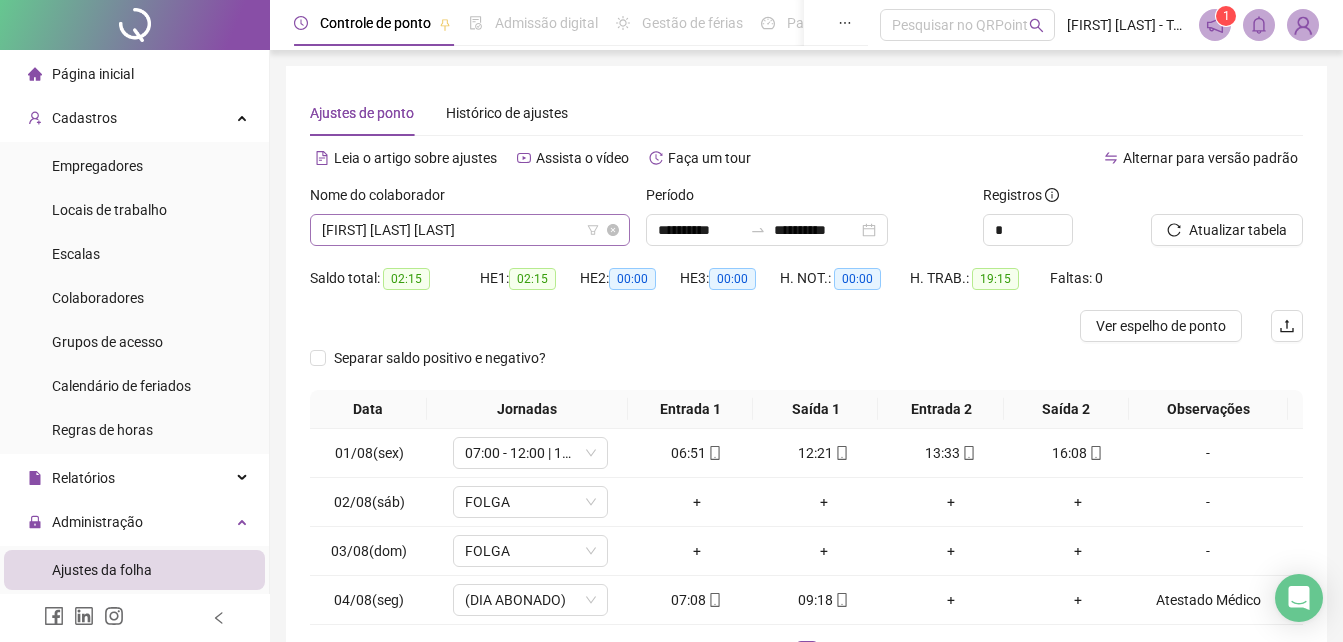 click on "[FIRST] [LAST] [LAST]" at bounding box center [470, 230] 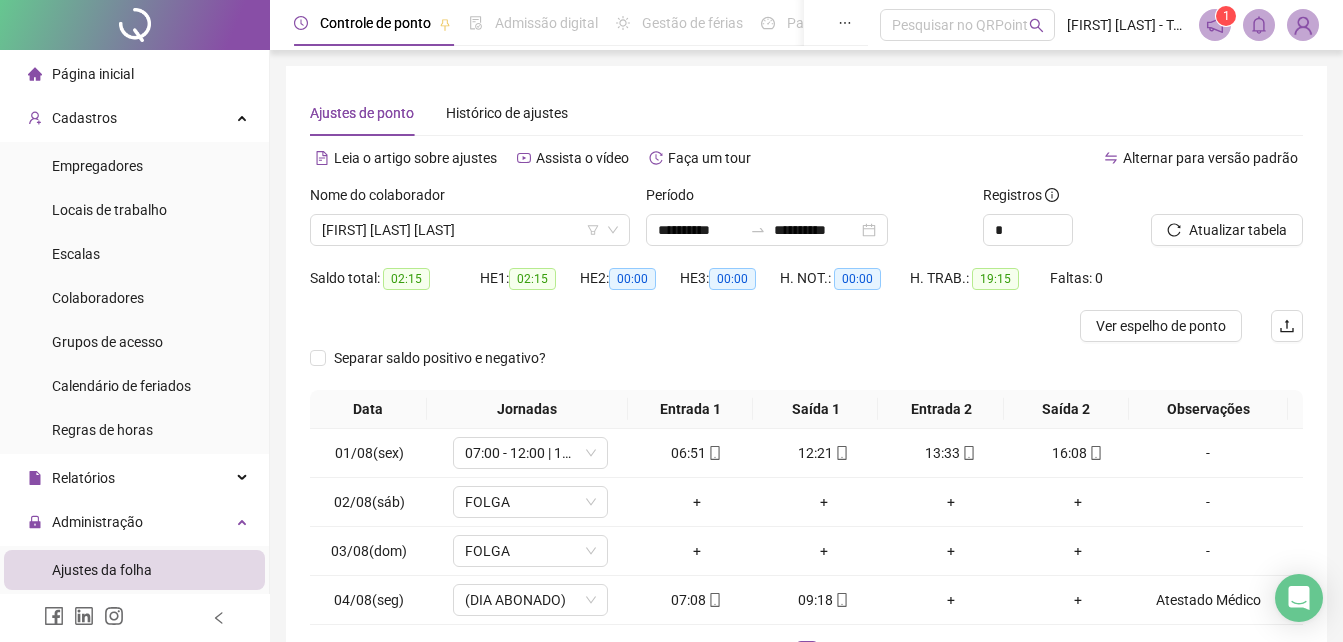 click at bounding box center [682, 326] 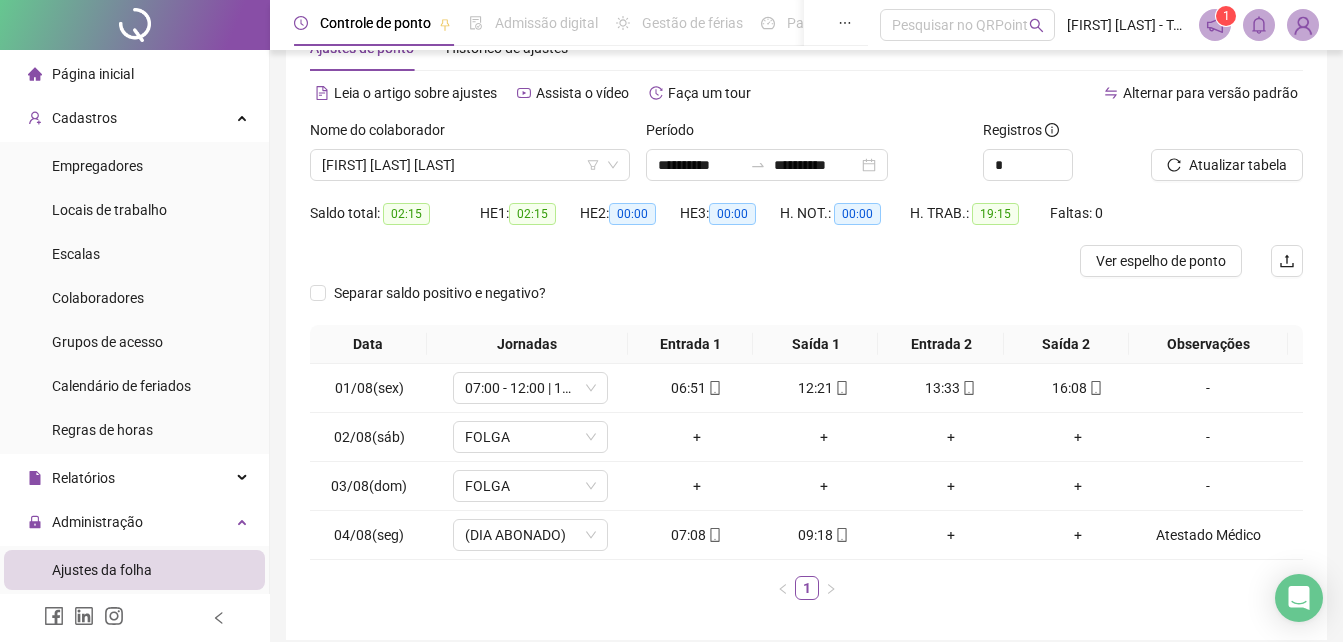 scroll, scrollTop: 100, scrollLeft: 0, axis: vertical 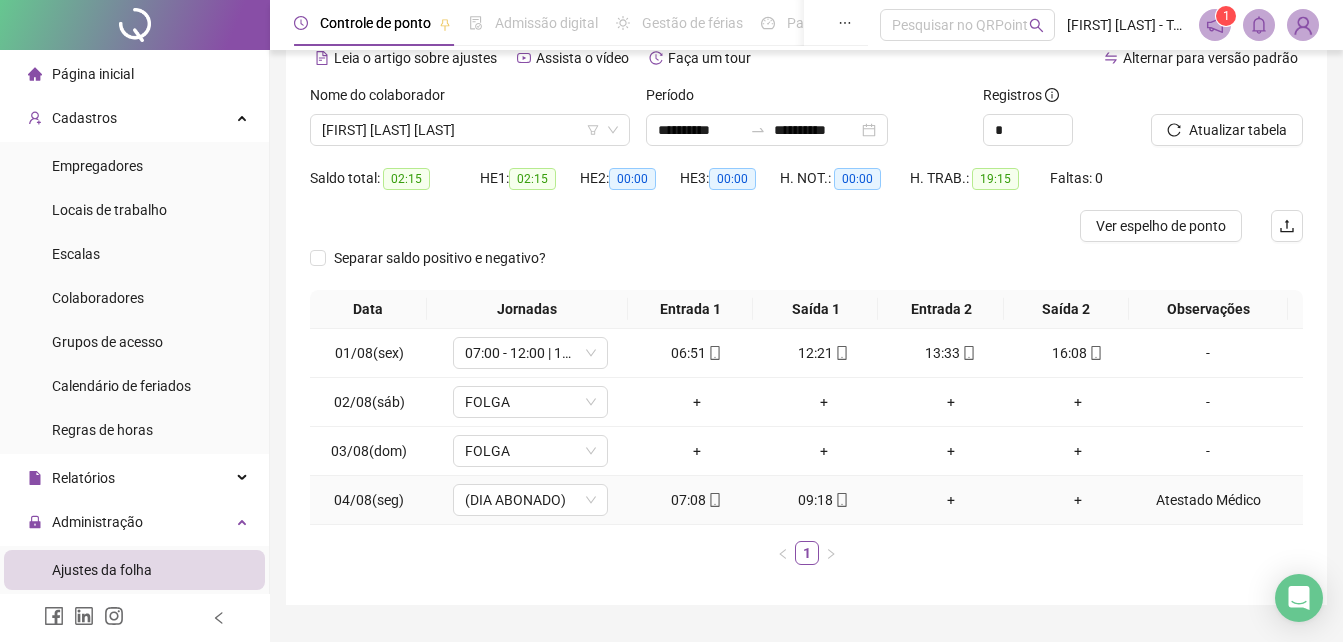 click on "Atestado Médico" at bounding box center [1208, 500] 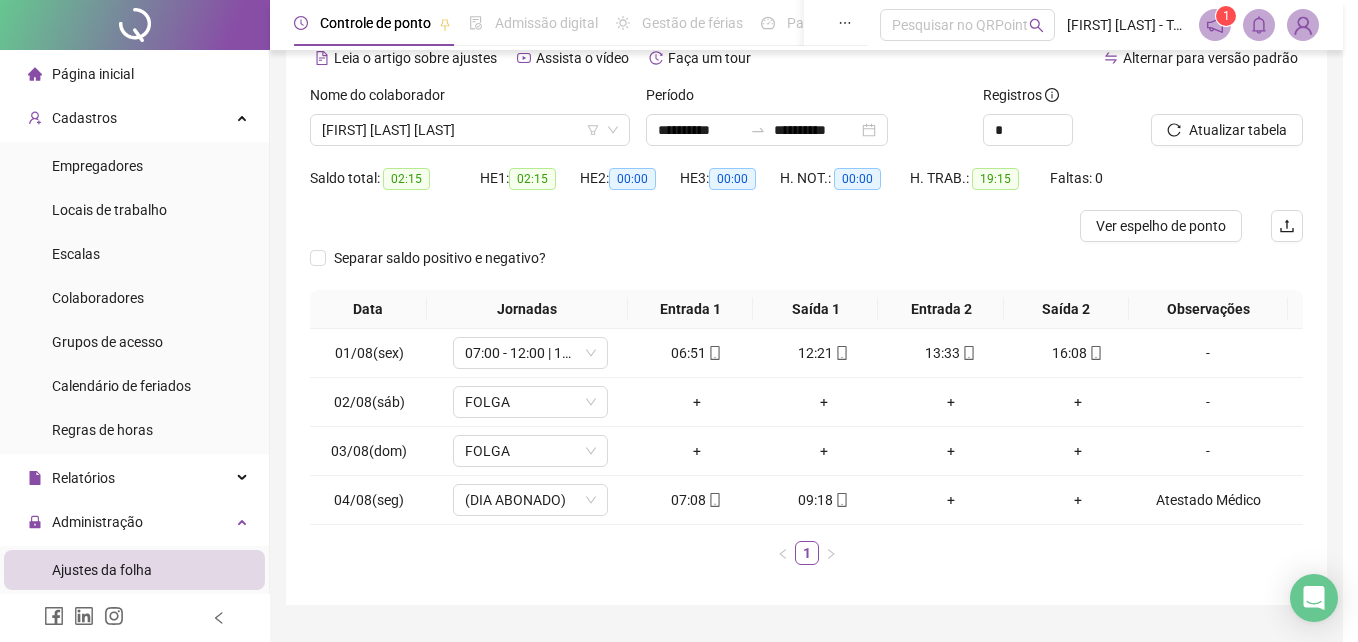 type on "**********" 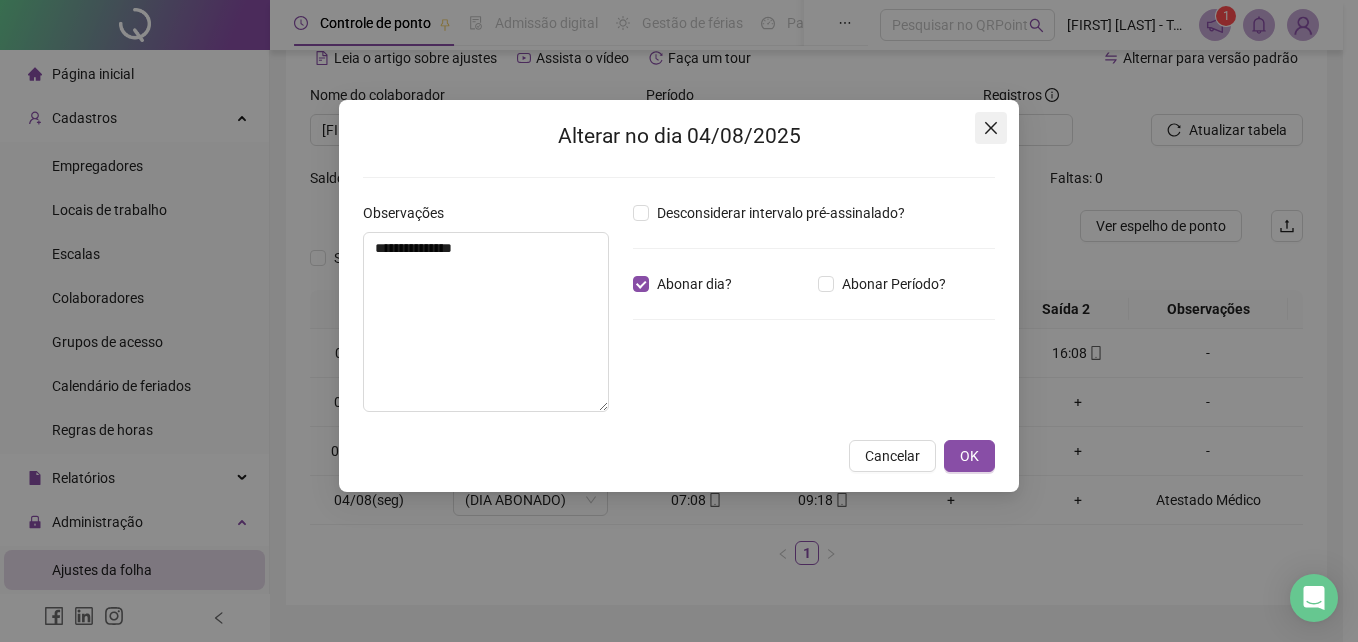 click 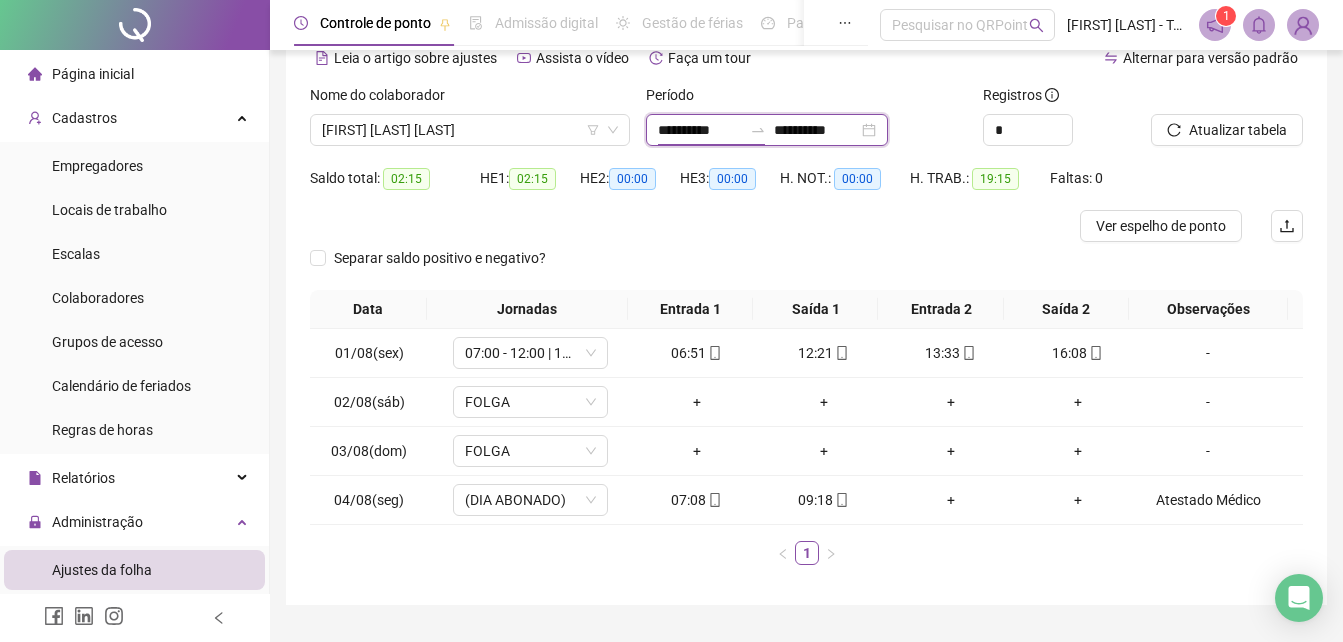 click on "**********" at bounding box center [700, 130] 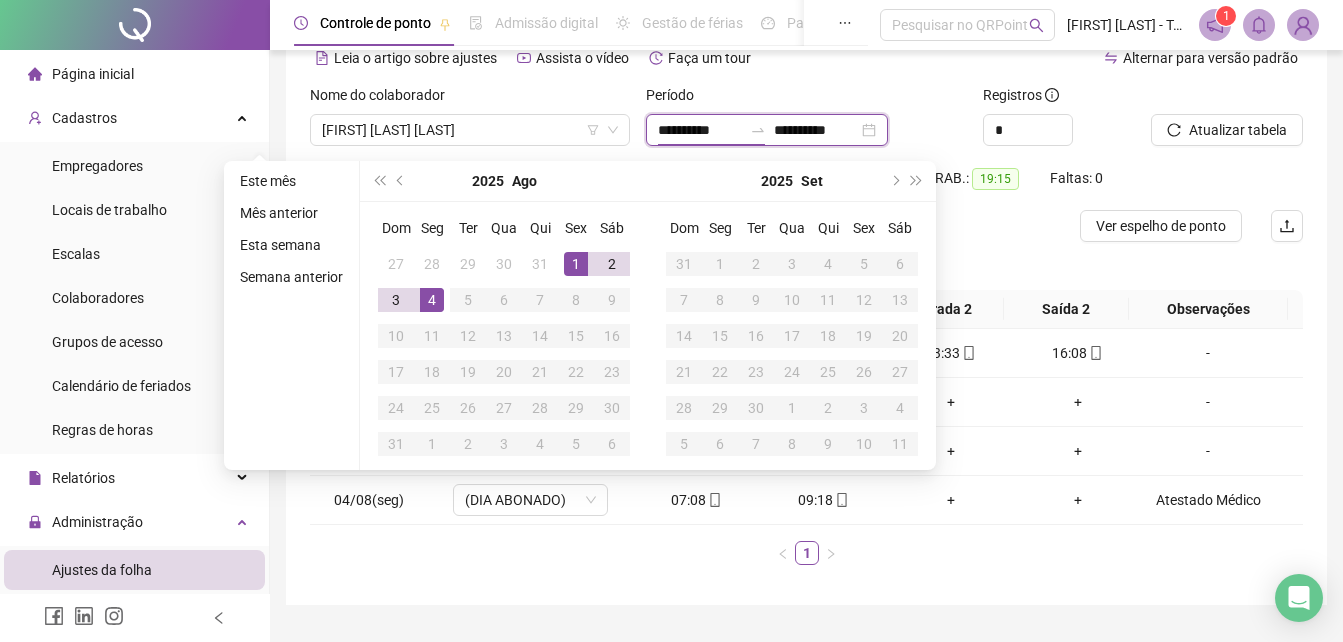 type on "**********" 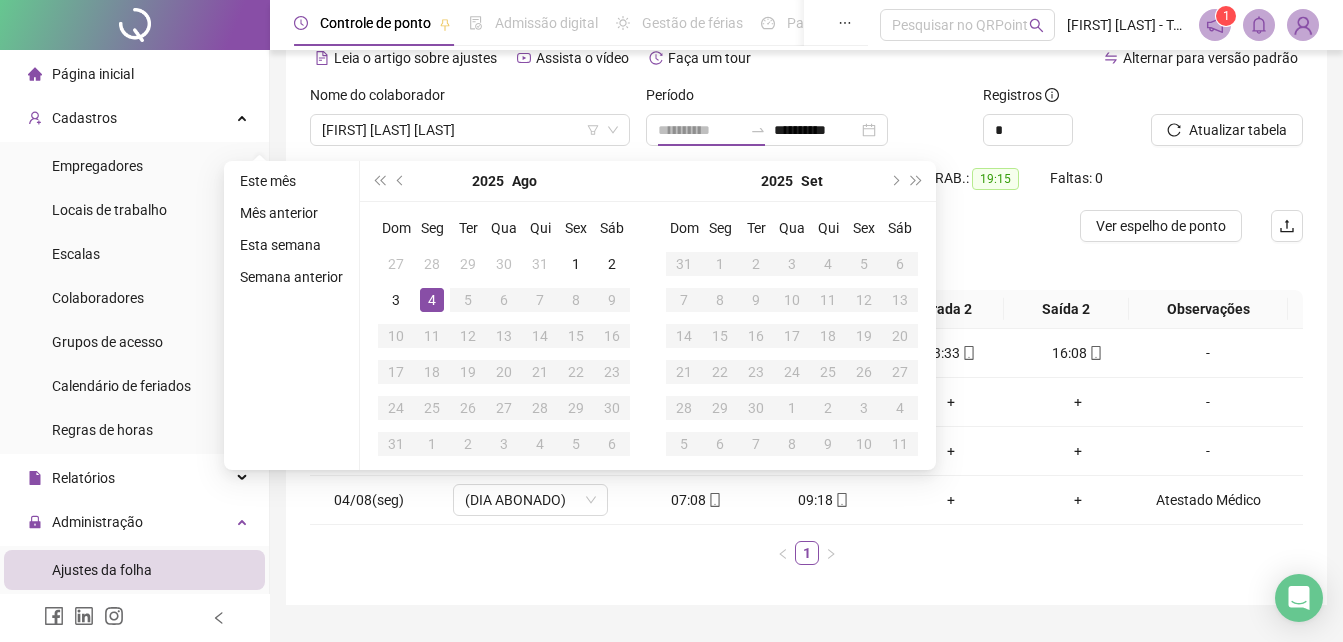 click on "4" at bounding box center [432, 300] 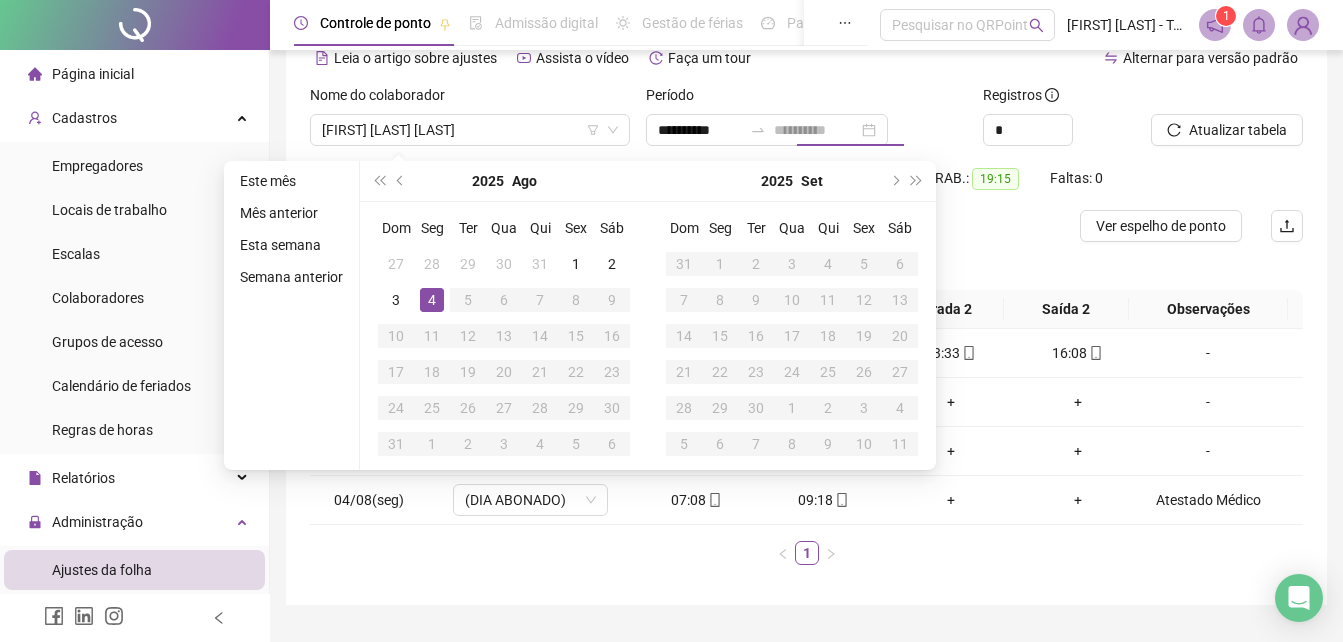 click on "4" at bounding box center [432, 300] 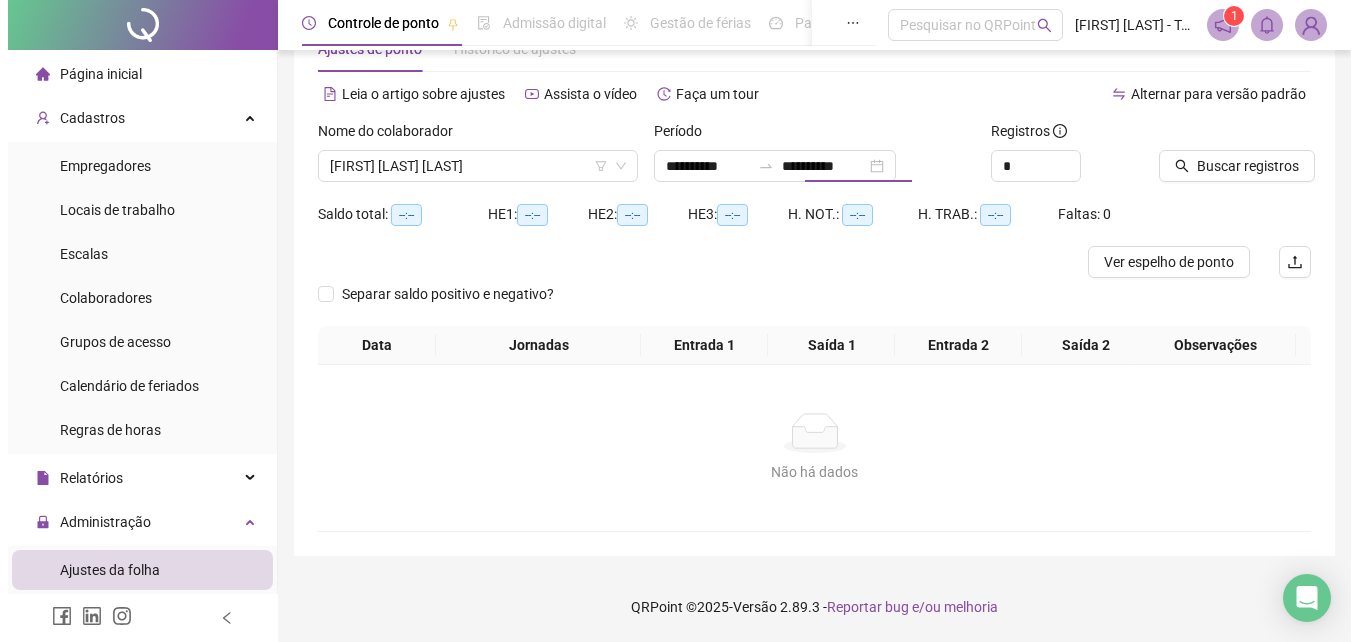 scroll, scrollTop: 64, scrollLeft: 0, axis: vertical 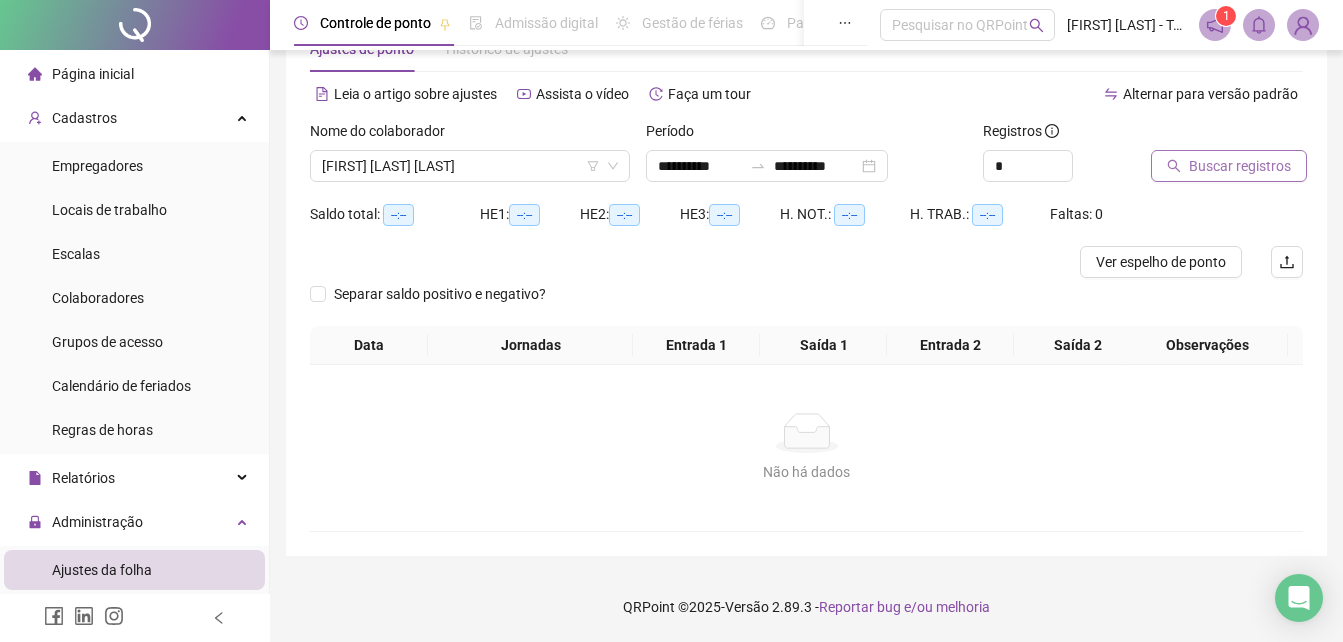 click on "Buscar registros" at bounding box center [1240, 166] 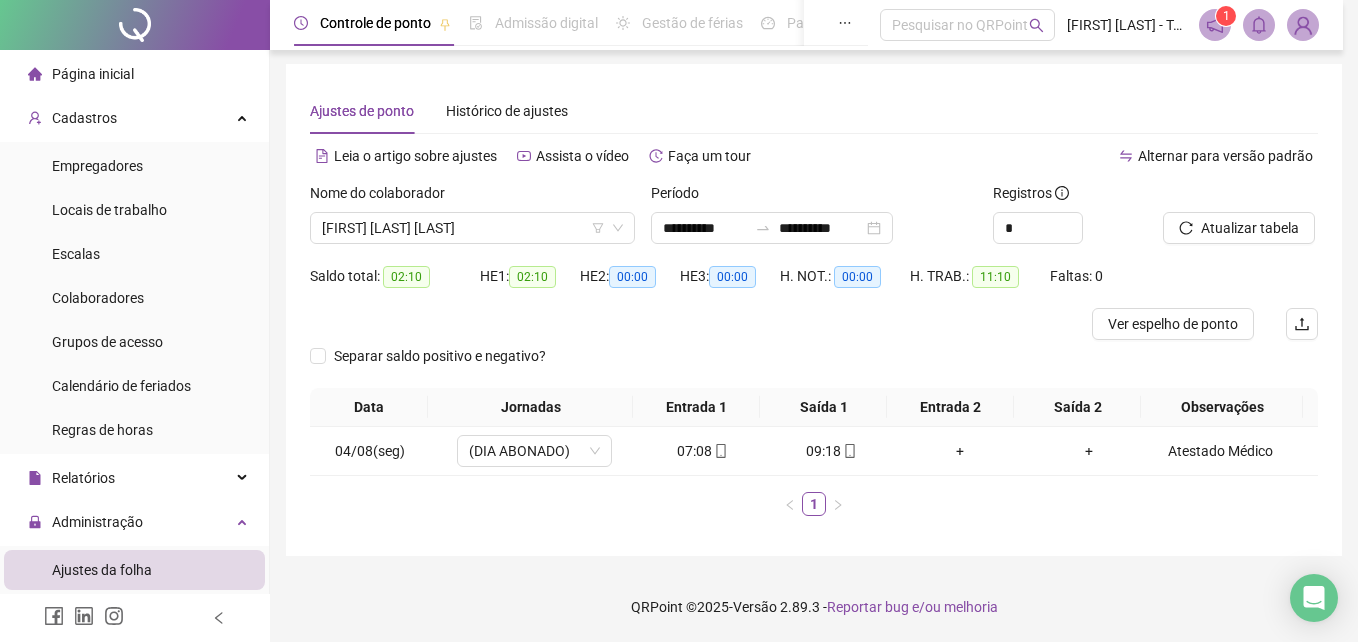 scroll, scrollTop: 2, scrollLeft: 0, axis: vertical 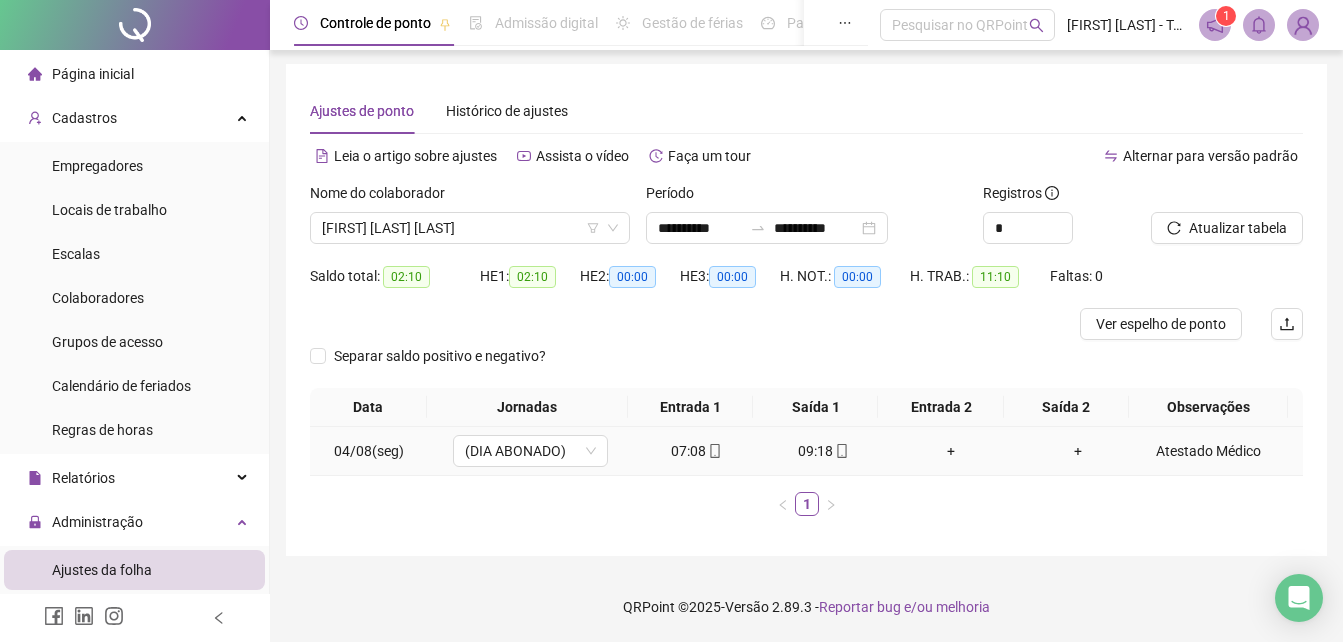click on "+" at bounding box center (1077, 451) 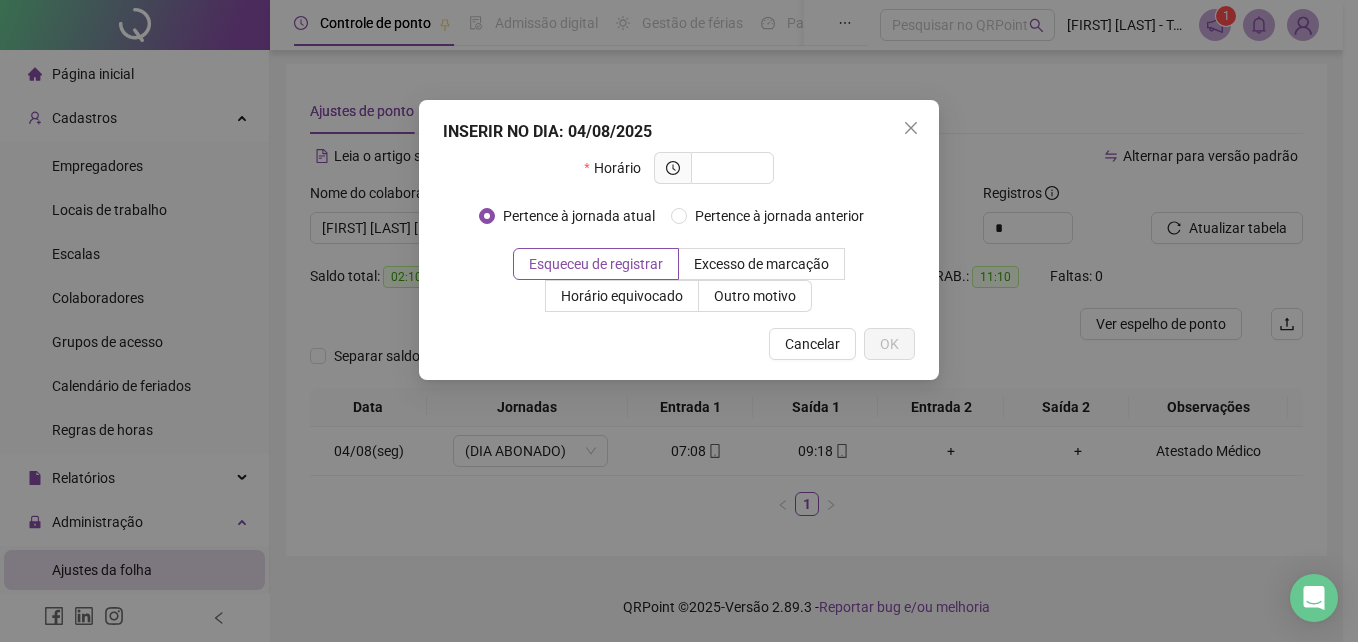 drag, startPoint x: 907, startPoint y: 126, endPoint x: 1253, endPoint y: 319, distance: 396.18808 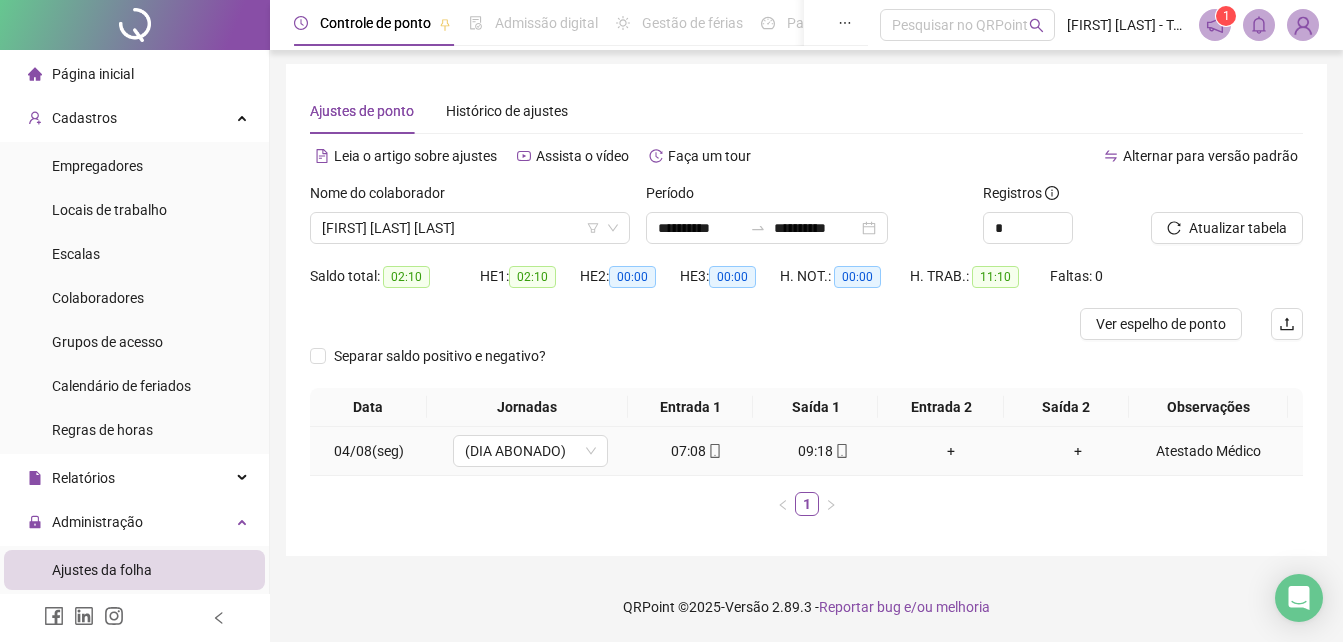 click on "Atestado Médico" at bounding box center (1222, 451) 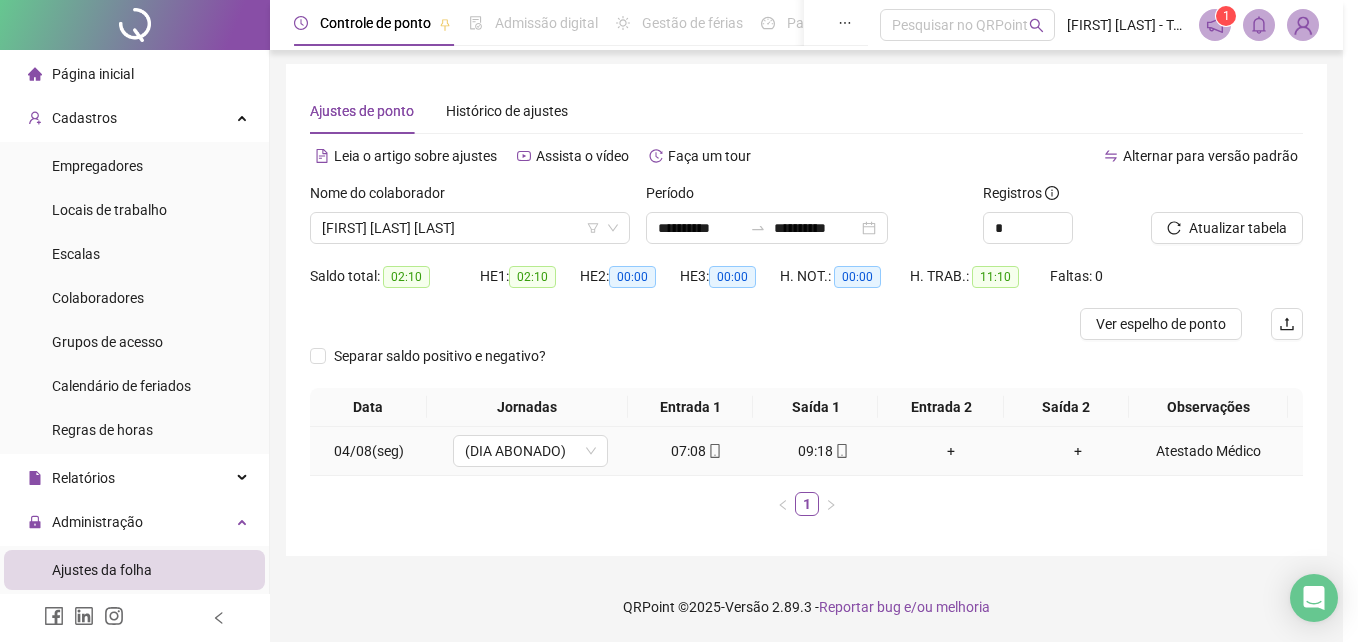 type on "**********" 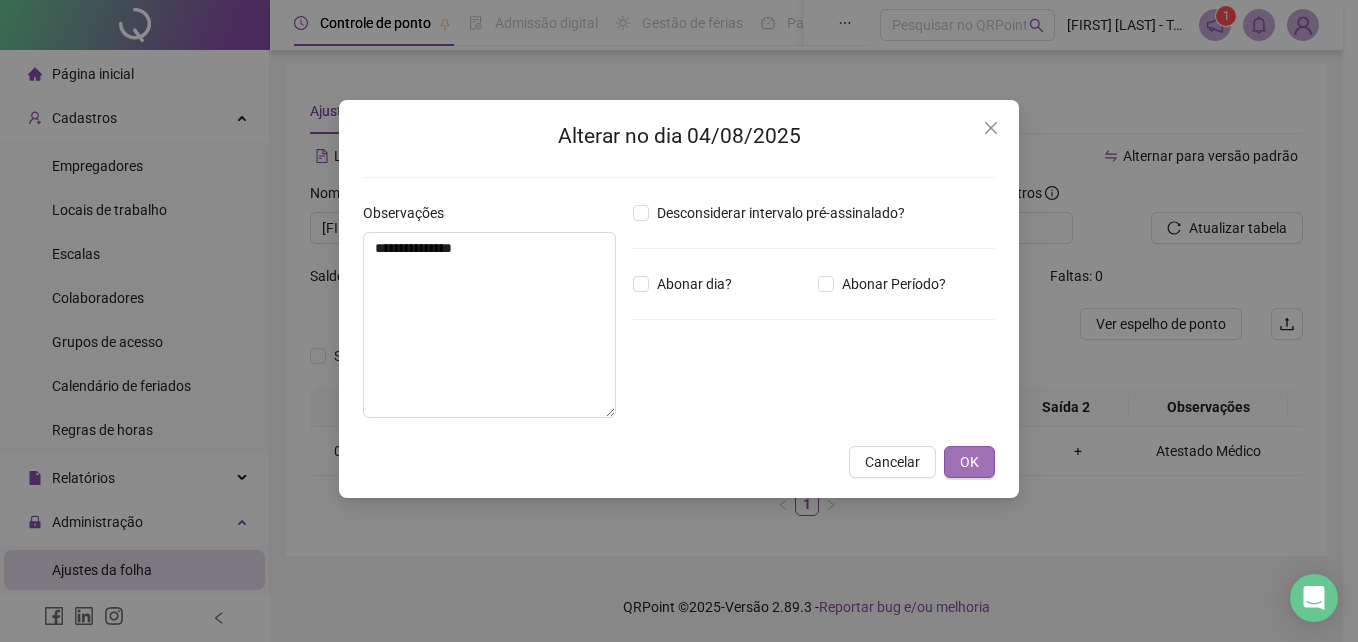 click on "OK" at bounding box center (969, 462) 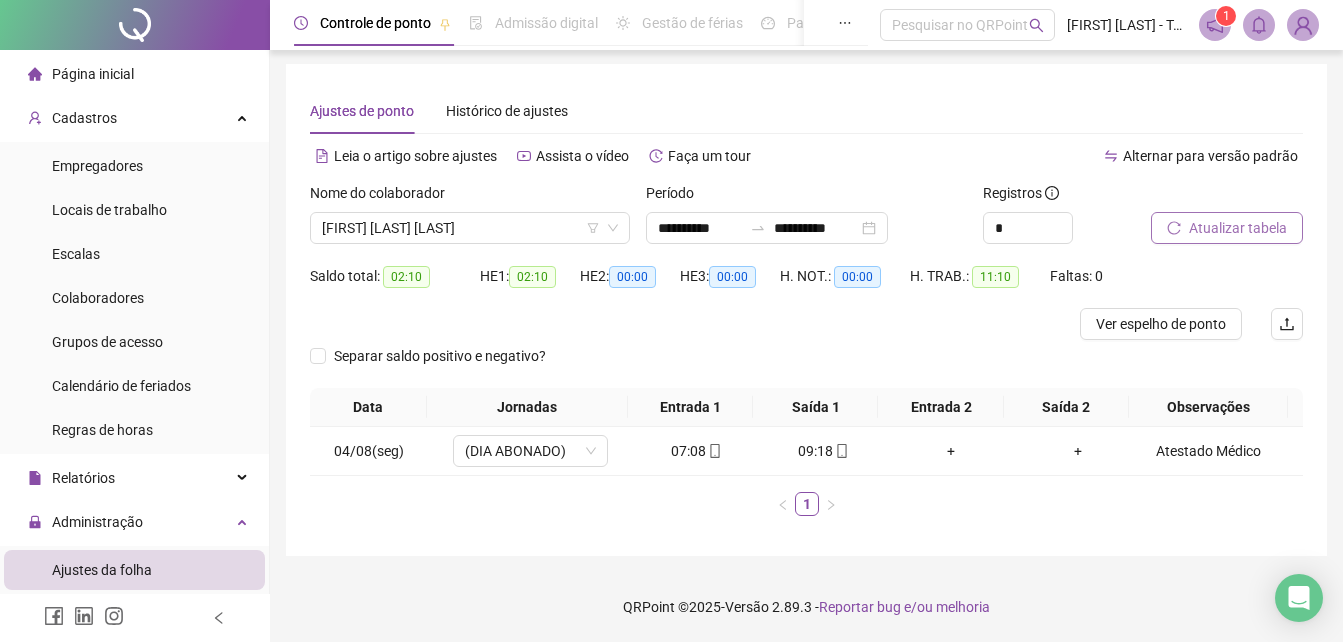 click on "Atualizar tabela" at bounding box center (1238, 228) 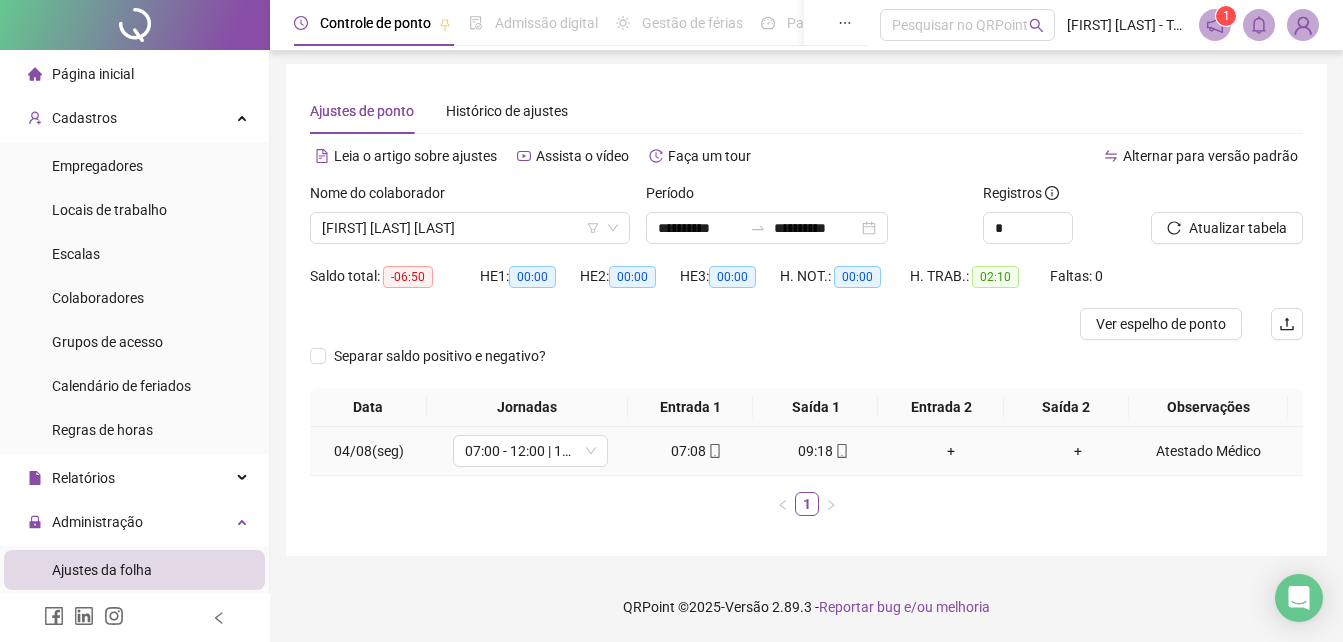 click on "Atestado Médico" at bounding box center (1208, 451) 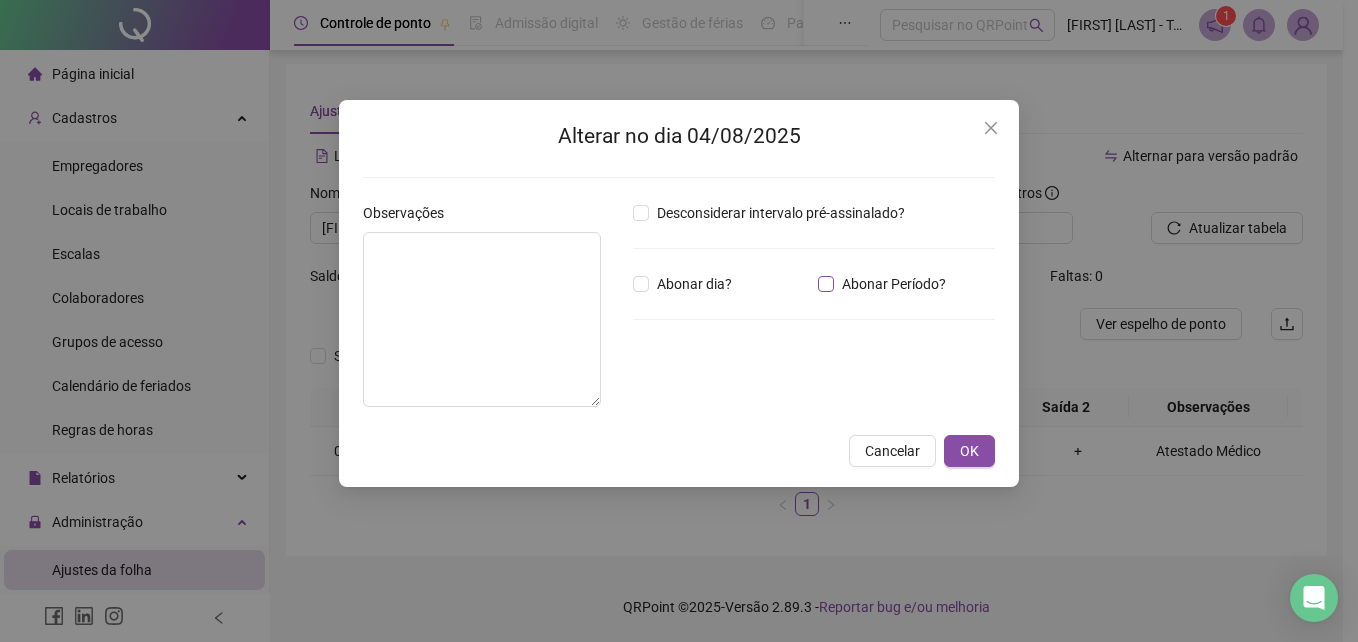 click on "Abonar Período?" at bounding box center (894, 284) 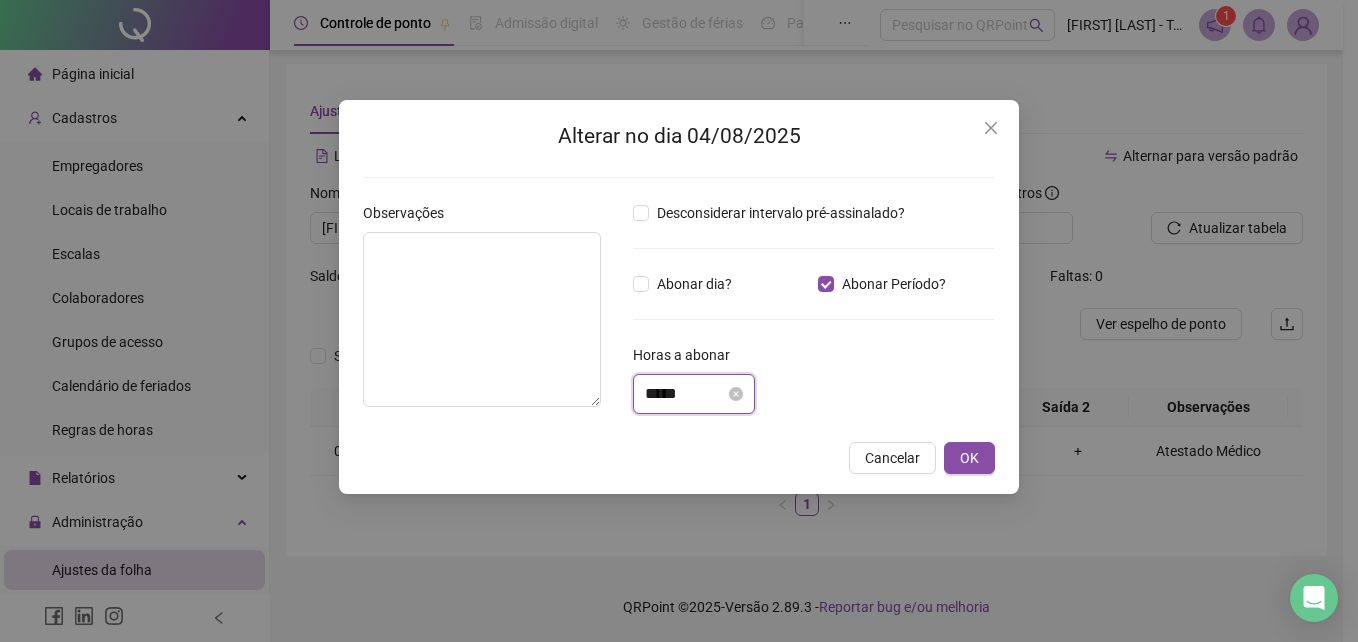 click on "*****" at bounding box center (685, 394) 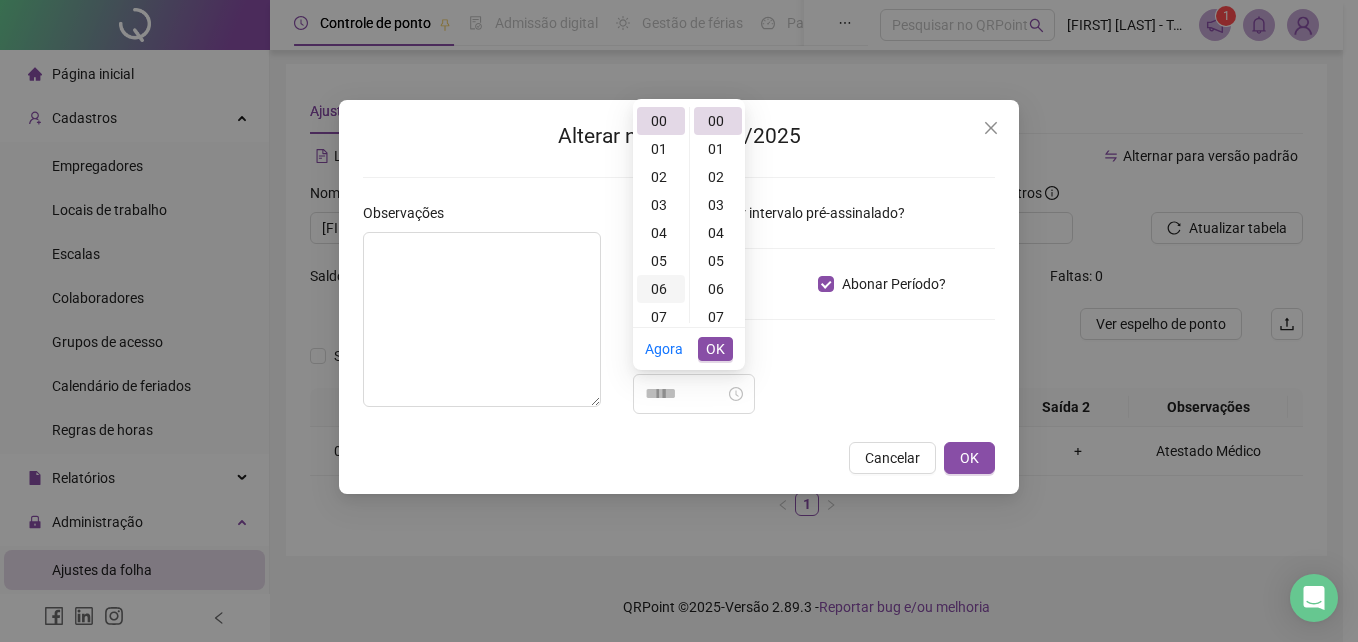 click on "06" at bounding box center (661, 289) 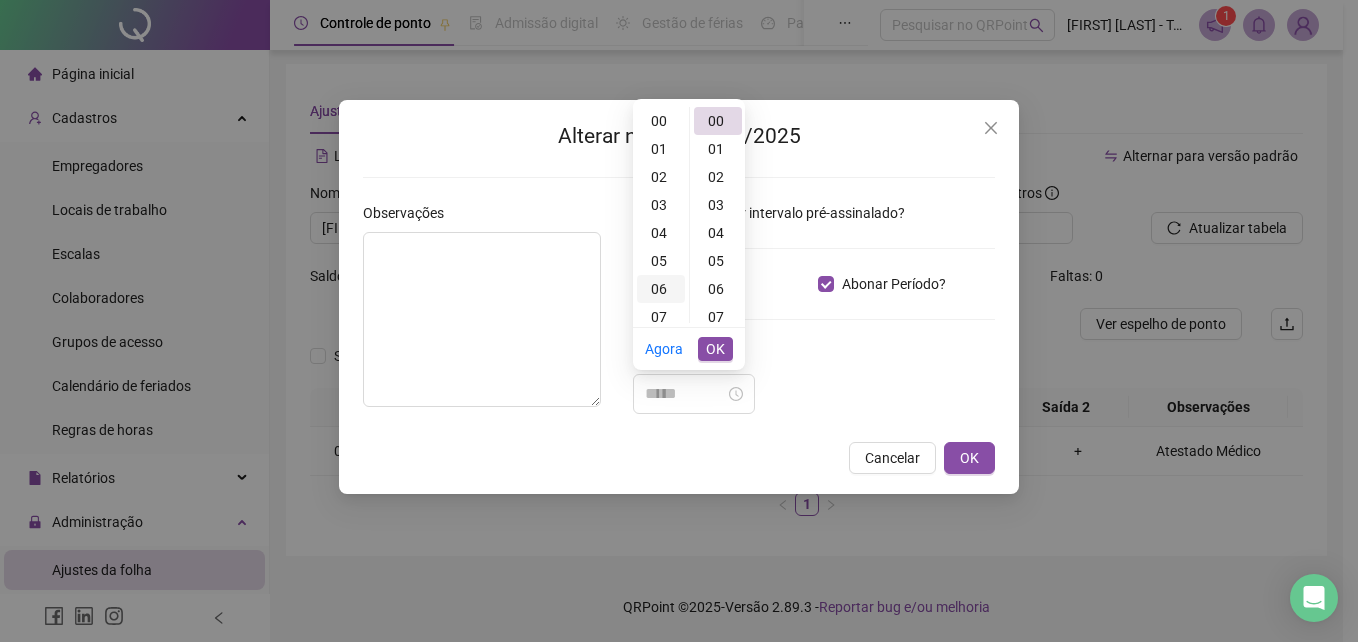 type on "*****" 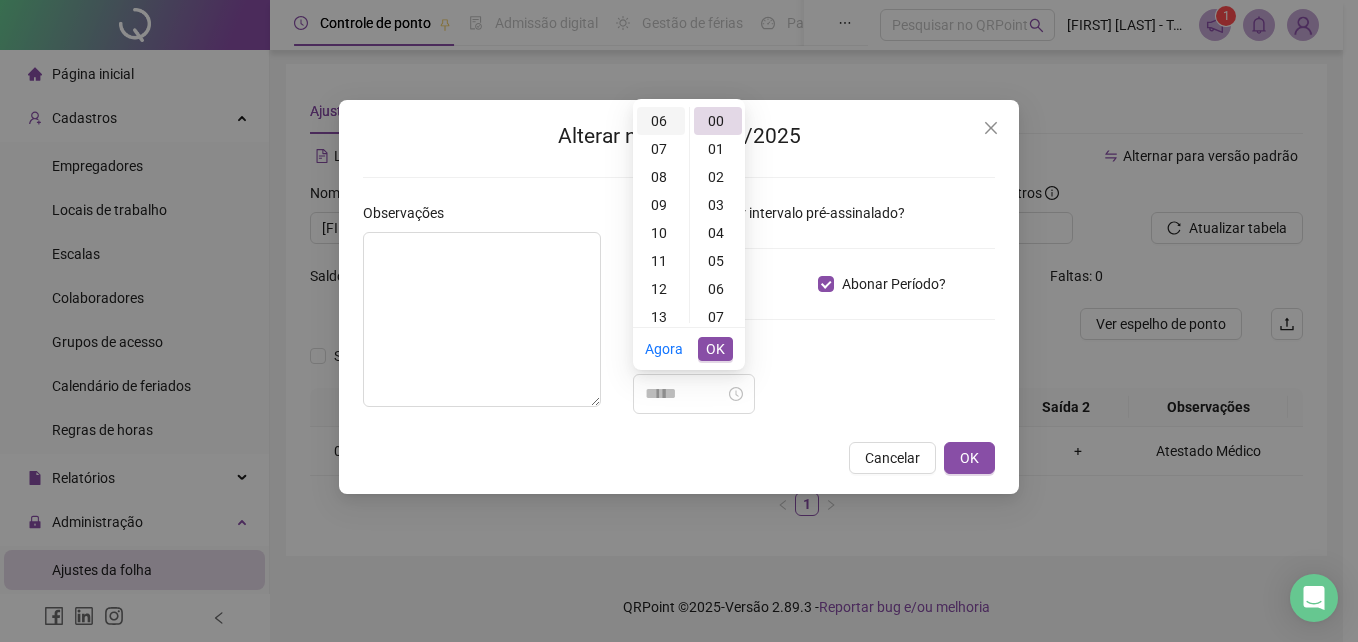 type on "**********" 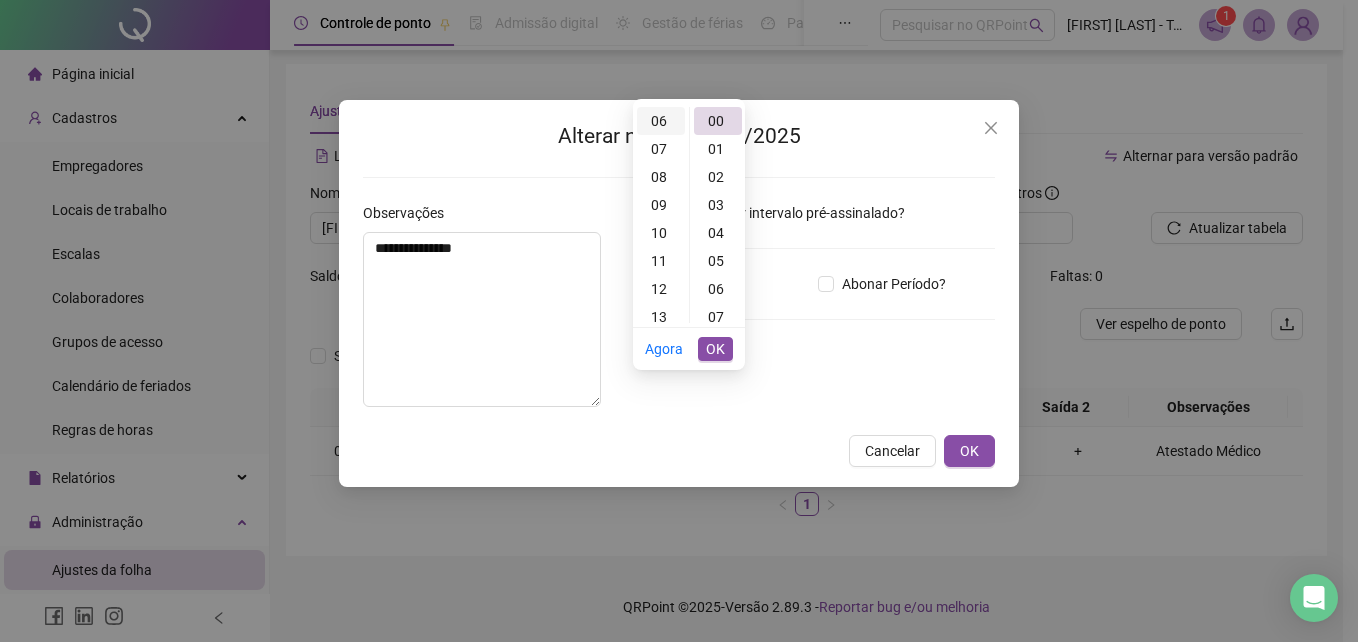 scroll, scrollTop: 0, scrollLeft: 0, axis: both 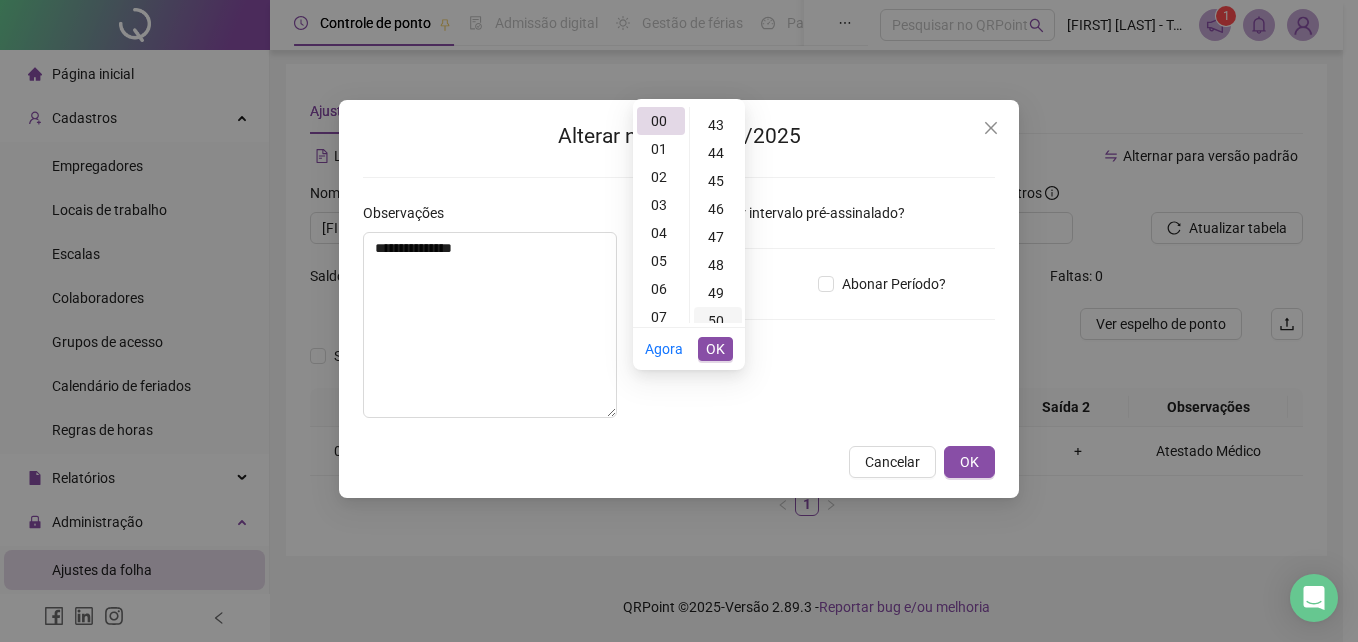 click on "50" at bounding box center [718, 321] 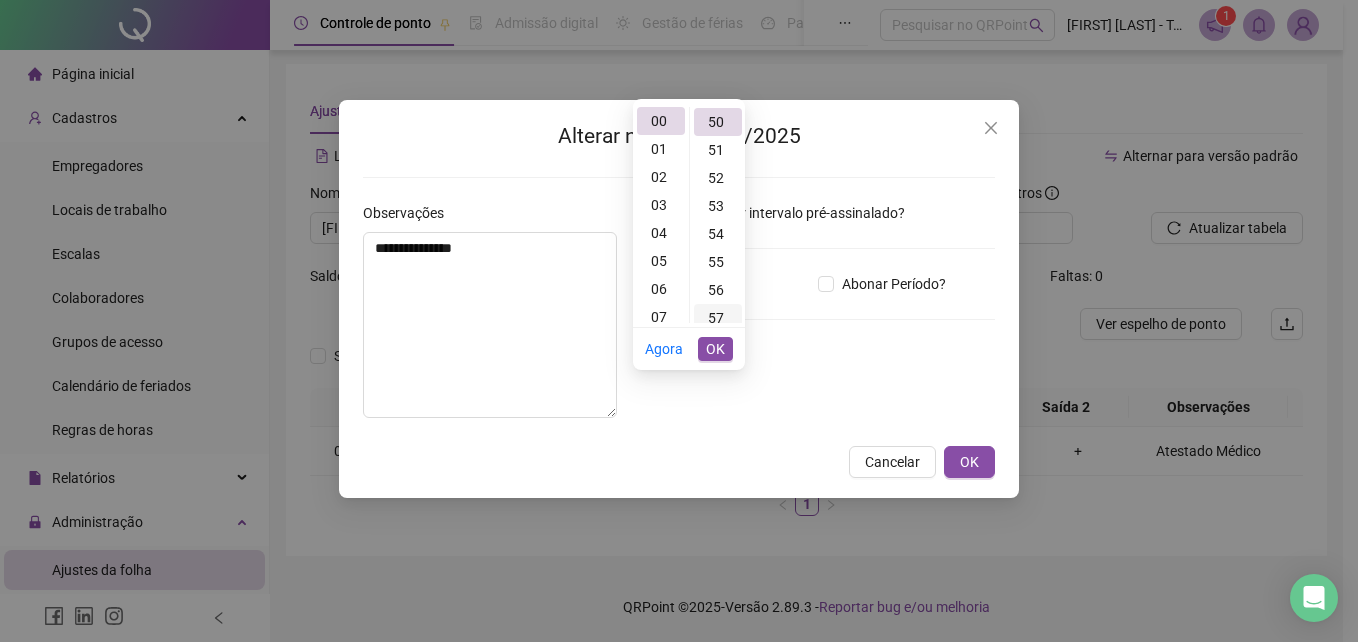 scroll, scrollTop: 1400, scrollLeft: 0, axis: vertical 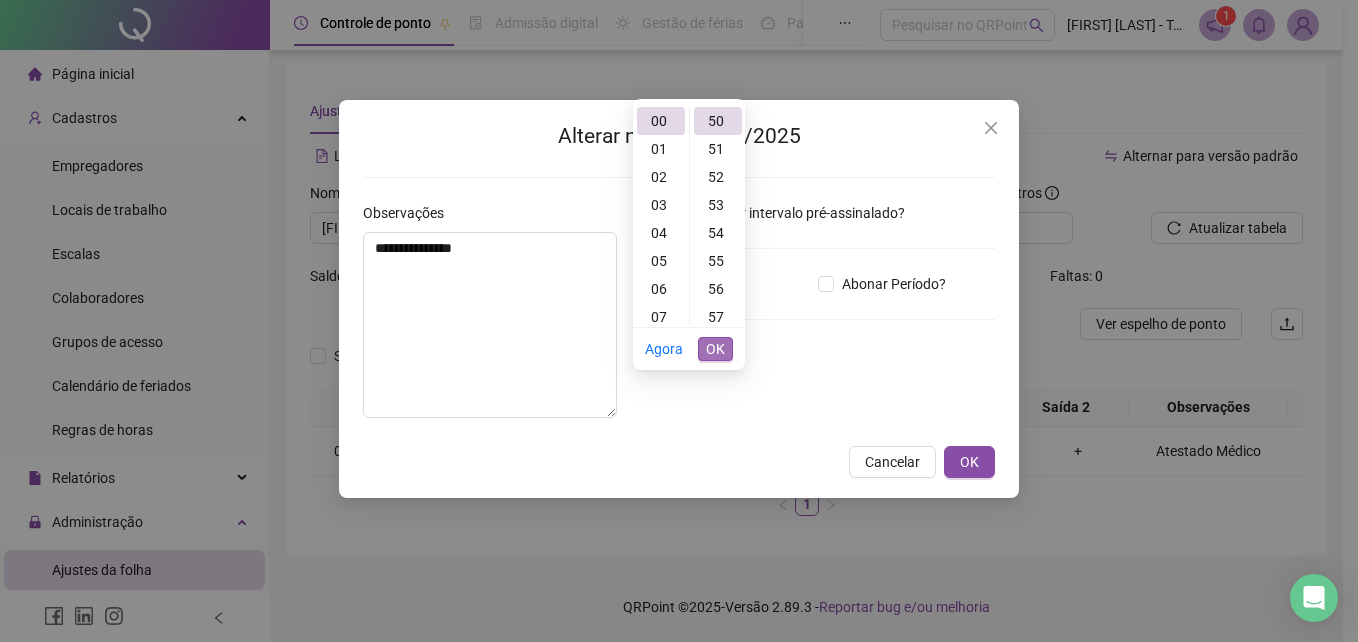 drag, startPoint x: 723, startPoint y: 349, endPoint x: 758, endPoint y: 350, distance: 35.014282 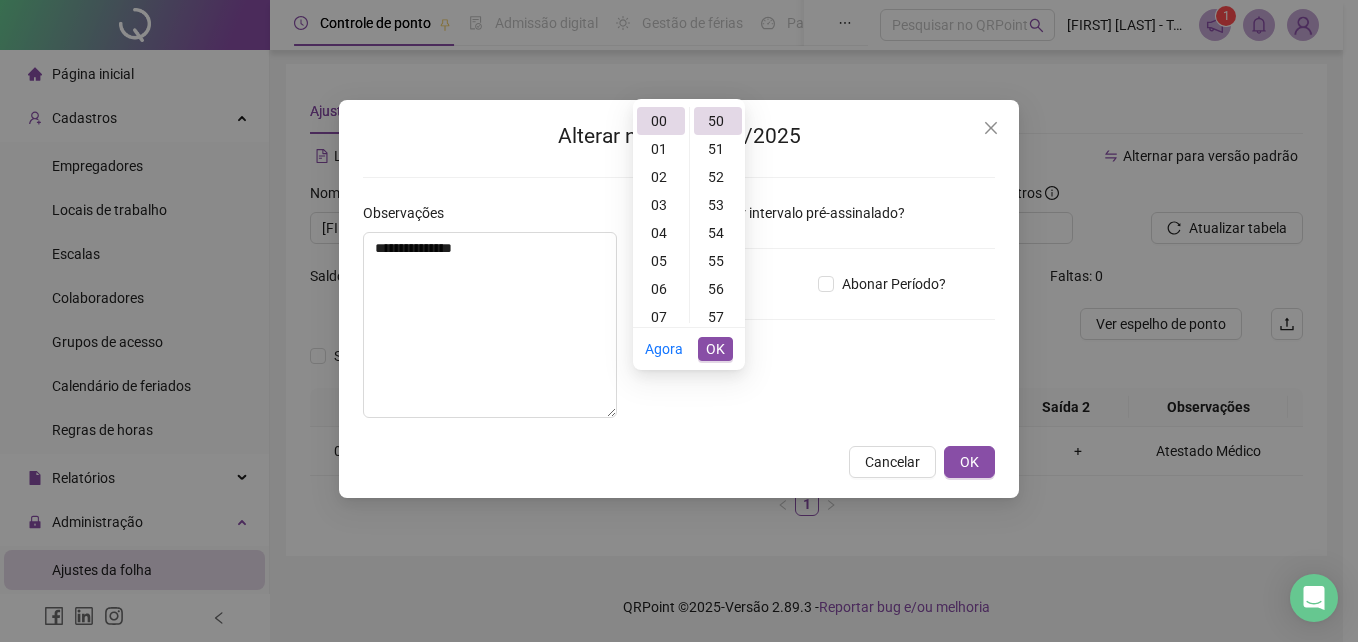 click on "OK" at bounding box center [715, 349] 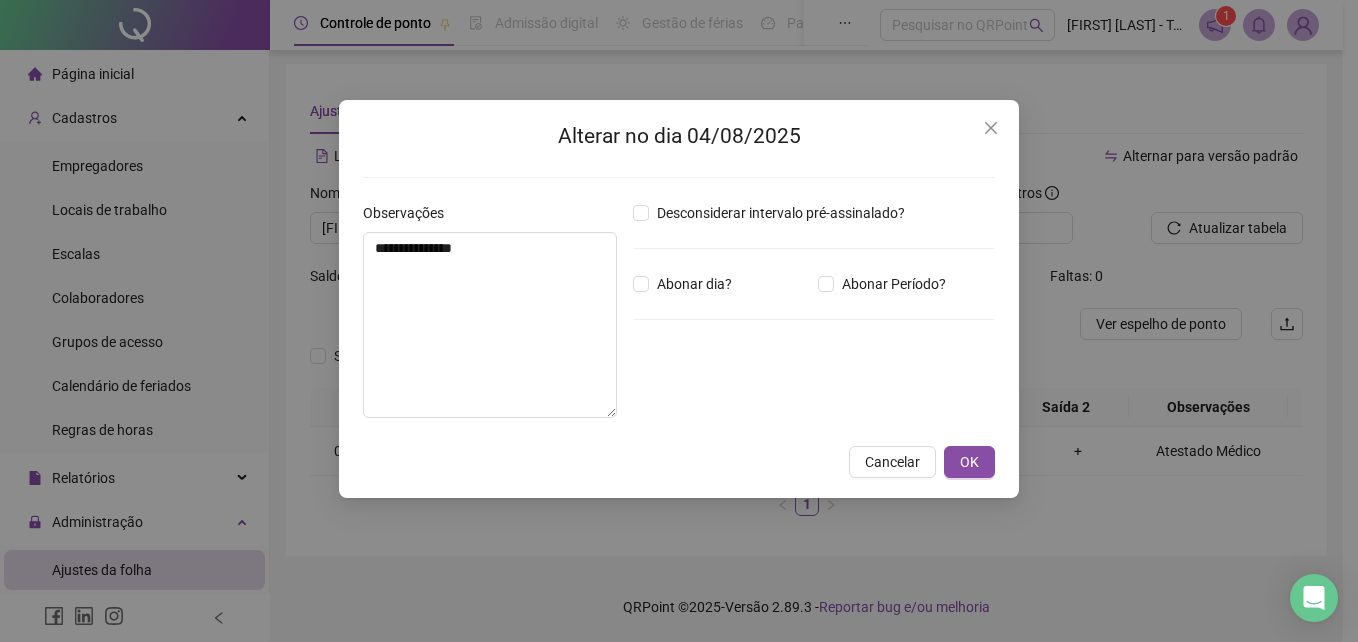 drag, startPoint x: 738, startPoint y: 351, endPoint x: 893, endPoint y: 295, distance: 164.80595 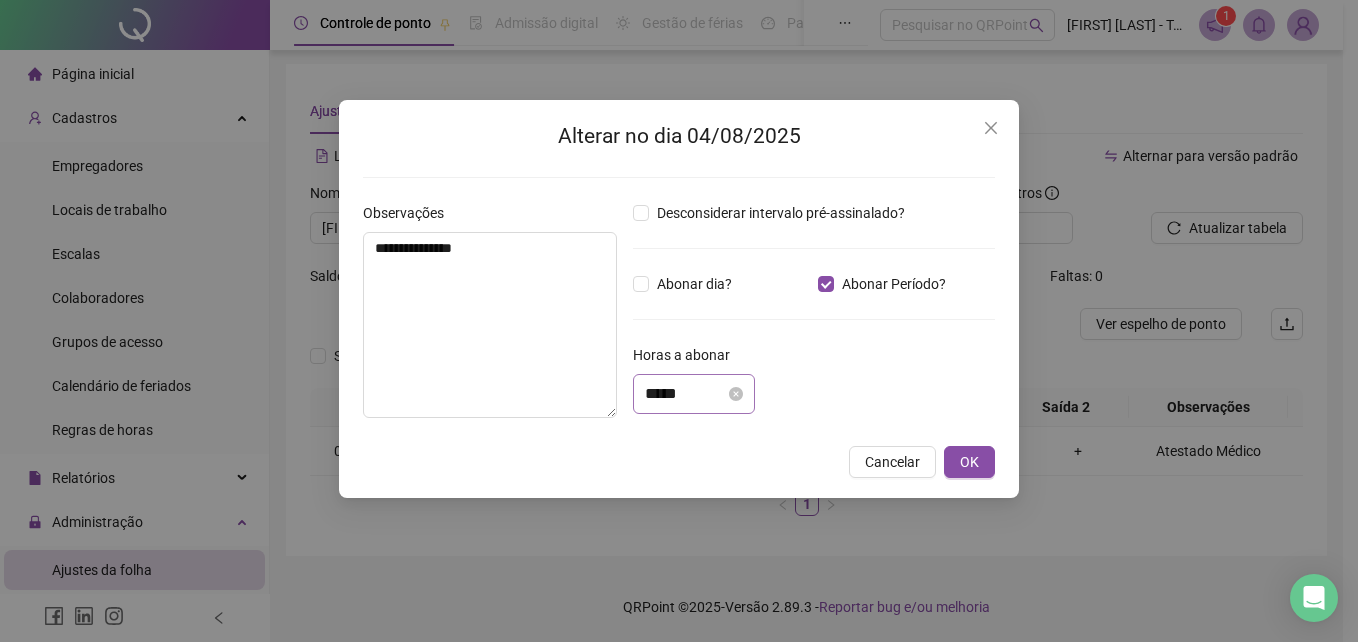 drag, startPoint x: 635, startPoint y: 393, endPoint x: 662, endPoint y: 387, distance: 27.658634 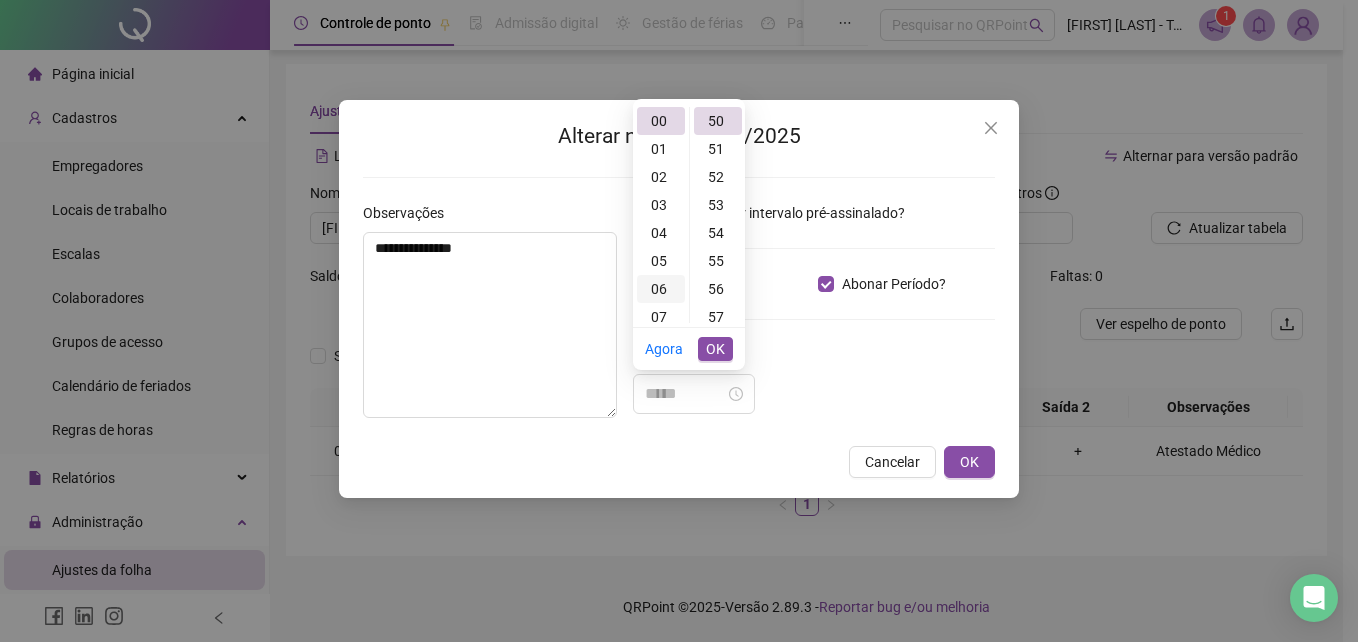 click on "06" at bounding box center [661, 289] 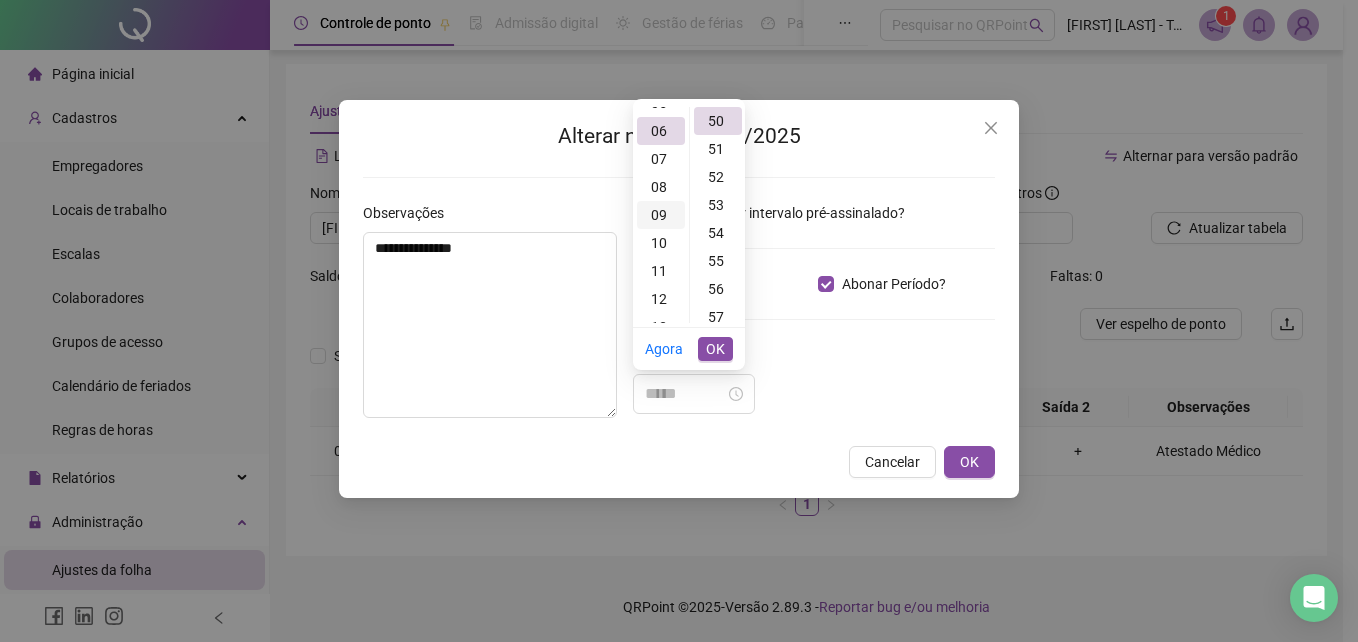 scroll, scrollTop: 168, scrollLeft: 0, axis: vertical 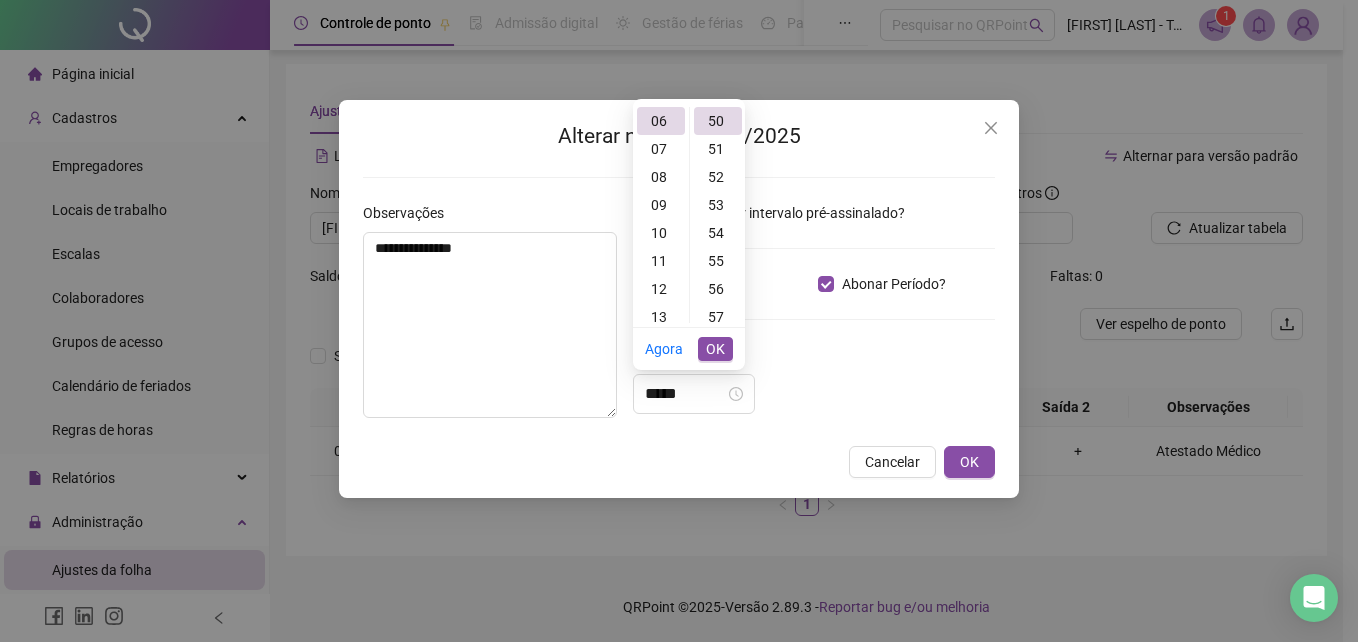 click on "Desconsiderar intervalo pré-assinalado? Abonar dia? Abonar Período? Horas a abonar ***** Aplicar regime de compensação" at bounding box center (814, 318) 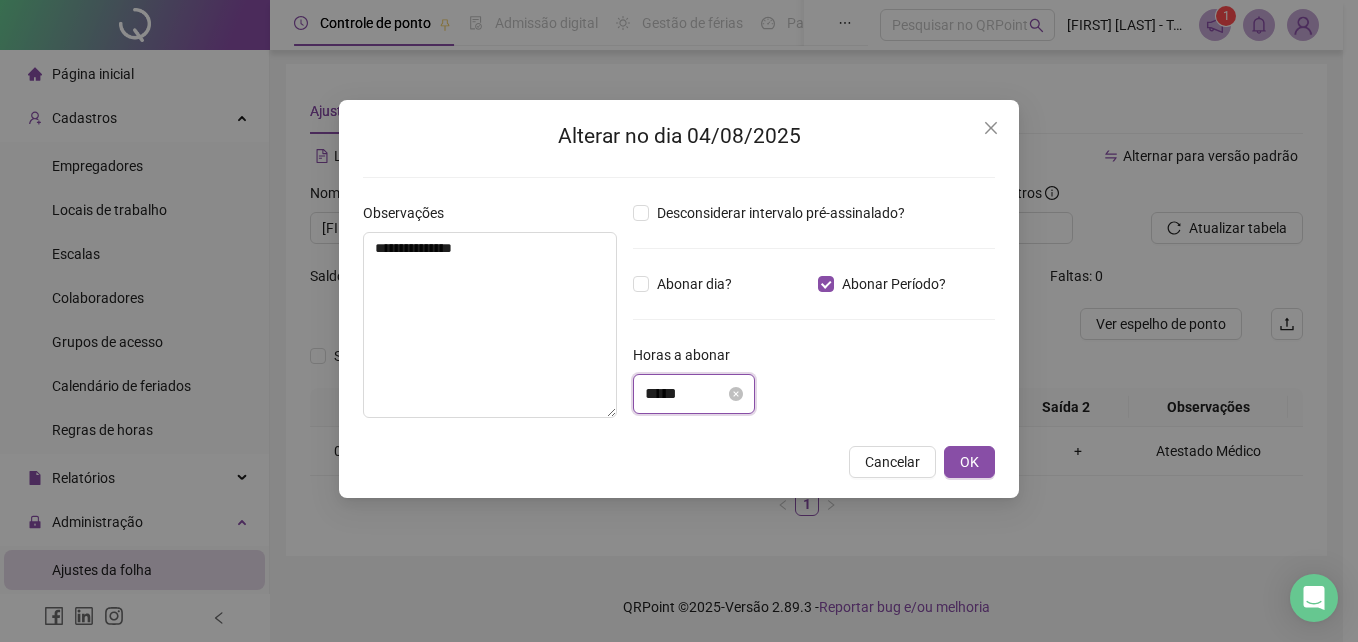 click on "*****" at bounding box center [685, 394] 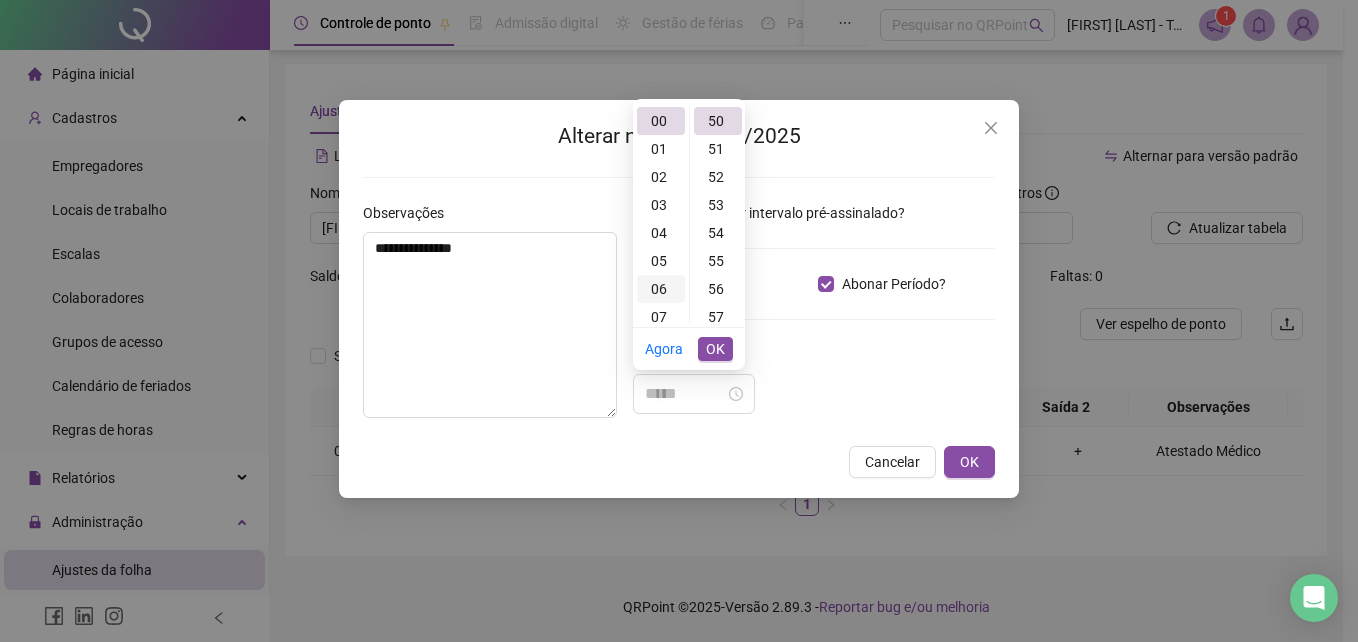 click on "06" at bounding box center (661, 289) 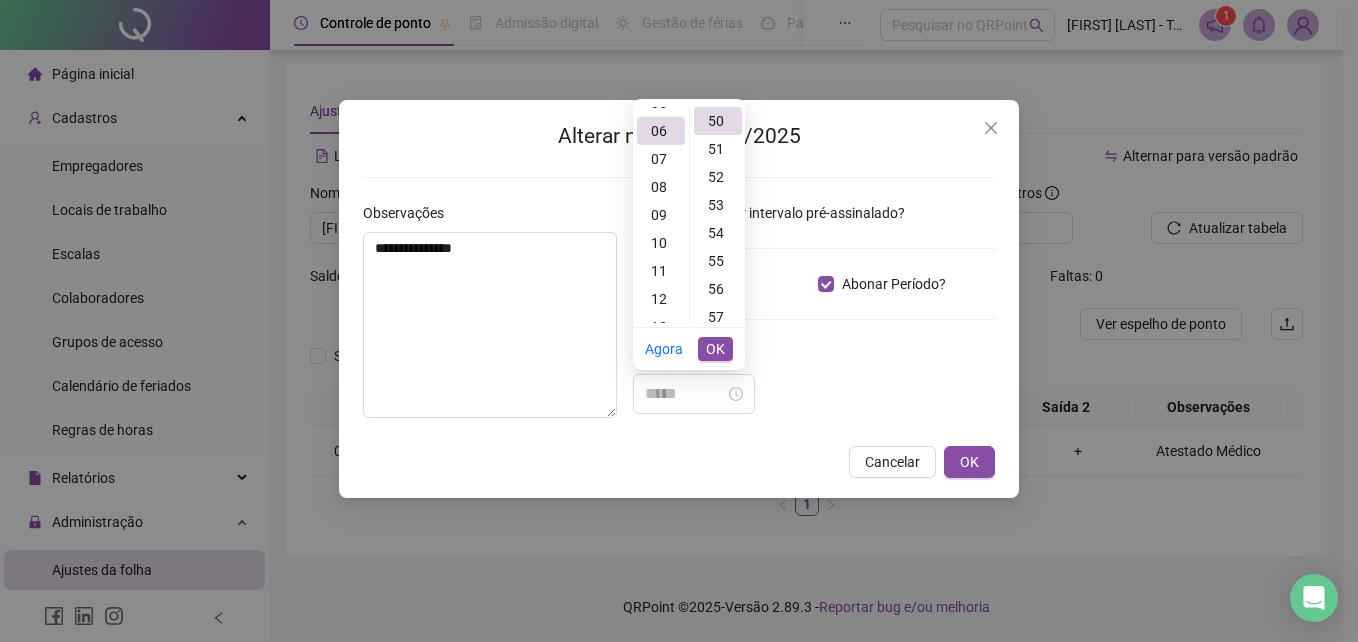 type on "*****" 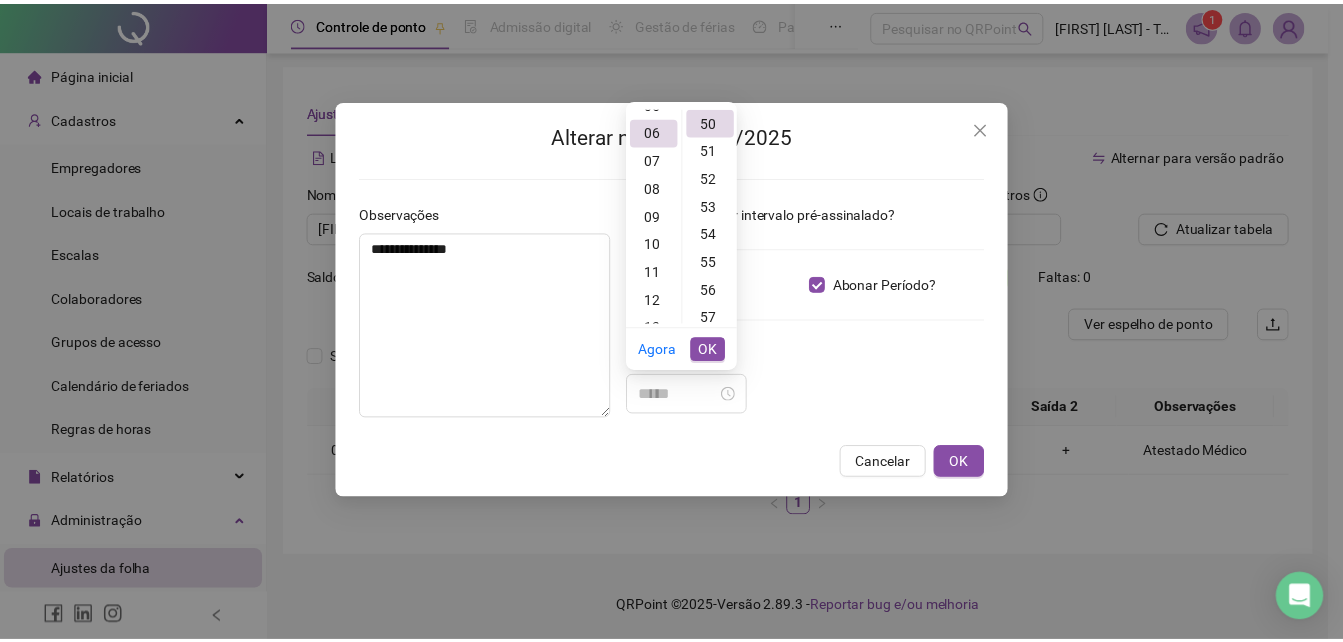 scroll, scrollTop: 168, scrollLeft: 0, axis: vertical 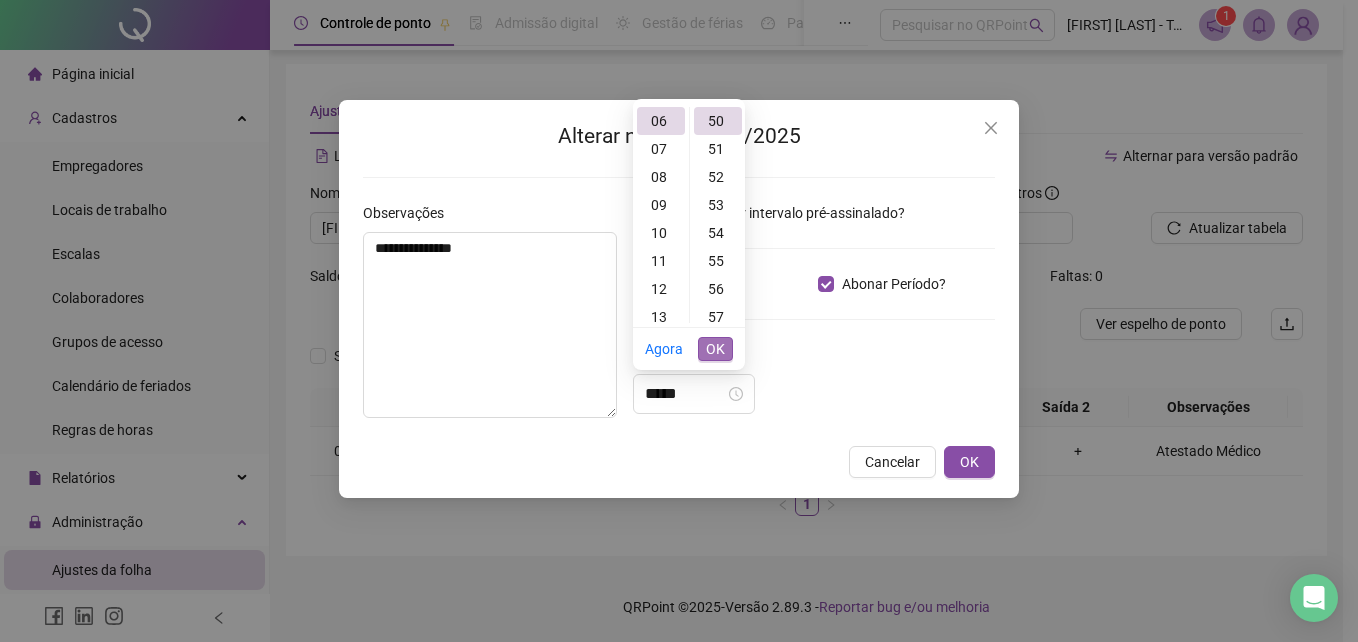 click on "OK" at bounding box center [715, 349] 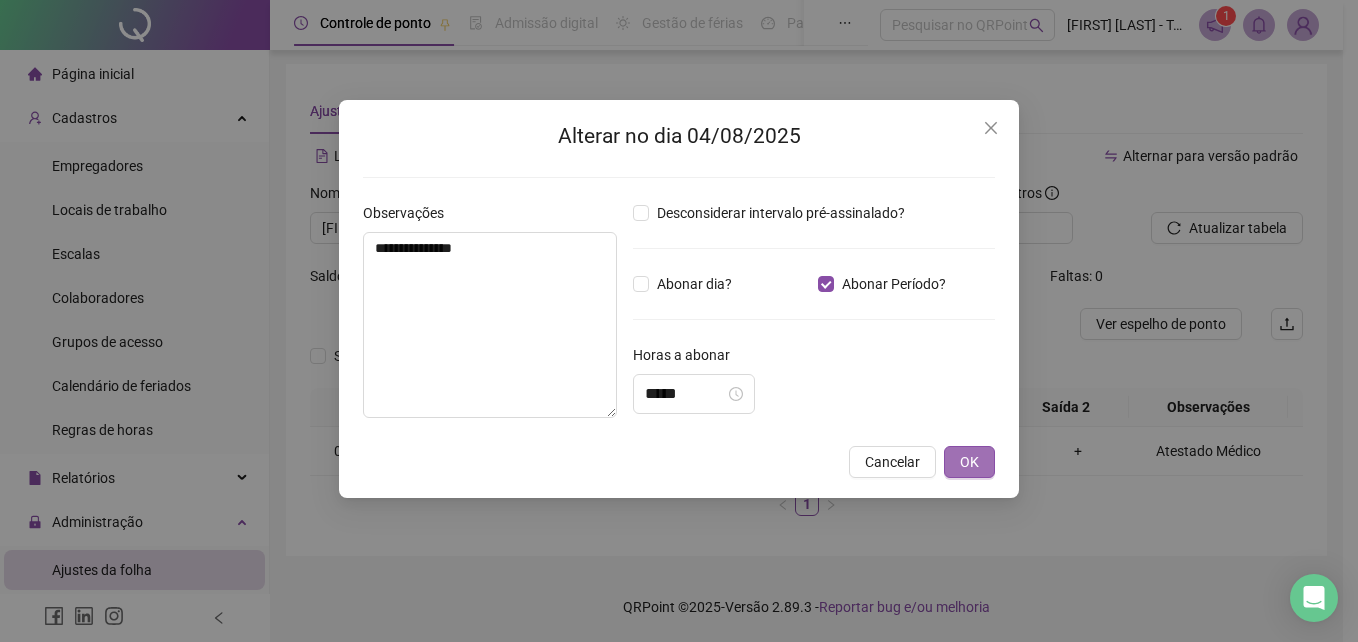 click on "OK" at bounding box center [969, 462] 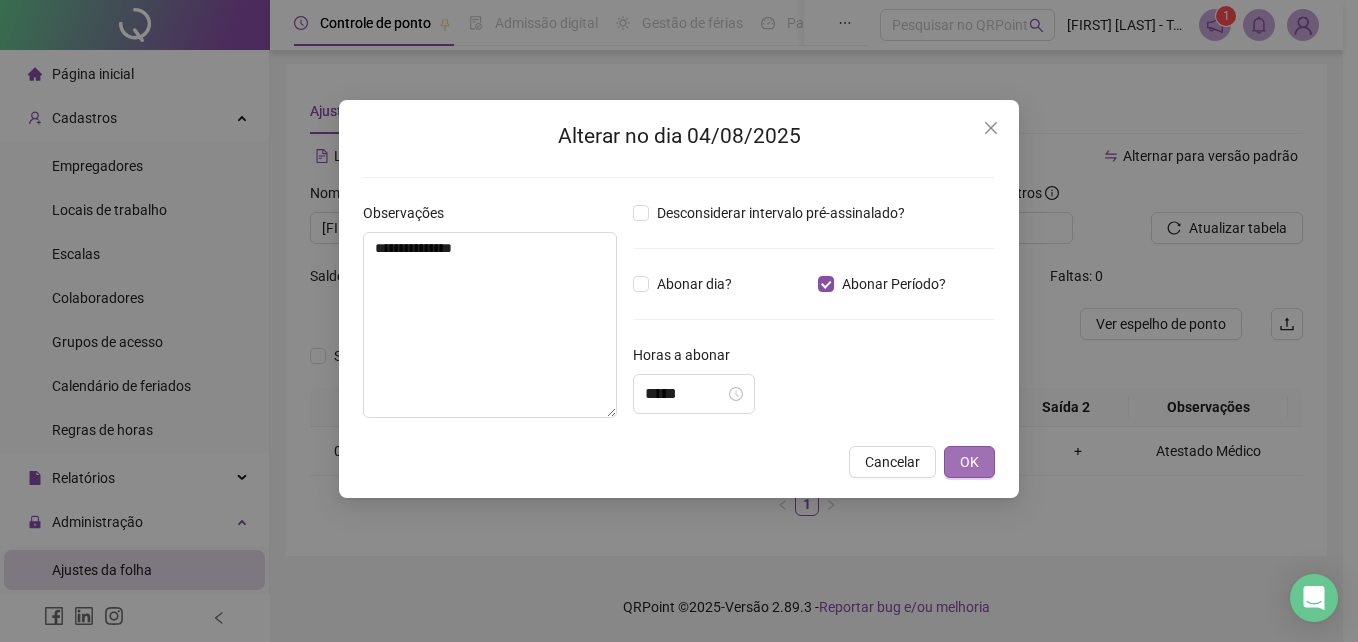 click on "OK" at bounding box center (969, 462) 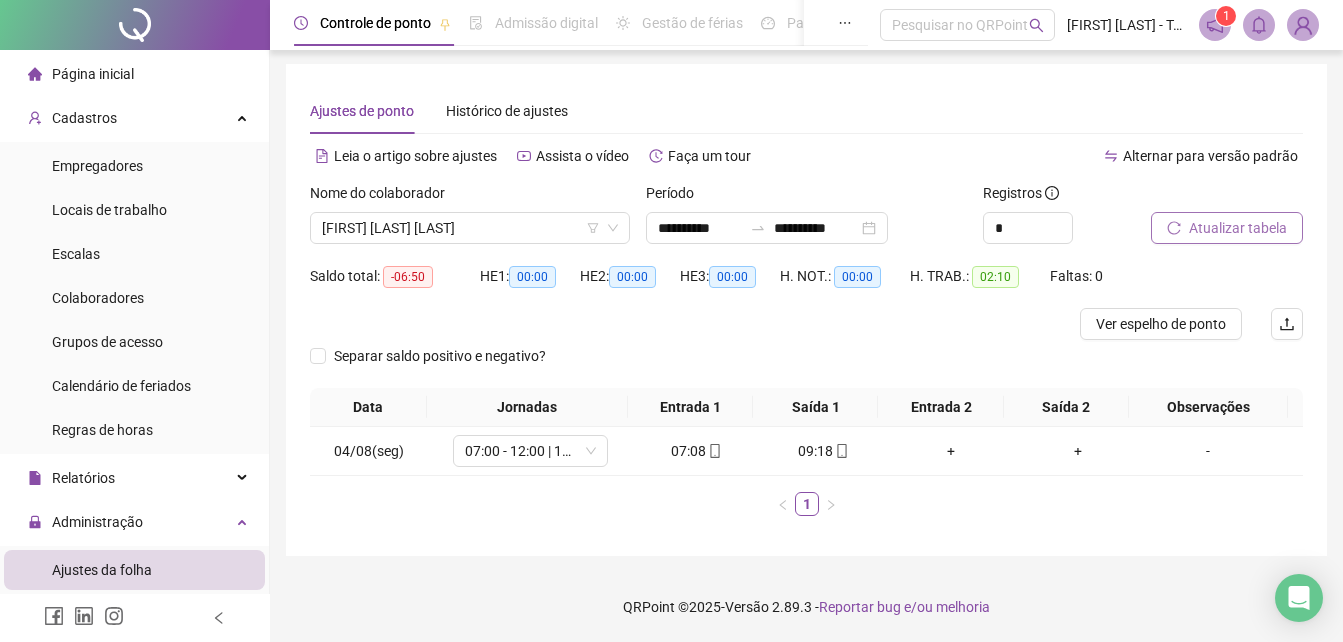 click on "Atualizar tabela" at bounding box center [1238, 228] 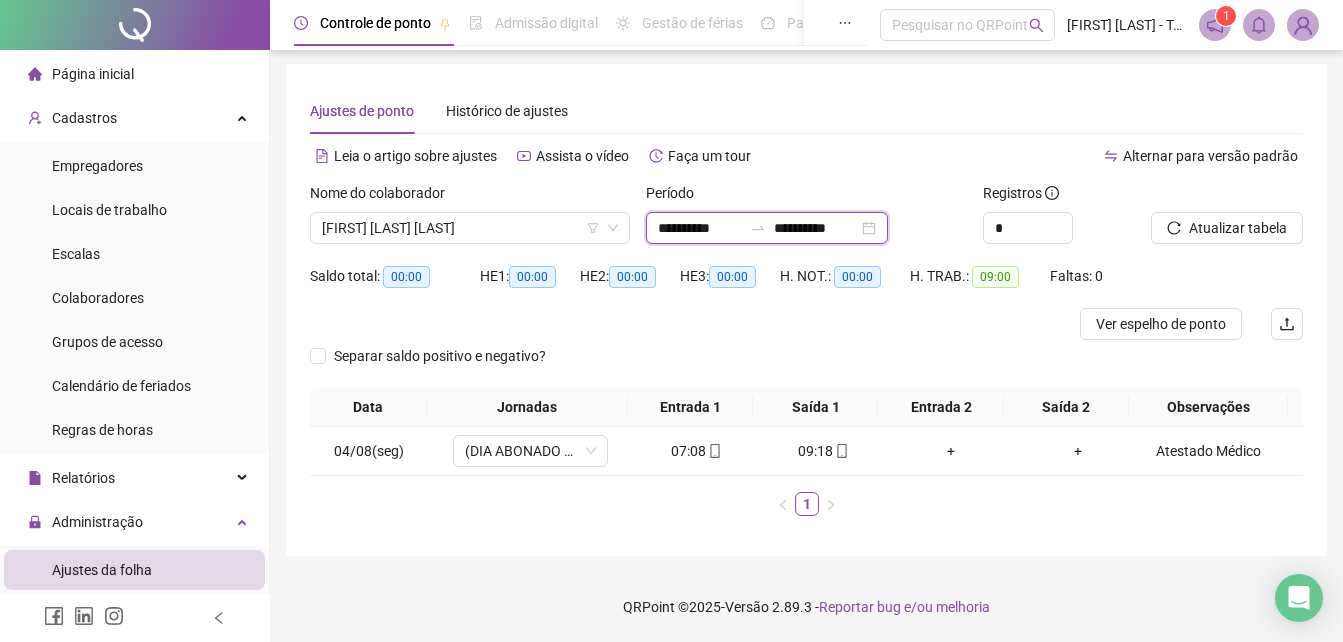 click on "**********" at bounding box center [700, 228] 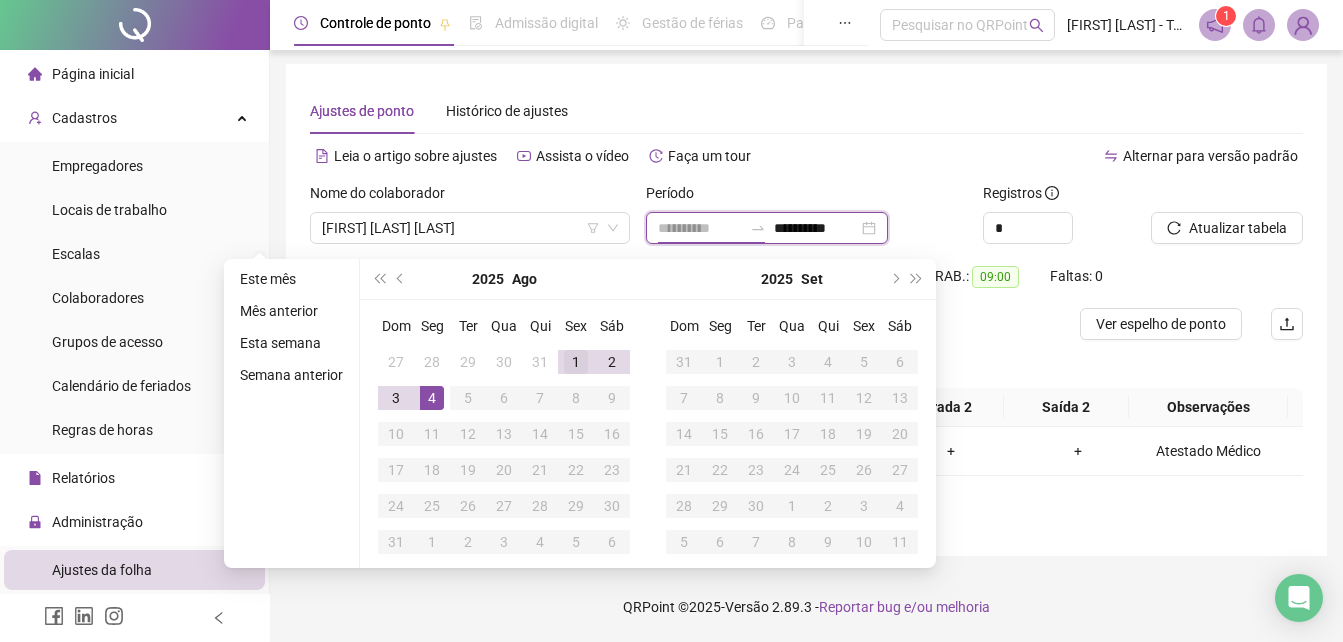 type on "**********" 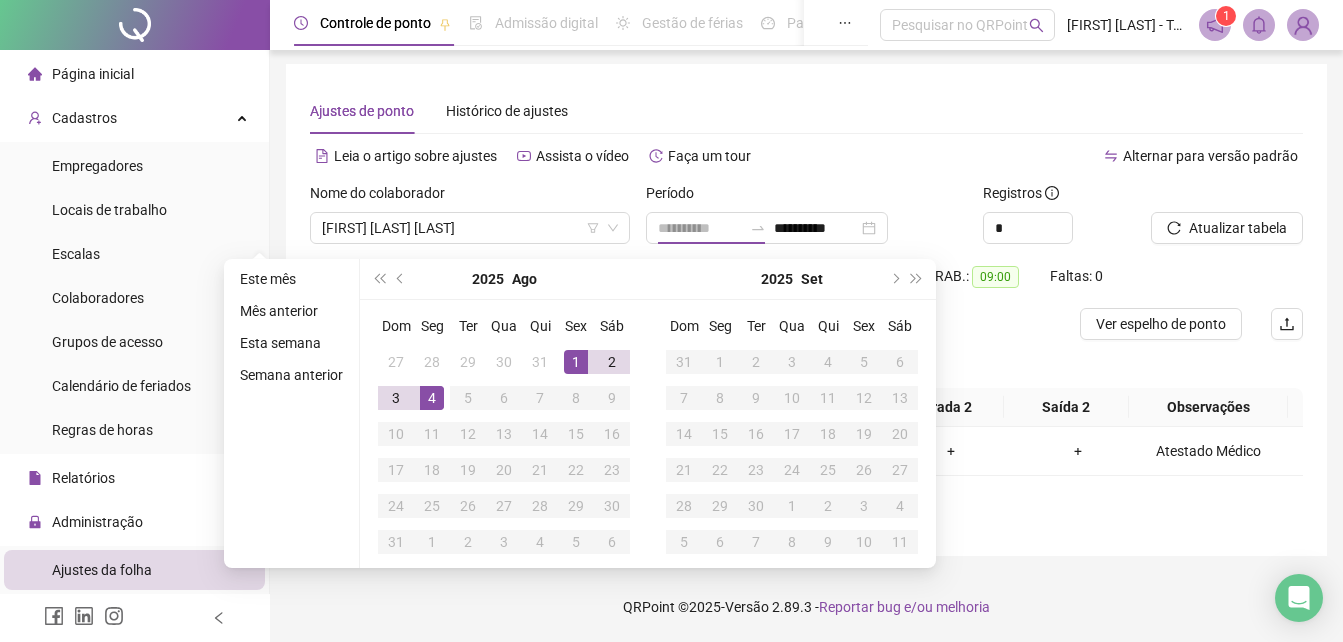 click on "1" at bounding box center (576, 362) 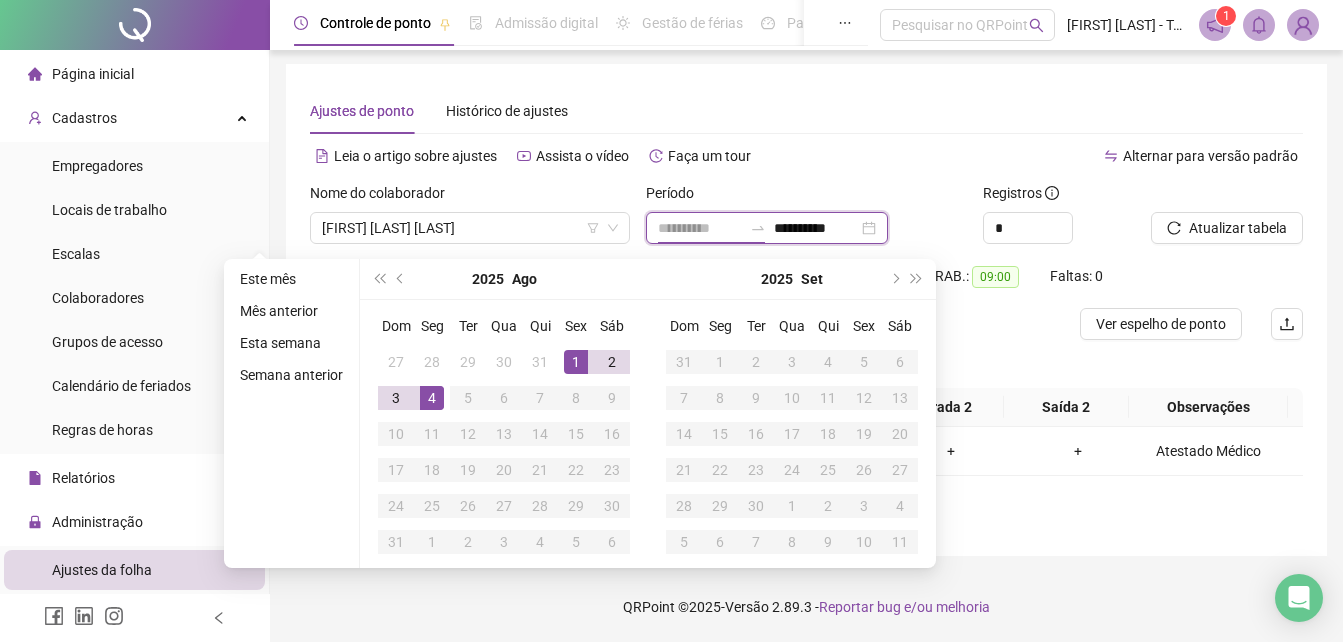 type on "**********" 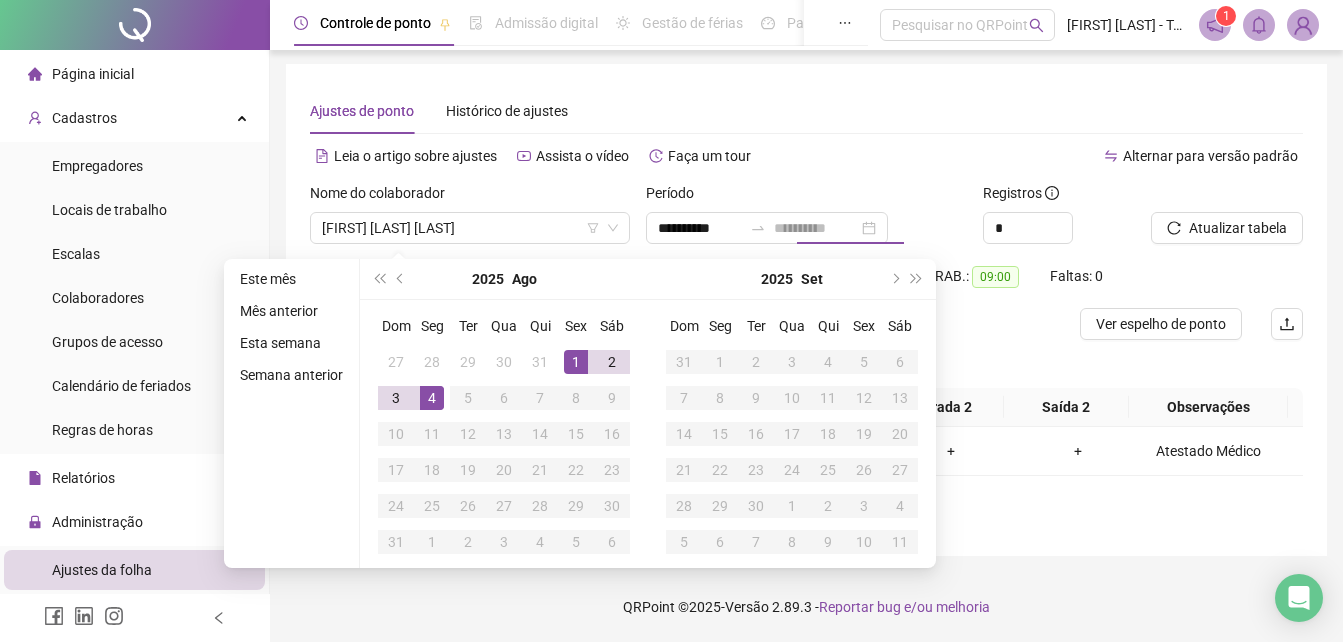 drag, startPoint x: 434, startPoint y: 402, endPoint x: 914, endPoint y: 327, distance: 485.82404 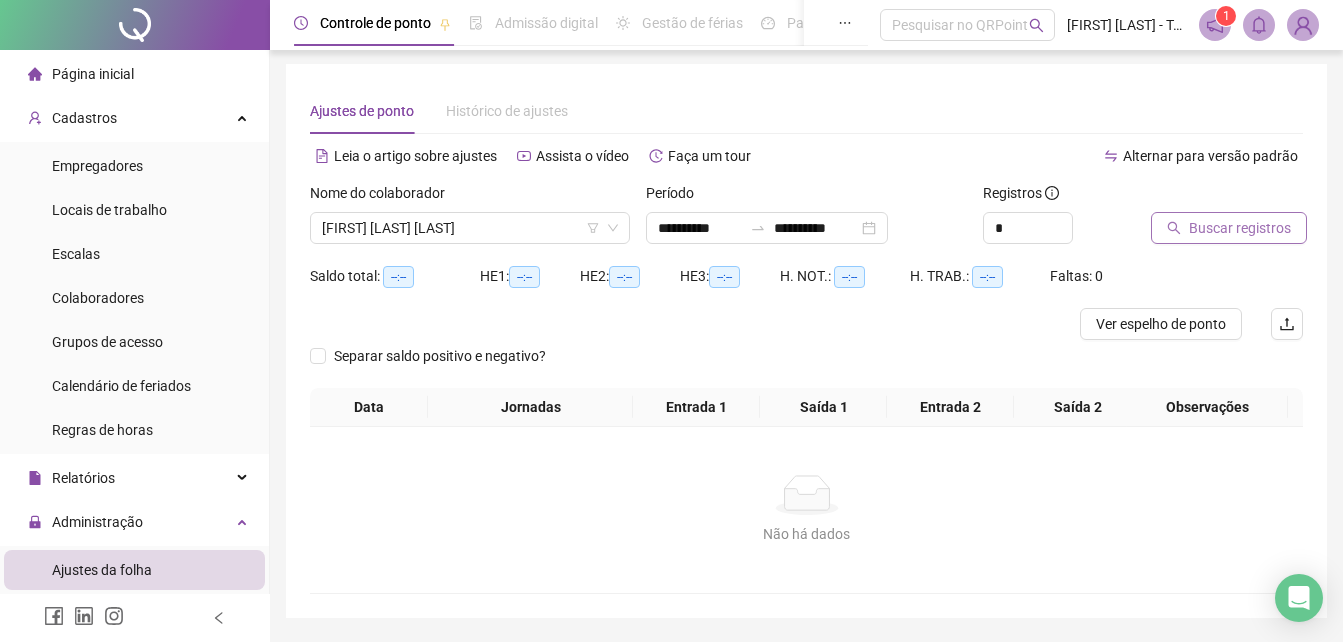 click on "Buscar registros" at bounding box center [1240, 228] 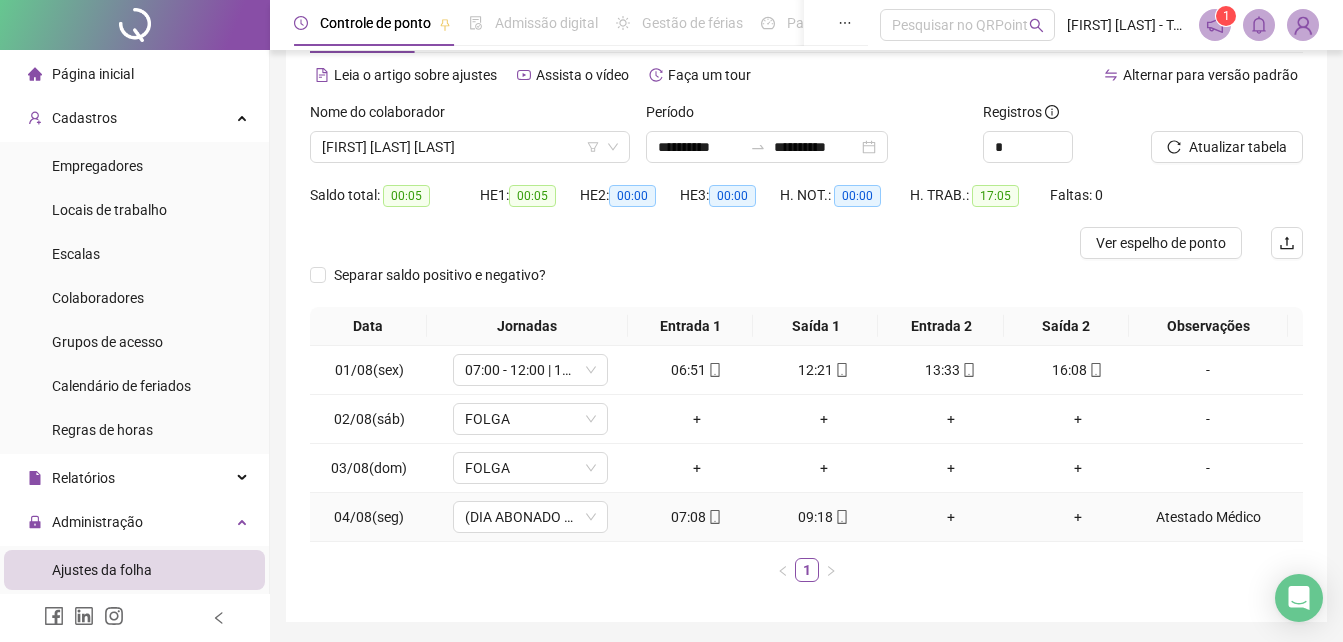 scroll, scrollTop: 0, scrollLeft: 0, axis: both 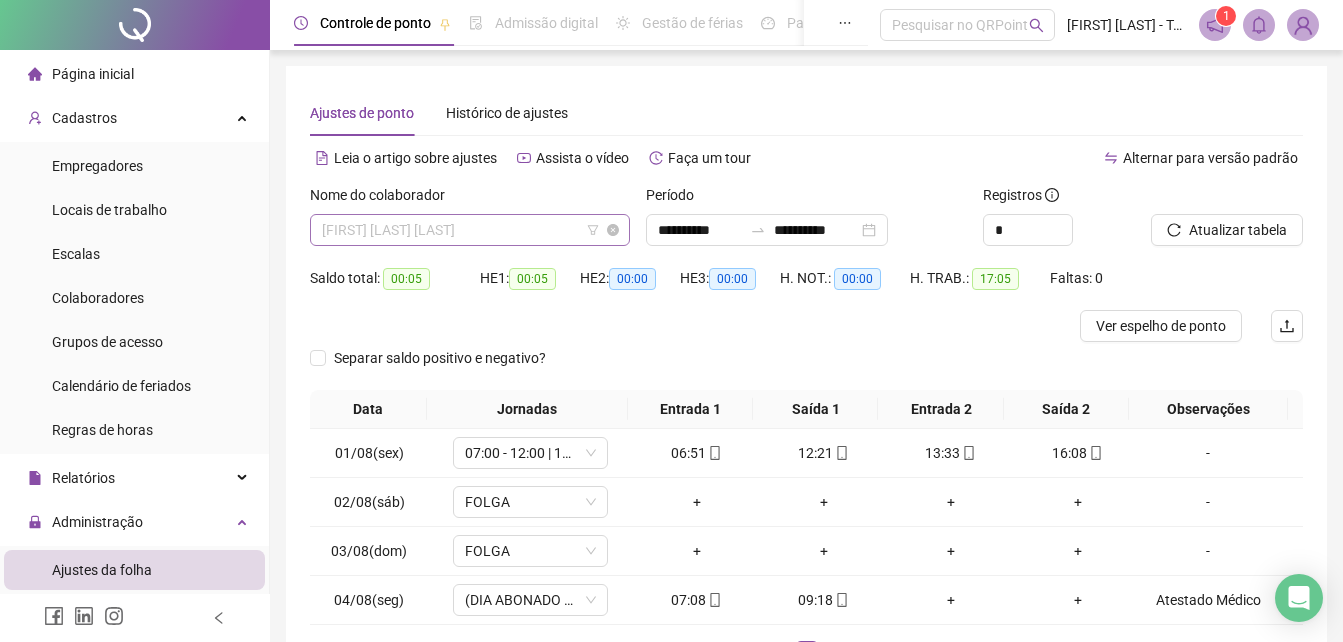 click on "[FIRST] [LAST] [LAST]" at bounding box center [470, 230] 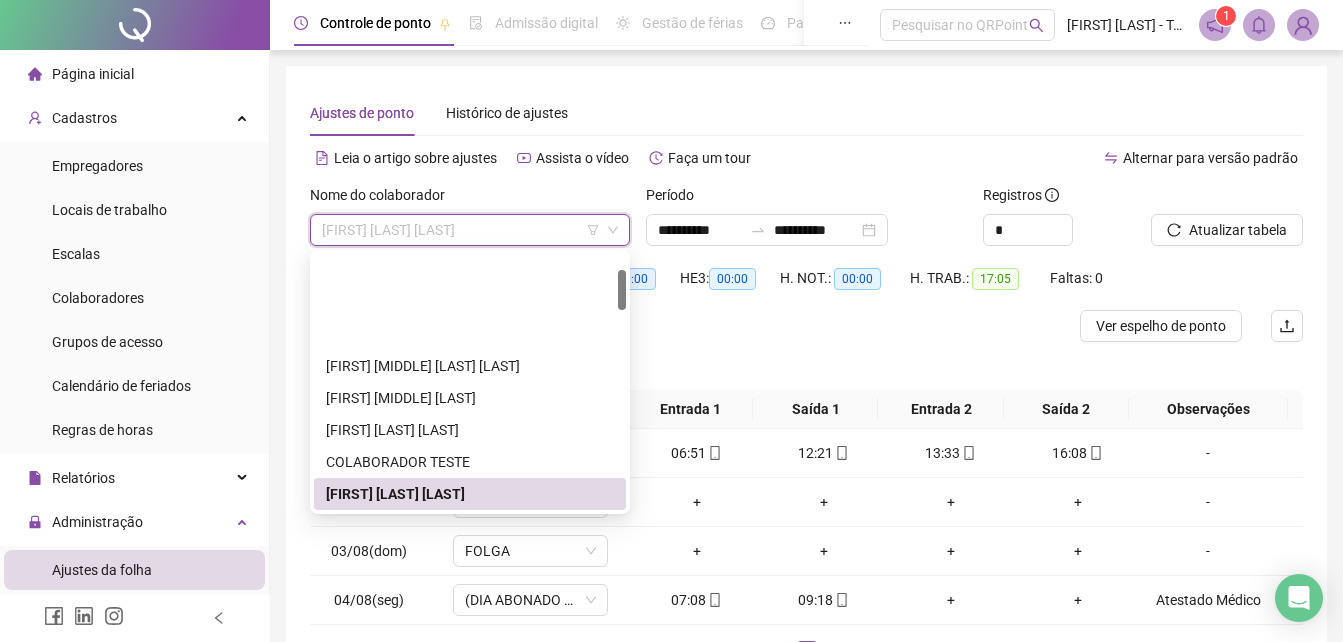 scroll, scrollTop: 100, scrollLeft: 0, axis: vertical 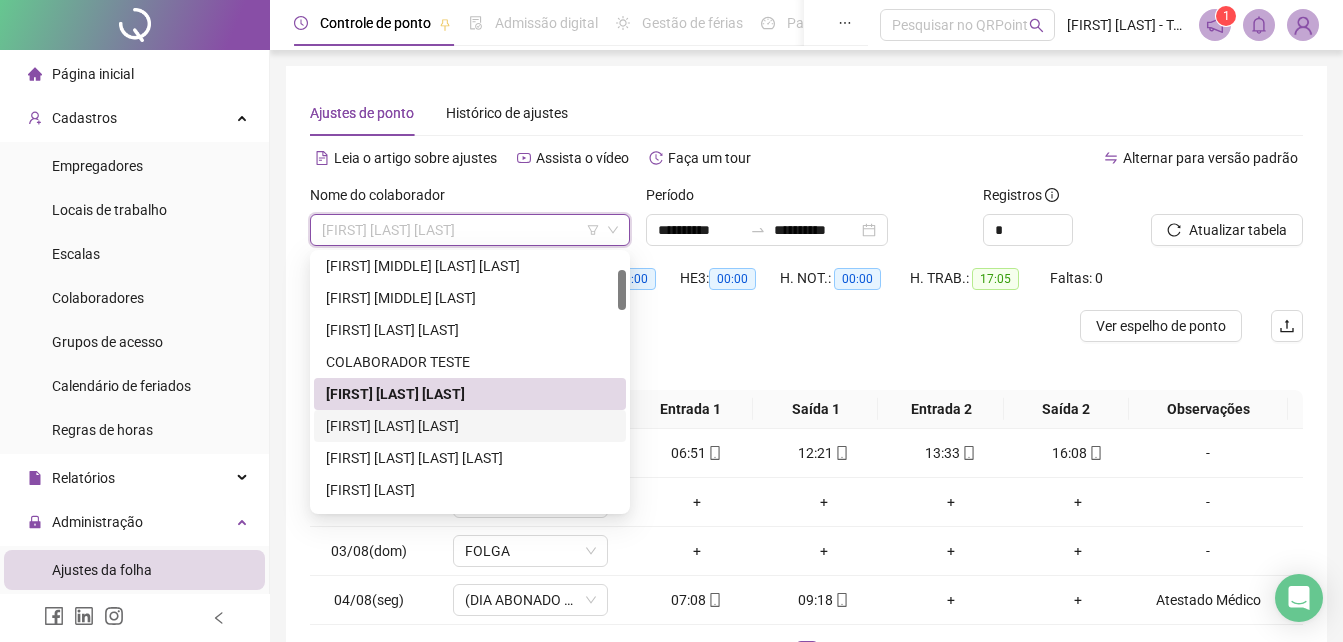 click on "[FIRST] [LAST] [LAST]" at bounding box center (470, 426) 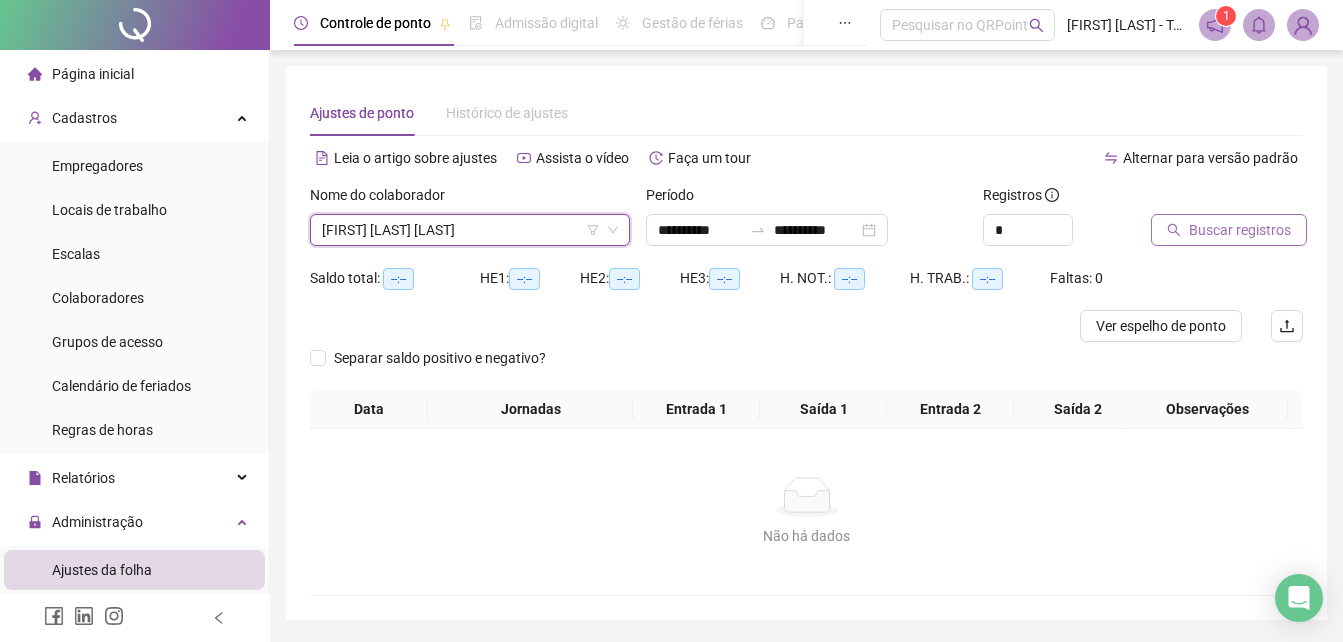 click on "Buscar registros" at bounding box center [1229, 230] 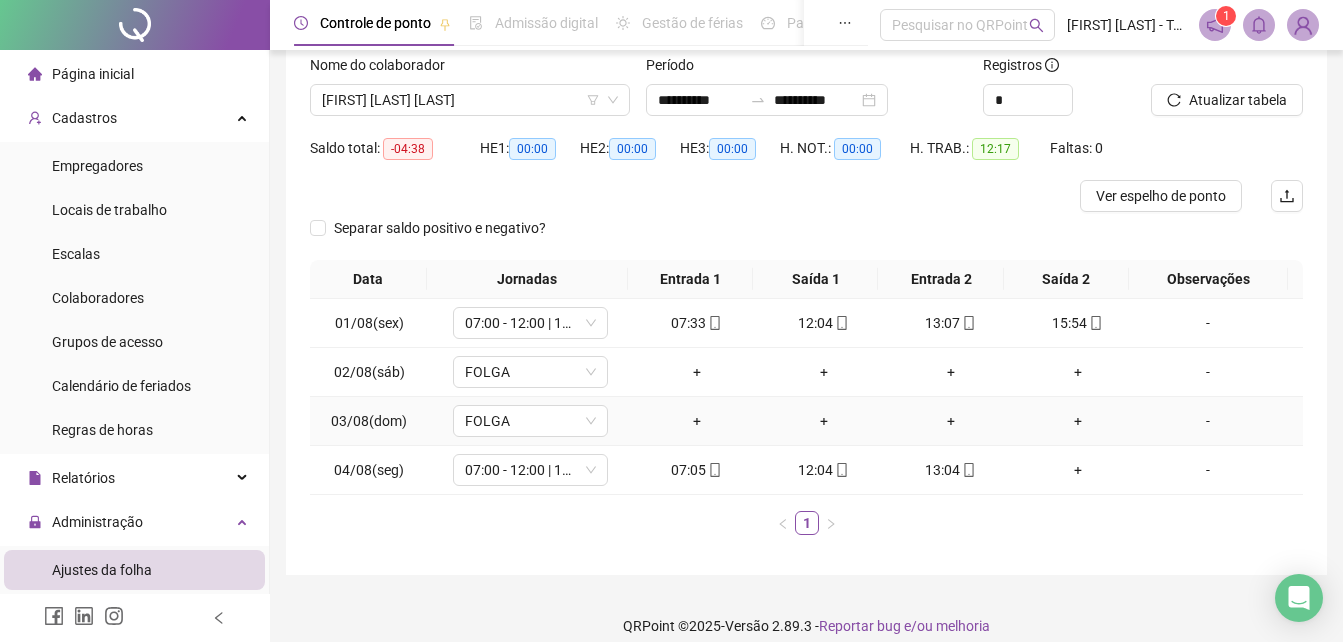 scroll, scrollTop: 149, scrollLeft: 0, axis: vertical 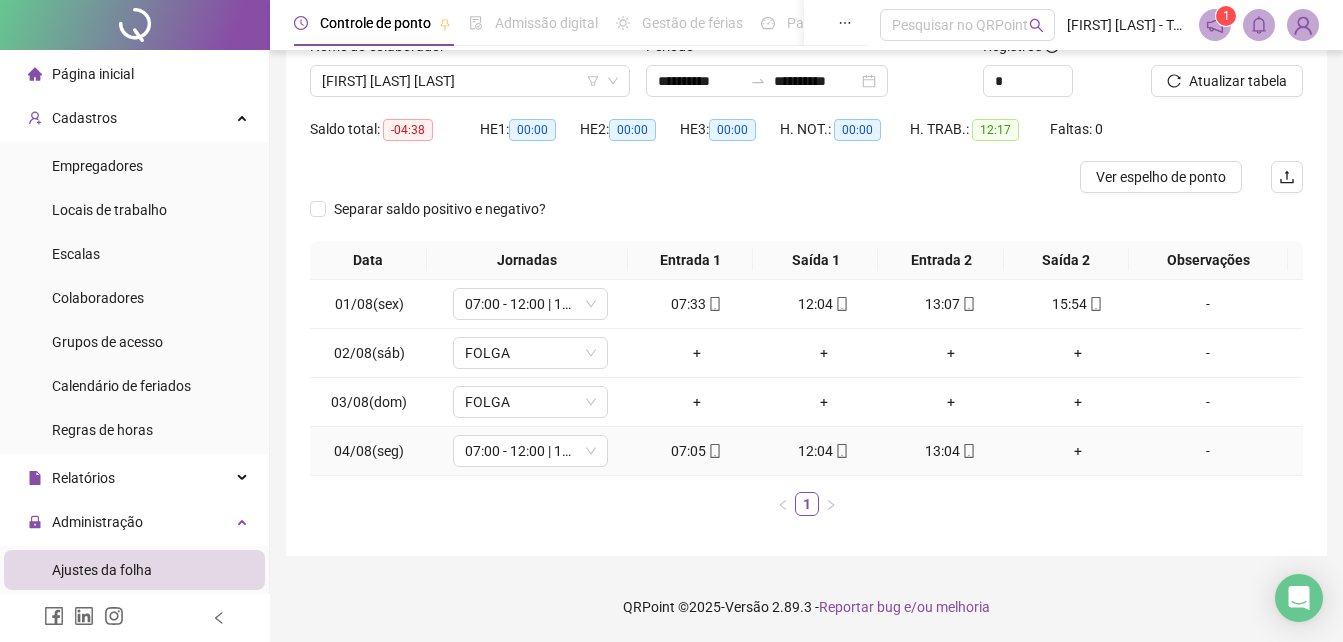 click 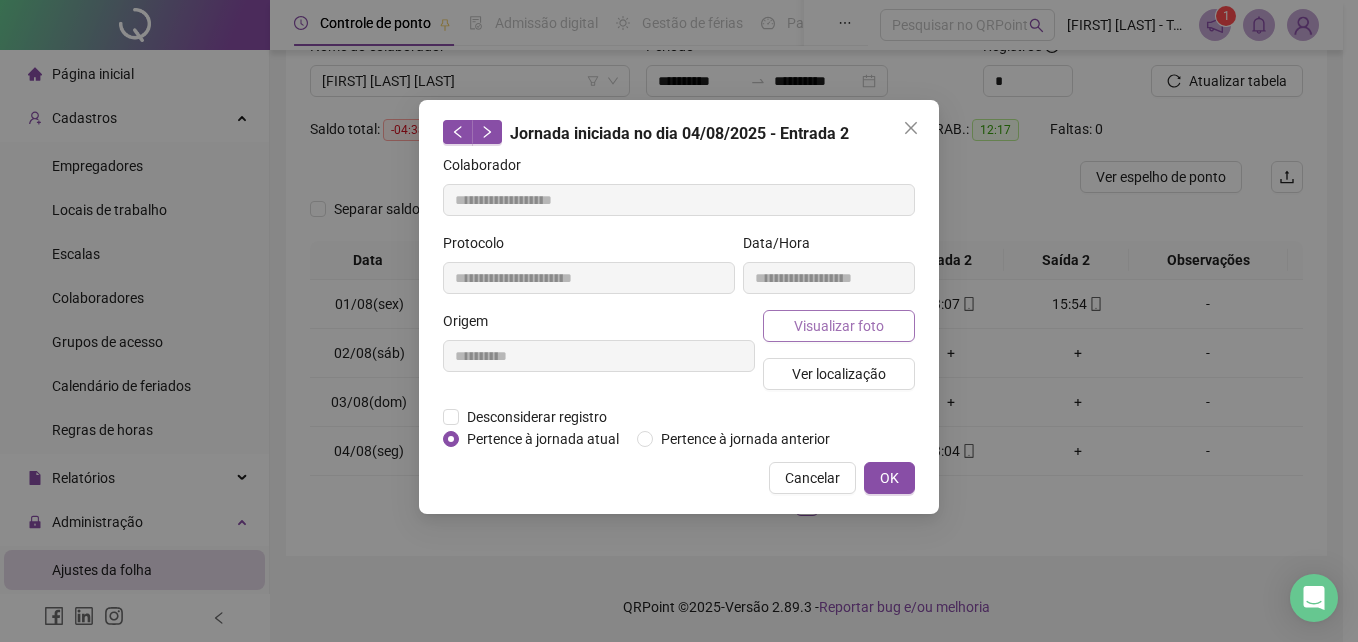 type on "**********" 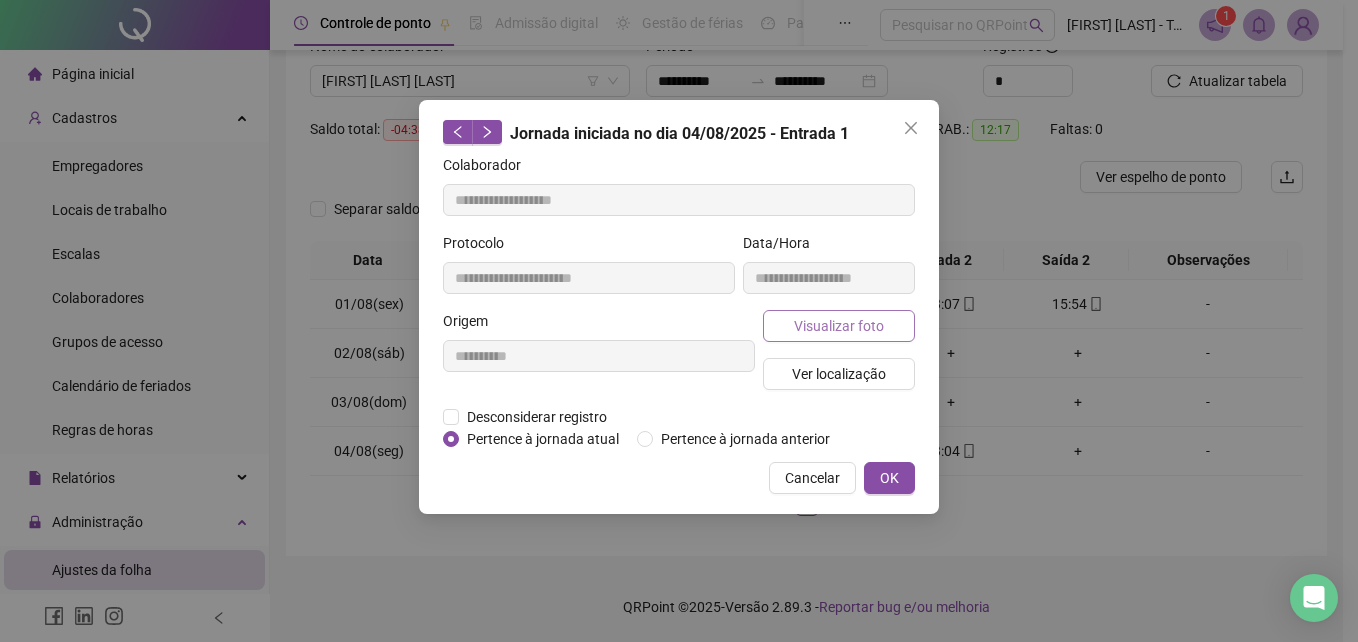 click on "Visualizar foto" at bounding box center [839, 326] 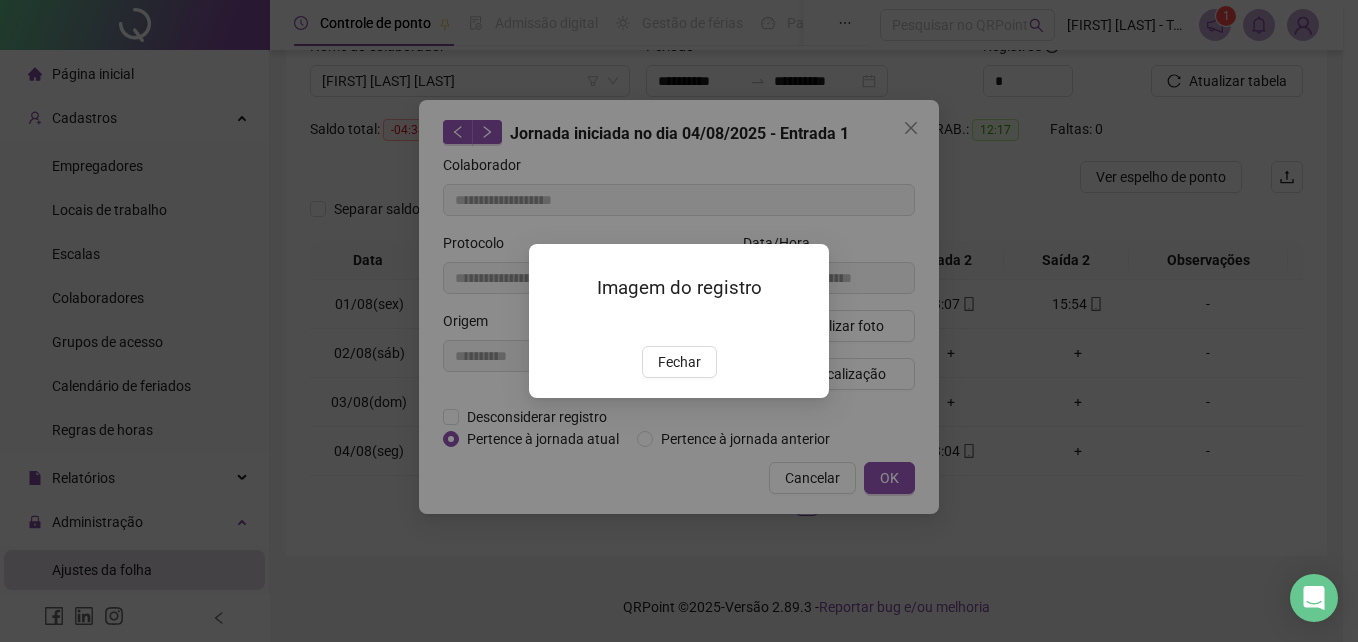 click at bounding box center [553, 324] 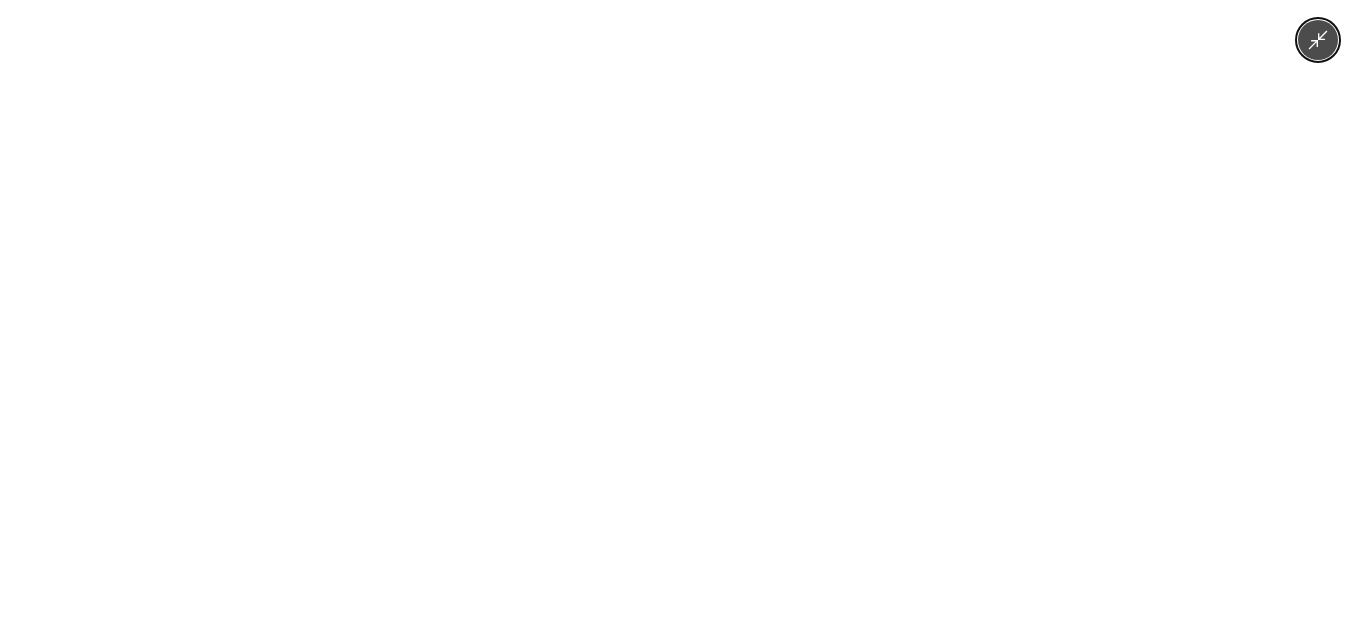 click at bounding box center (679, 321) 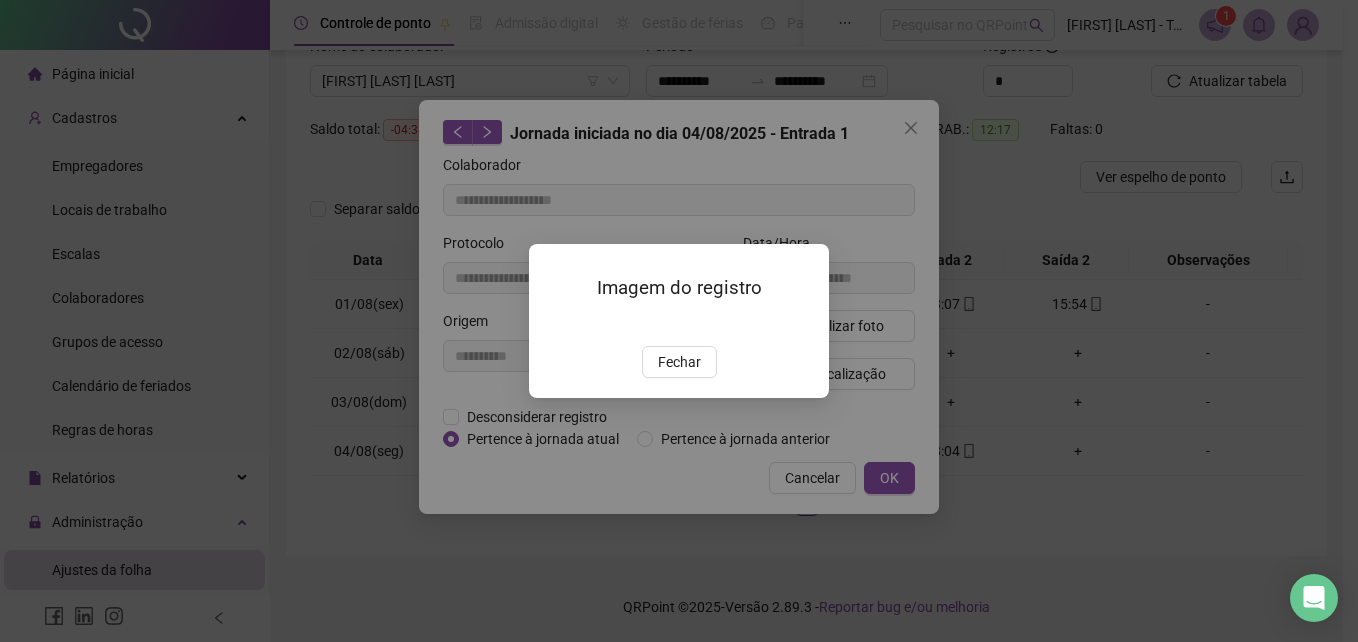 drag, startPoint x: 666, startPoint y: 471, endPoint x: 825, endPoint y: 424, distance: 165.80109 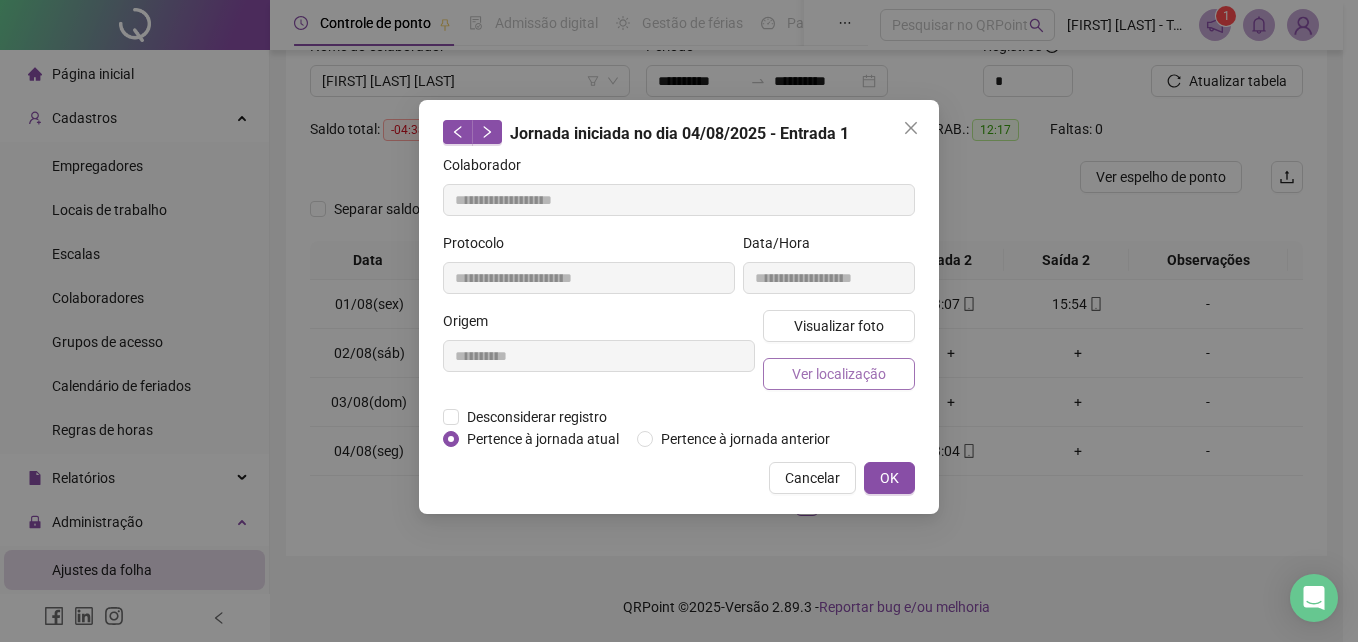 click on "Ver localização" at bounding box center (839, 374) 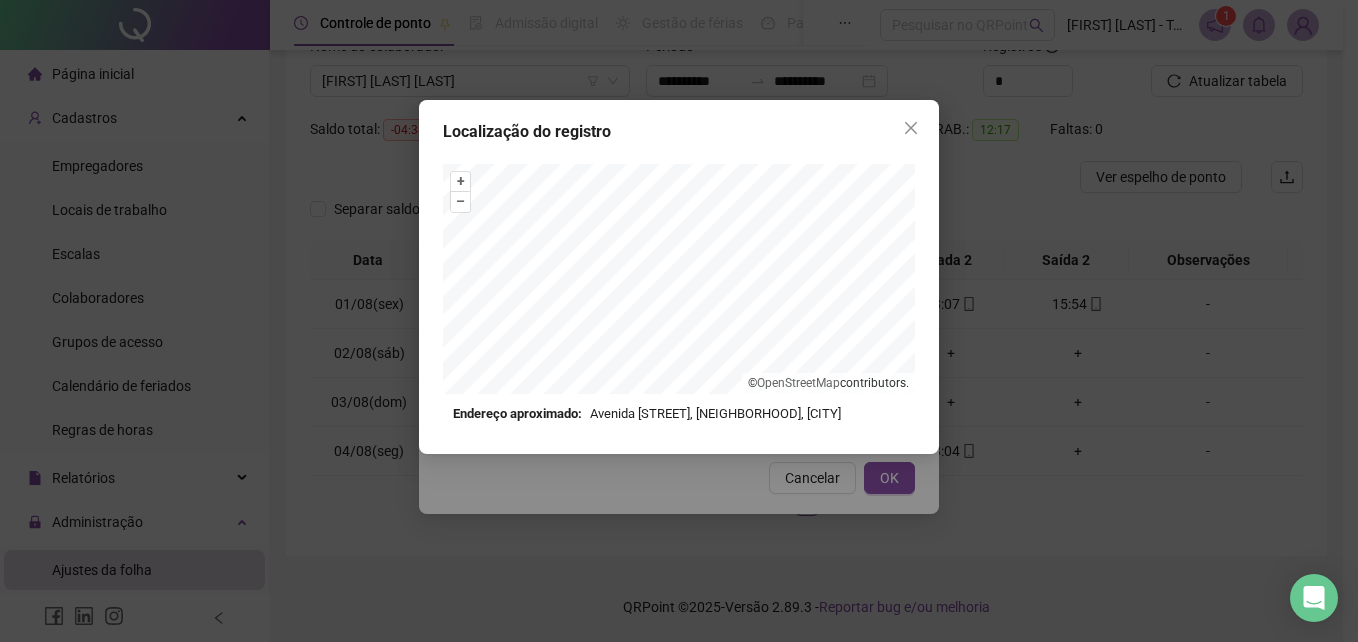 drag, startPoint x: 908, startPoint y: 123, endPoint x: 920, endPoint y: 178, distance: 56.293873 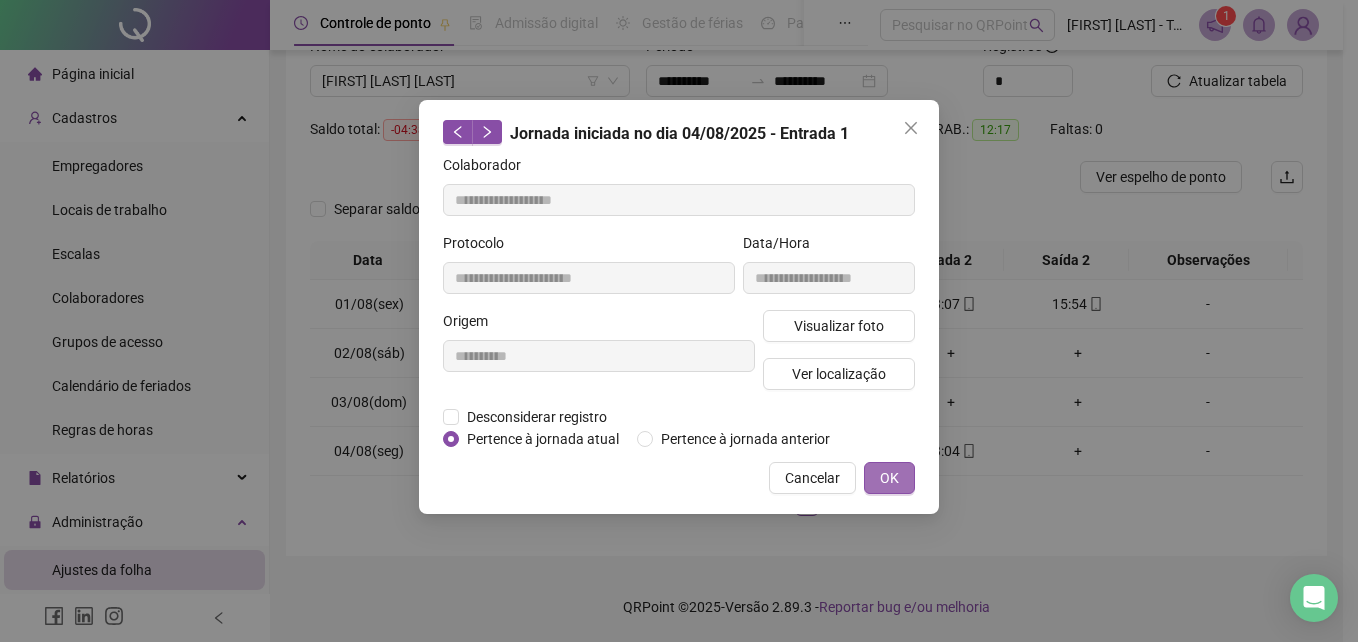 click on "OK" at bounding box center (889, 478) 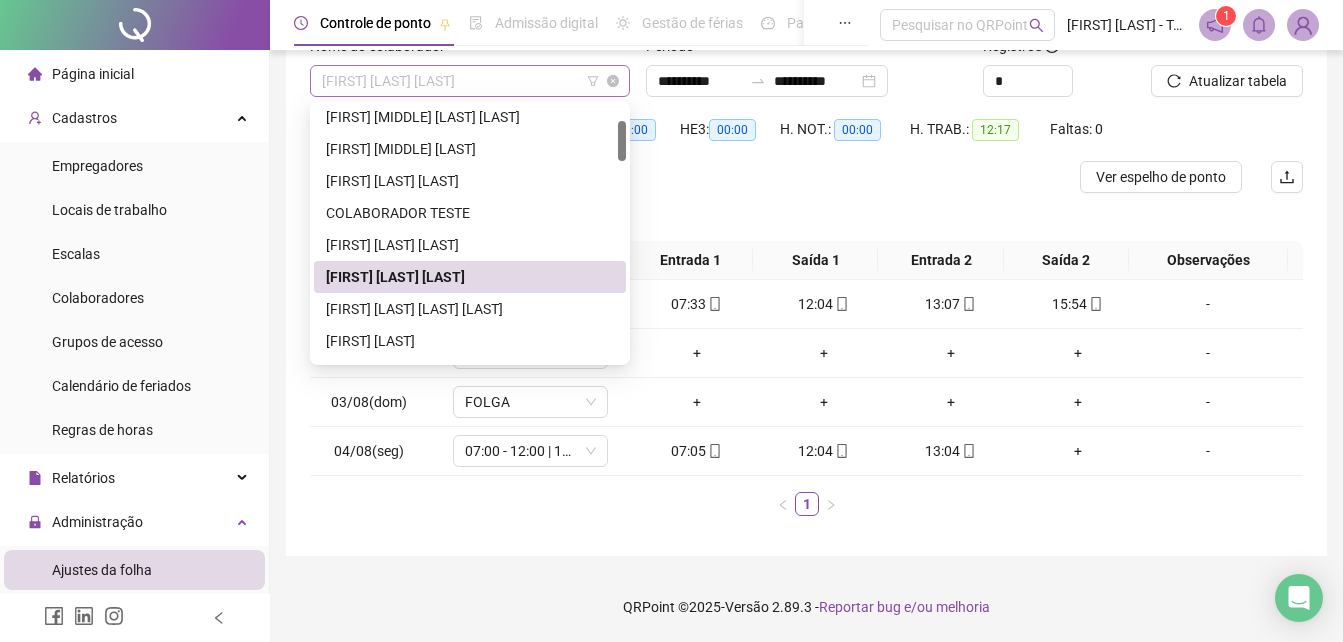 click on "[FIRST] [LAST] [LAST]" at bounding box center (470, 81) 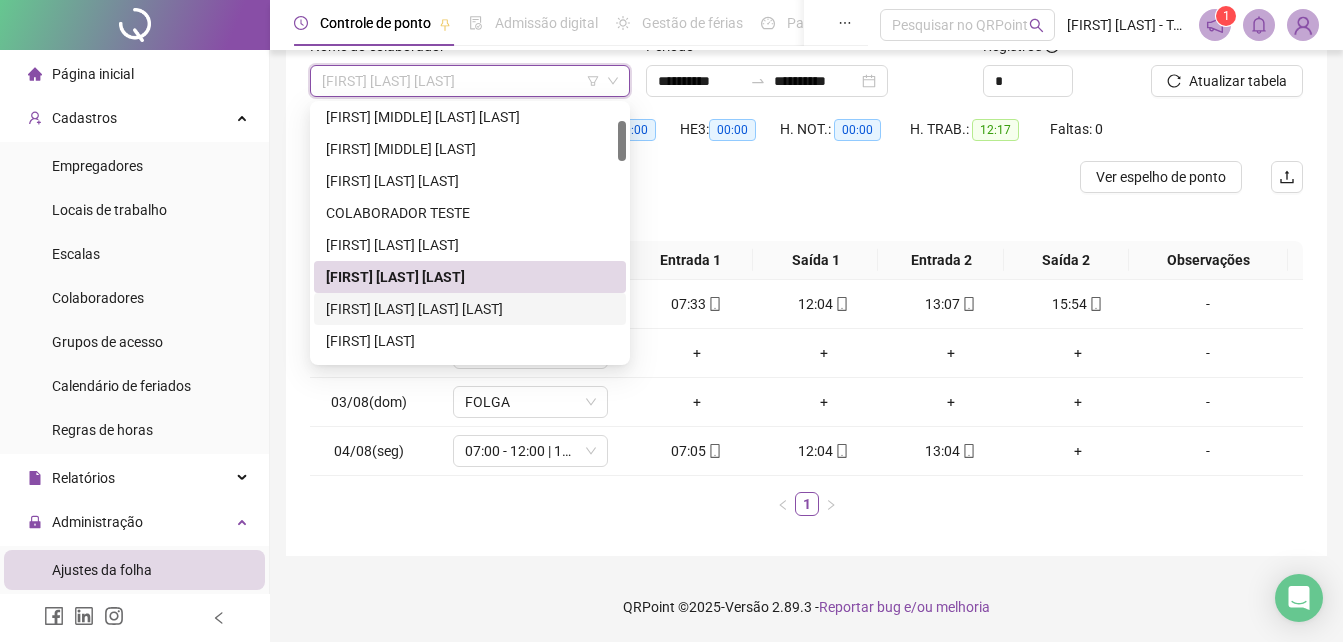 click on "[FIRST] [LAST] [LAST] [LAST]" at bounding box center (470, 309) 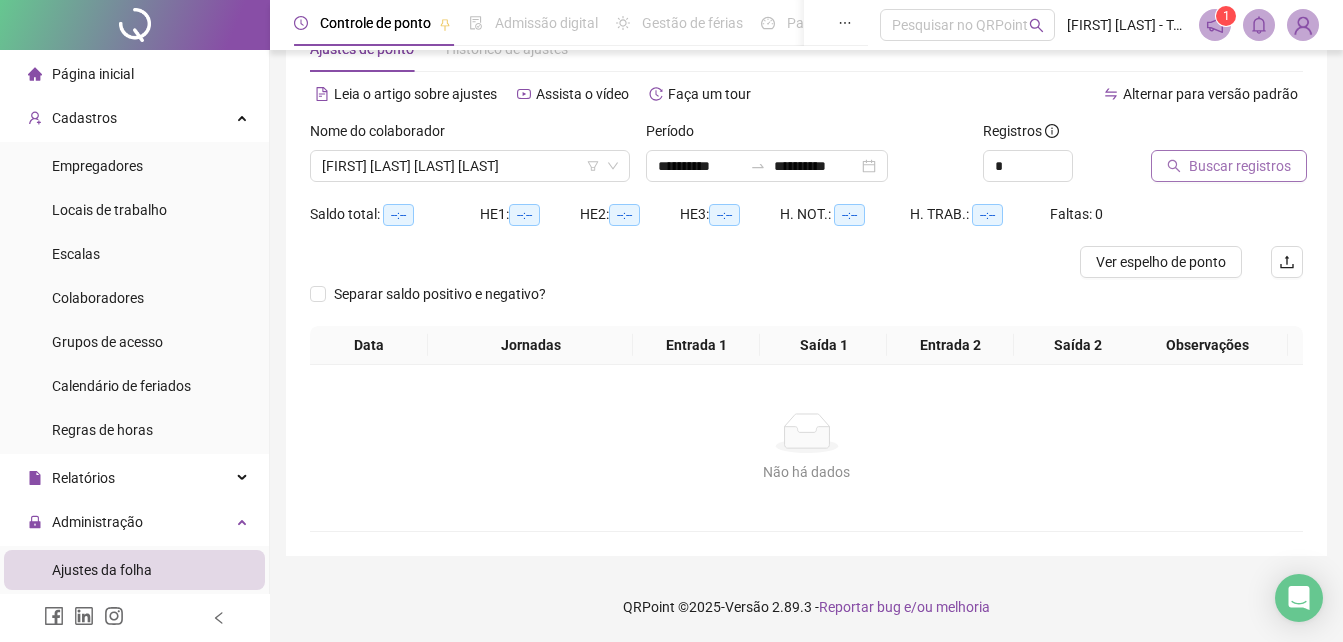 click on "Buscar registros" at bounding box center (1240, 166) 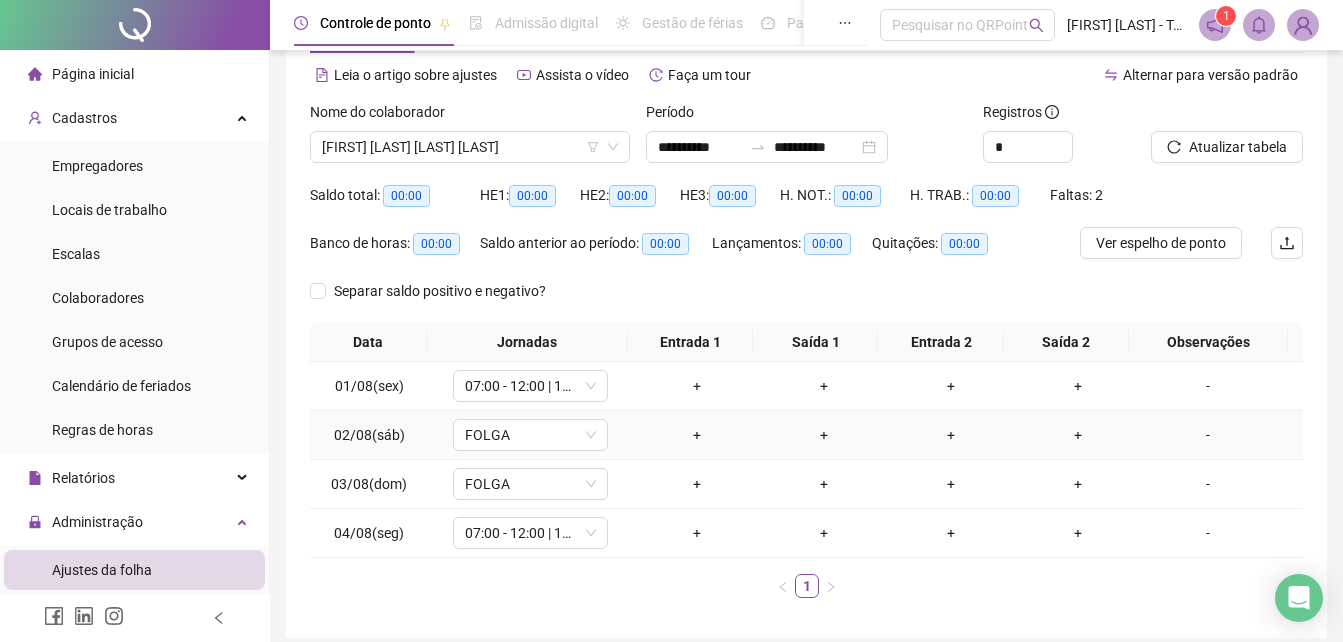 scroll, scrollTop: 0, scrollLeft: 0, axis: both 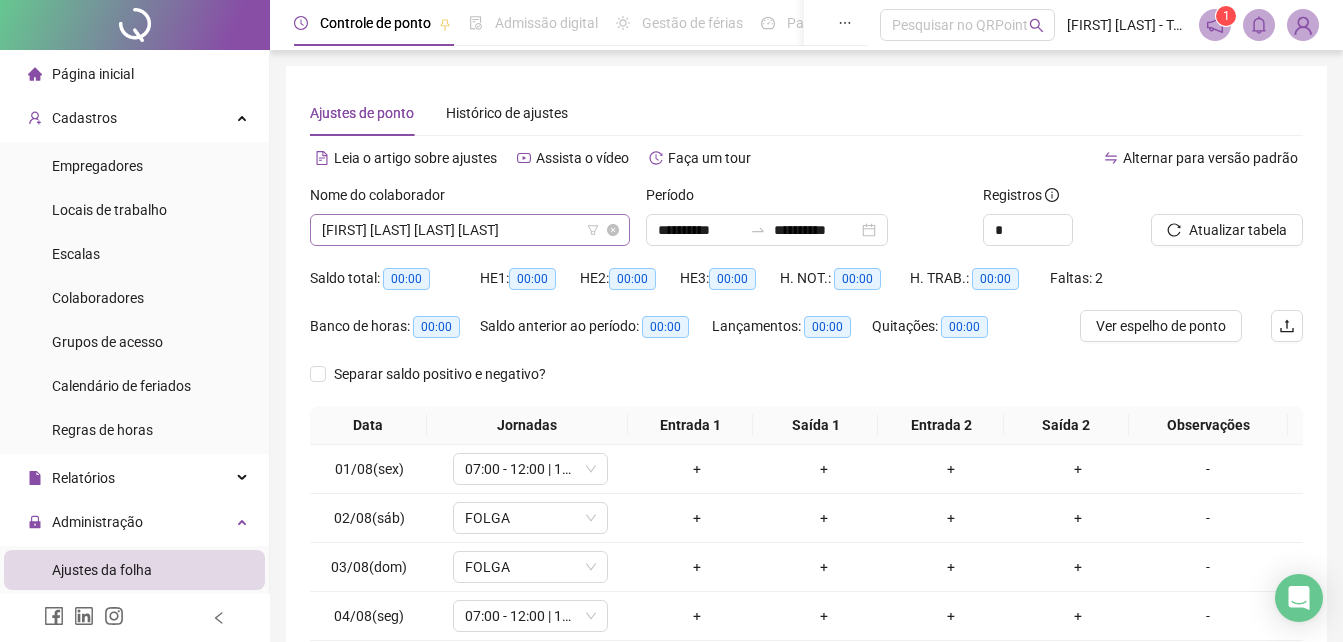 click on "[FIRST] [LAST] [LAST] [LAST]" at bounding box center (470, 230) 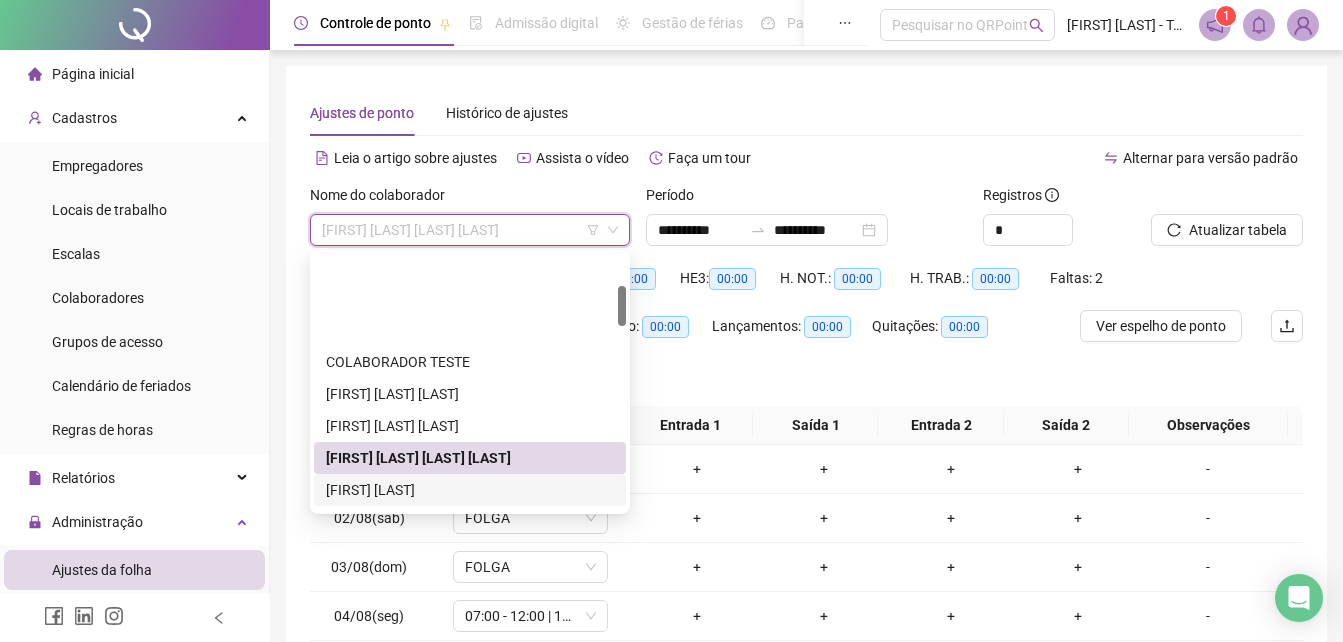 scroll, scrollTop: 200, scrollLeft: 0, axis: vertical 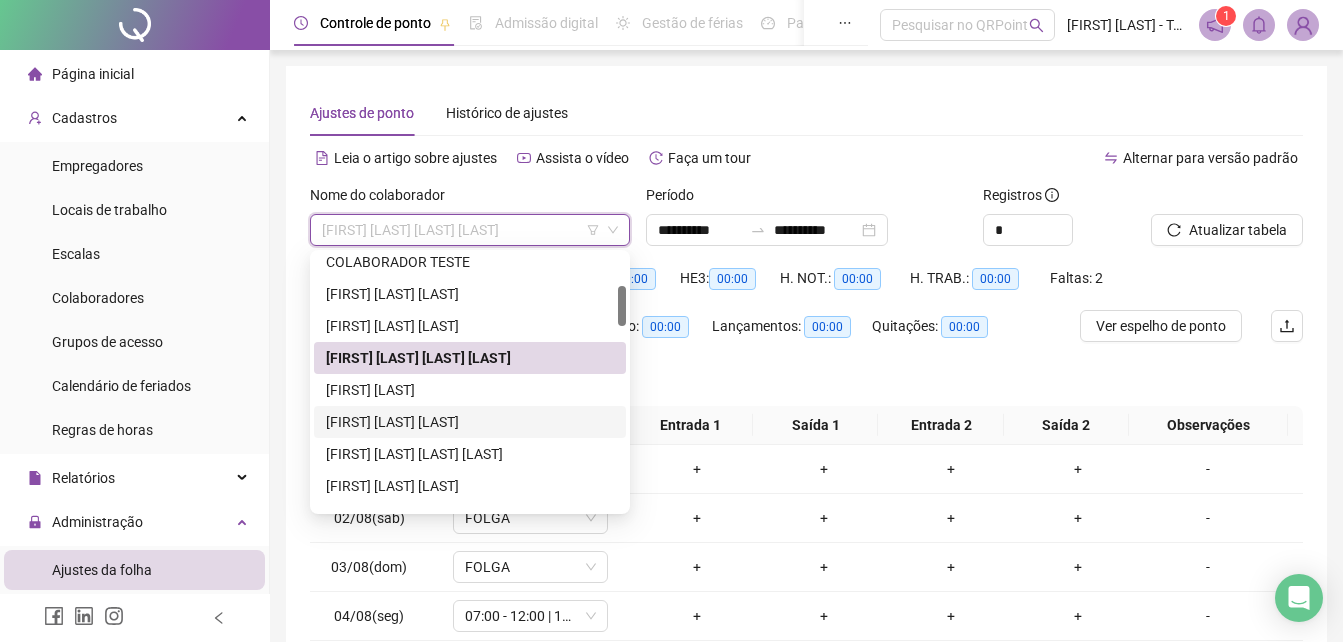drag, startPoint x: 378, startPoint y: 414, endPoint x: 1239, endPoint y: 356, distance: 862.95135 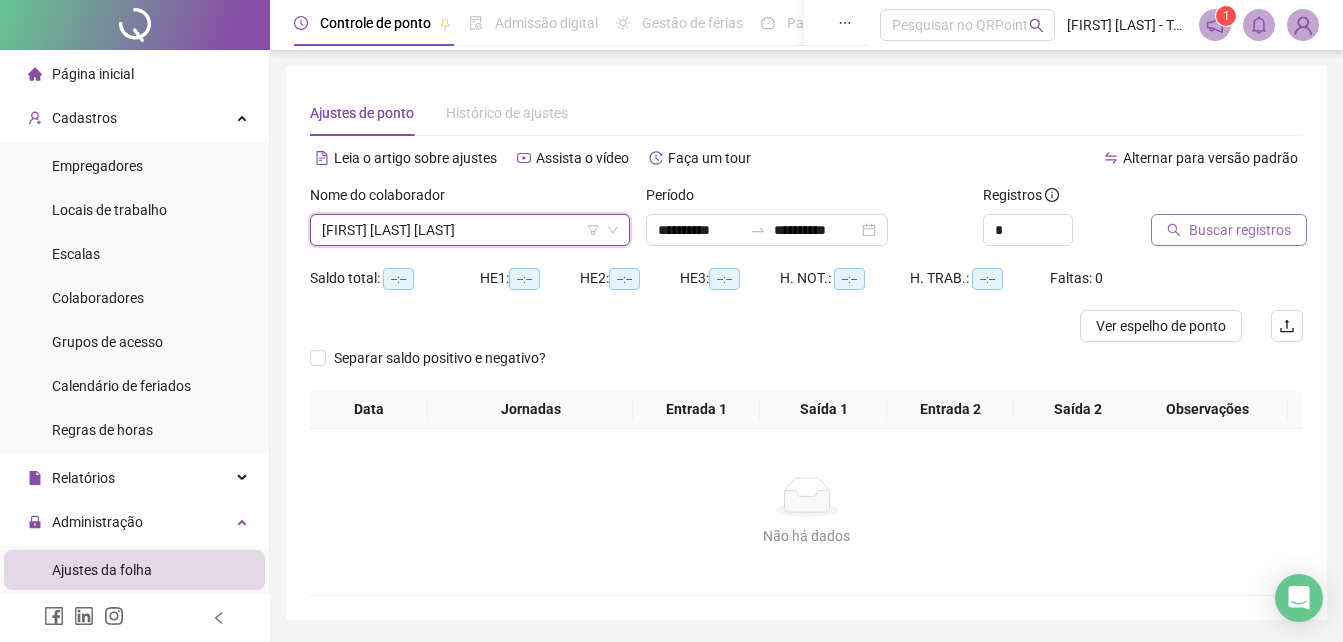 click on "Buscar registros" at bounding box center (1240, 230) 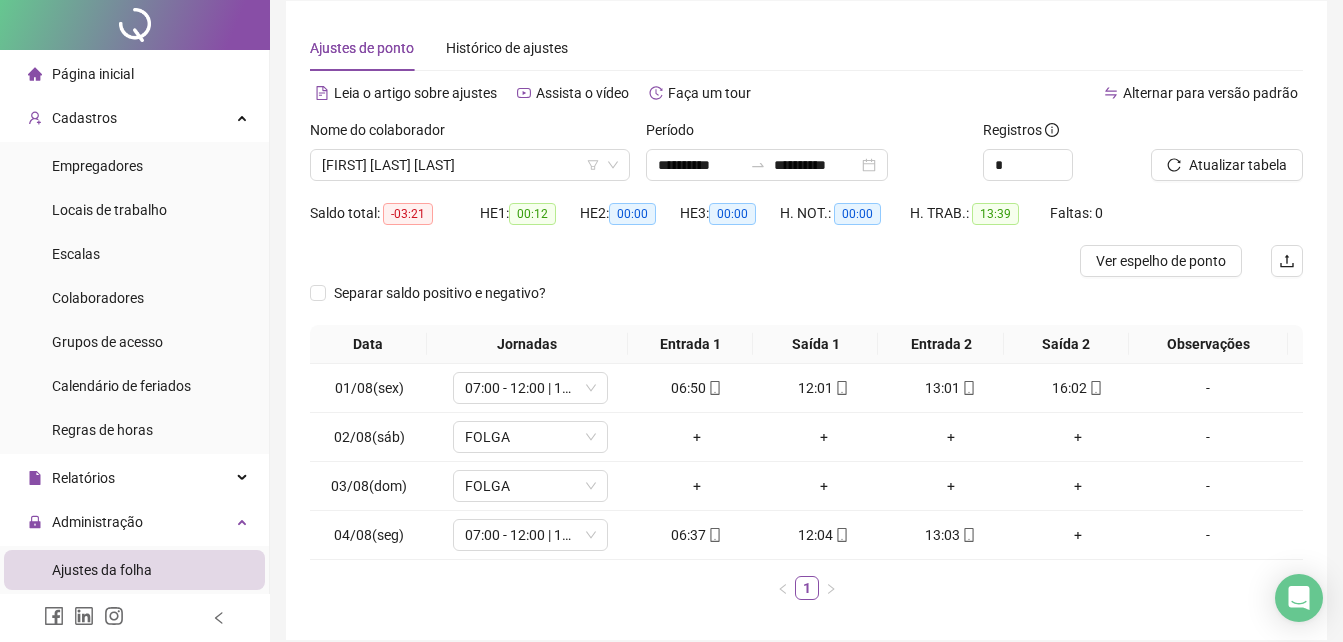 scroll, scrollTop: 100, scrollLeft: 0, axis: vertical 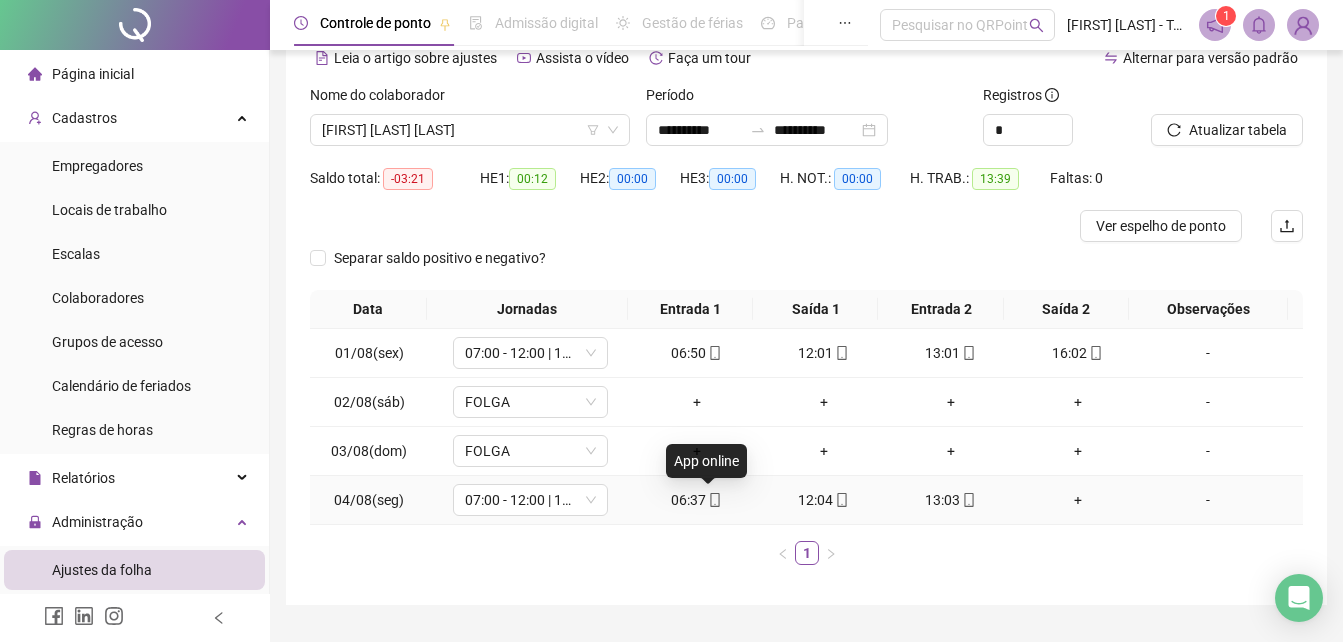 click 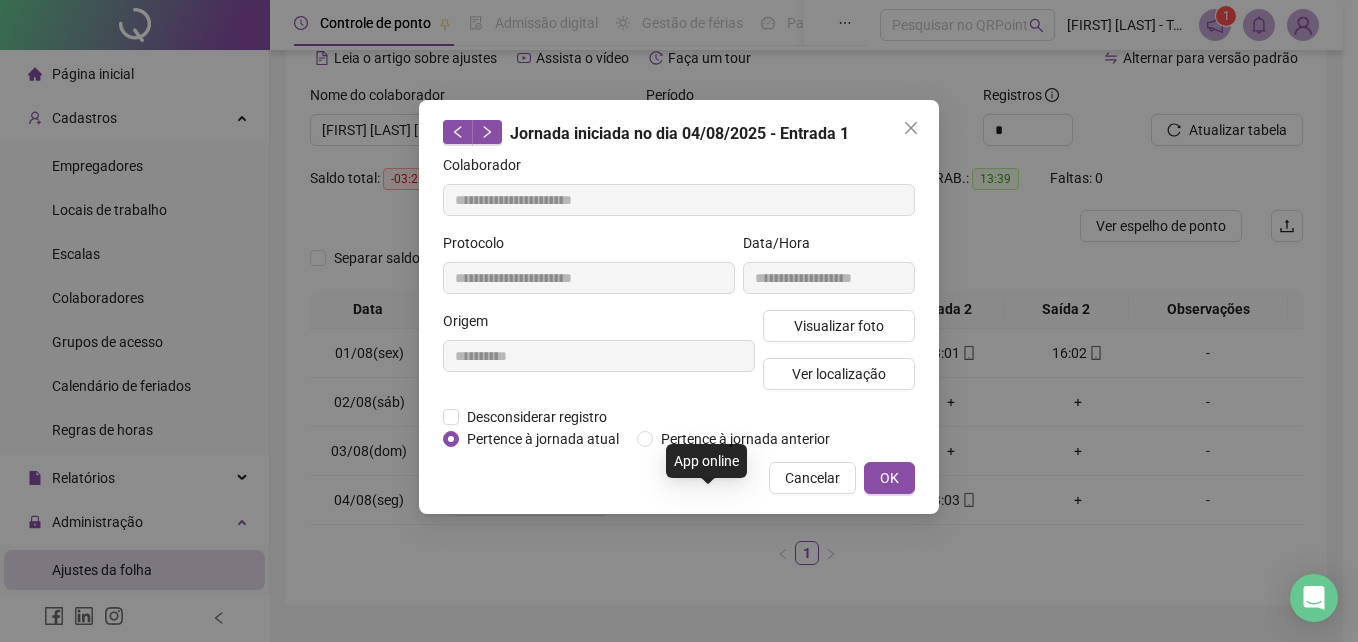 type on "**********" 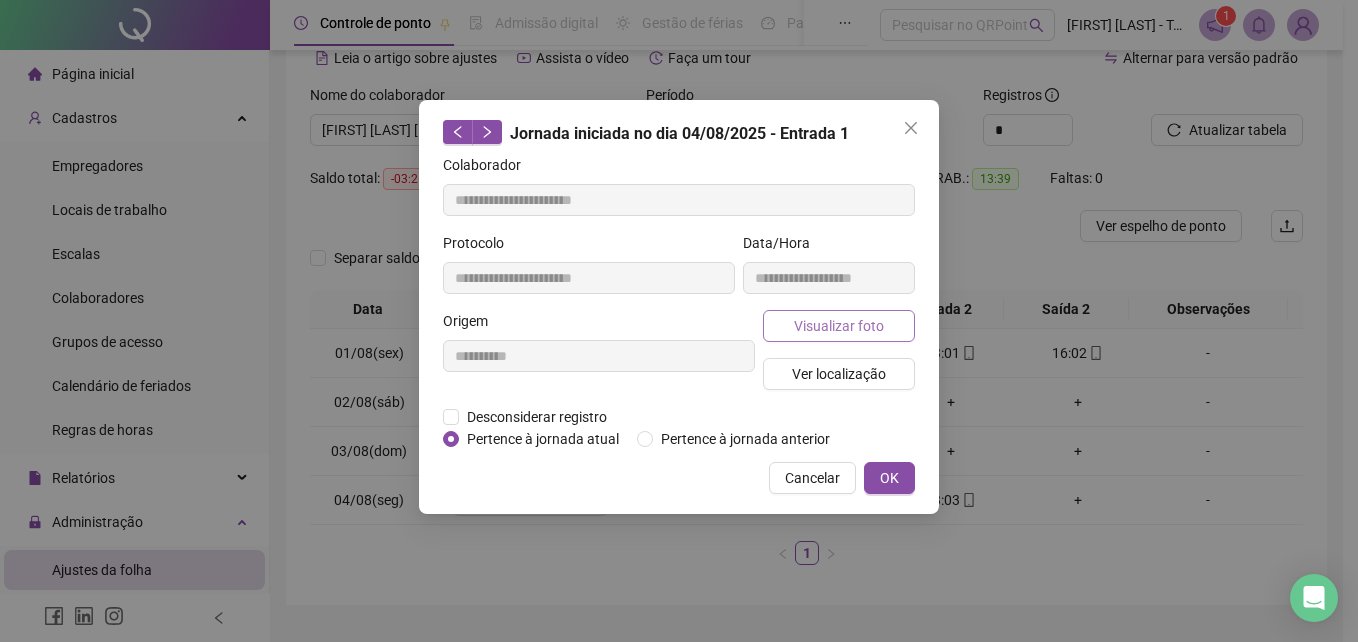 click on "Visualizar foto" at bounding box center [839, 326] 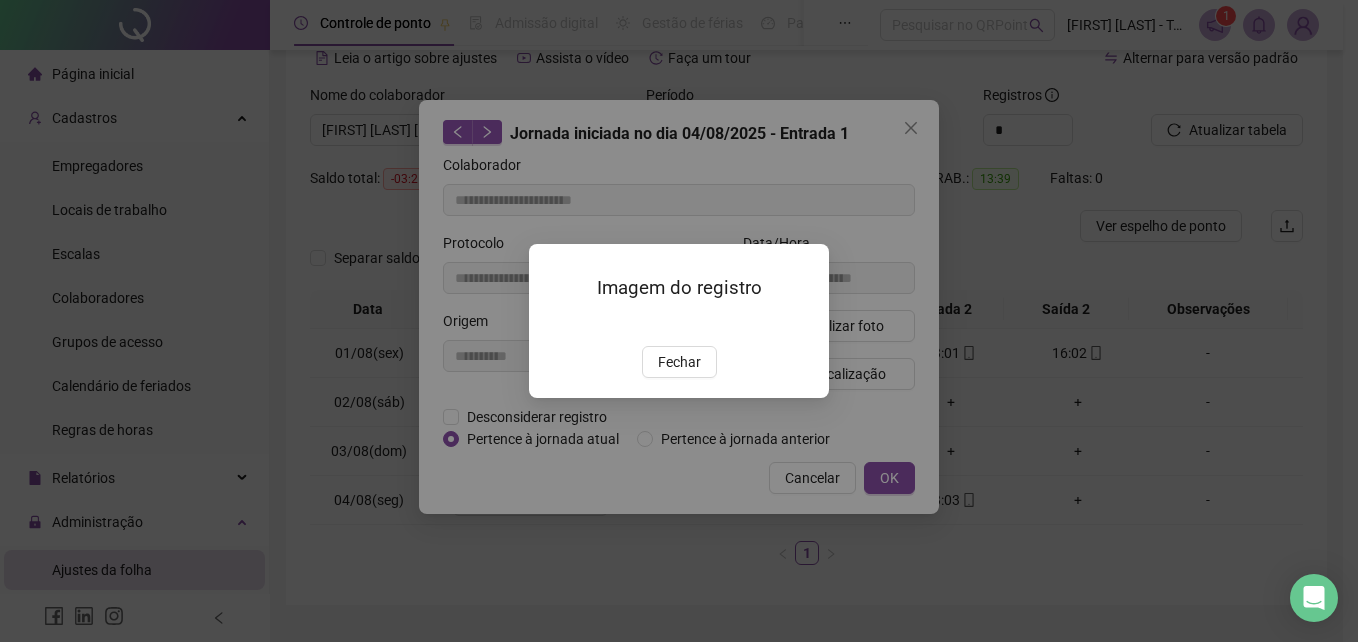 click at bounding box center (553, 324) 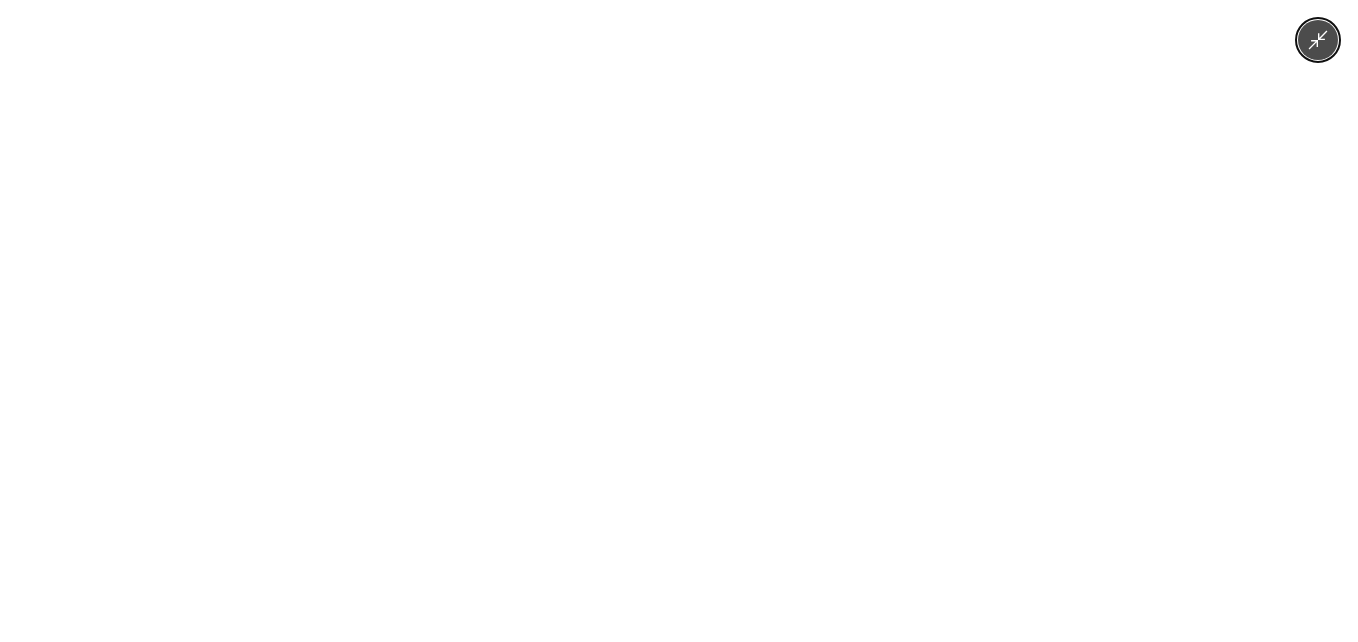 click at bounding box center (679, 321) 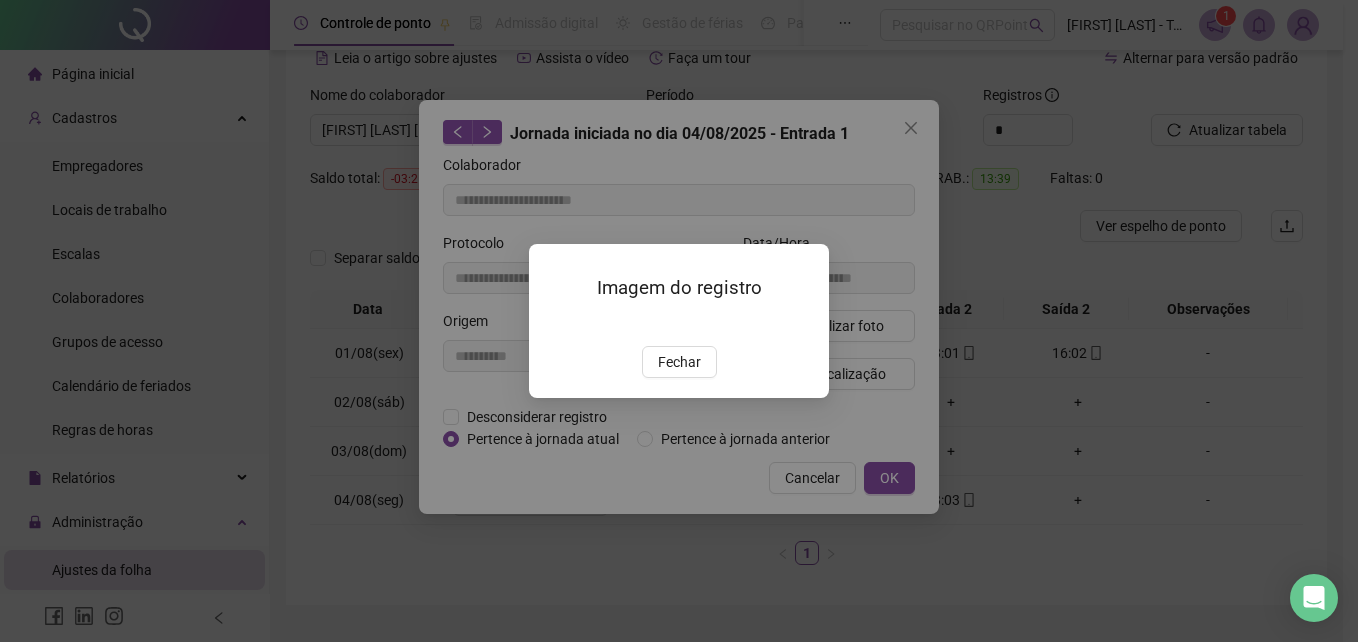 drag, startPoint x: 695, startPoint y: 469, endPoint x: 905, endPoint y: 490, distance: 211.0474 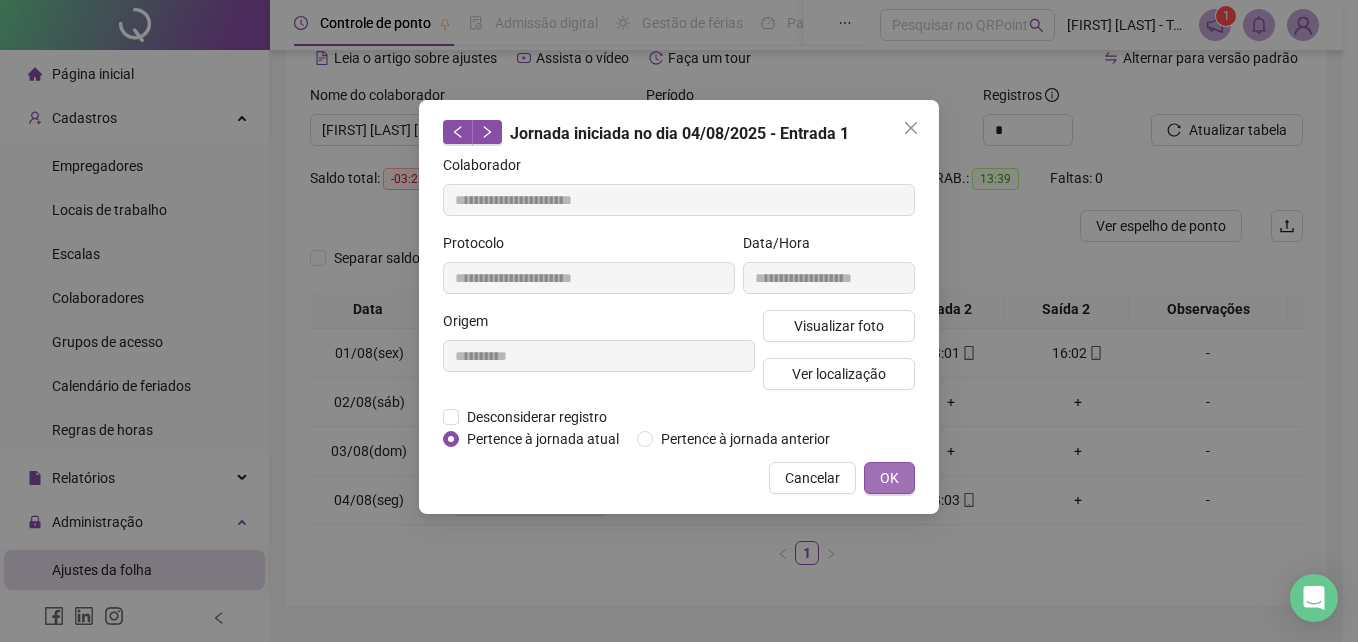 click on "OK" at bounding box center (889, 478) 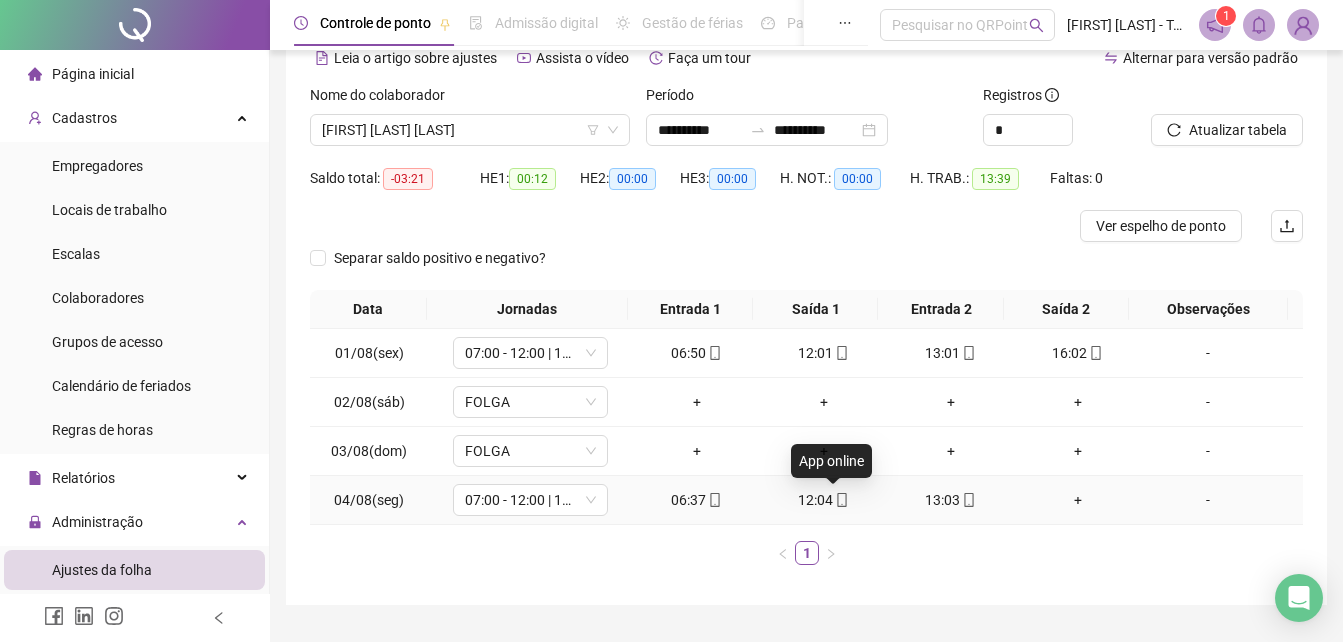 click 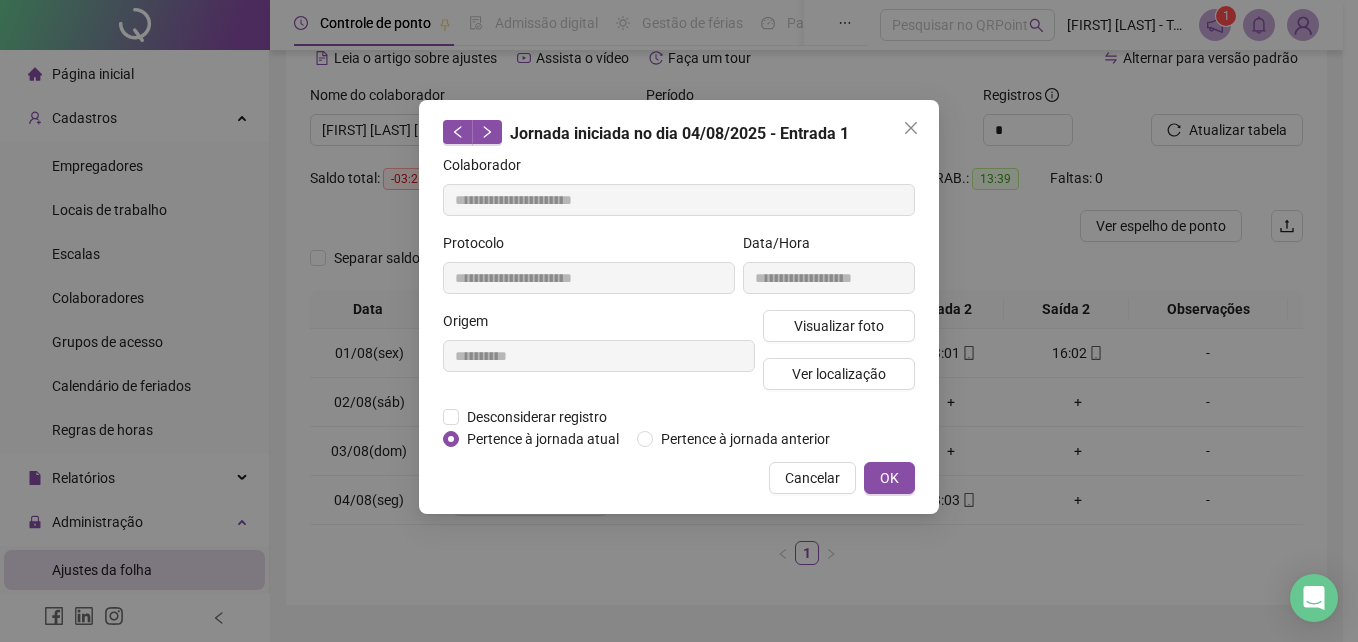 type on "**********" 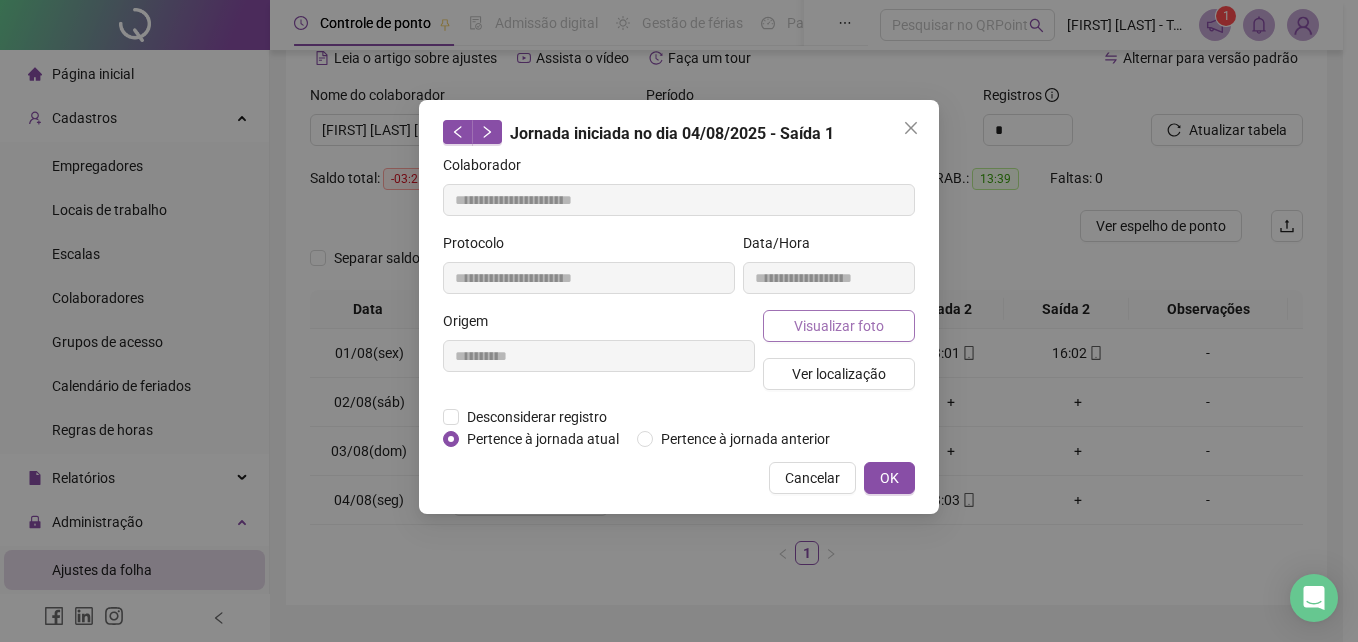 click on "Visualizar foto" at bounding box center [839, 326] 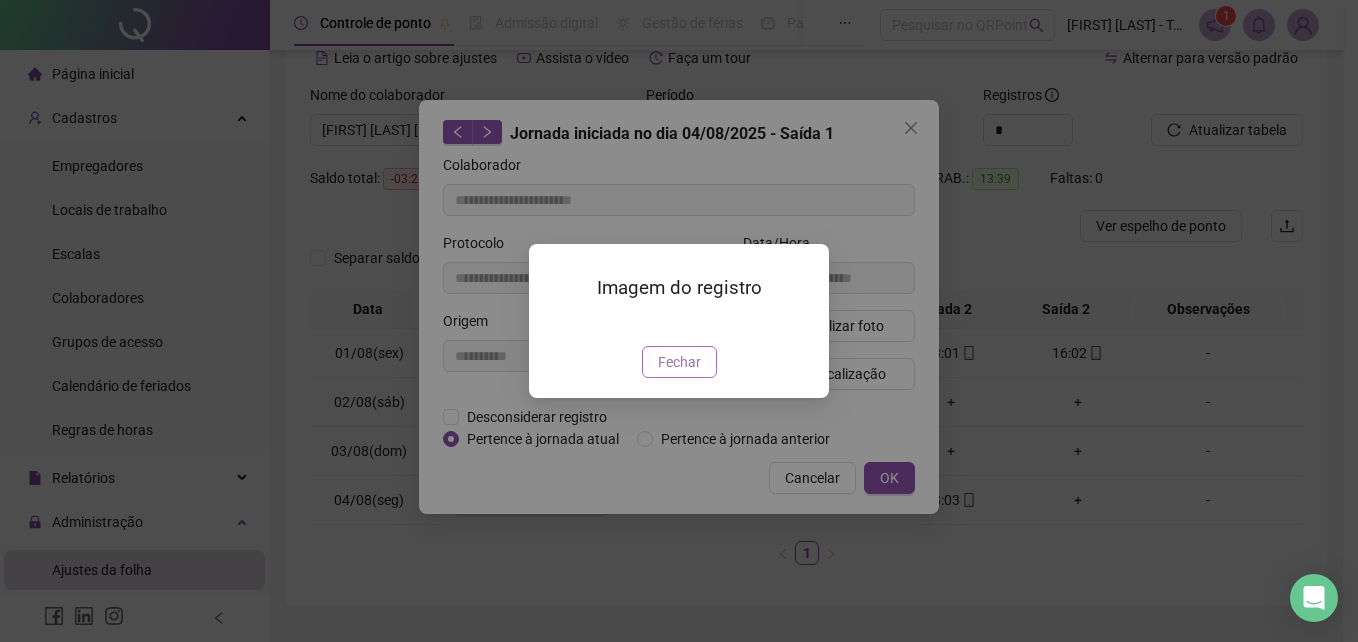 click on "Fechar" at bounding box center (679, 362) 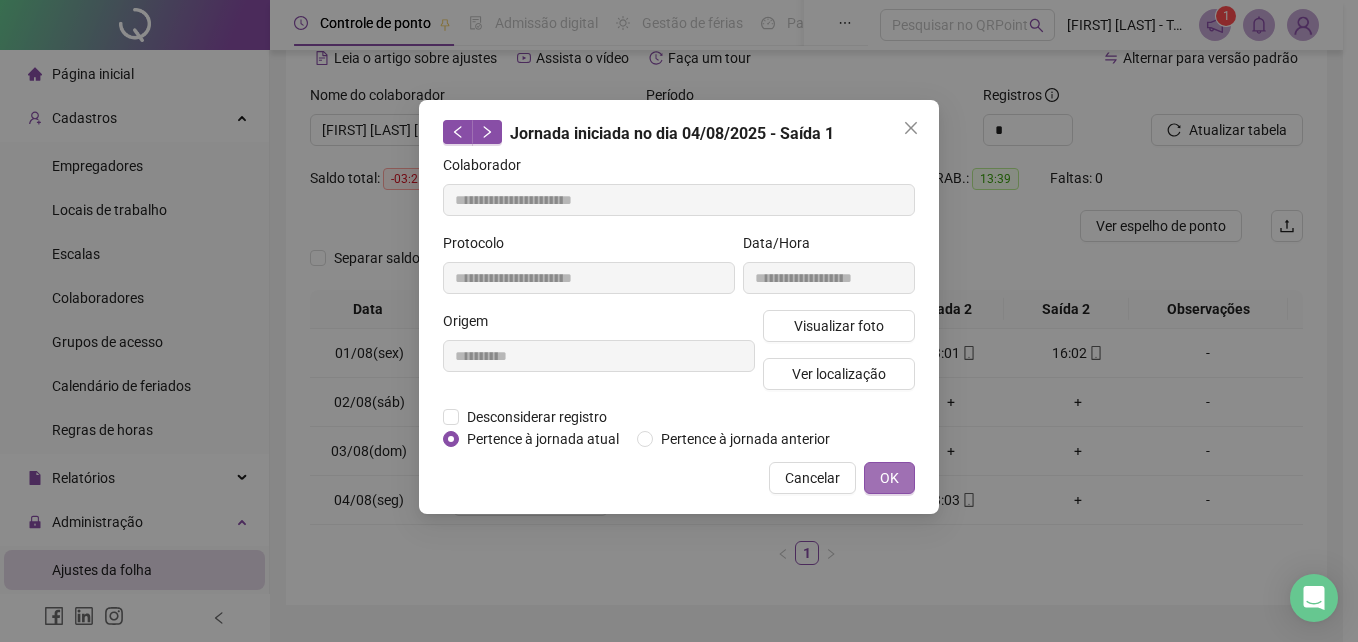 click on "OK" at bounding box center (889, 478) 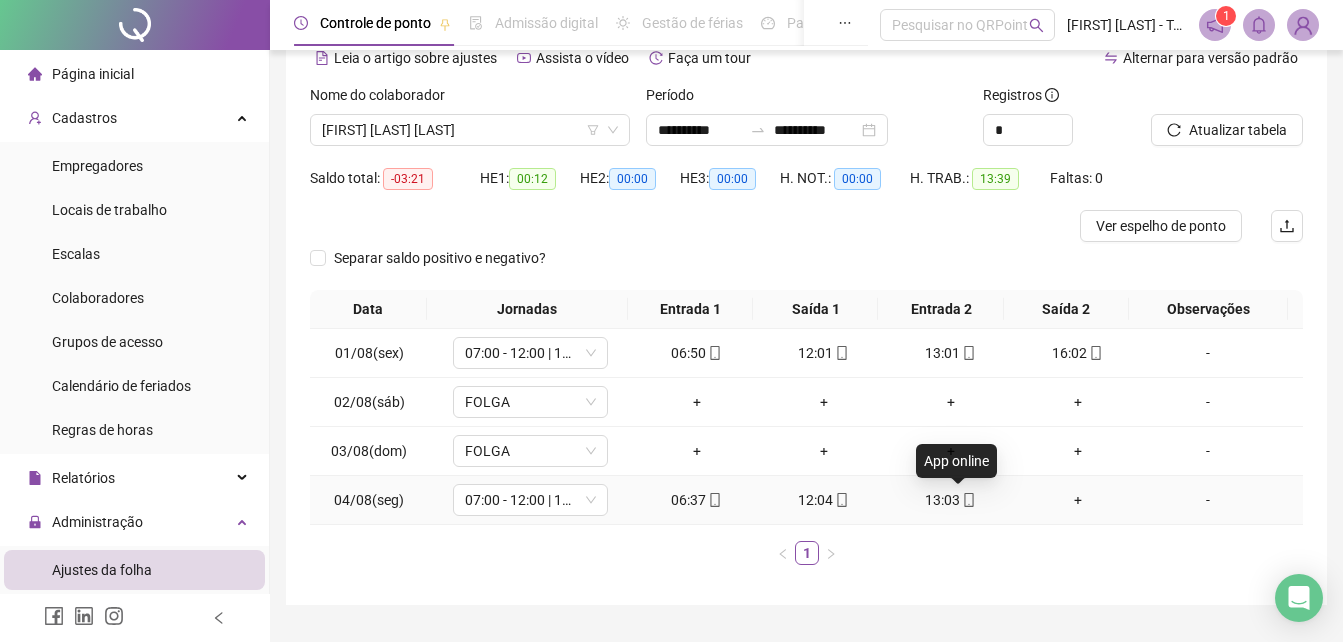 click 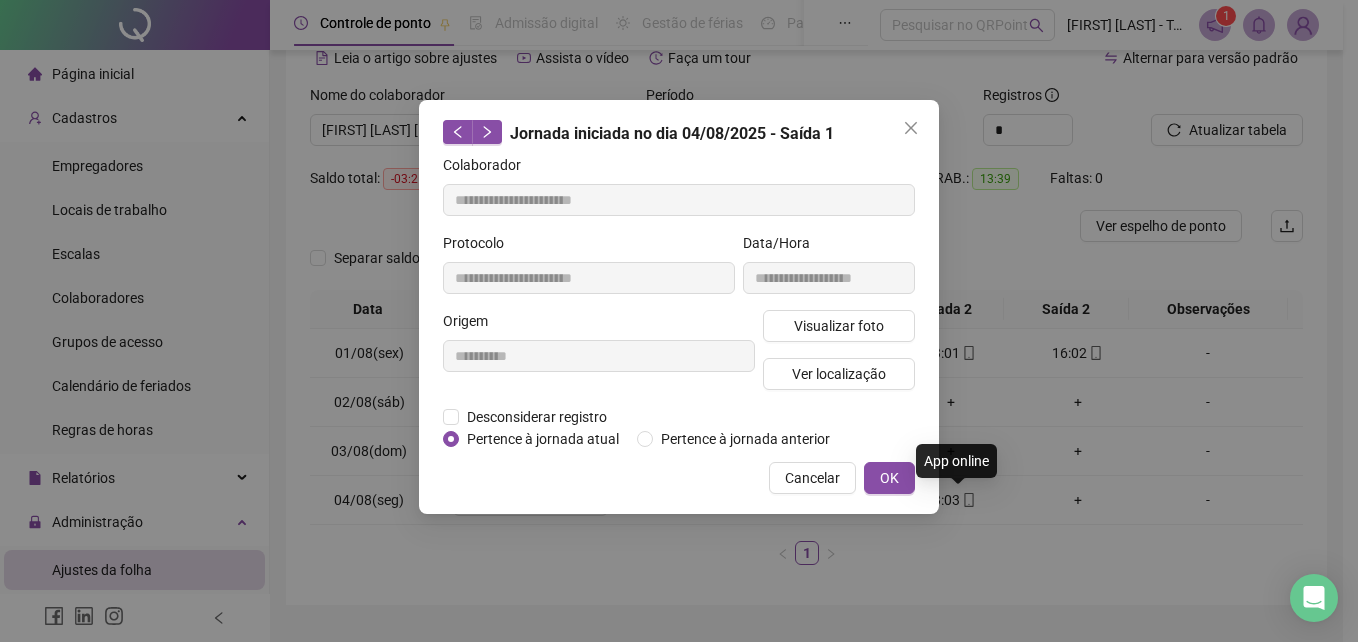 type on "**********" 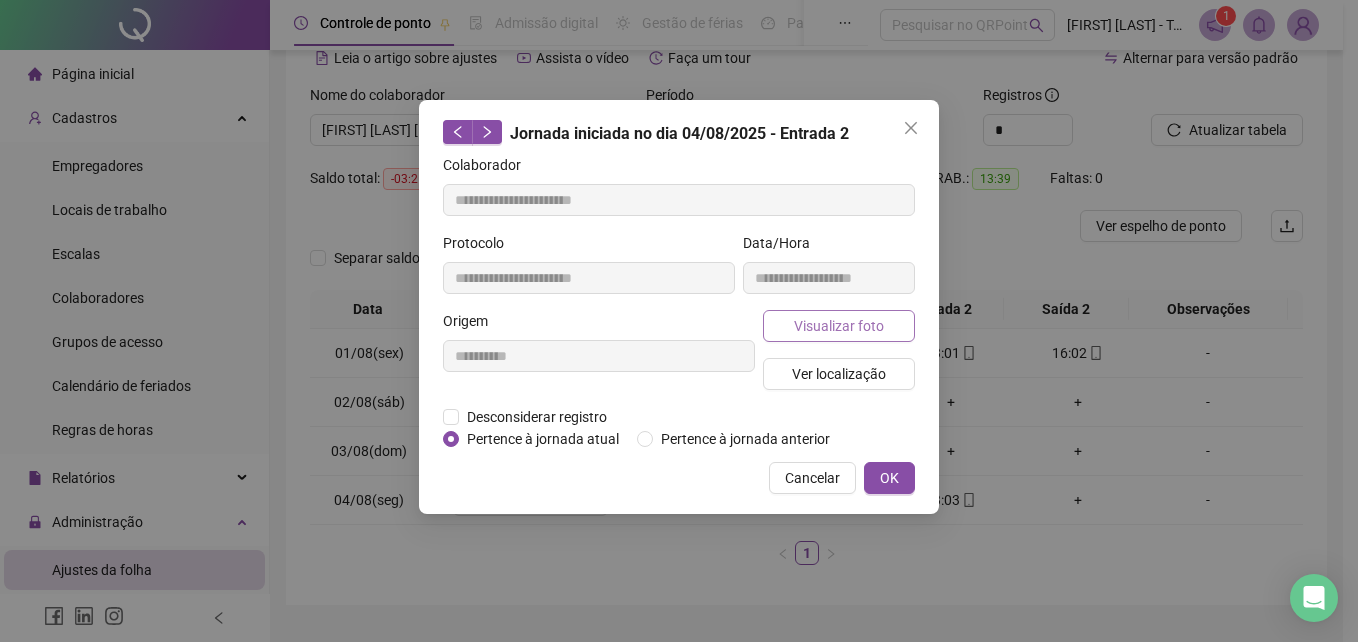click on "Visualizar foto" at bounding box center (839, 326) 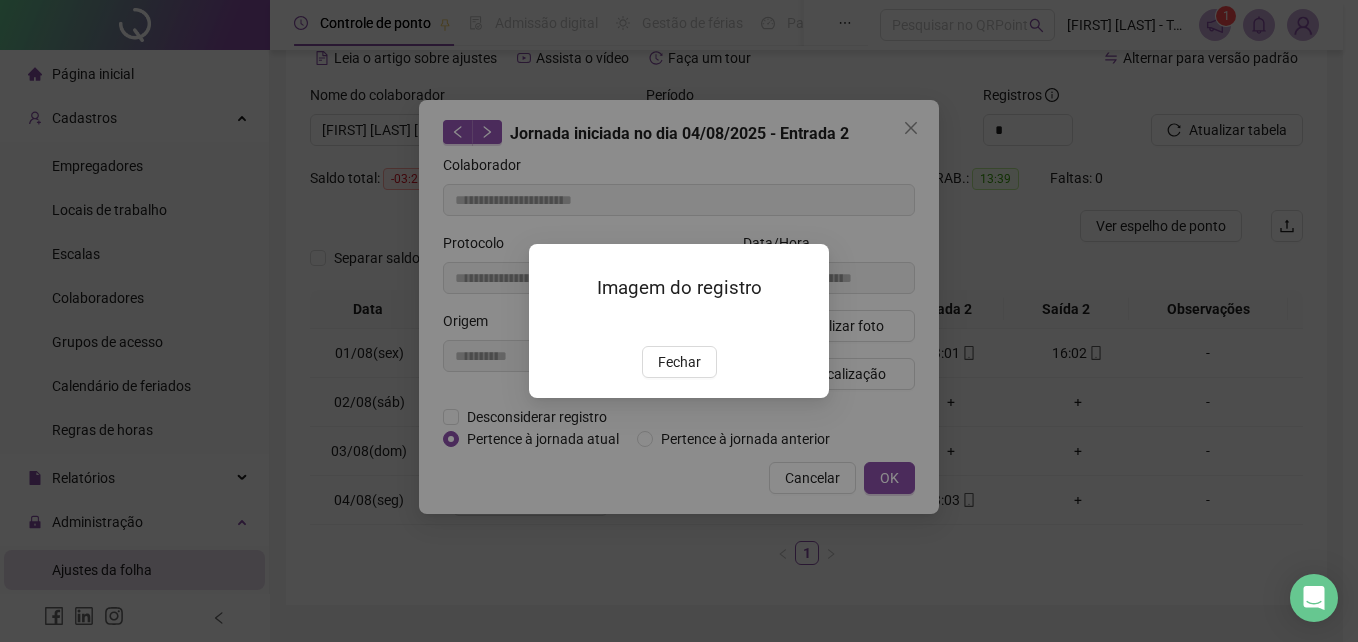 drag, startPoint x: 676, startPoint y: 368, endPoint x: 722, endPoint y: 378, distance: 47.07441 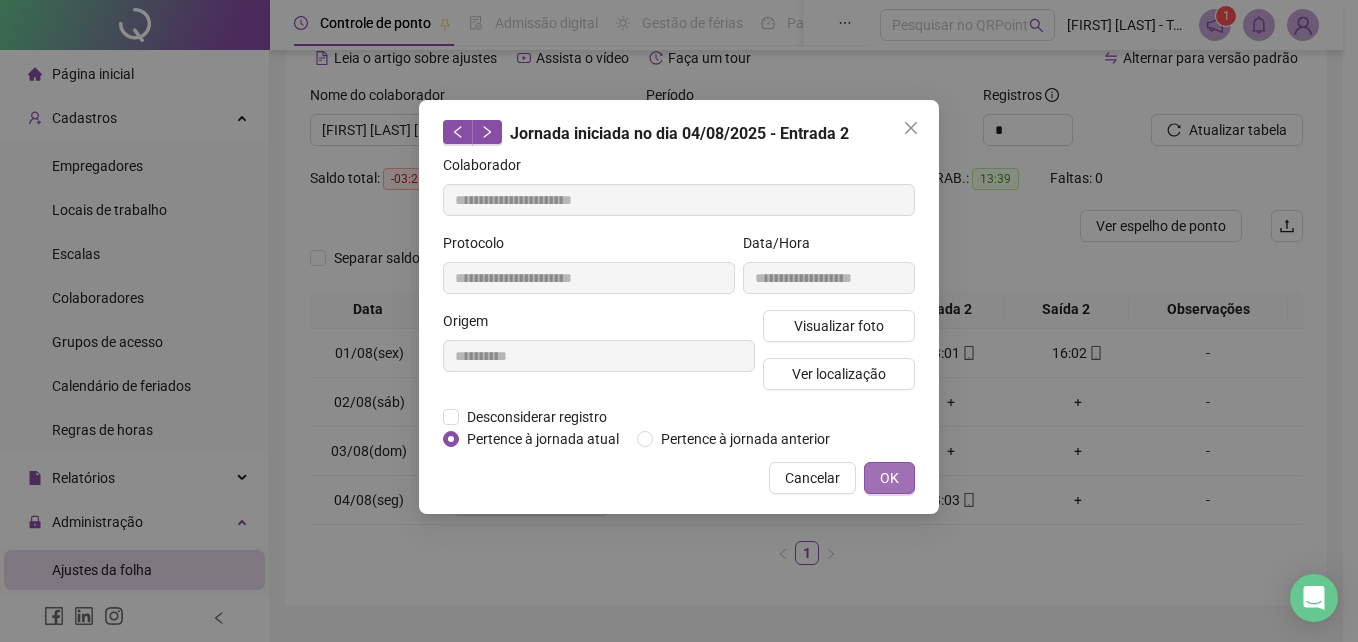 click on "OK" at bounding box center [889, 478] 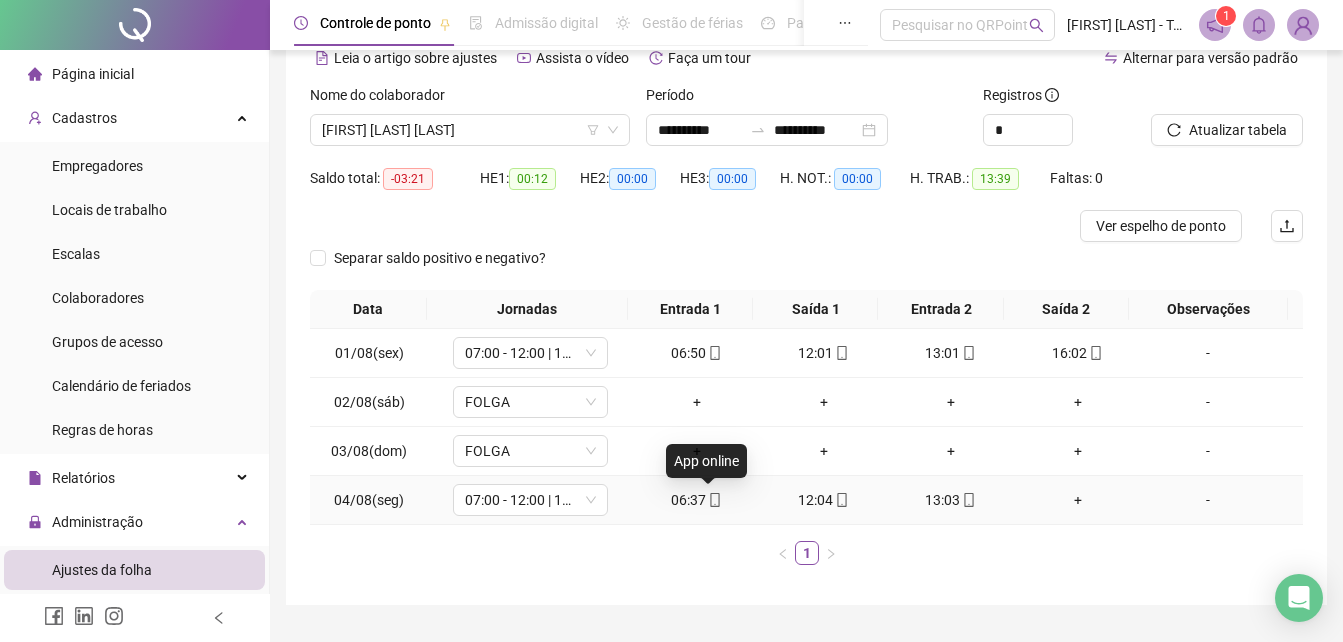 click 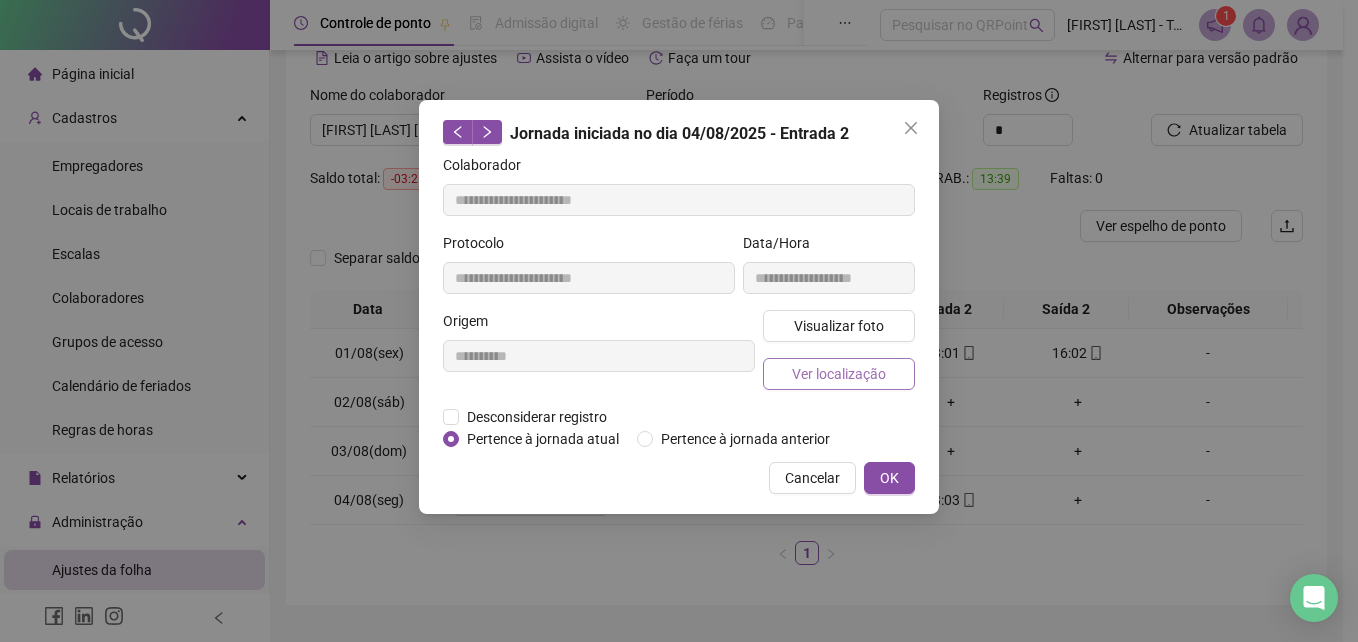 click on "Ver localização" at bounding box center (839, 374) 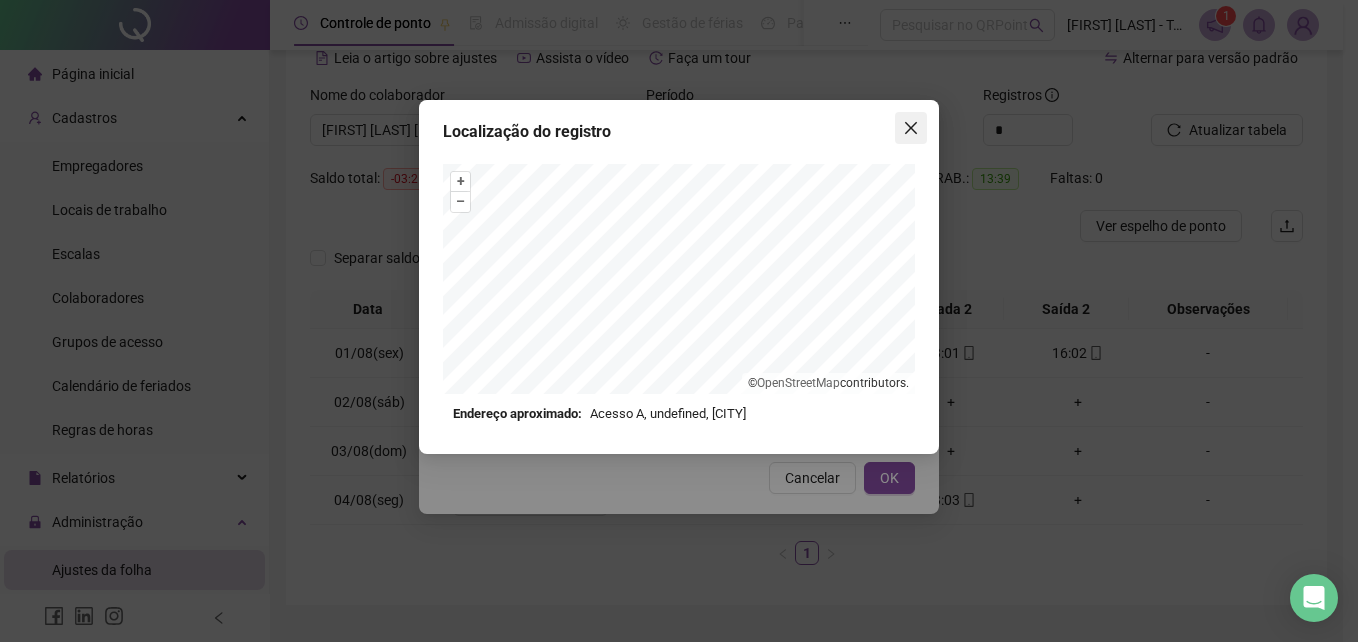 click at bounding box center [911, 128] 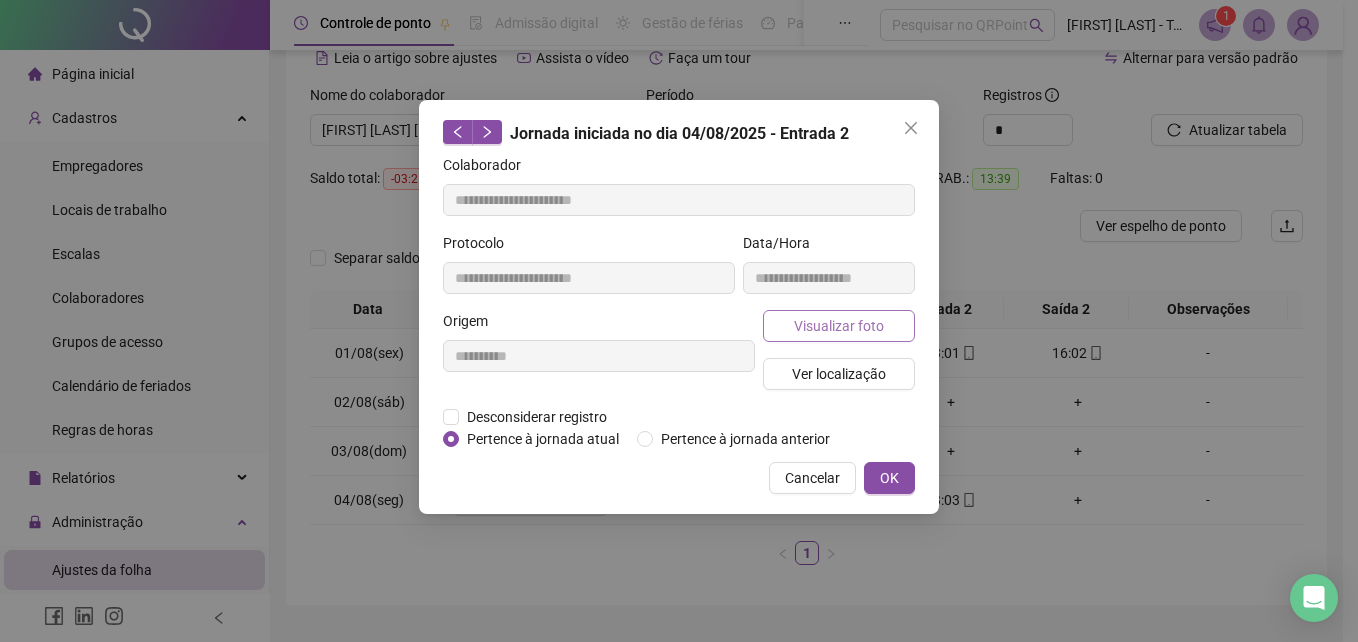 click on "Visualizar foto" at bounding box center (839, 326) 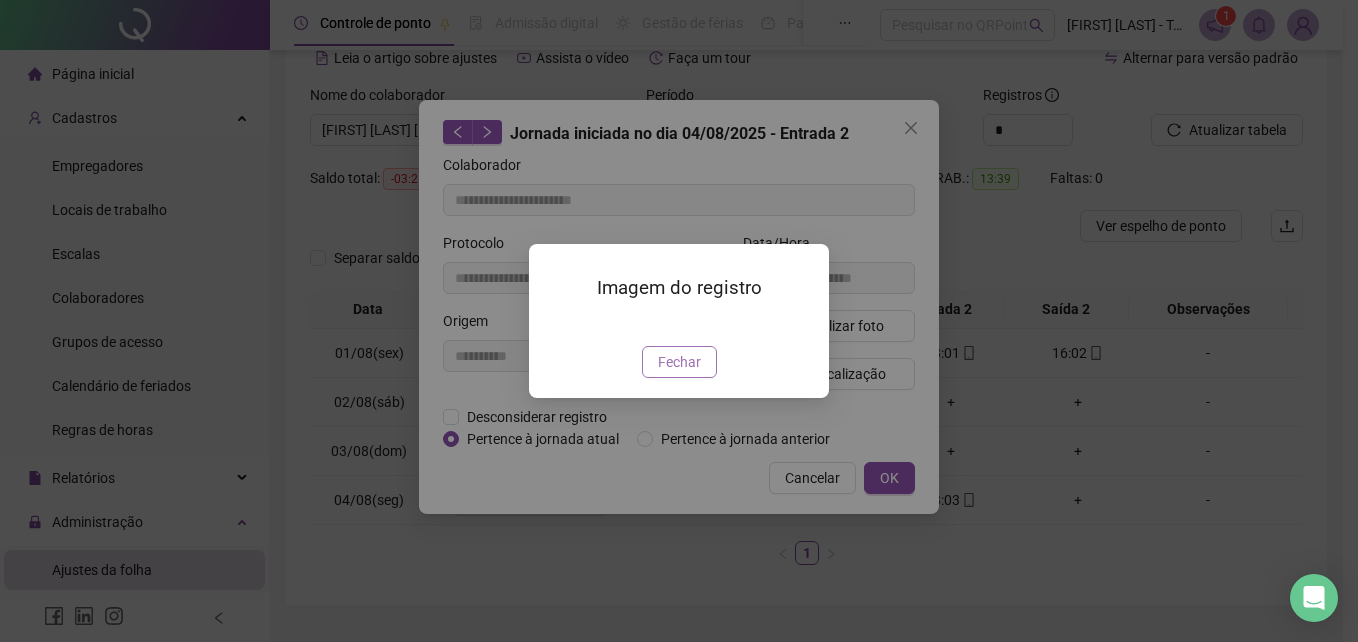 drag, startPoint x: 688, startPoint y: 368, endPoint x: 830, endPoint y: 351, distance: 143.01399 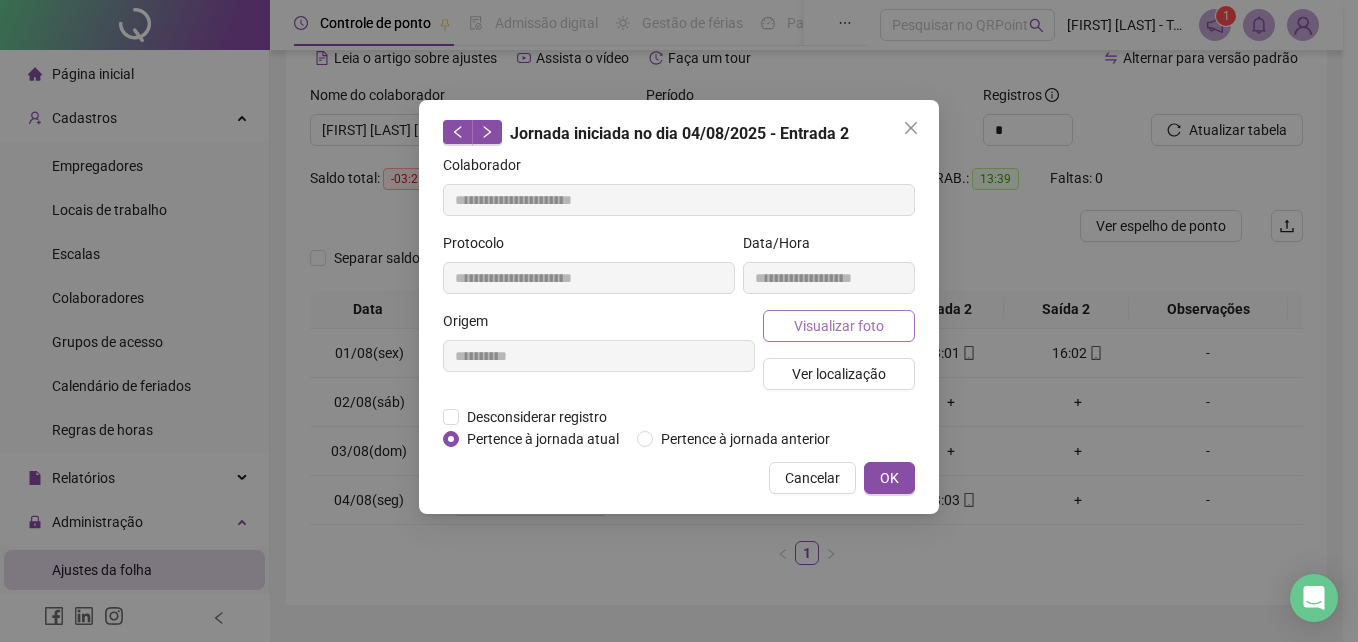 click on "Visualizar foto" at bounding box center (839, 326) 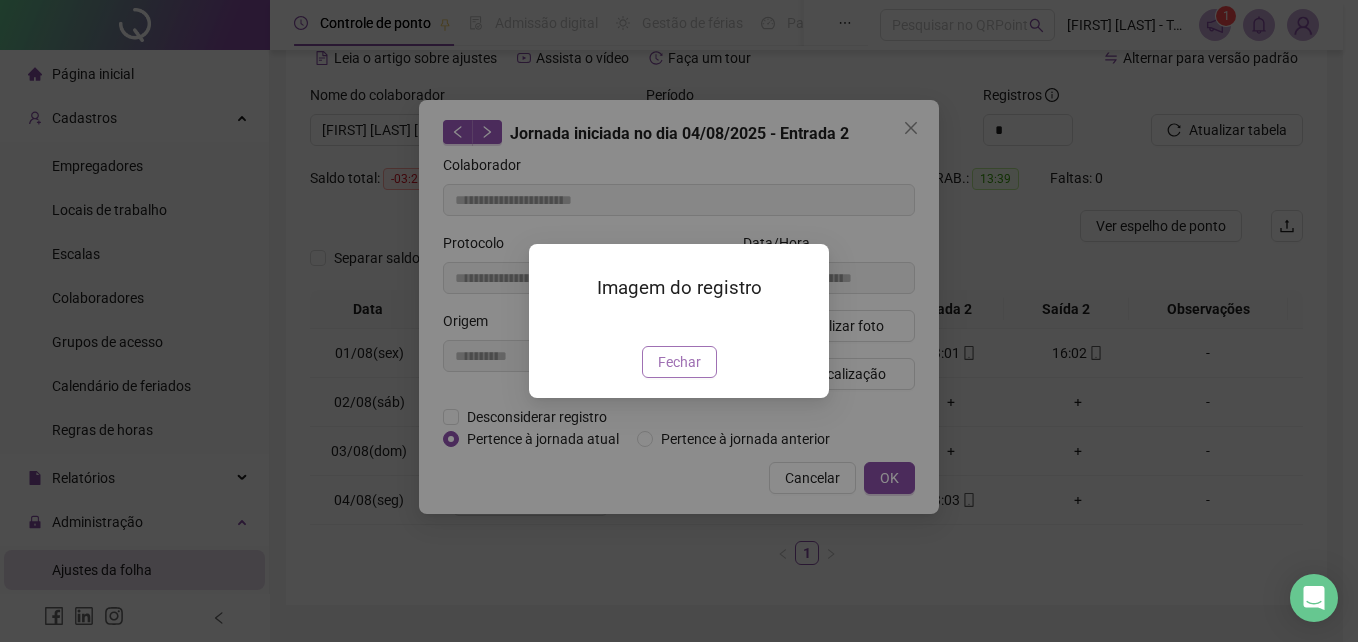 click on "Fechar" at bounding box center (679, 362) 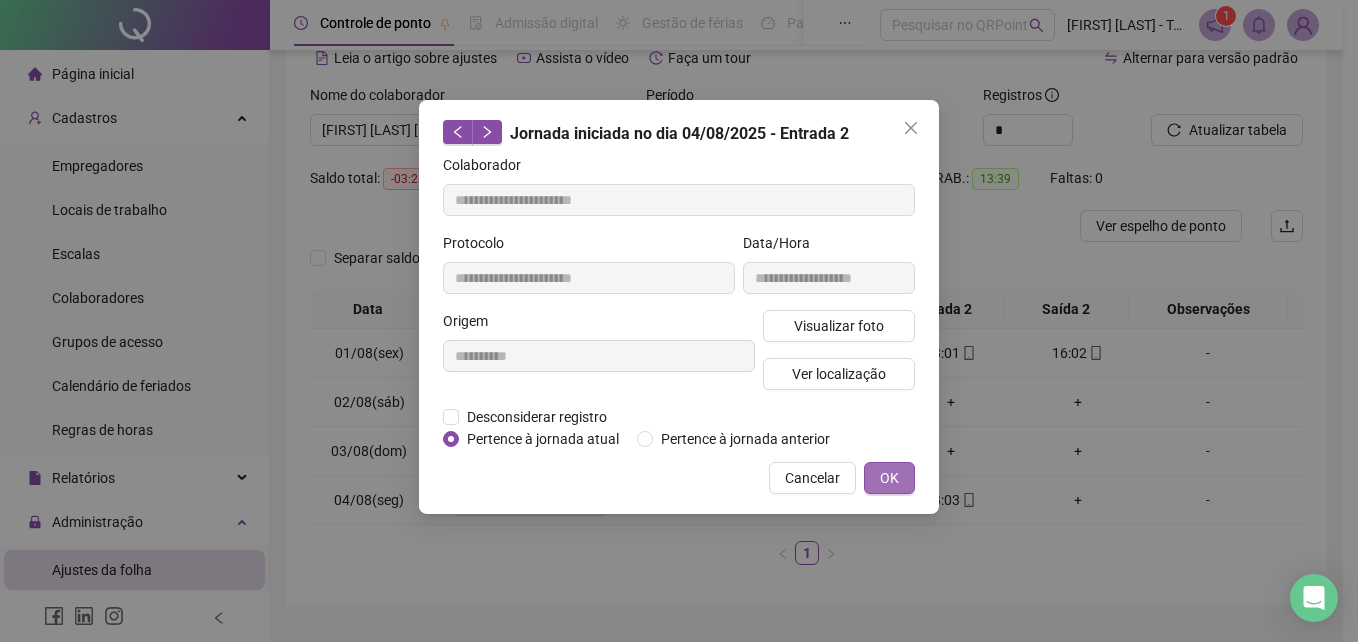 click on "OK" at bounding box center (889, 478) 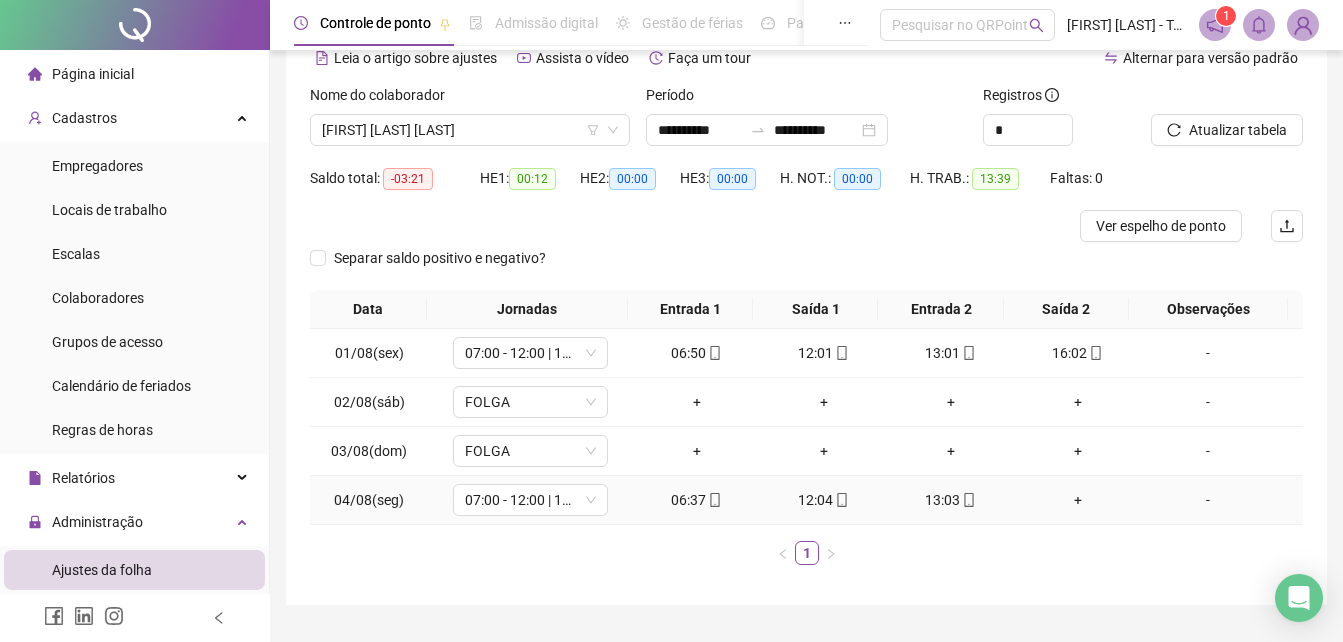 click 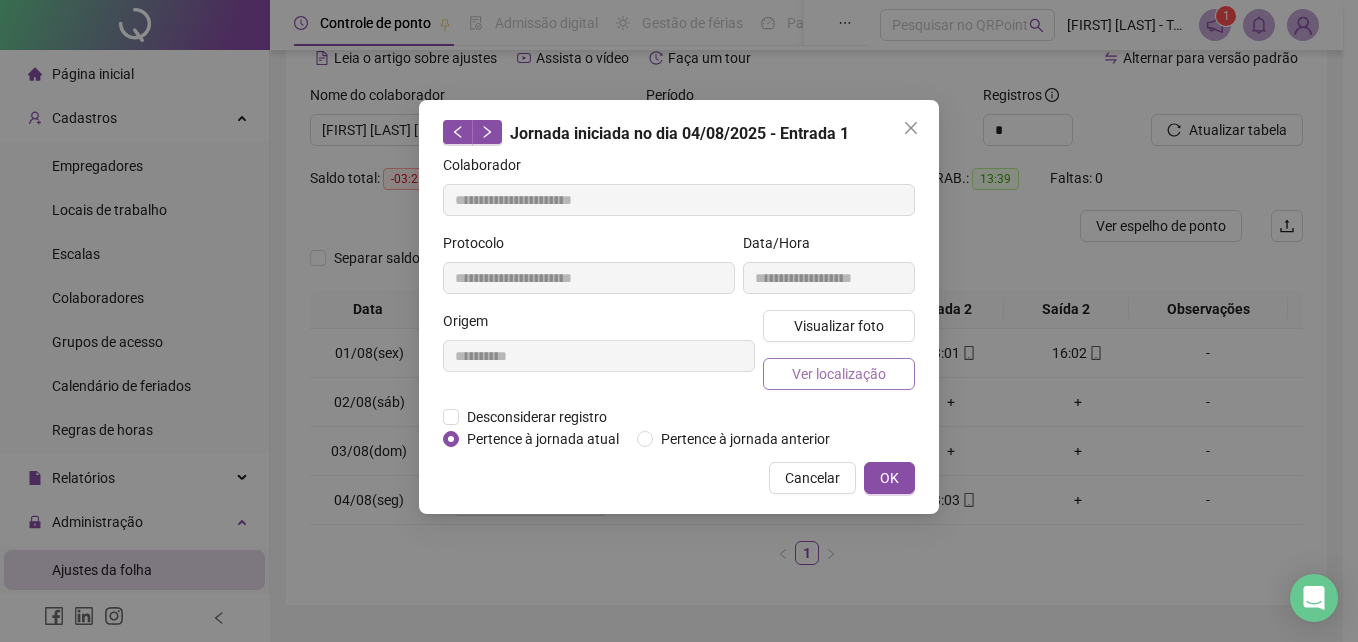 type on "**********" 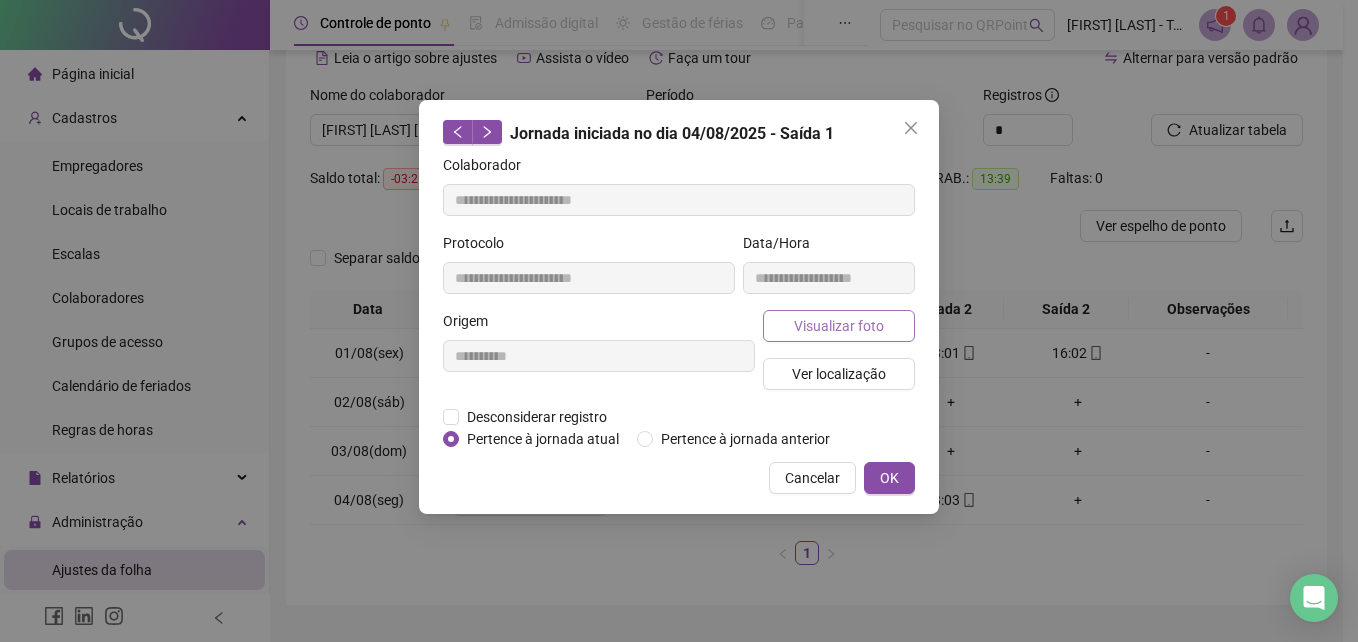 click on "**********" at bounding box center (679, 302) 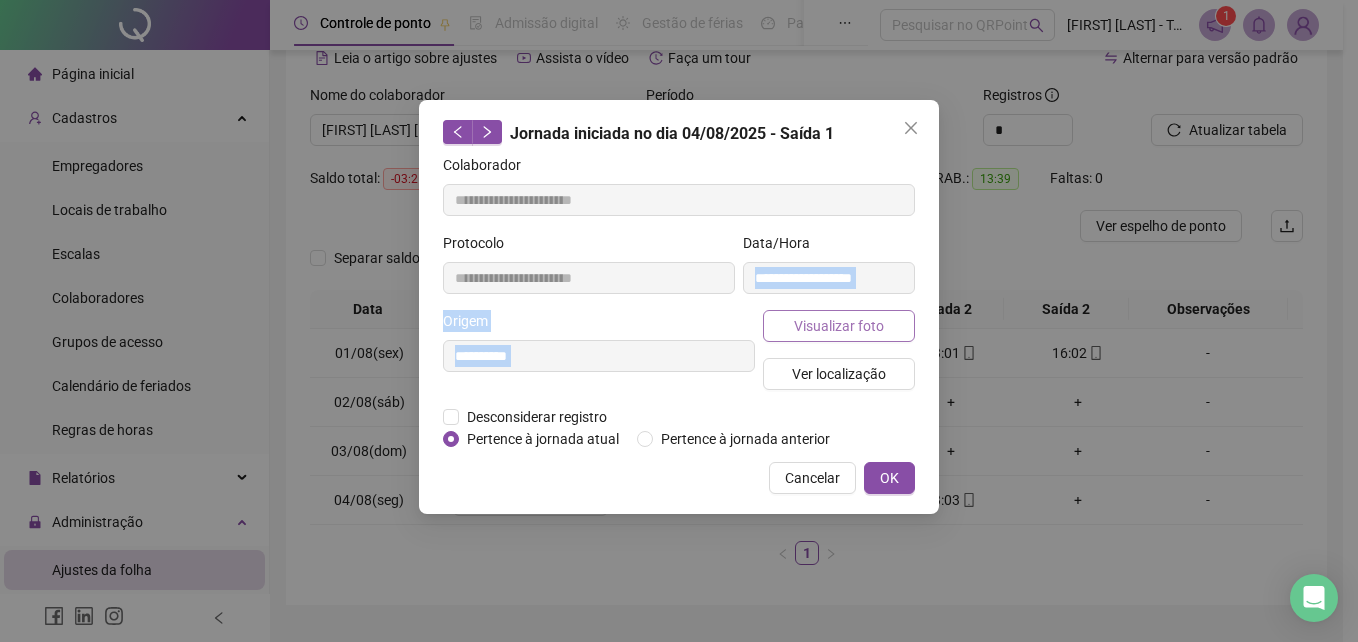 drag, startPoint x: 854, startPoint y: 315, endPoint x: 855, endPoint y: 334, distance: 19.026299 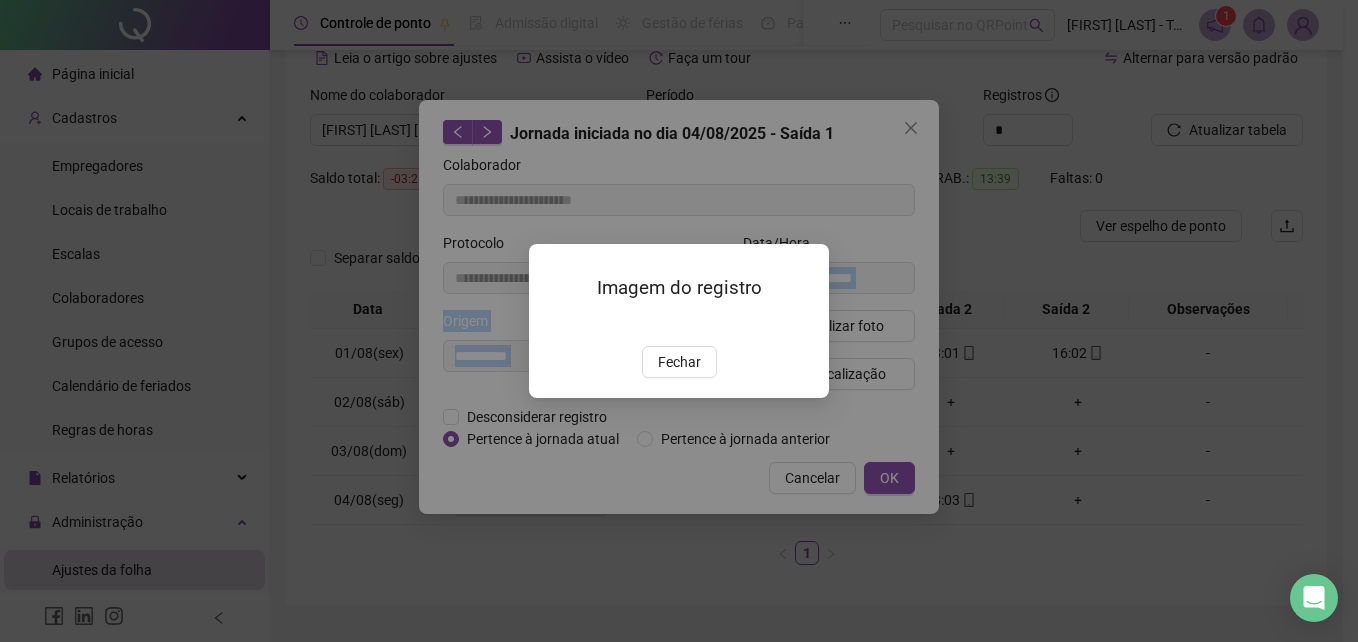 click at bounding box center (553, 324) 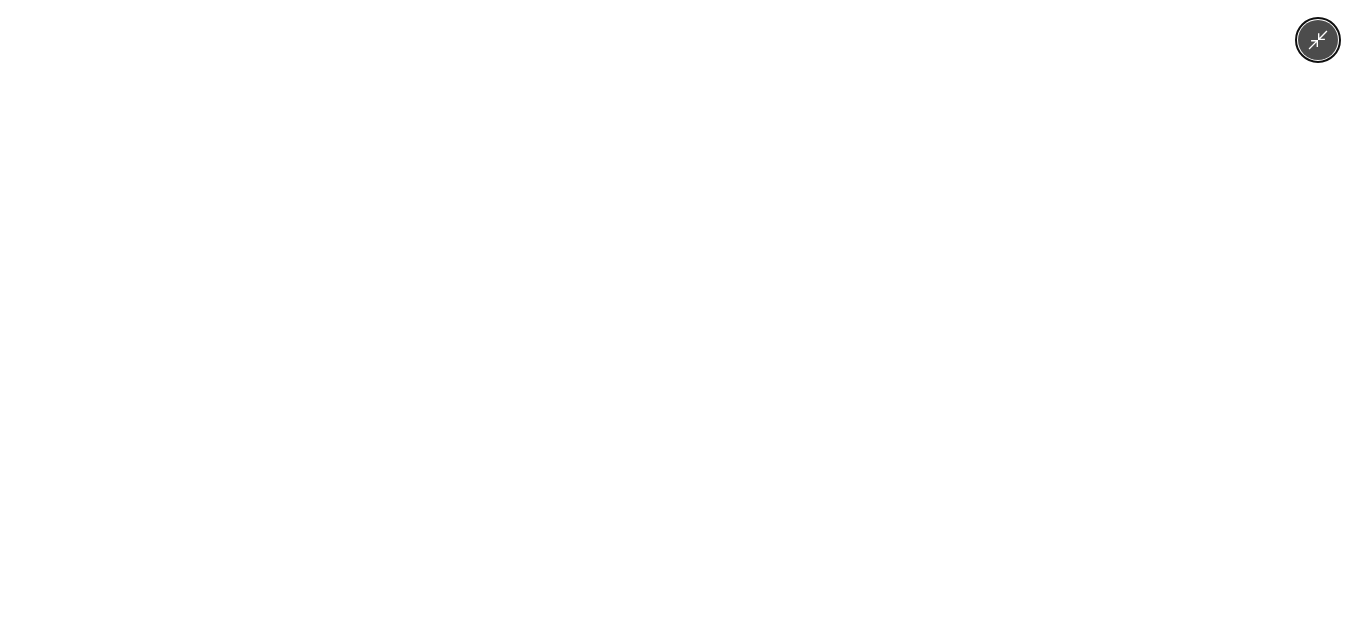 click at bounding box center (679, 321) 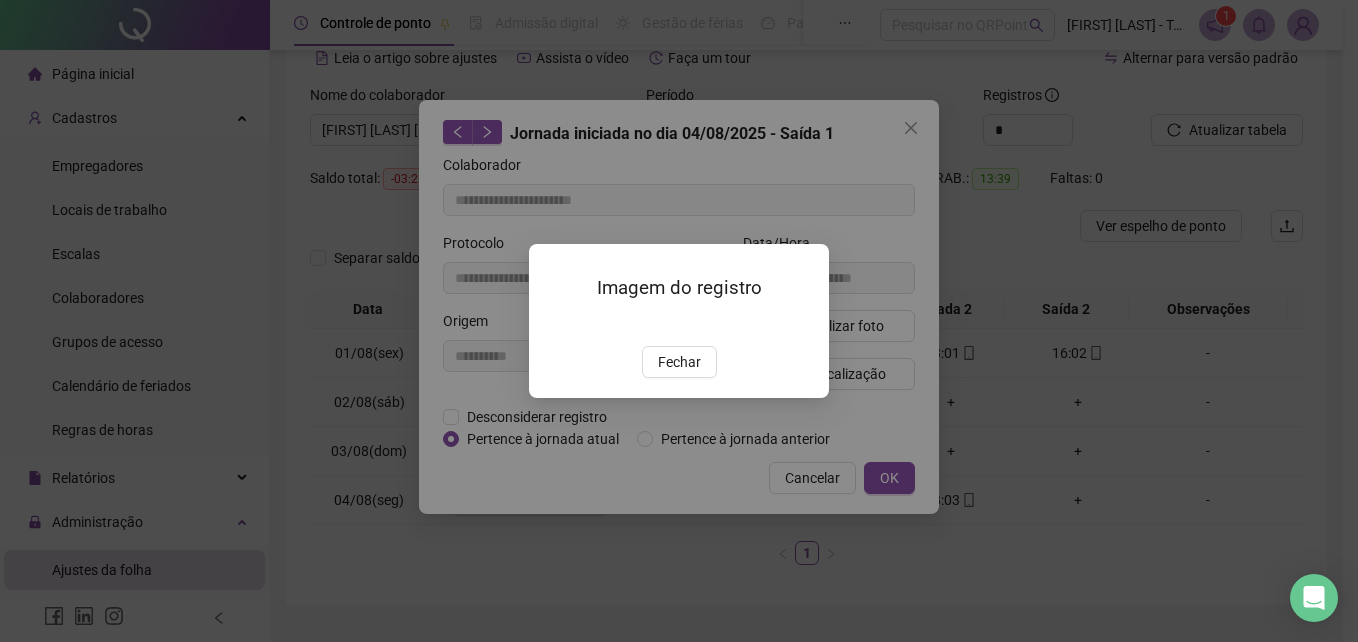 click on "Imagem do registro Fechar" at bounding box center [679, 321] 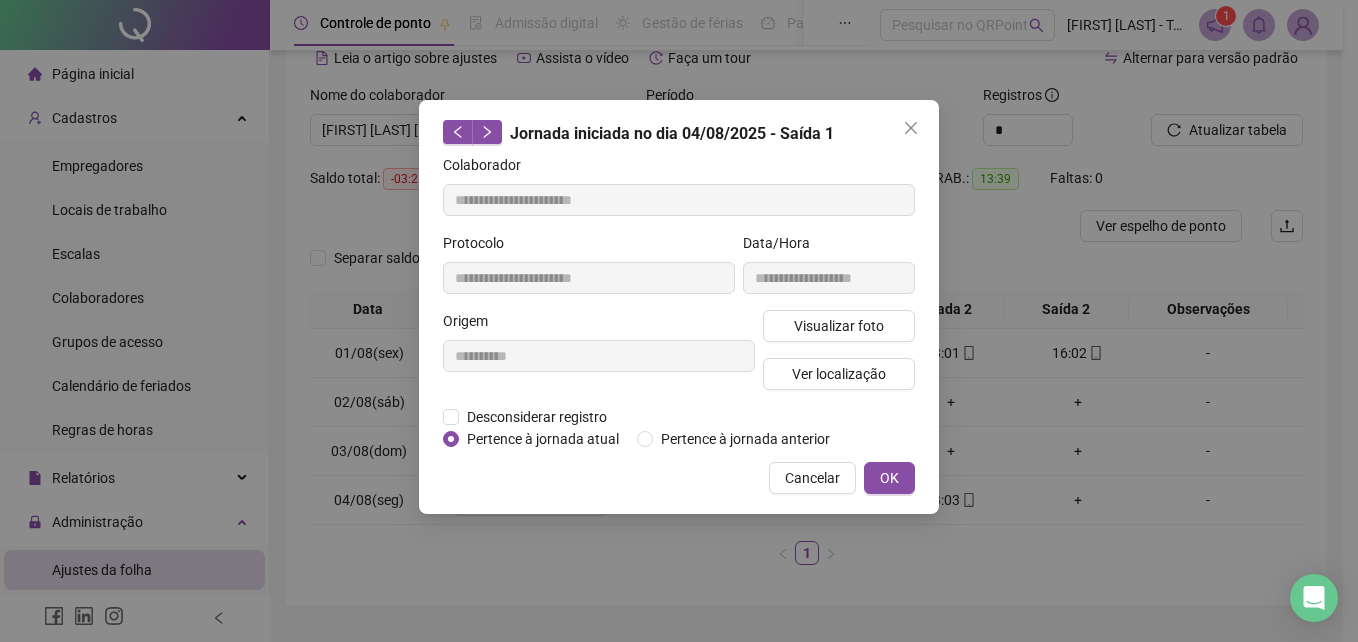 click on "OK" at bounding box center (889, 478) 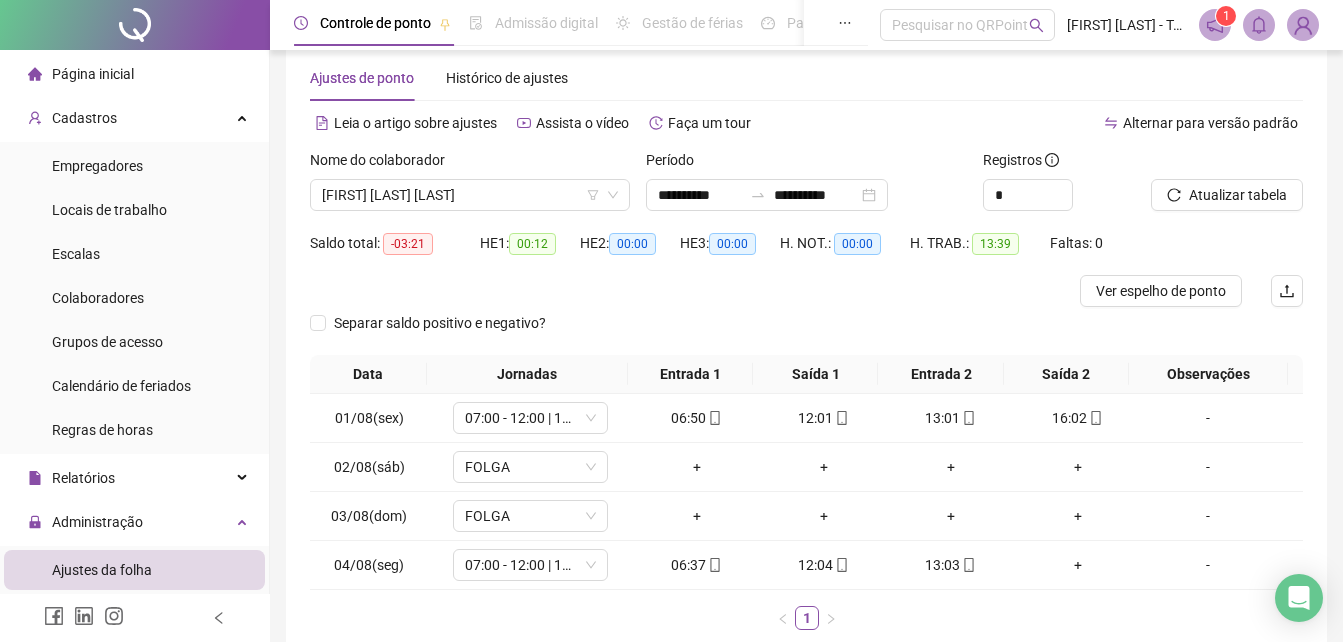 scroll, scrollTop: 0, scrollLeft: 0, axis: both 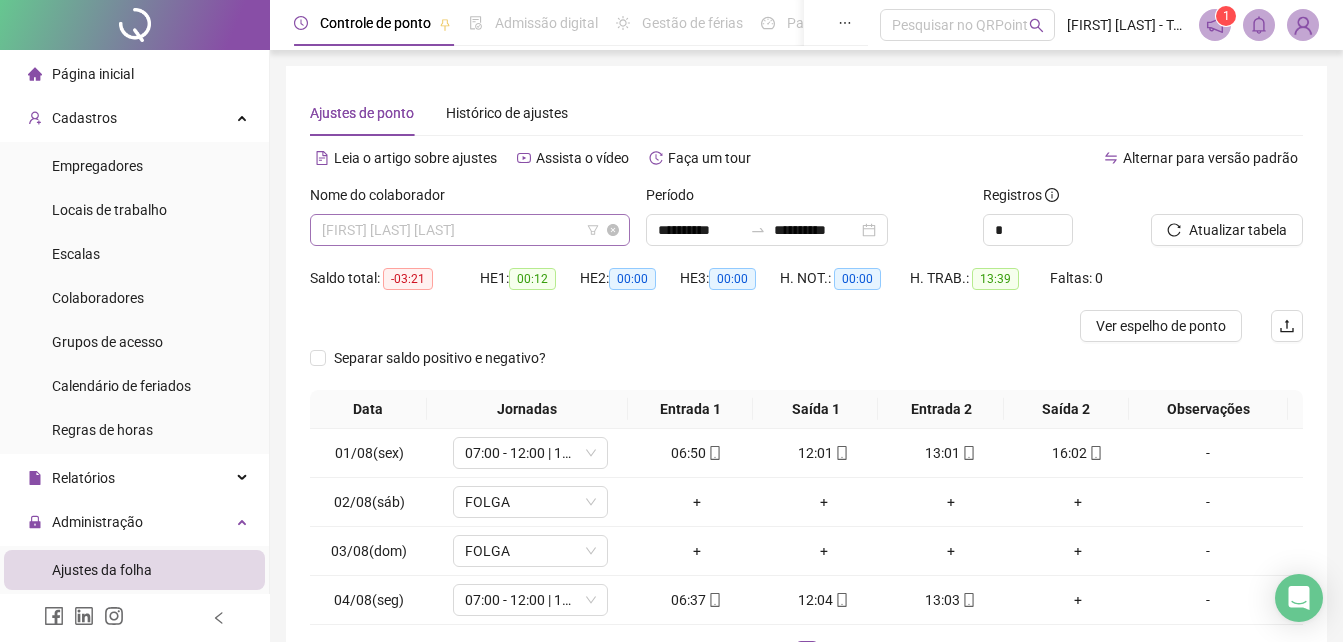 click on "[FIRST] [LAST] [LAST]" at bounding box center (470, 230) 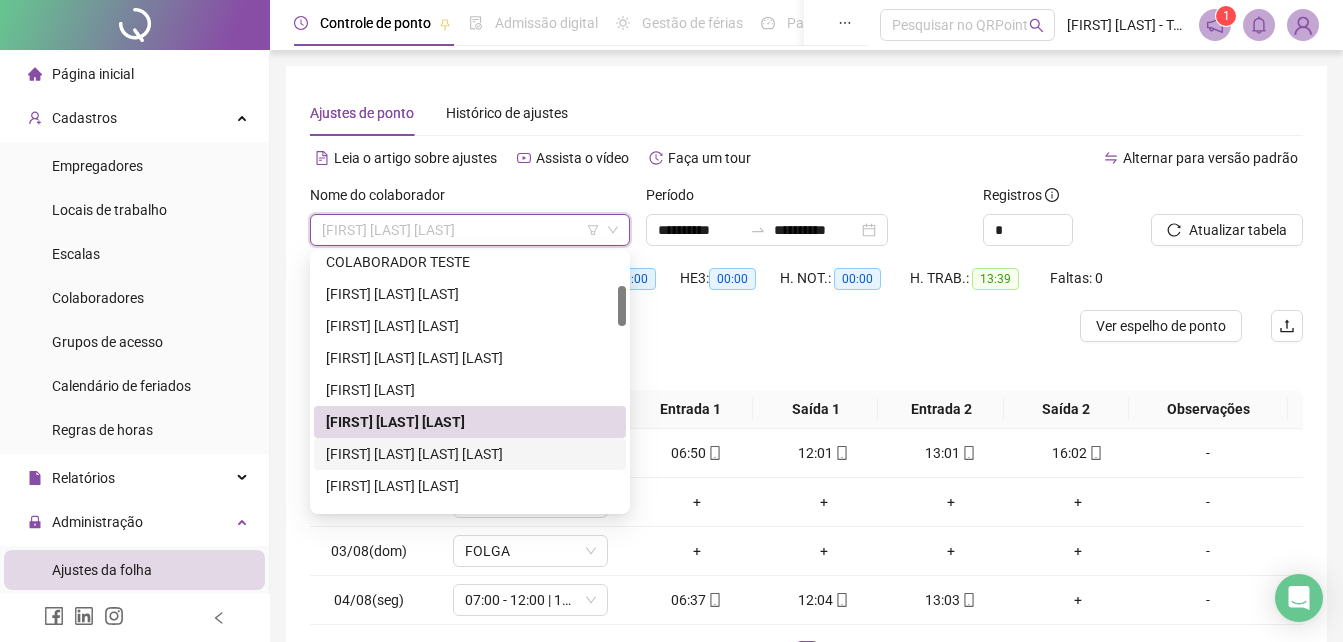 click on "[FIRST] [LAST] [LAST] [LAST]" at bounding box center [470, 454] 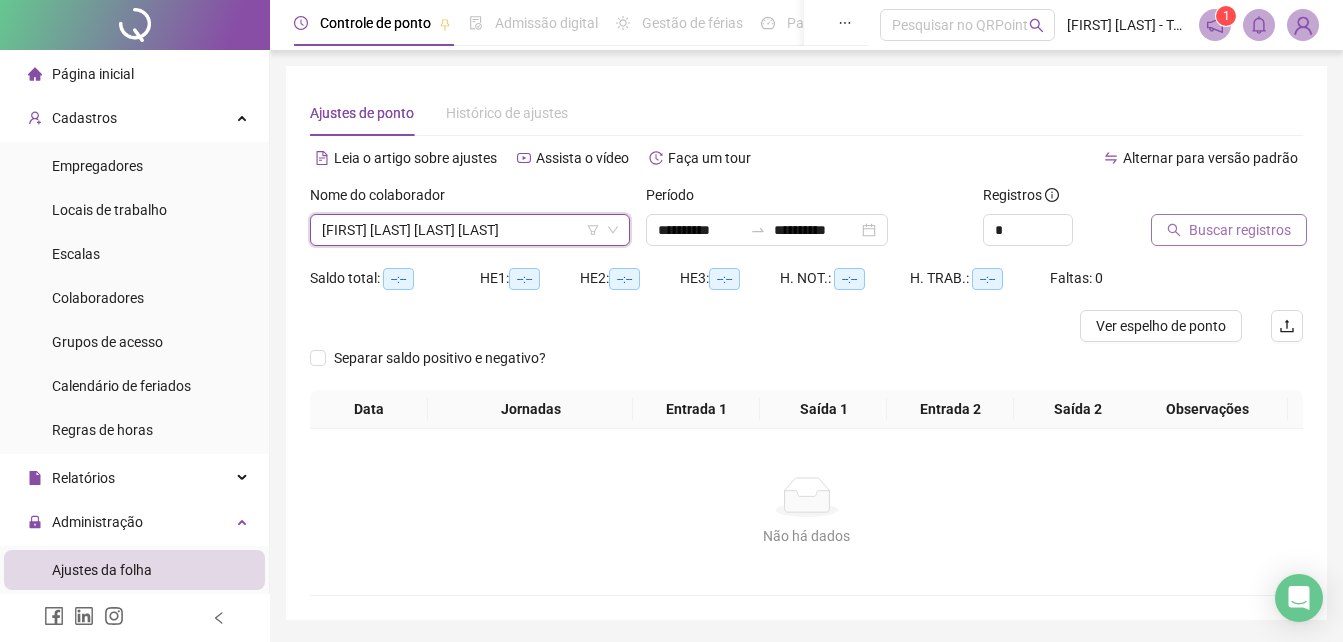 click on "Buscar registros" at bounding box center (1240, 230) 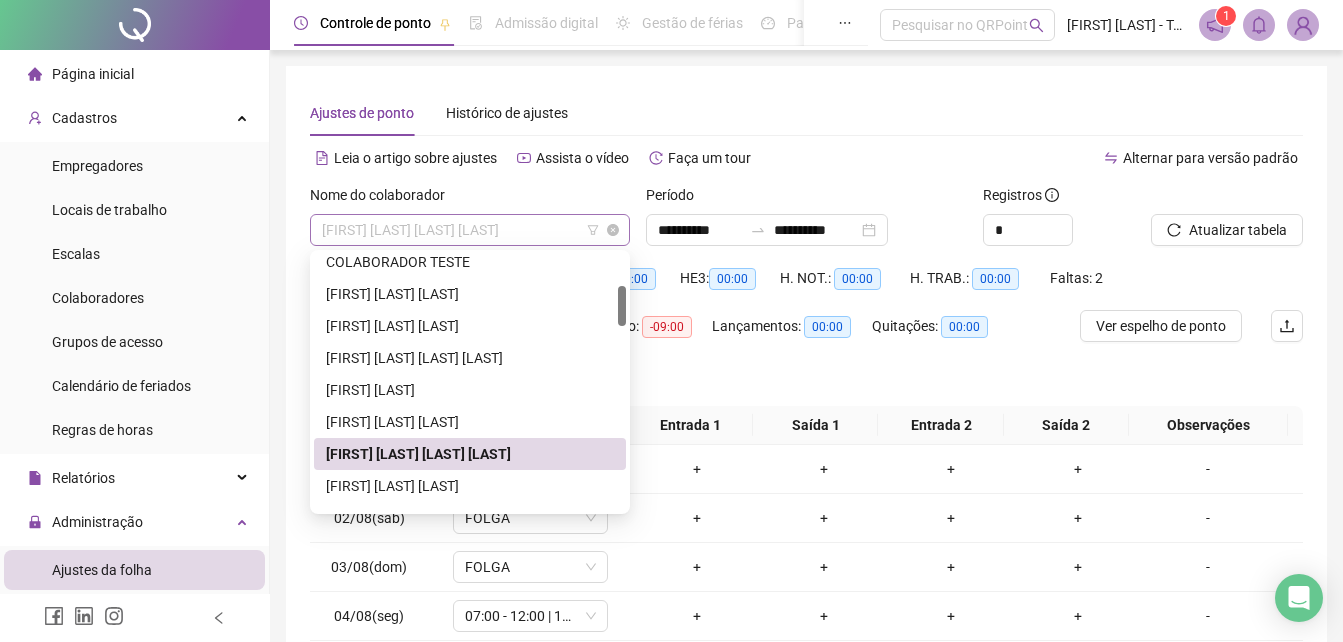 click on "[FIRST] [LAST] [LAST] [LAST]" at bounding box center (470, 230) 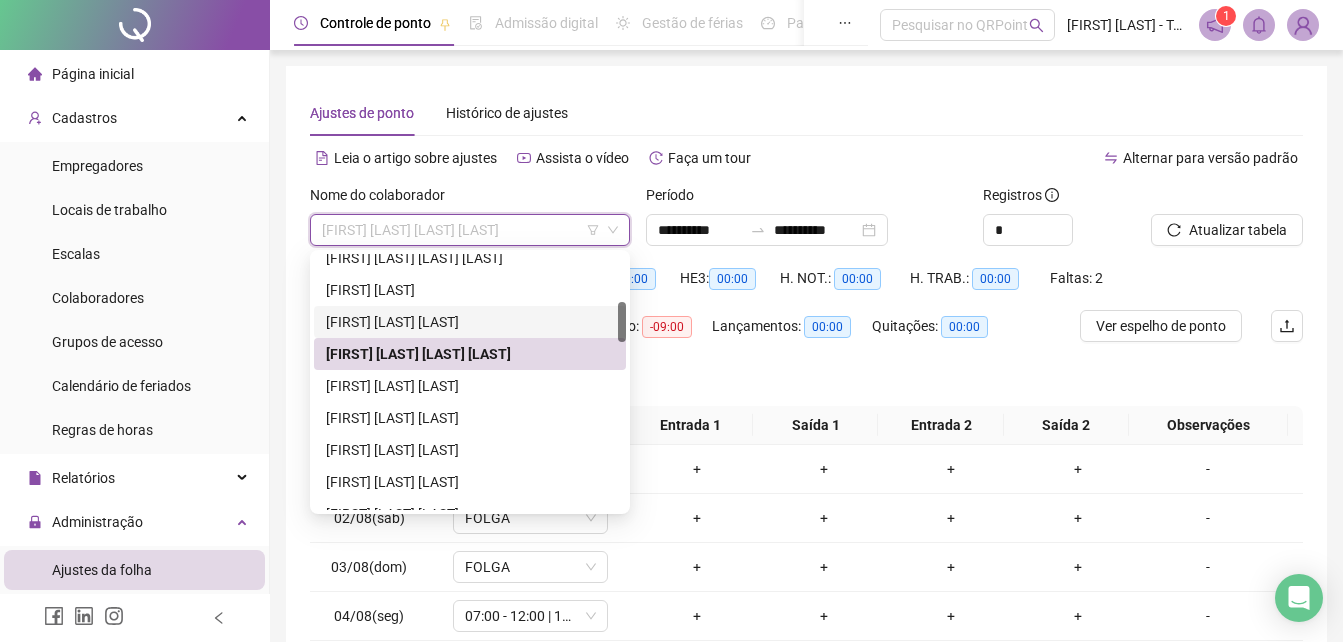 scroll, scrollTop: 400, scrollLeft: 0, axis: vertical 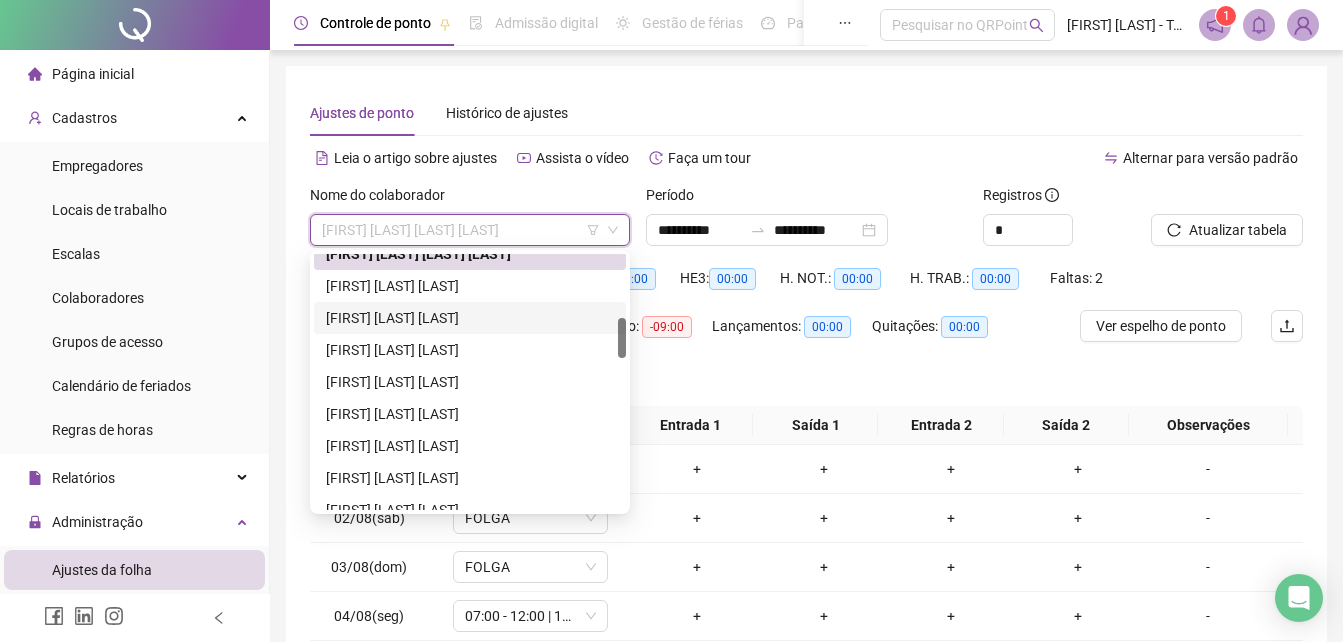 click on "[FIRST] [LAST] [LAST]" at bounding box center (470, 318) 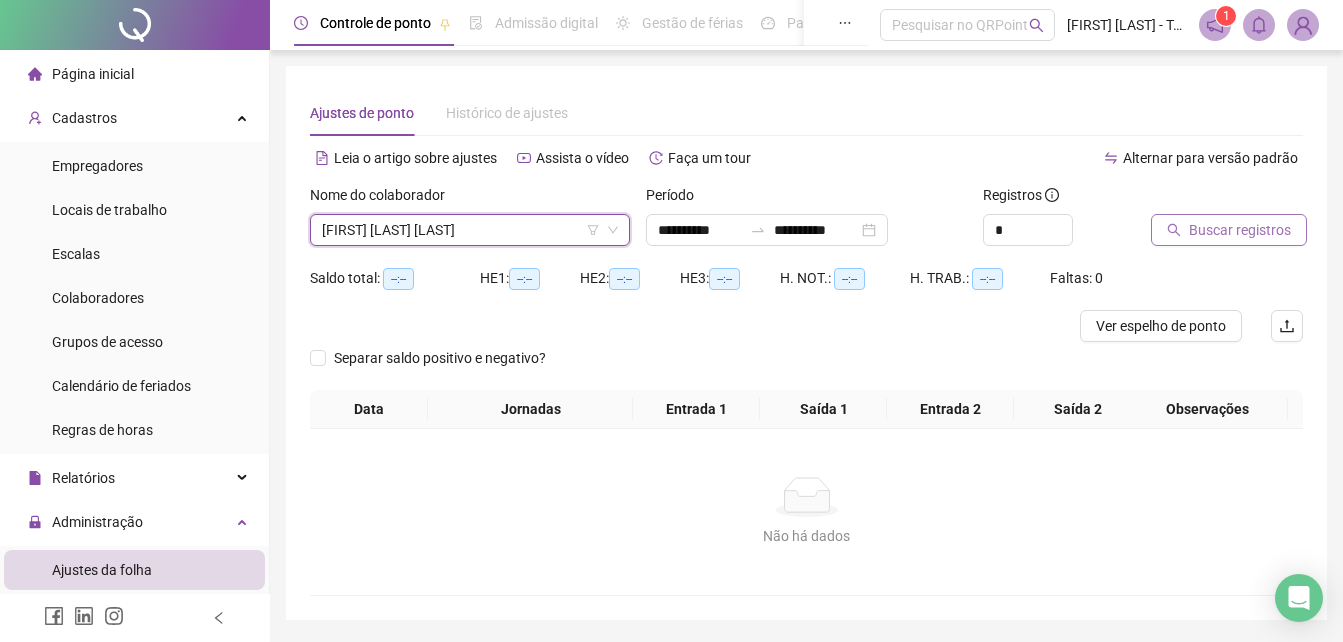 click on "Buscar registros" at bounding box center (1229, 230) 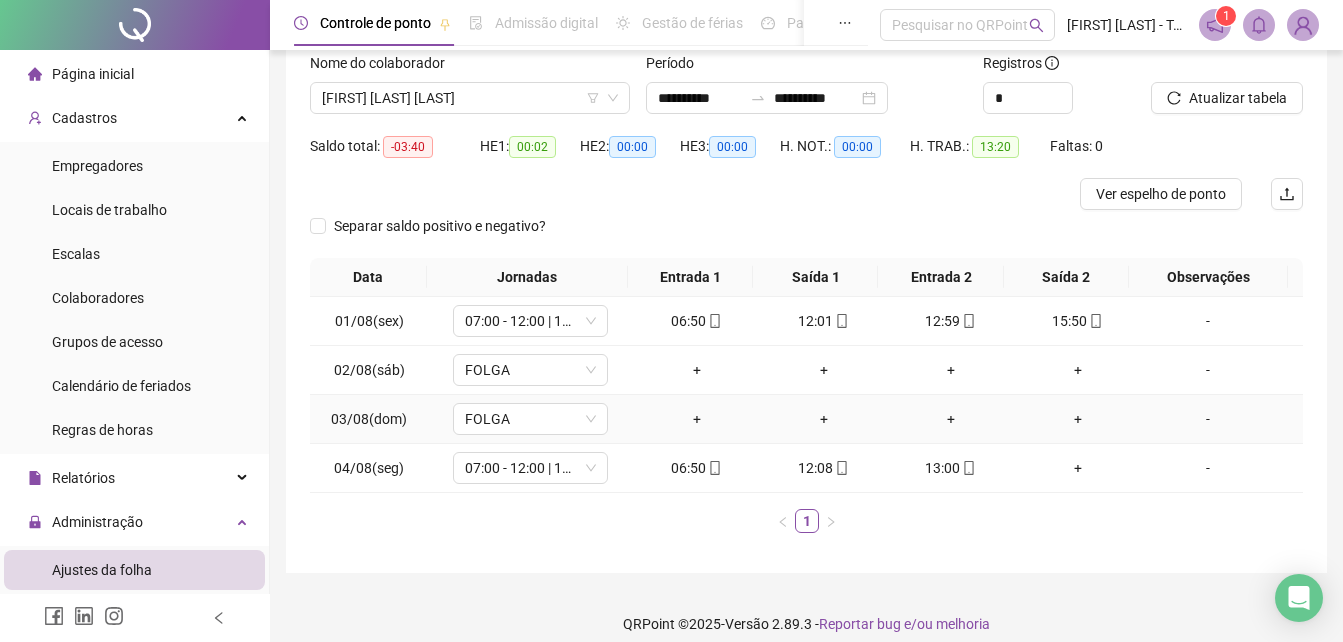 scroll, scrollTop: 149, scrollLeft: 0, axis: vertical 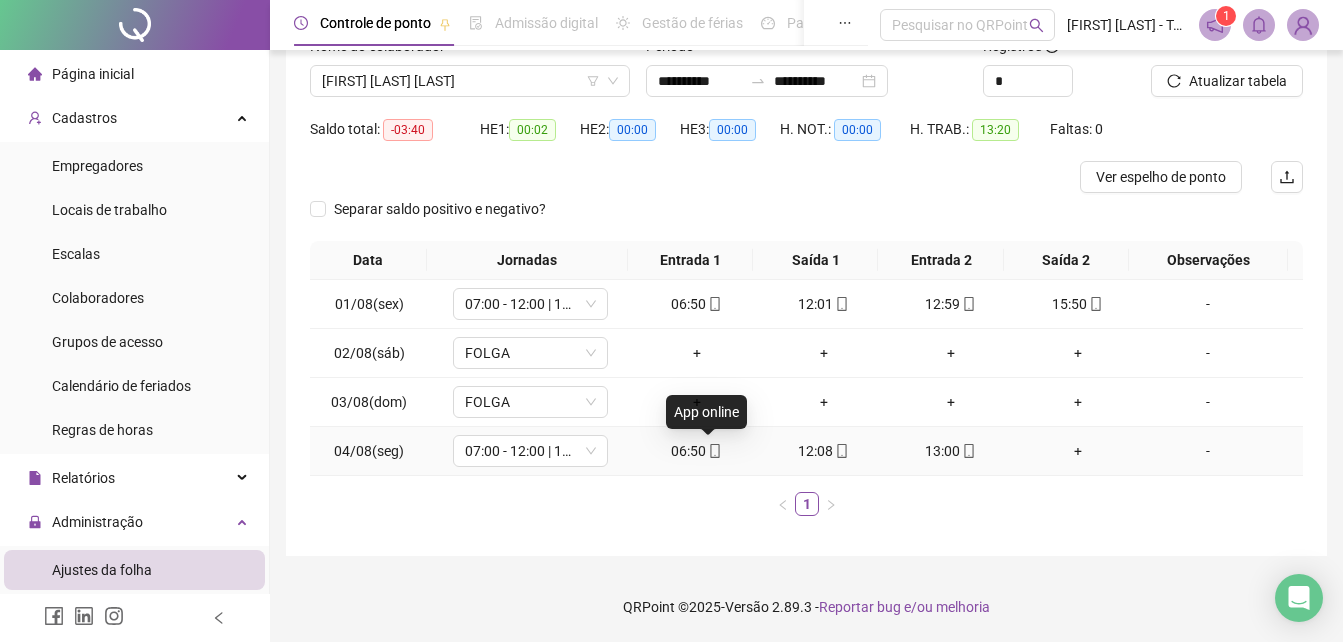 click 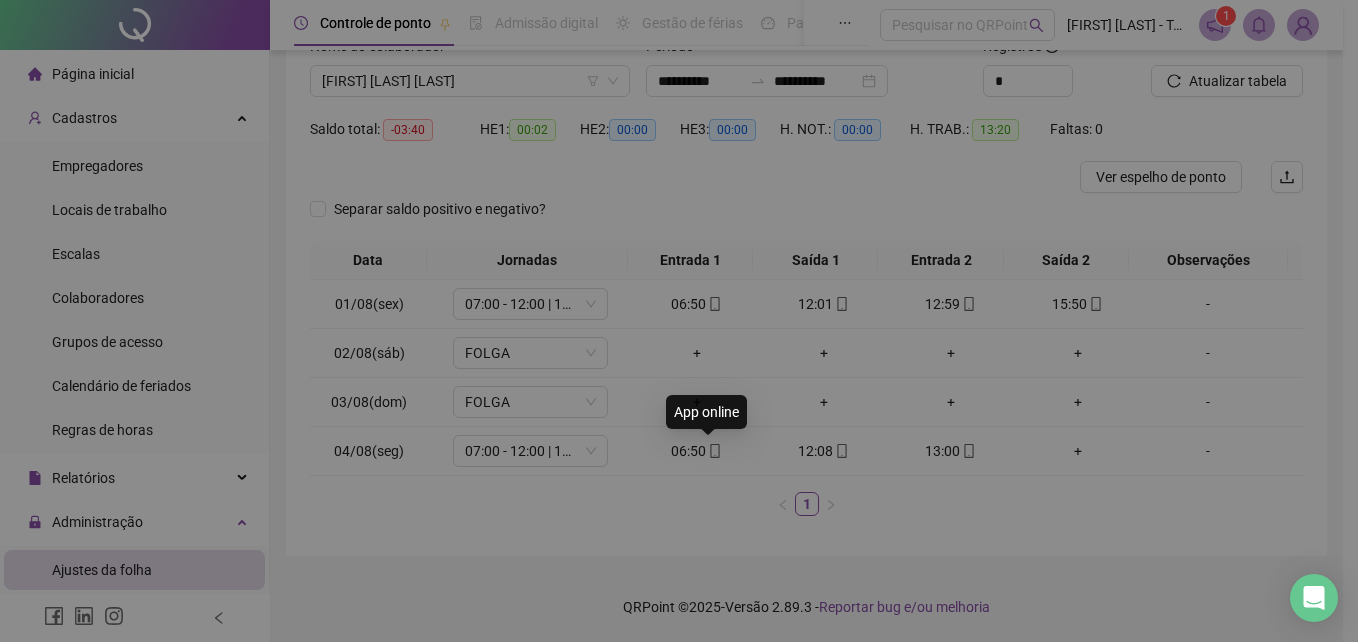 type on "**********" 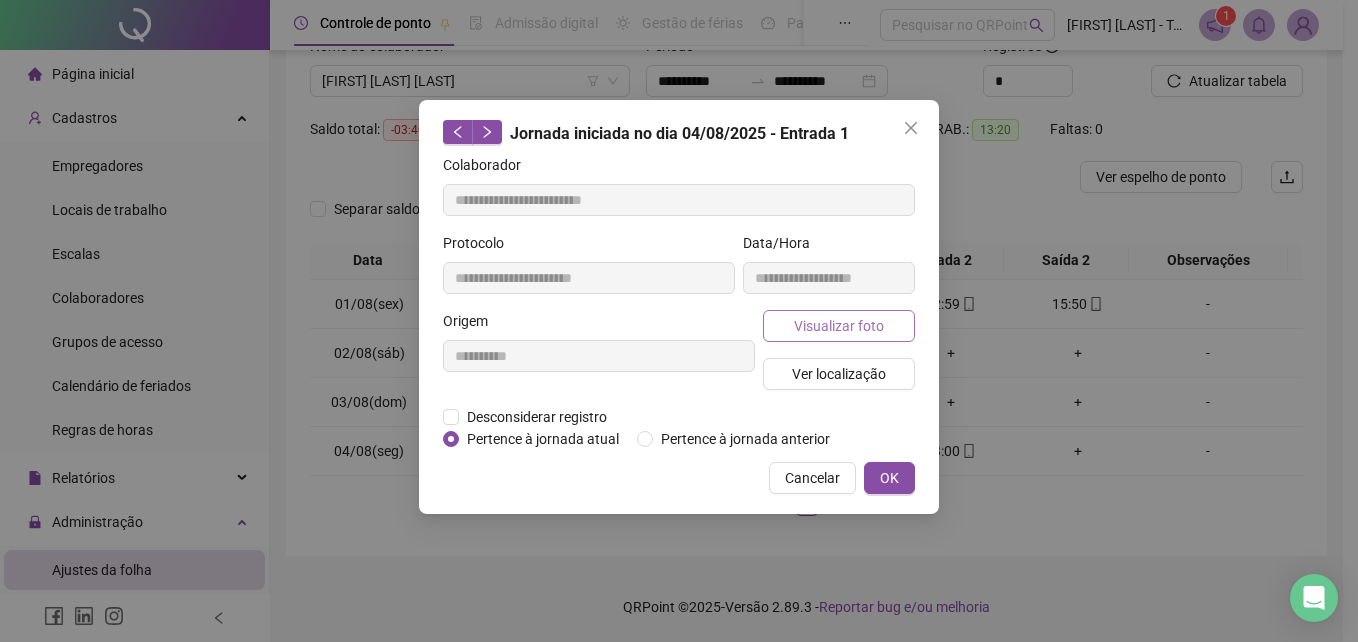 click on "Visualizar foto" at bounding box center (839, 326) 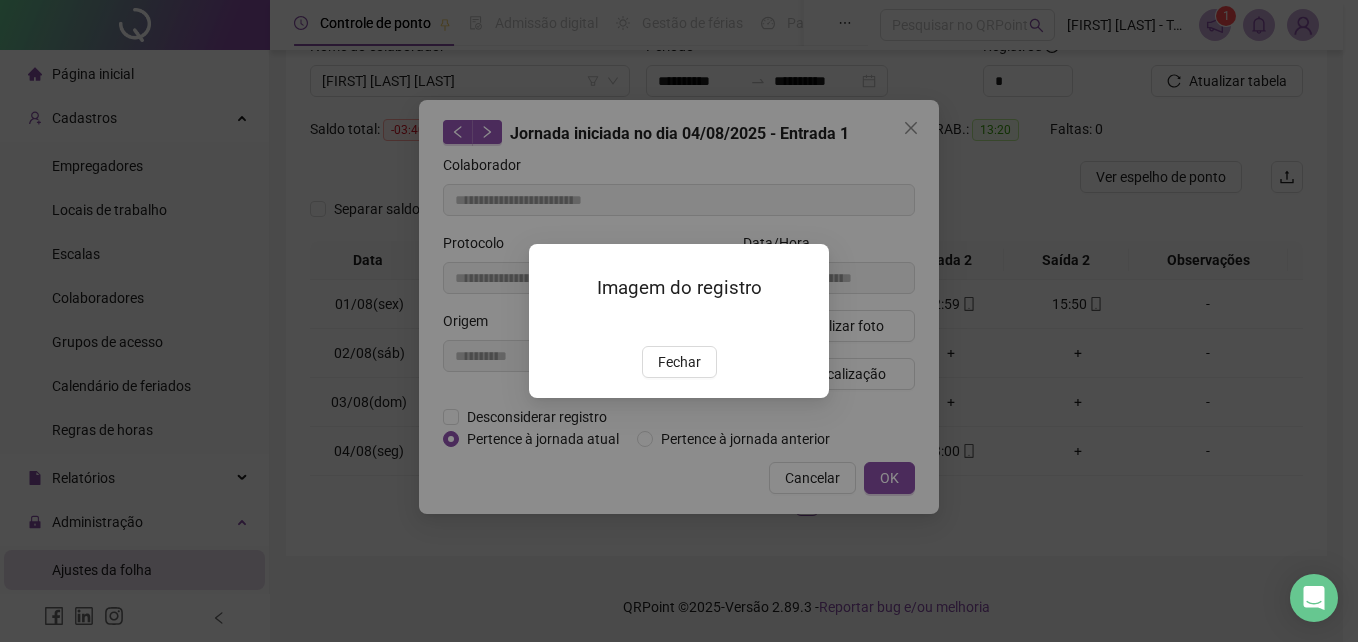 drag, startPoint x: 687, startPoint y: 478, endPoint x: 856, endPoint y: 406, distance: 183.69812 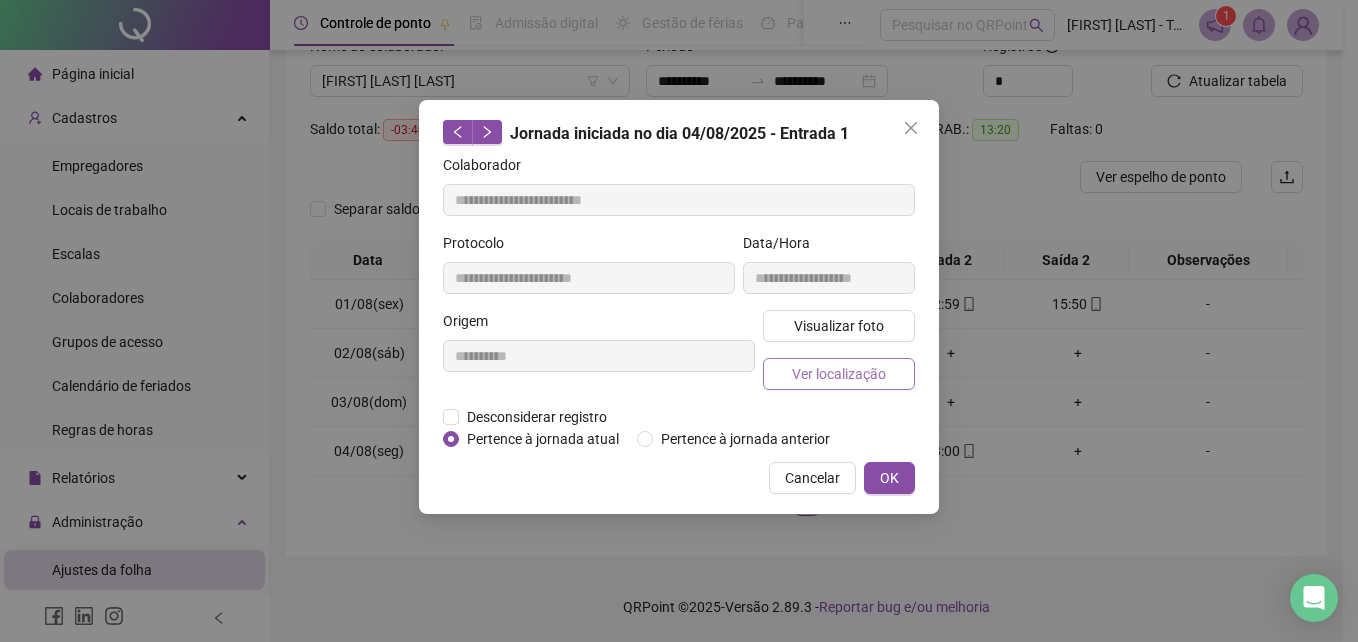 click on "Ver localização" at bounding box center [839, 374] 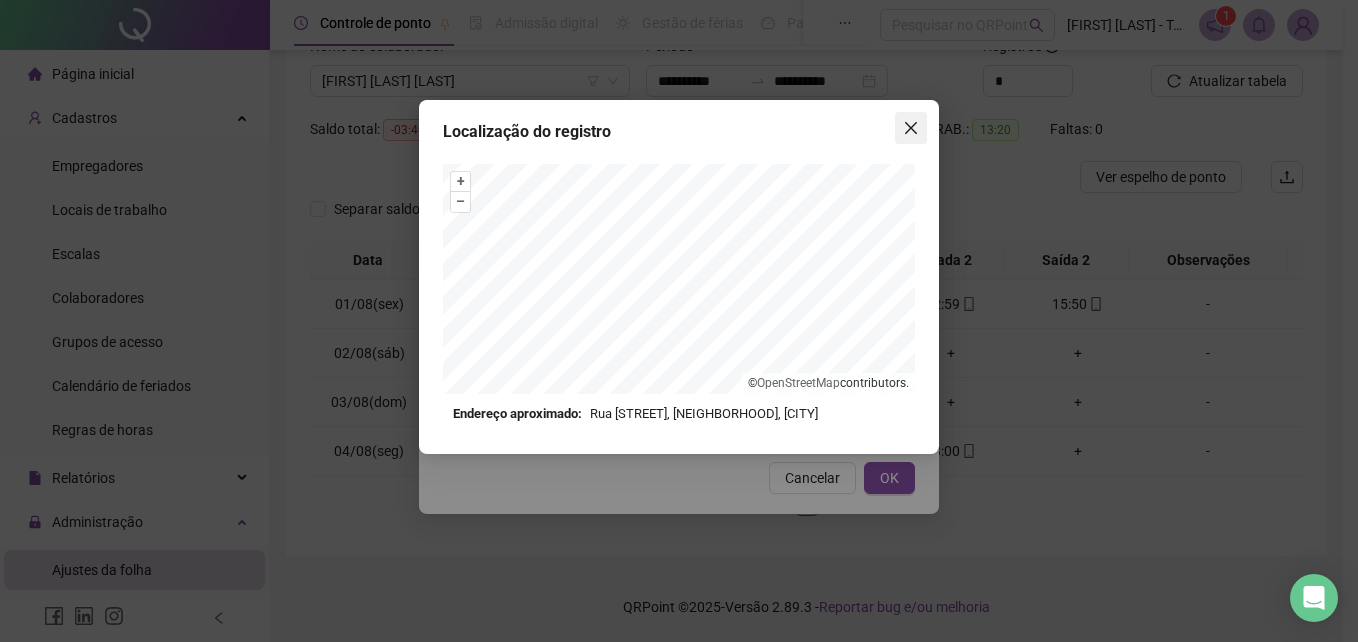 click at bounding box center [911, 128] 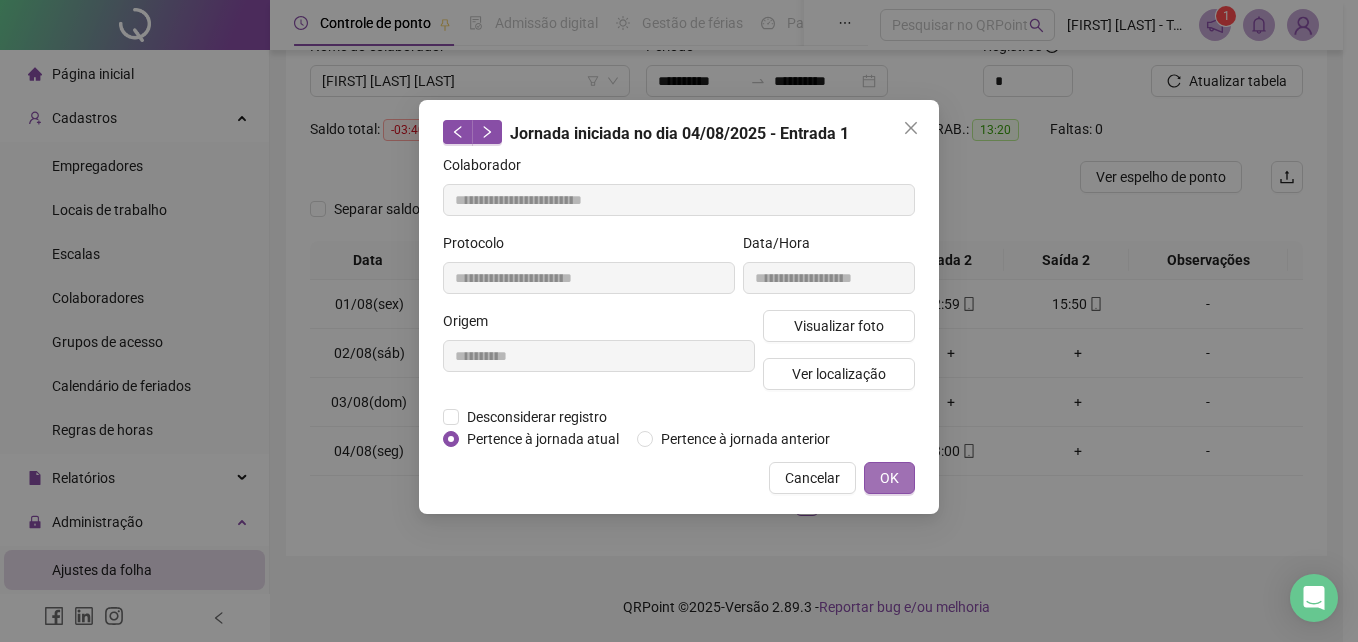 click on "OK" at bounding box center [889, 478] 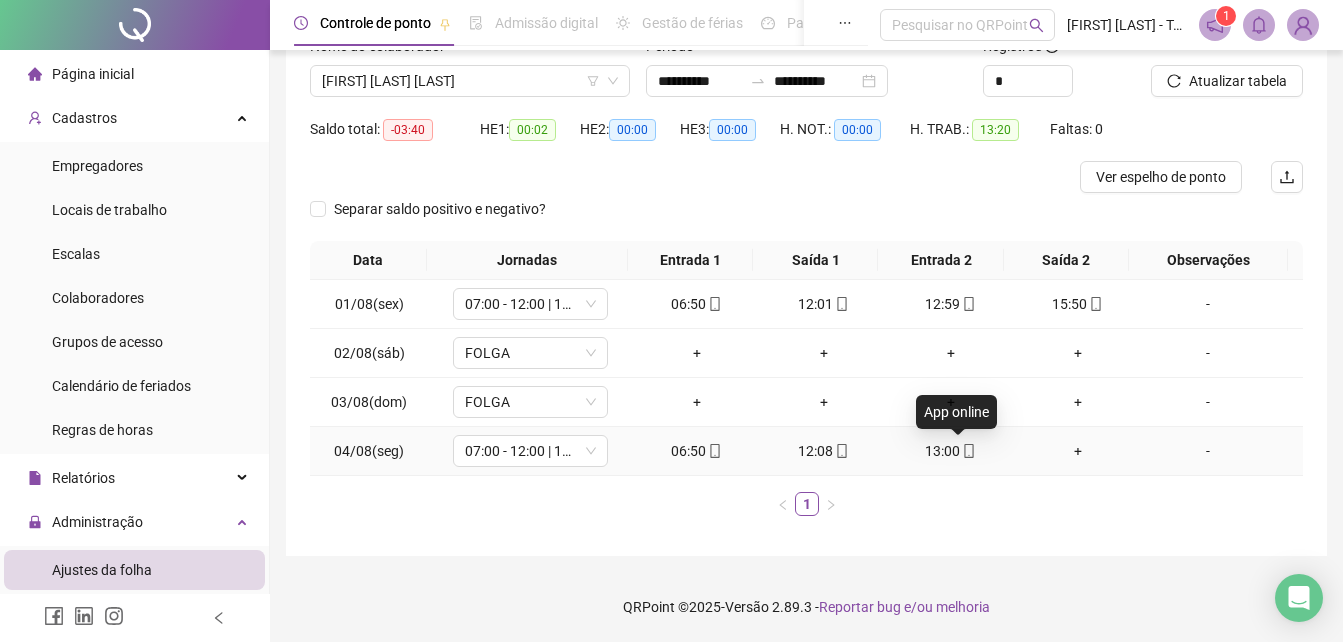 click 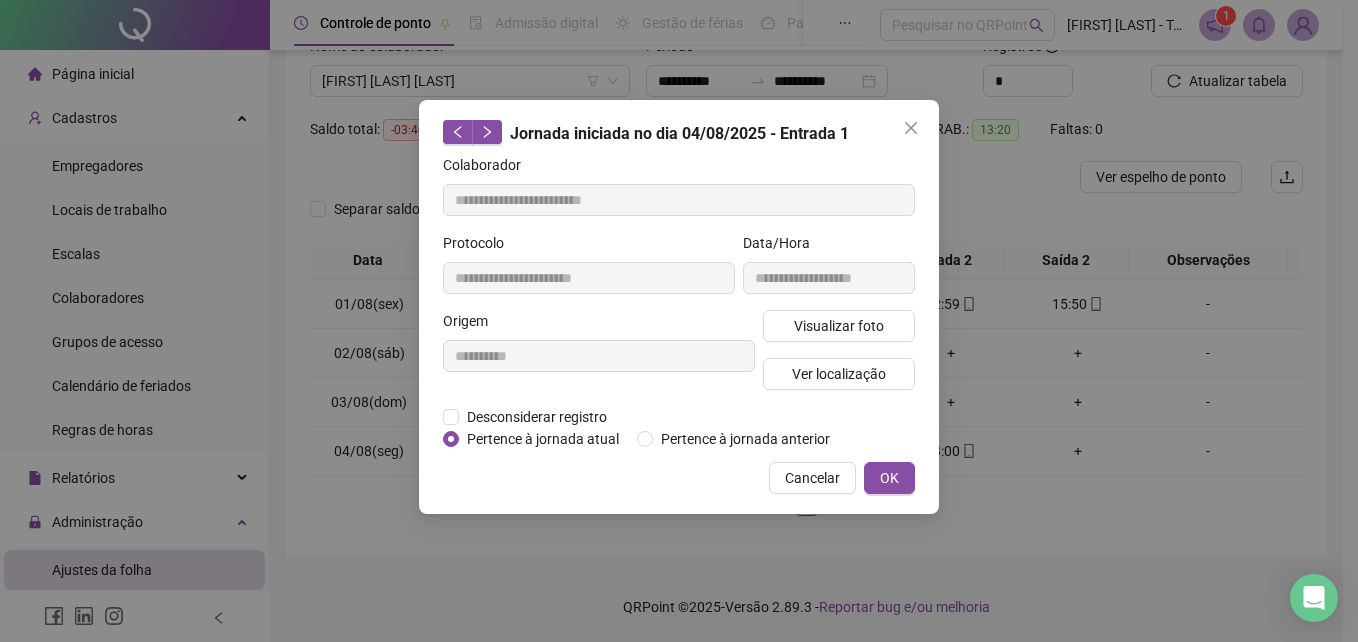 type on "**********" 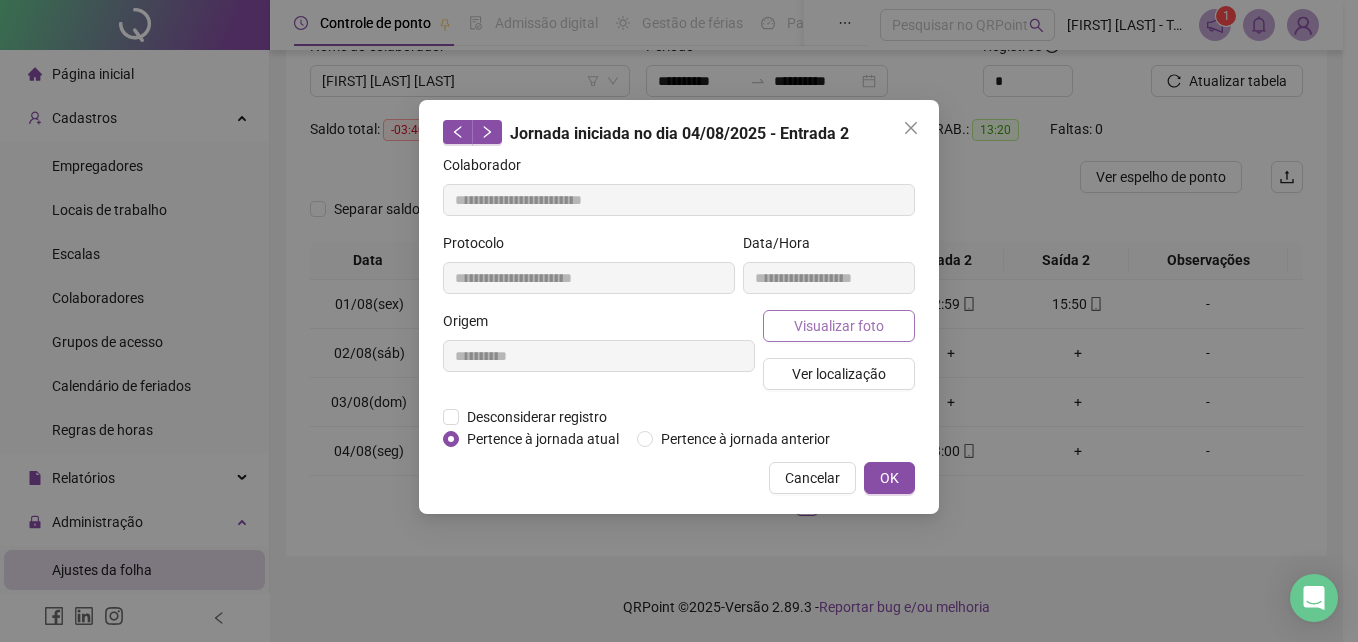 click on "Visualizar foto" at bounding box center (839, 326) 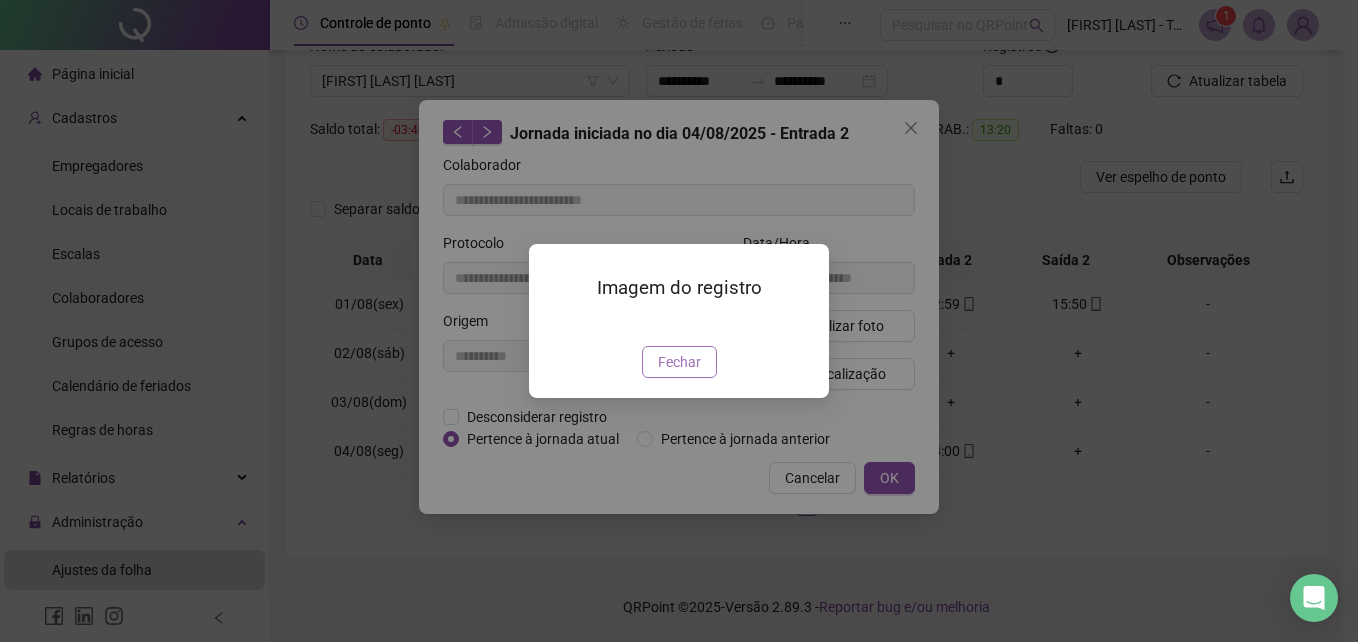click on "Fechar" at bounding box center (679, 362) 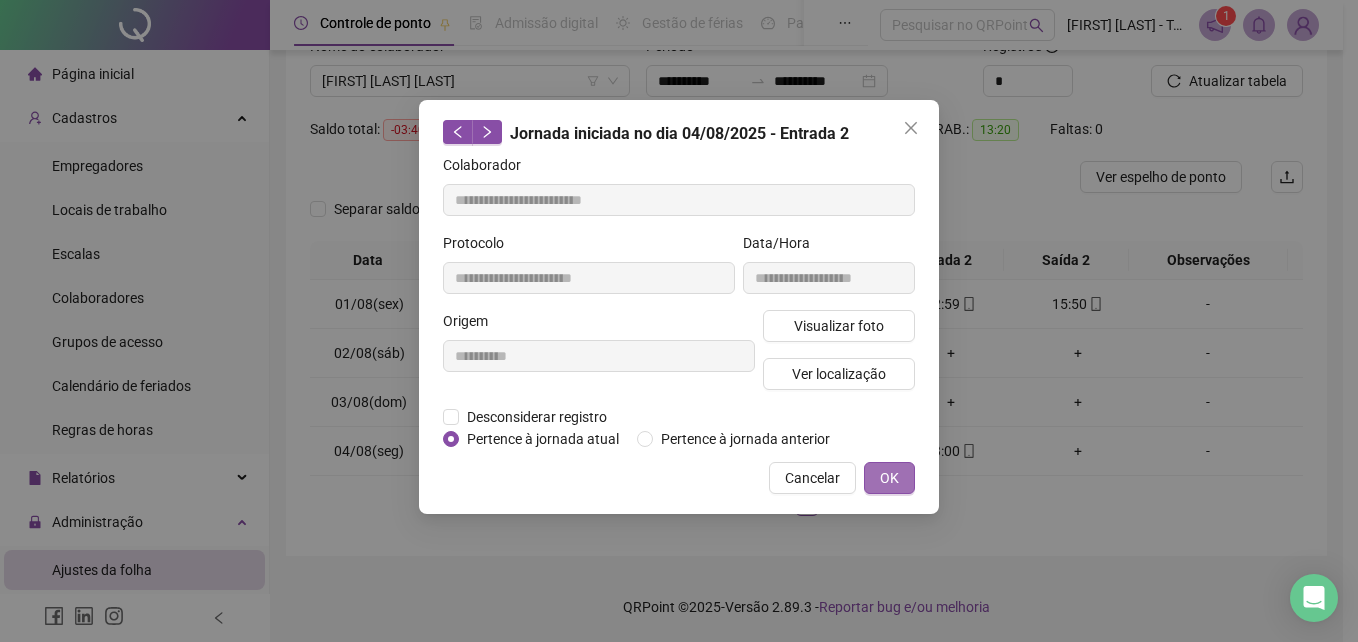 drag, startPoint x: 887, startPoint y: 481, endPoint x: 830, endPoint y: 469, distance: 58.249462 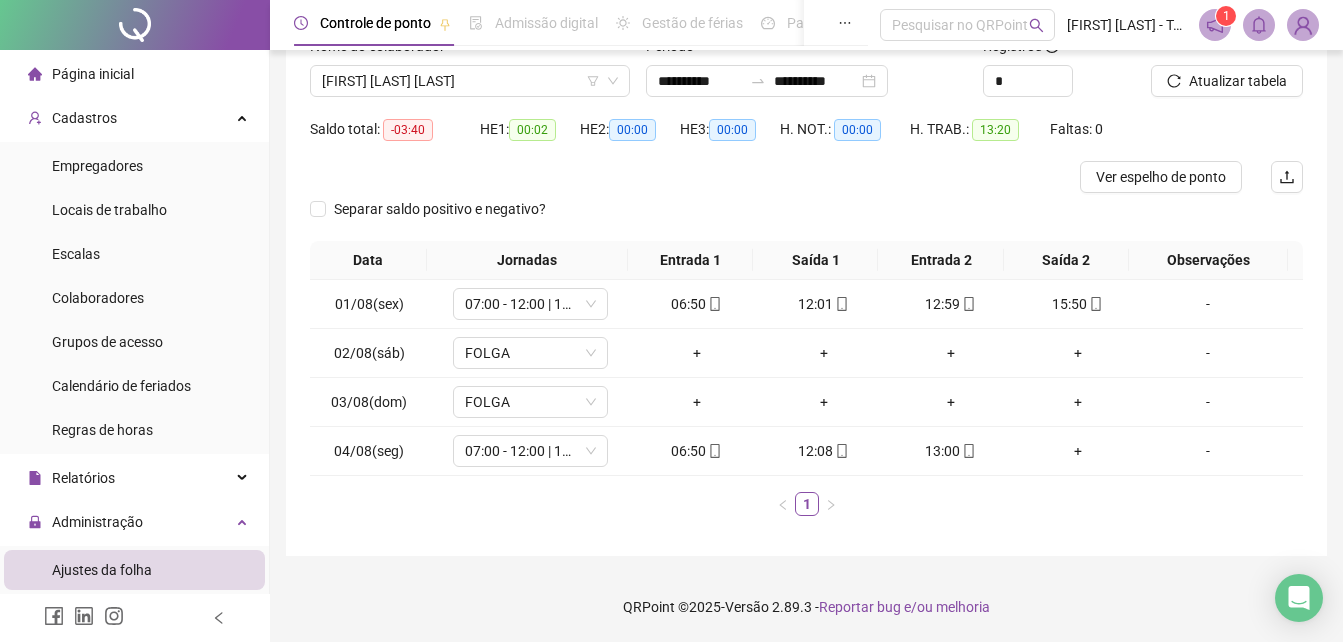 scroll, scrollTop: 49, scrollLeft: 0, axis: vertical 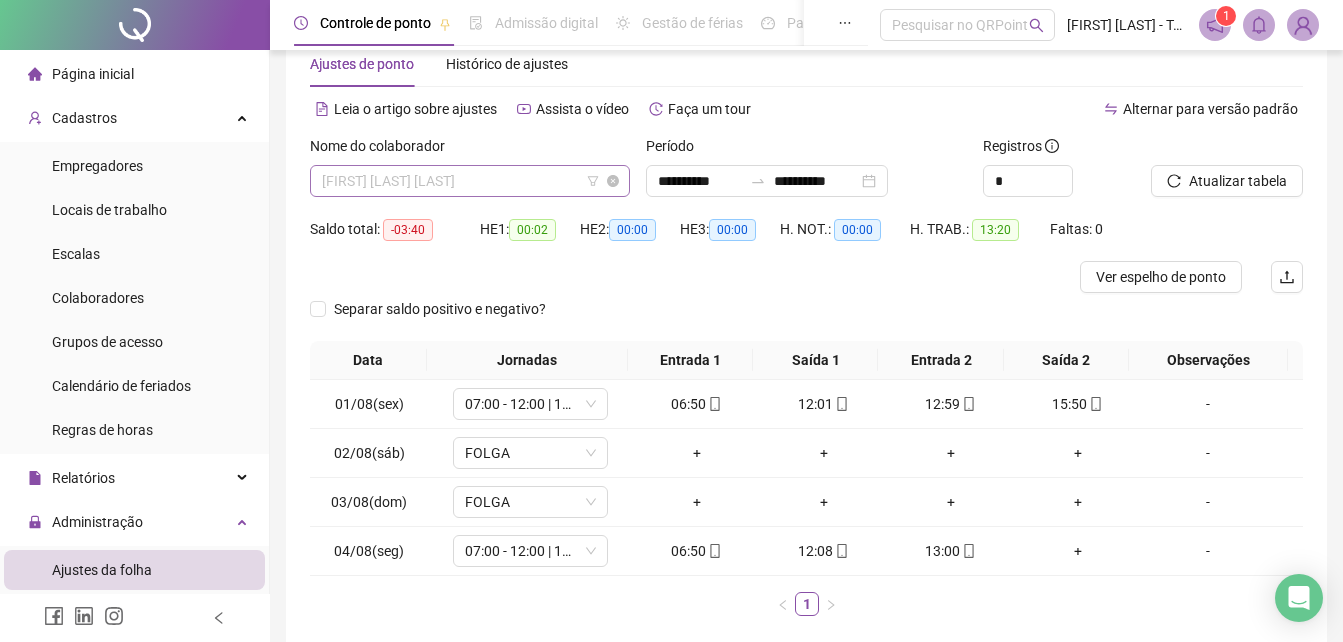 click on "[FIRST] [LAST] [LAST]" at bounding box center [470, 181] 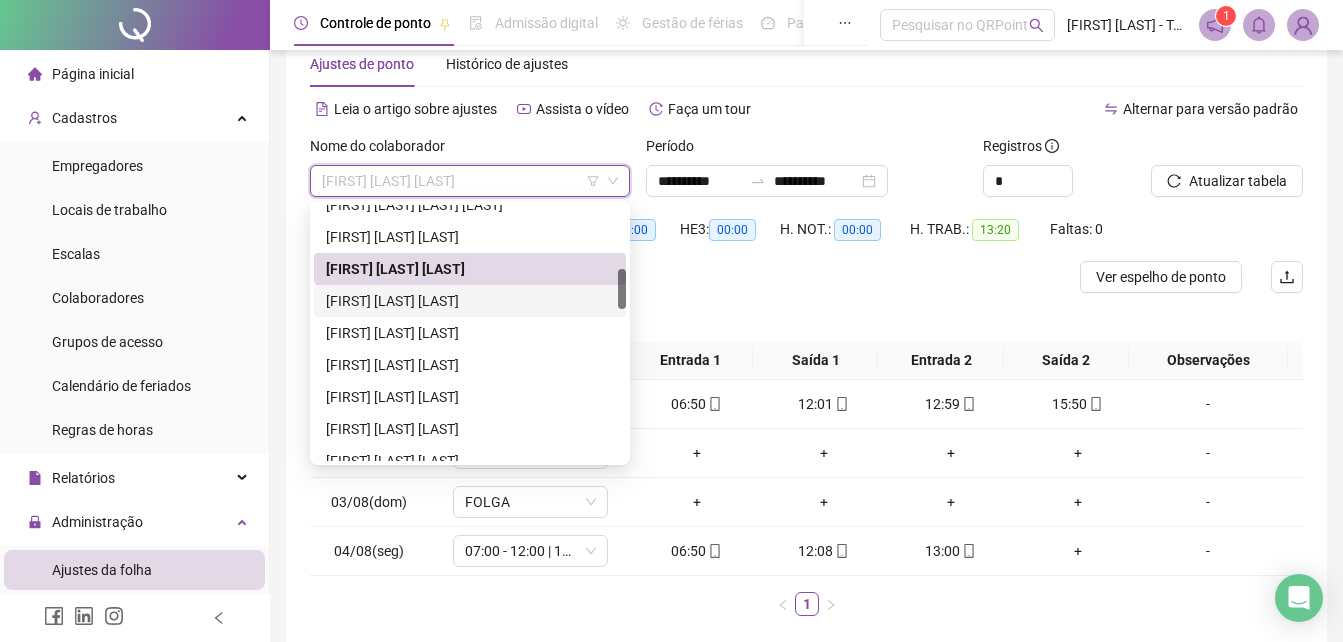 click on "[FIRST] [LAST] [LAST]" at bounding box center [470, 301] 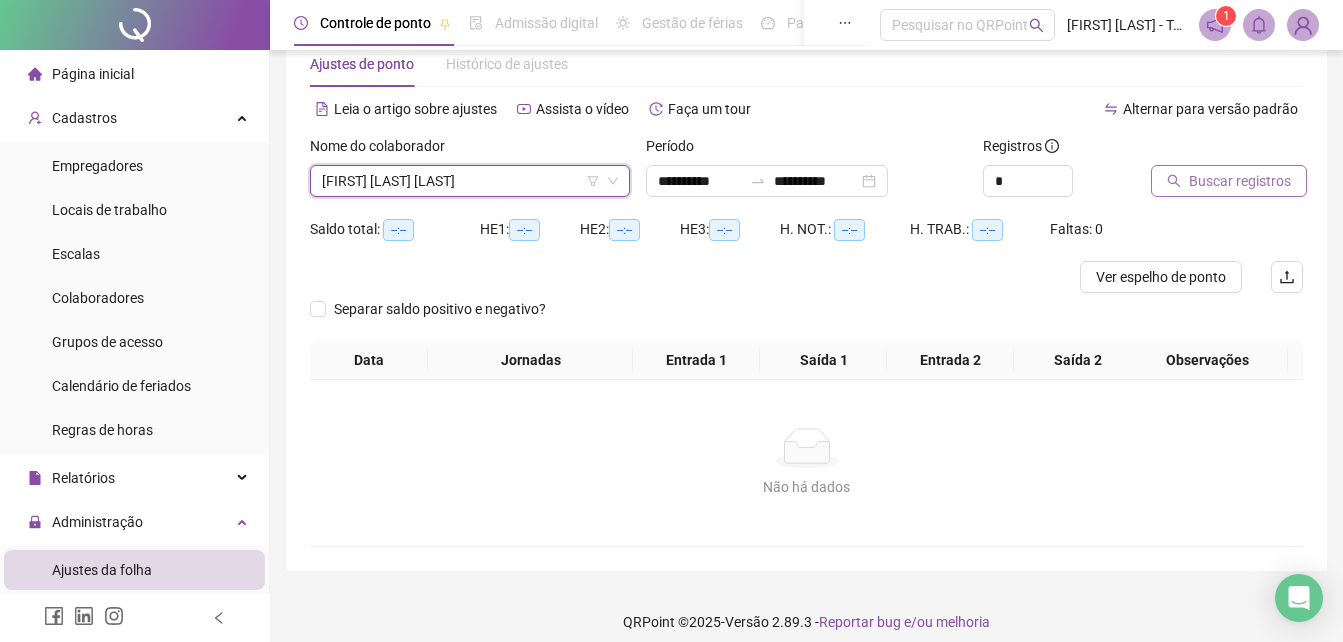click on "Buscar registros" at bounding box center [1240, 181] 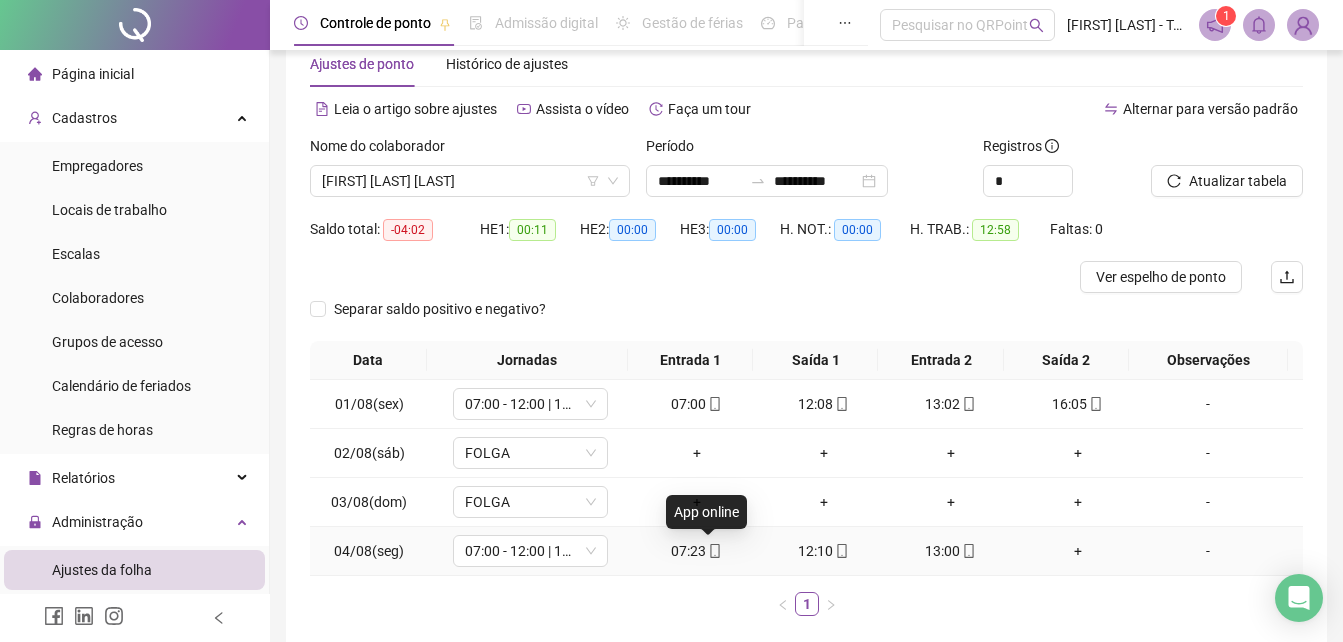 click 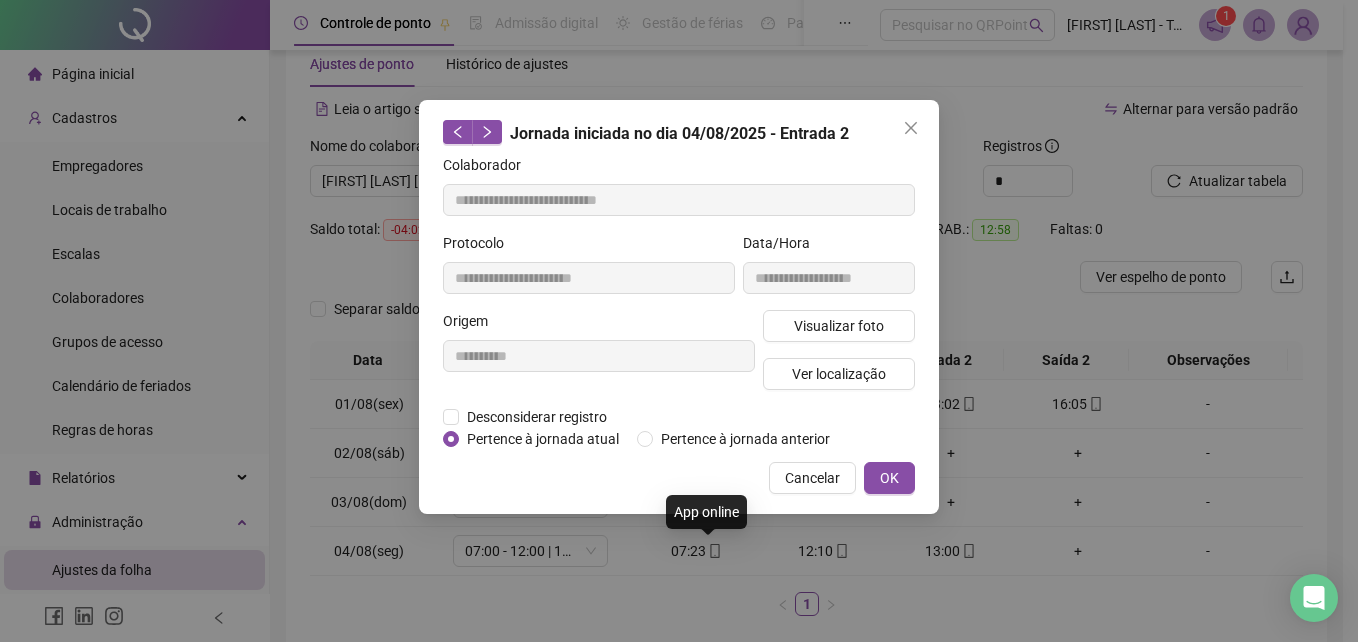 type on "**********" 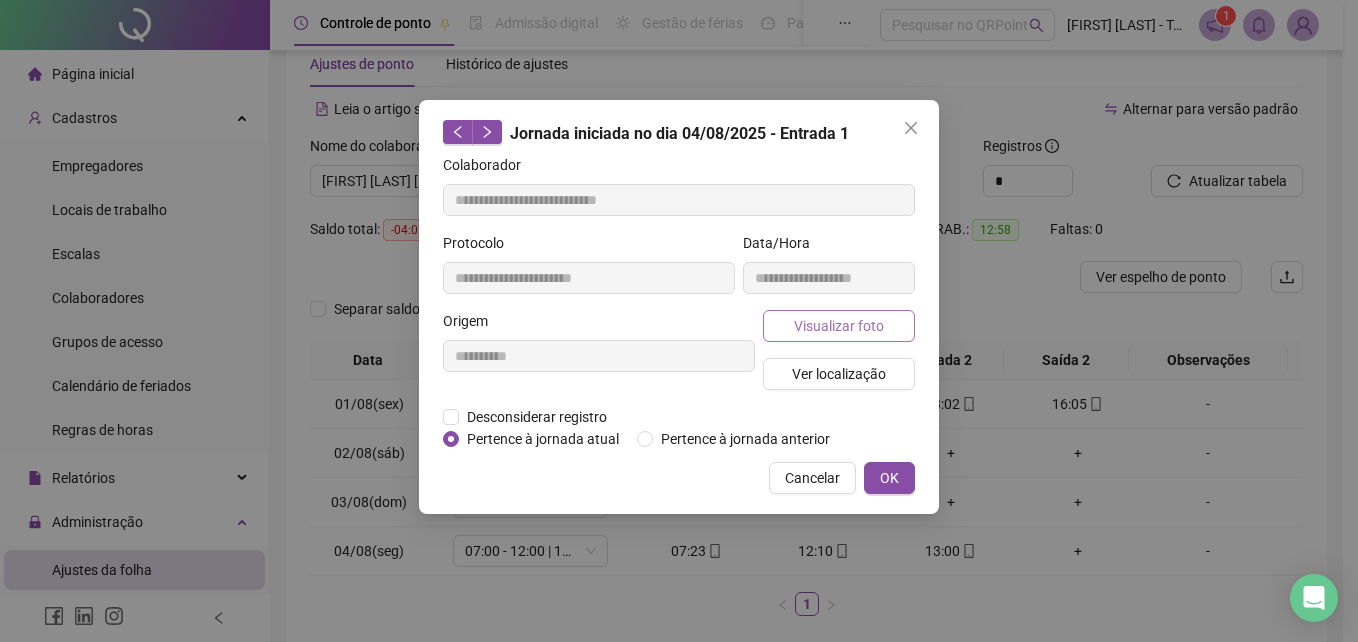 click on "Visualizar foto" at bounding box center [839, 326] 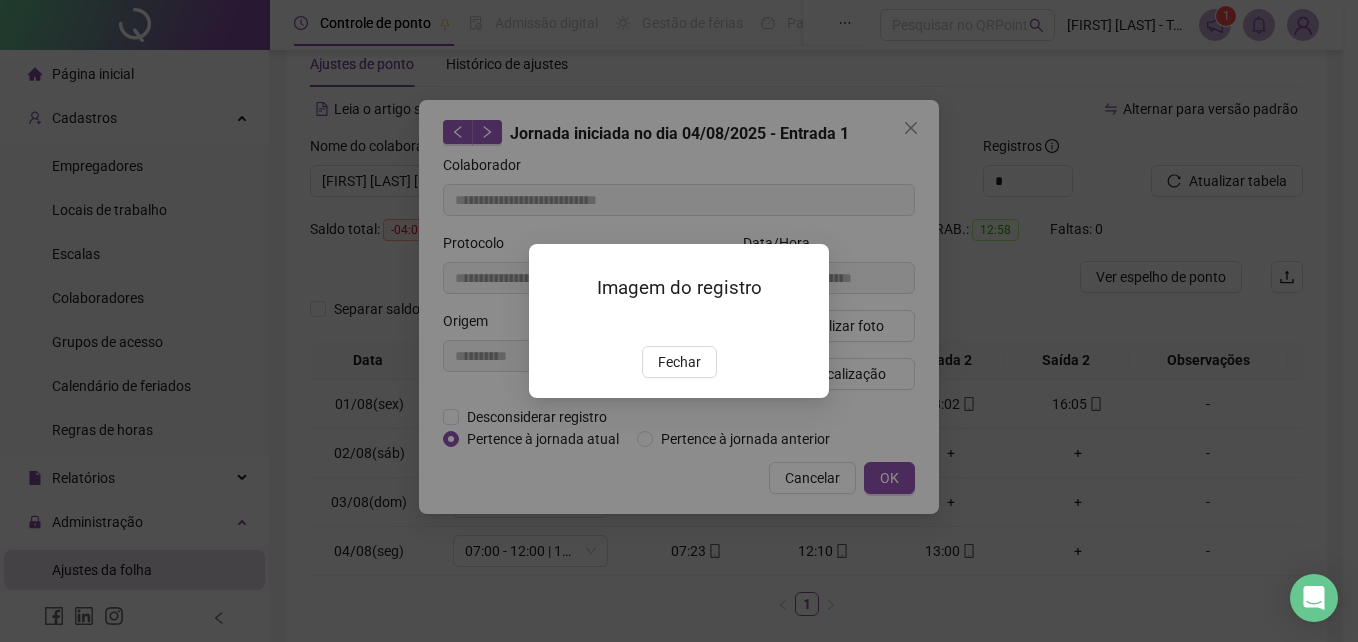 click at bounding box center [553, 324] 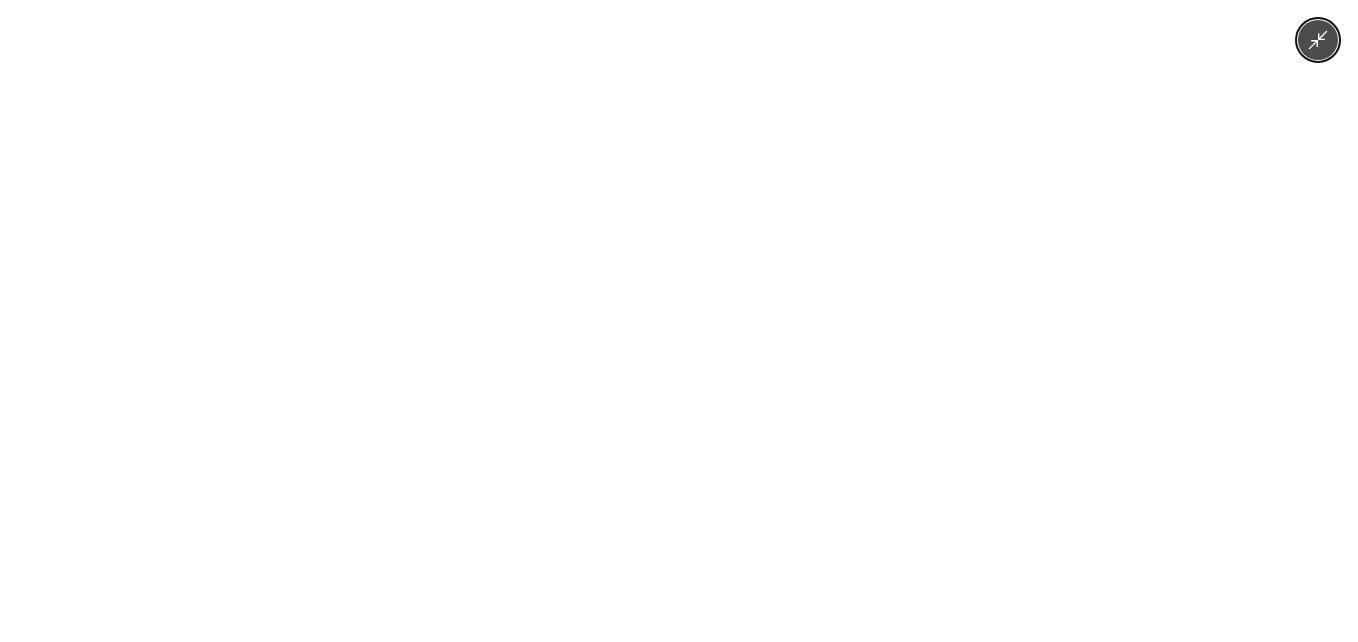 click at bounding box center (679, 321) 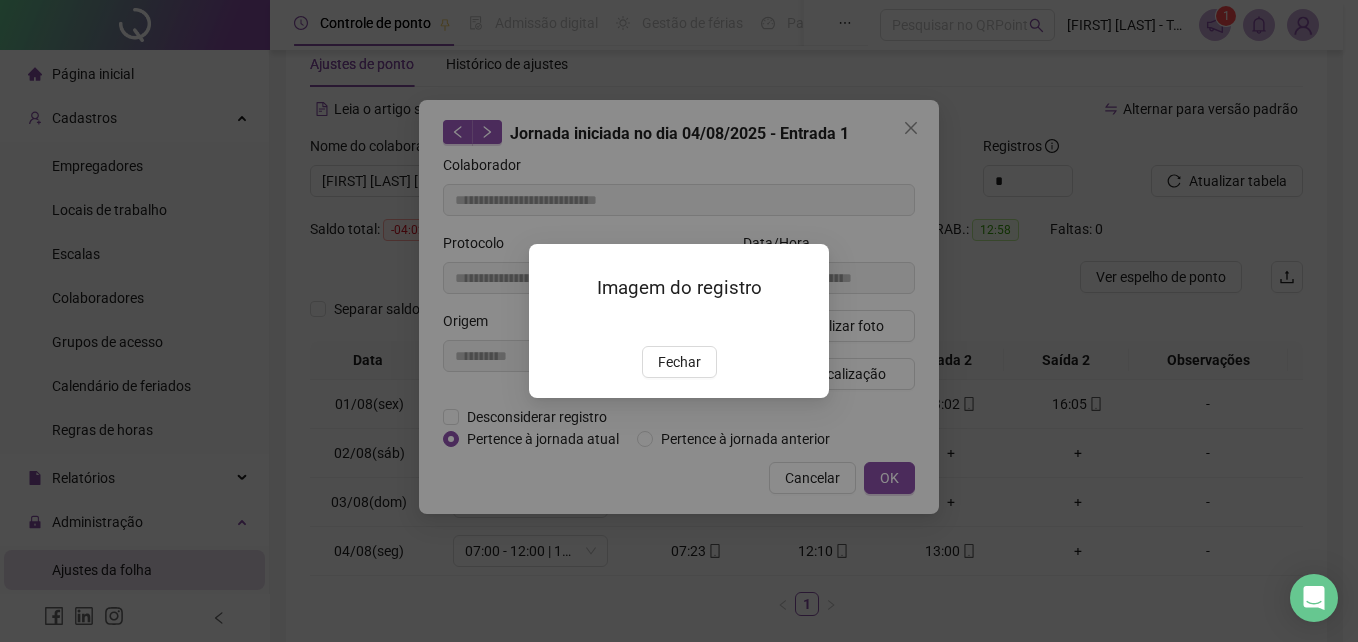 drag, startPoint x: 667, startPoint y: 480, endPoint x: 769, endPoint y: 466, distance: 102.9563 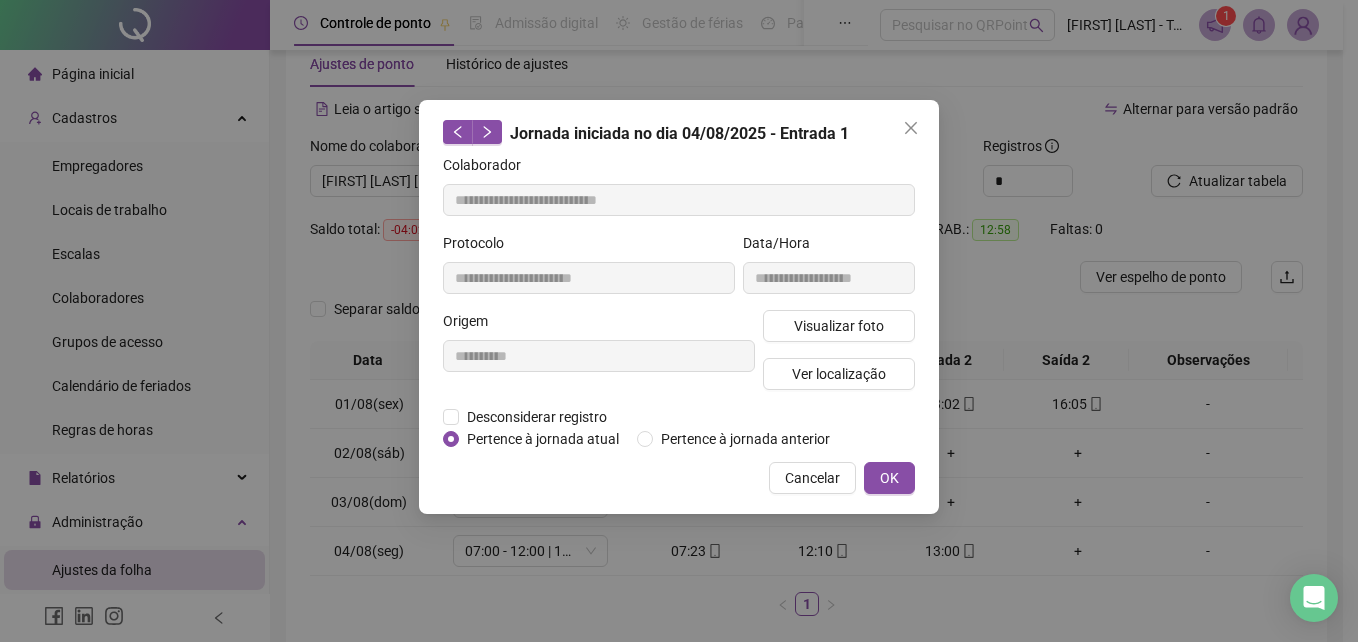 click on "OK" at bounding box center (889, 478) 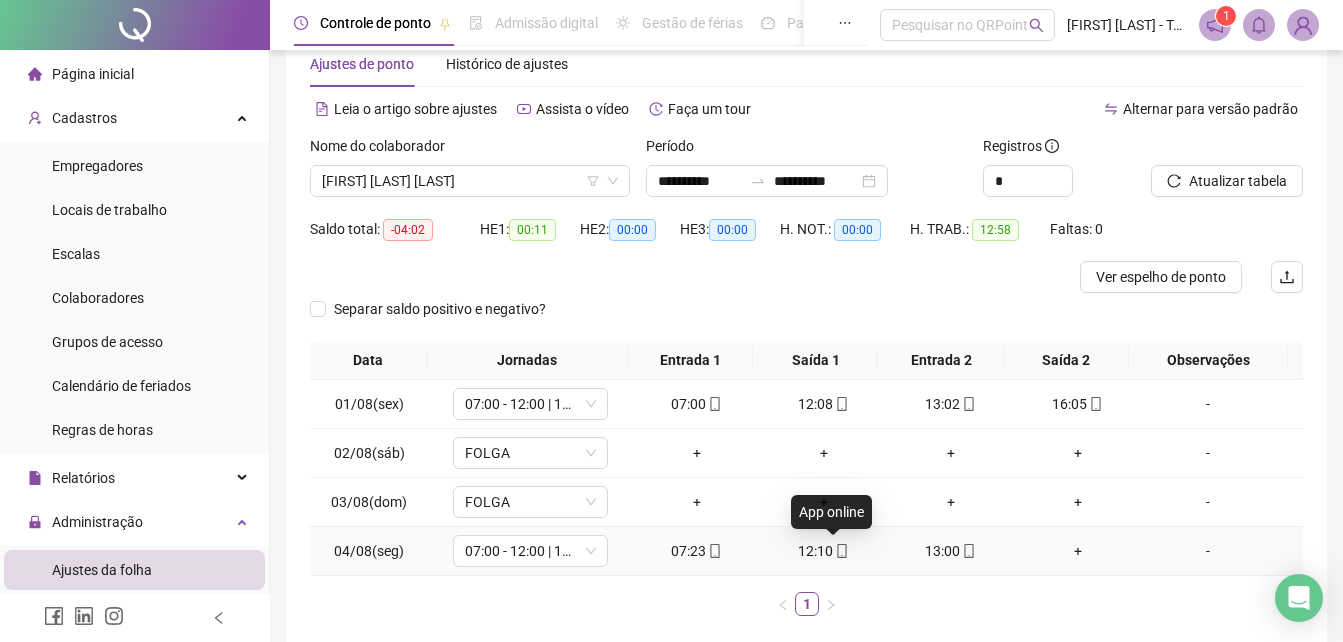 click at bounding box center (841, 551) 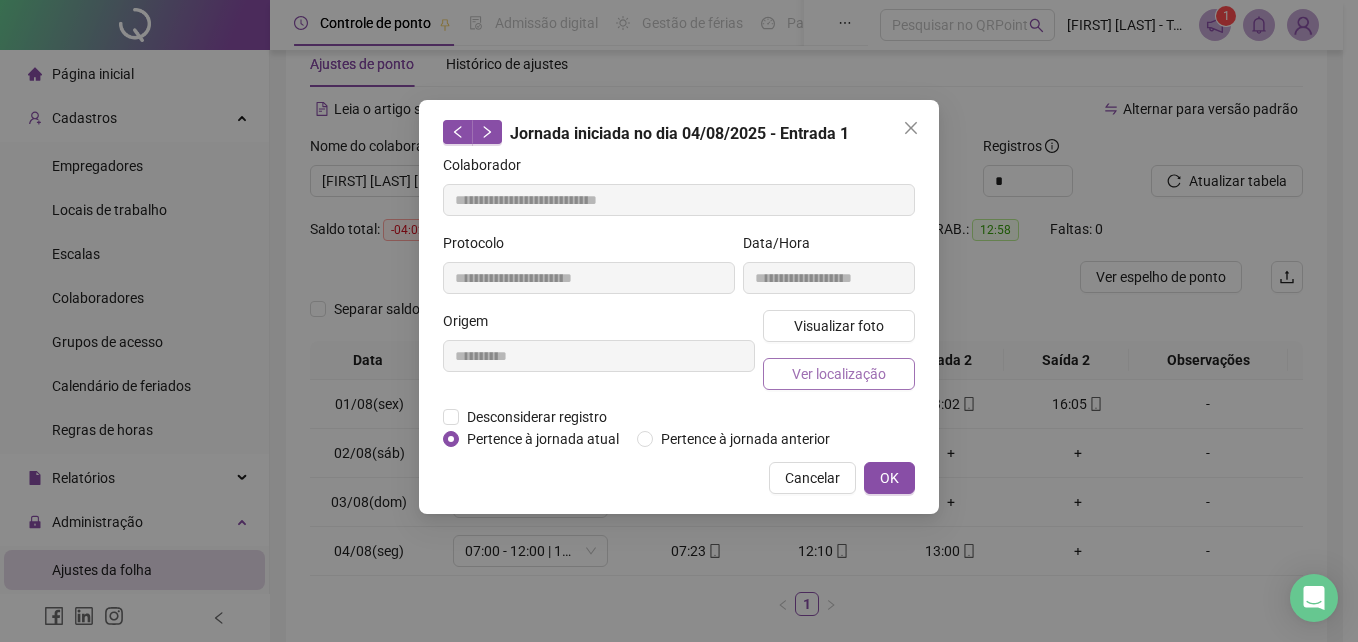 type on "**********" 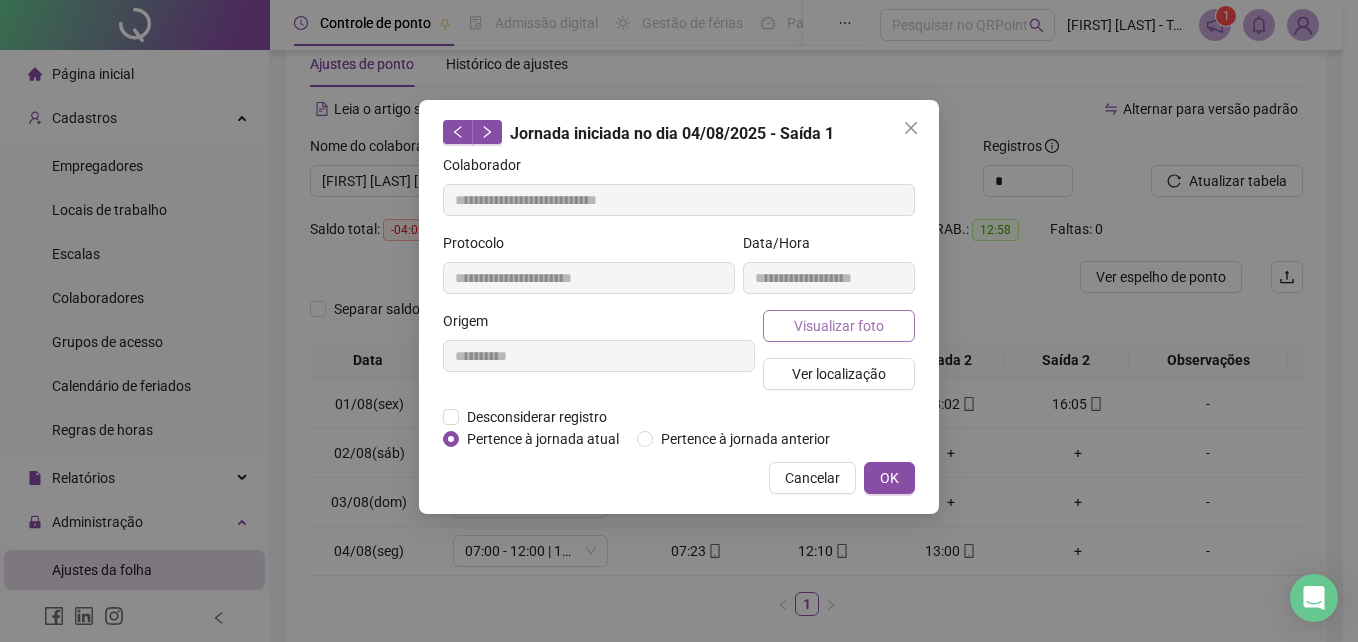 click on "Visualizar foto" at bounding box center [839, 326] 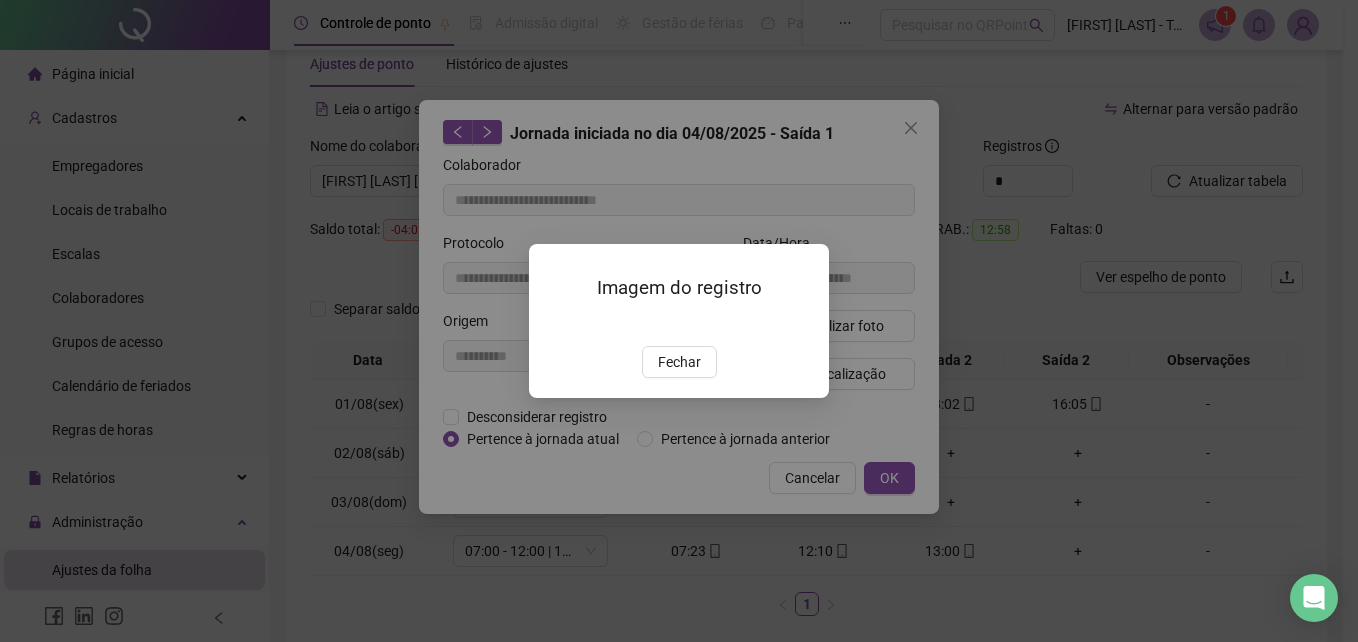 drag, startPoint x: 692, startPoint y: 483, endPoint x: 833, endPoint y: 492, distance: 141.28694 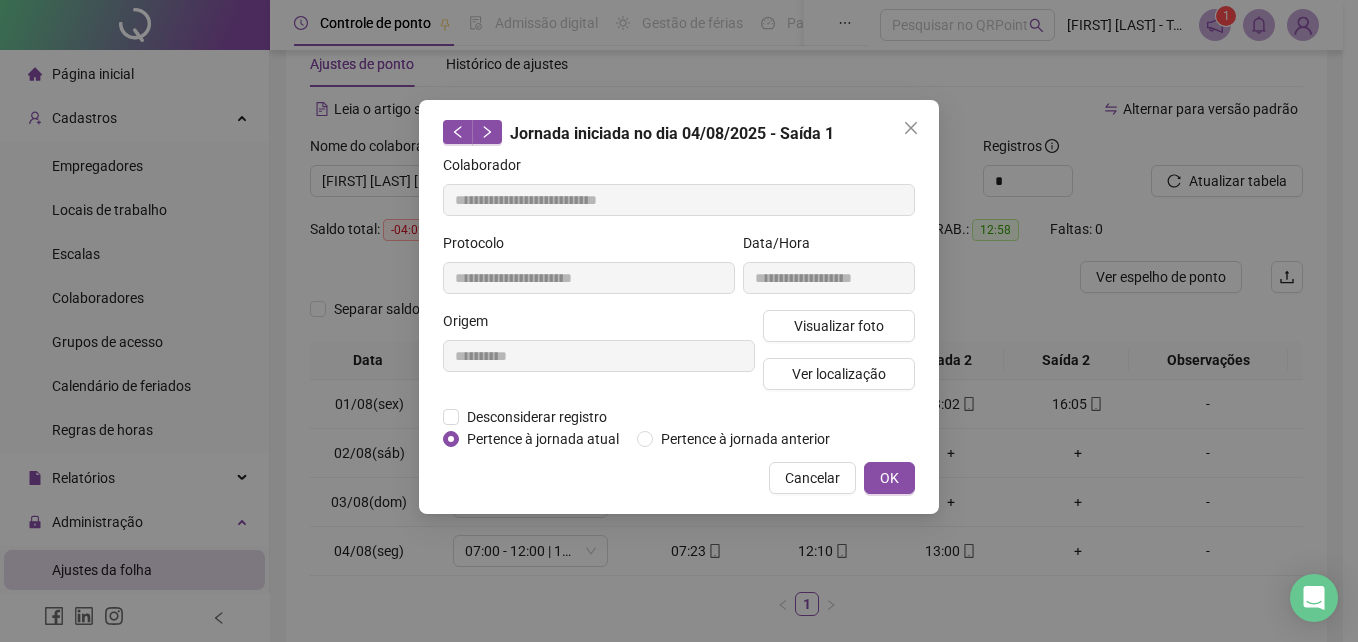 drag, startPoint x: 900, startPoint y: 492, endPoint x: 859, endPoint y: 491, distance: 41.01219 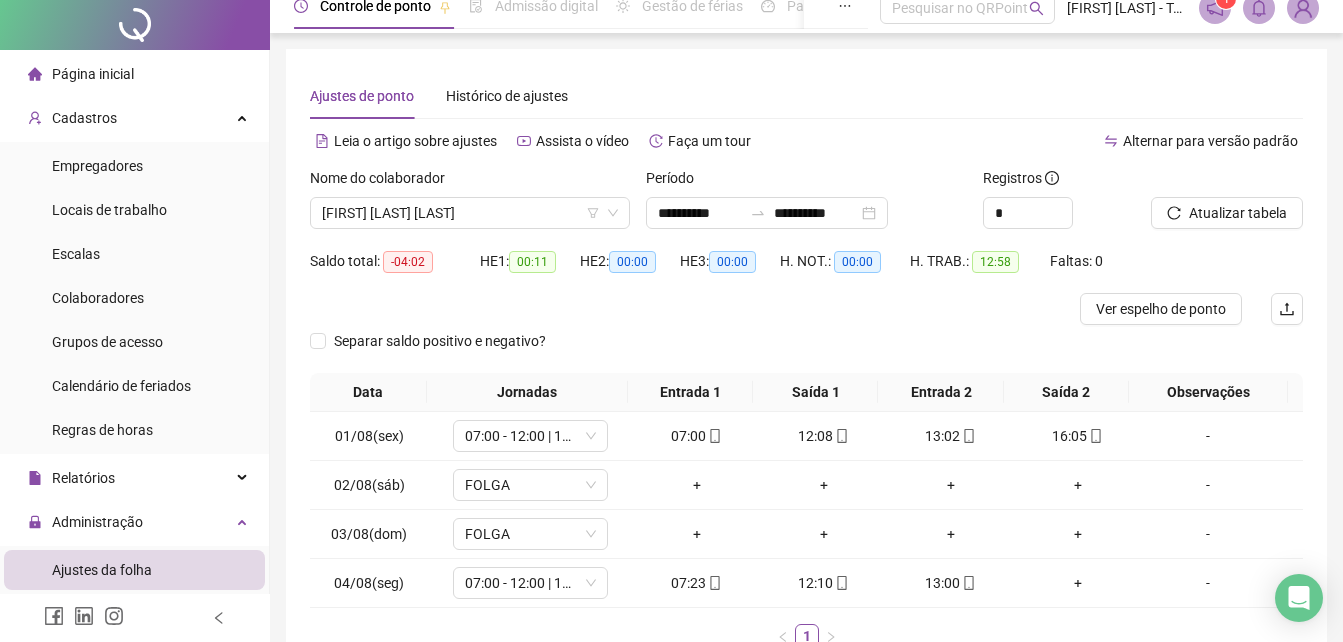 scroll, scrollTop: 0, scrollLeft: 0, axis: both 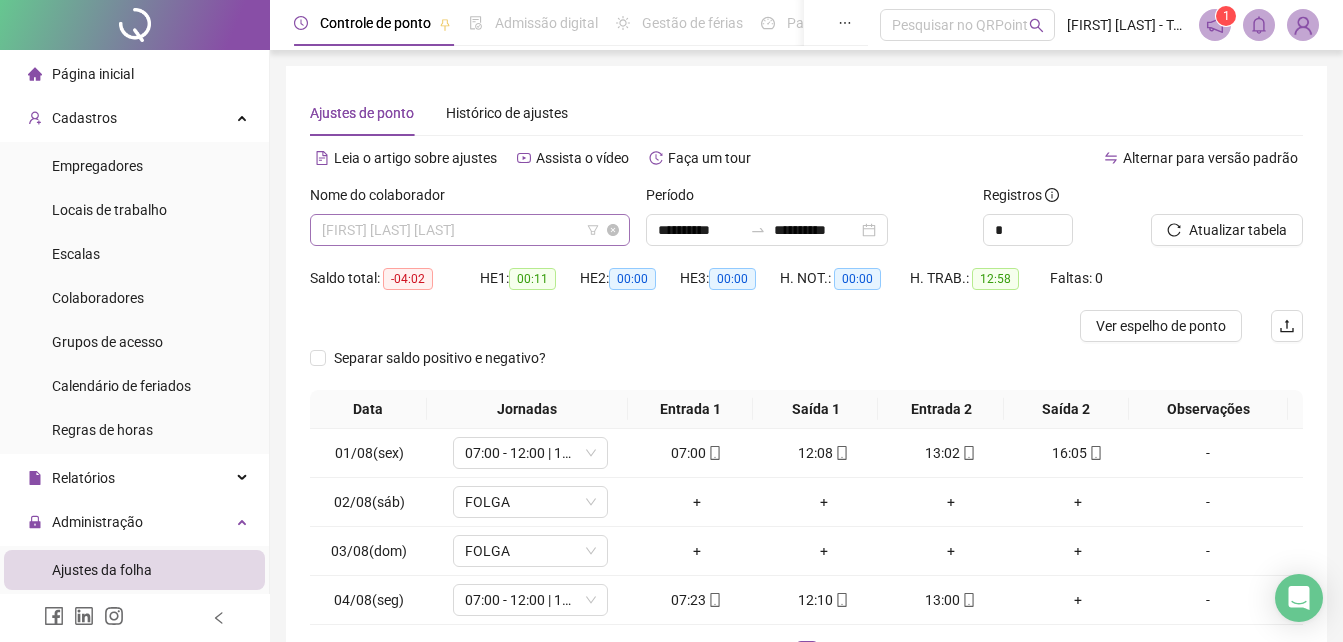 click on "[FIRST] [LAST] [LAST]" at bounding box center [470, 230] 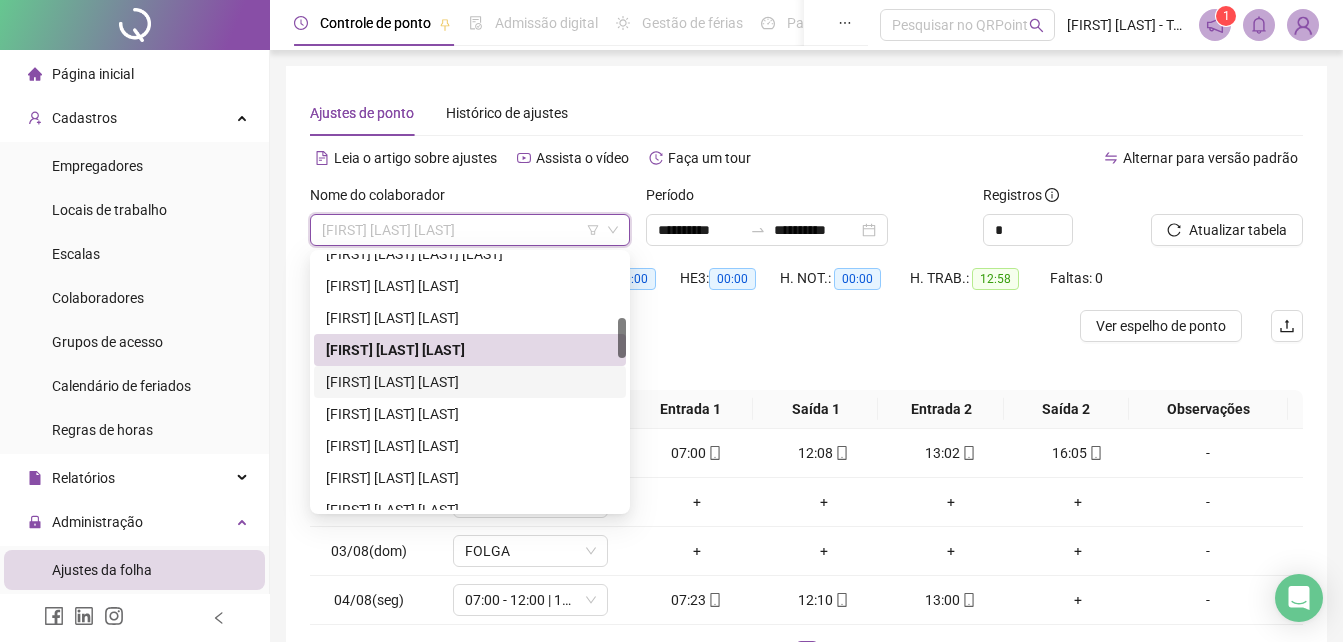 click on "[FIRST] [LAST] [LAST]" at bounding box center (470, 382) 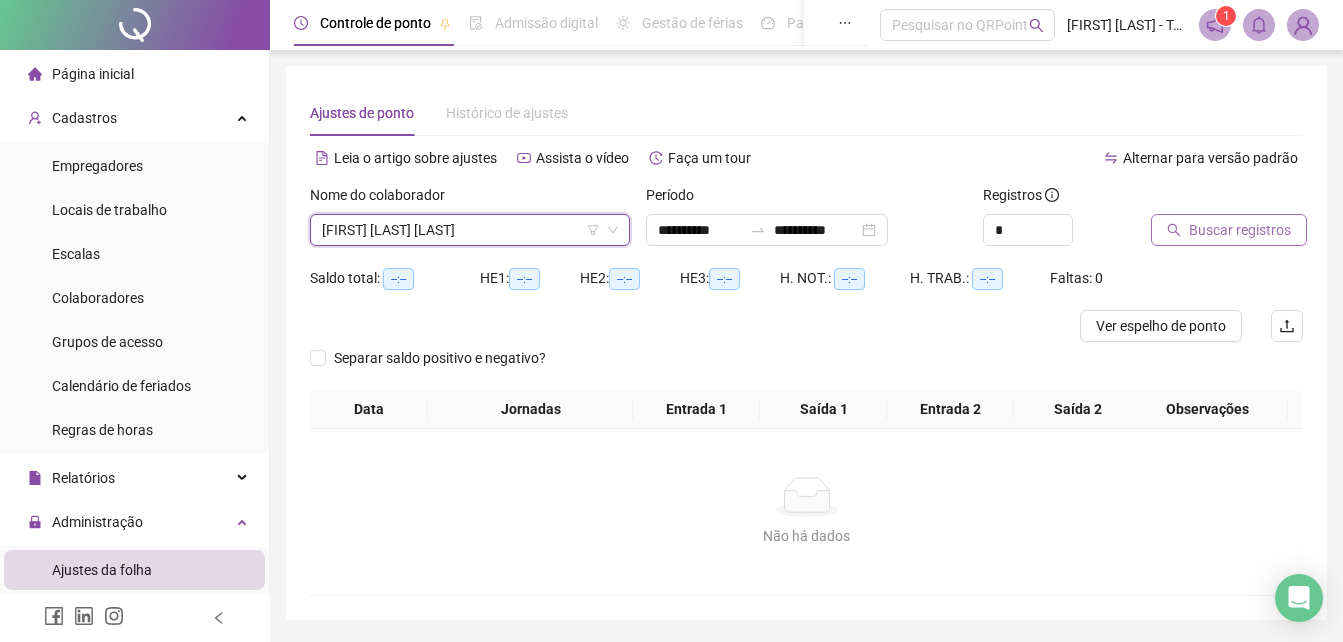 click on "Buscar registros" at bounding box center [1229, 230] 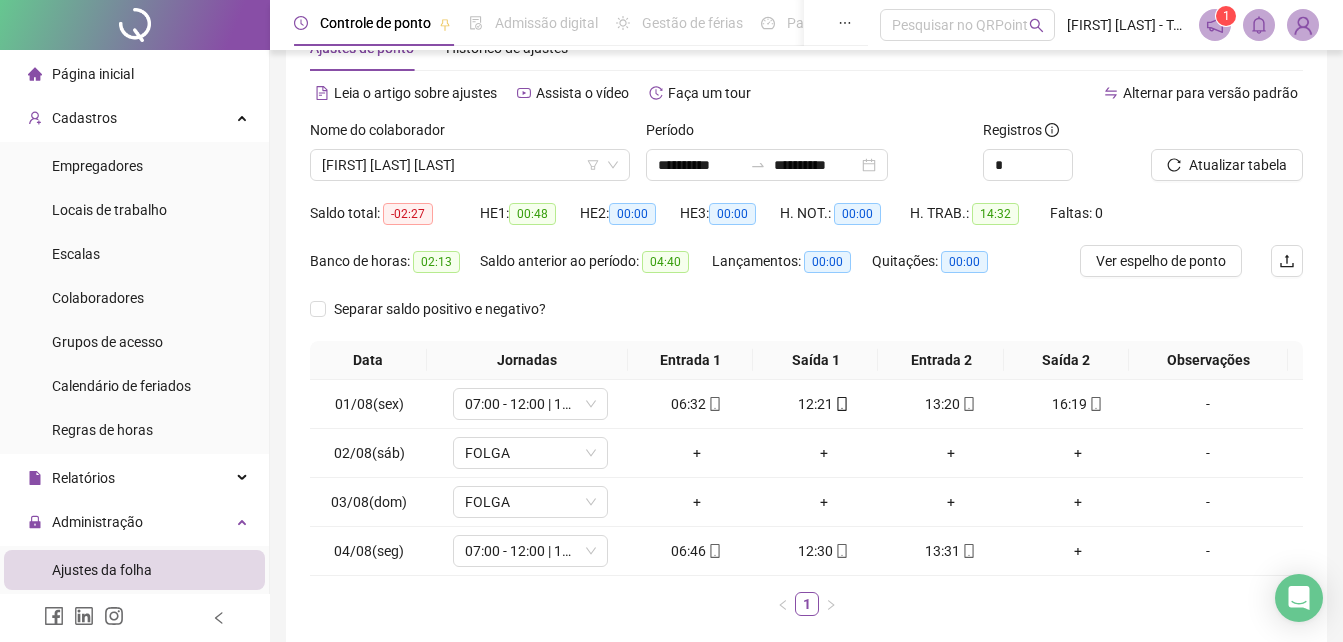 scroll, scrollTop: 165, scrollLeft: 0, axis: vertical 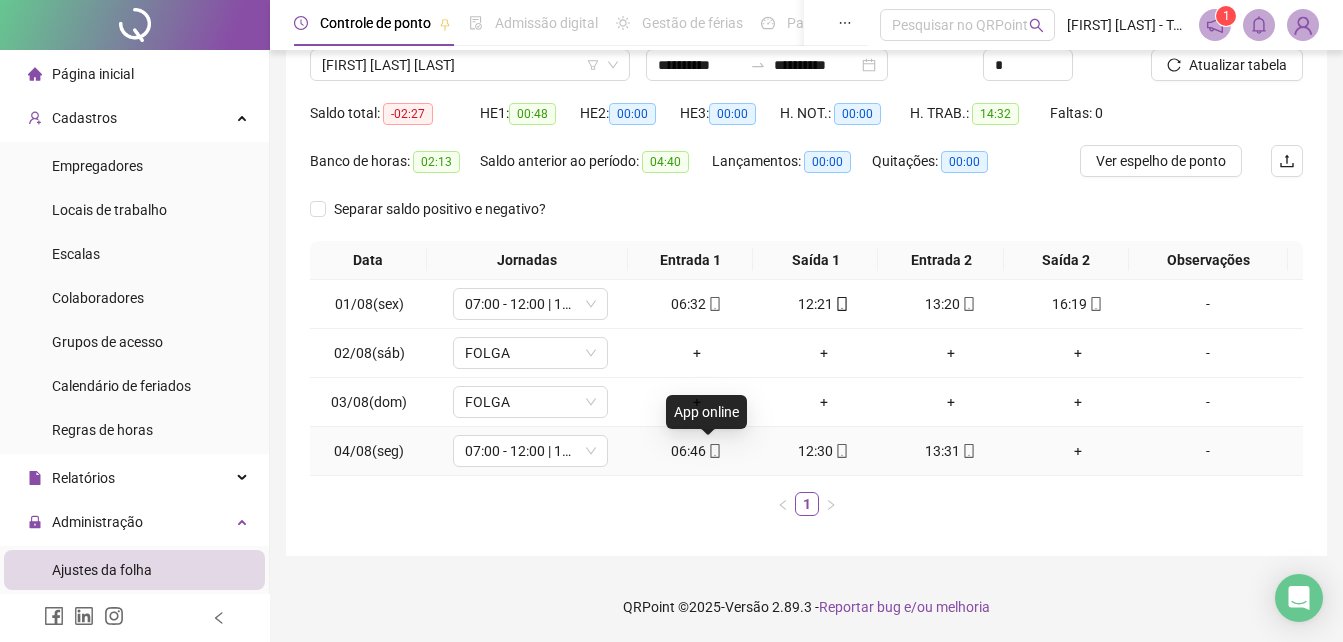 click 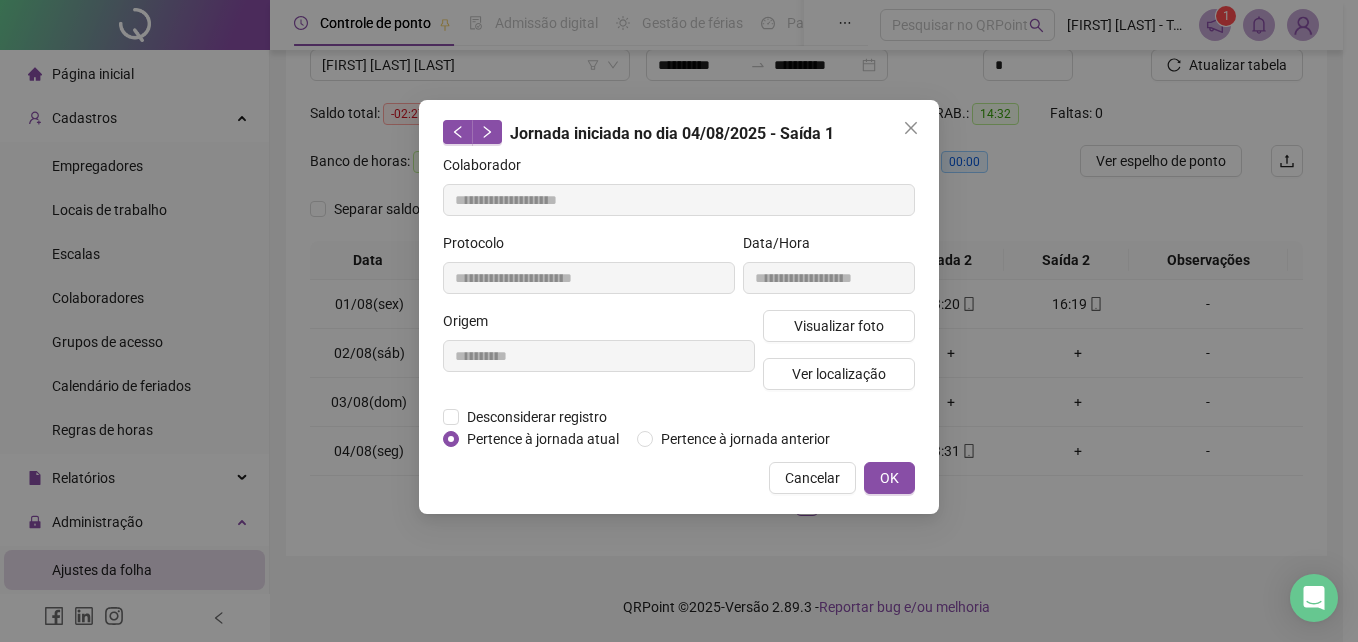 type on "**********" 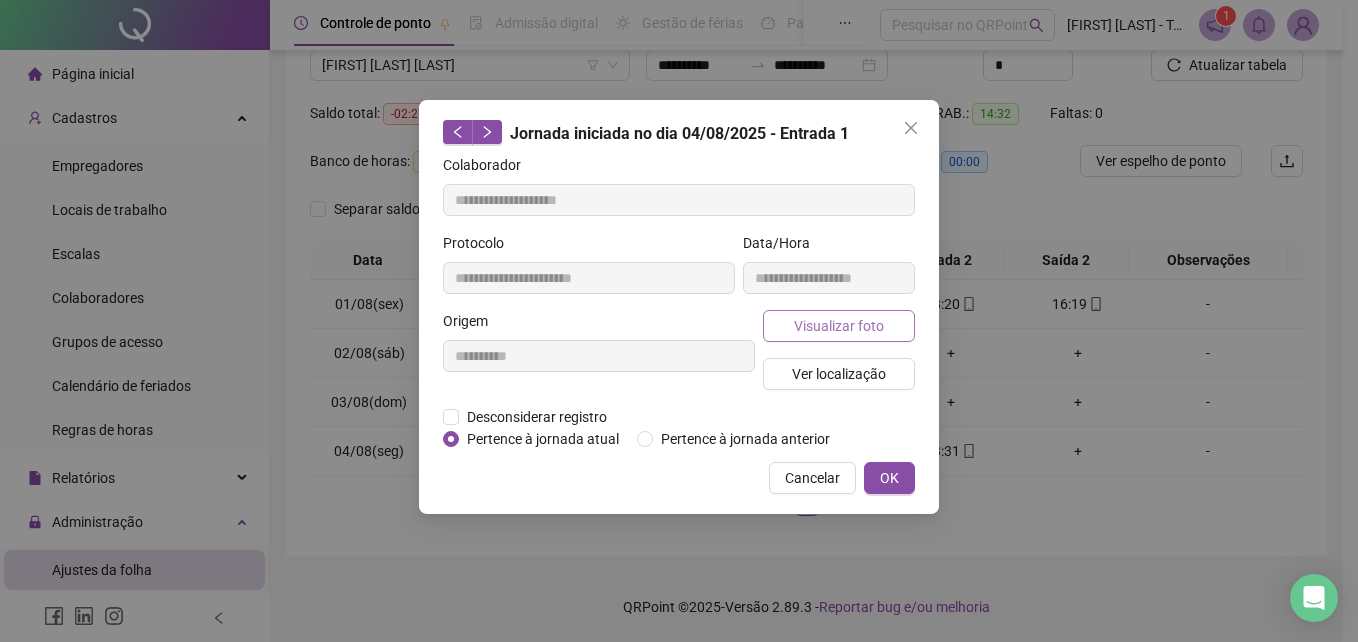 click on "Visualizar foto" at bounding box center (839, 326) 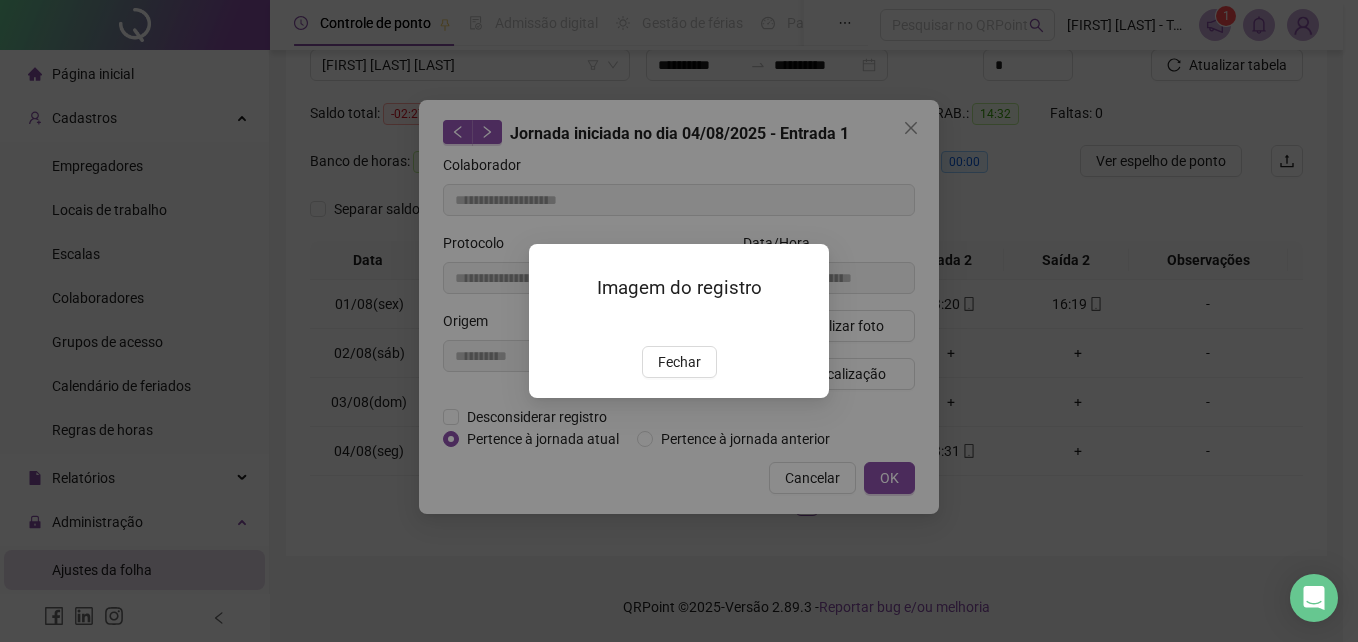 drag, startPoint x: 690, startPoint y: 476, endPoint x: 771, endPoint y: 473, distance: 81.055534 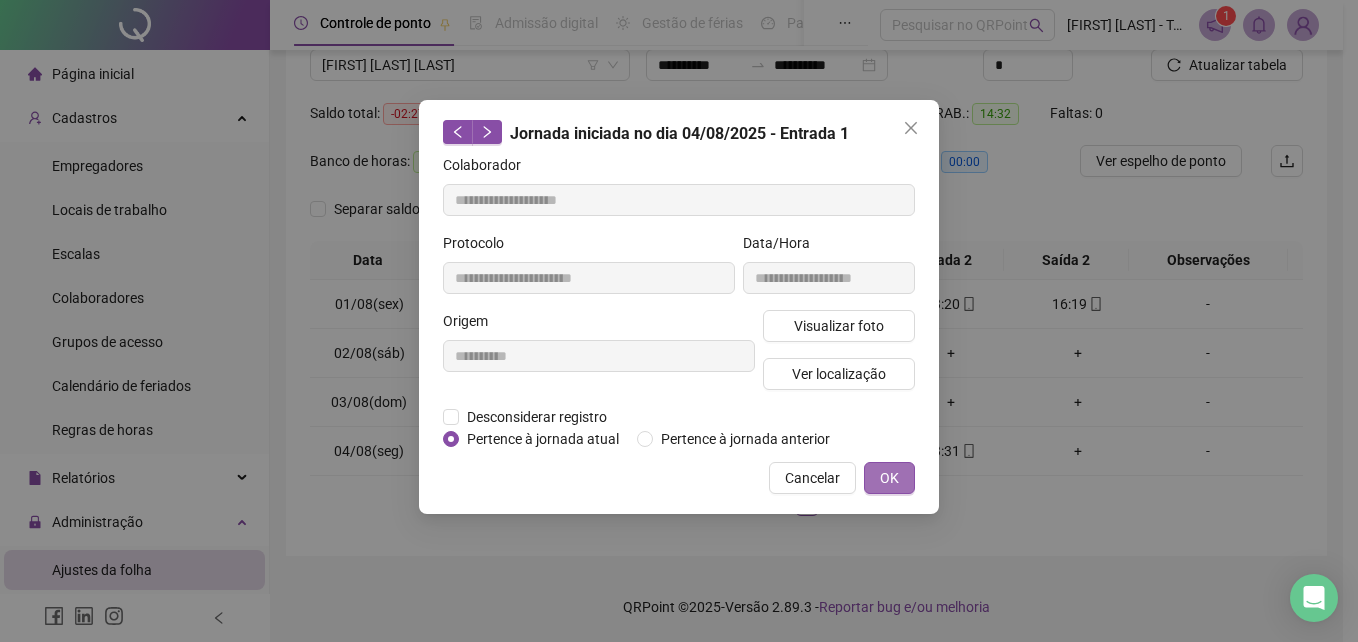 click on "OK" at bounding box center [889, 478] 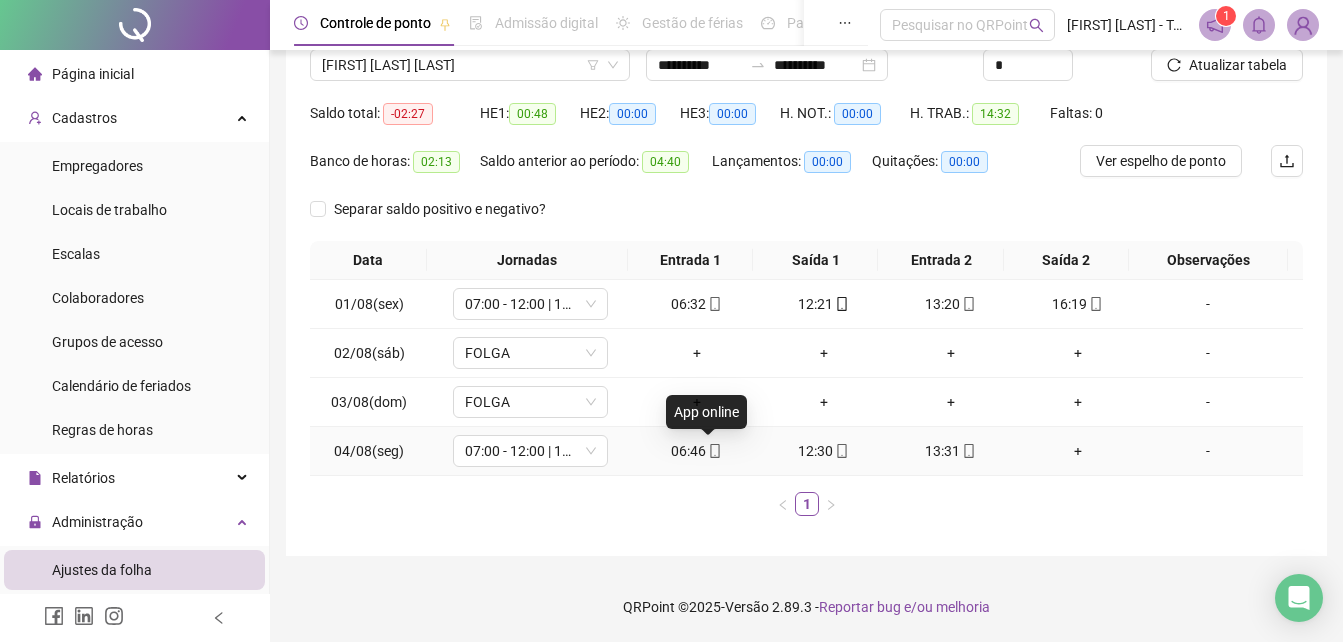 click 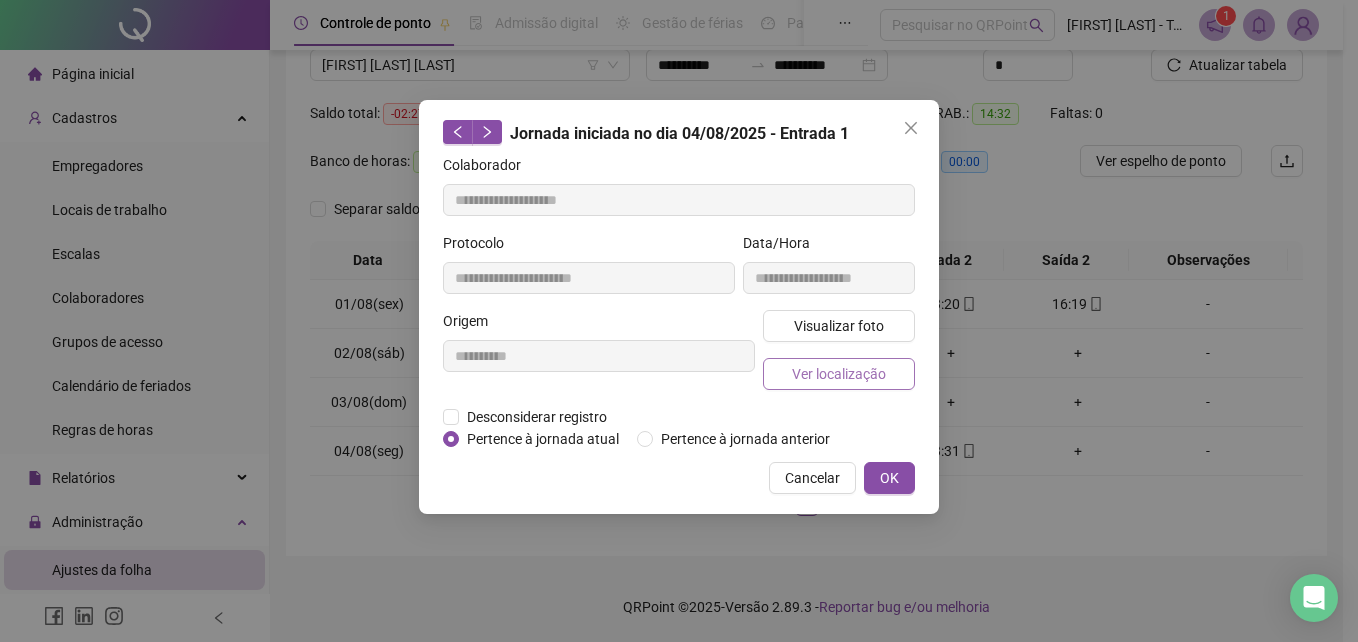 click on "Ver localização" at bounding box center (839, 374) 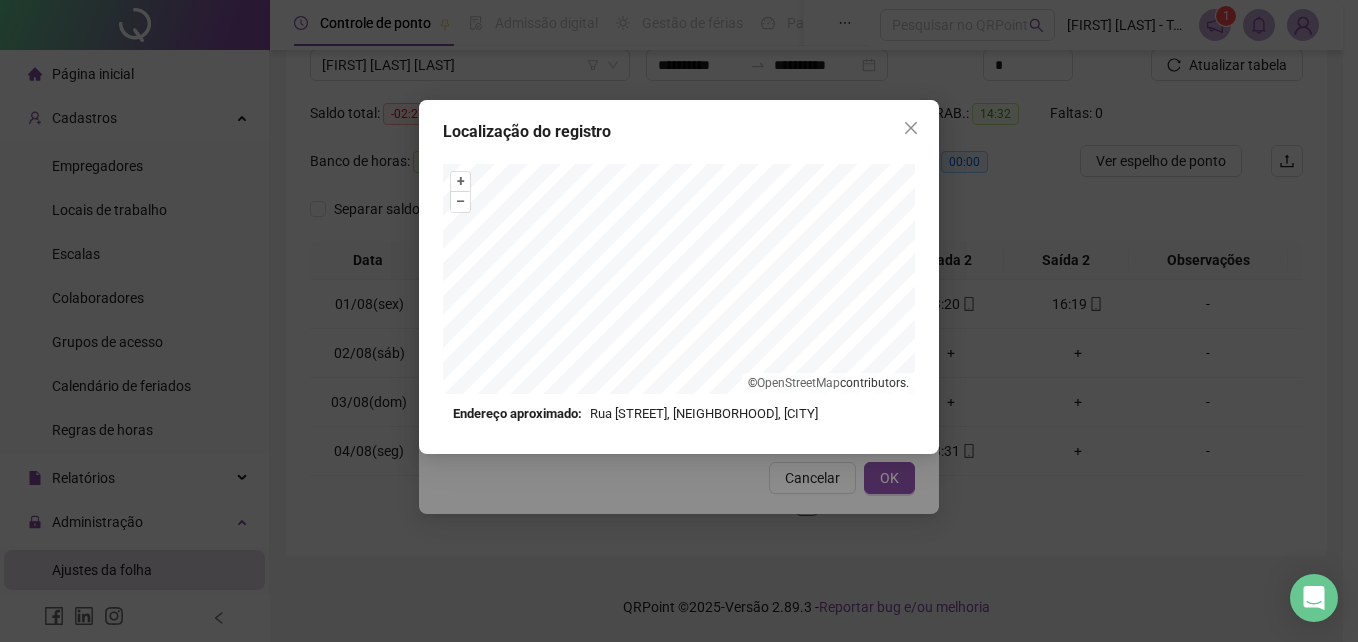 drag, startPoint x: 917, startPoint y: 132, endPoint x: 915, endPoint y: 154, distance: 22.090721 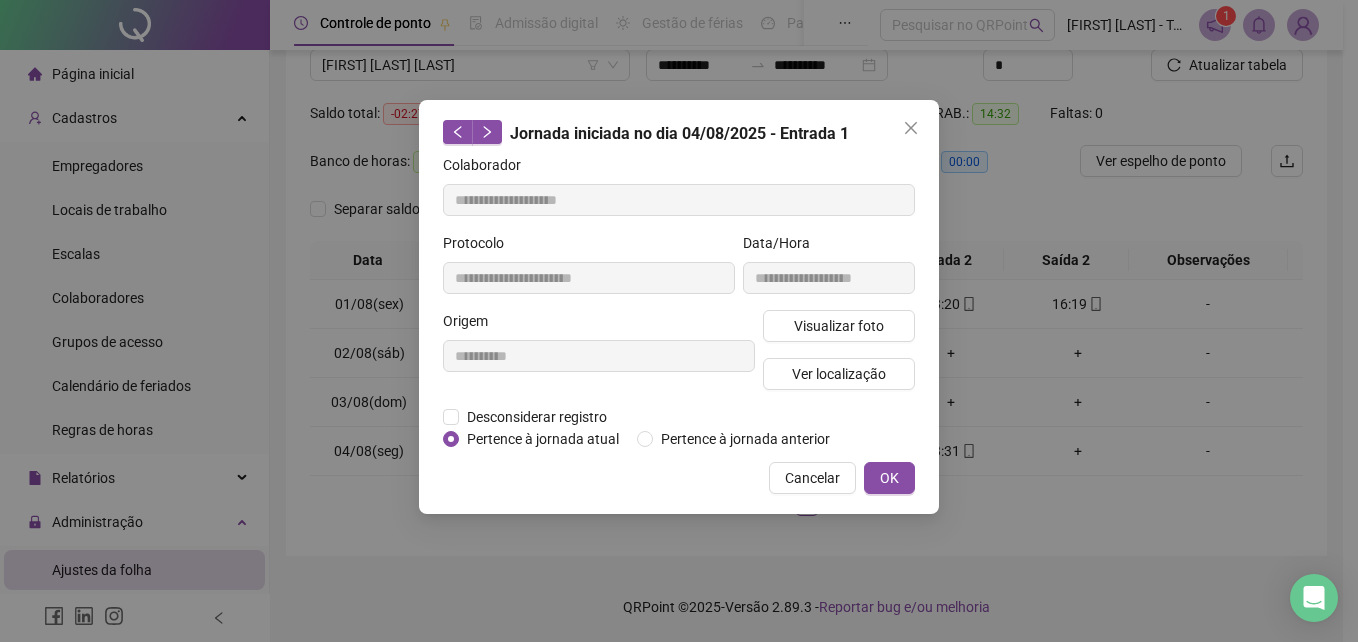 click on "OK" at bounding box center (889, 478) 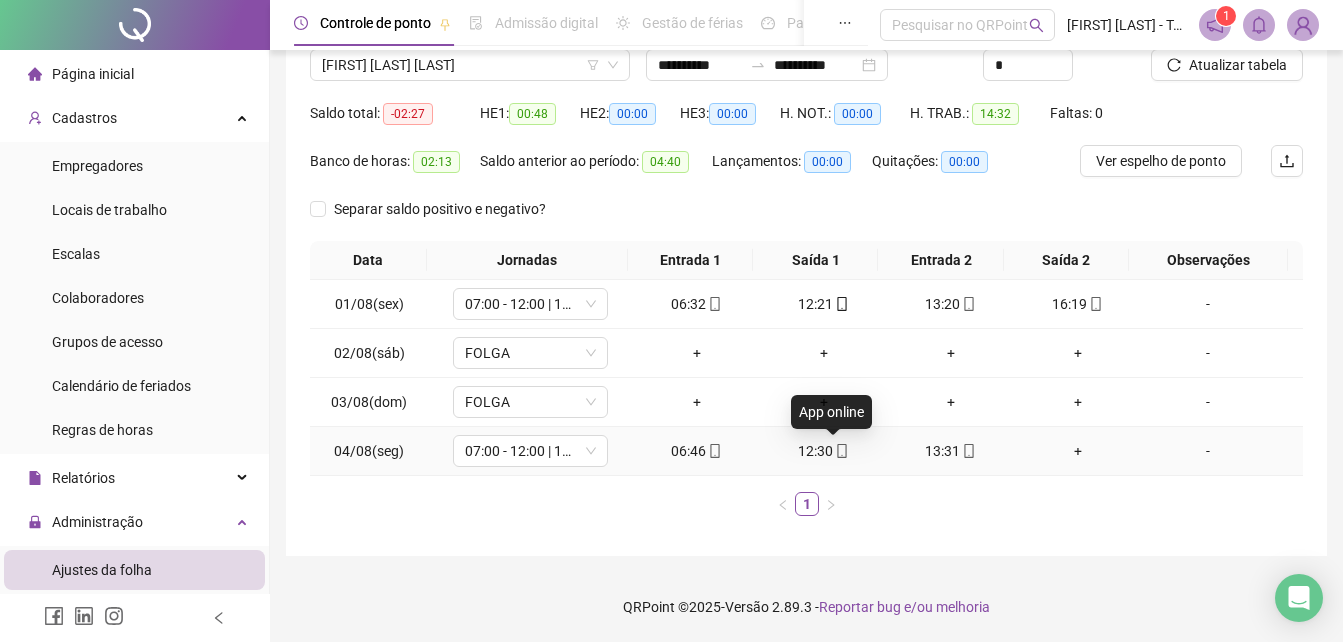 click 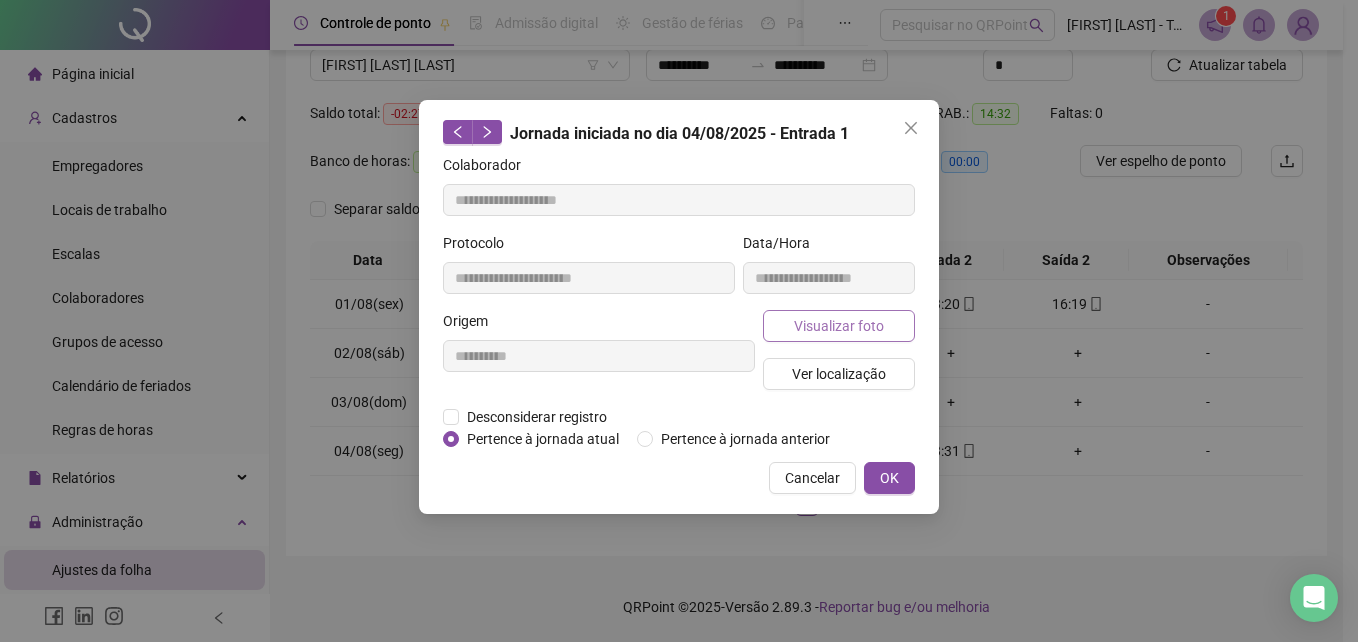 type on "**********" 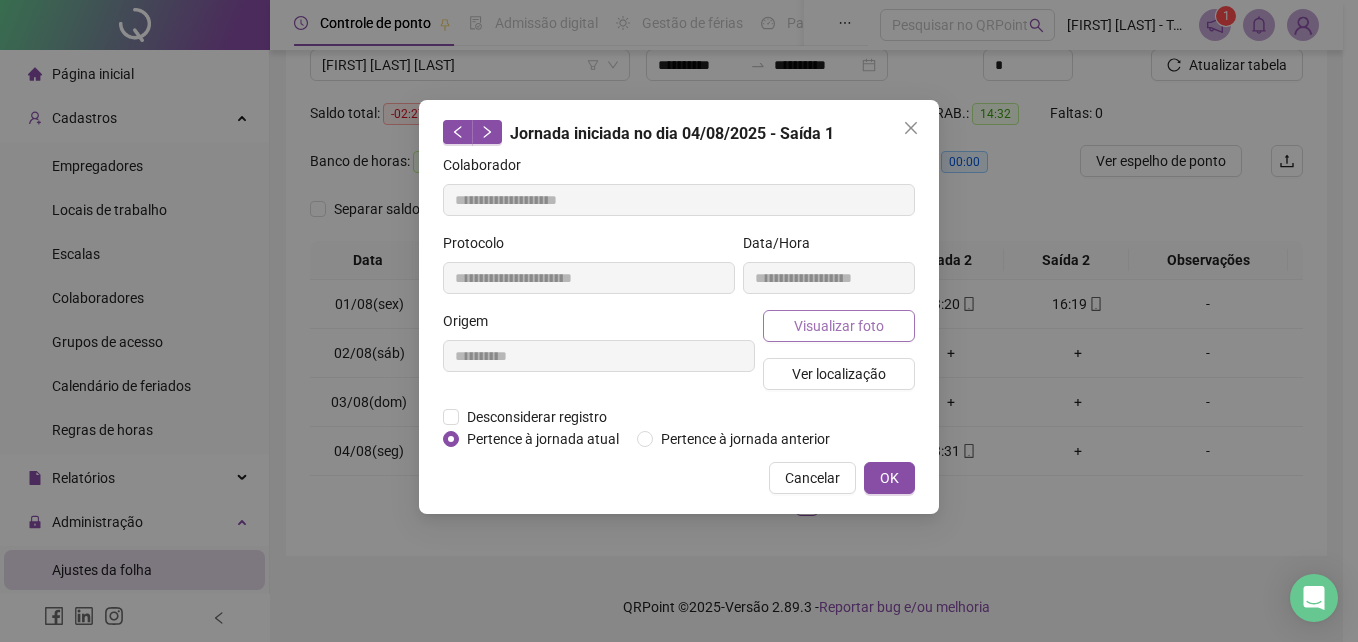 click on "Visualizar foto" at bounding box center [839, 326] 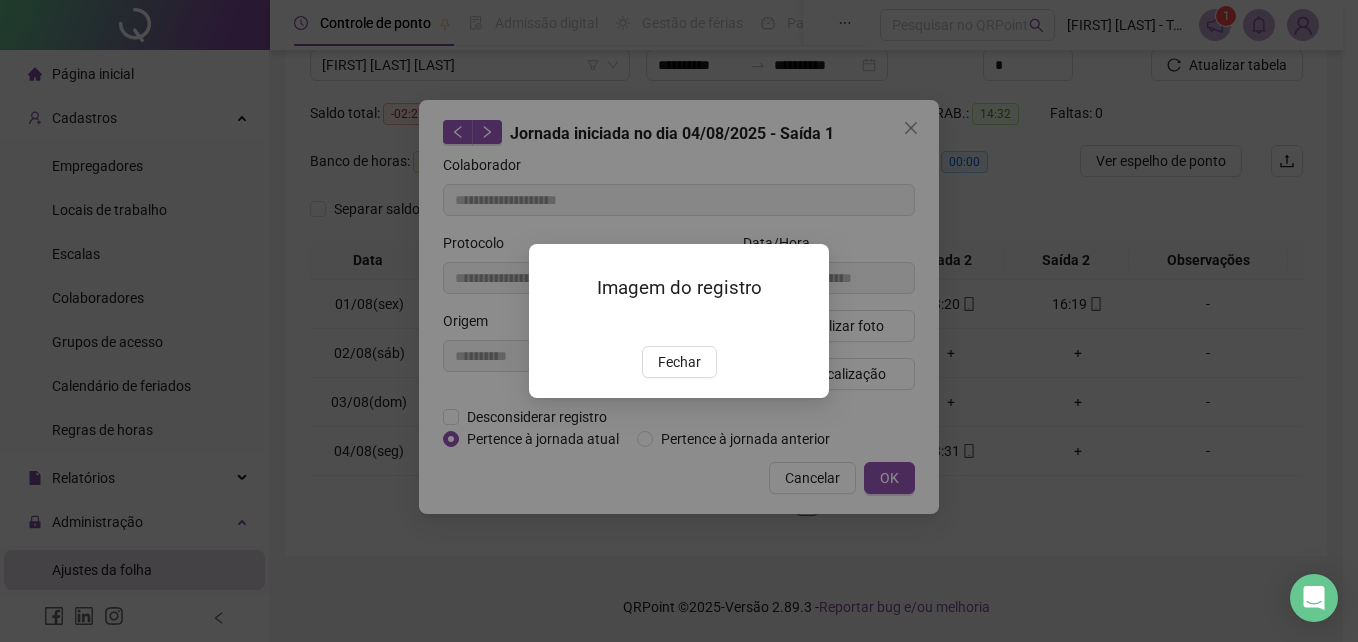 drag, startPoint x: 694, startPoint y: 485, endPoint x: 724, endPoint y: 457, distance: 41.036568 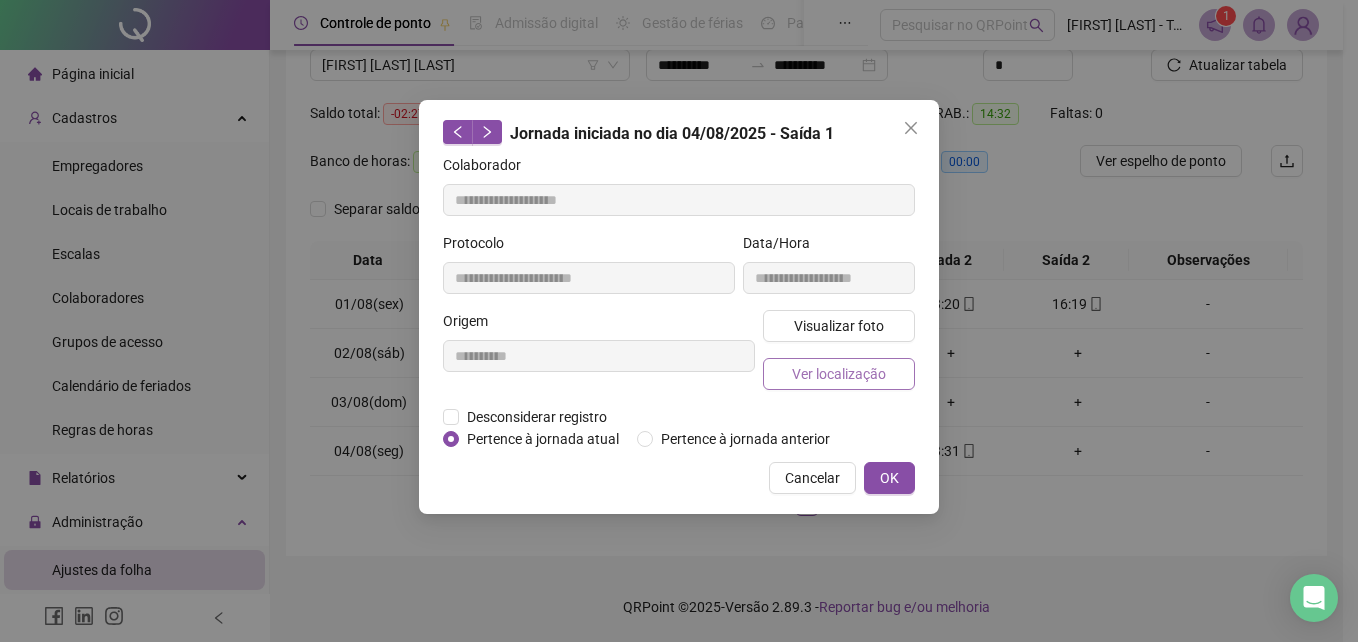 click on "Ver localização" at bounding box center (839, 374) 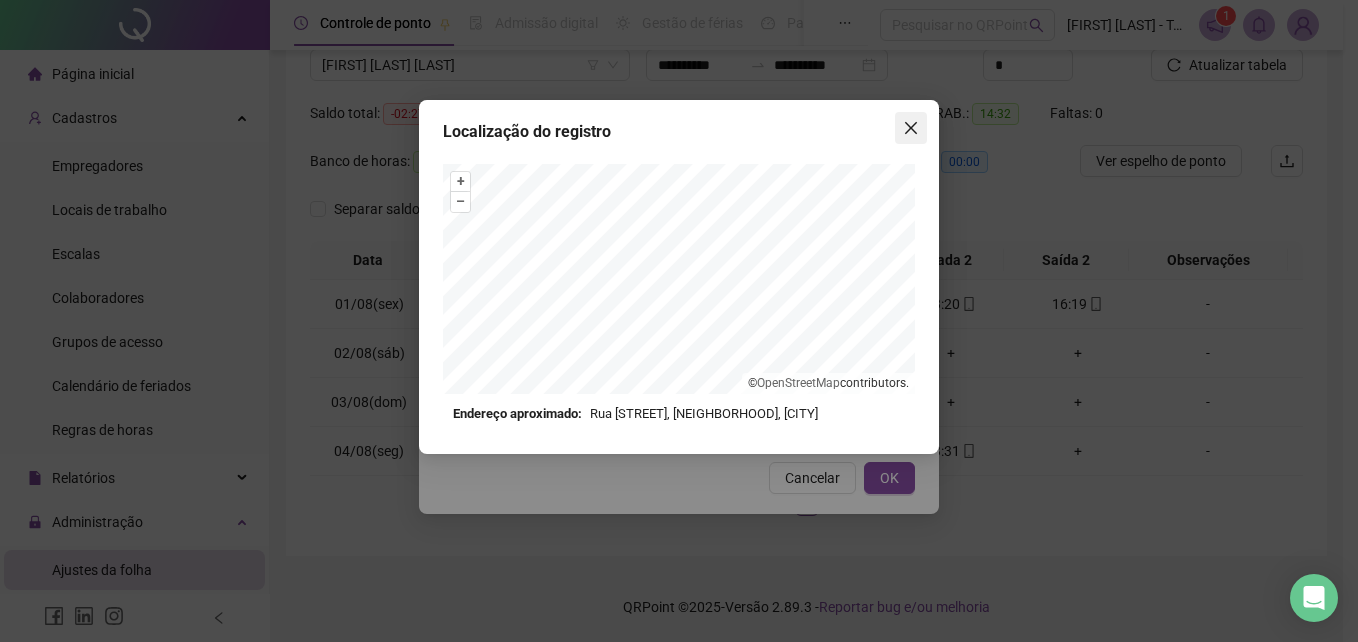 click 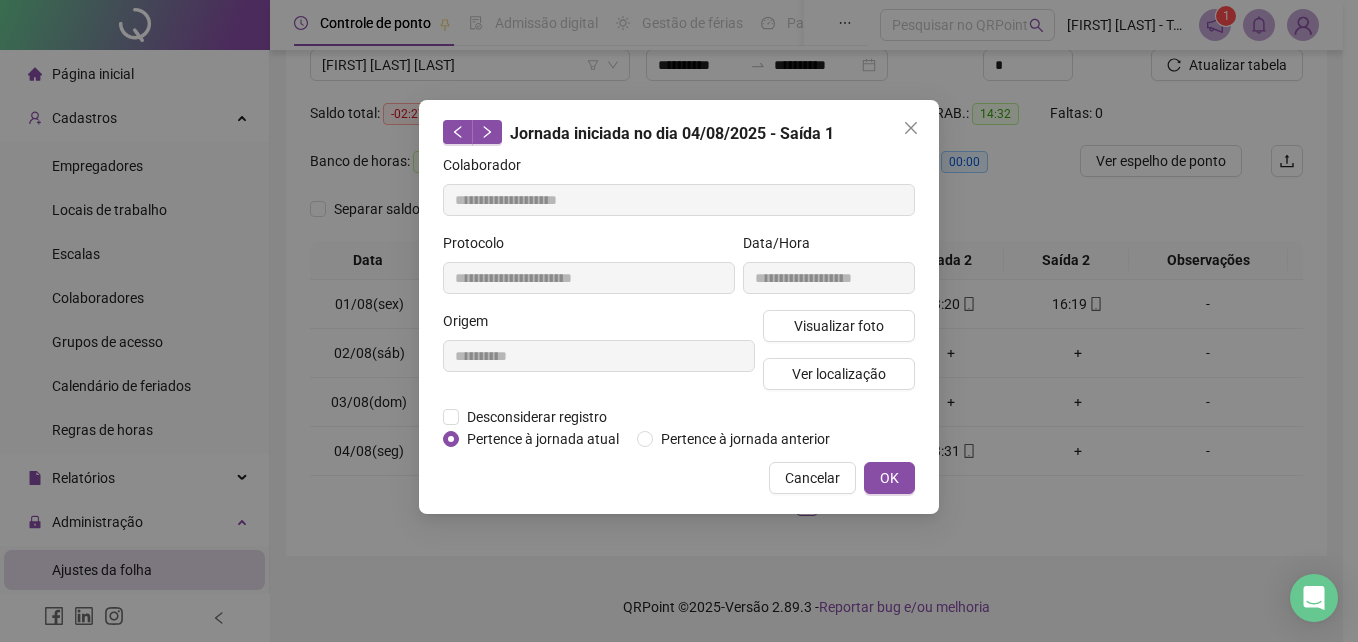 click on "OK" at bounding box center (889, 478) 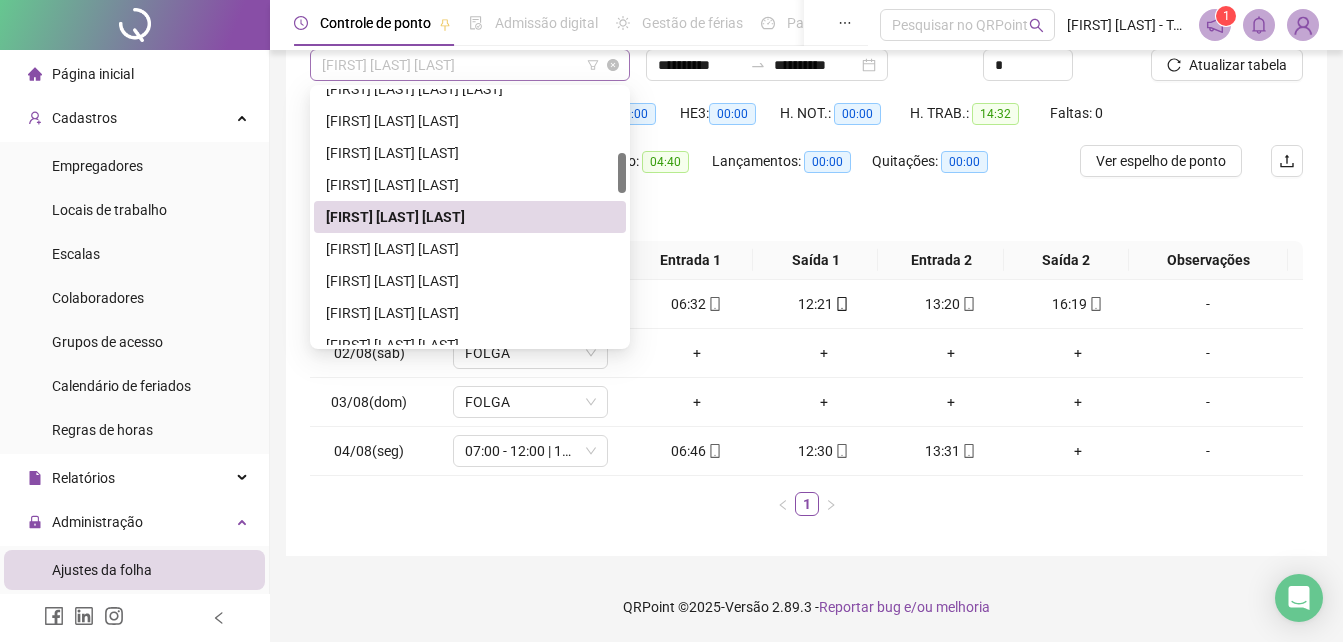 click on "[FIRST] [LAST] [LAST]" at bounding box center (470, 65) 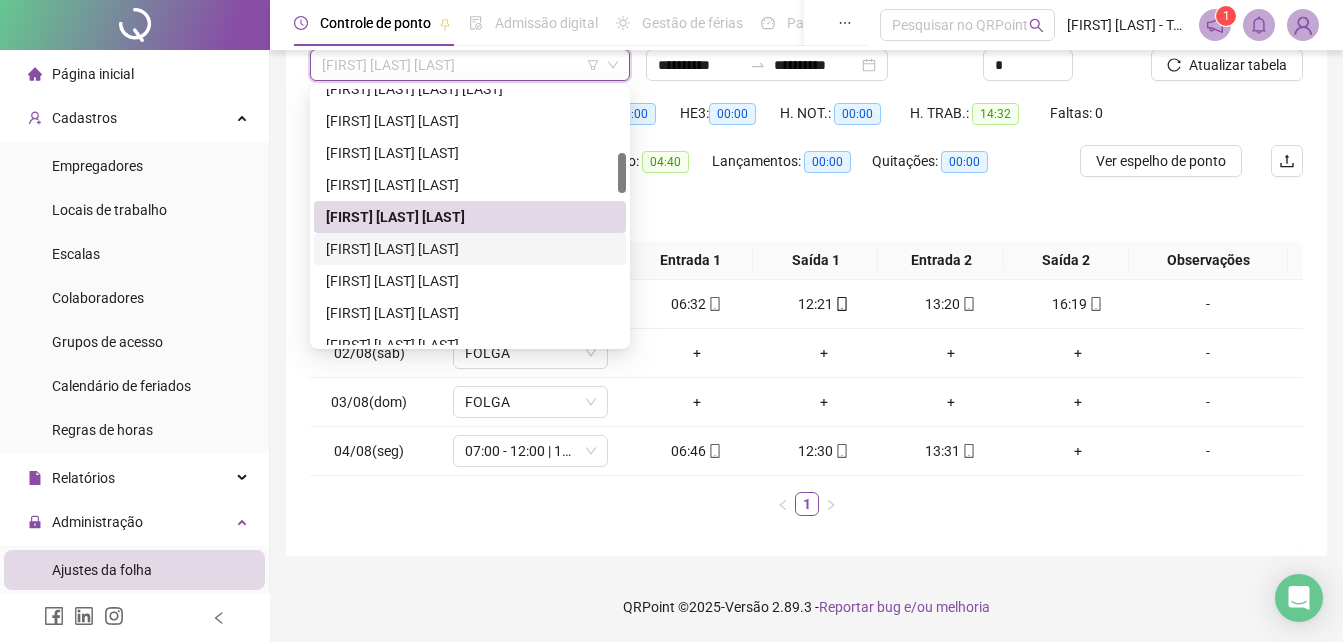 click on "[FIRST] [LAST] [LAST]" at bounding box center [470, 249] 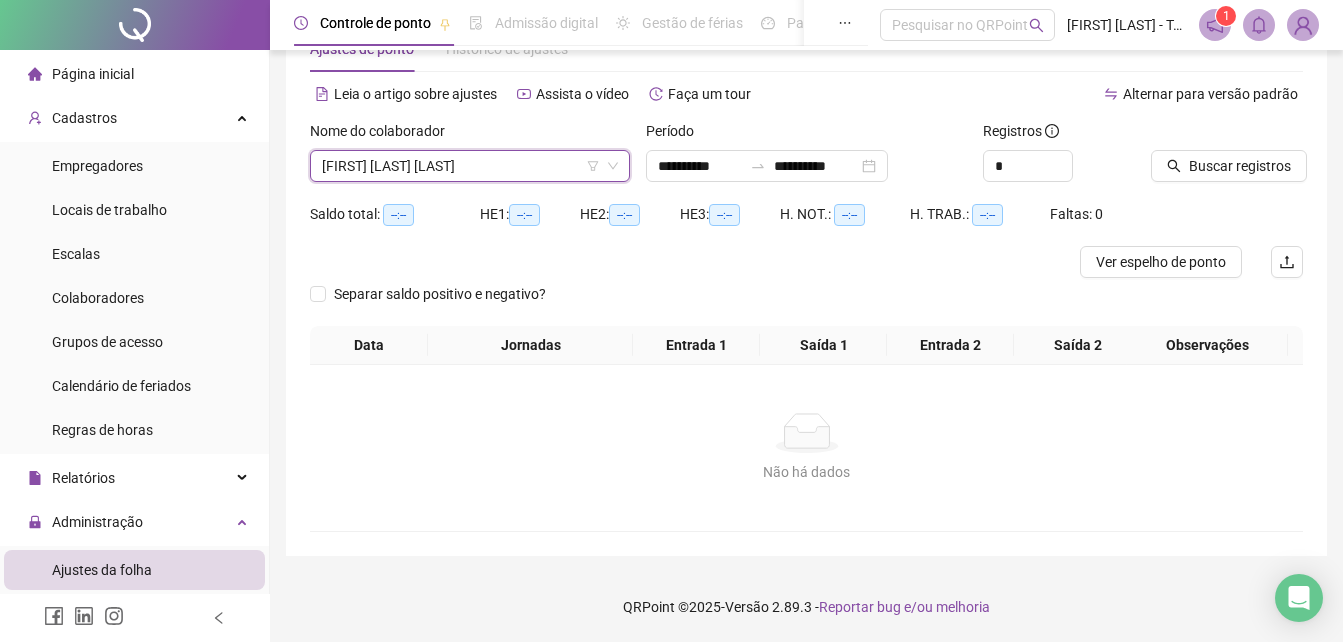 scroll, scrollTop: 64, scrollLeft: 0, axis: vertical 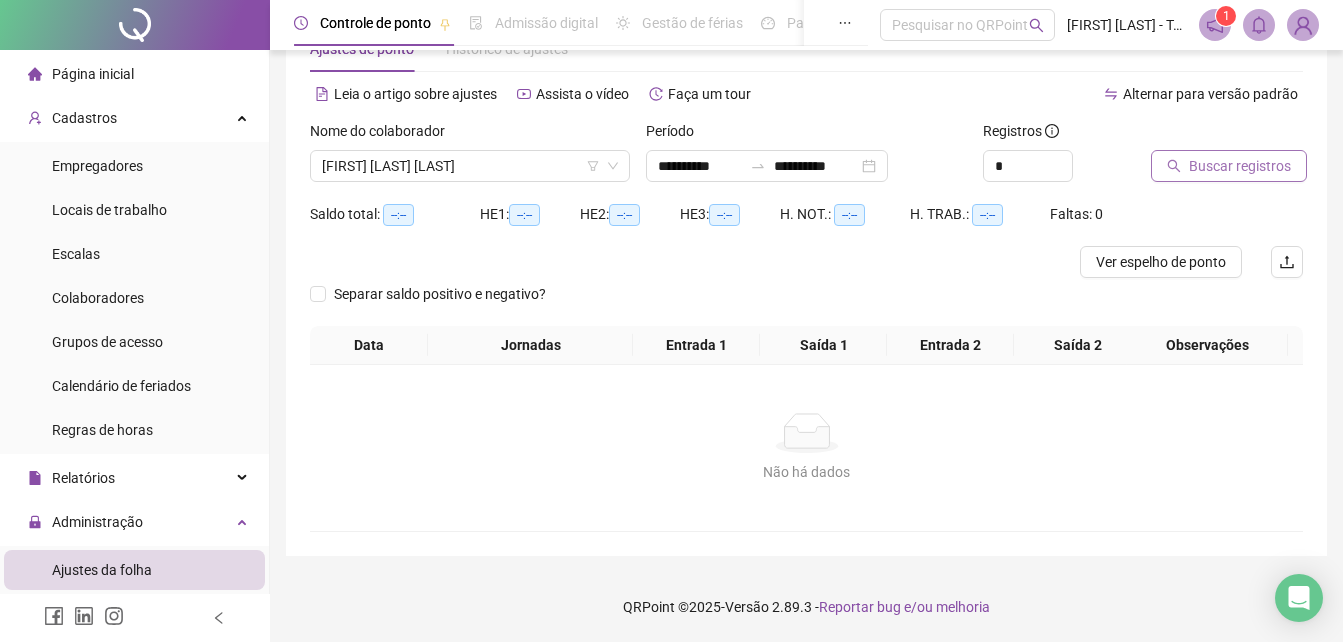 click on "Buscar registros" at bounding box center [1240, 166] 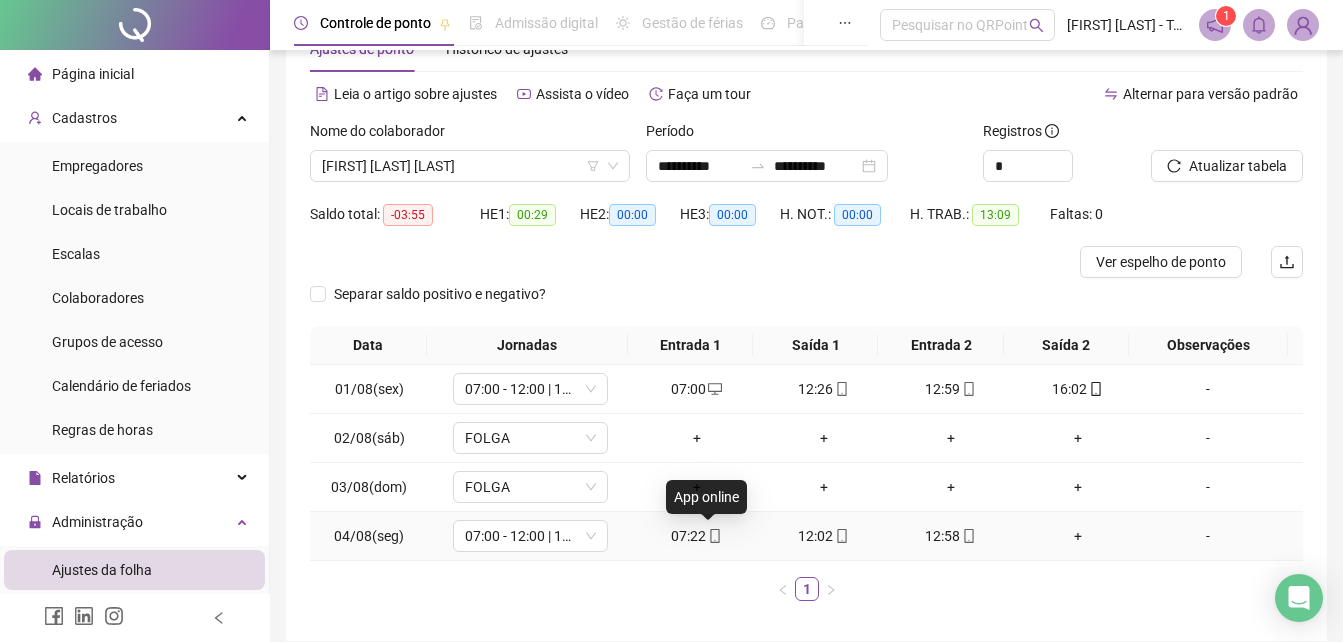 click 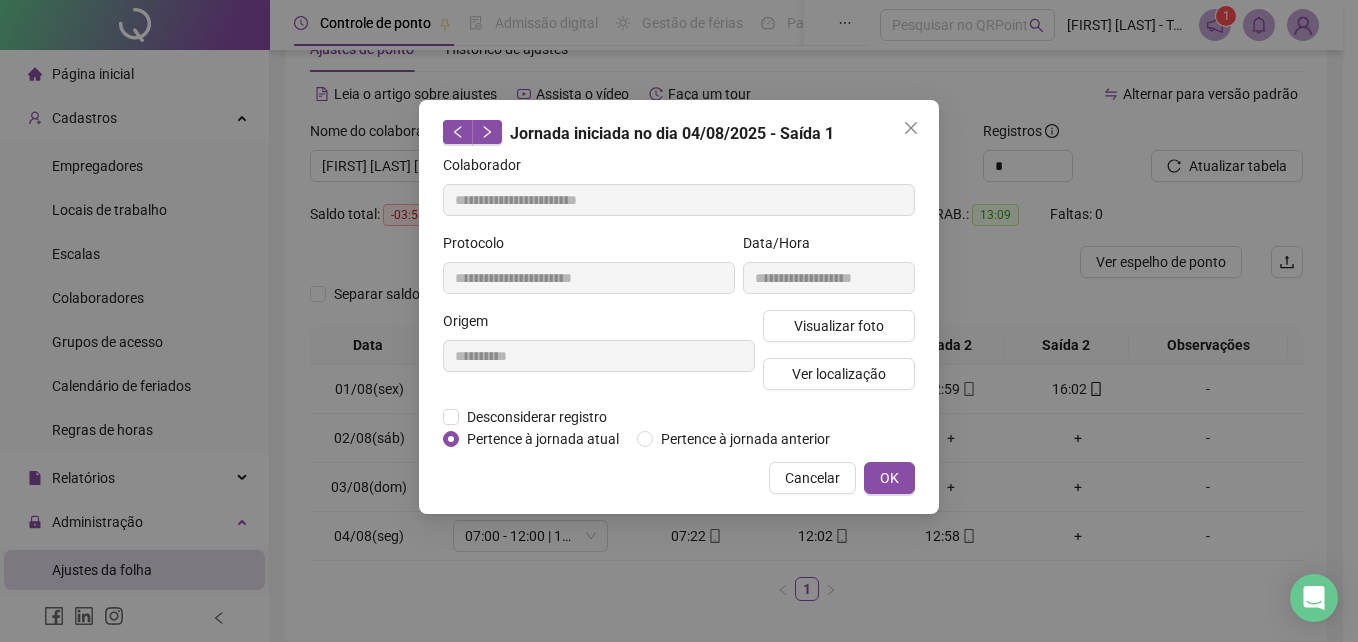 type on "**********" 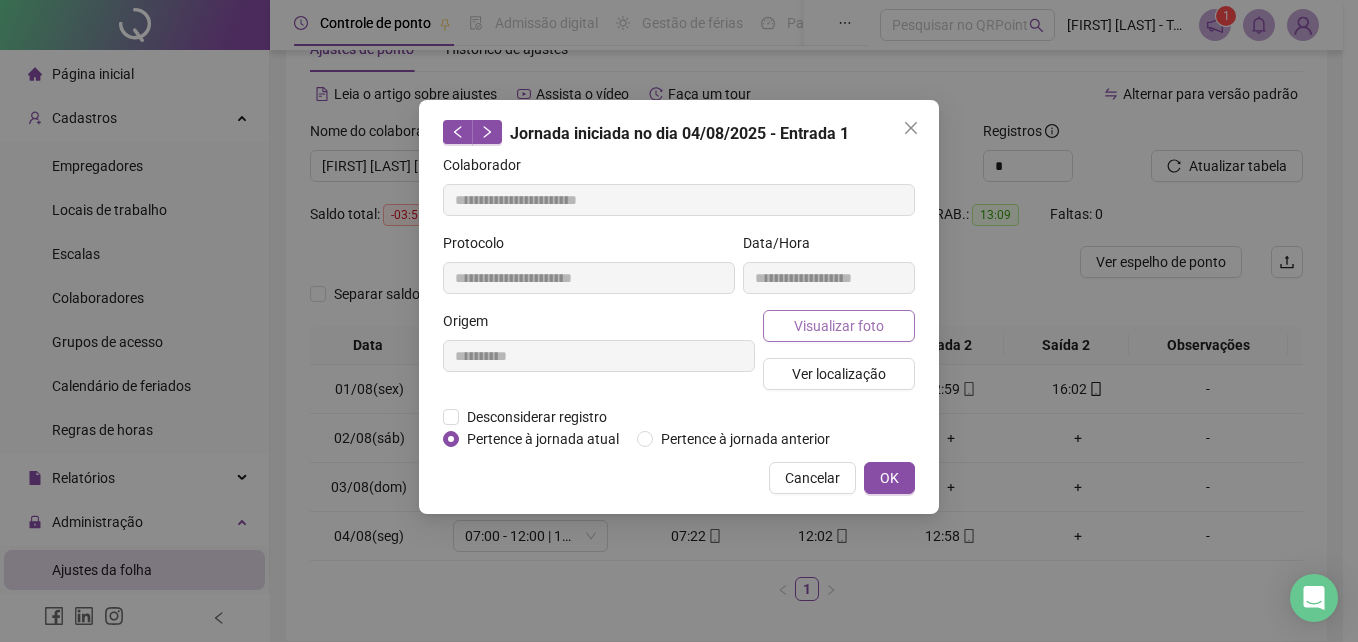 click on "Visualizar foto" at bounding box center (839, 326) 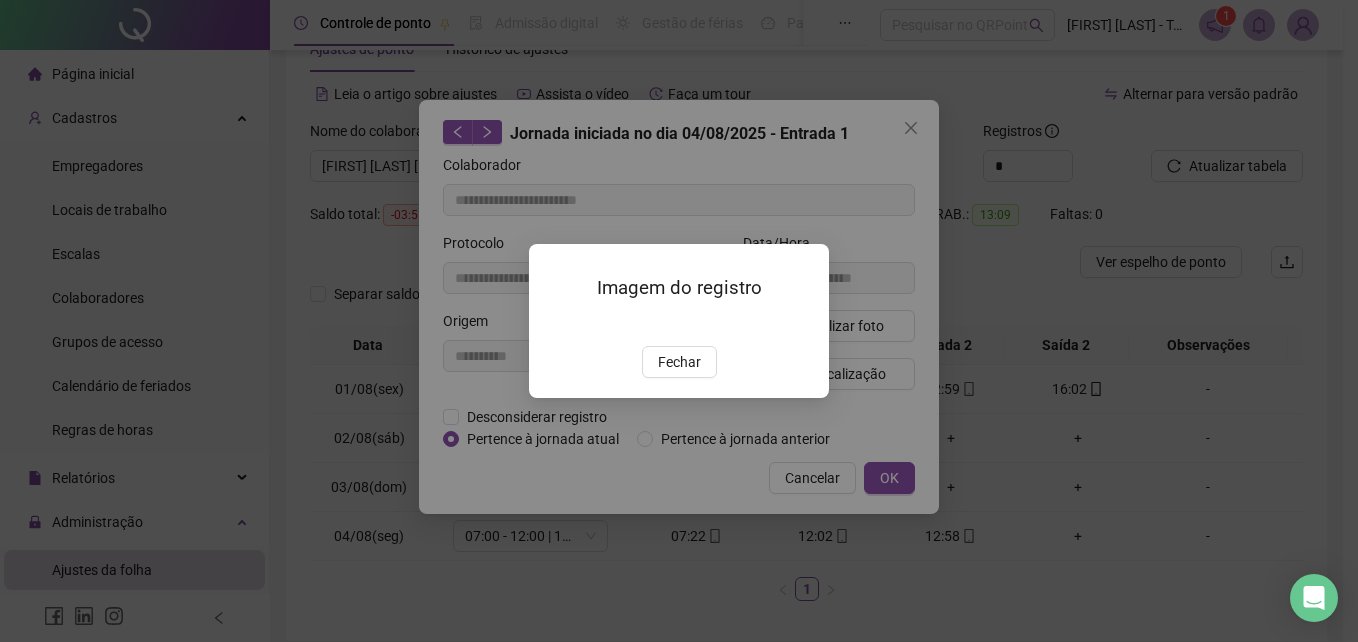 drag, startPoint x: 668, startPoint y: 485, endPoint x: 678, endPoint y: 481, distance: 10.770329 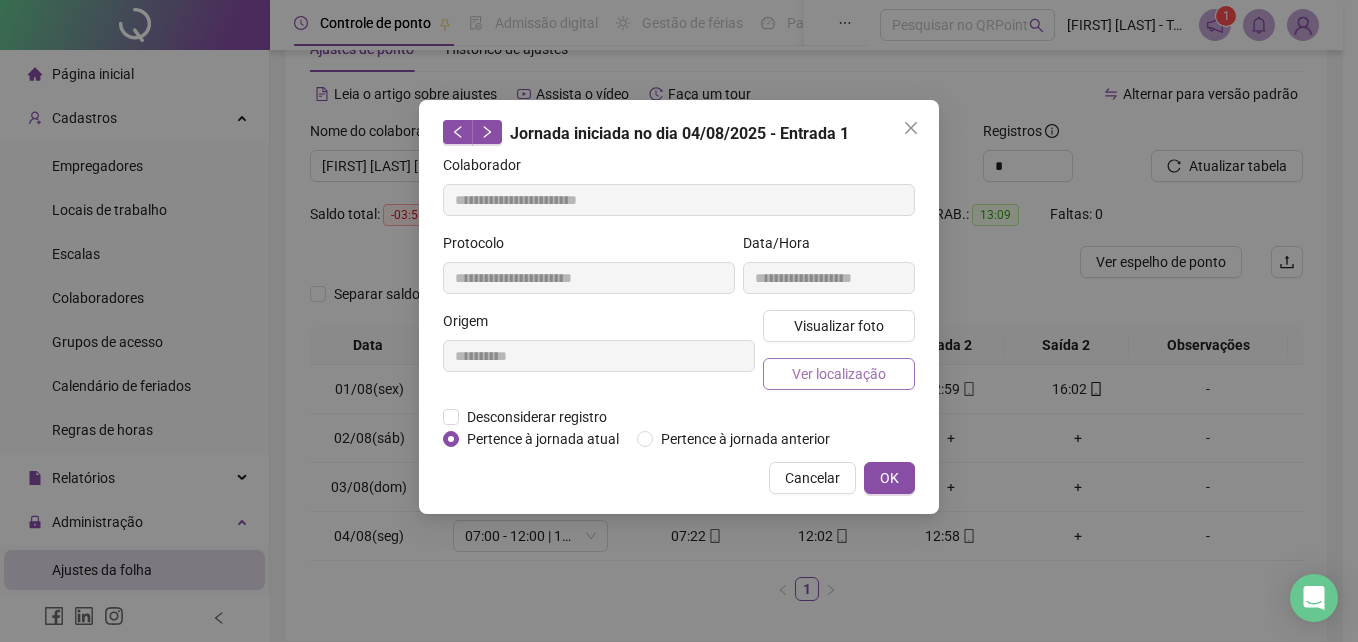 click on "Ver localização" at bounding box center [839, 374] 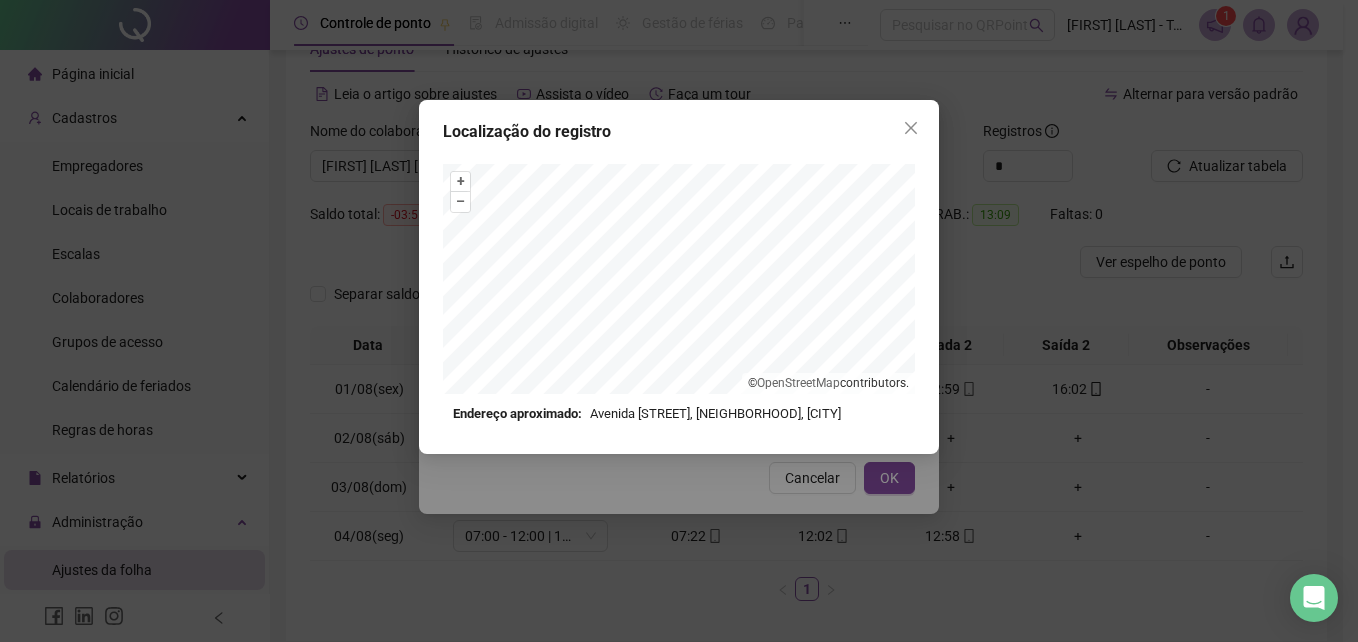 drag, startPoint x: 905, startPoint y: 132, endPoint x: 901, endPoint y: 145, distance: 13.601471 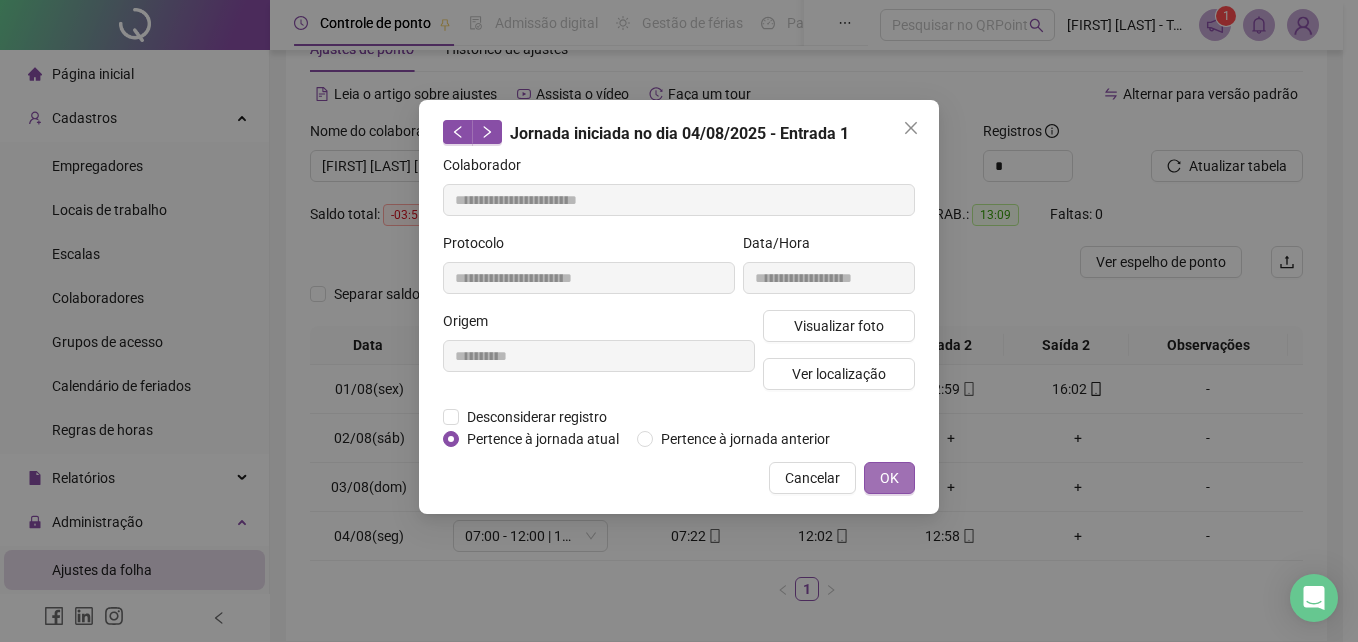 click on "**********" at bounding box center (679, 307) 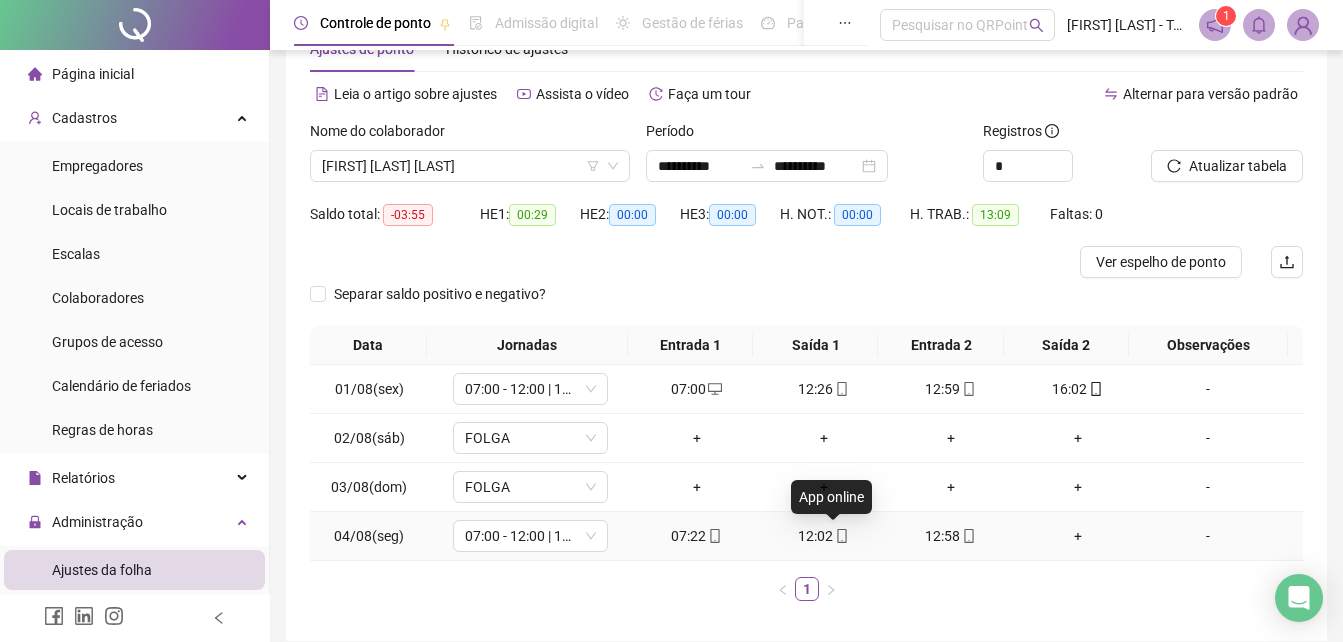 click 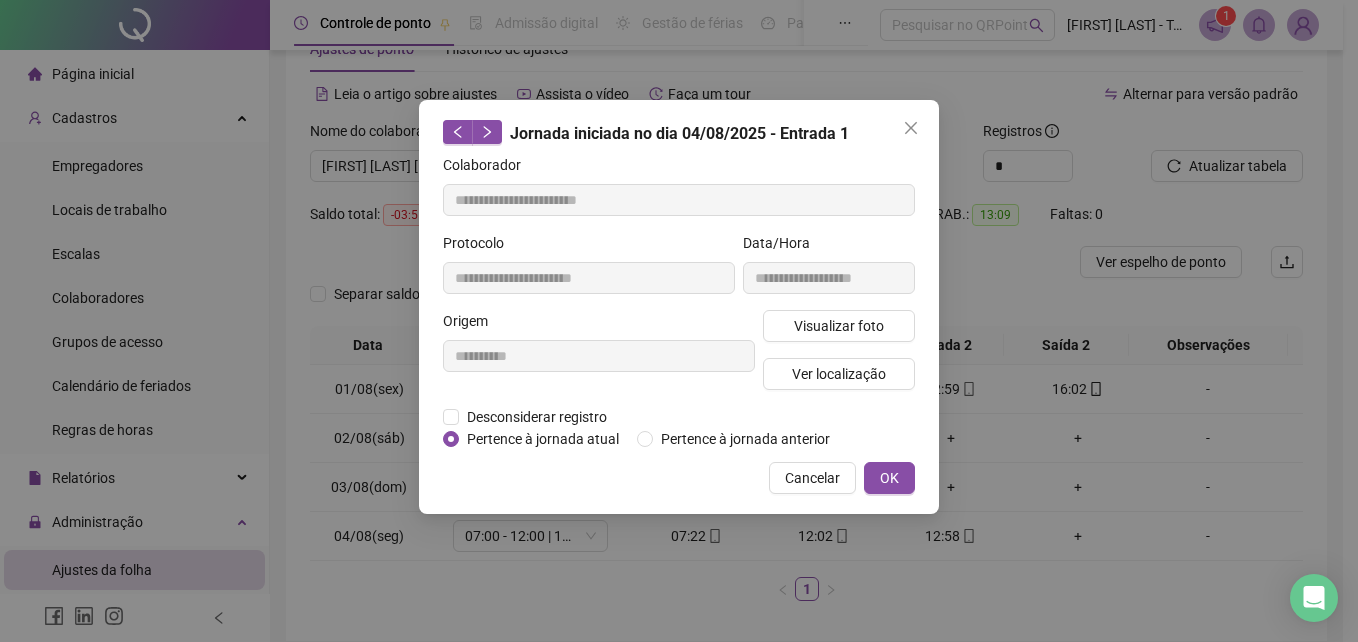 type on "**********" 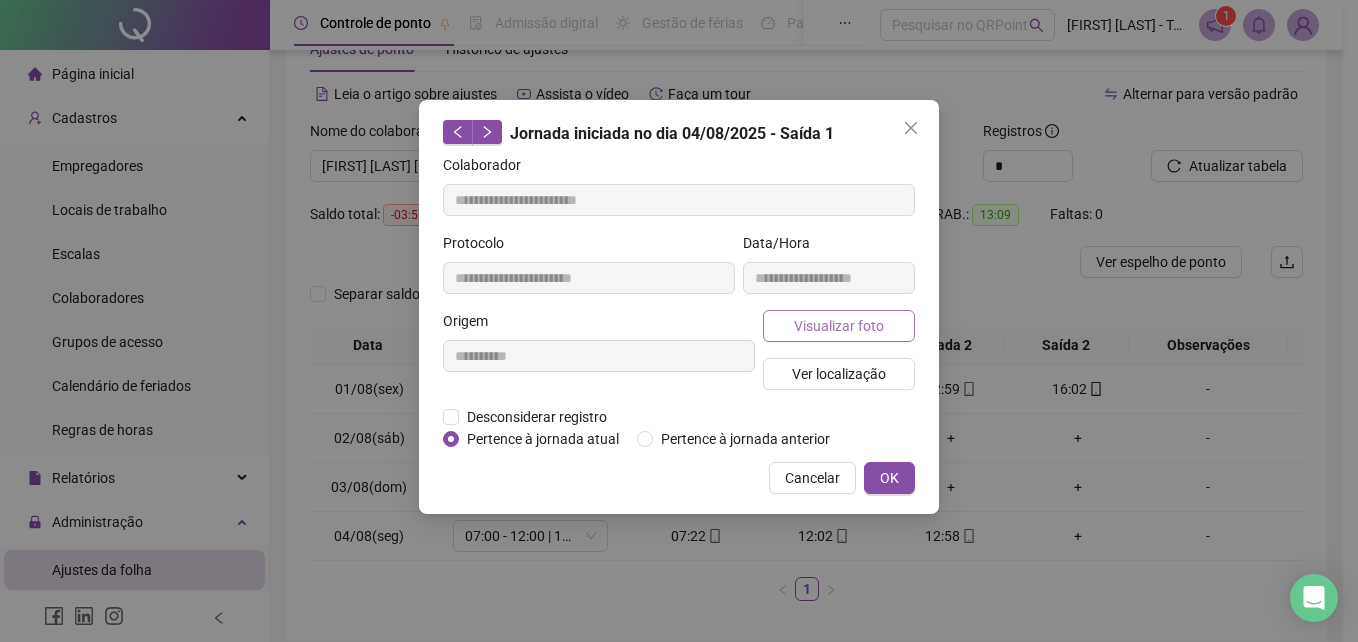 click on "Visualizar foto" at bounding box center [839, 326] 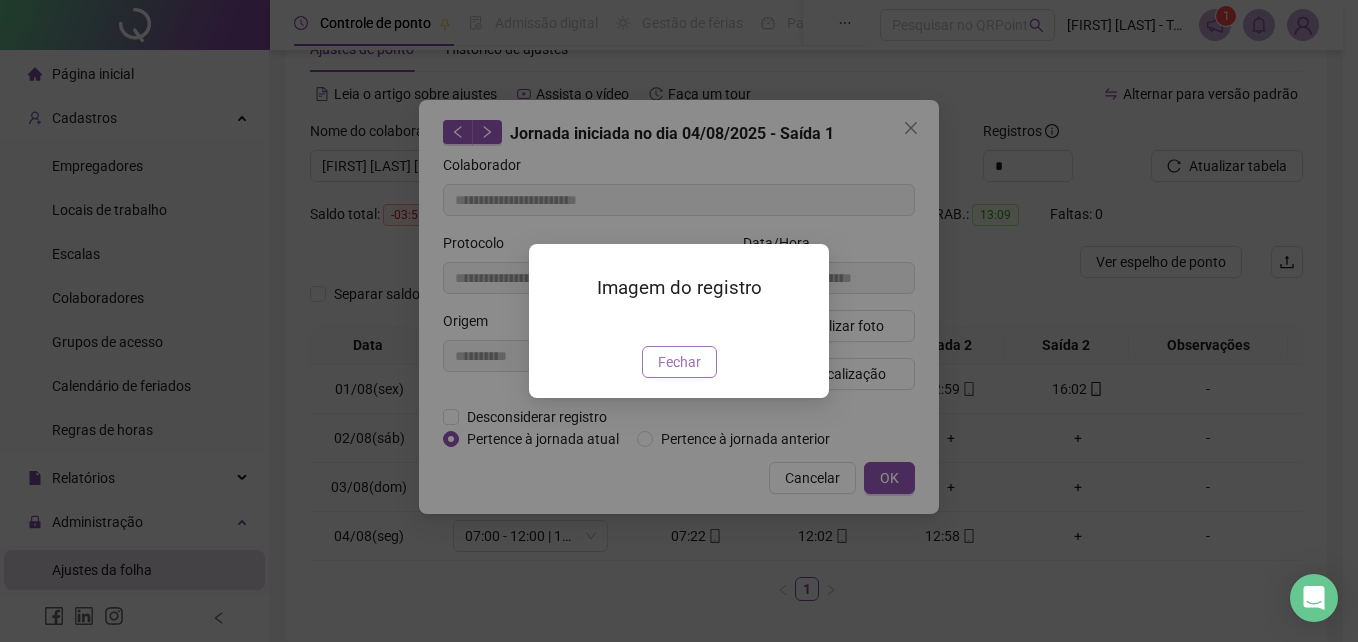 click on "Fechar" at bounding box center [679, 362] 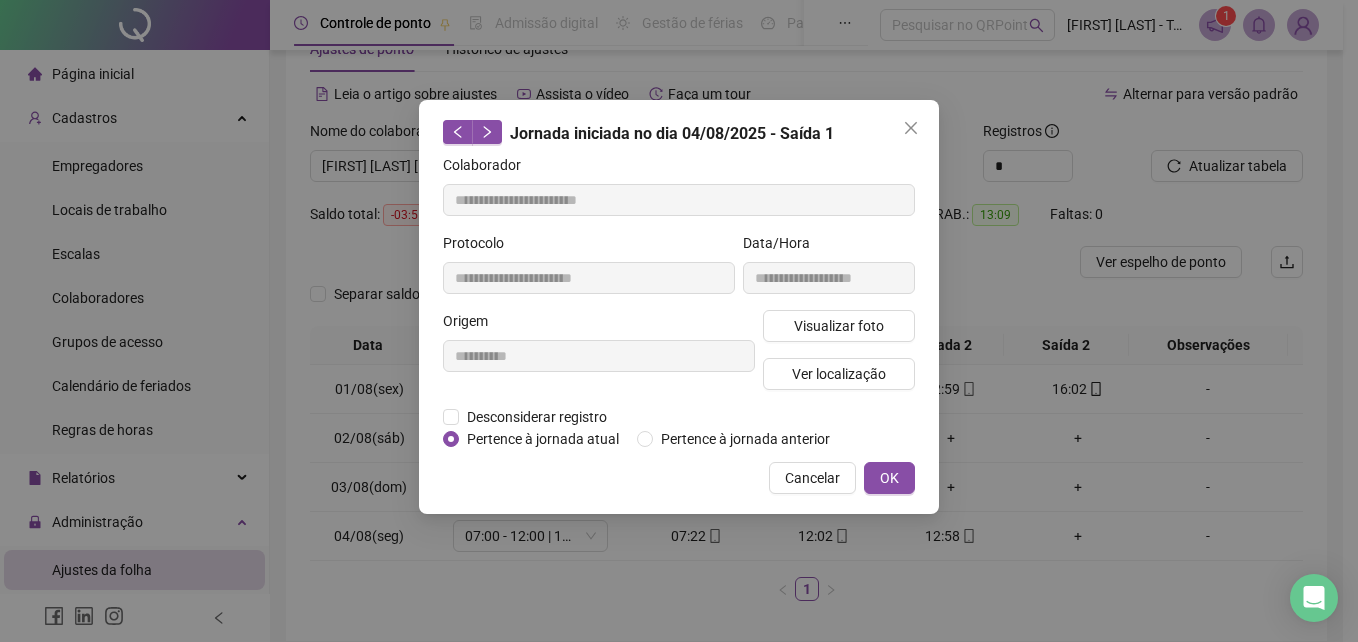 drag, startPoint x: 894, startPoint y: 479, endPoint x: 1005, endPoint y: 548, distance: 130.69812 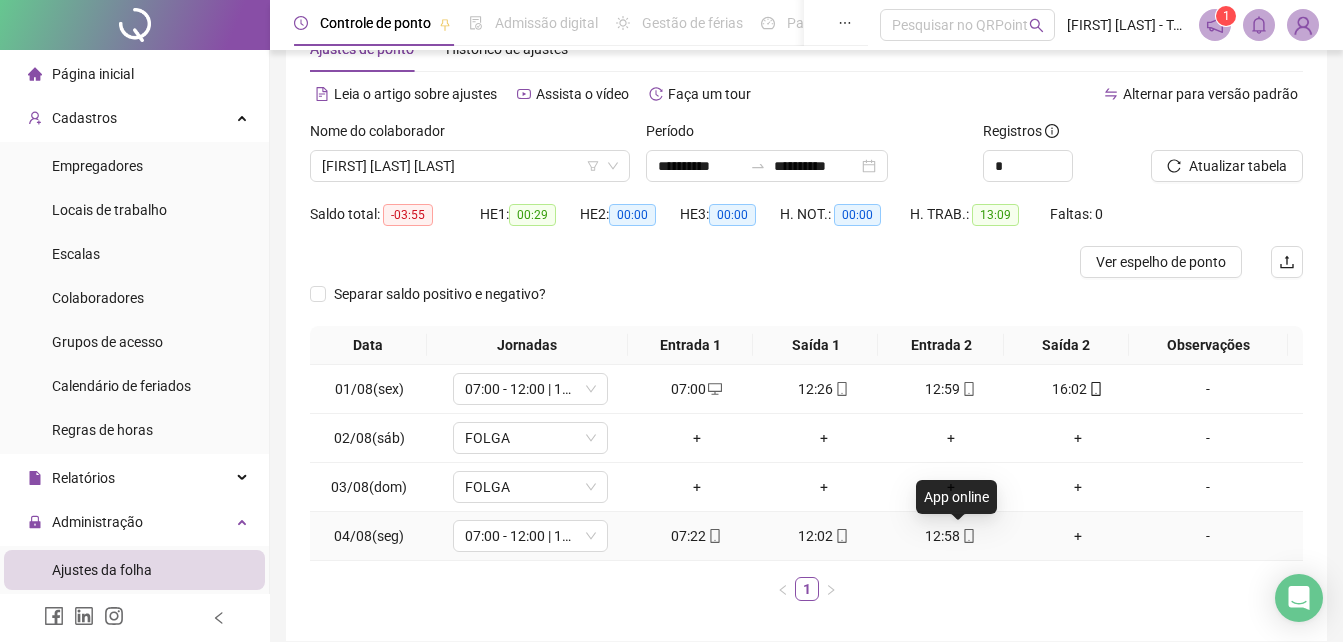 click 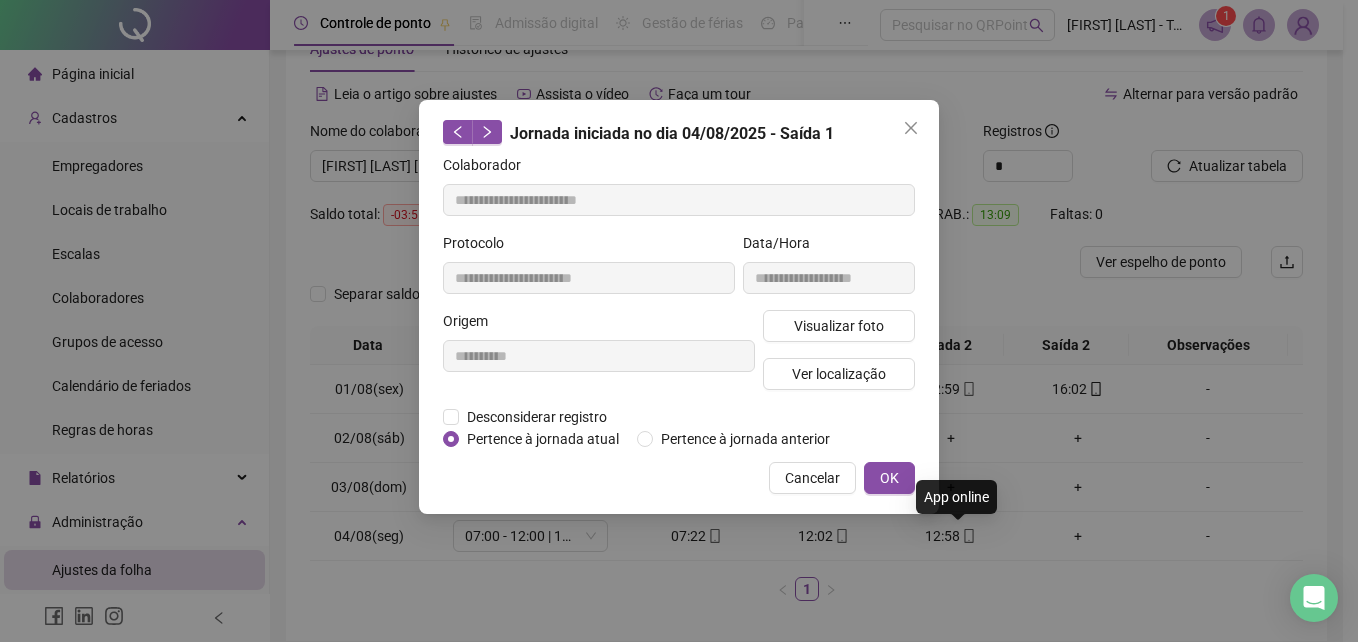type on "**********" 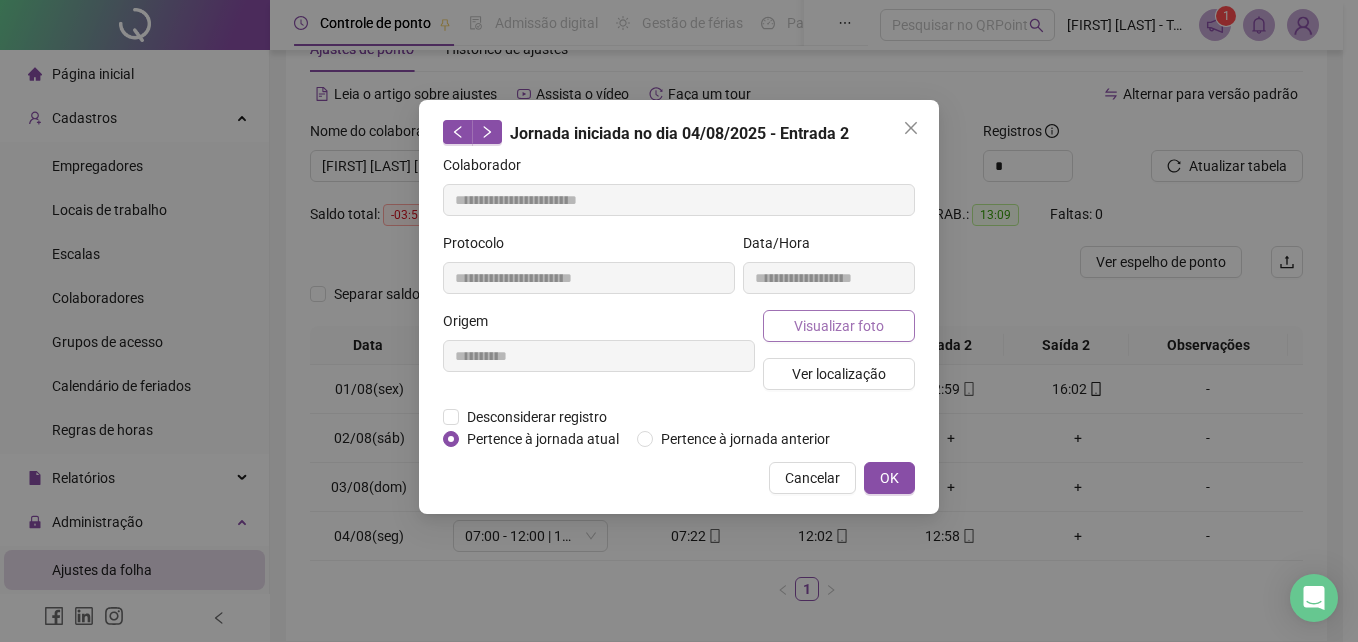 click on "Visualizar foto" at bounding box center (839, 326) 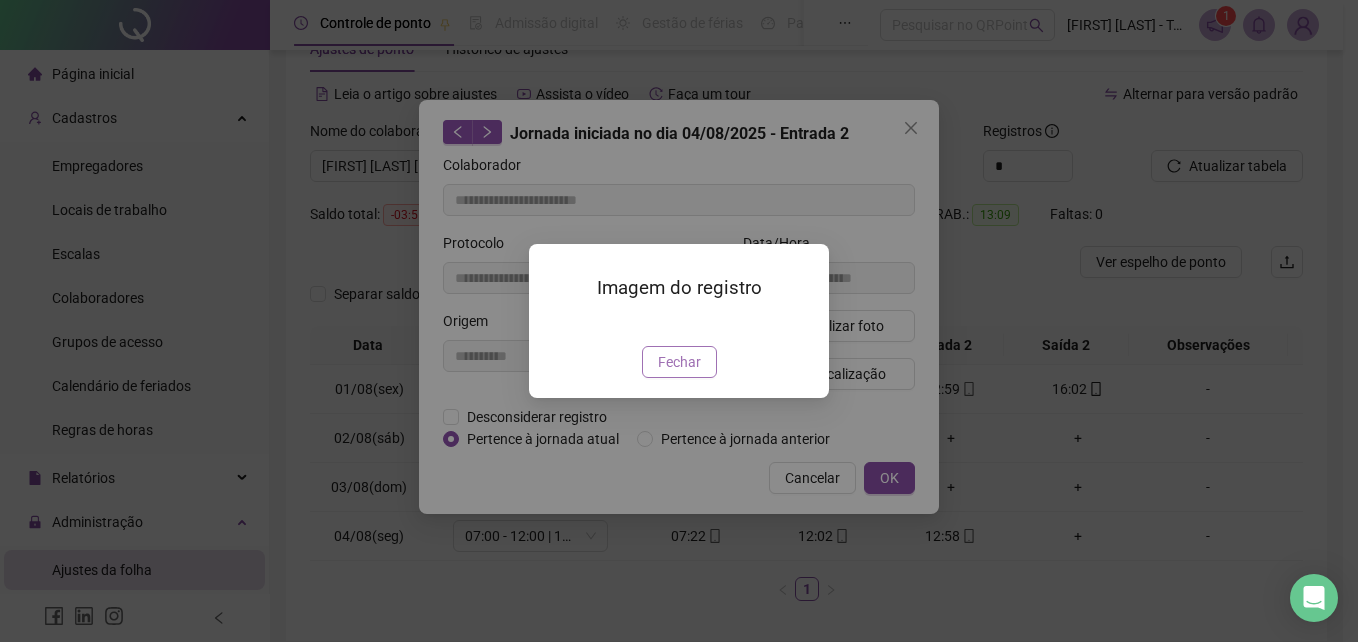 click on "Fechar" at bounding box center (679, 362) 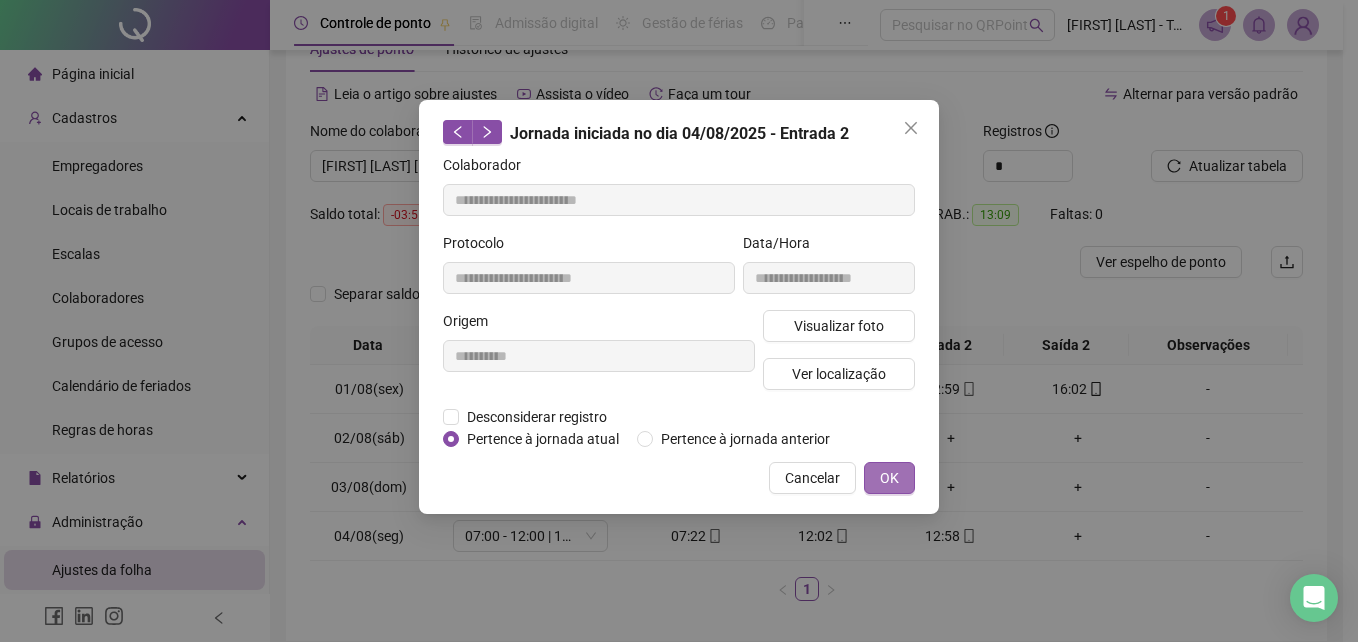 click on "OK" at bounding box center (889, 478) 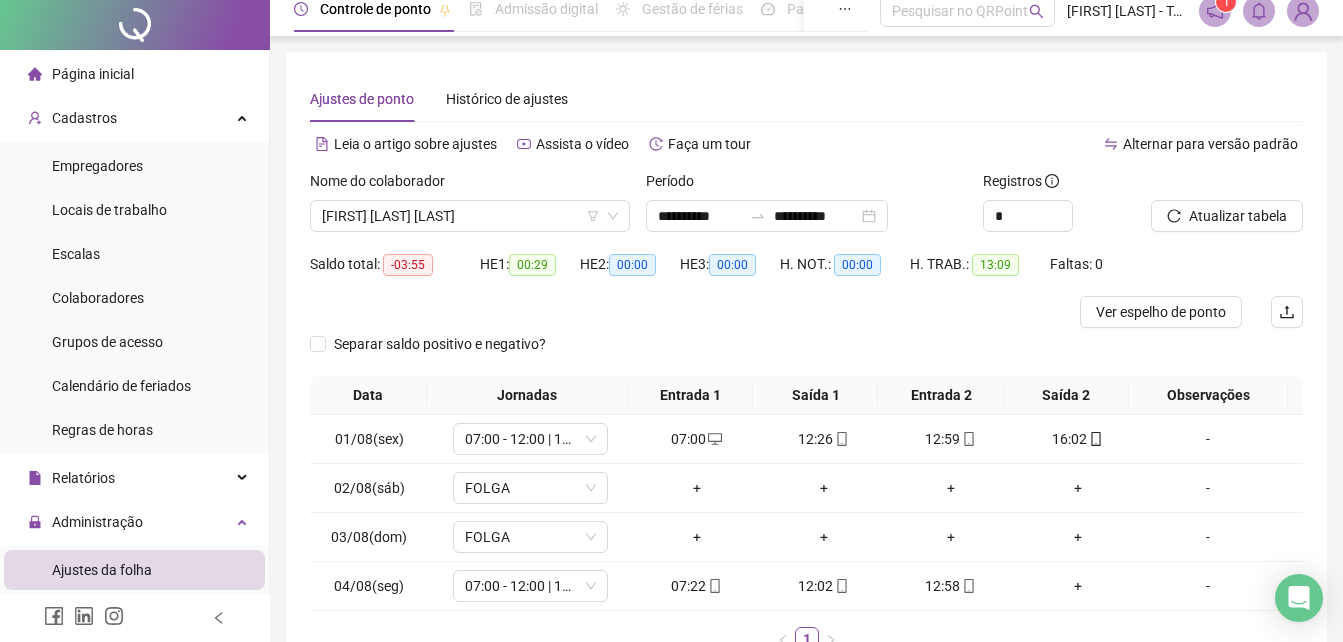 scroll, scrollTop: 0, scrollLeft: 0, axis: both 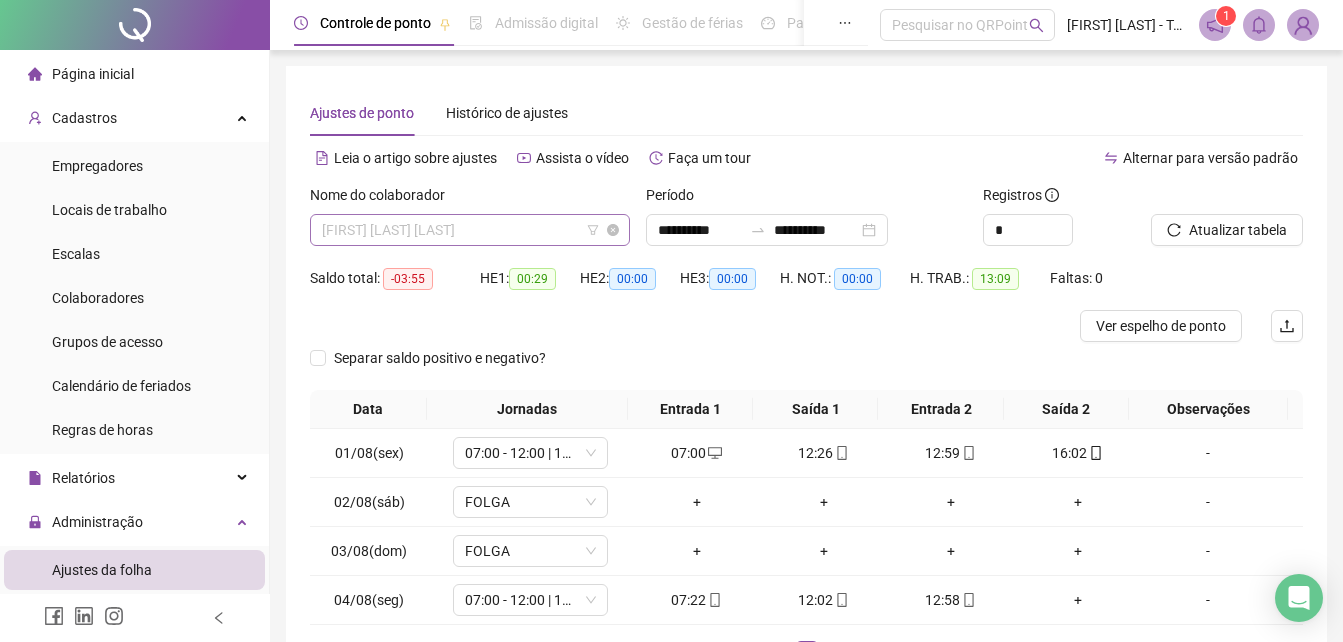 click on "[FIRST] [LAST] [LAST]" at bounding box center (470, 230) 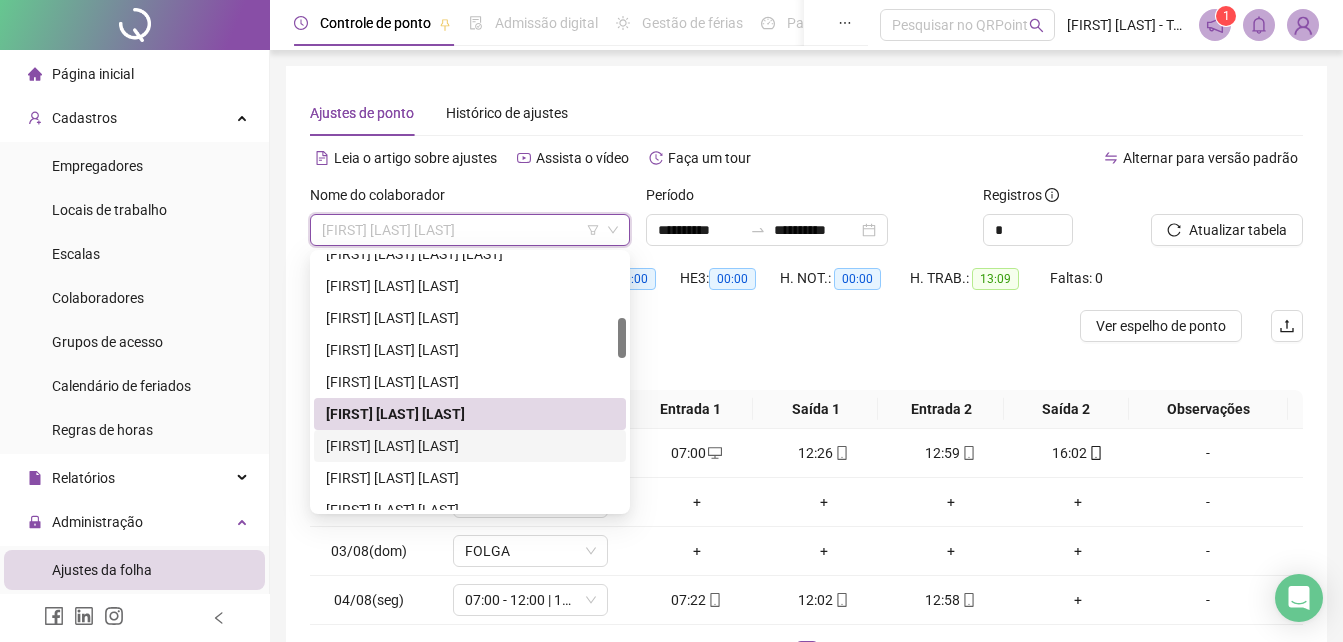 click on "[FIRST] [LAST] [LAST]" at bounding box center [470, 446] 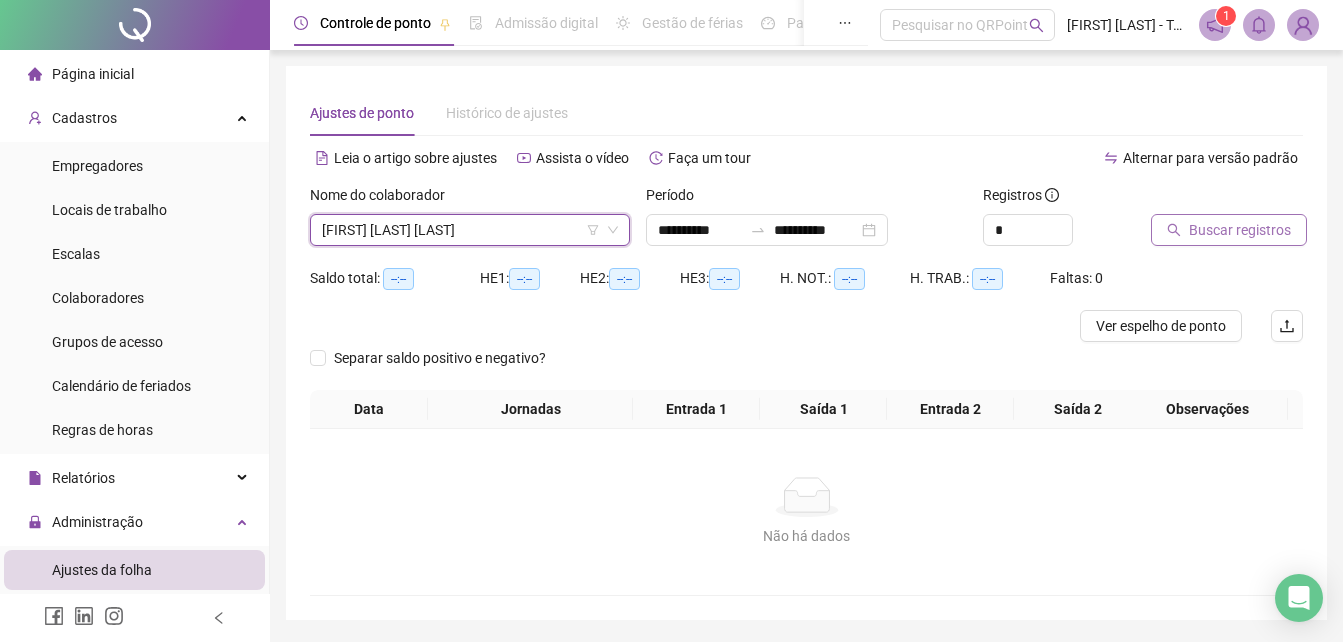 click on "Buscar registros" at bounding box center [1240, 230] 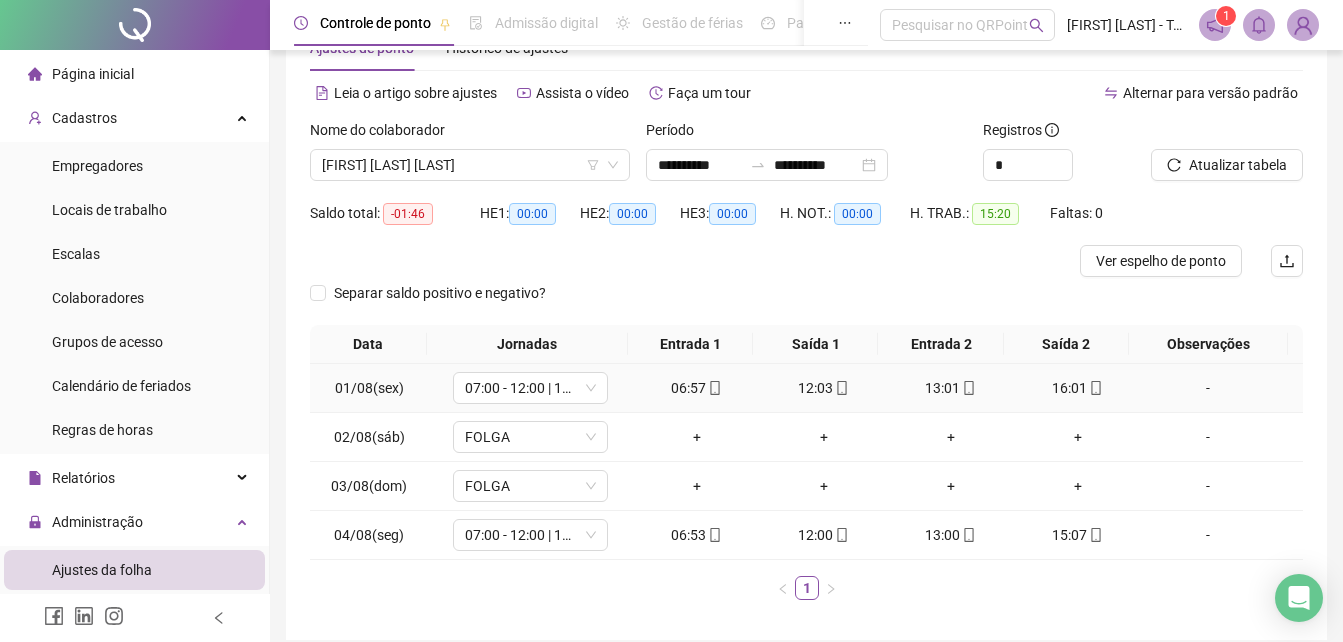 scroll, scrollTop: 100, scrollLeft: 0, axis: vertical 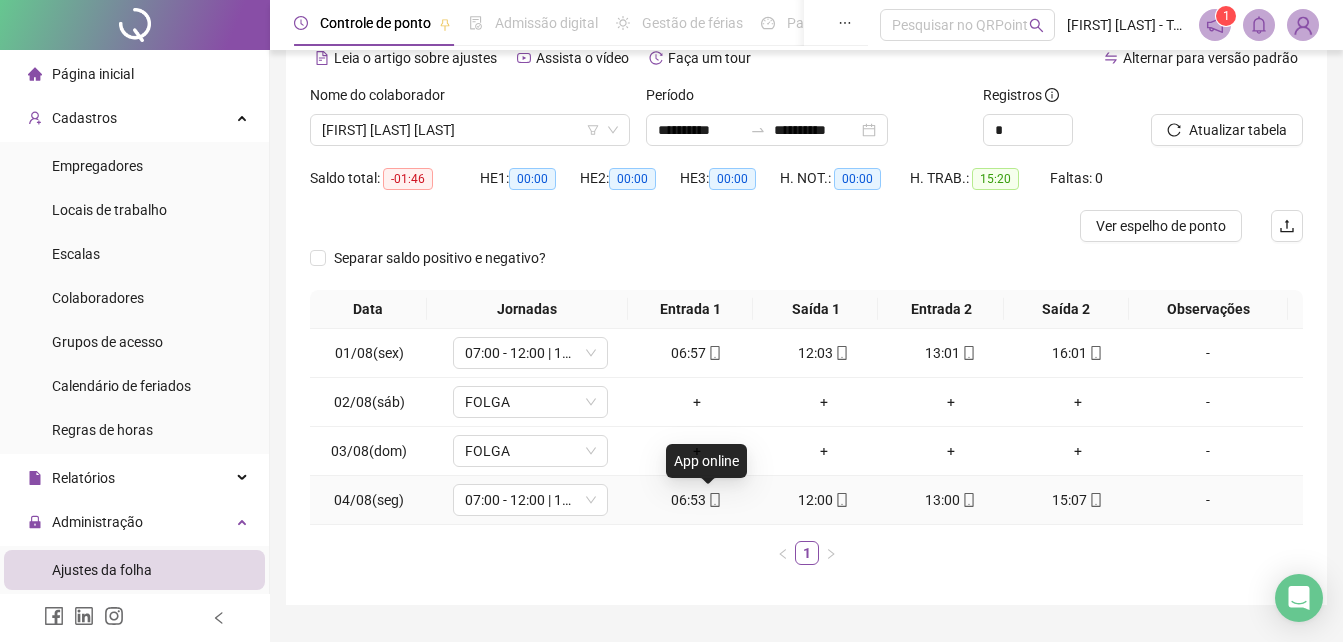 click 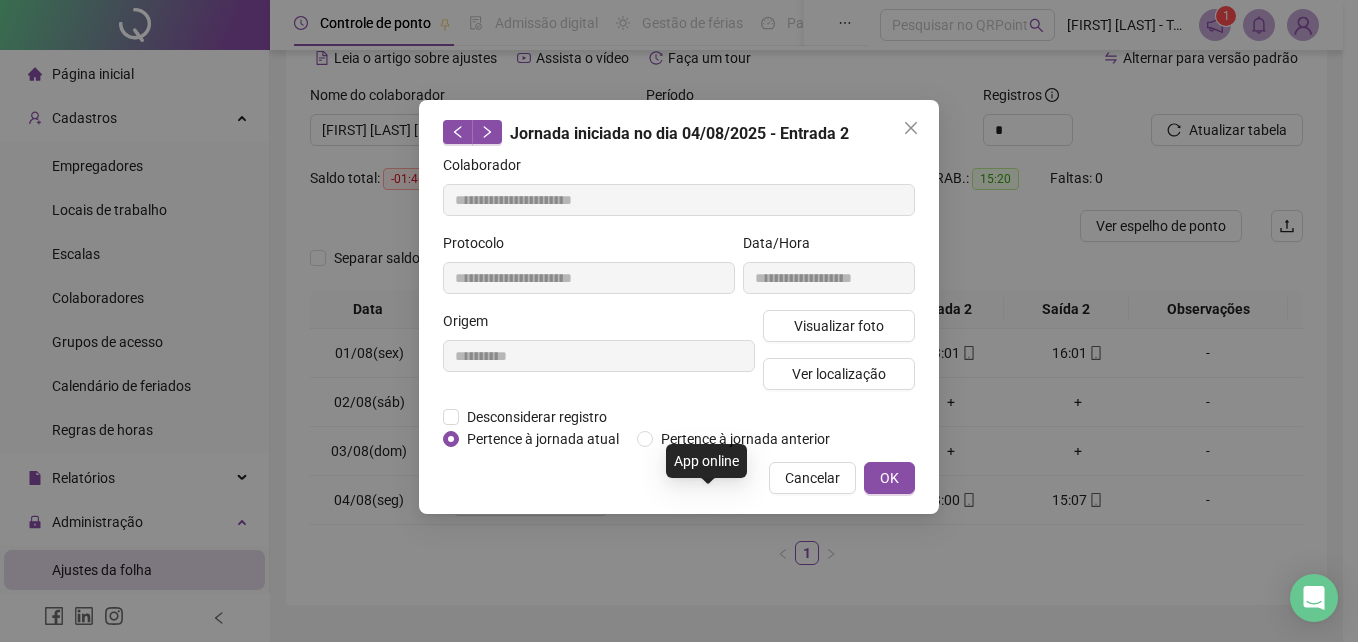 type on "**********" 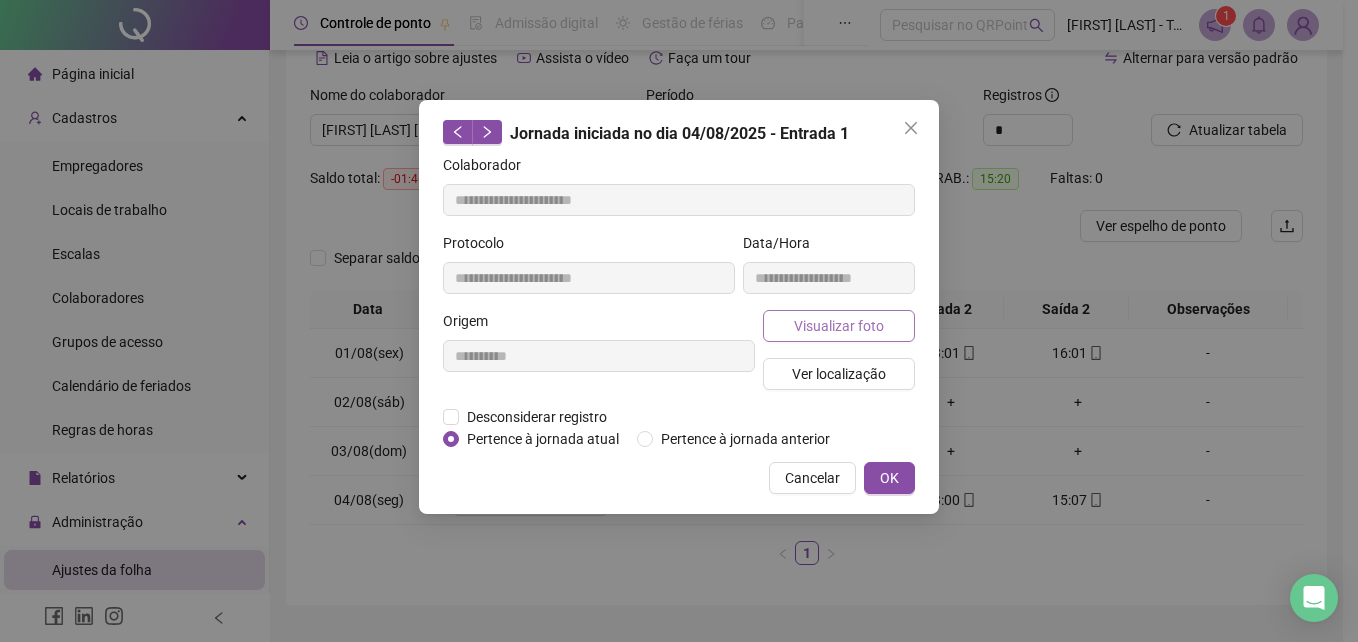 click on "Visualizar foto" at bounding box center [839, 326] 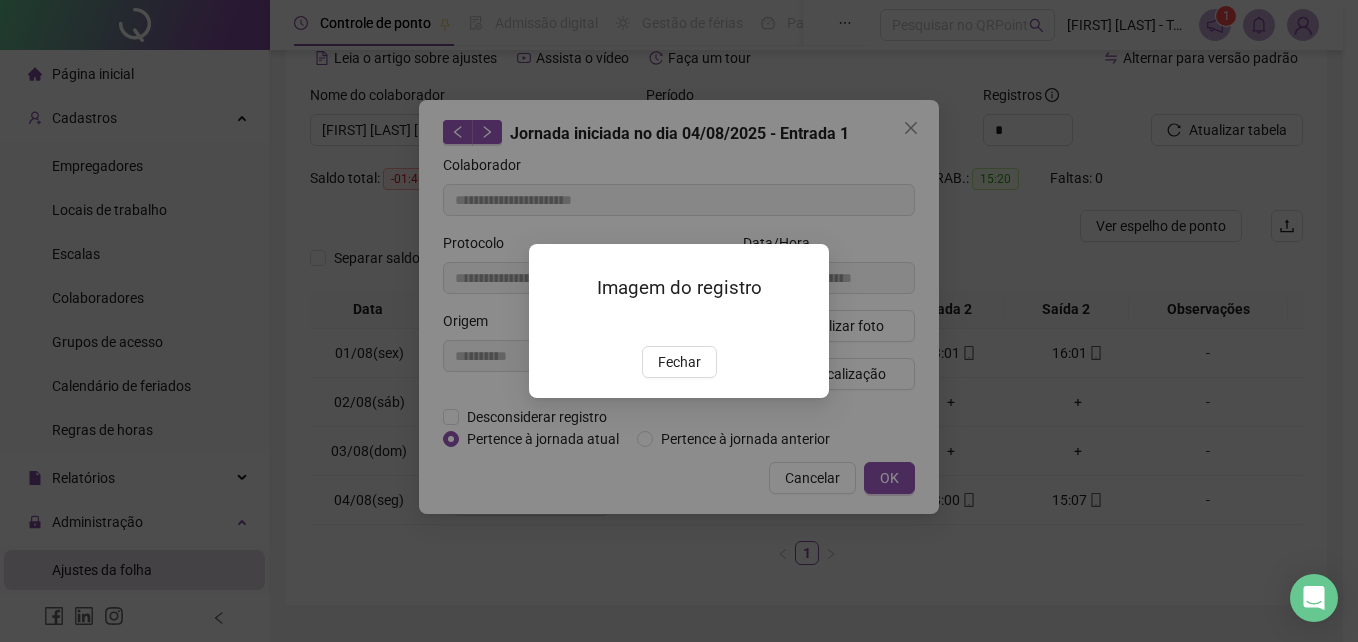 drag, startPoint x: 684, startPoint y: 484, endPoint x: 848, endPoint y: 479, distance: 164.0762 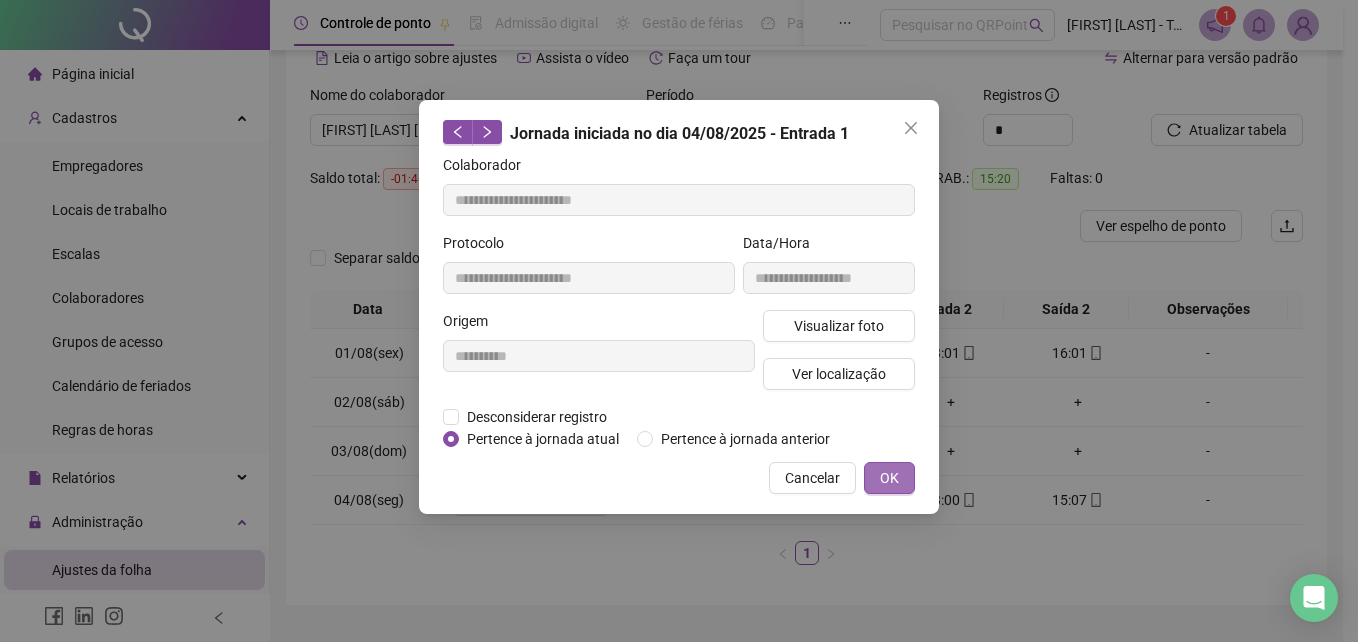click on "OK" at bounding box center (889, 478) 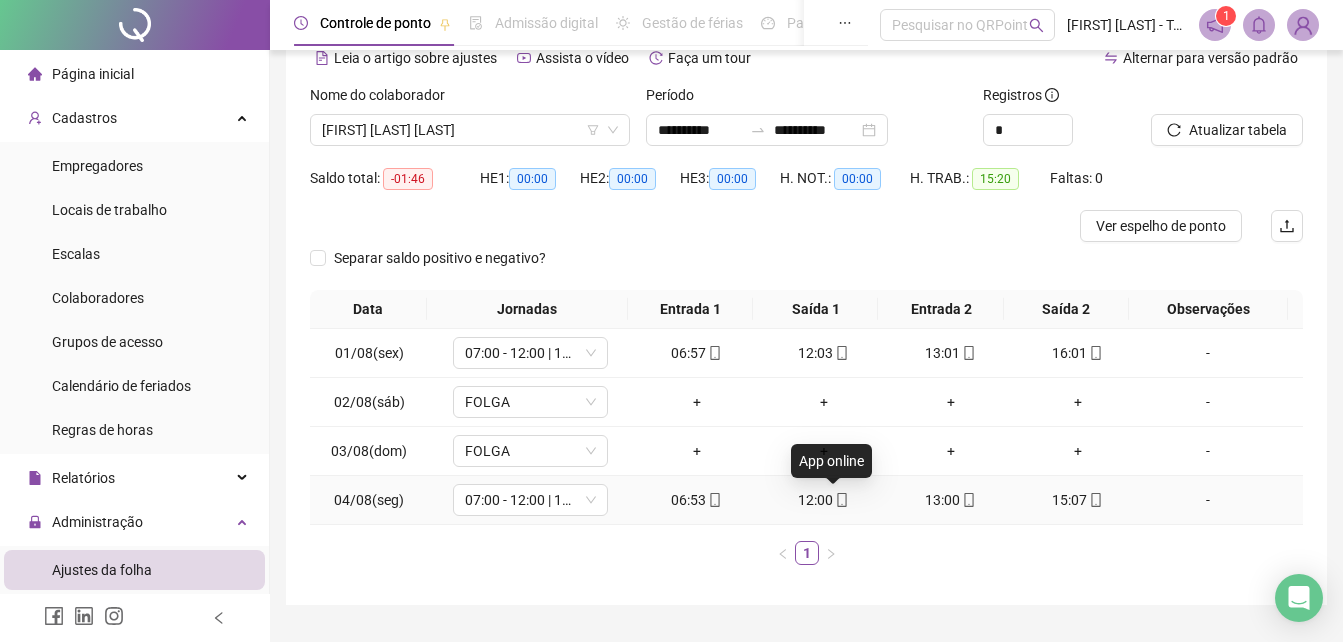 click 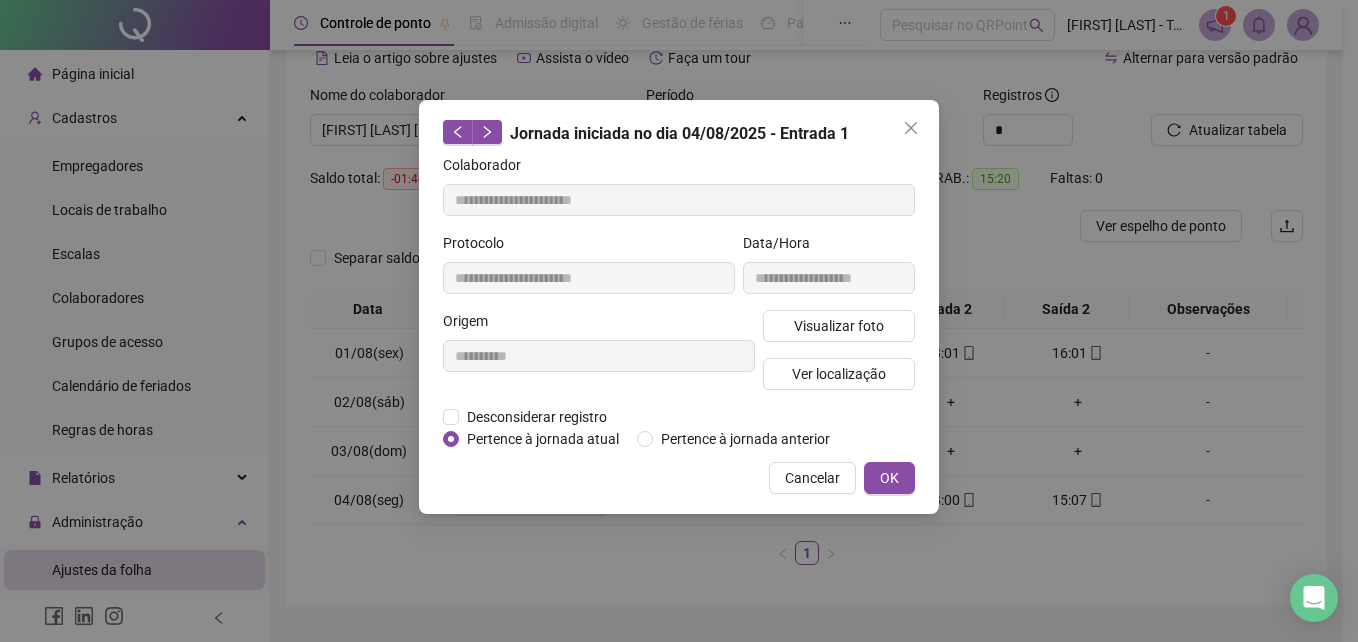 type on "**********" 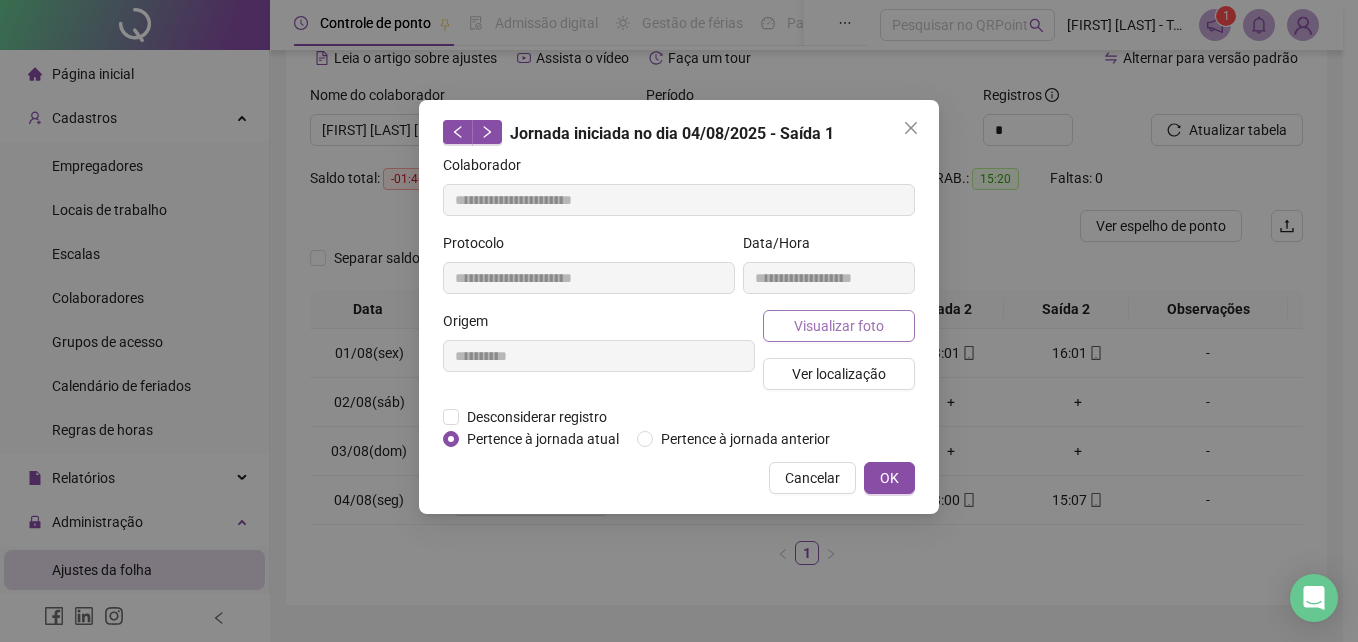 click on "Visualizar foto" at bounding box center (839, 326) 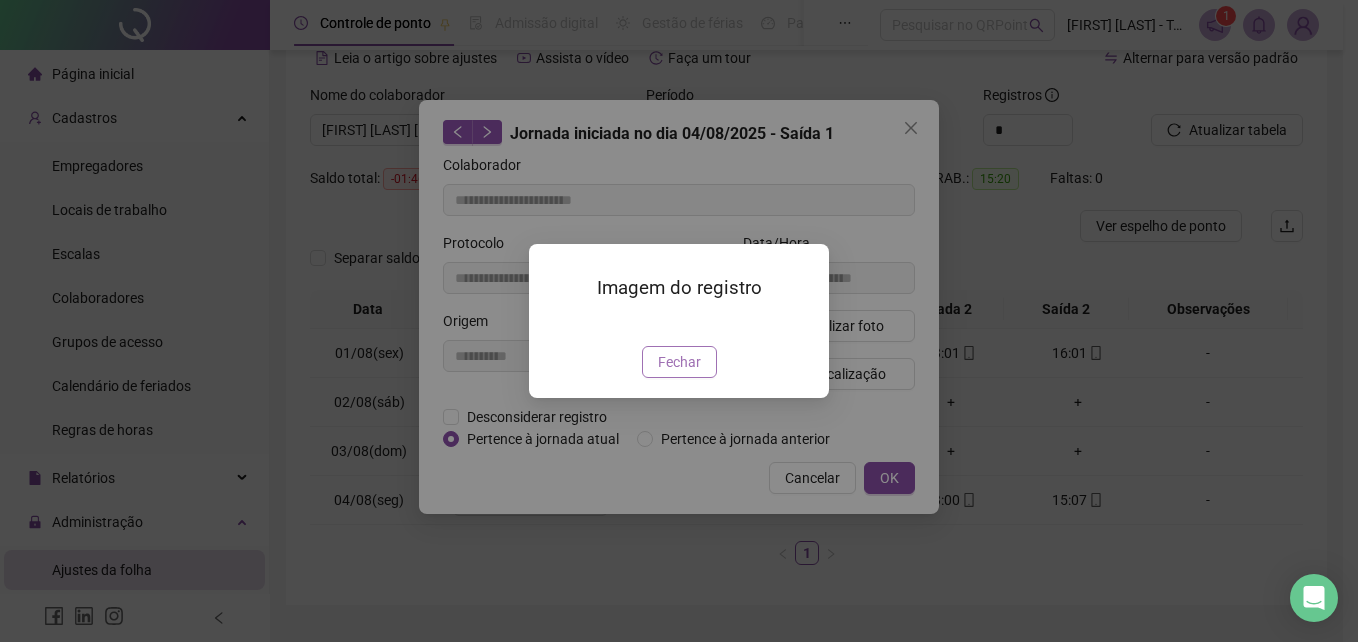 drag, startPoint x: 684, startPoint y: 482, endPoint x: 791, endPoint y: 471, distance: 107.563934 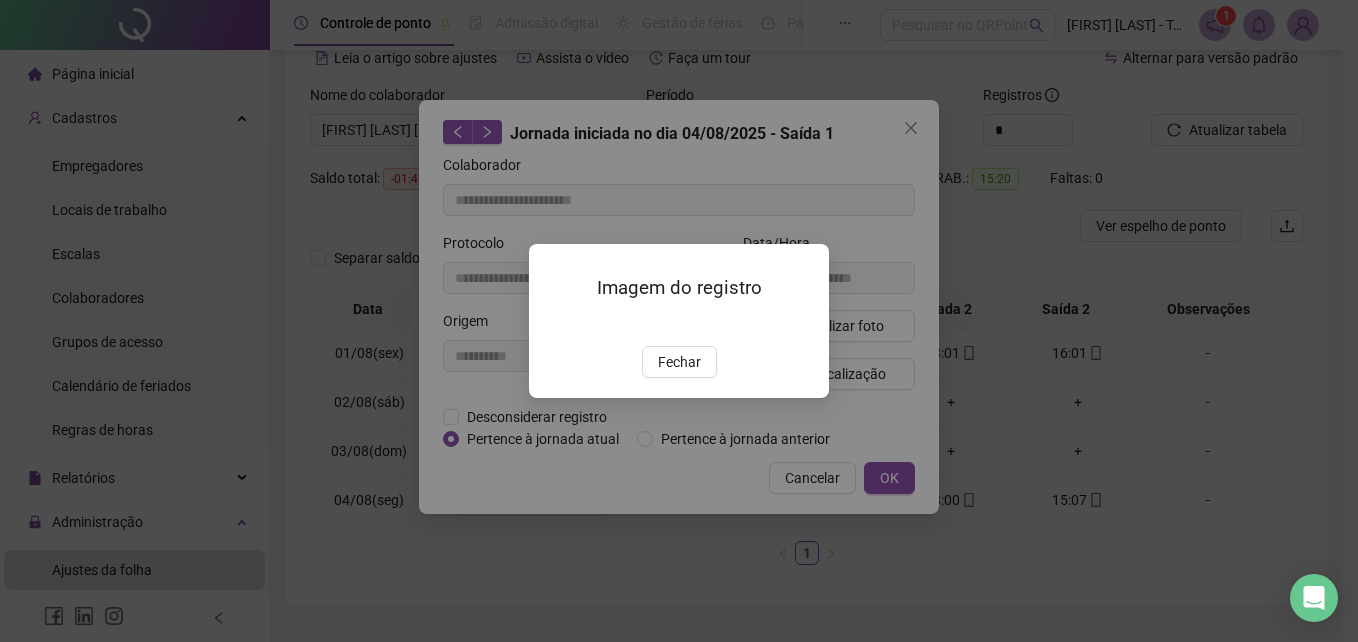 click on "Fechar" at bounding box center [679, 362] 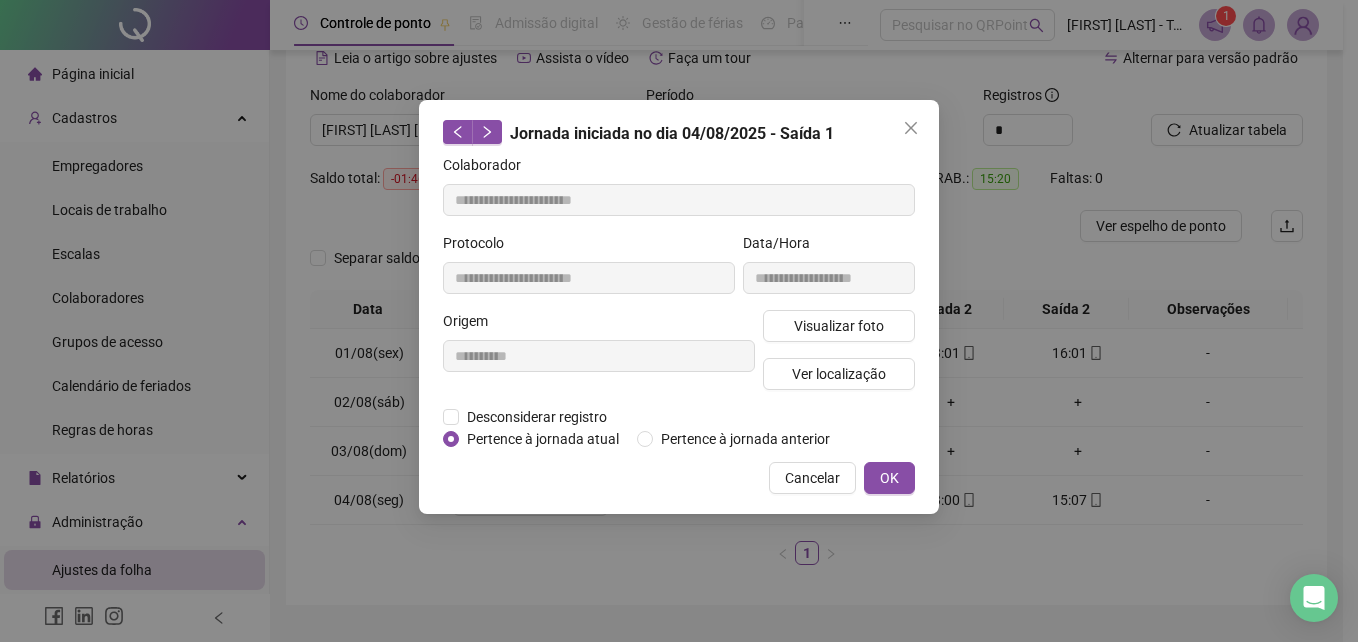 click on "OK" at bounding box center [889, 478] 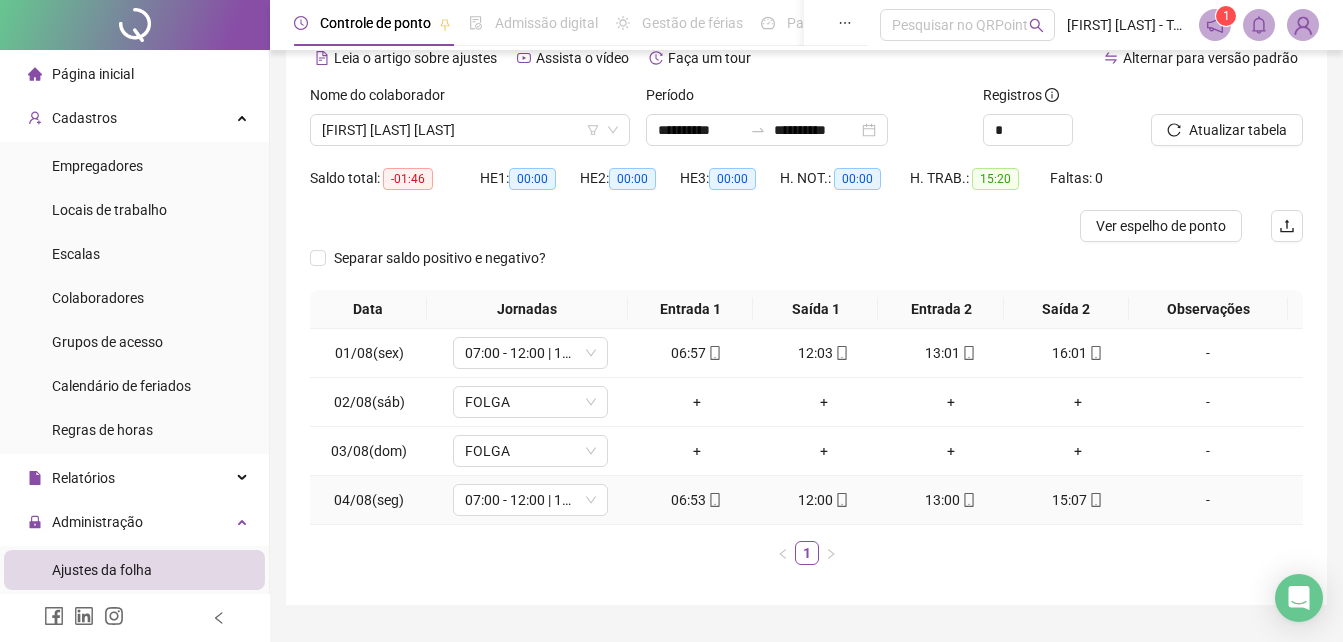 click 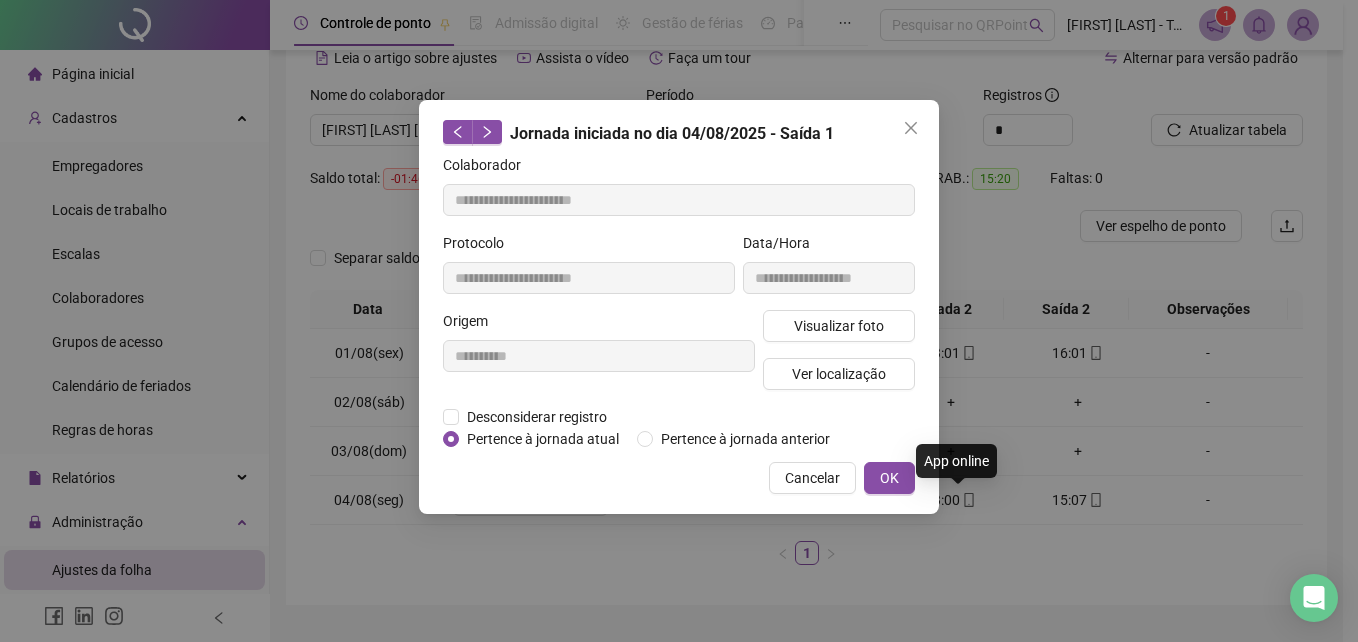 type on "**********" 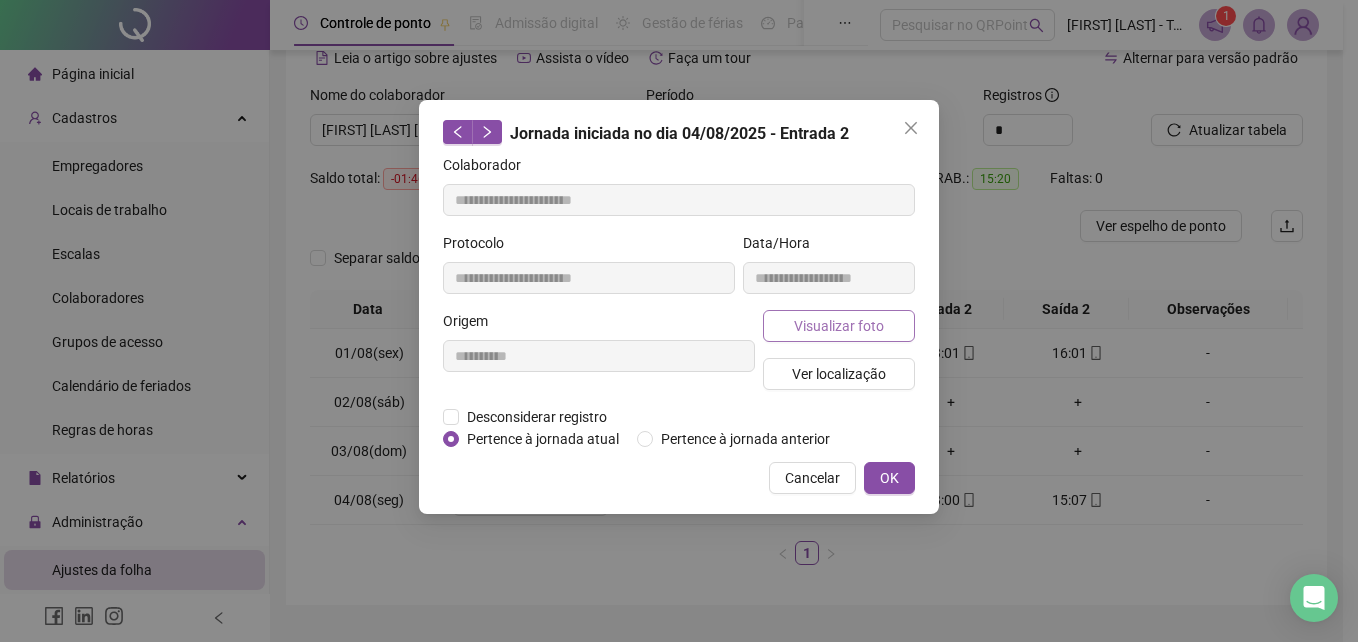 click on "Visualizar foto" at bounding box center [839, 326] 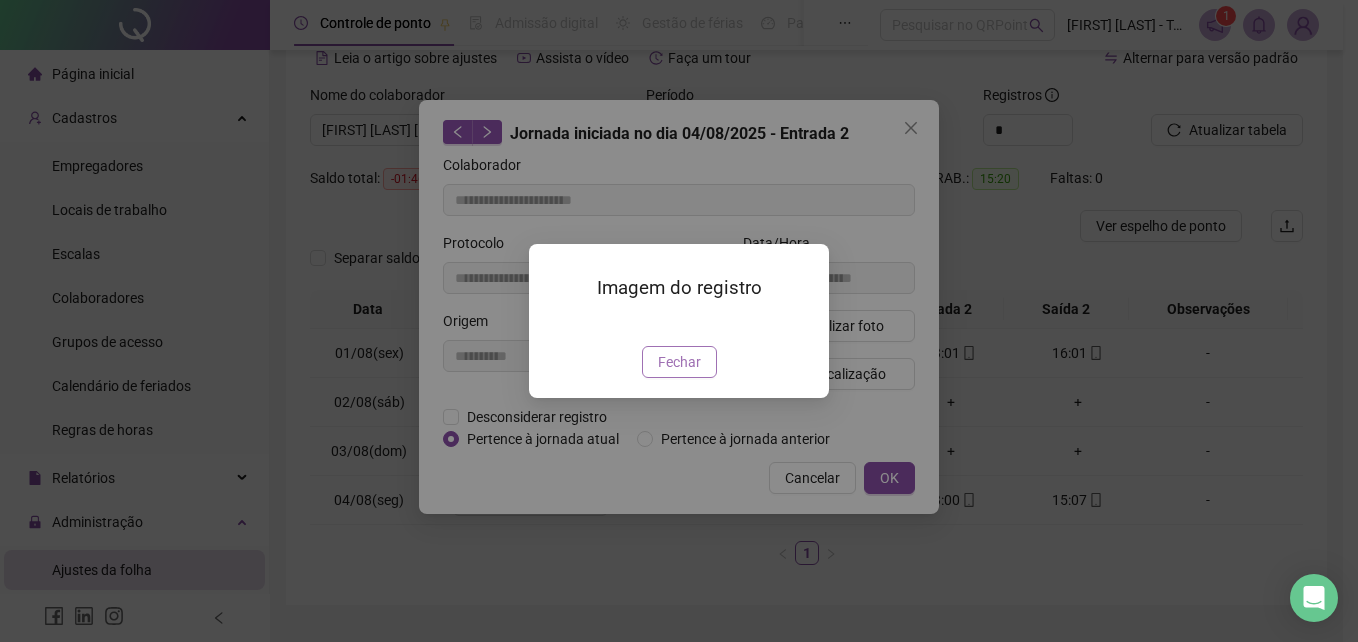drag, startPoint x: 690, startPoint y: 470, endPoint x: 849, endPoint y: 478, distance: 159.20113 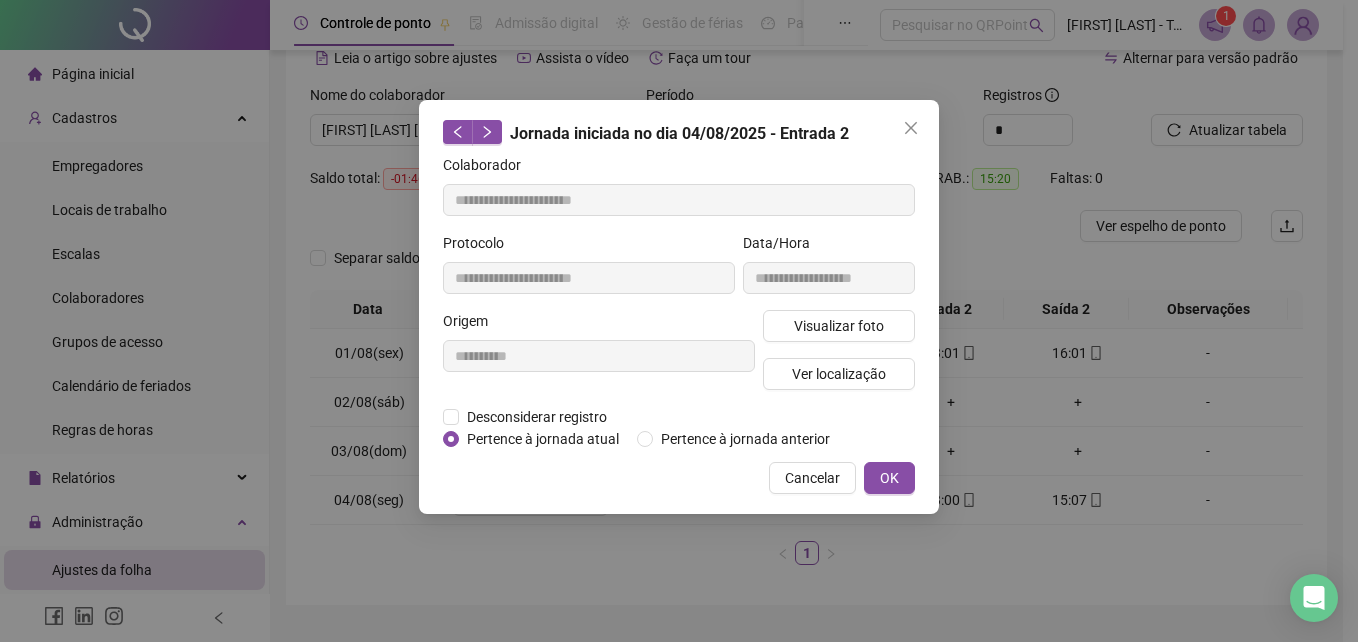 drag, startPoint x: 874, startPoint y: 480, endPoint x: 1062, endPoint y: 495, distance: 188.59746 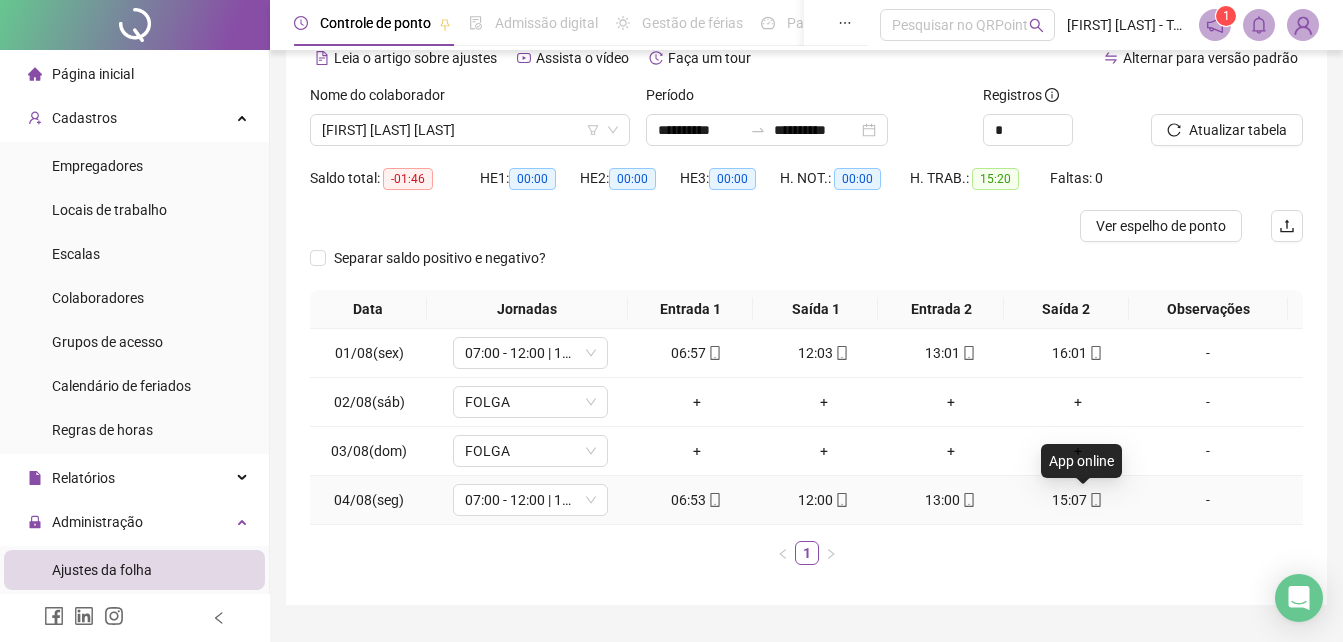 click 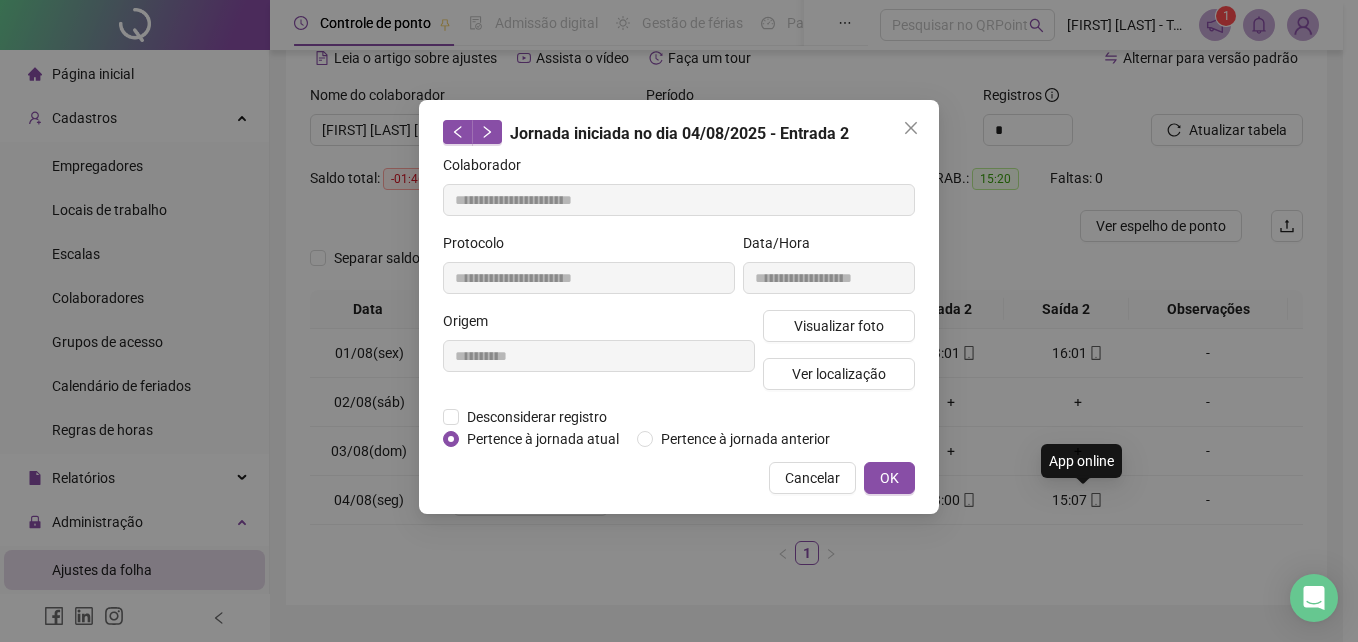type on "**********" 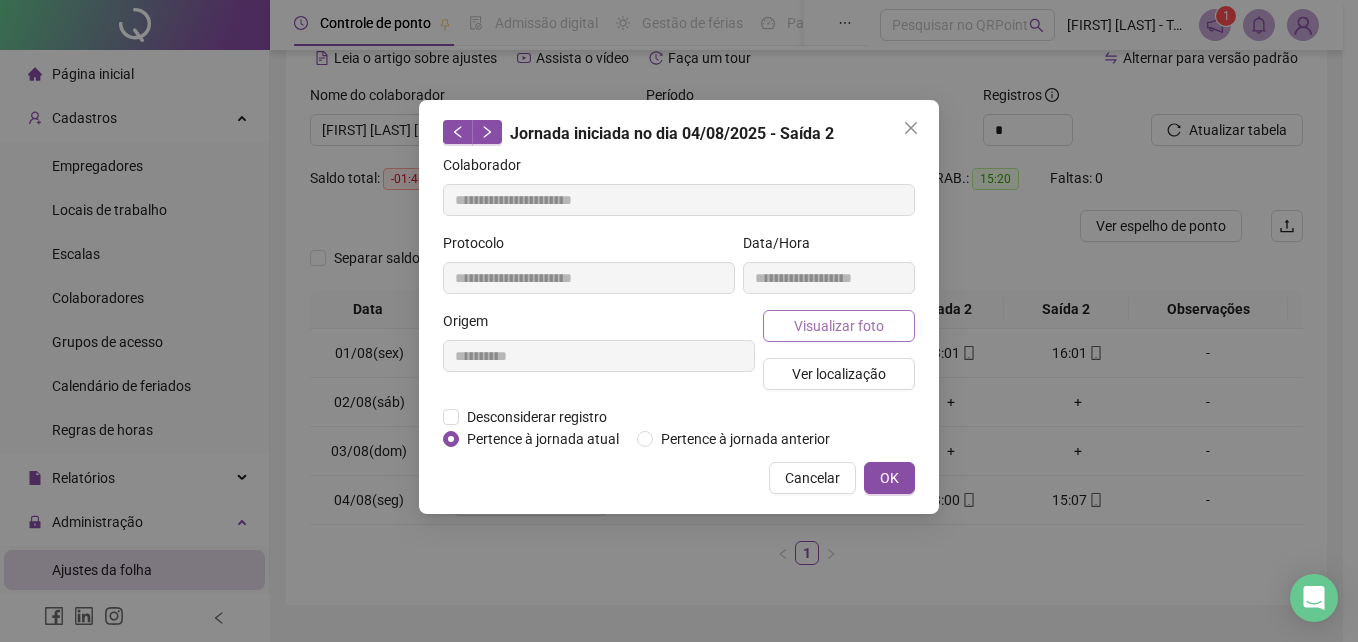 click on "Visualizar foto" at bounding box center (839, 326) 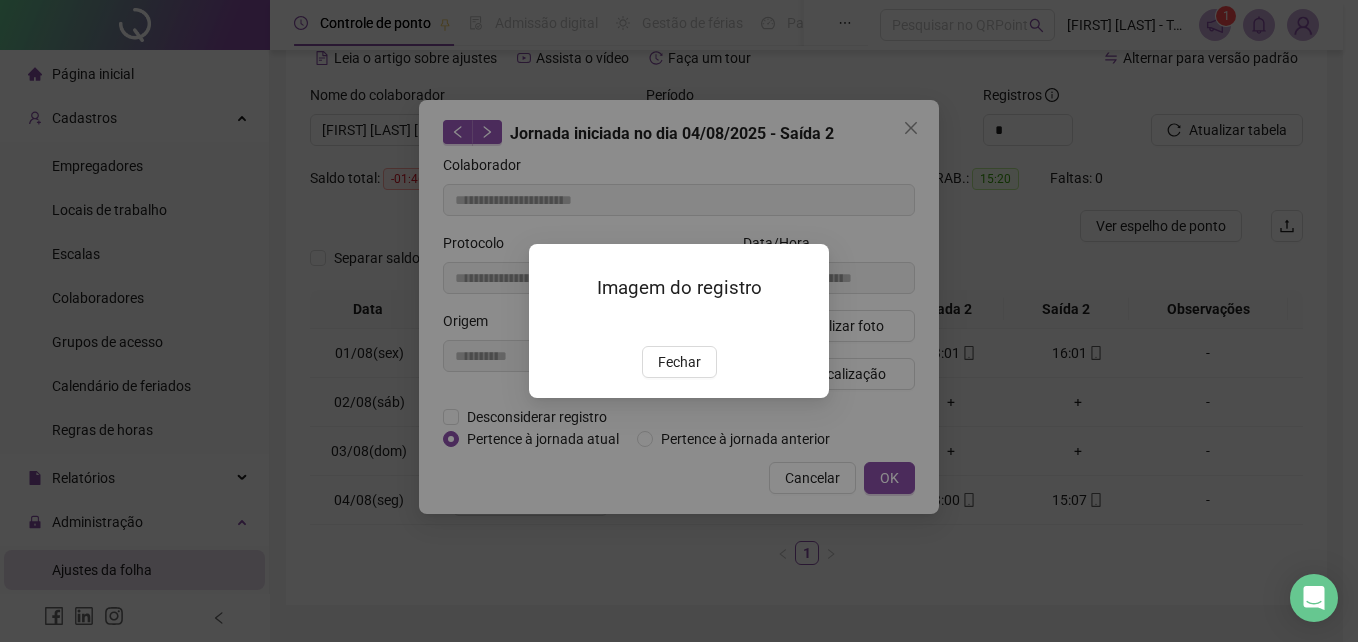 drag, startPoint x: 681, startPoint y: 466, endPoint x: 887, endPoint y: 403, distance: 215.4182 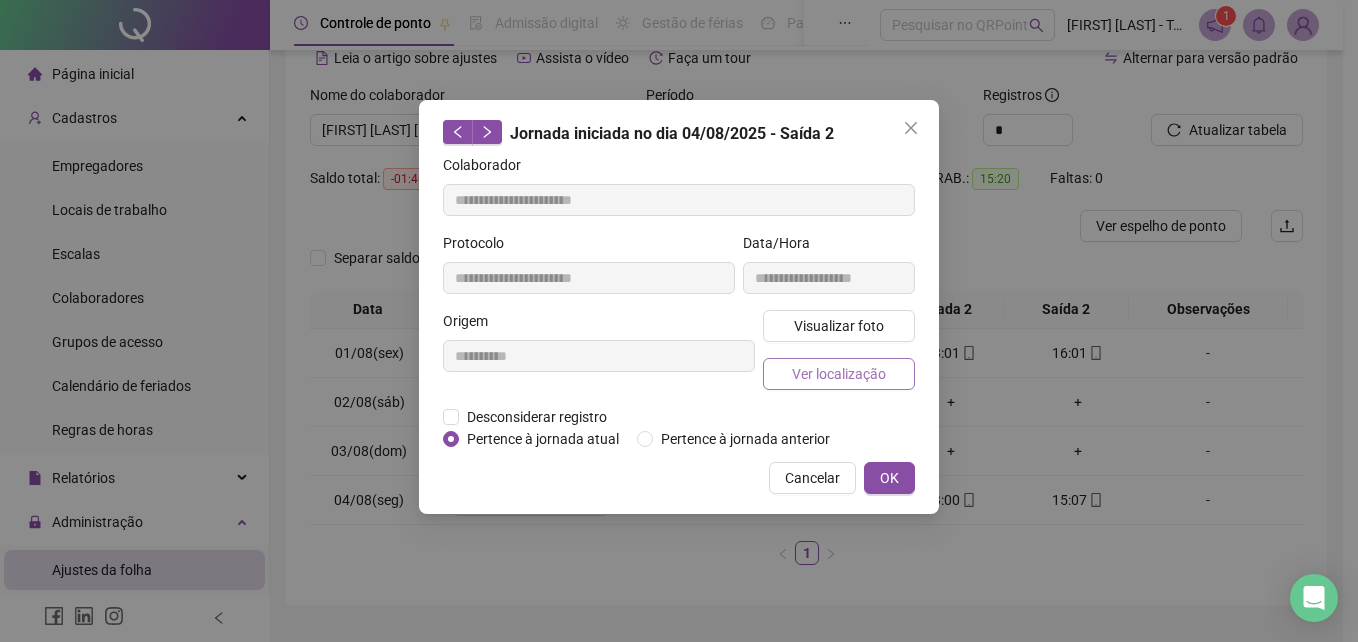 click on "Ver localização" at bounding box center (839, 374) 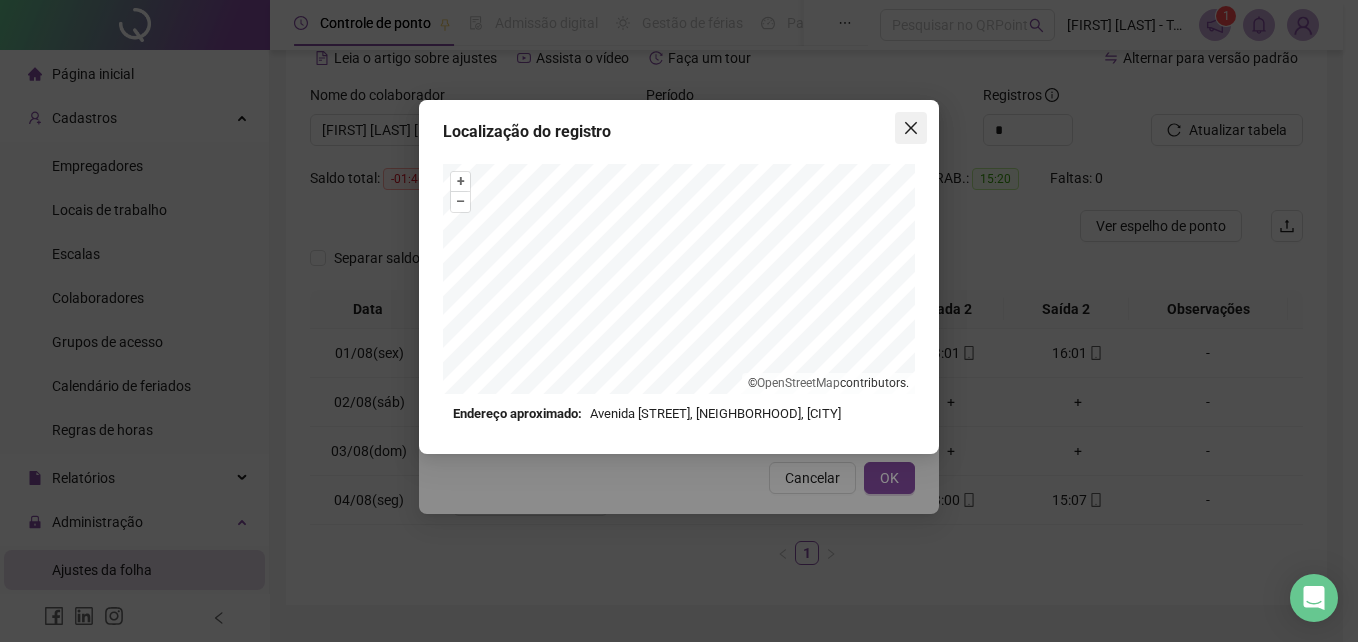 drag, startPoint x: 900, startPoint y: 126, endPoint x: 925, endPoint y: 305, distance: 180.73738 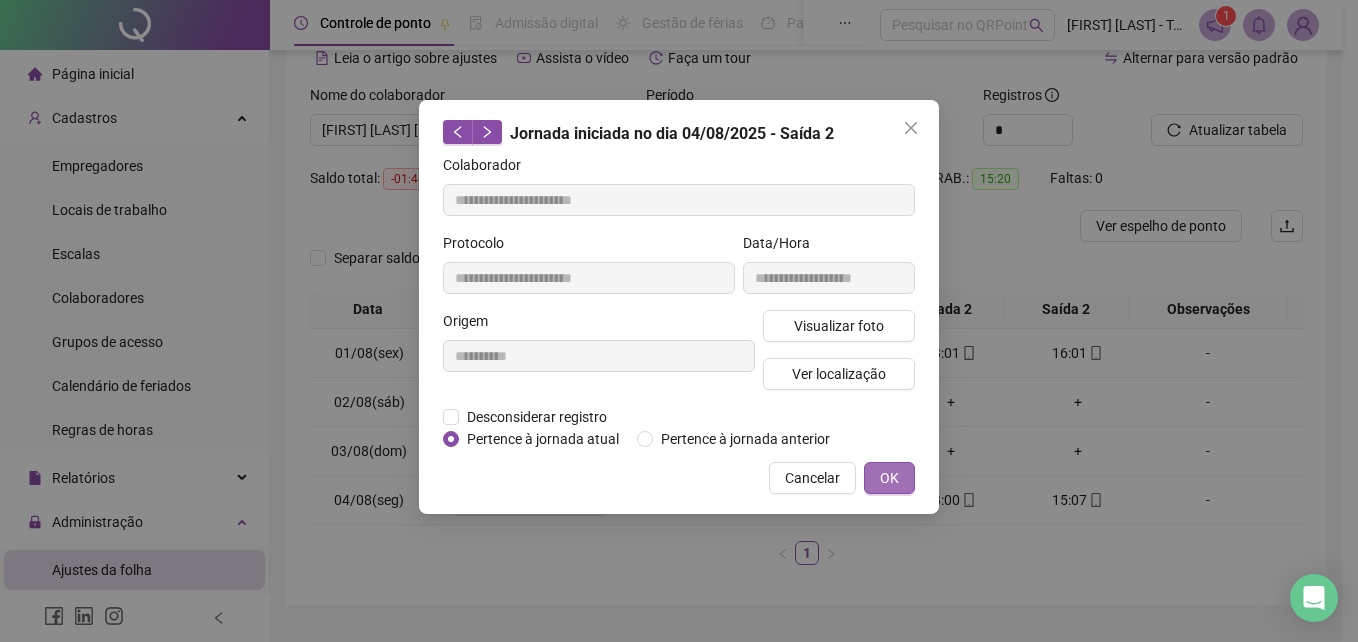 click on "OK" at bounding box center (889, 478) 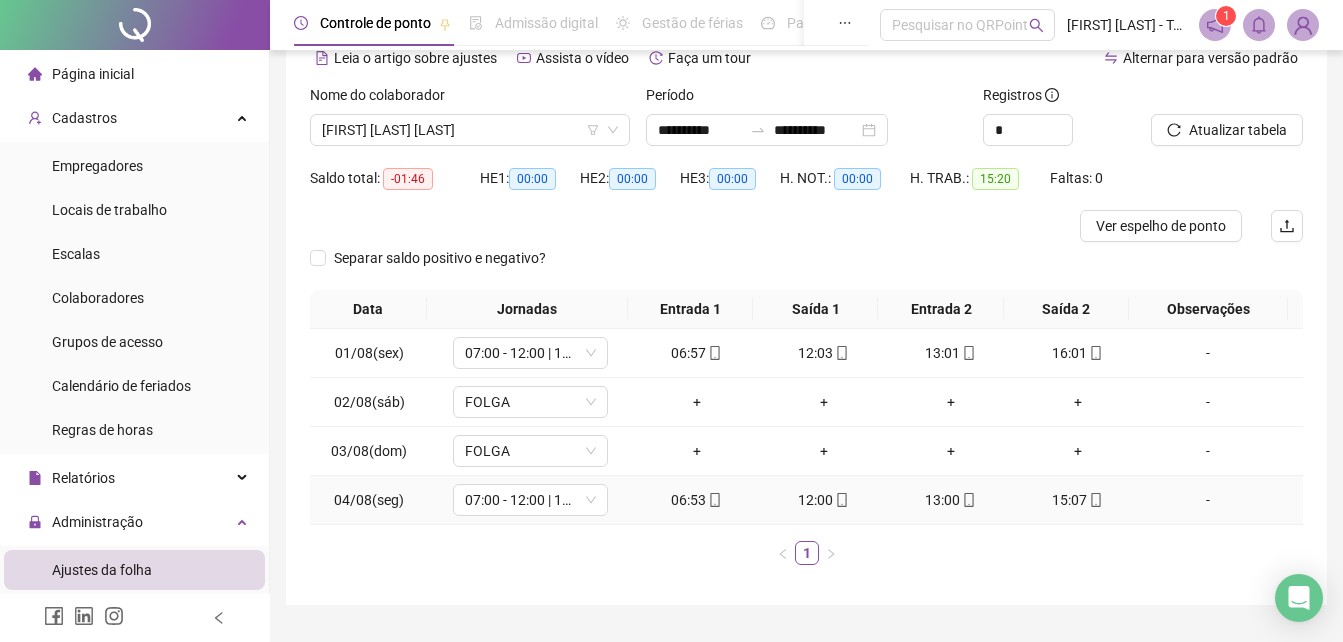click 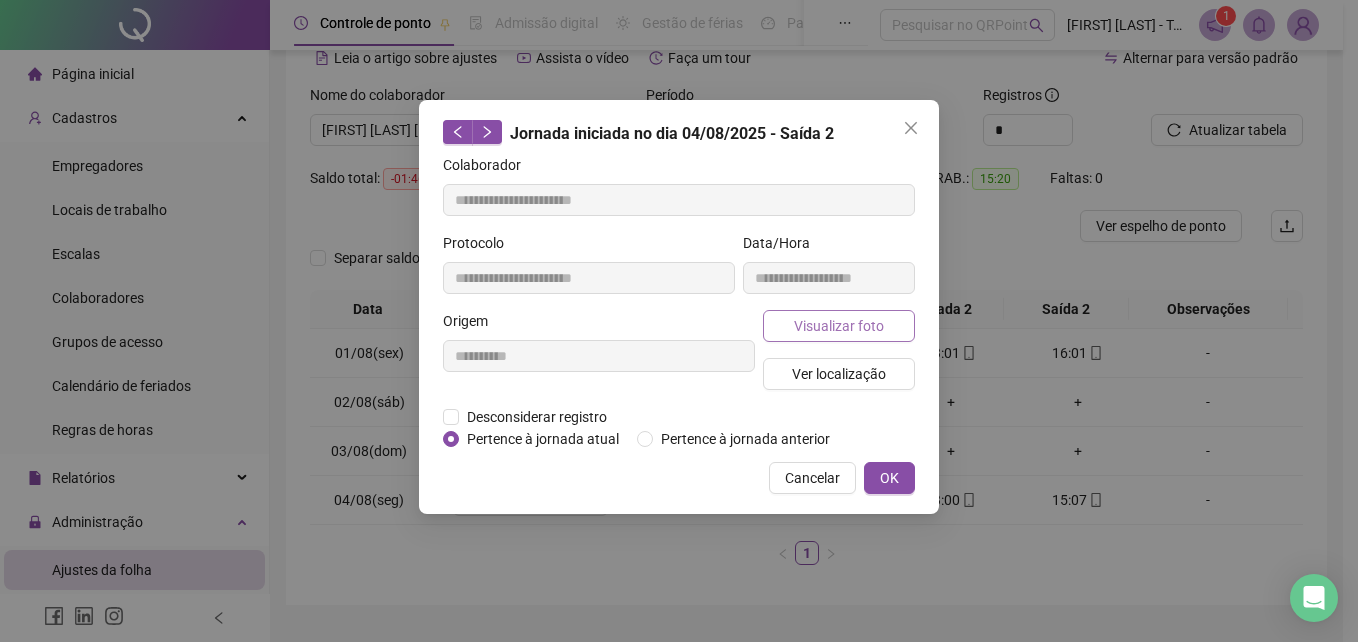 click on "Visualizar foto" at bounding box center [839, 326] 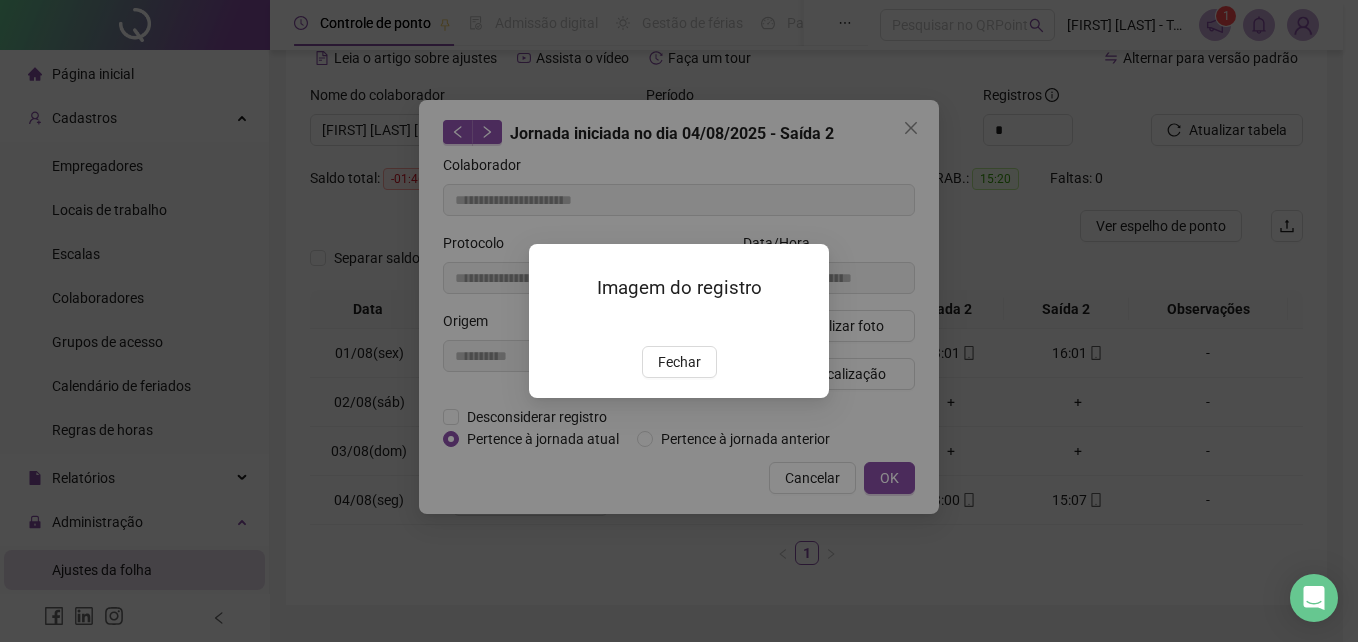 click at bounding box center (553, 324) 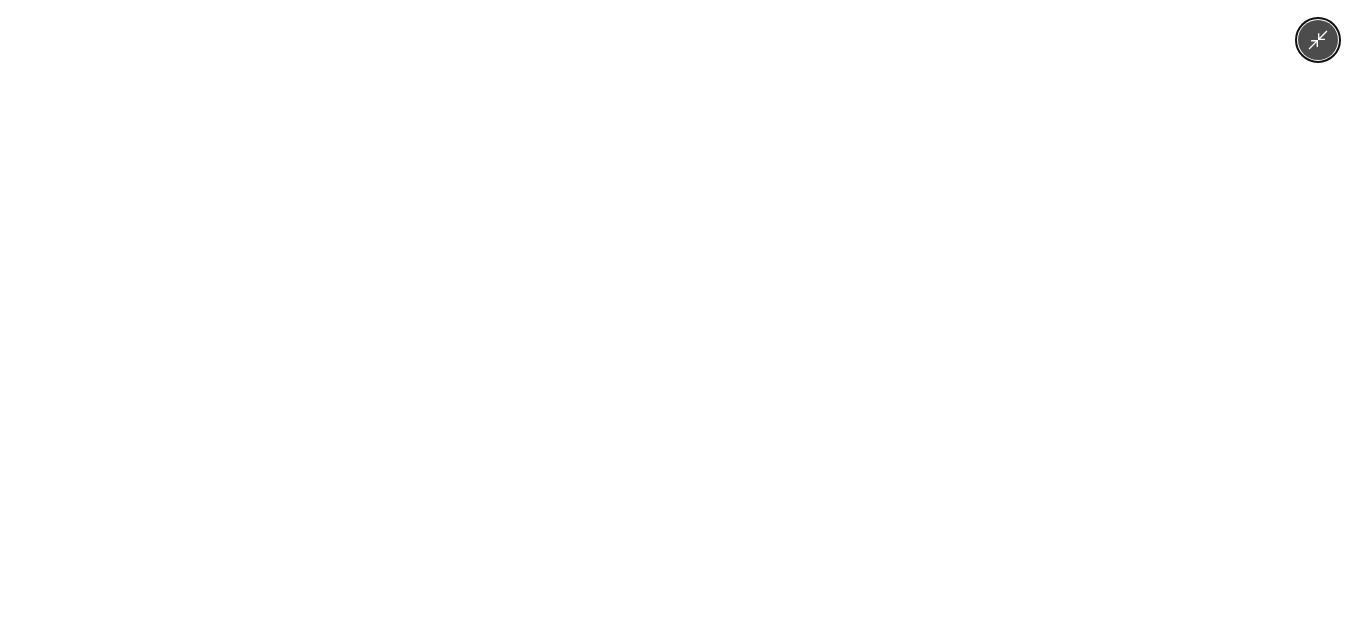 click at bounding box center (679, 321) 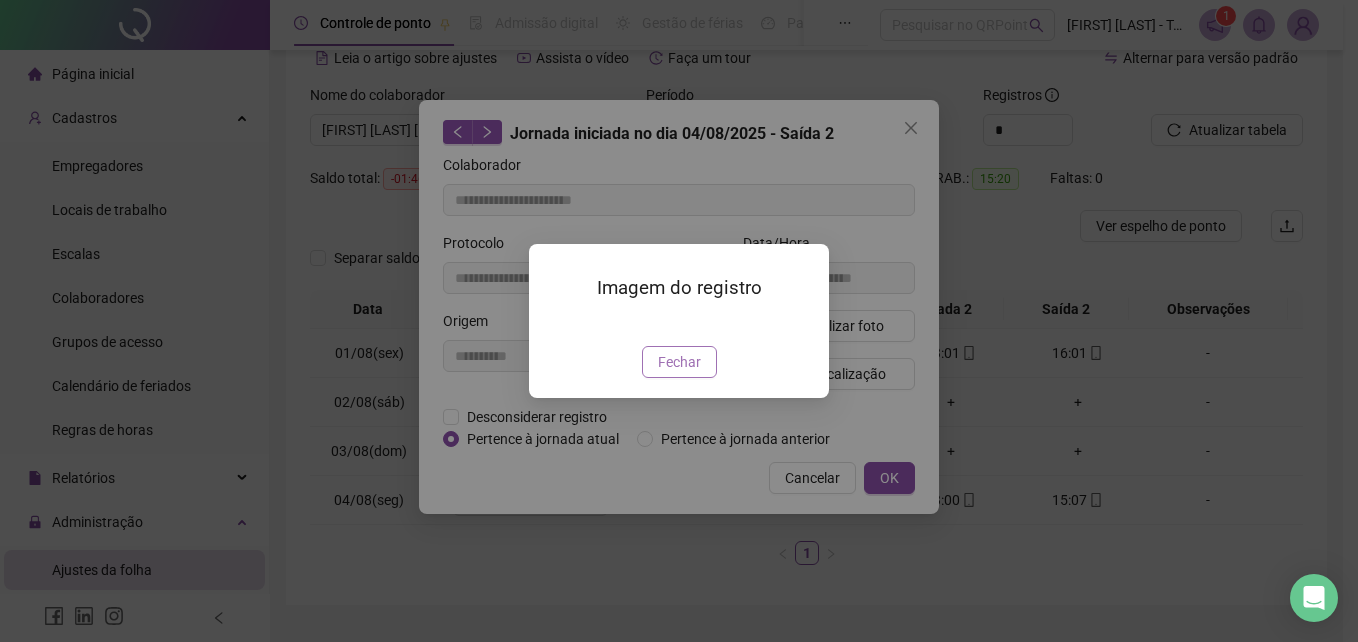 drag, startPoint x: 698, startPoint y: 489, endPoint x: 844, endPoint y: 474, distance: 146.76852 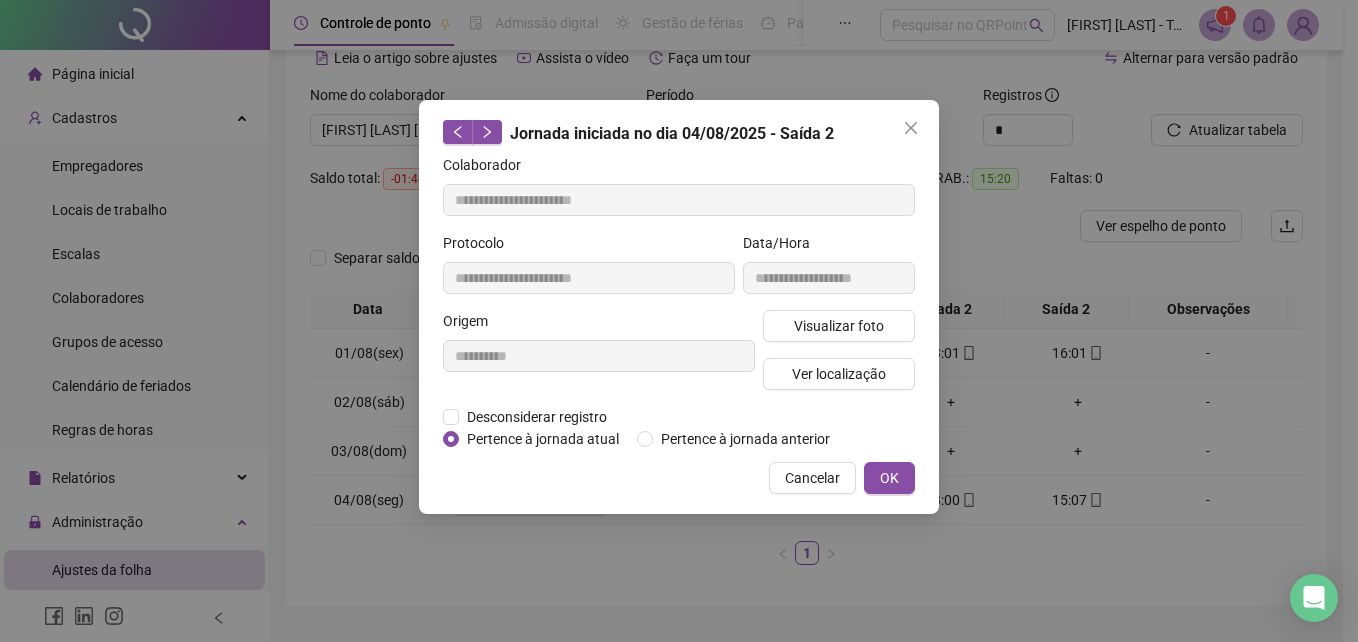 click on "OK" at bounding box center [889, 478] 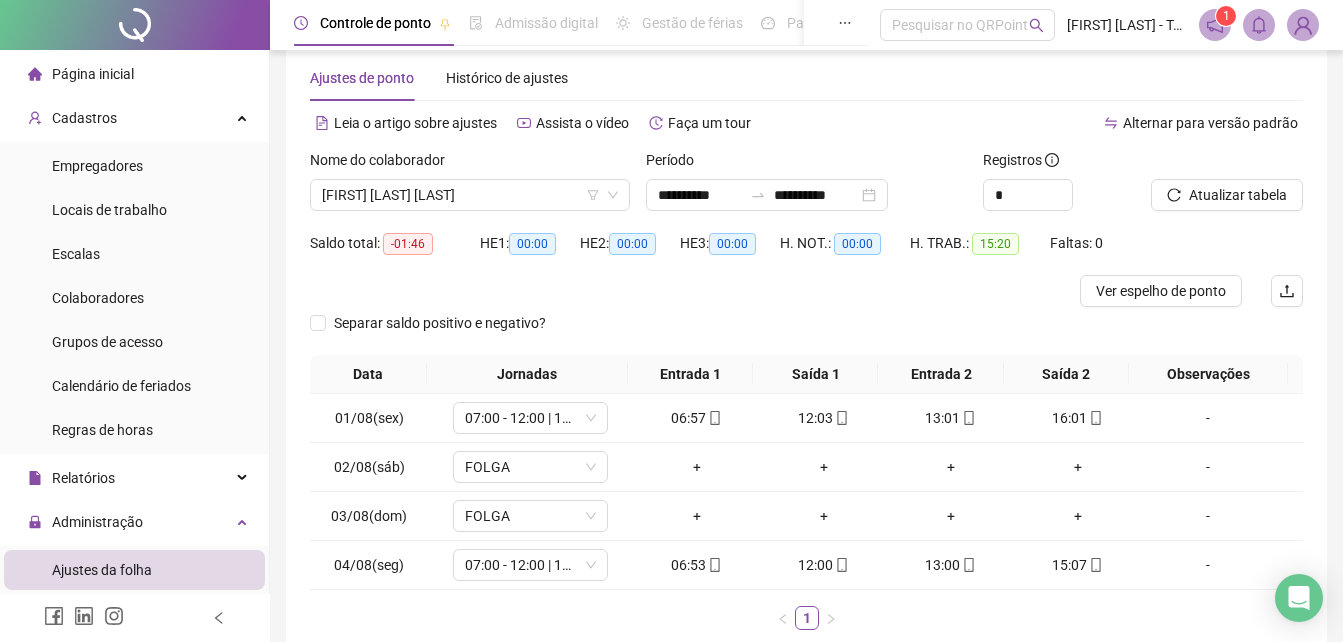 scroll, scrollTop: 0, scrollLeft: 0, axis: both 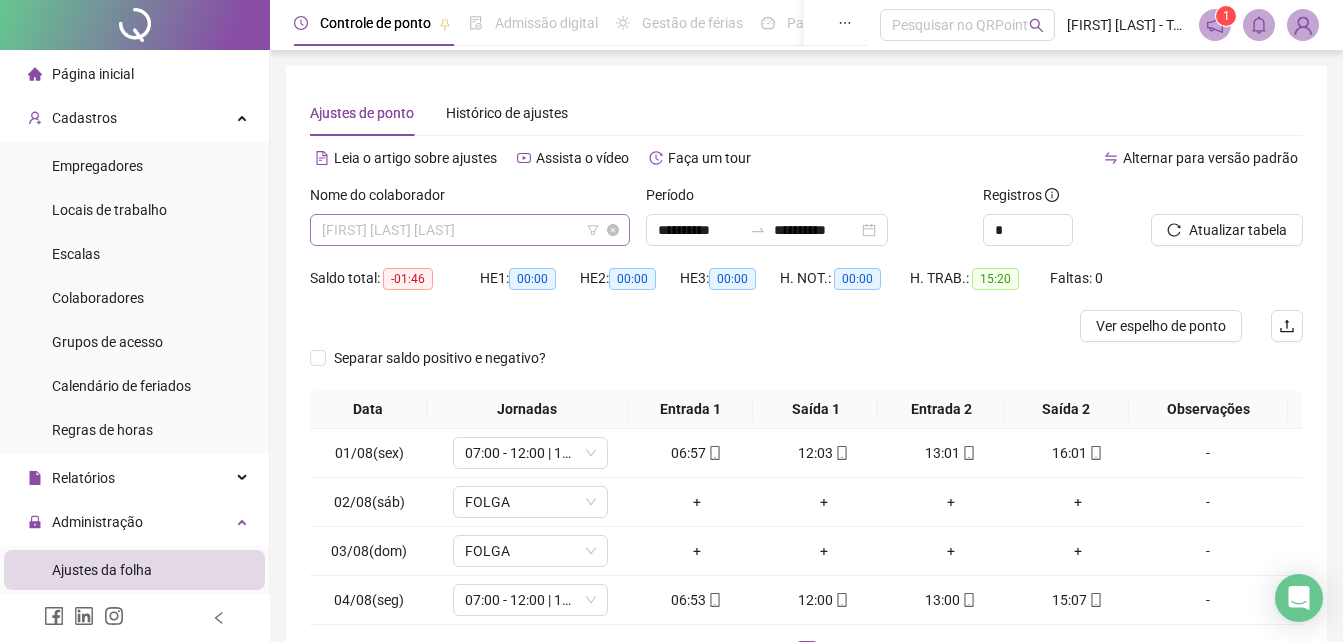 click on "[FIRST] [LAST] [LAST]" at bounding box center [470, 230] 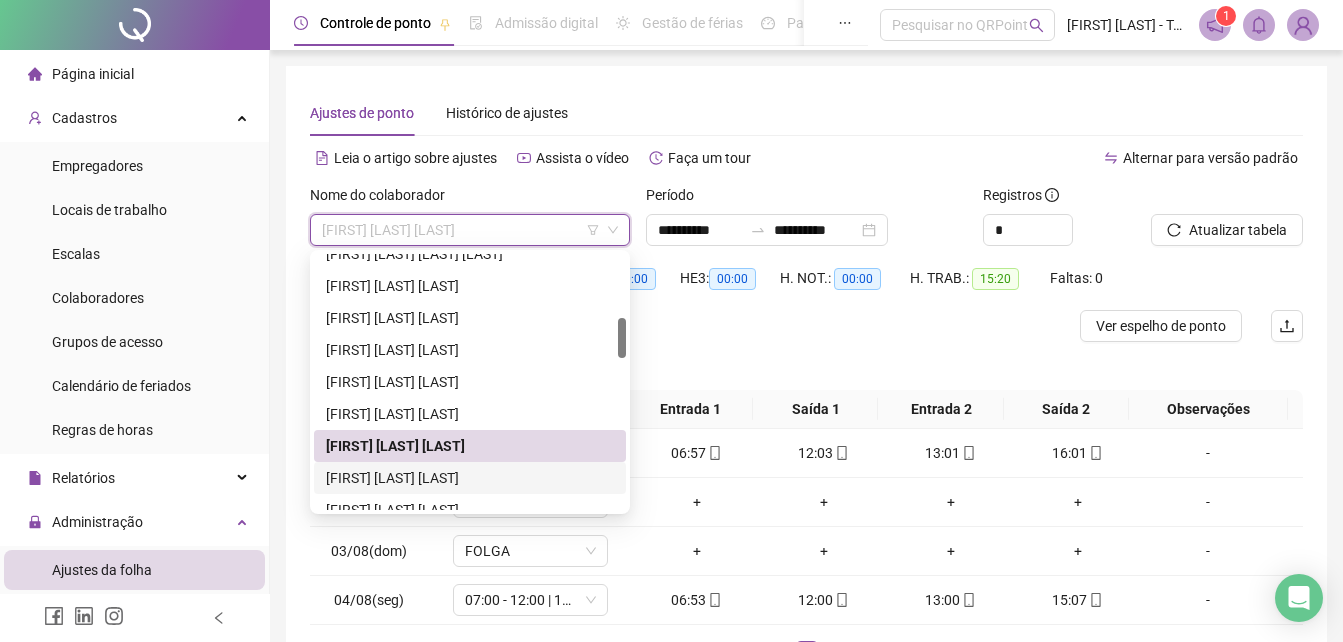 drag, startPoint x: 443, startPoint y: 474, endPoint x: 637, endPoint y: 410, distance: 204.28412 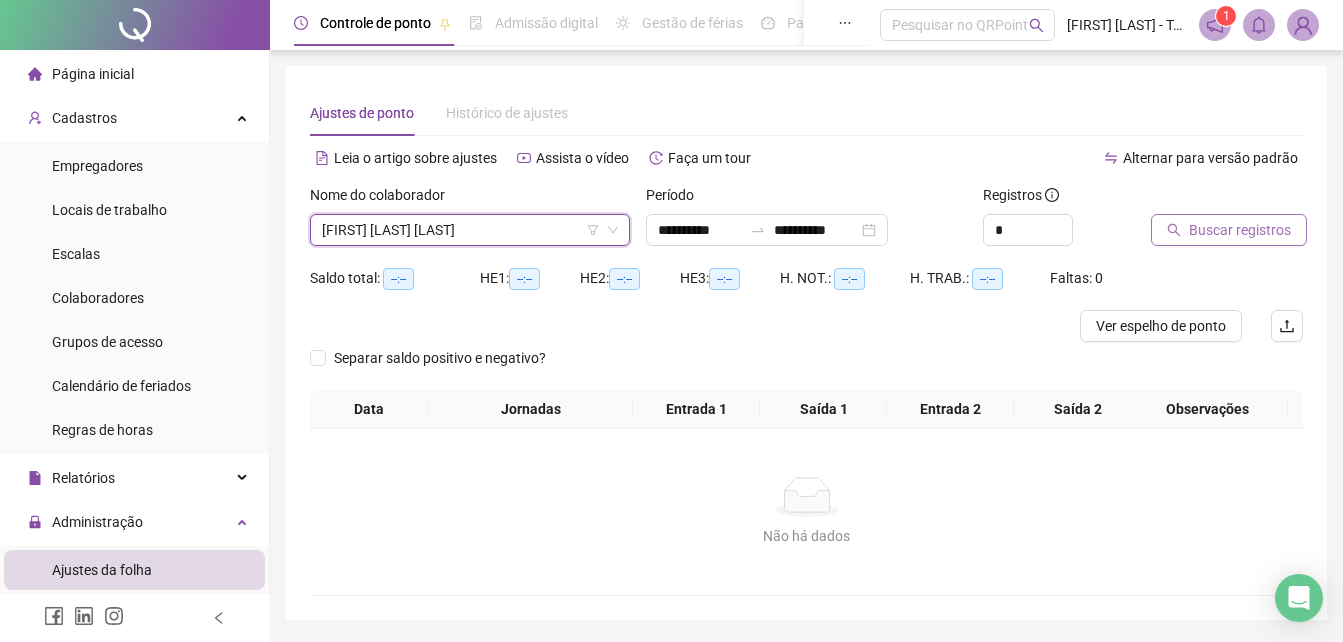 click on "Buscar registros" at bounding box center (1240, 230) 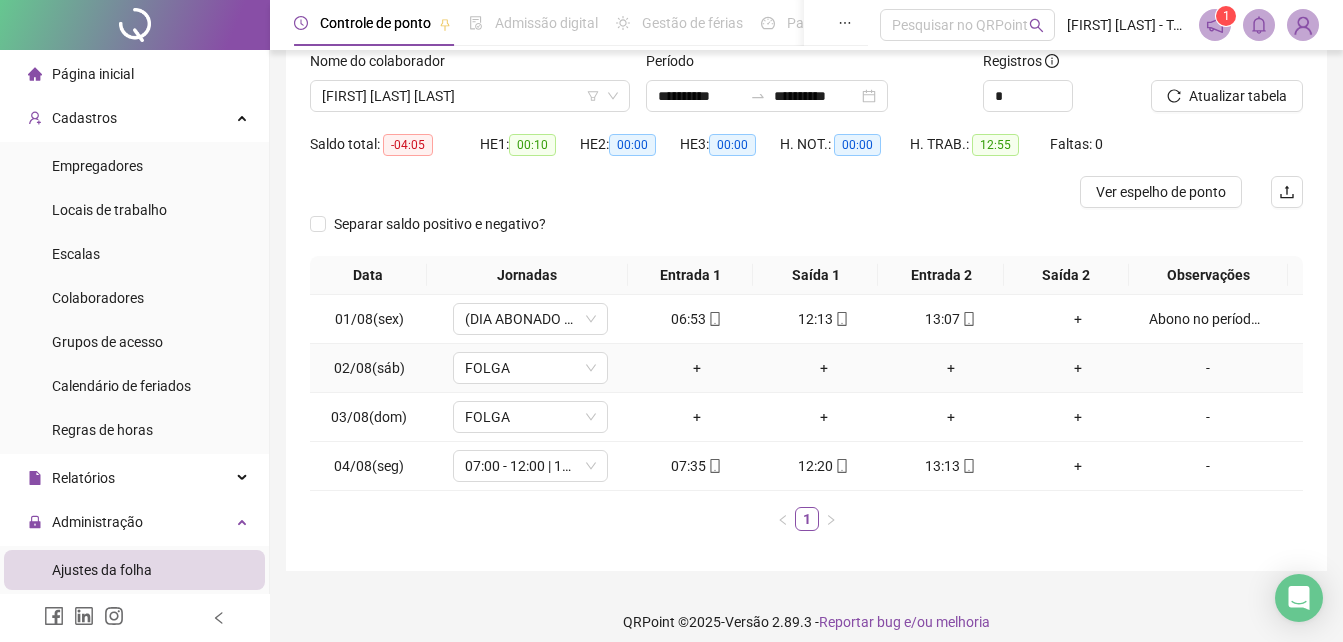 scroll, scrollTop: 149, scrollLeft: 0, axis: vertical 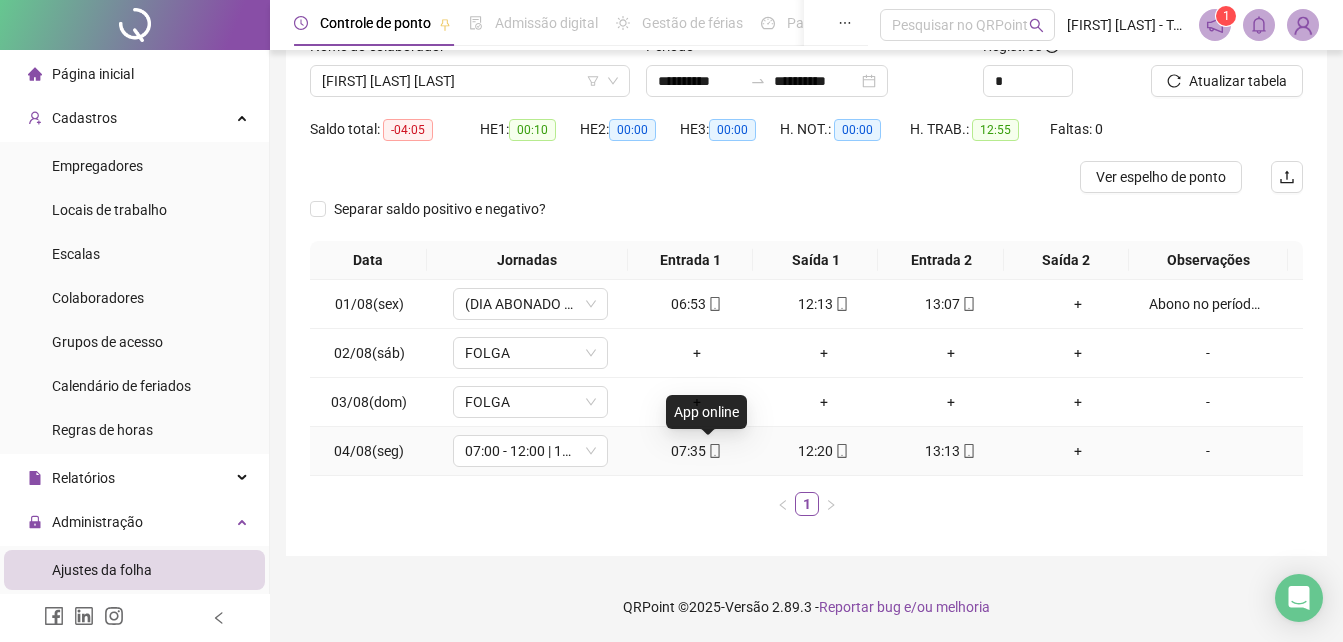 click 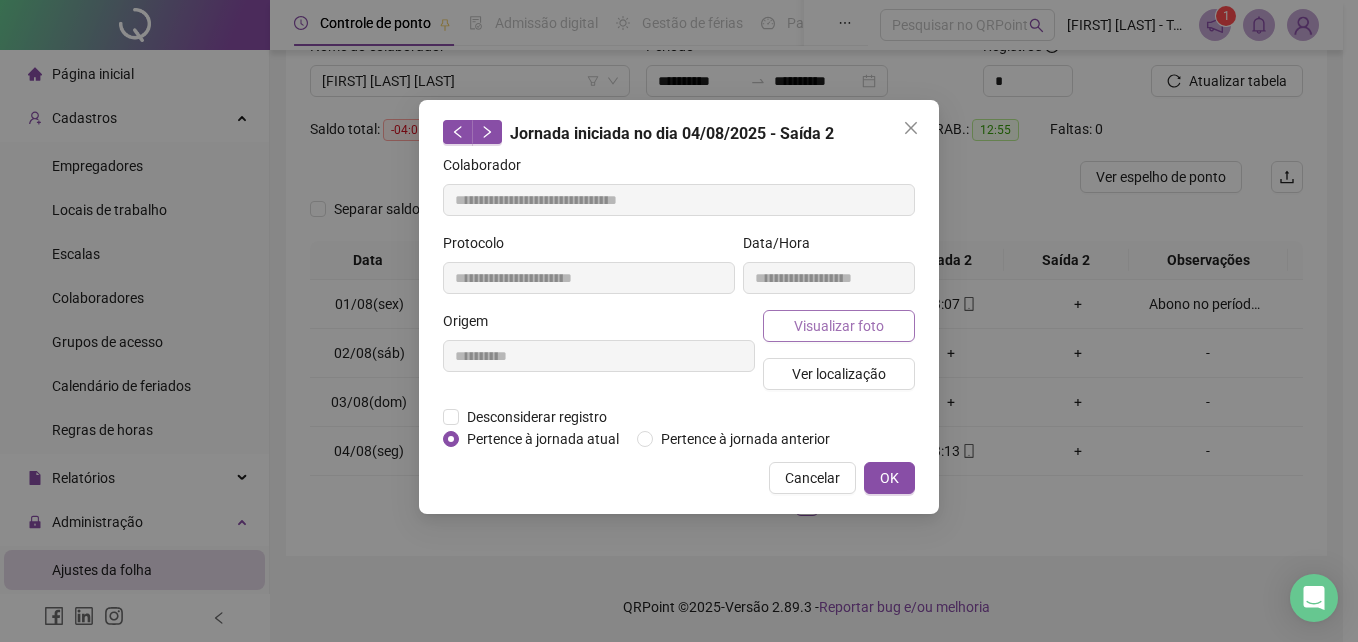 type on "**********" 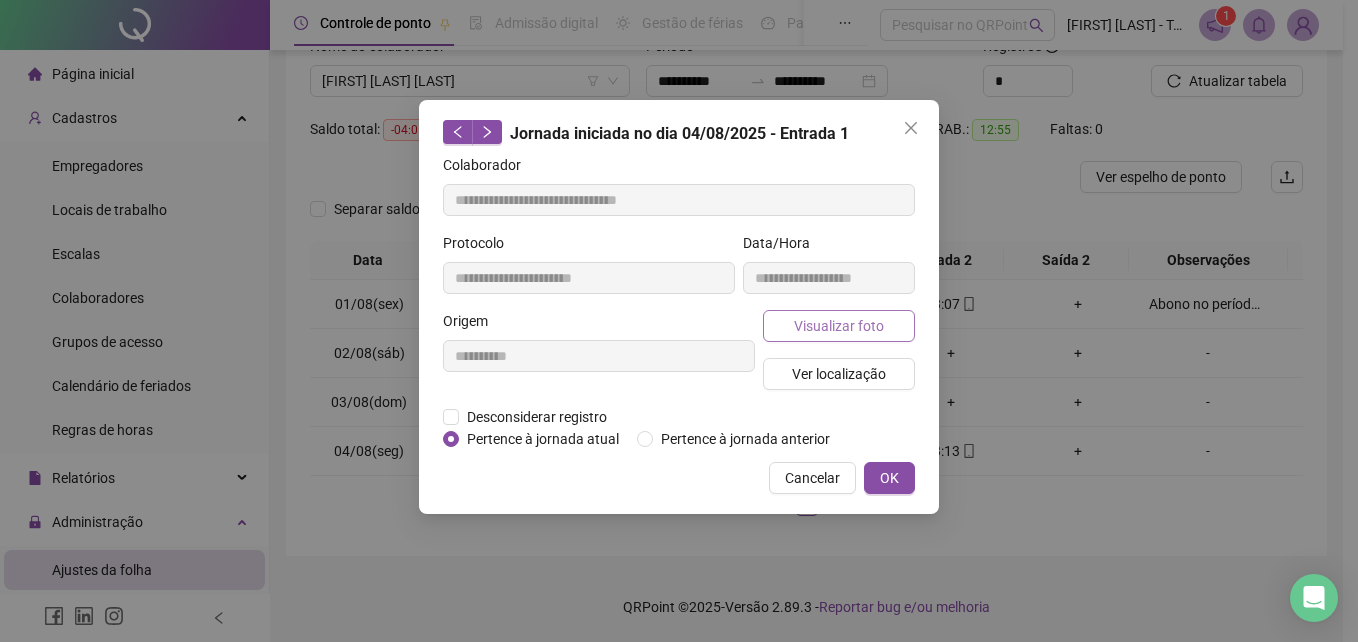 click on "Visualizar foto" at bounding box center [839, 326] 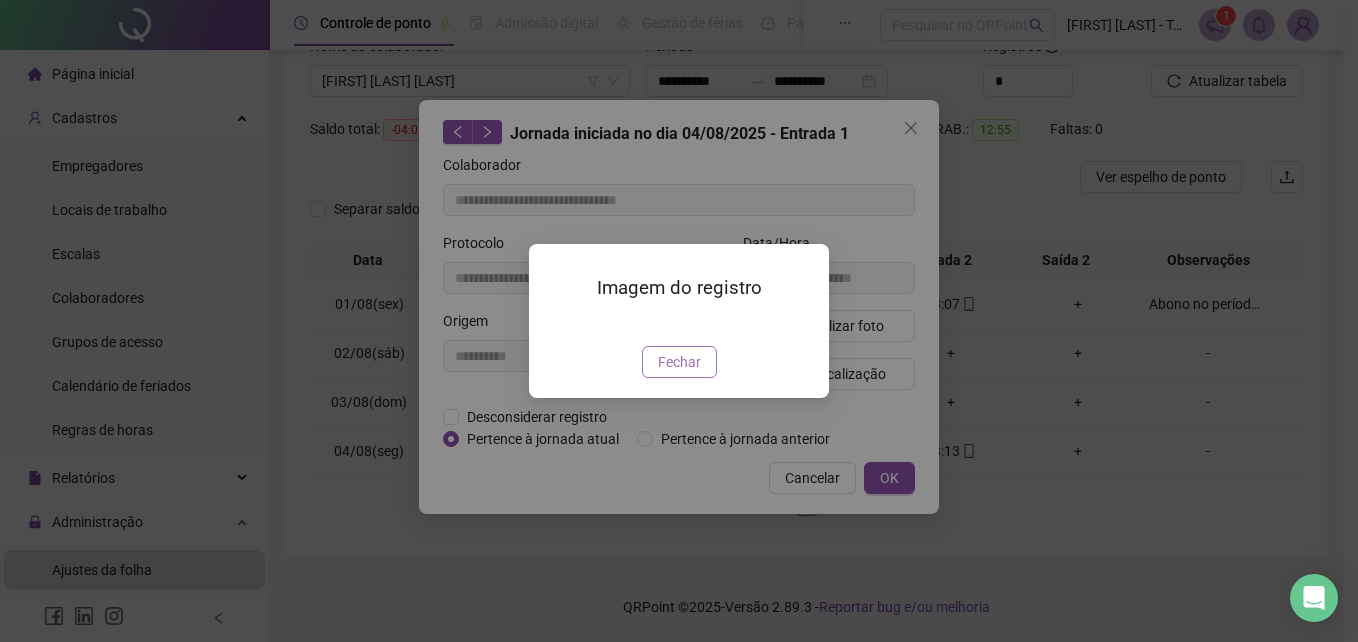 drag, startPoint x: 687, startPoint y: 469, endPoint x: 816, endPoint y: 434, distance: 133.66376 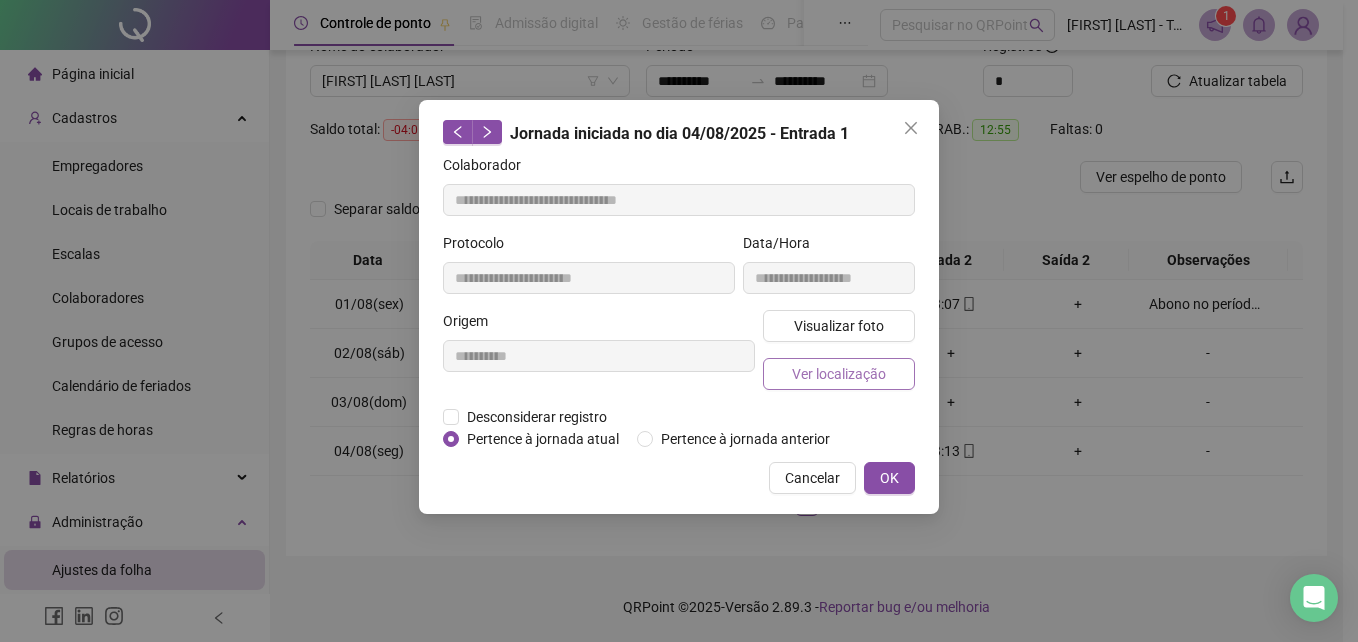 click on "Ver localização" at bounding box center [839, 374] 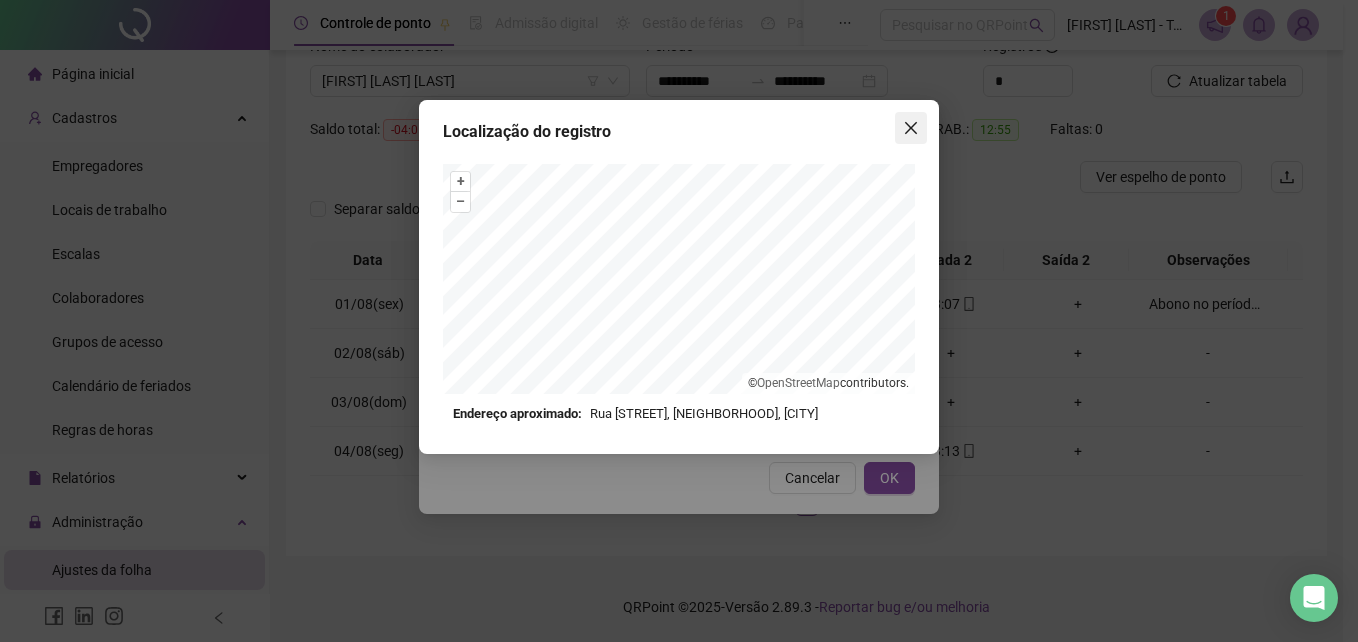 click 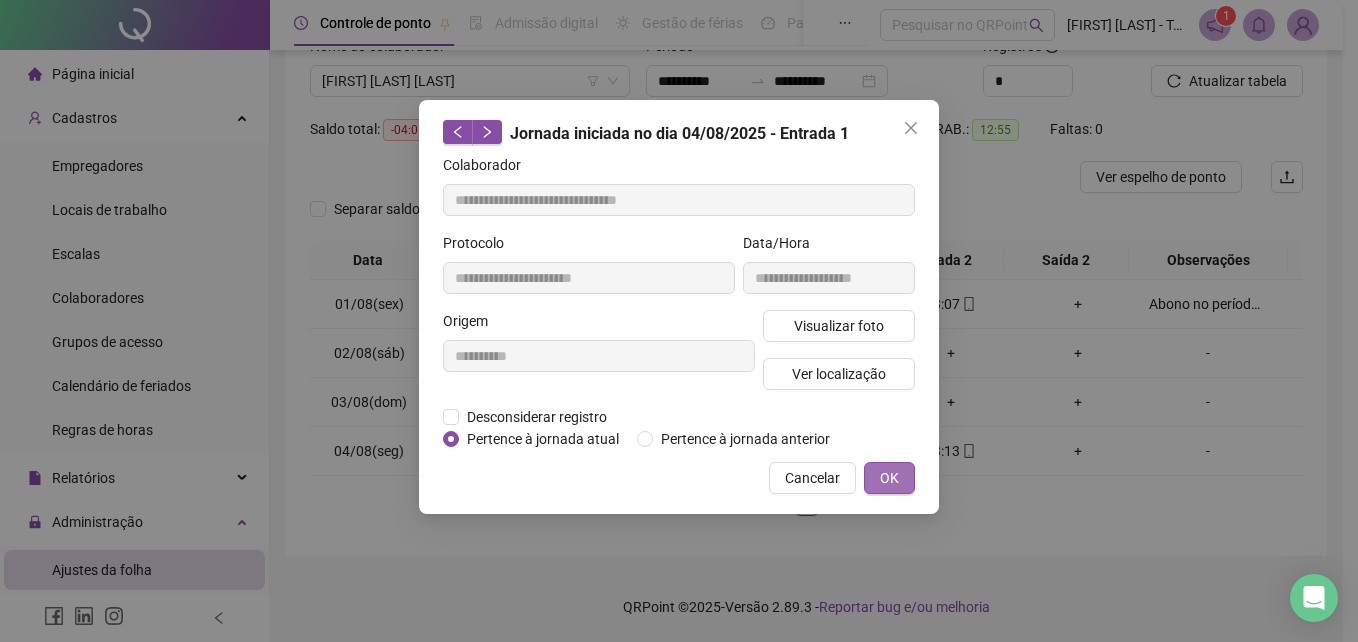 click on "OK" at bounding box center (889, 478) 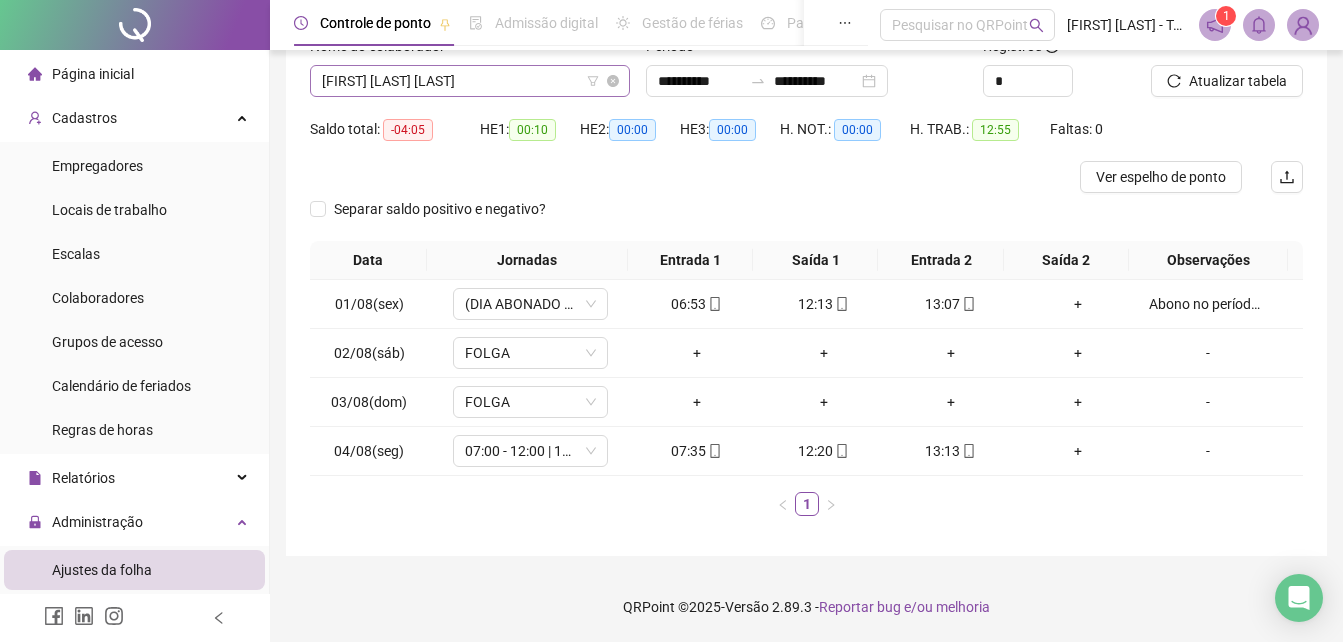 click on "[FIRST] [LAST] [LAST]" at bounding box center [470, 81] 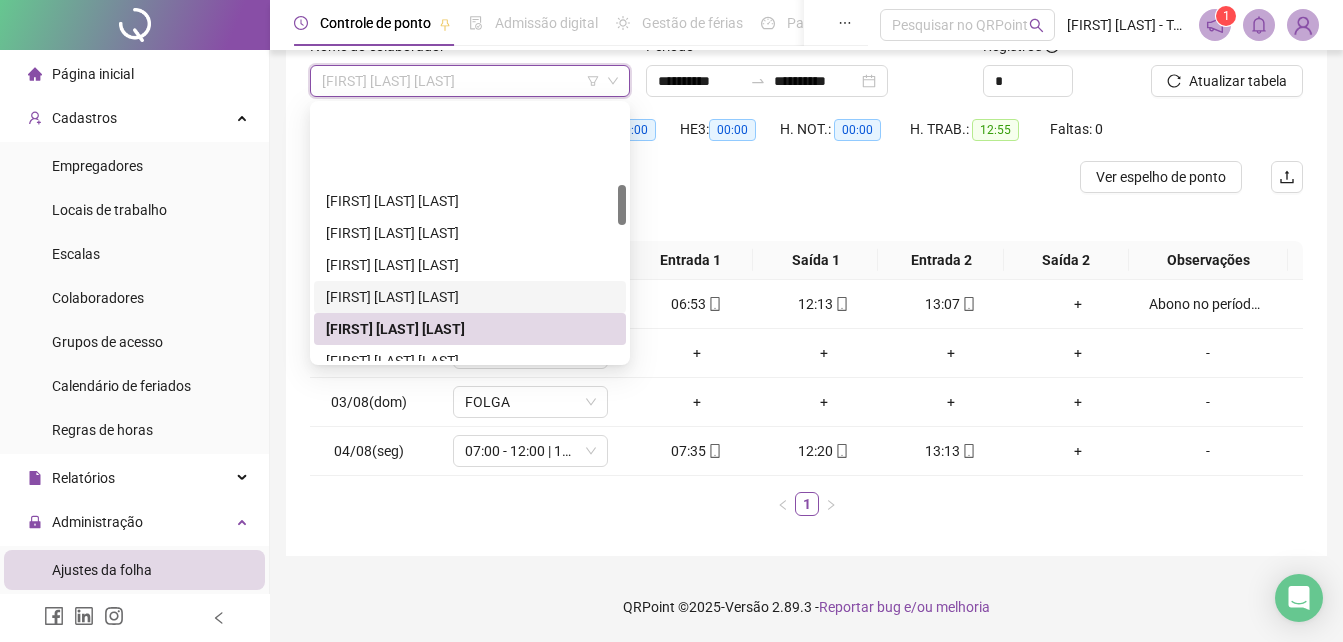 scroll, scrollTop: 500, scrollLeft: 0, axis: vertical 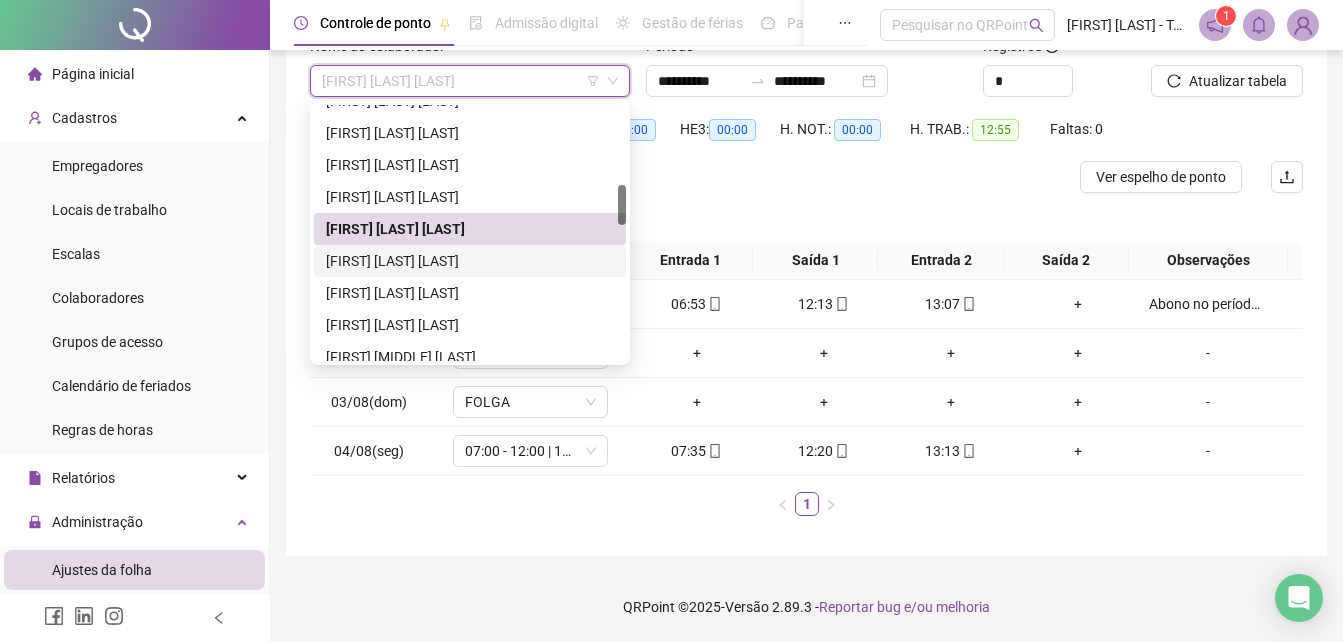 click on "[FIRST] [LAST] [LAST]" at bounding box center [470, 261] 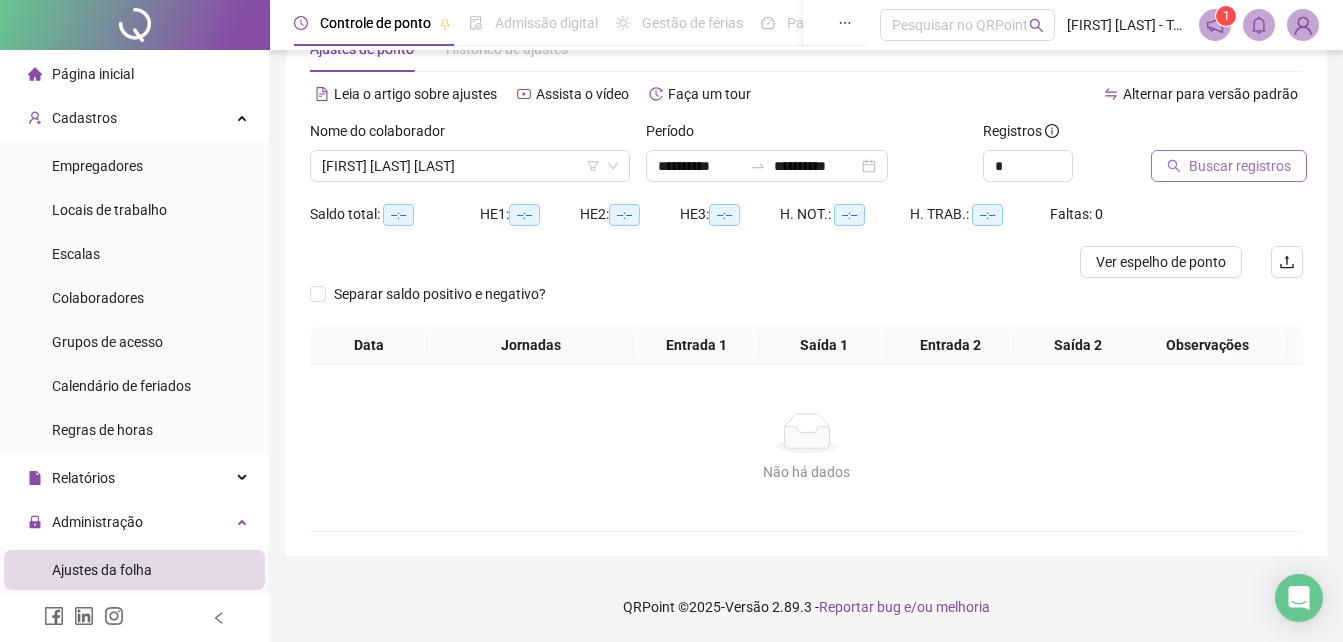 click on "Buscar registros" at bounding box center [1240, 166] 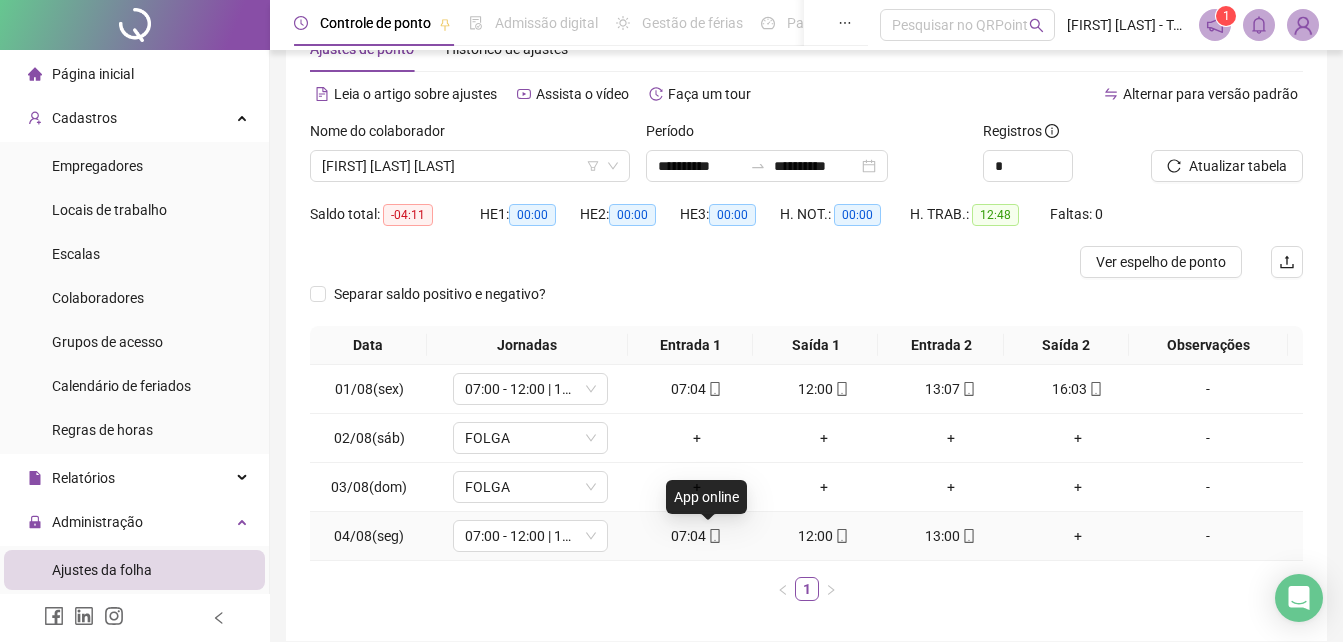click at bounding box center [714, 536] 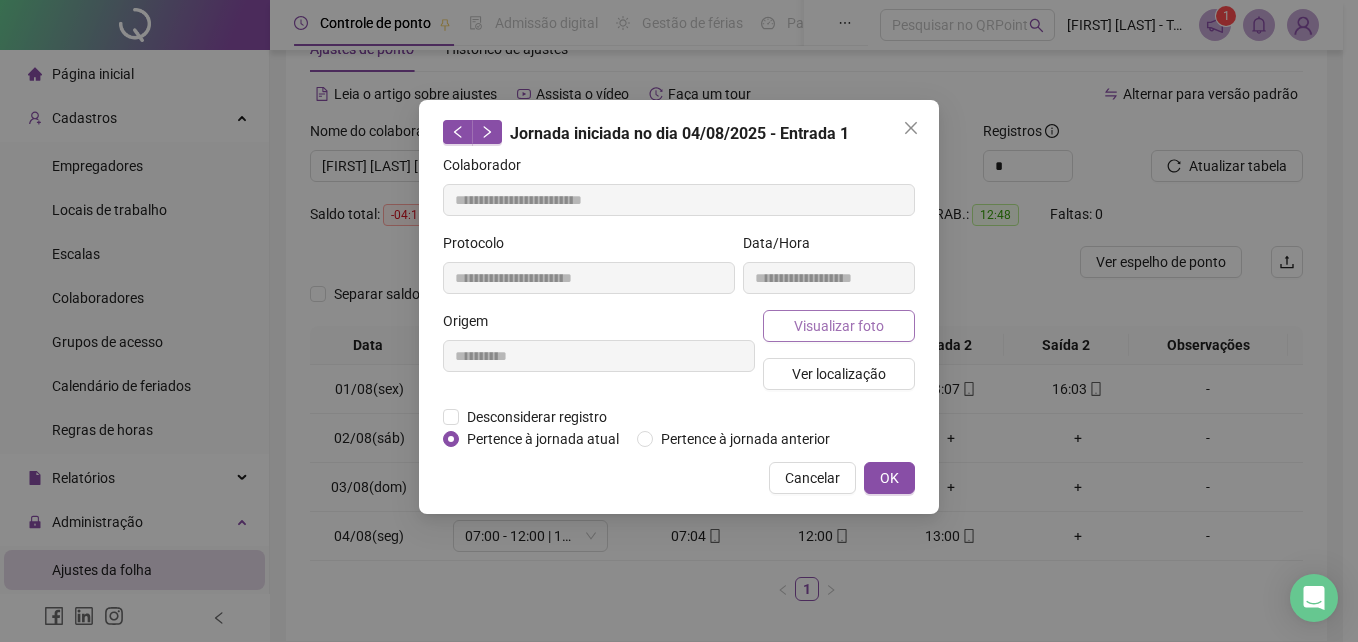 click on "Visualizar foto" at bounding box center (839, 326) 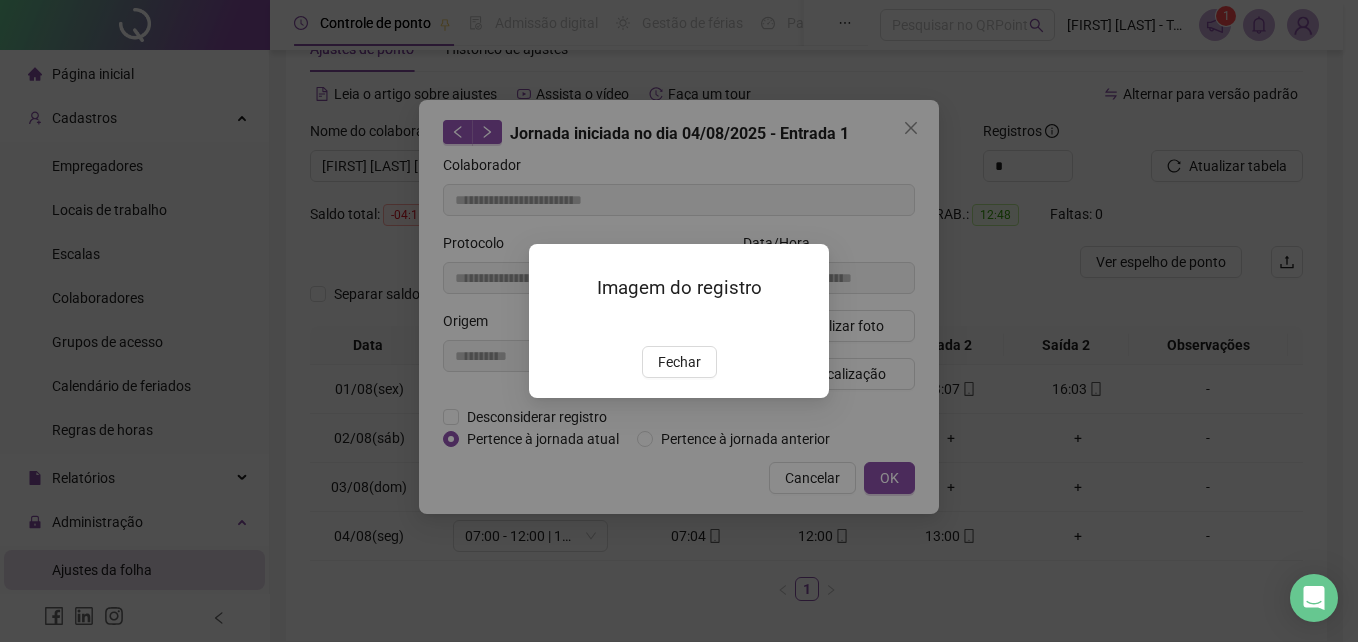 type on "**********" 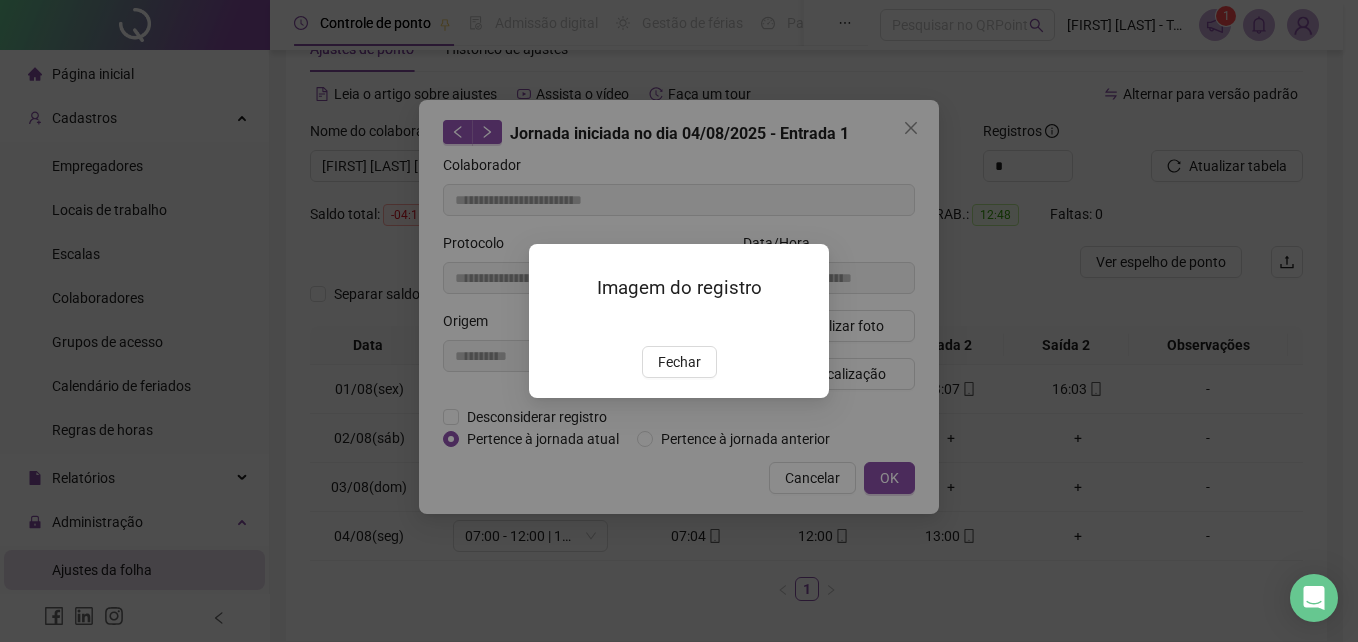 click at bounding box center [553, 324] 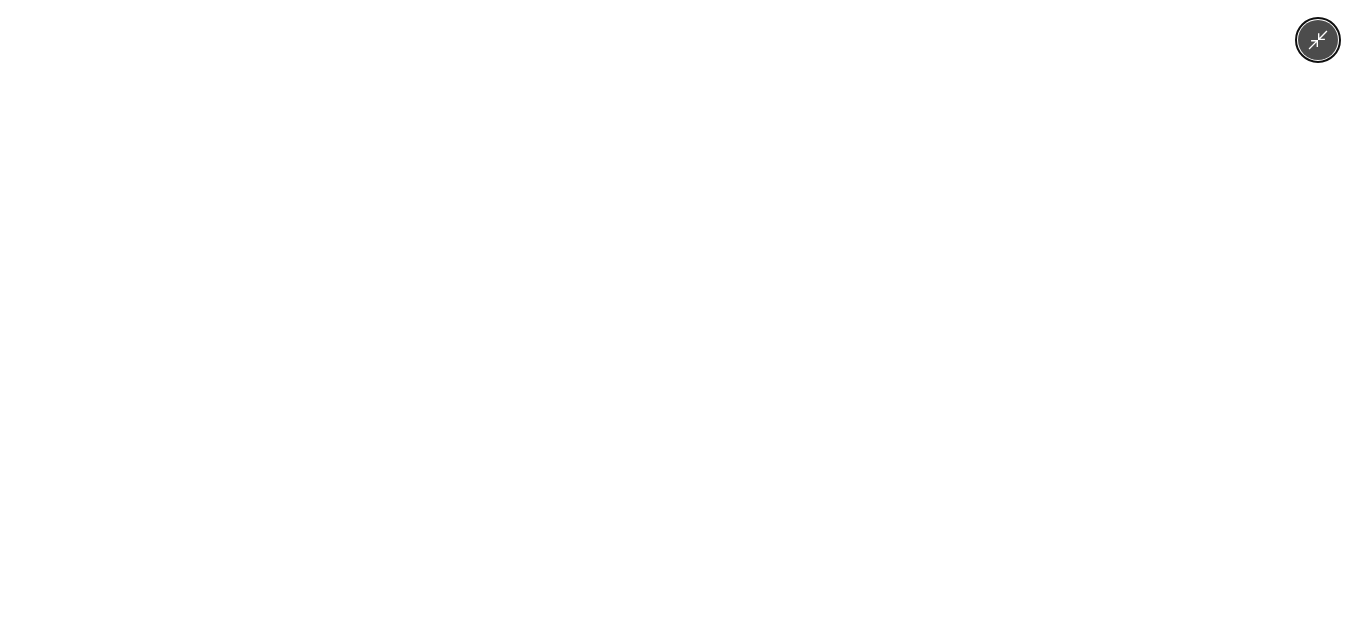 click at bounding box center [679, 321] 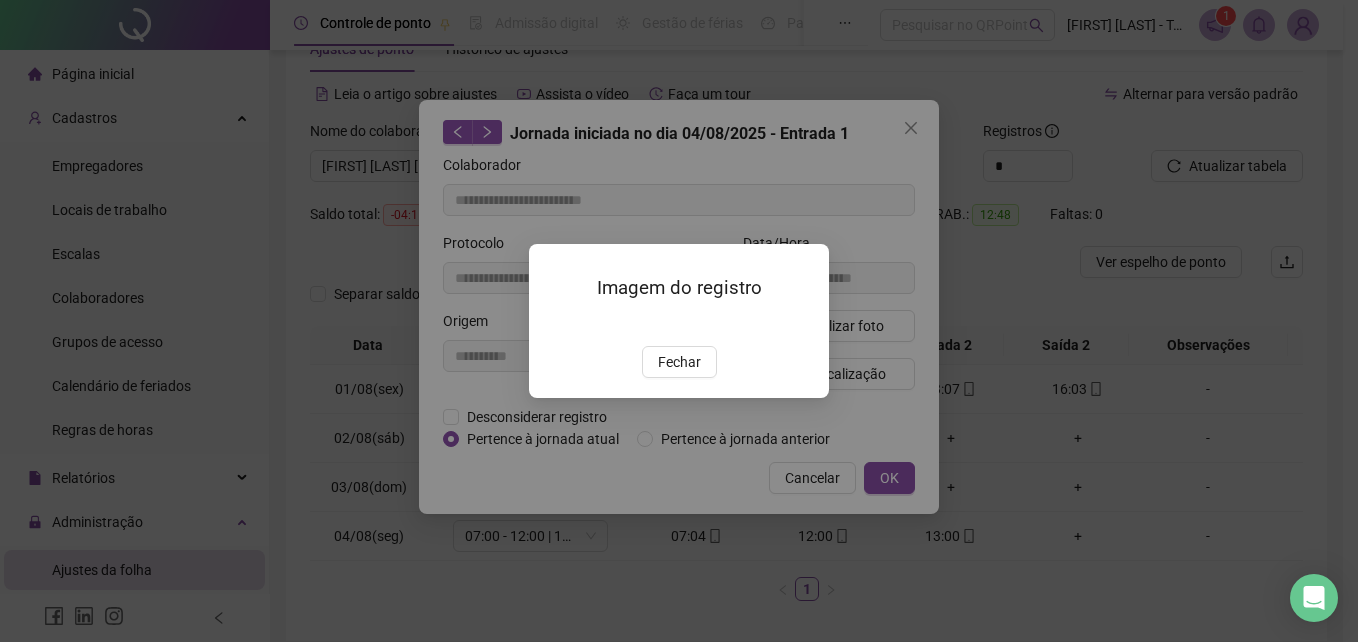 drag, startPoint x: 669, startPoint y: 479, endPoint x: 882, endPoint y: 500, distance: 214.03271 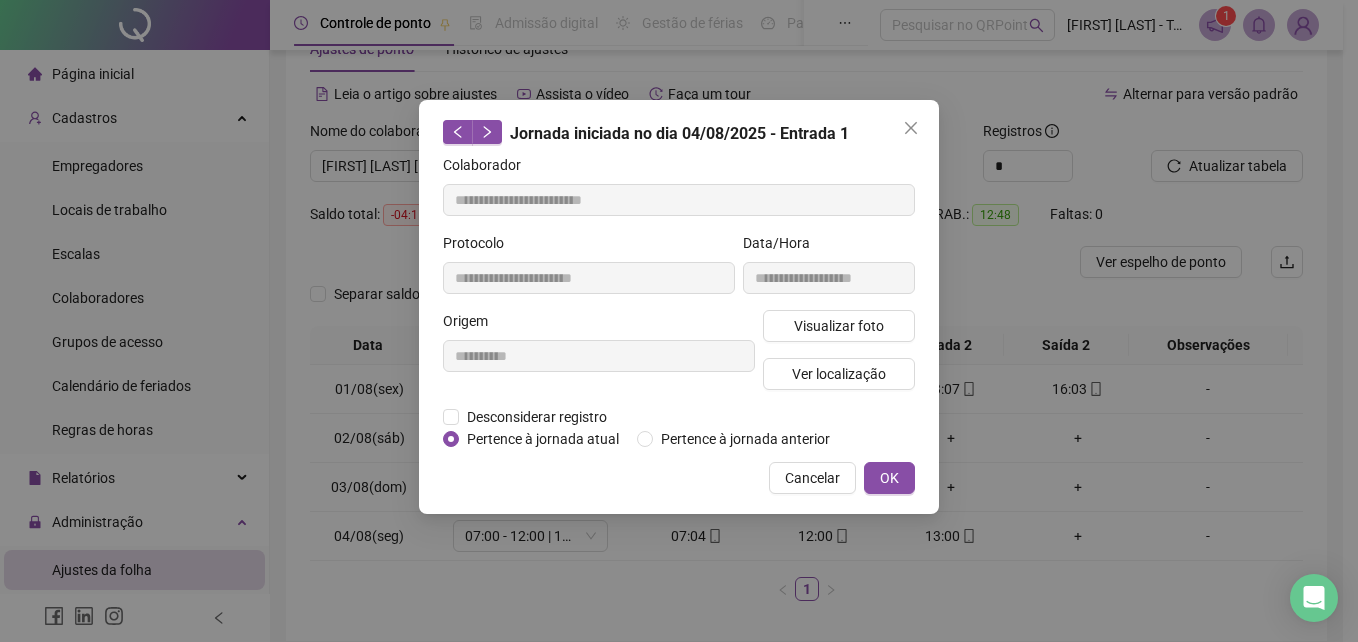 click on "OK" at bounding box center (889, 478) 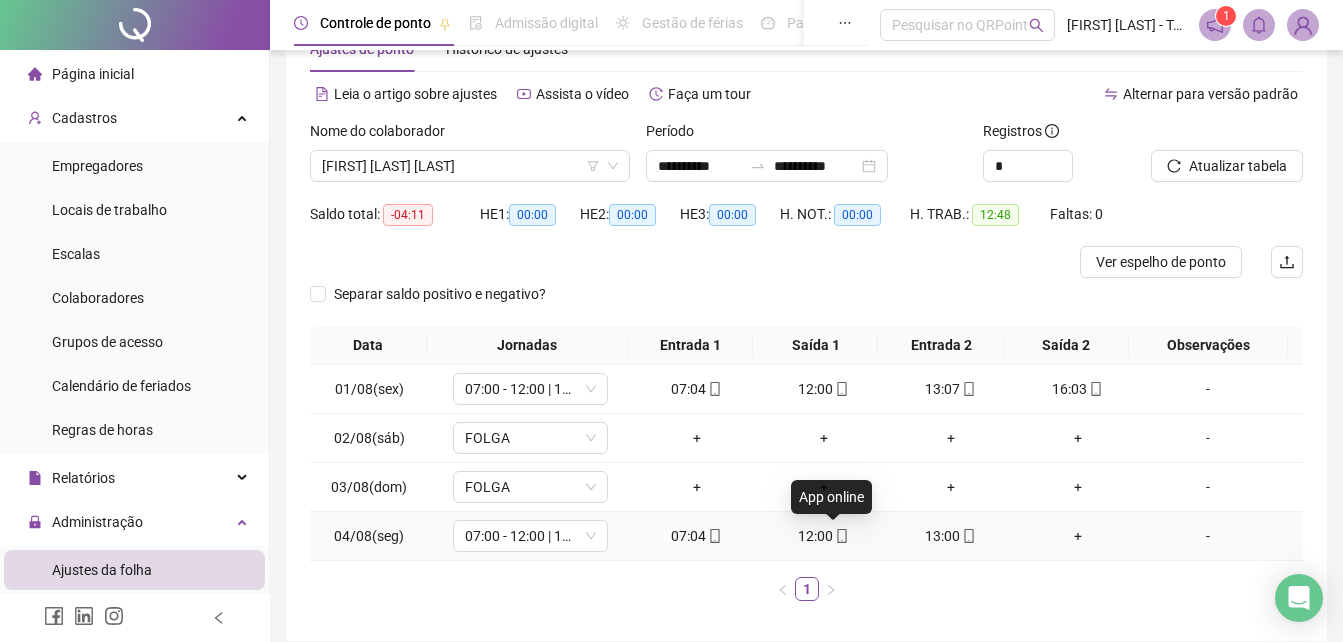 click 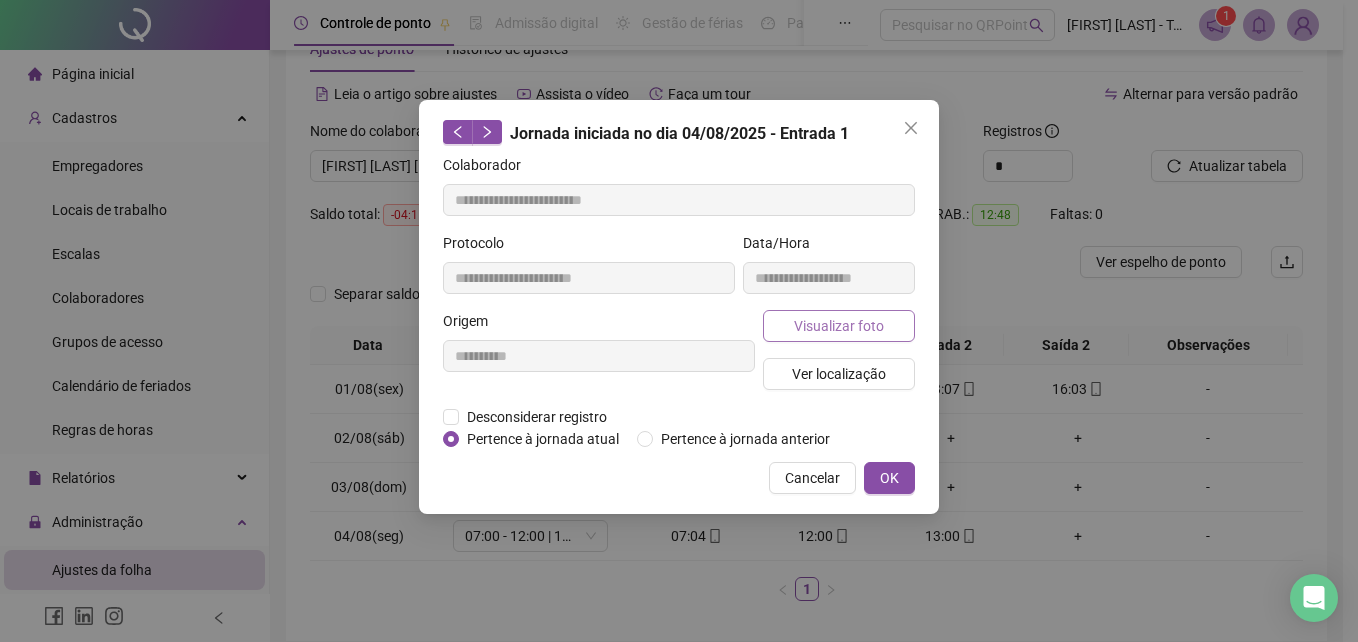 click on "Visualizar foto" at bounding box center [839, 326] 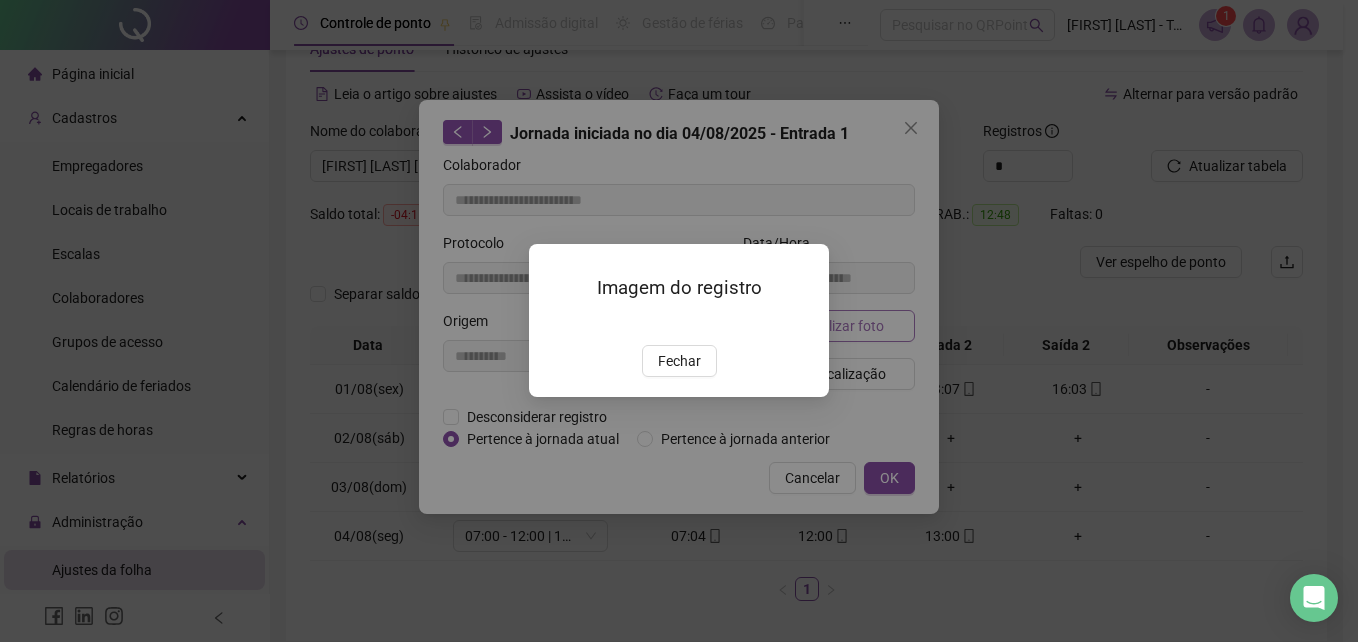 type on "**********" 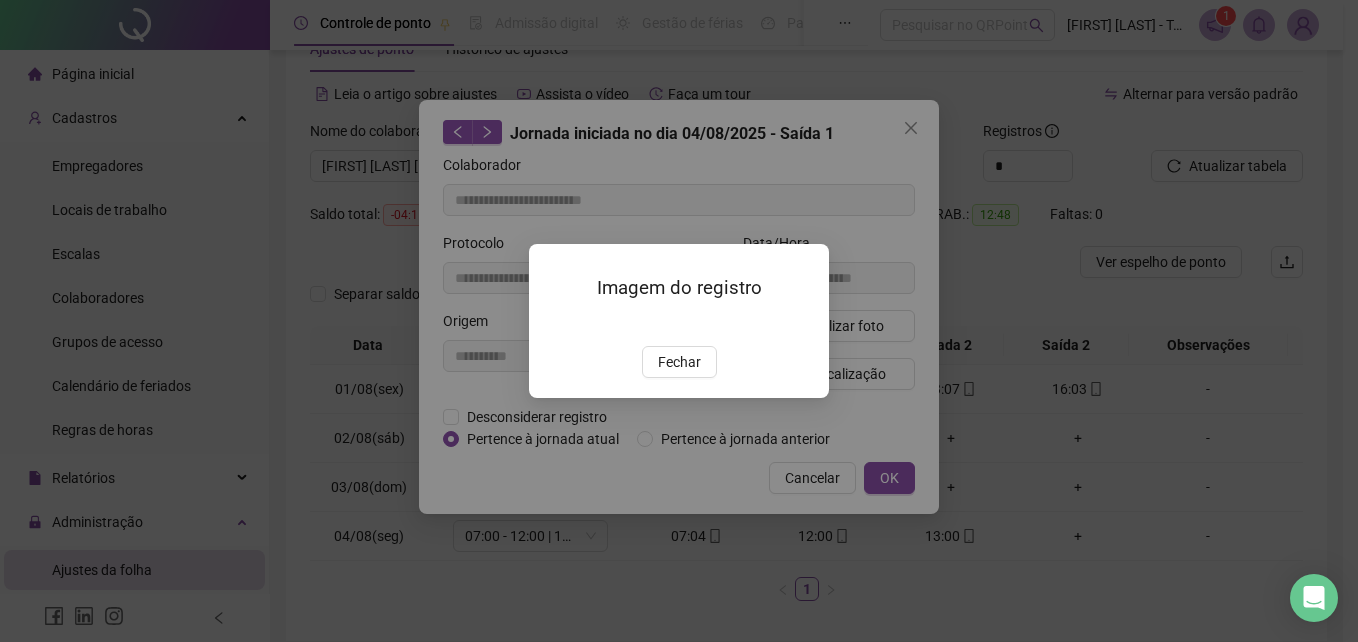 click on "Fechar" at bounding box center (679, 362) 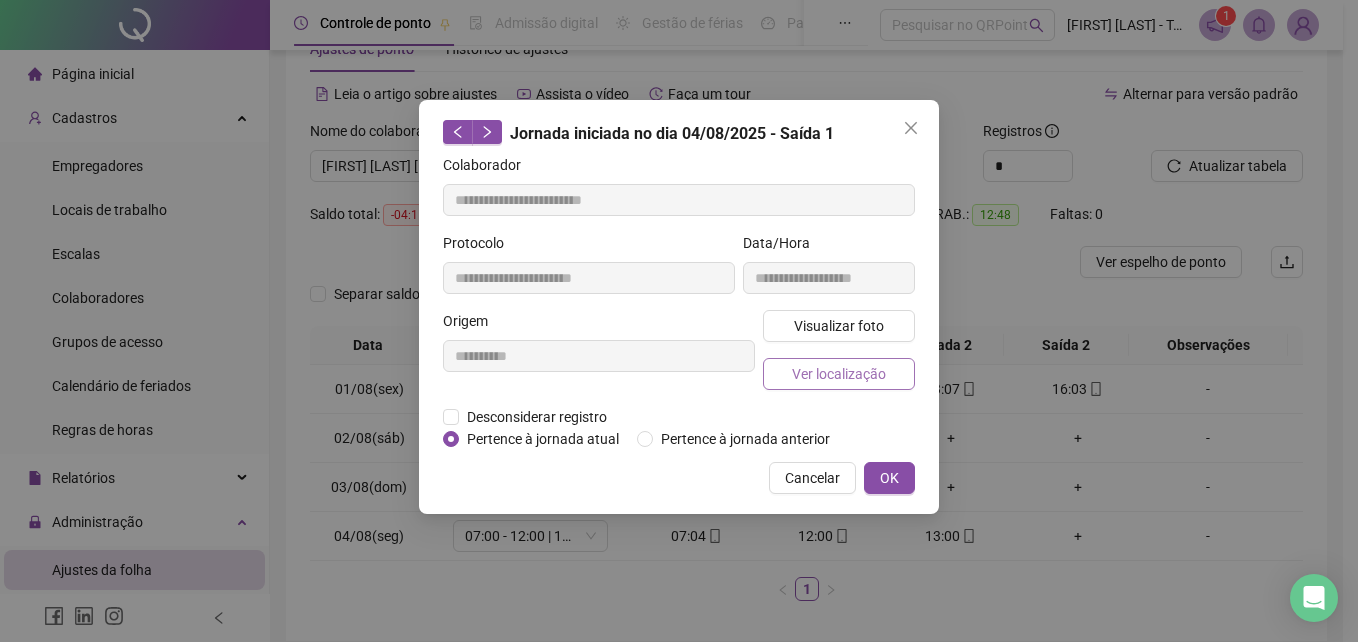 click on "Ver localização" at bounding box center [839, 374] 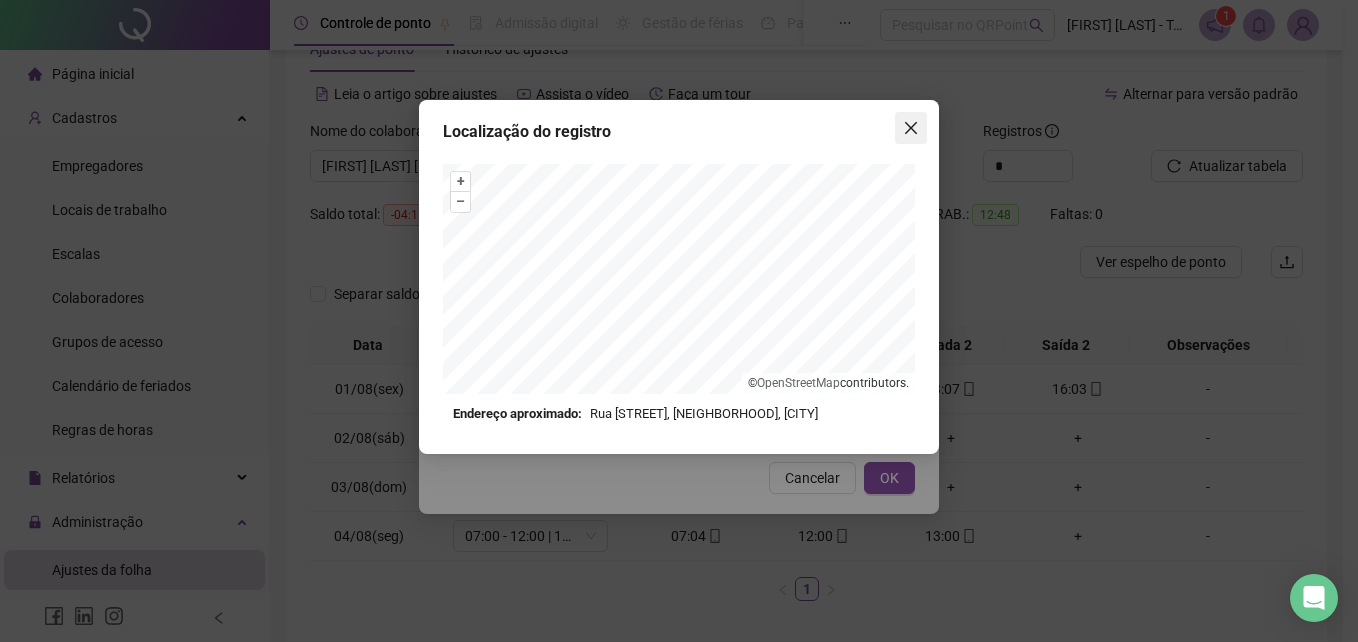 click 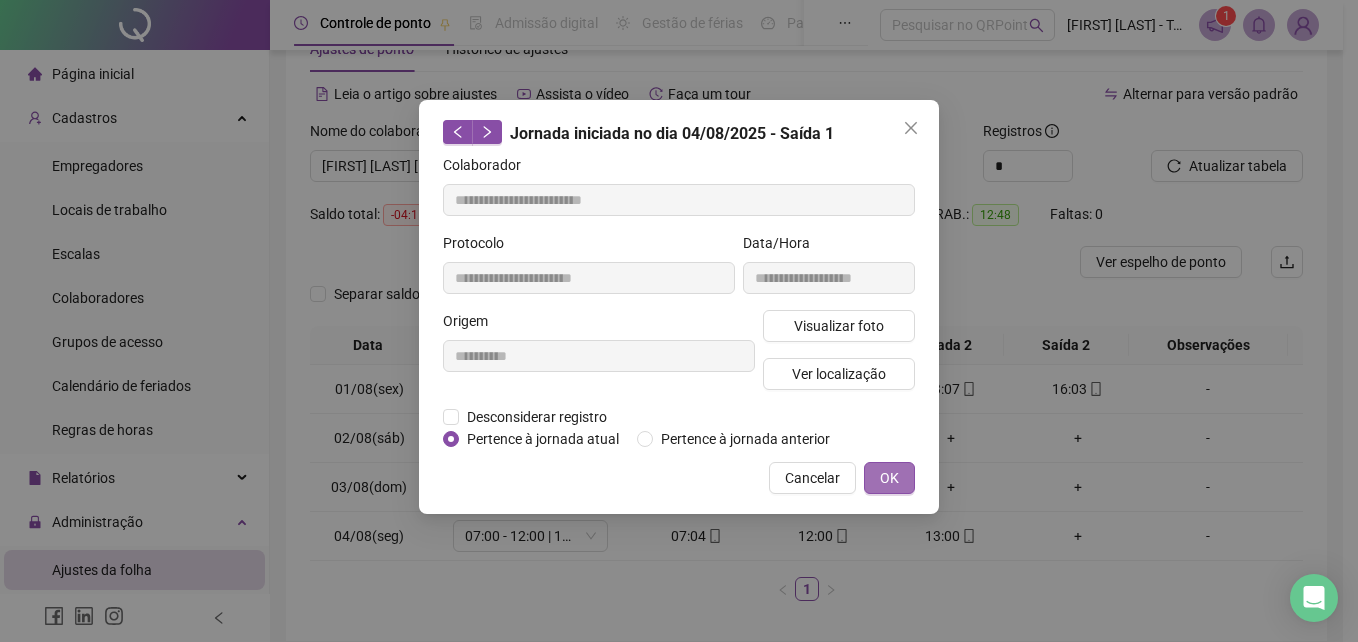 drag, startPoint x: 884, startPoint y: 481, endPoint x: 917, endPoint y: 498, distance: 37.12142 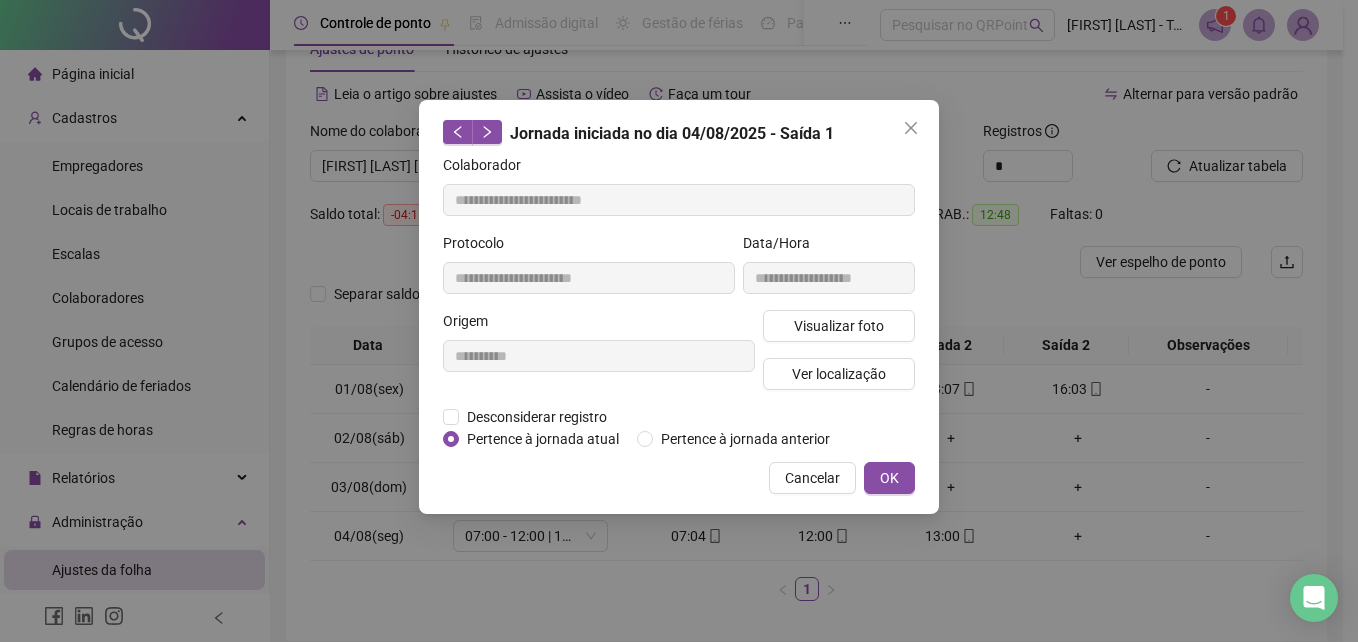 click on "OK" at bounding box center (889, 478) 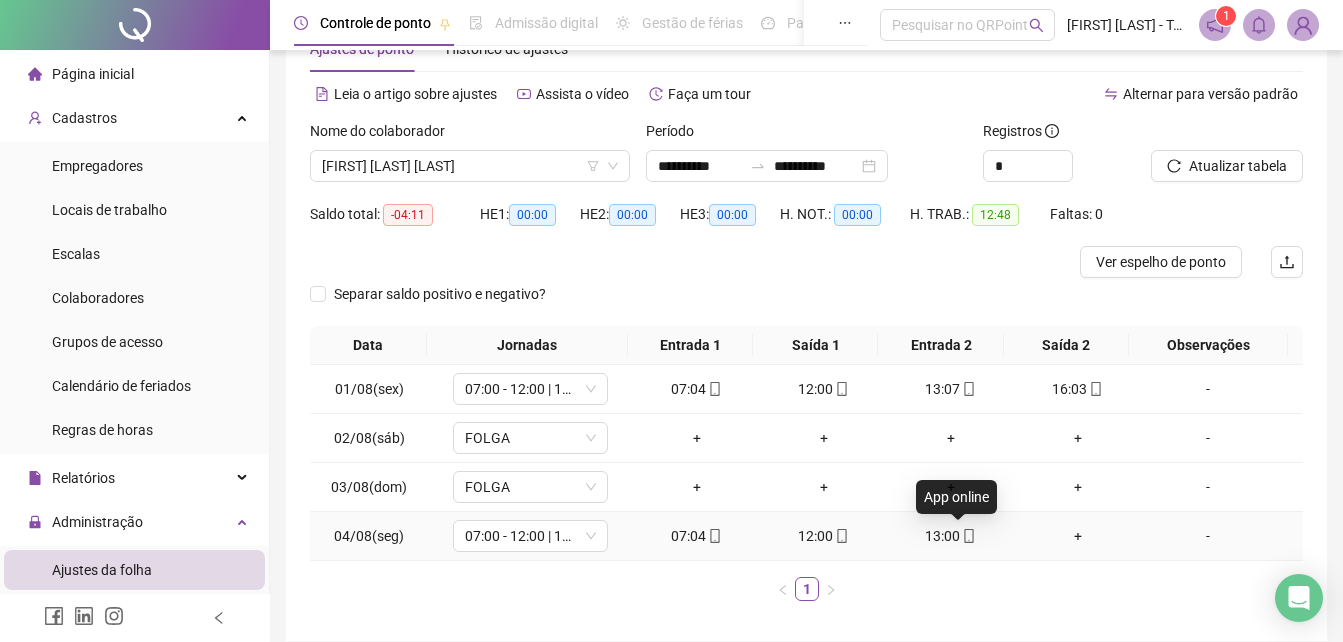 click 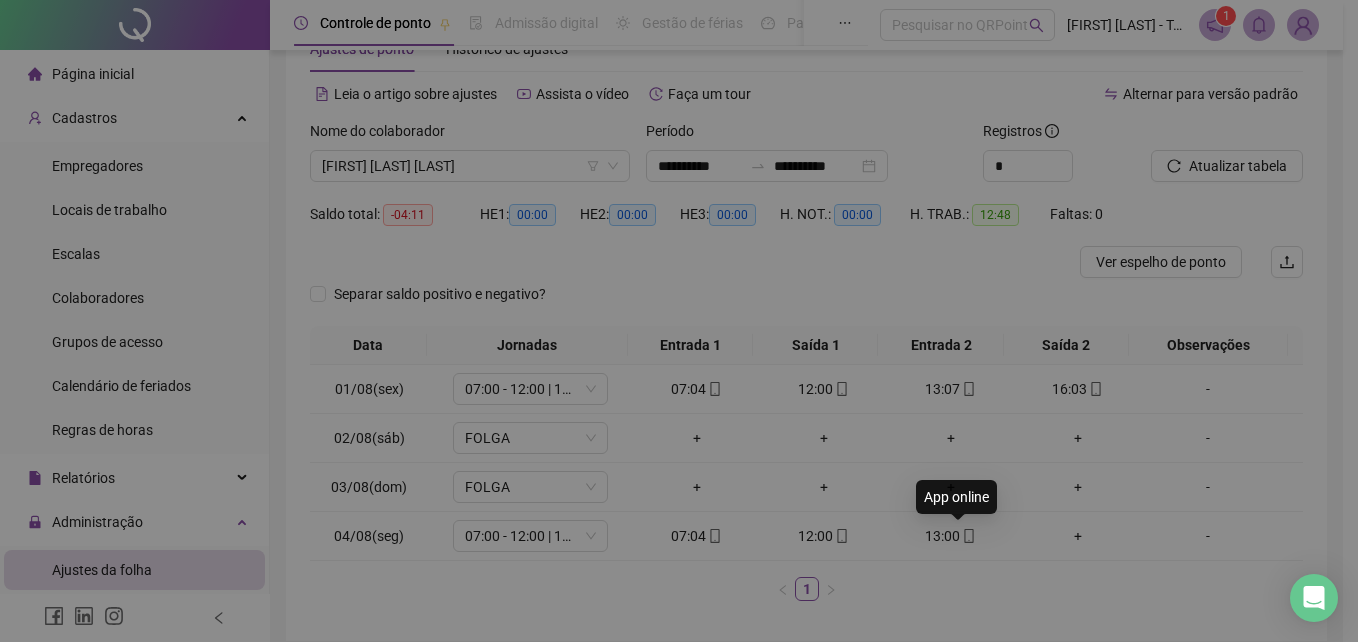 type on "**********" 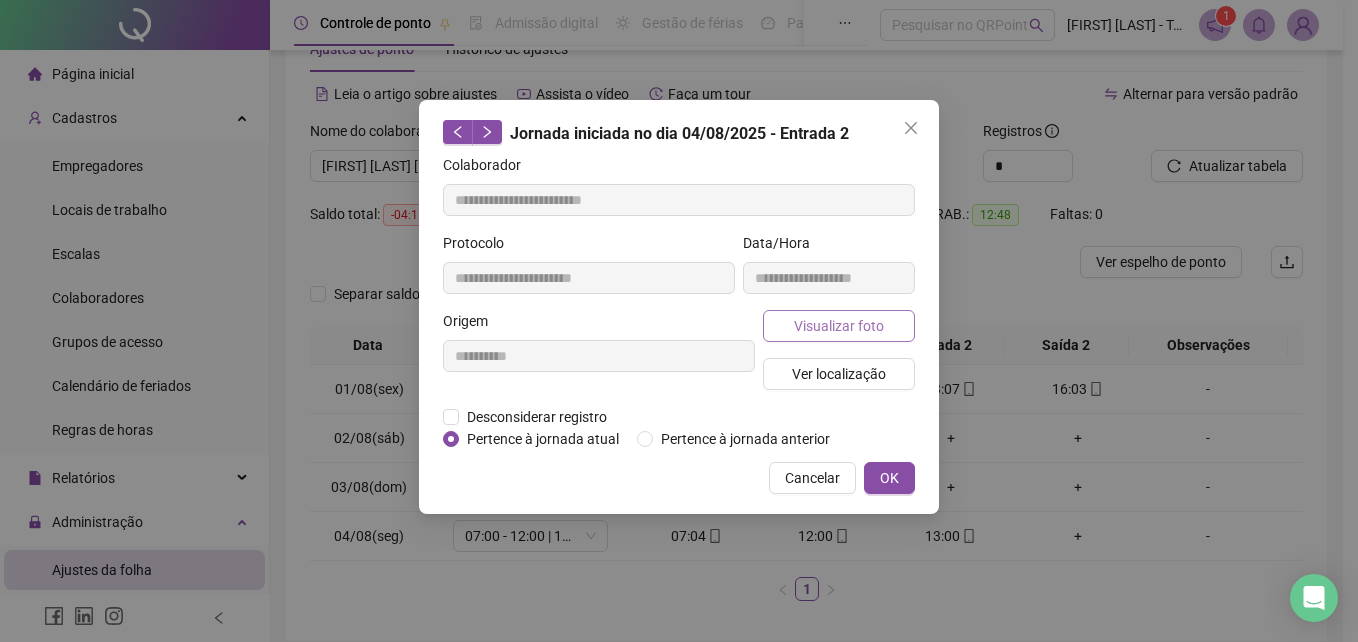 click on "Visualizar foto" at bounding box center (839, 326) 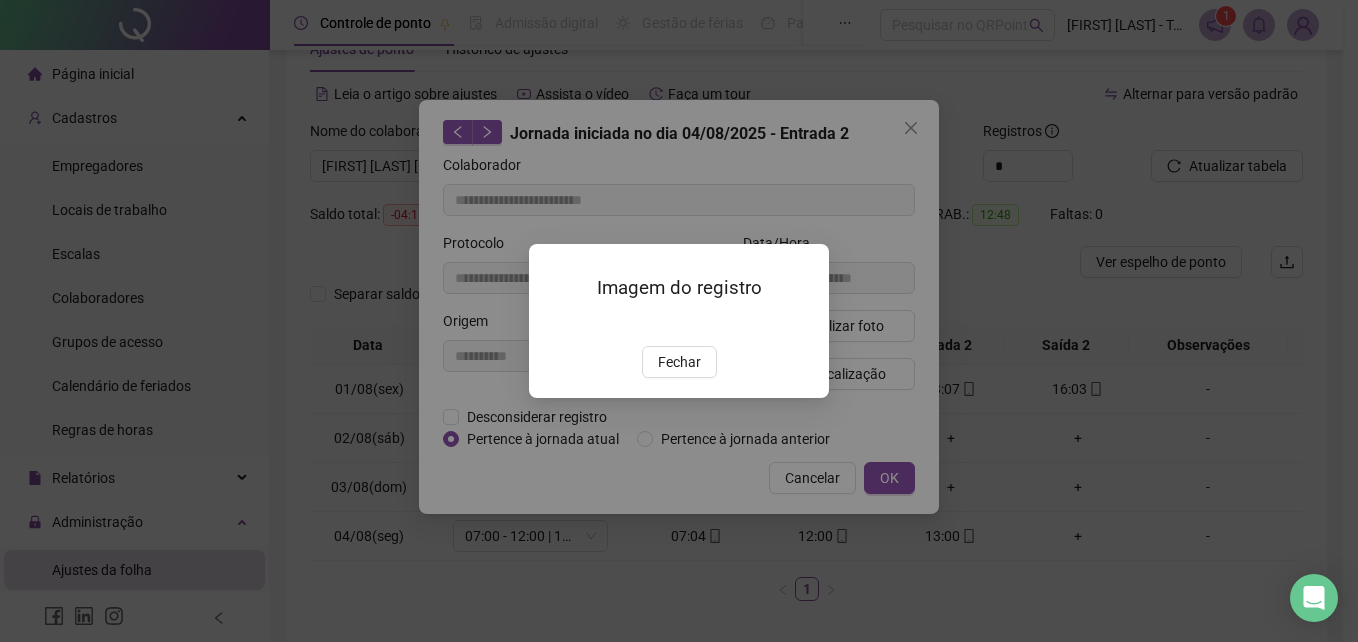 drag, startPoint x: 682, startPoint y: 475, endPoint x: 852, endPoint y: 489, distance: 170.5755 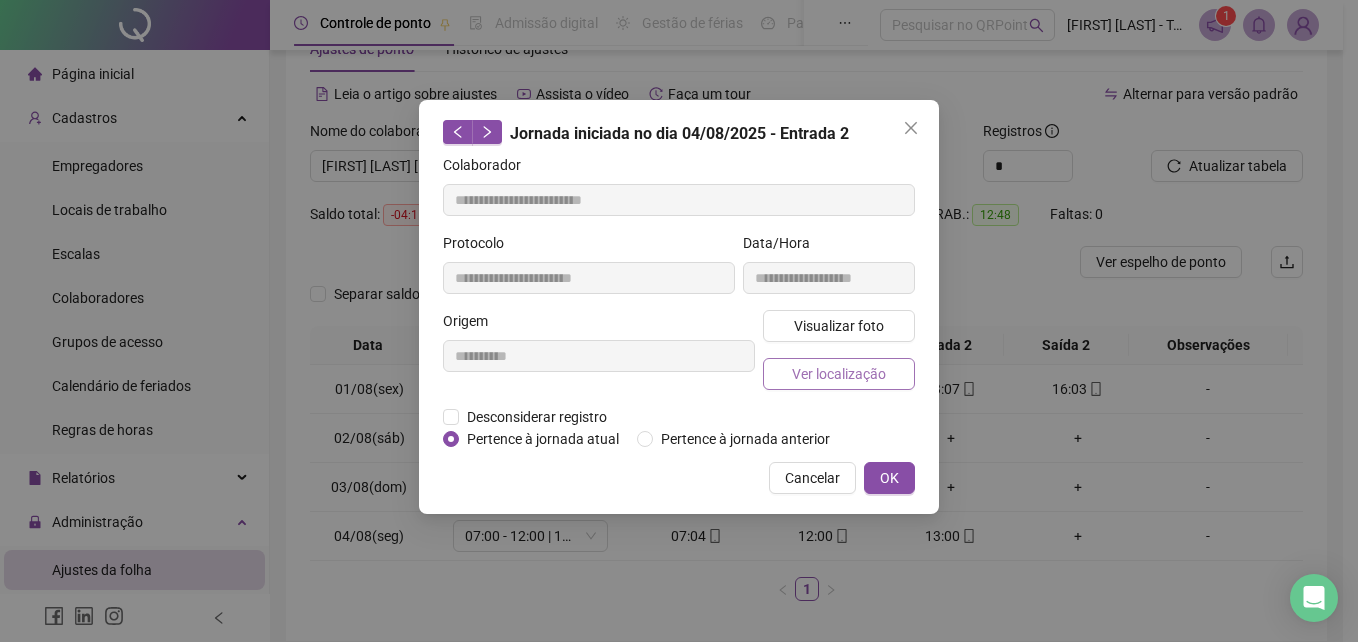 click on "Ver localização" at bounding box center (839, 374) 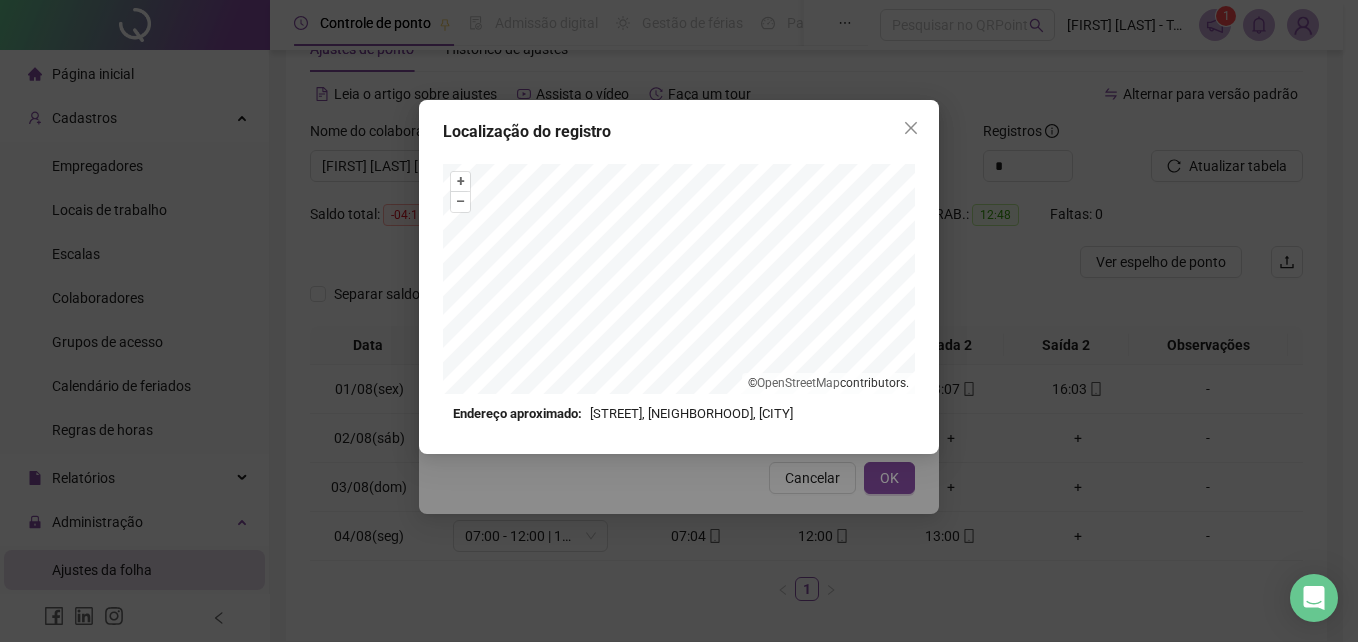 click 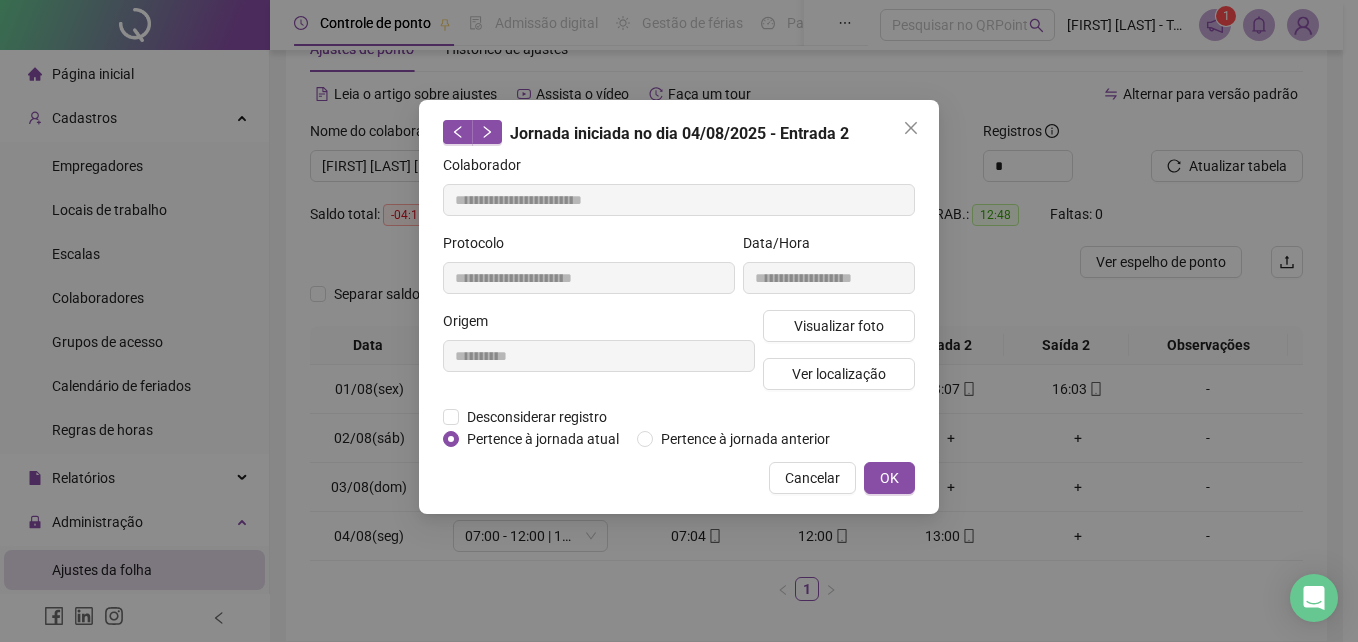 drag, startPoint x: 905, startPoint y: 481, endPoint x: 823, endPoint y: 456, distance: 85.72631 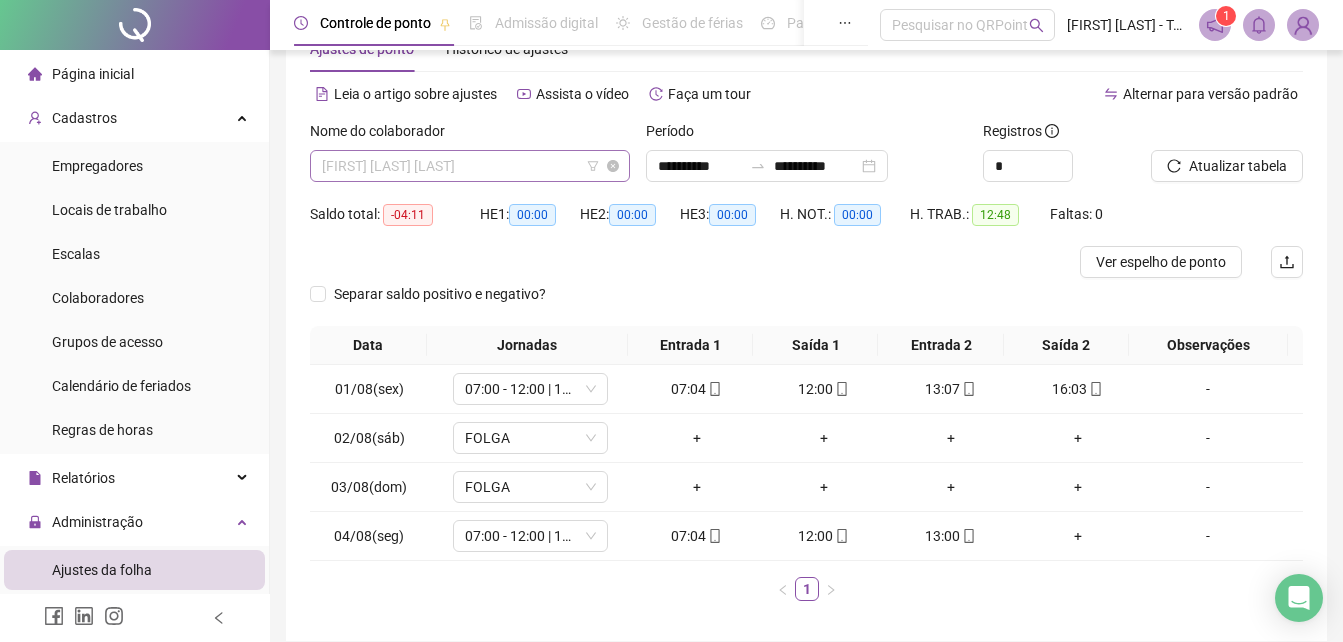 click on "[FIRST] [LAST] [LAST]" at bounding box center [470, 166] 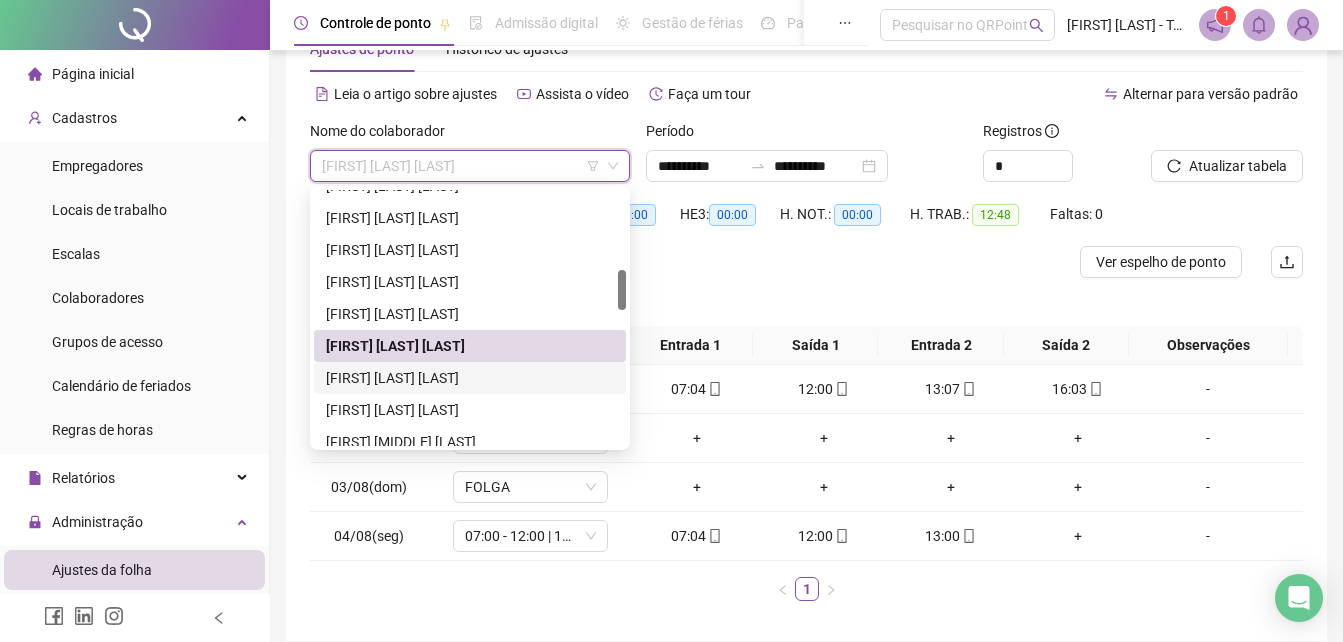 click on "[FIRST] [LAST] [LAST]" at bounding box center [470, 378] 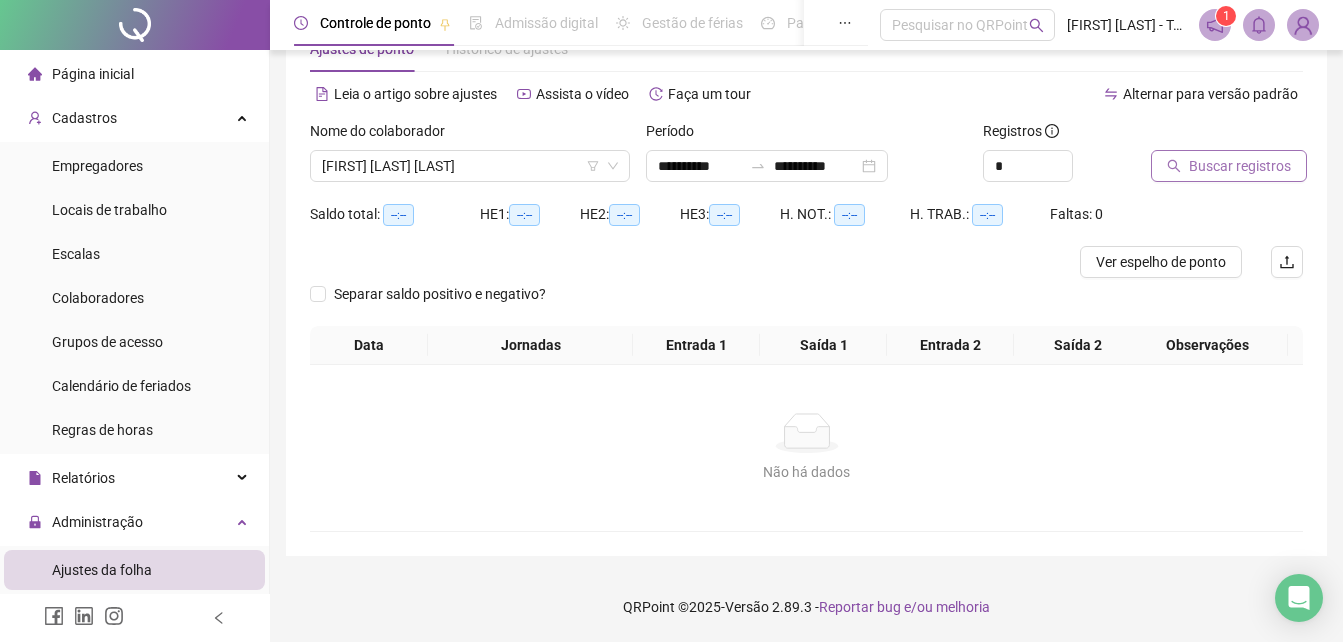click on "Buscar registros" at bounding box center (1240, 166) 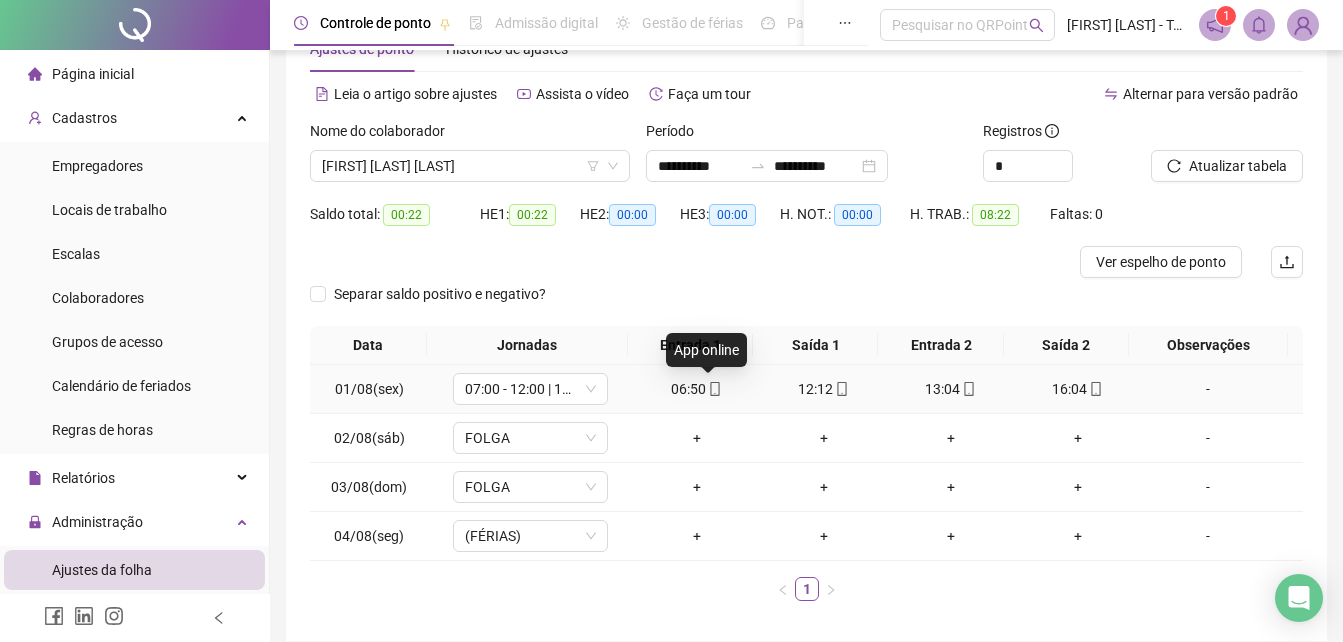 click 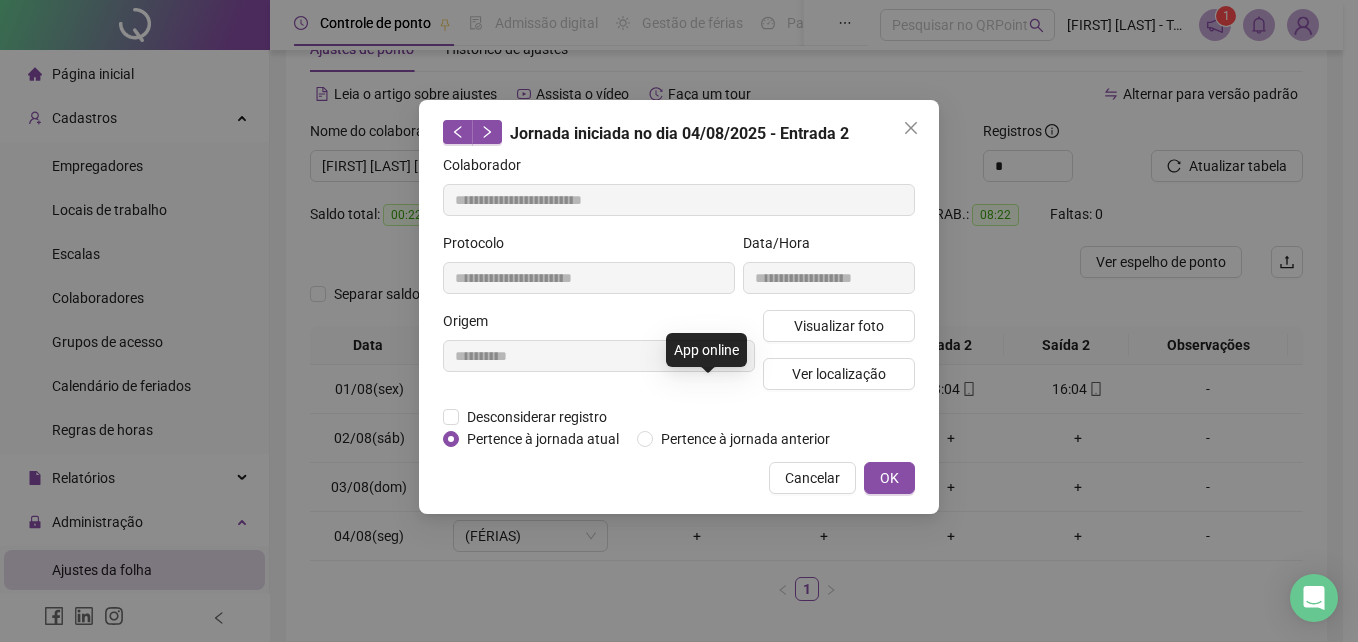 type on "**********" 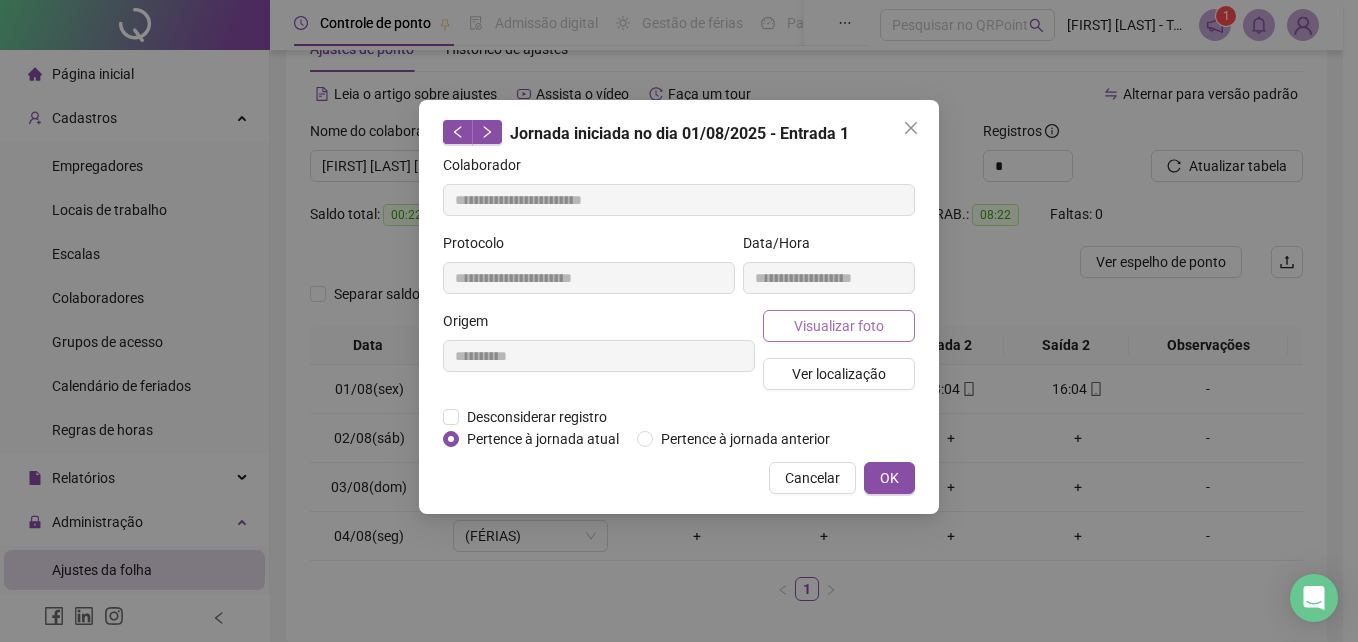 click on "Visualizar foto" at bounding box center (839, 326) 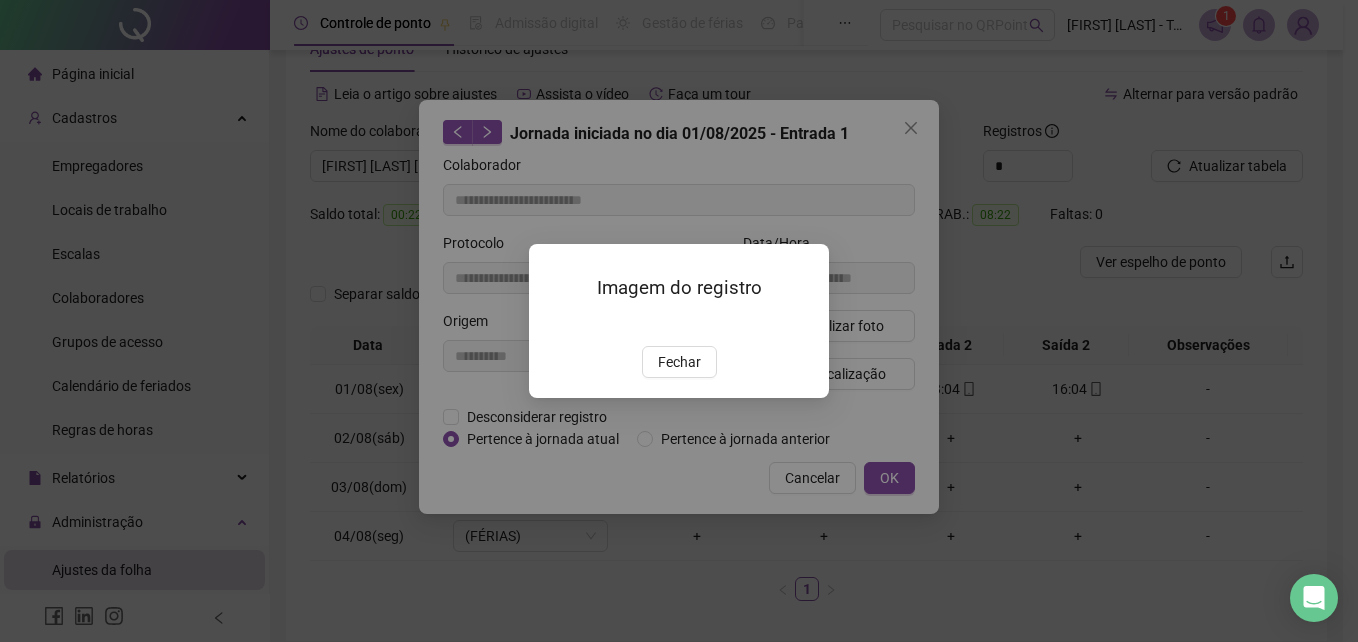 click at bounding box center (553, 324) 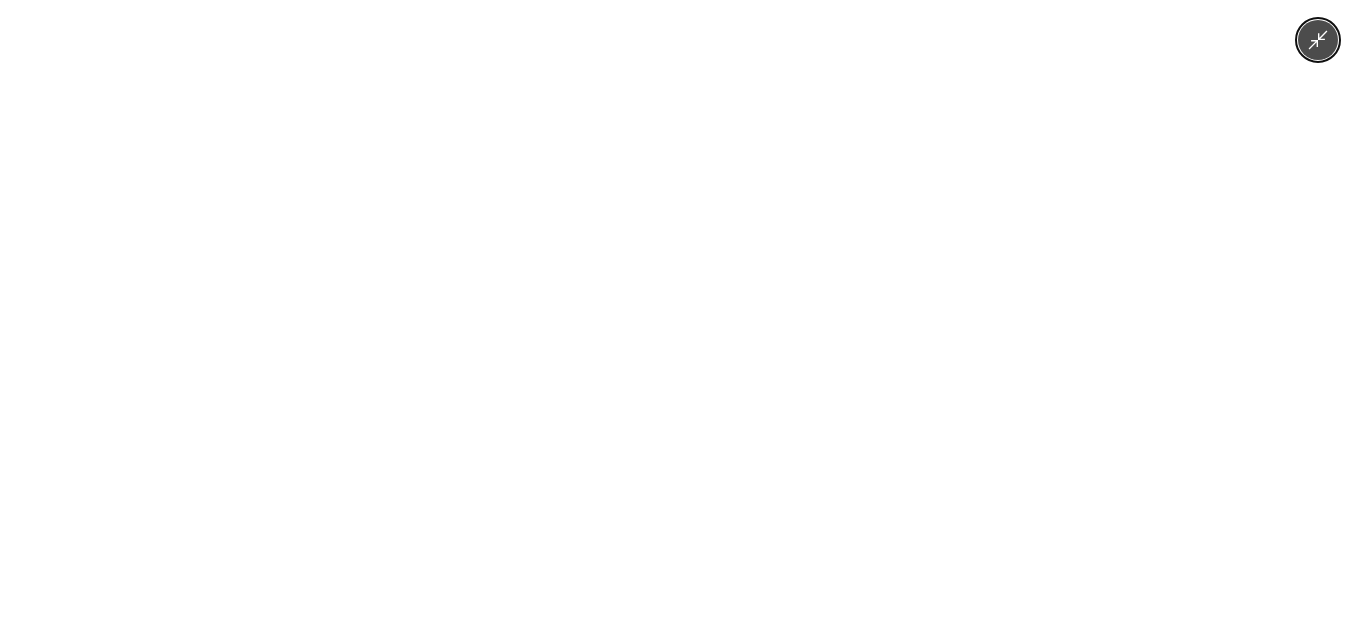 click at bounding box center (679, 321) 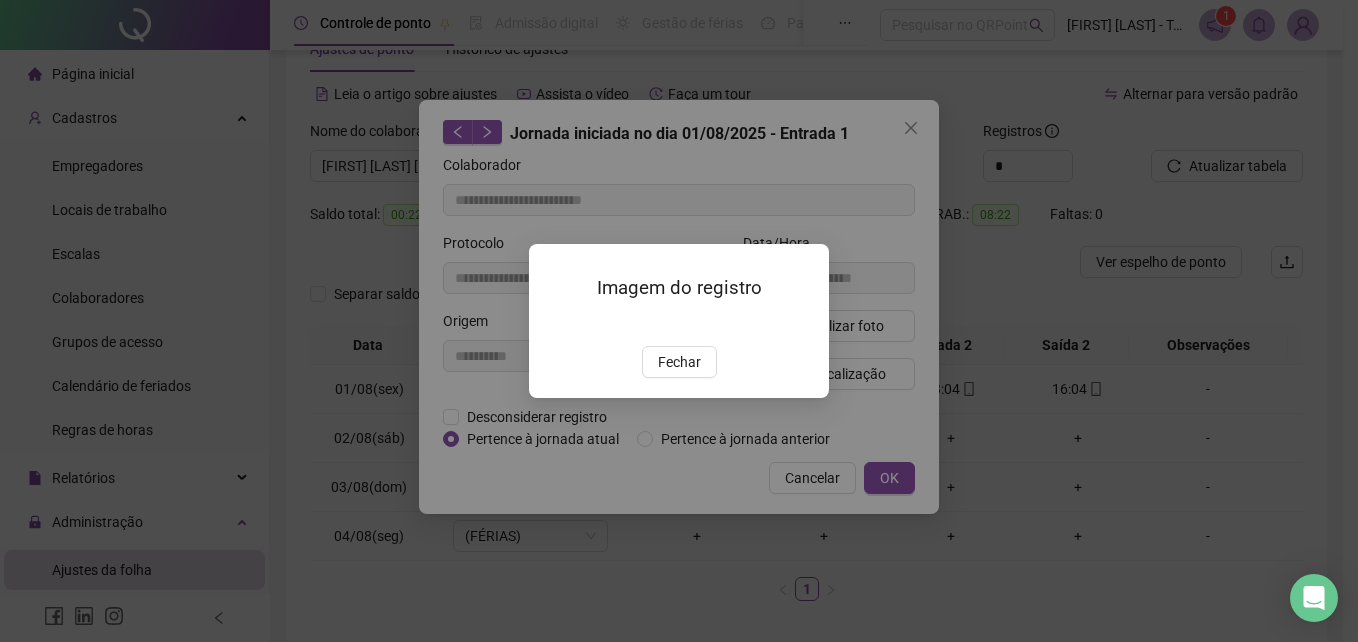 drag, startPoint x: 671, startPoint y: 475, endPoint x: 698, endPoint y: 458, distance: 31.906113 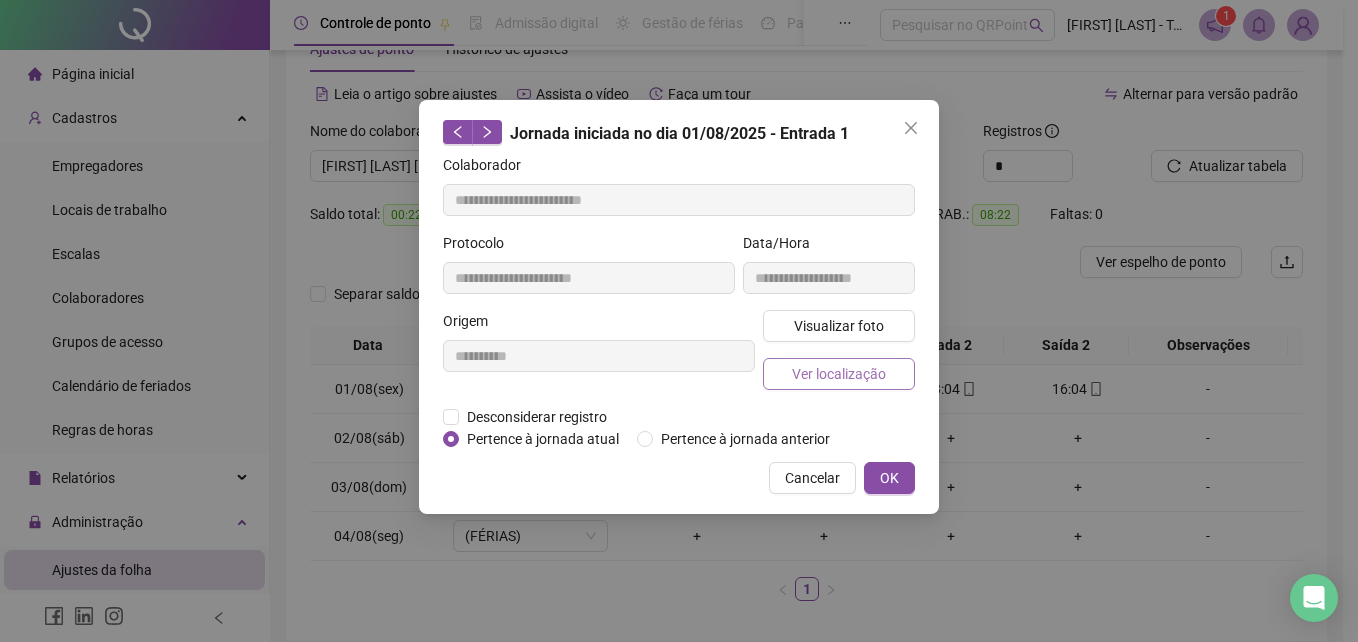 click on "Ver localização" at bounding box center [839, 374] 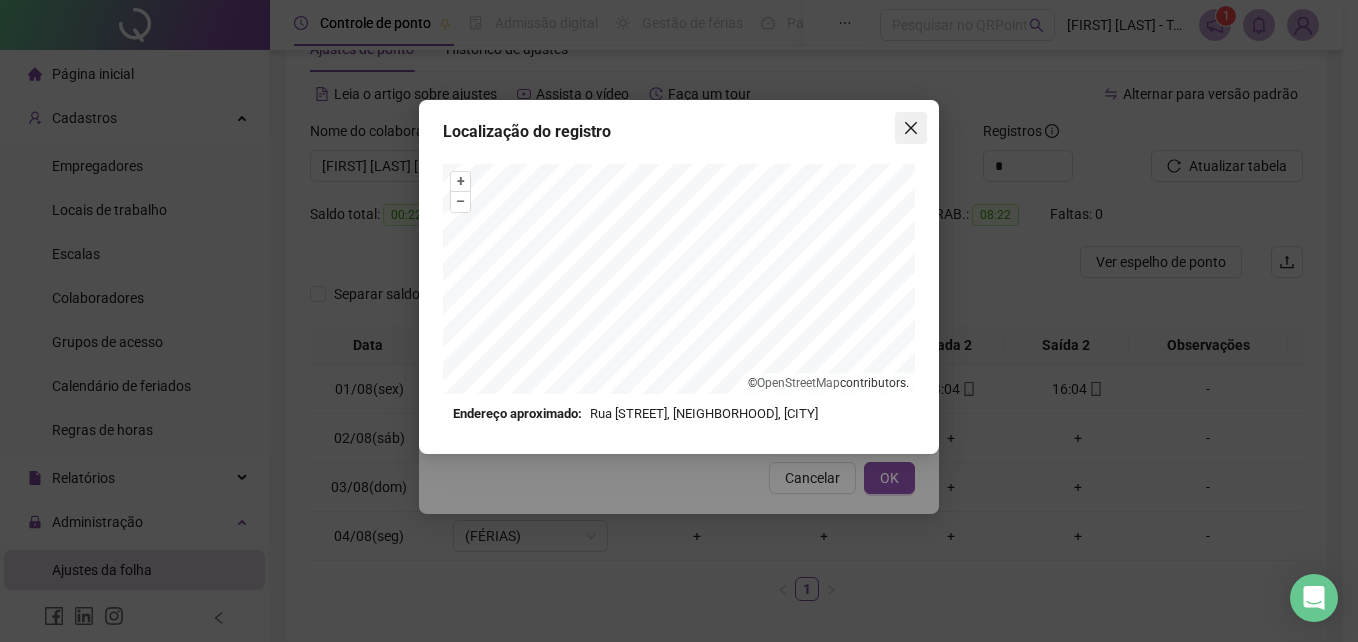click 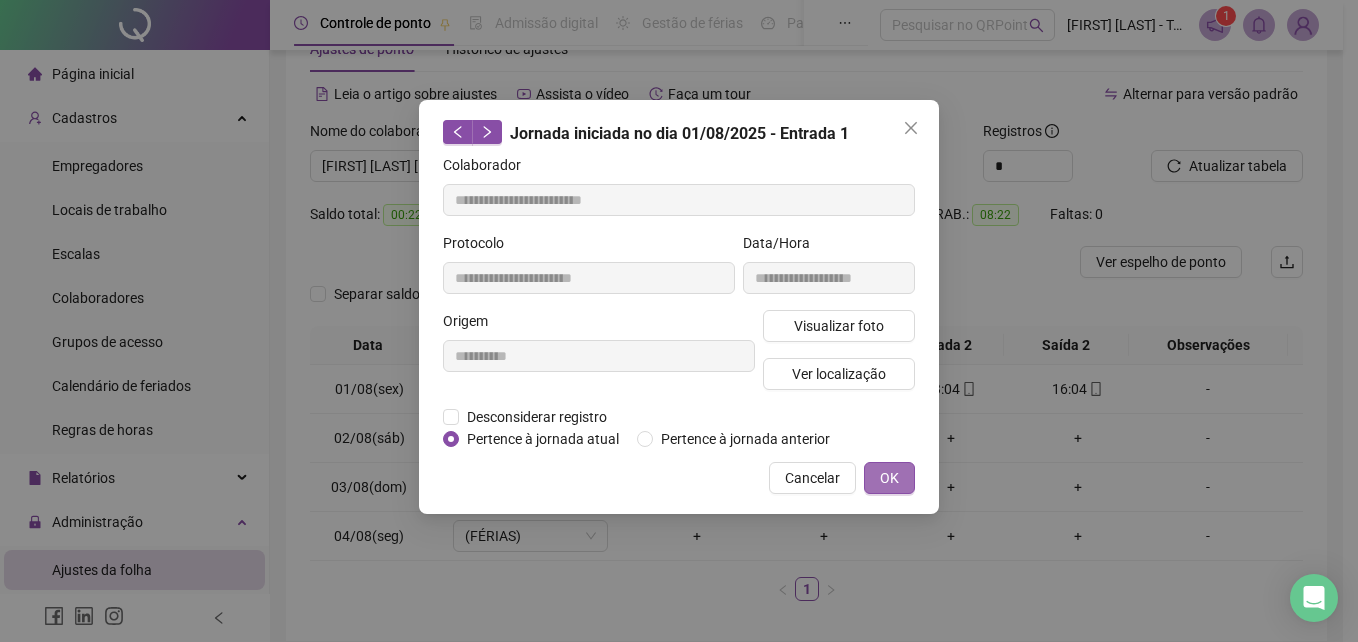 click on "OK" at bounding box center [889, 478] 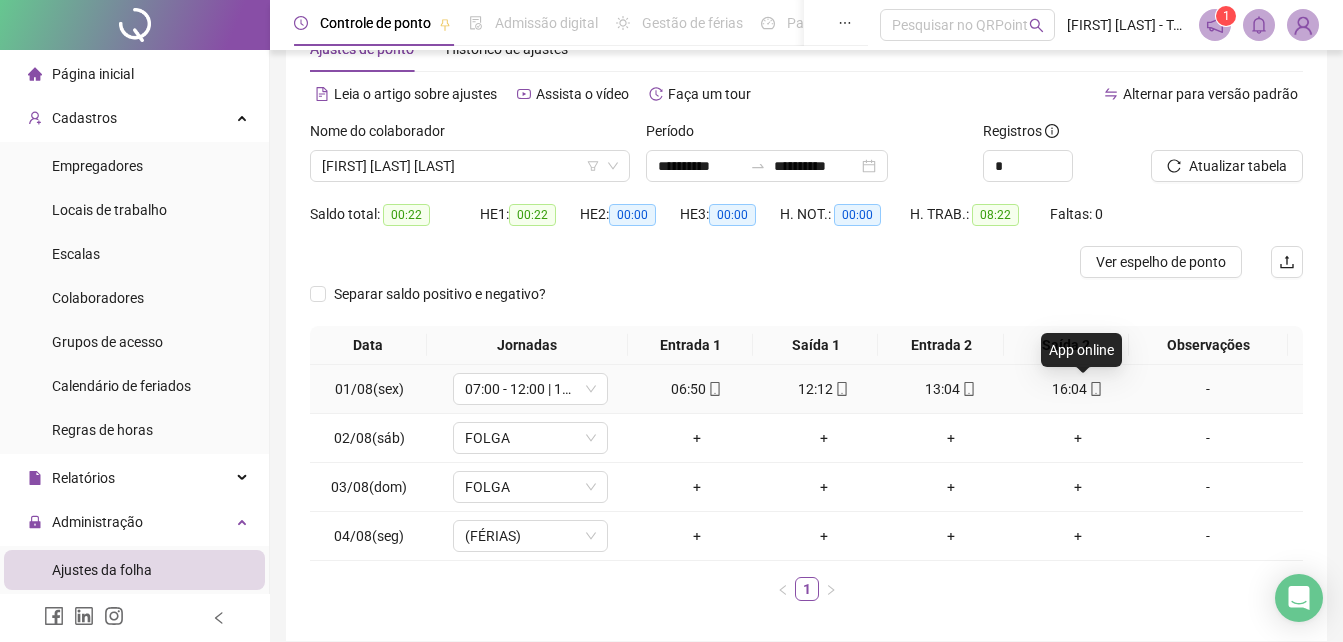click at bounding box center [1095, 389] 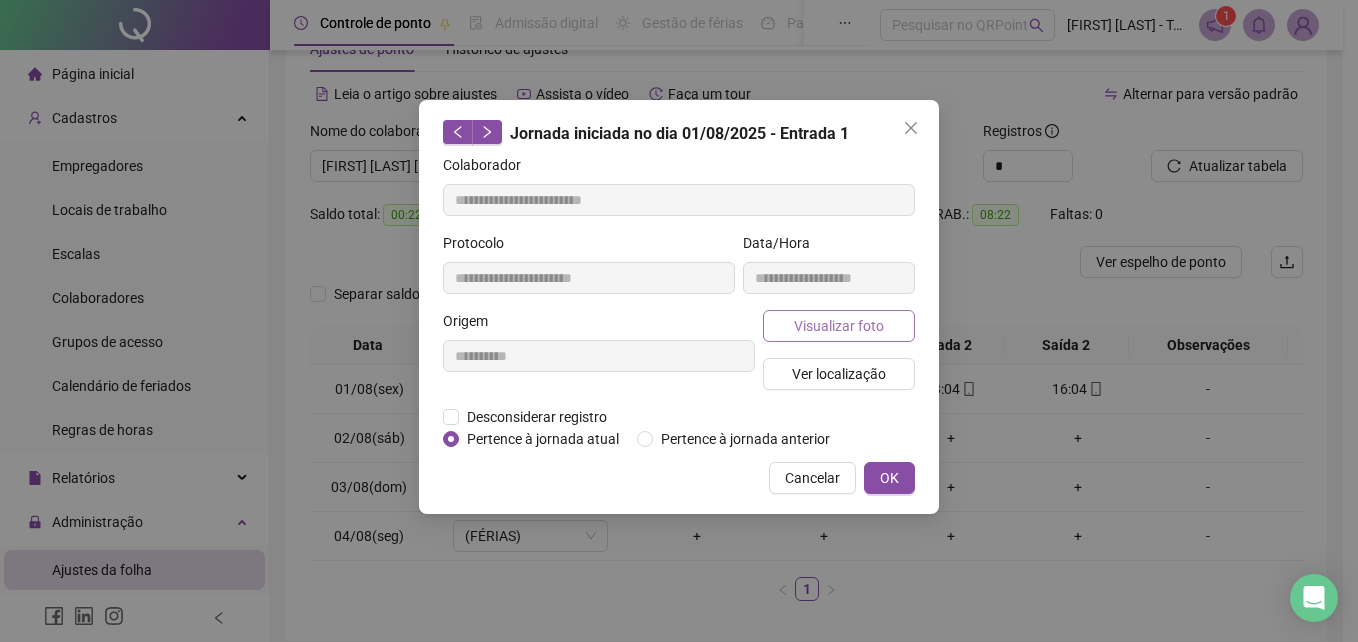 click on "Visualizar foto" at bounding box center [839, 326] 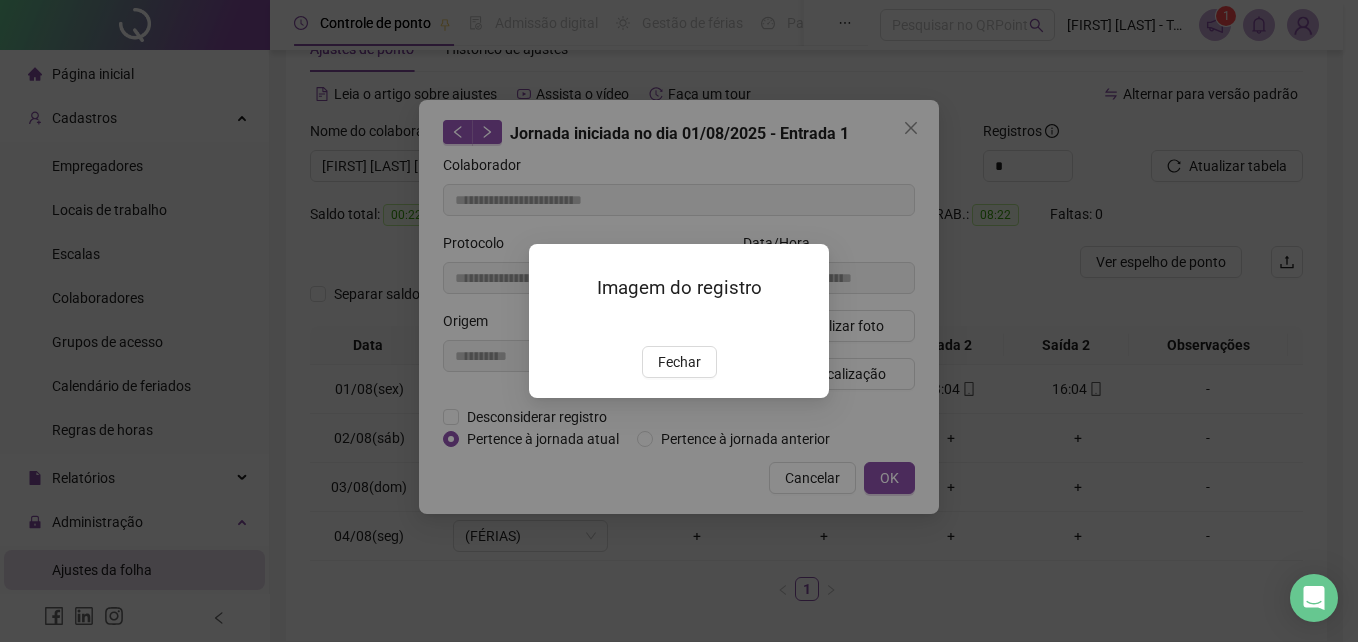 drag, startPoint x: 695, startPoint y: 487, endPoint x: 798, endPoint y: 423, distance: 121.264175 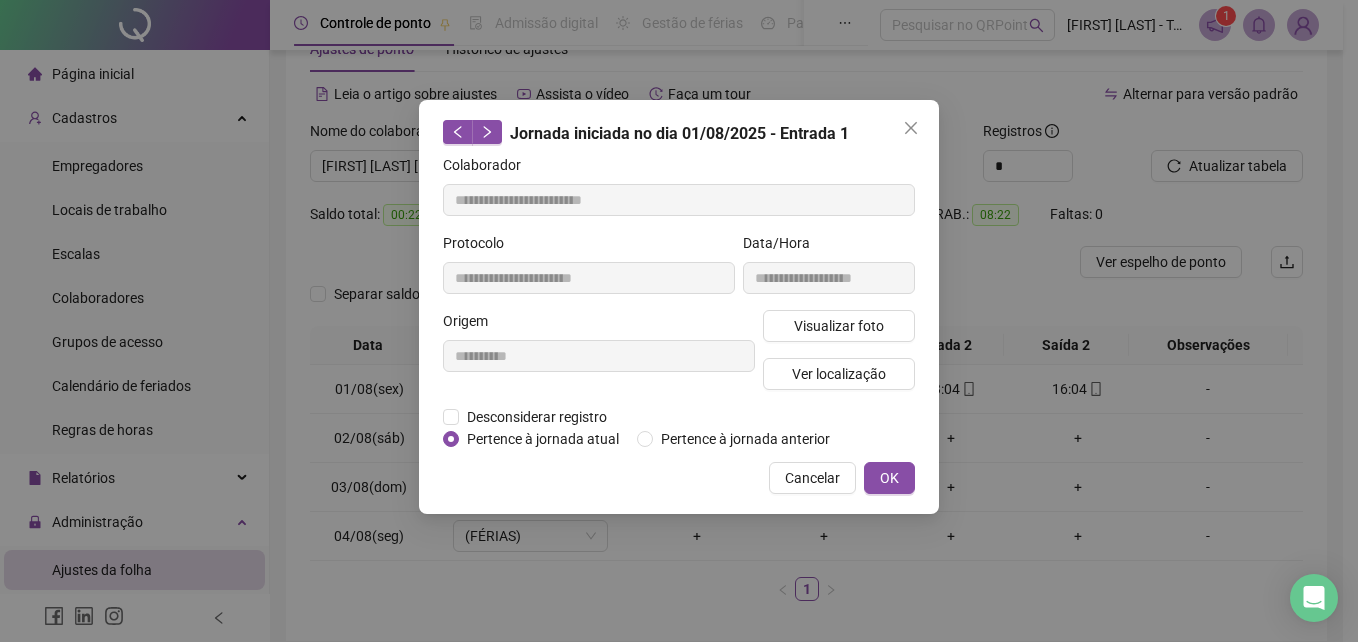 click on "Ver localização" at bounding box center [839, 374] 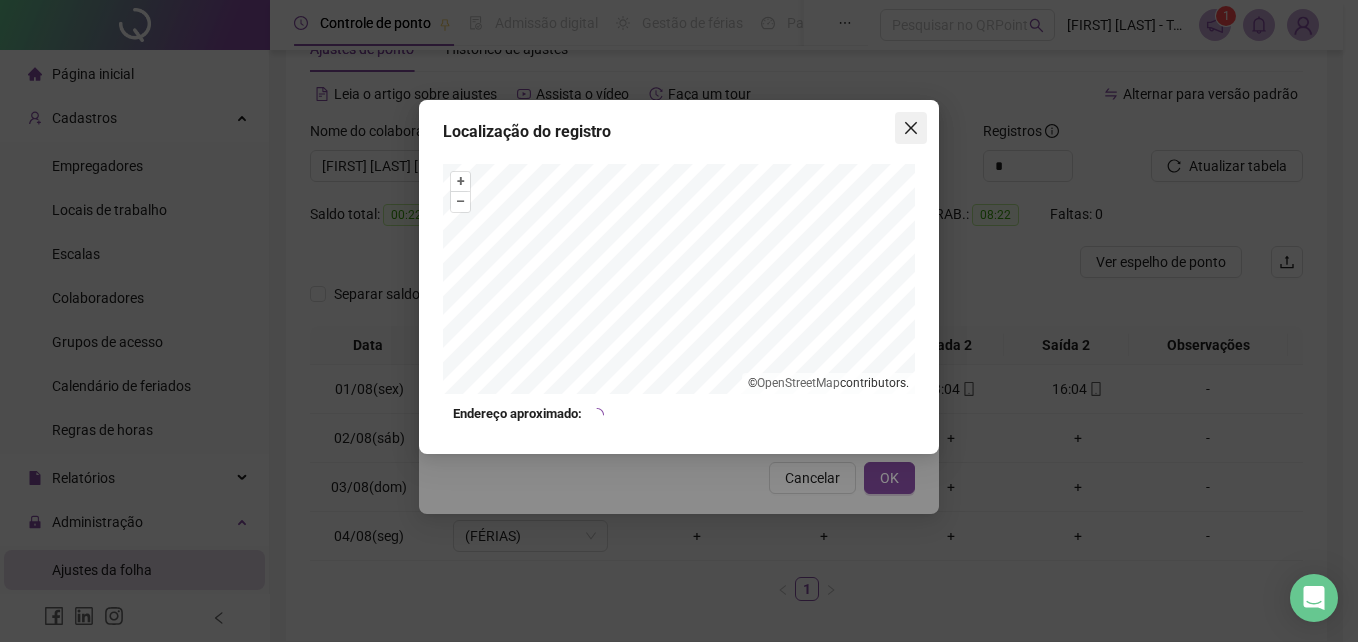 click 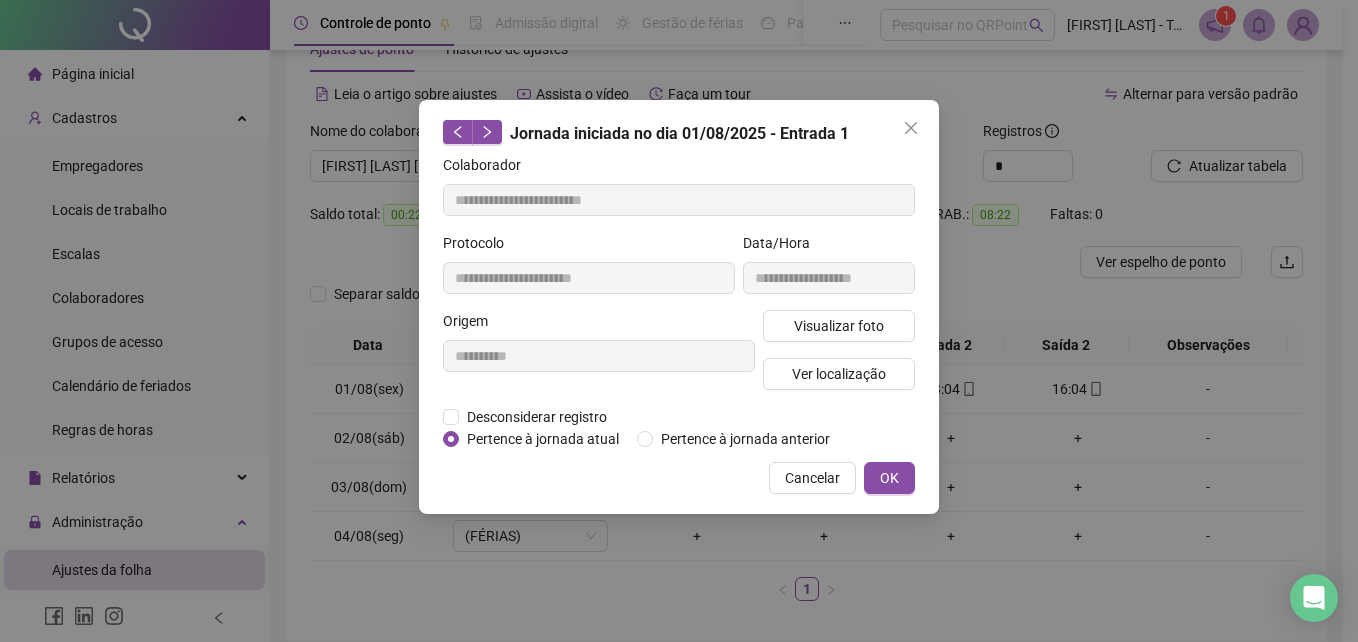 click on "OK" at bounding box center (889, 478) 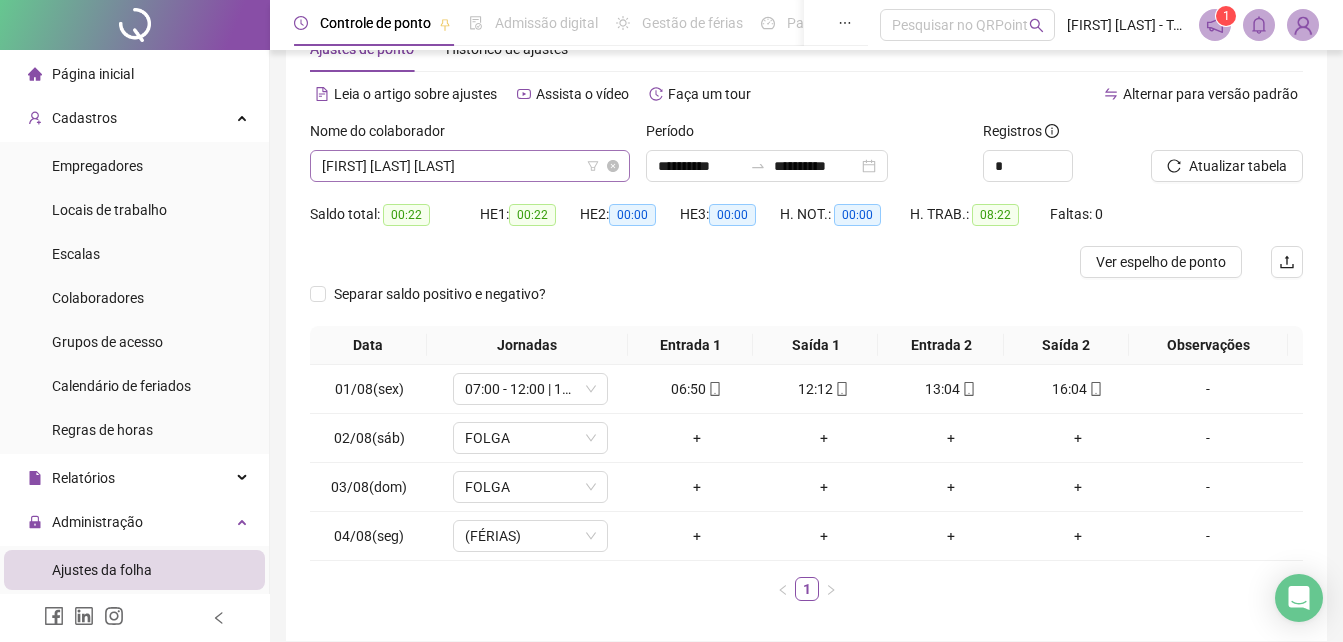click on "[FIRST] [LAST] [LAST]" at bounding box center [470, 166] 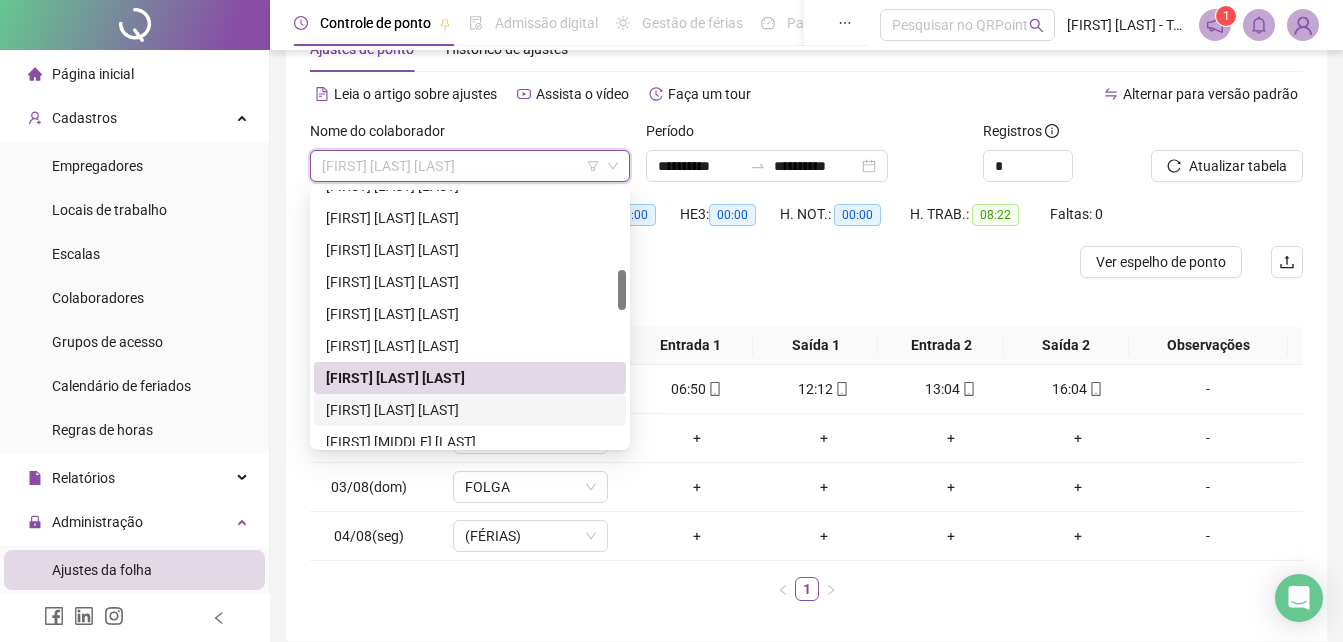 click on "[FIRST] [LAST] [LAST]" at bounding box center [470, 410] 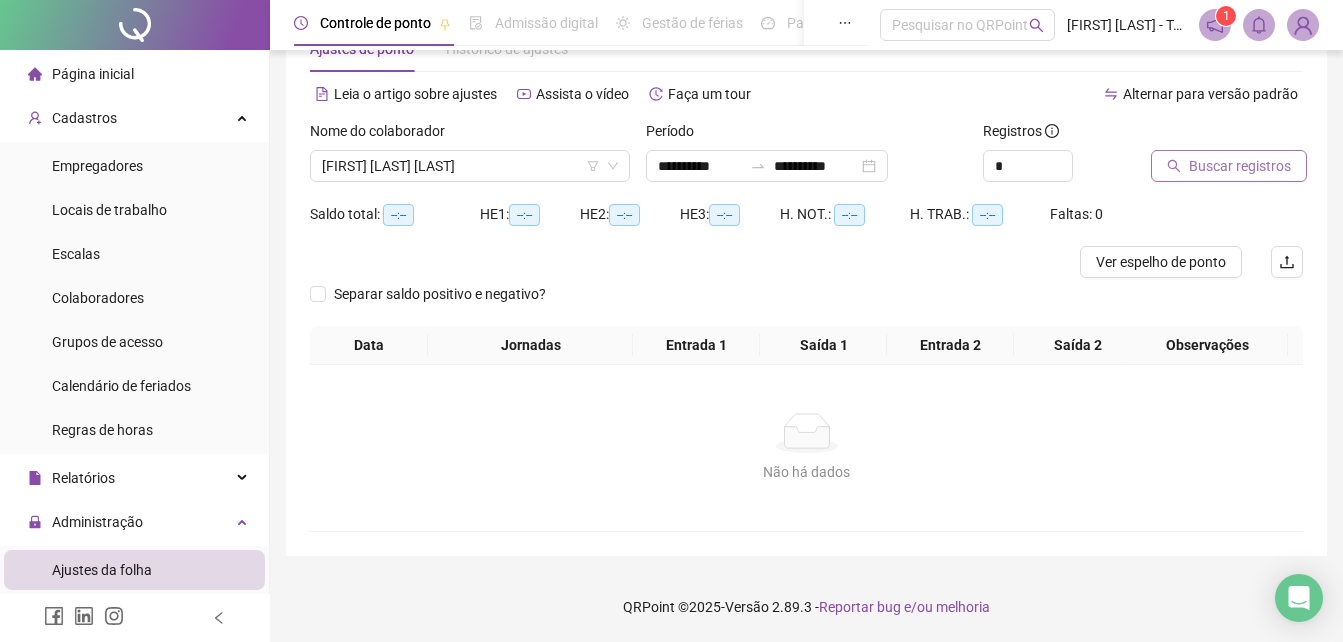 click on "Buscar registros" at bounding box center [1240, 166] 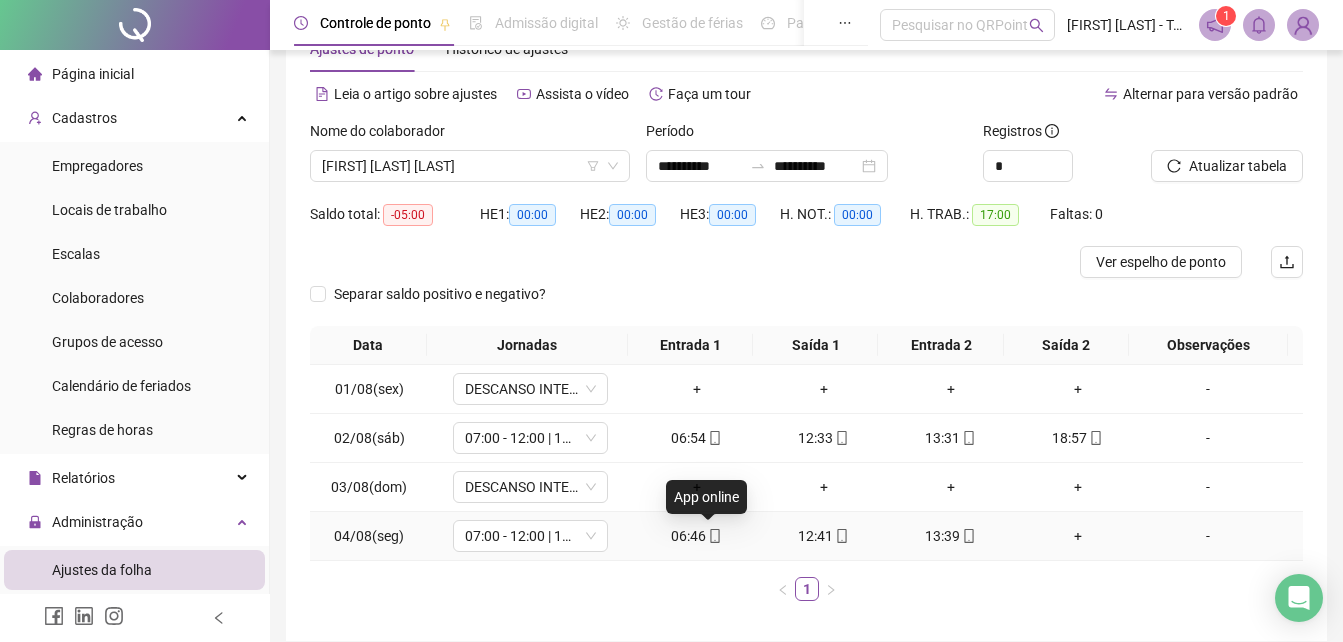 click 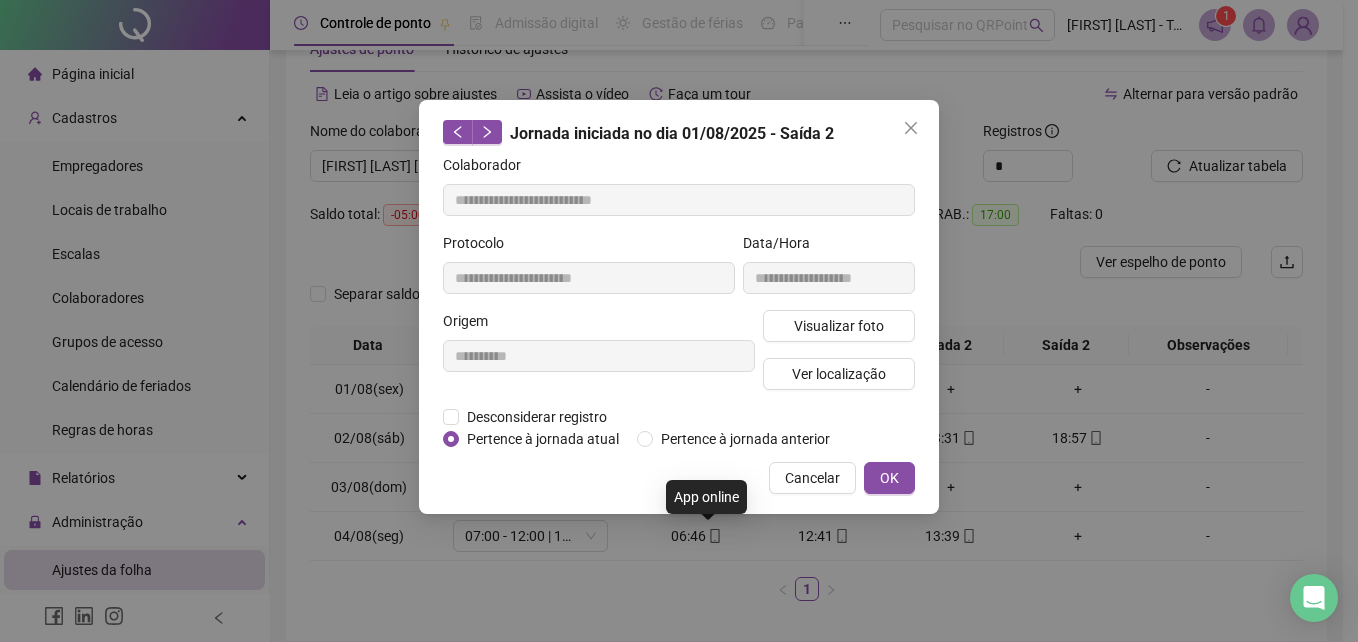 type on "**********" 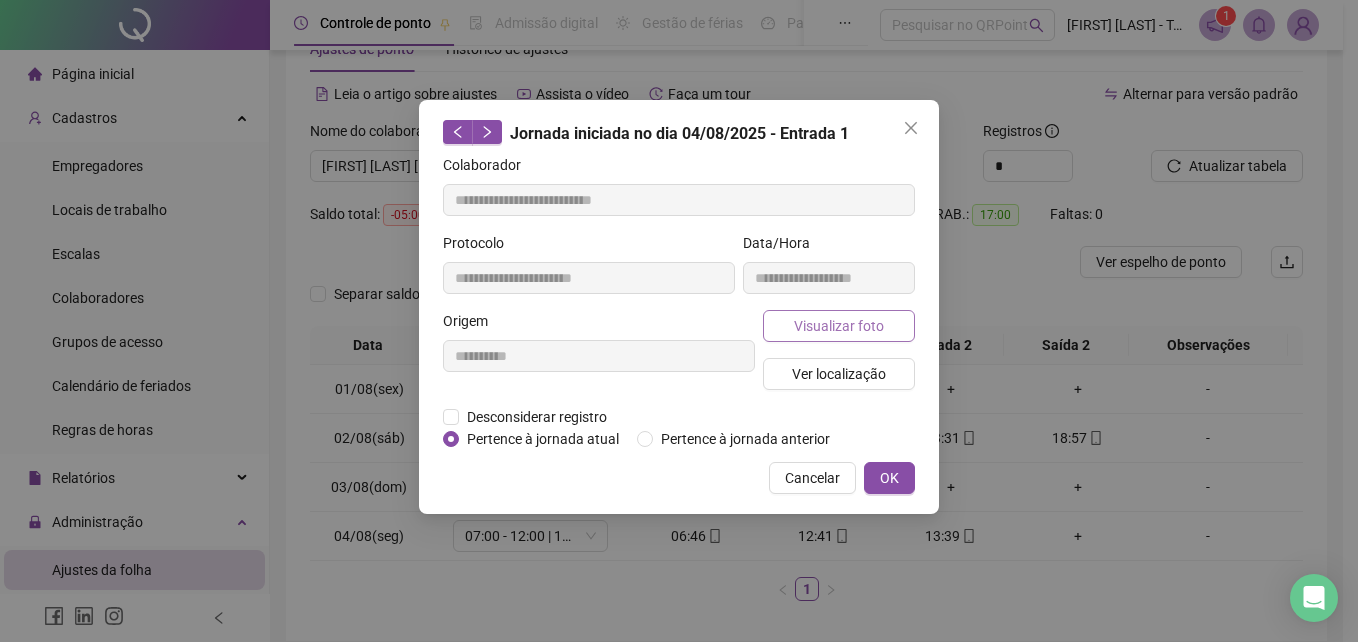 click on "Visualizar foto" at bounding box center (839, 326) 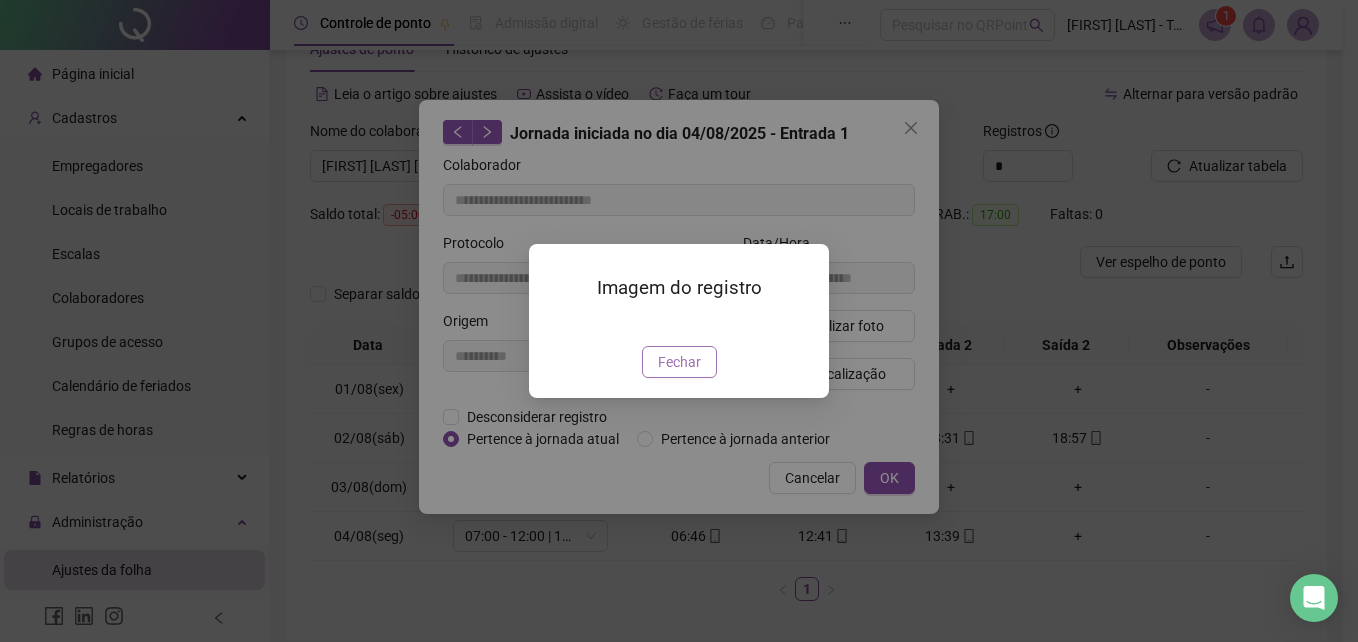 click on "Fechar" at bounding box center (679, 362) 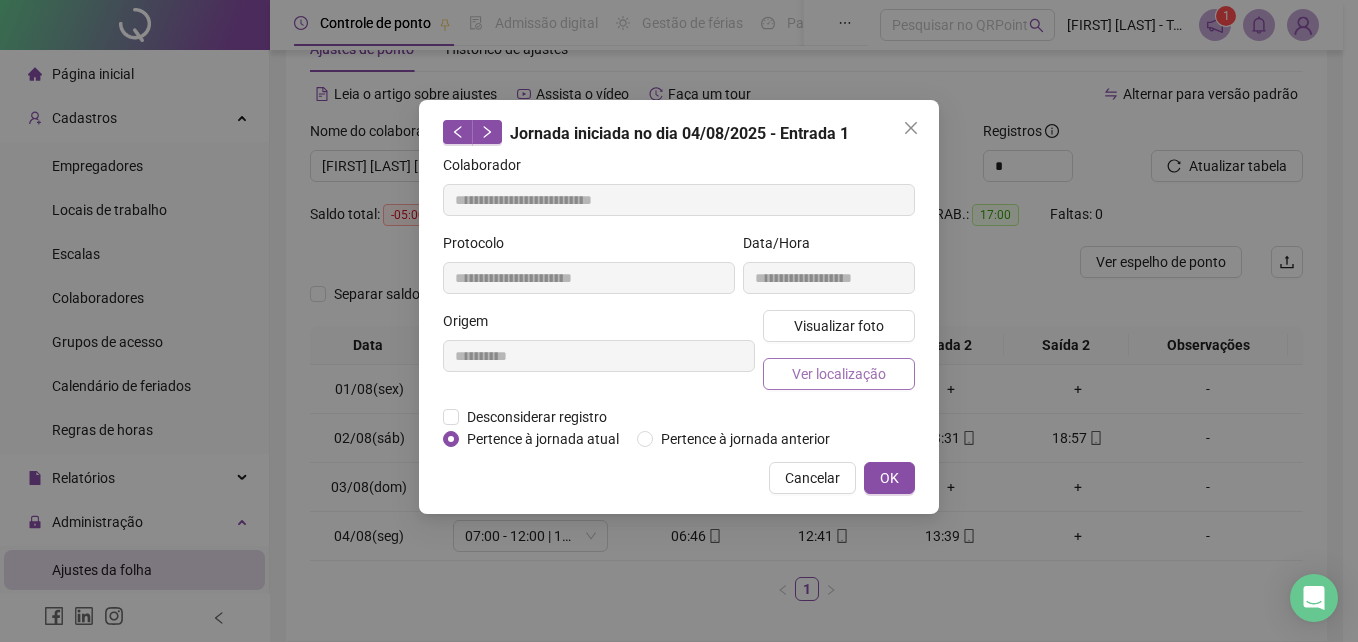 click on "Ver localização" at bounding box center [839, 374] 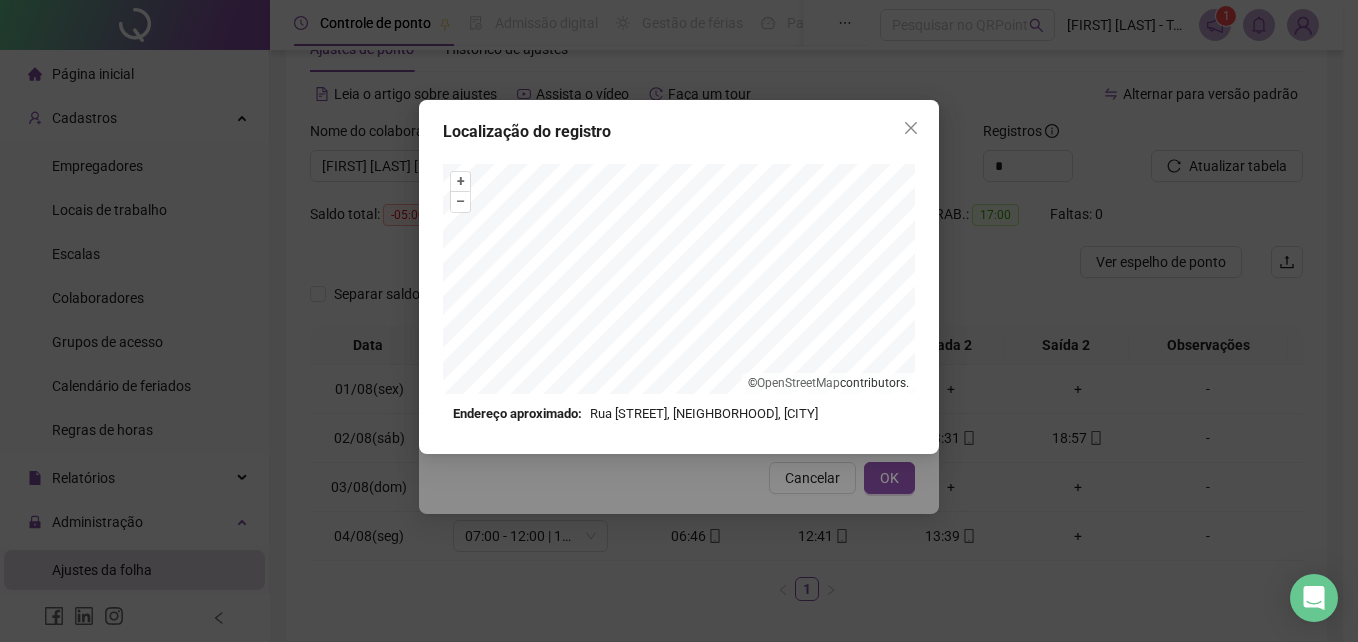 drag, startPoint x: 911, startPoint y: 131, endPoint x: 898, endPoint y: 199, distance: 69.2315 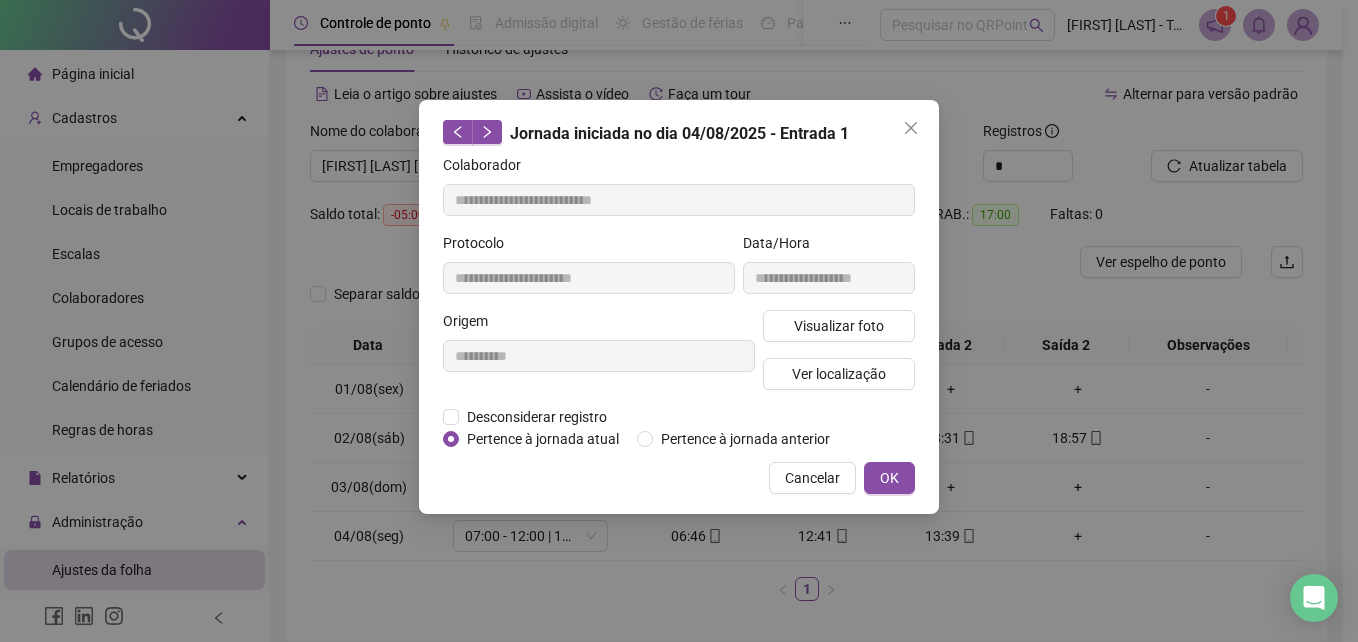 click on "OK" at bounding box center [889, 478] 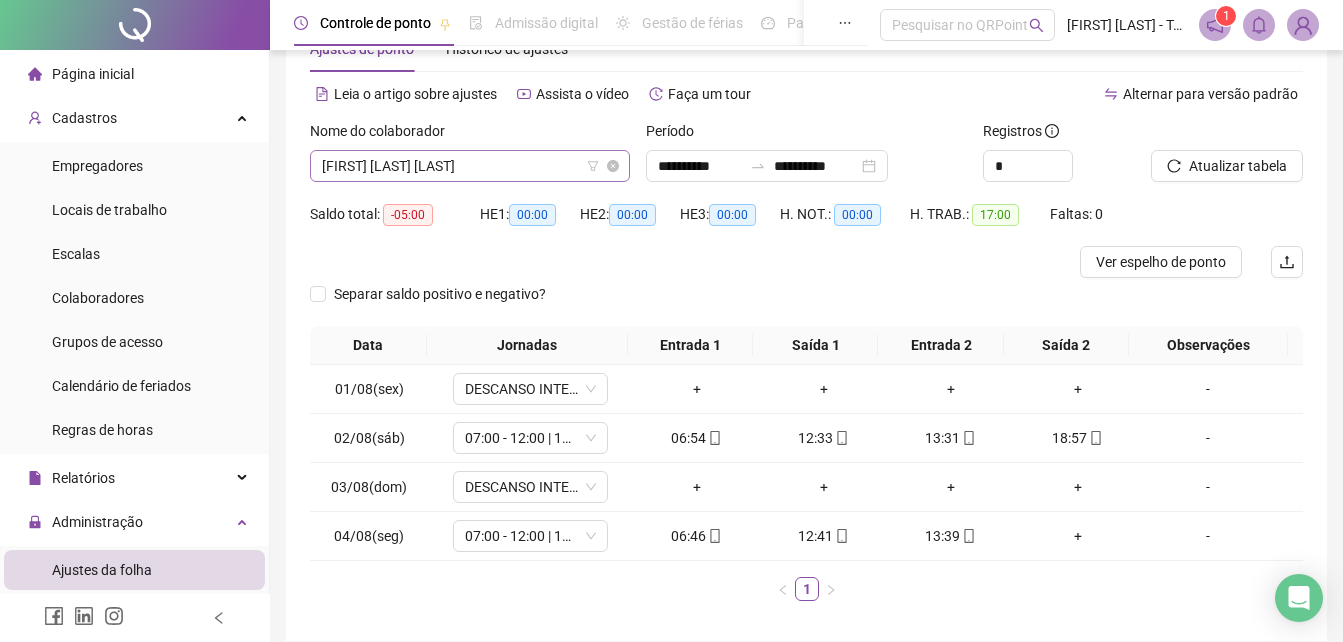 click on "[FIRST] [LAST] [LAST]" at bounding box center [470, 166] 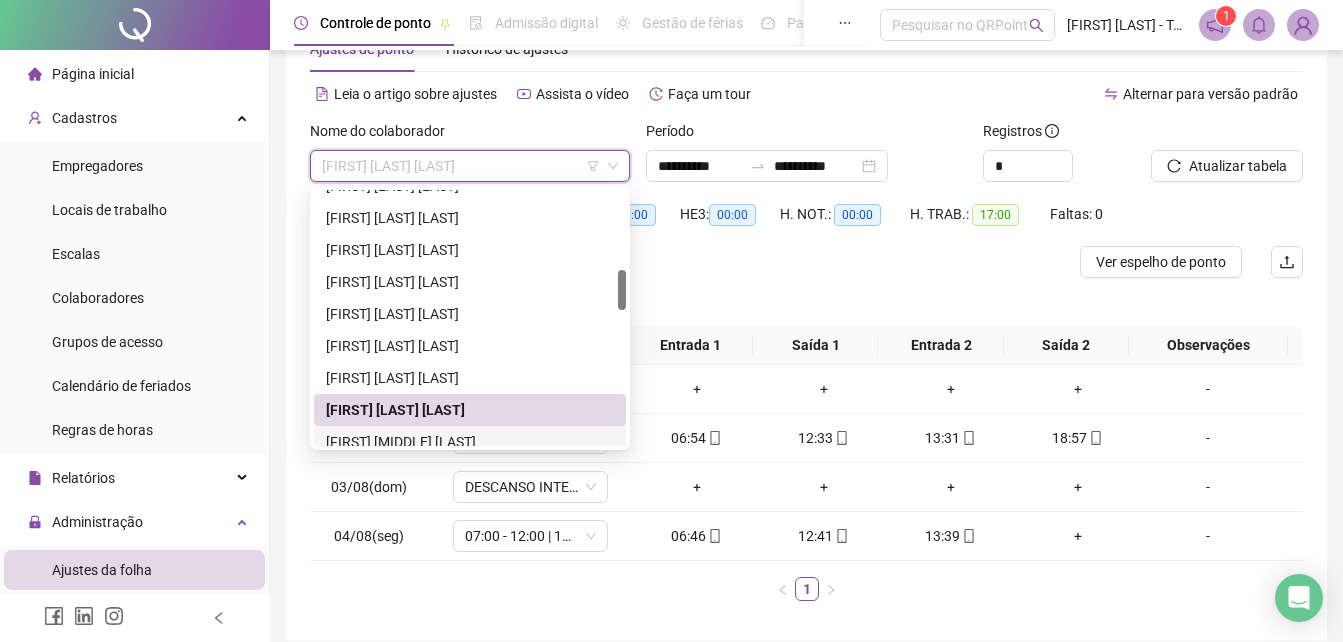 click on "[FIRST] [MIDDLE] [LAST]" at bounding box center (470, 442) 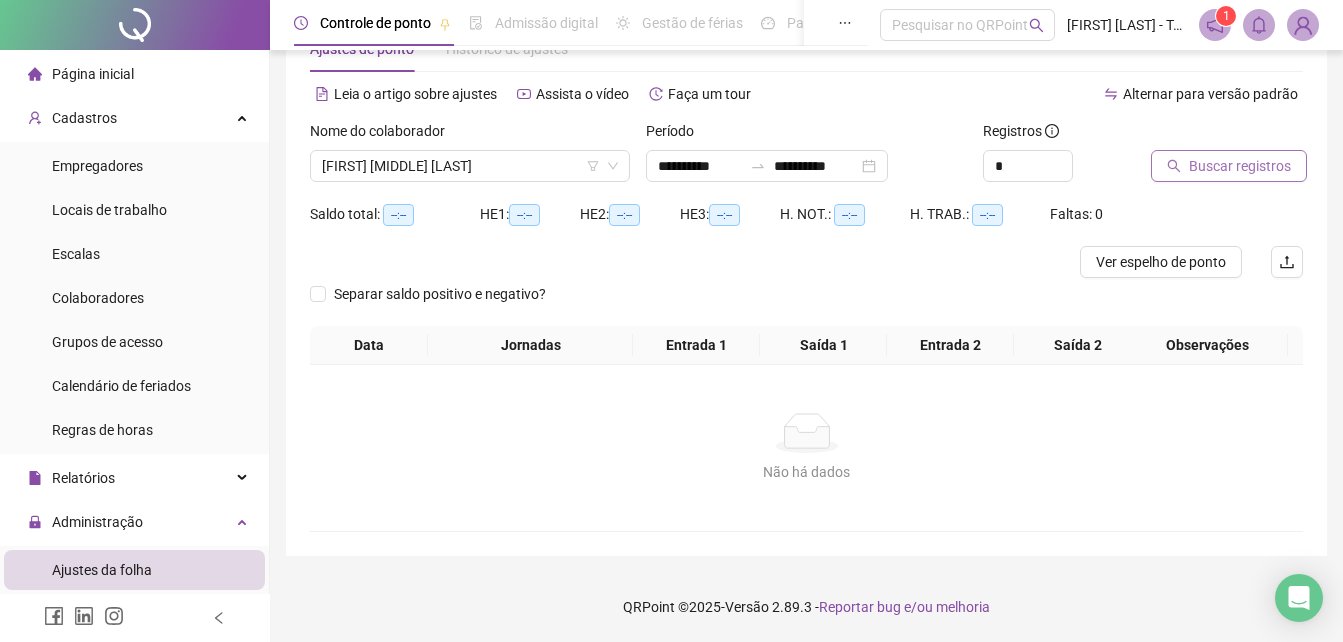 click on "Buscar registros" at bounding box center [1240, 166] 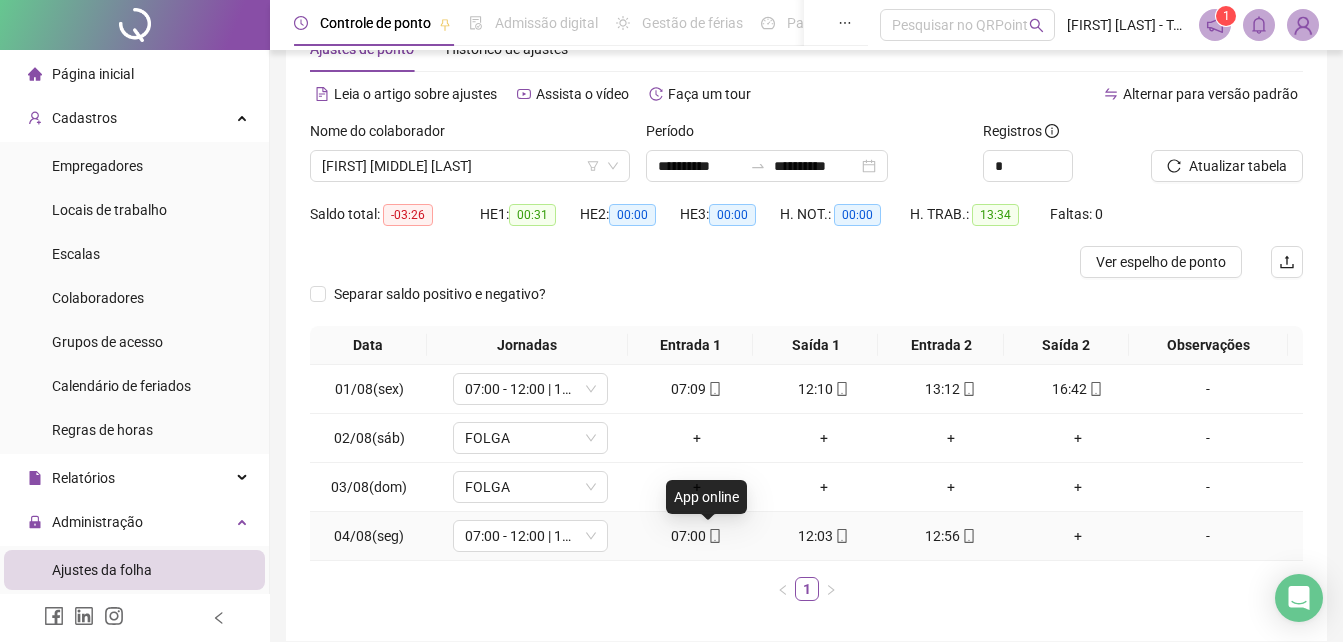 click 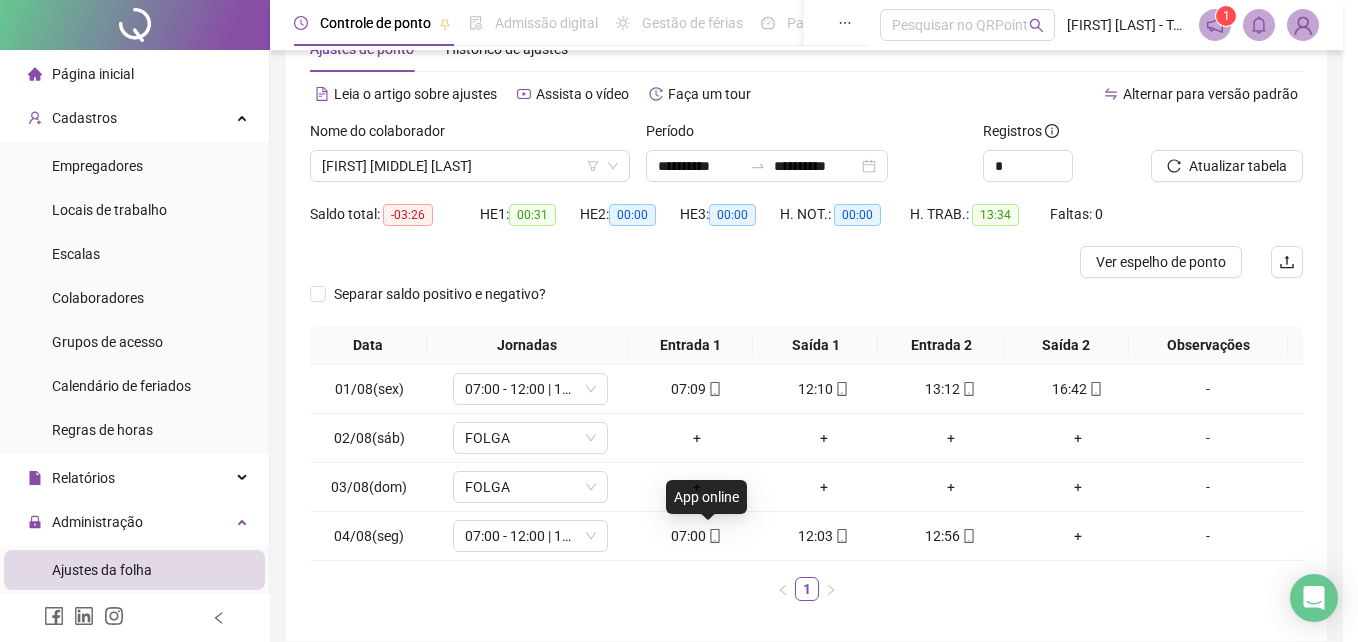type on "**********" 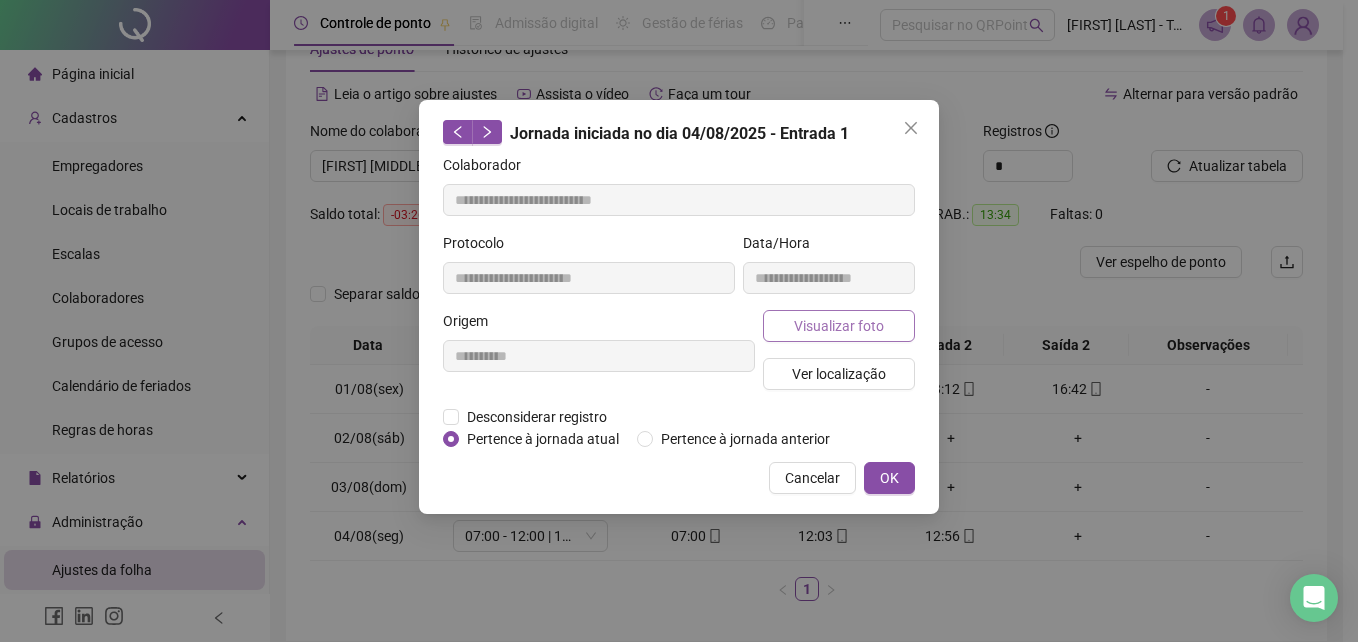 click on "Visualizar foto" at bounding box center (839, 326) 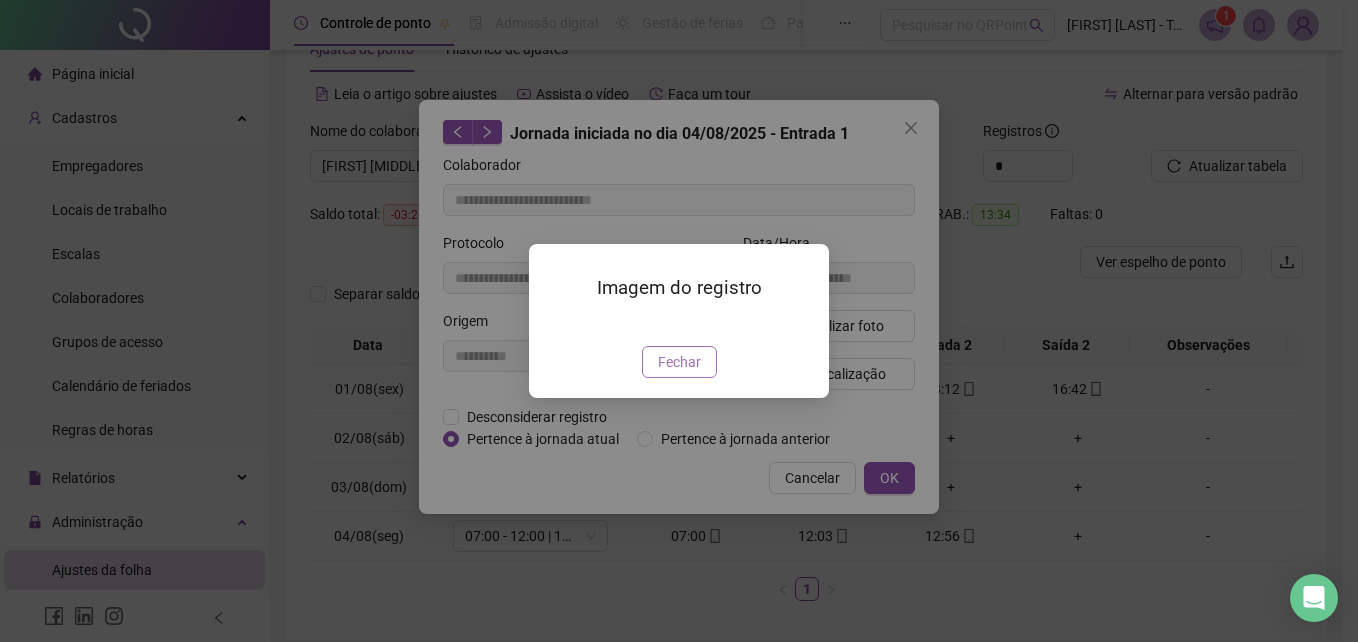 drag, startPoint x: 690, startPoint y: 485, endPoint x: 809, endPoint y: 470, distance: 119.94165 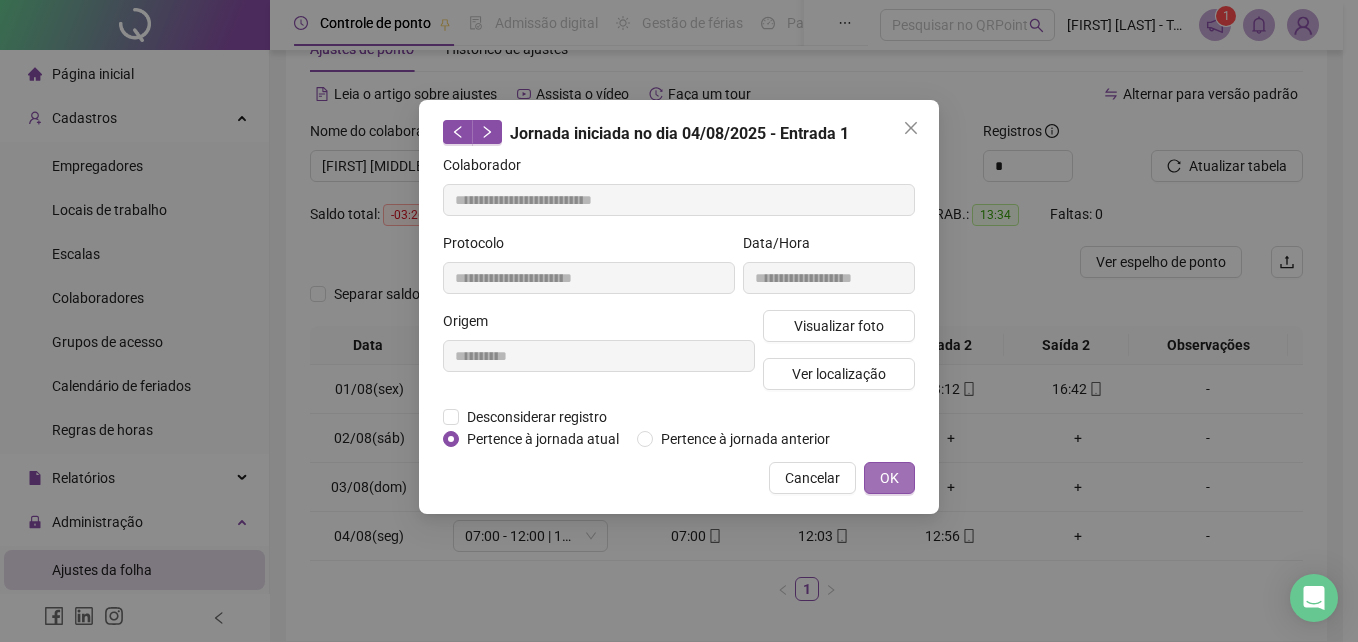 click on "OK" at bounding box center (889, 478) 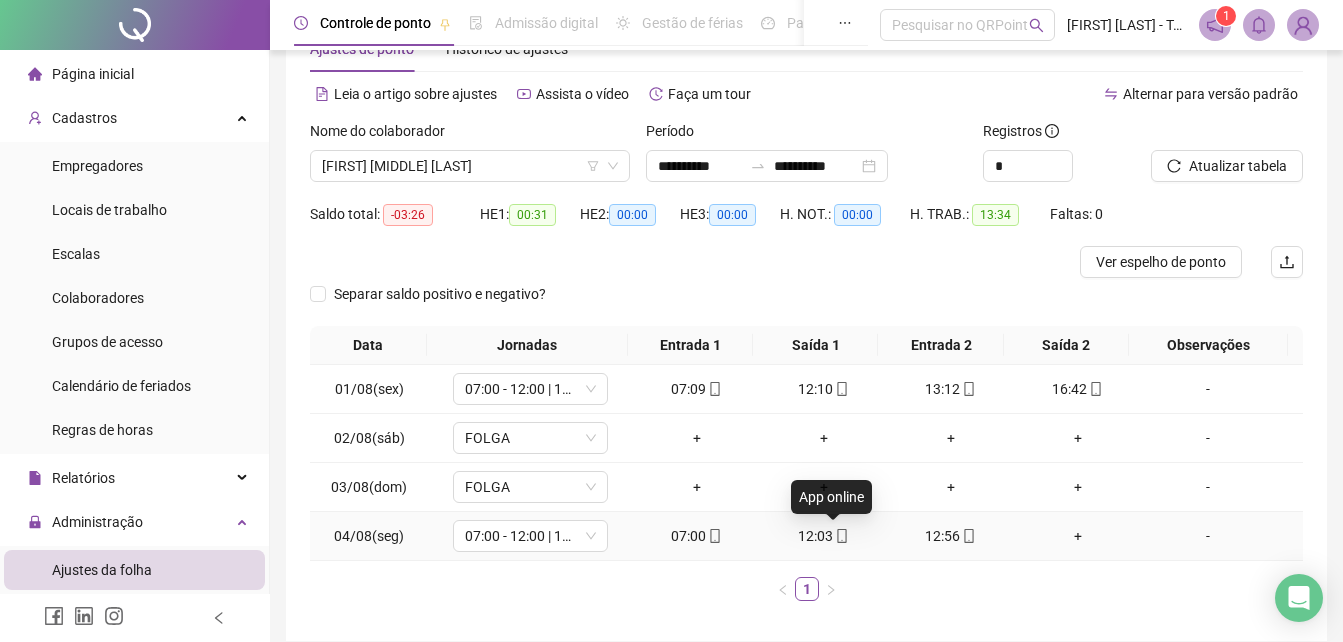 click 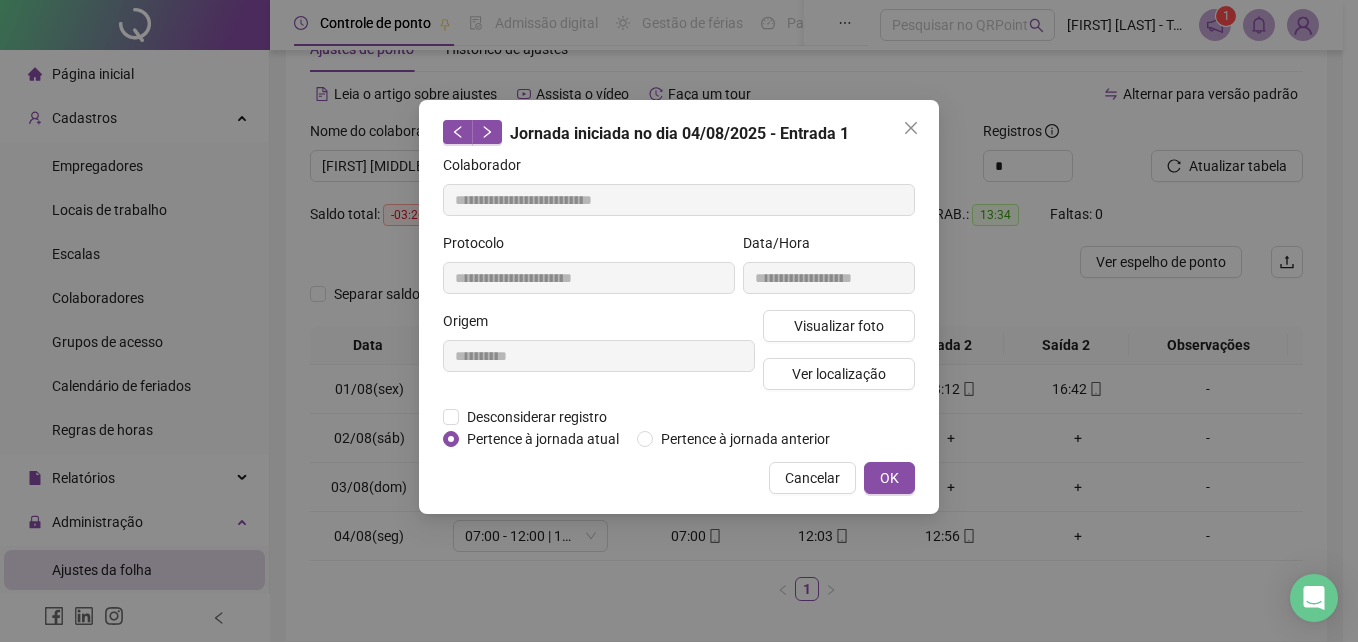 type on "**********" 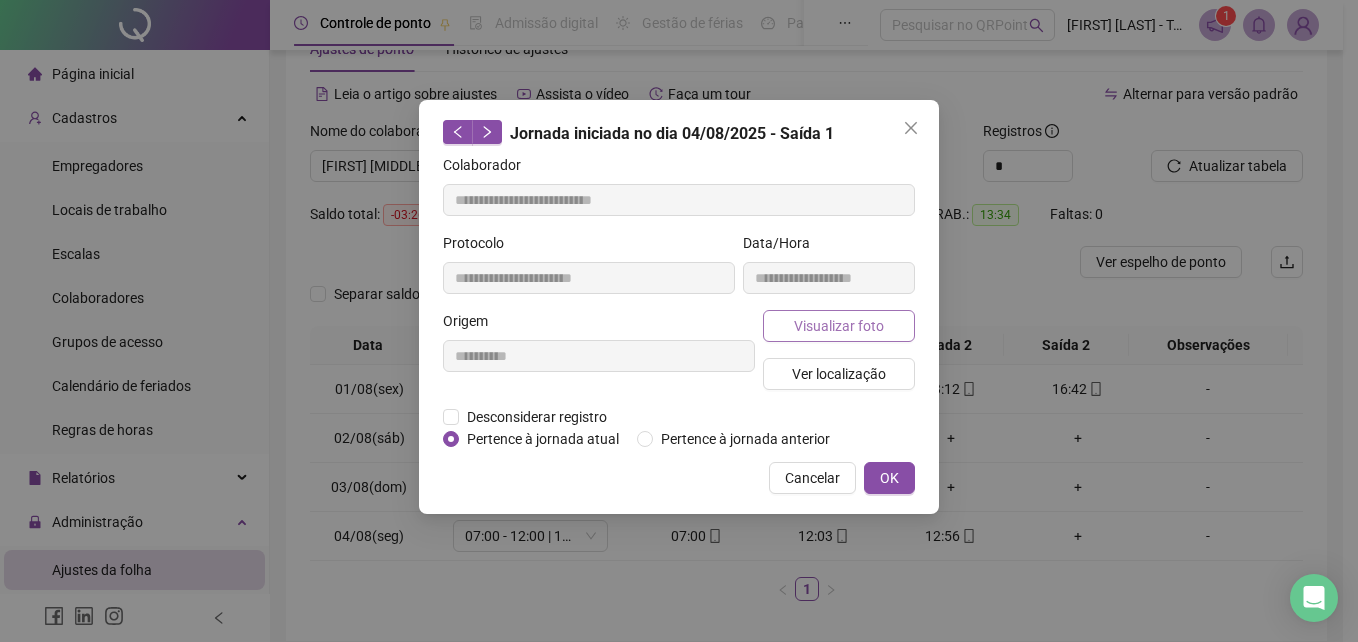 click on "Visualizar foto" at bounding box center [839, 326] 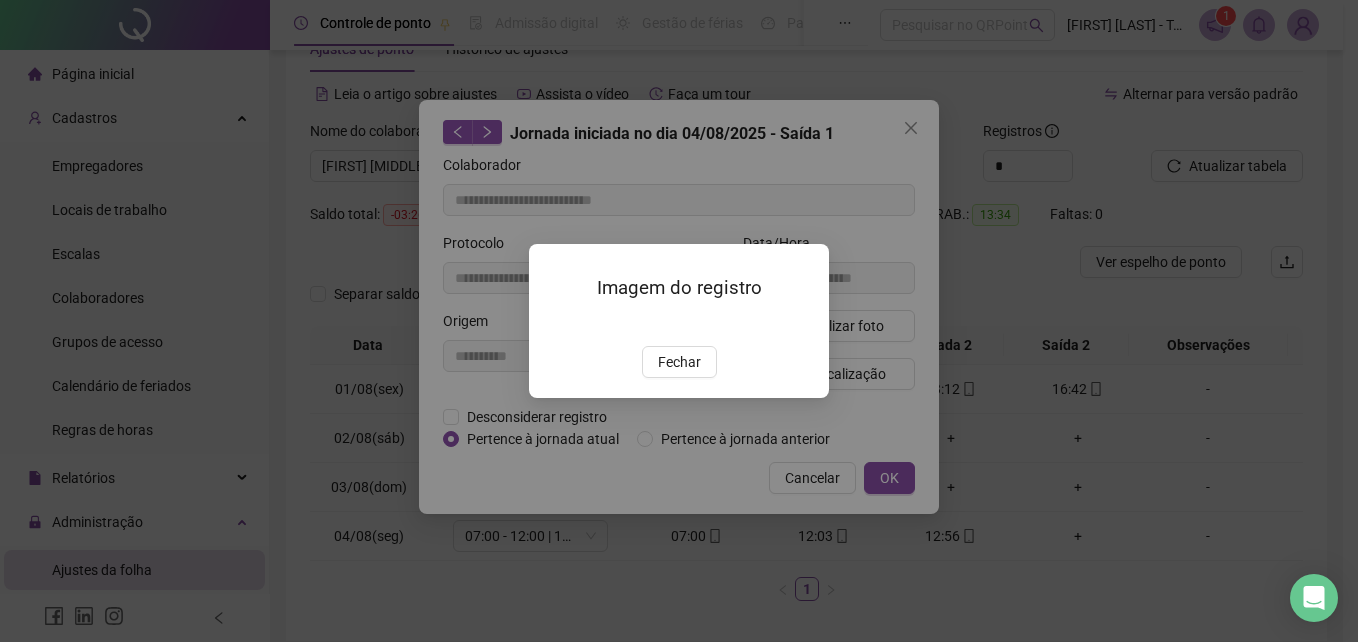 drag, startPoint x: 683, startPoint y: 468, endPoint x: 787, endPoint y: 477, distance: 104.388695 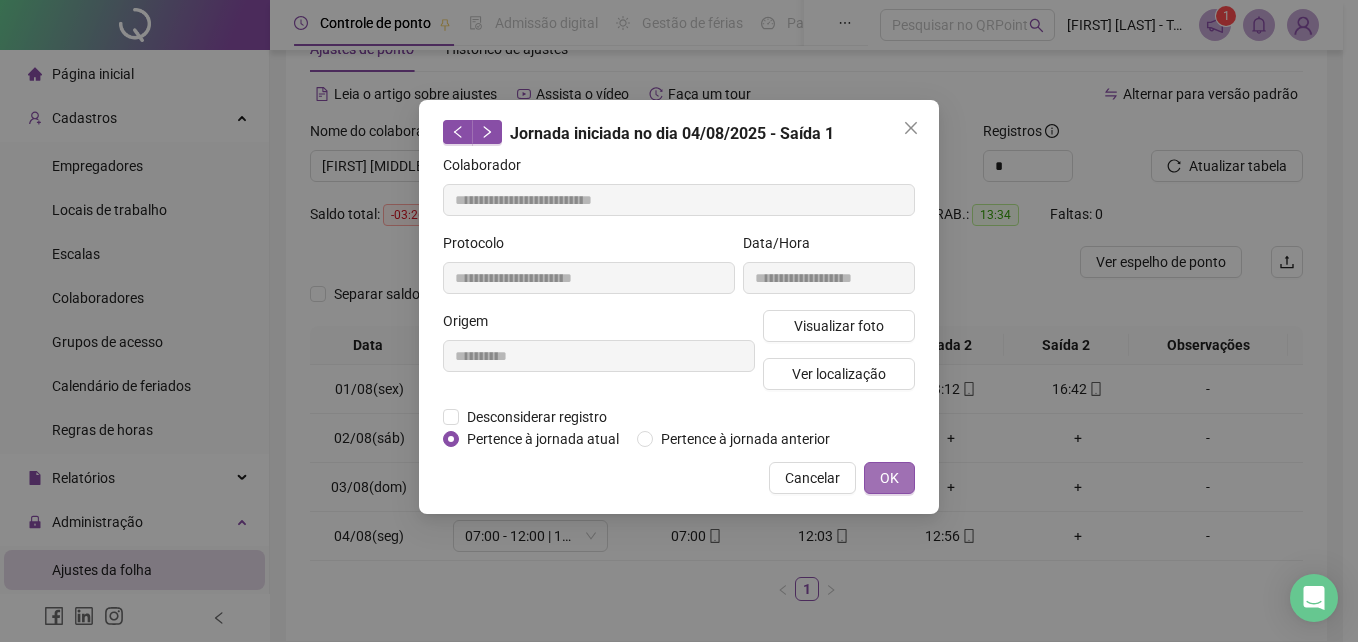 click on "OK" at bounding box center (889, 478) 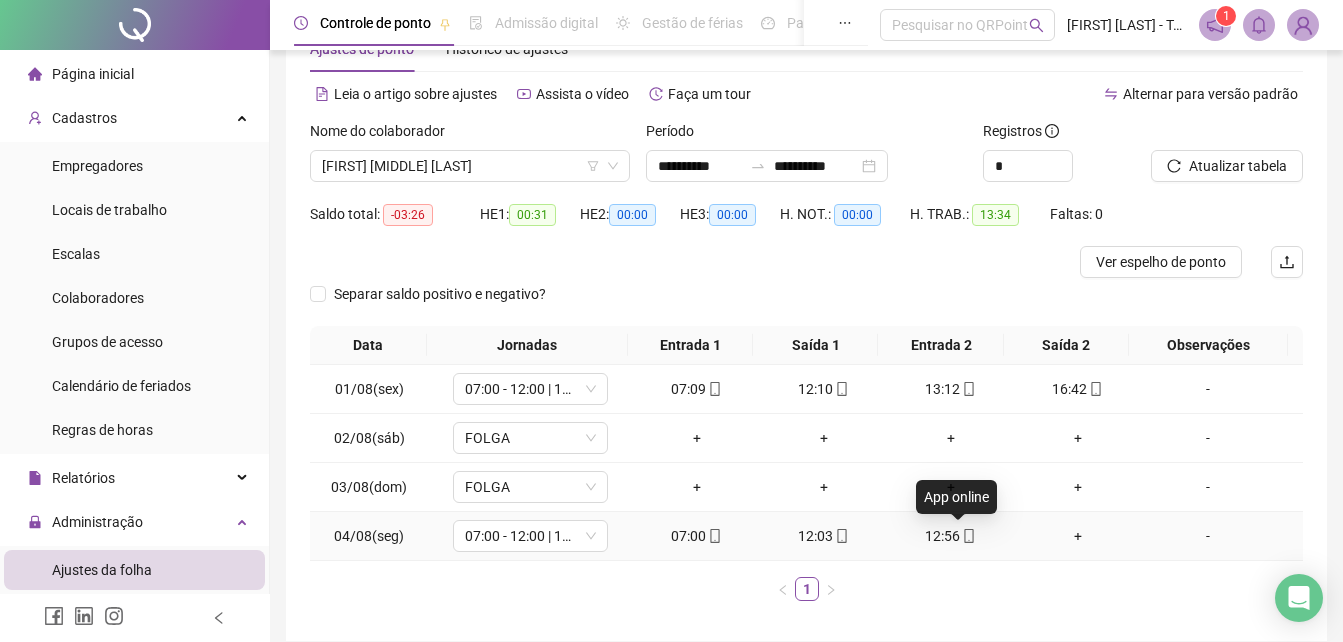click 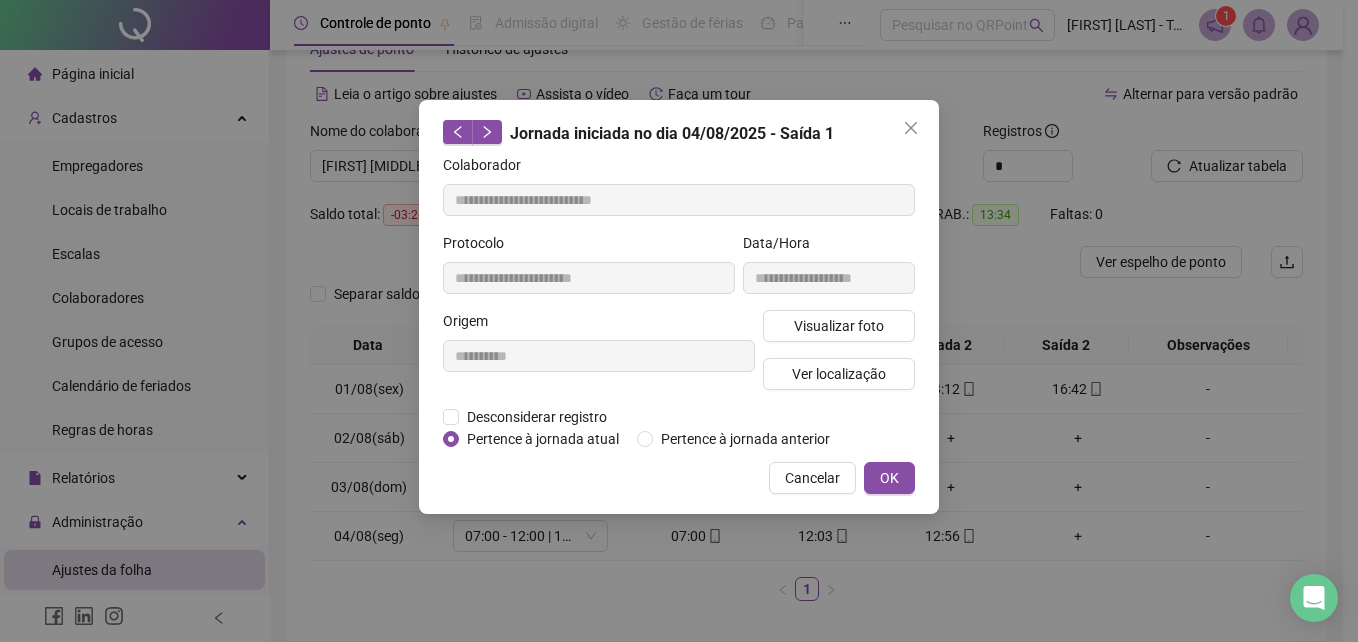 type on "**********" 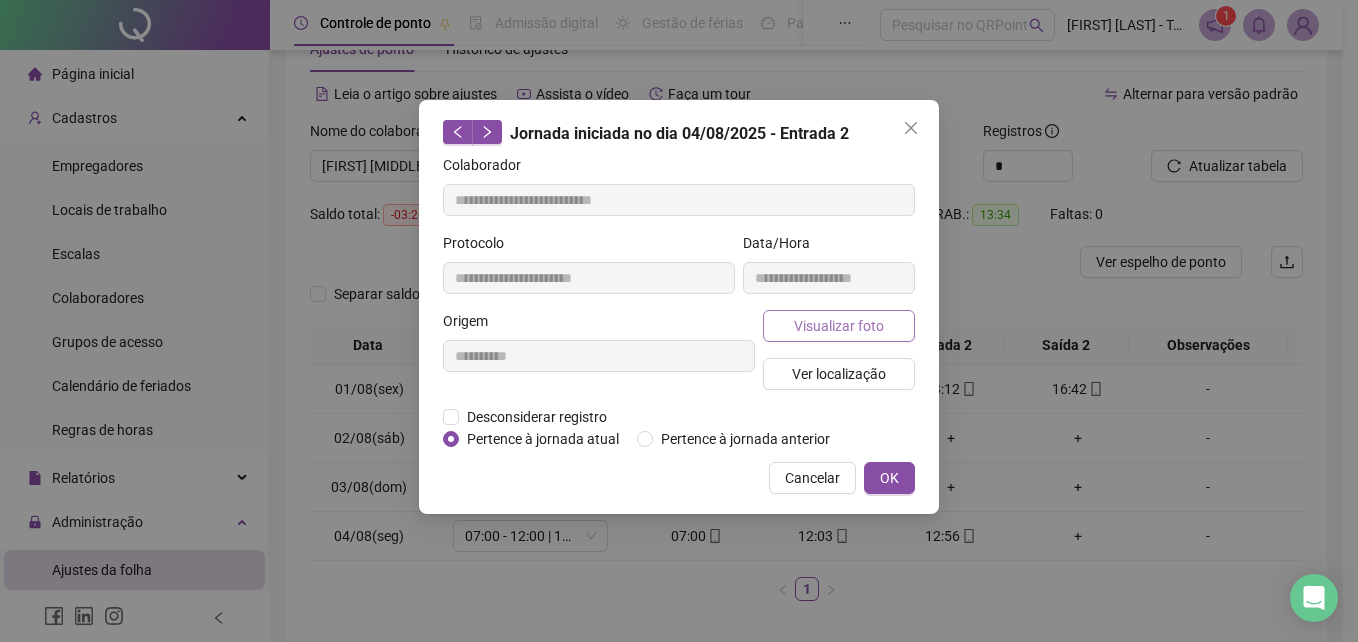 click on "Visualizar foto" at bounding box center [839, 326] 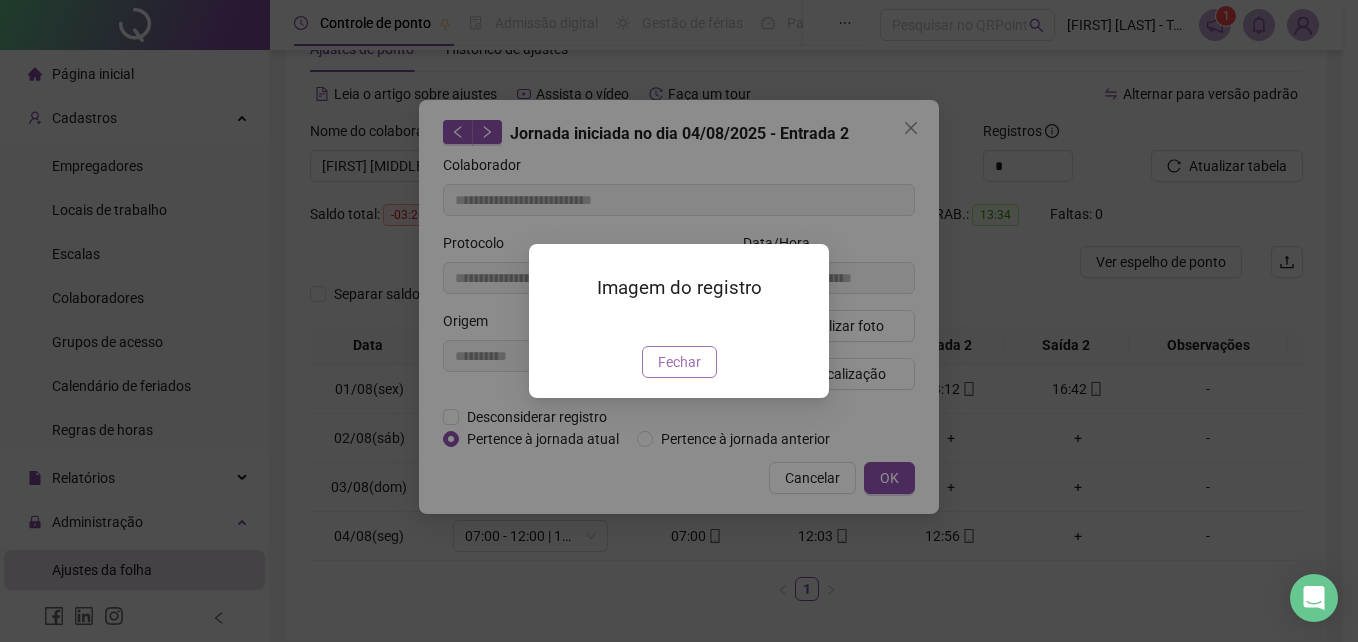 click on "Fechar" at bounding box center [679, 362] 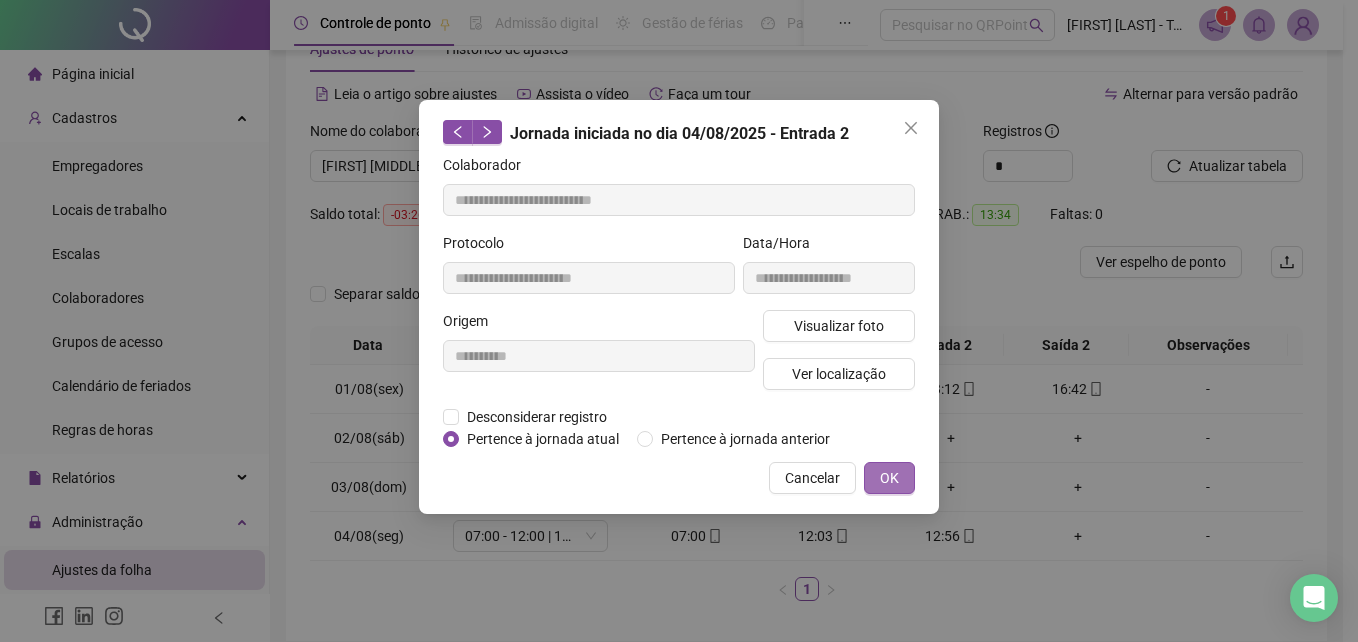 click on "OK" at bounding box center (889, 478) 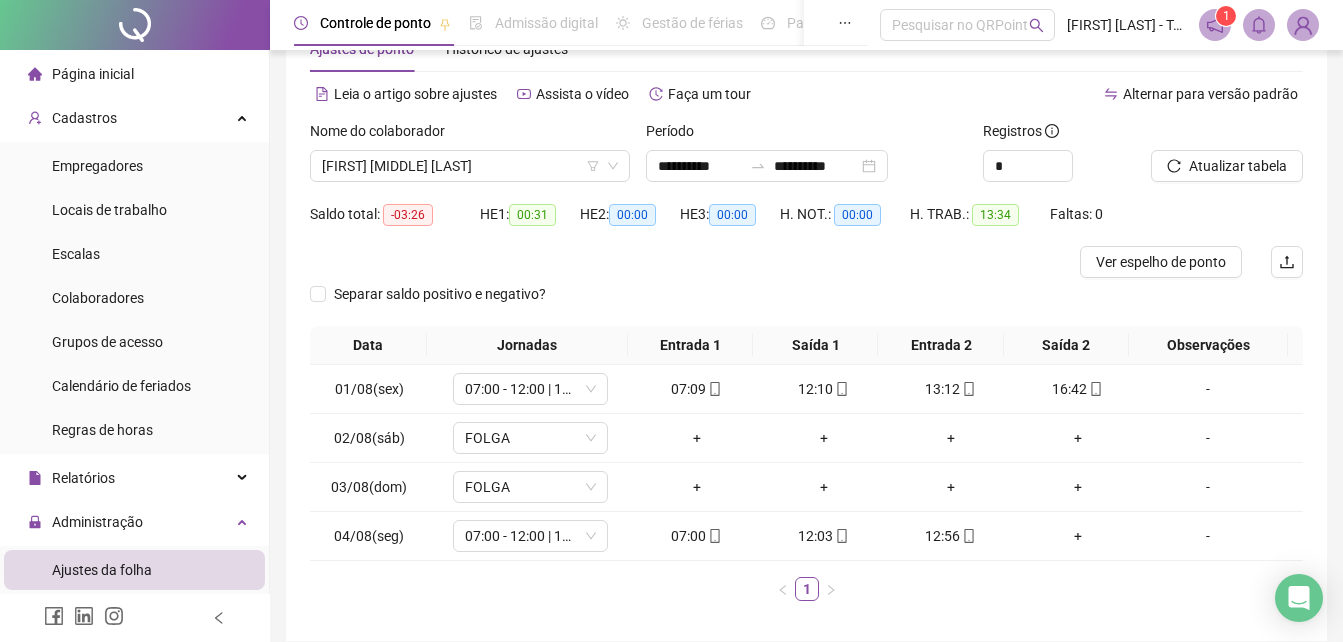 scroll, scrollTop: 0, scrollLeft: 0, axis: both 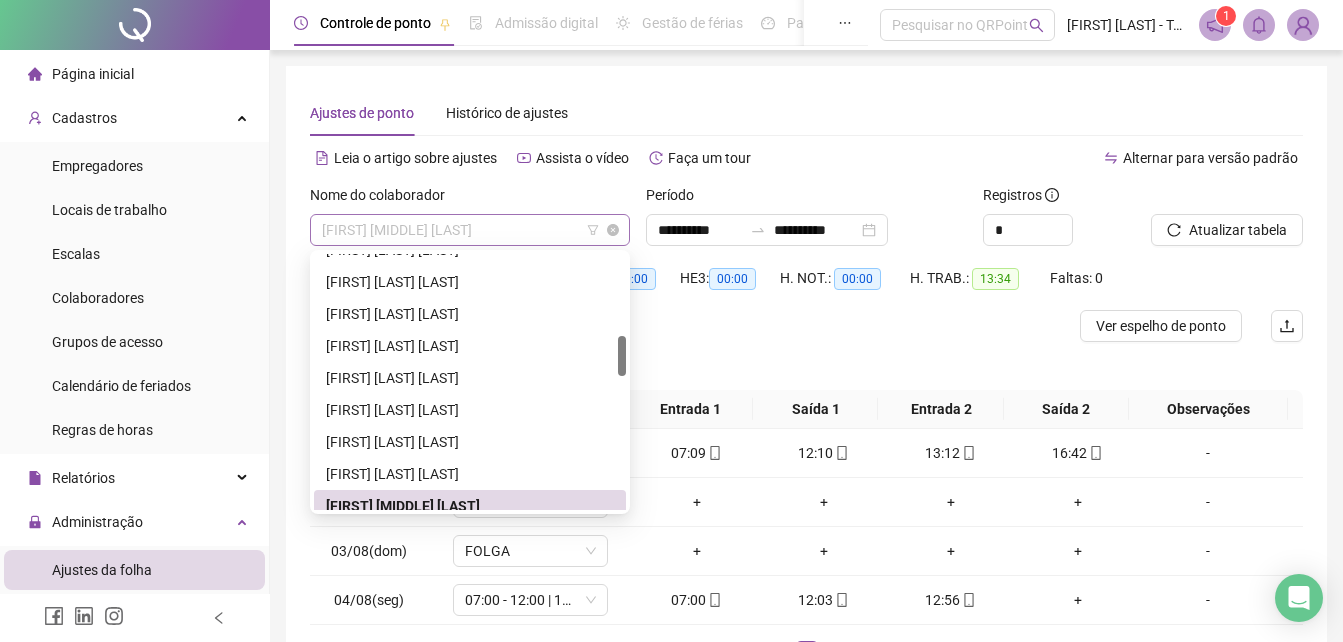 drag, startPoint x: 471, startPoint y: 220, endPoint x: 473, endPoint y: 230, distance: 10.198039 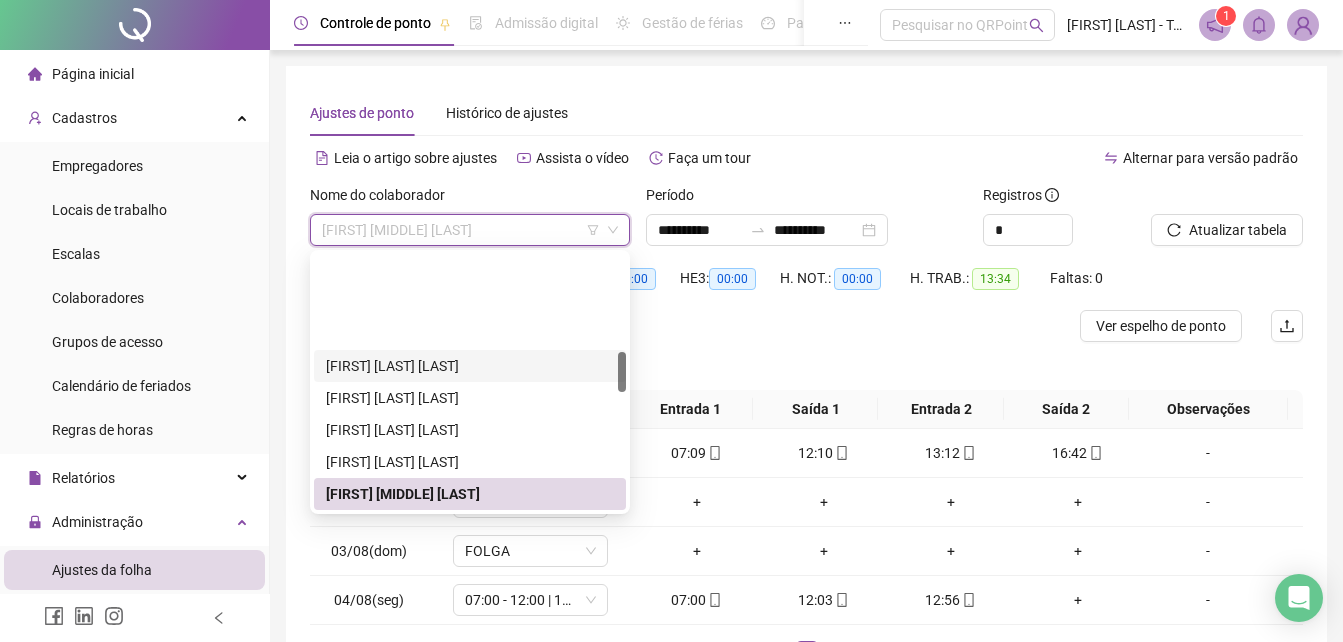 scroll, scrollTop: 612, scrollLeft: 0, axis: vertical 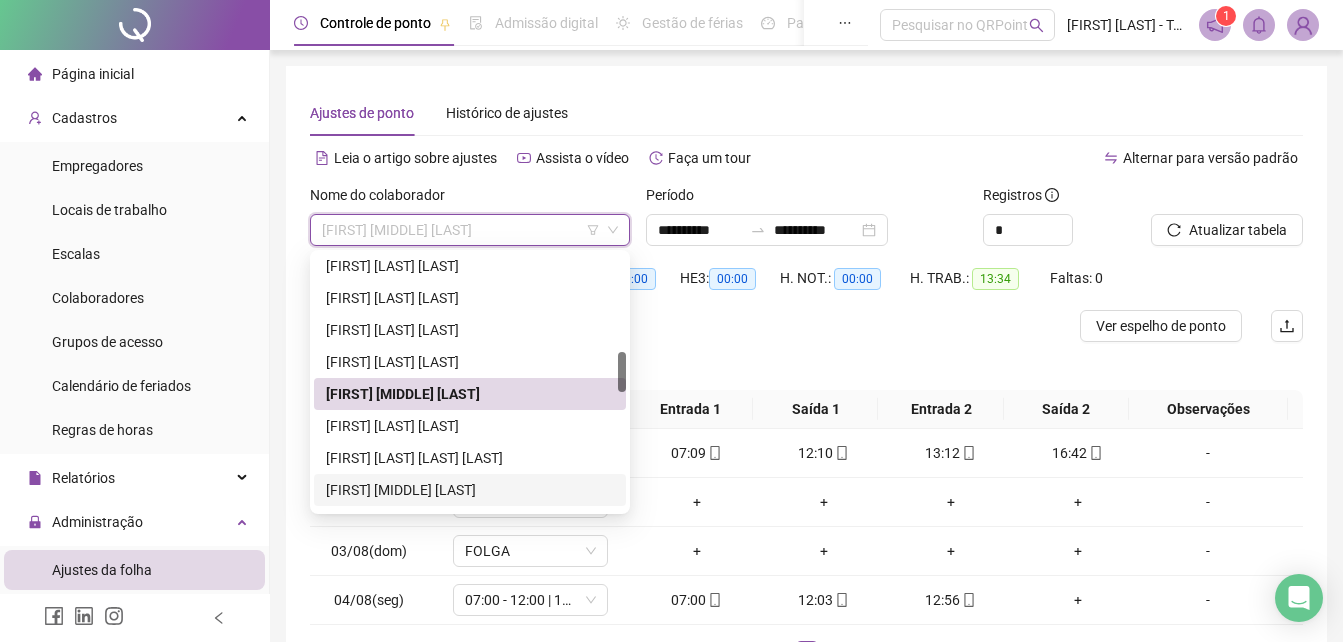 drag, startPoint x: 394, startPoint y: 493, endPoint x: 973, endPoint y: 393, distance: 587.57214 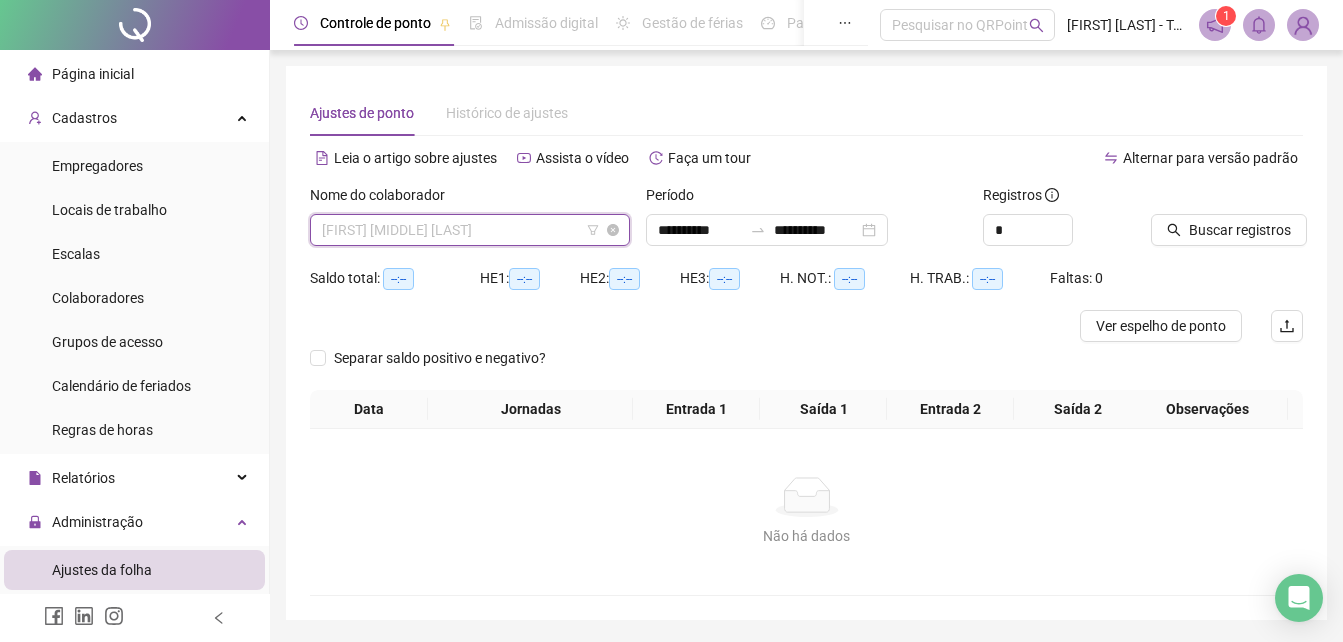 drag, startPoint x: 566, startPoint y: 227, endPoint x: 539, endPoint y: 281, distance: 60.373837 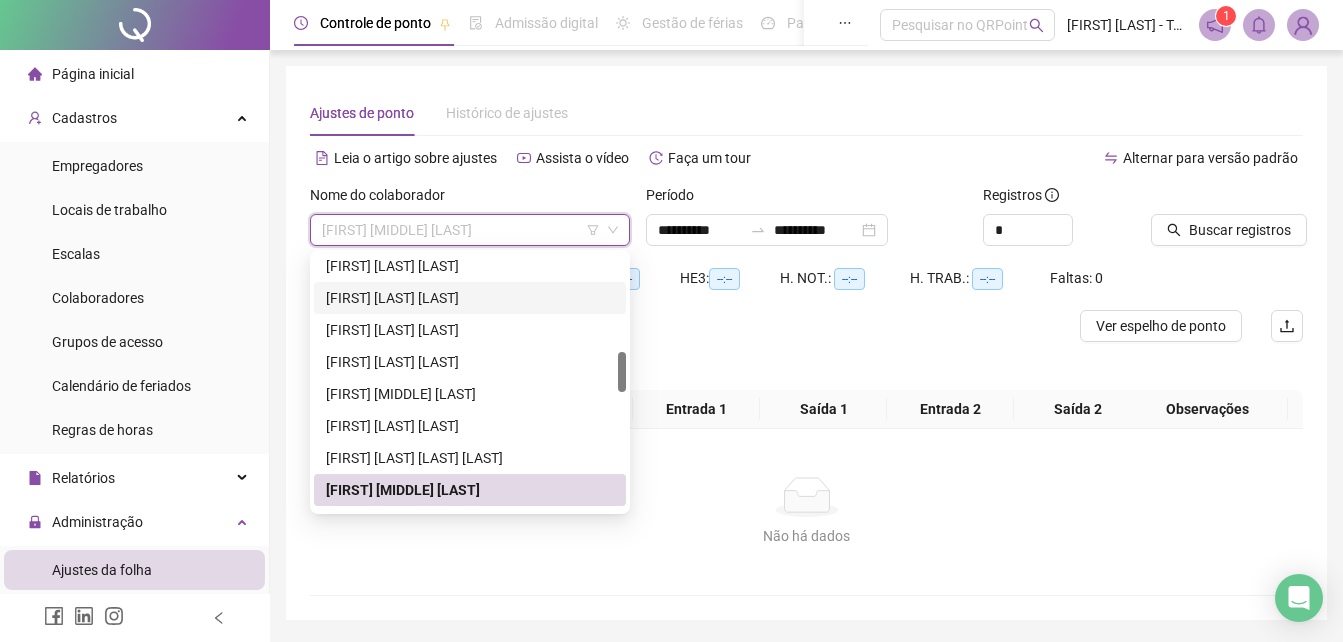 scroll, scrollTop: 712, scrollLeft: 0, axis: vertical 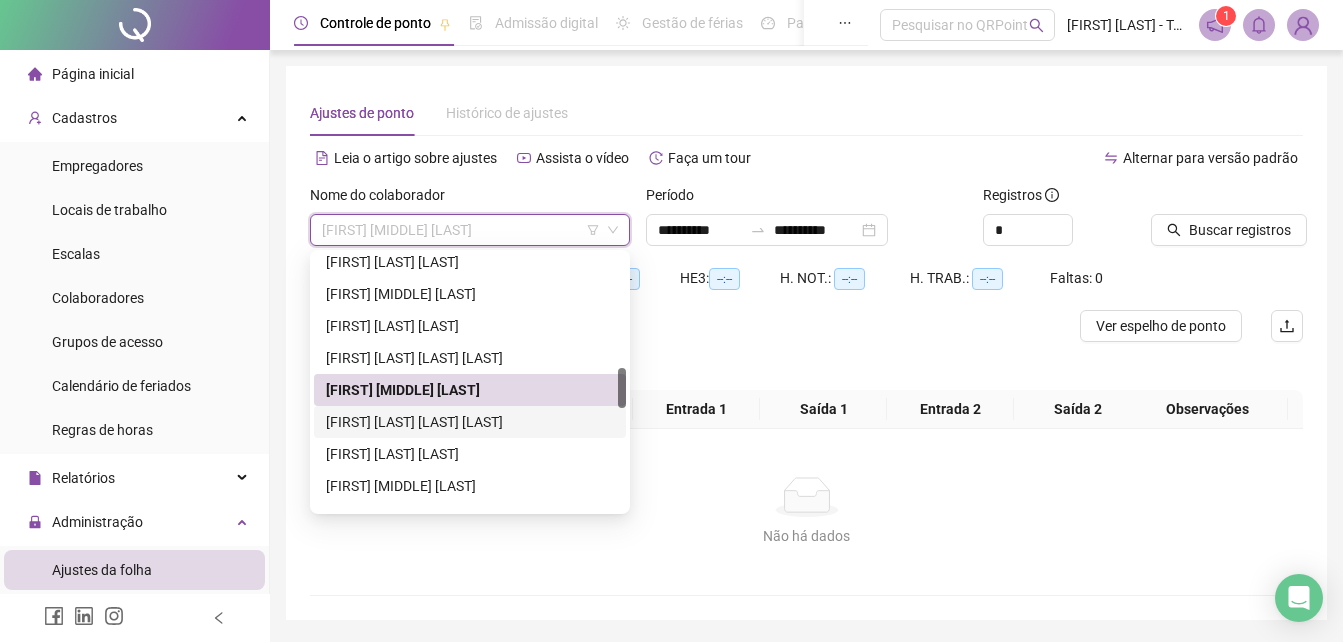 drag, startPoint x: 421, startPoint y: 415, endPoint x: 468, endPoint y: 409, distance: 47.38143 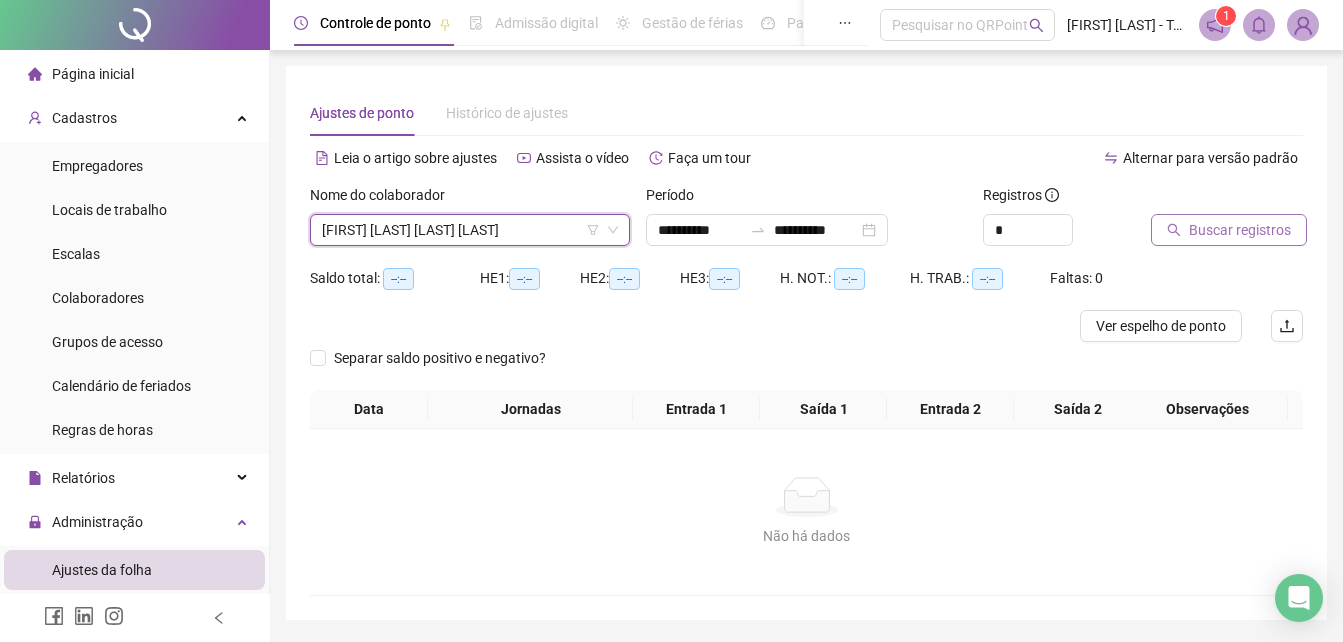 click on "Buscar registros" at bounding box center (1229, 230) 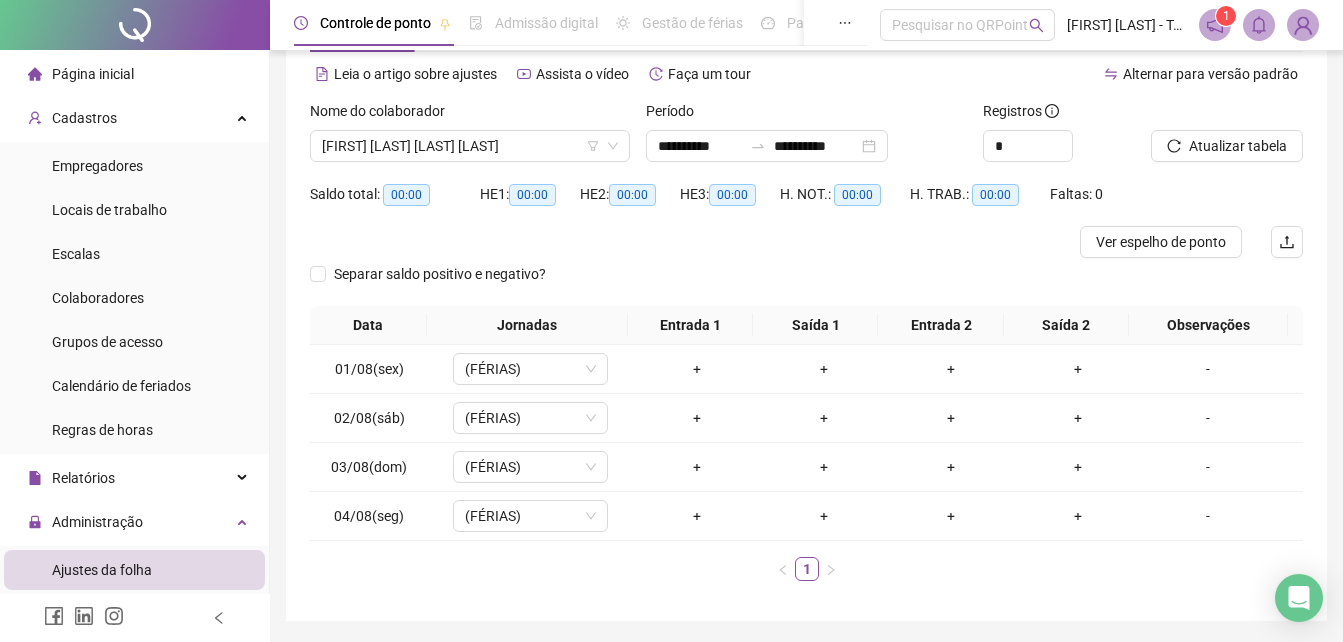 scroll, scrollTop: 49, scrollLeft: 0, axis: vertical 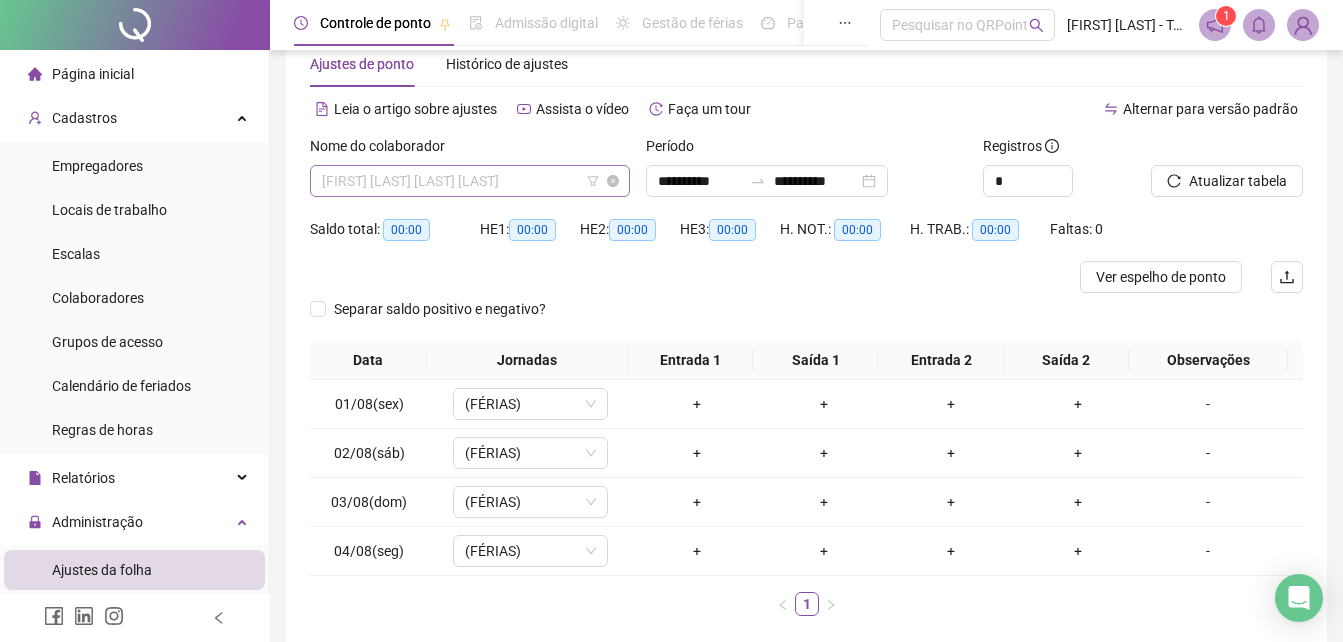 click on "[FIRST] [LAST] [LAST] [LAST]" at bounding box center [470, 181] 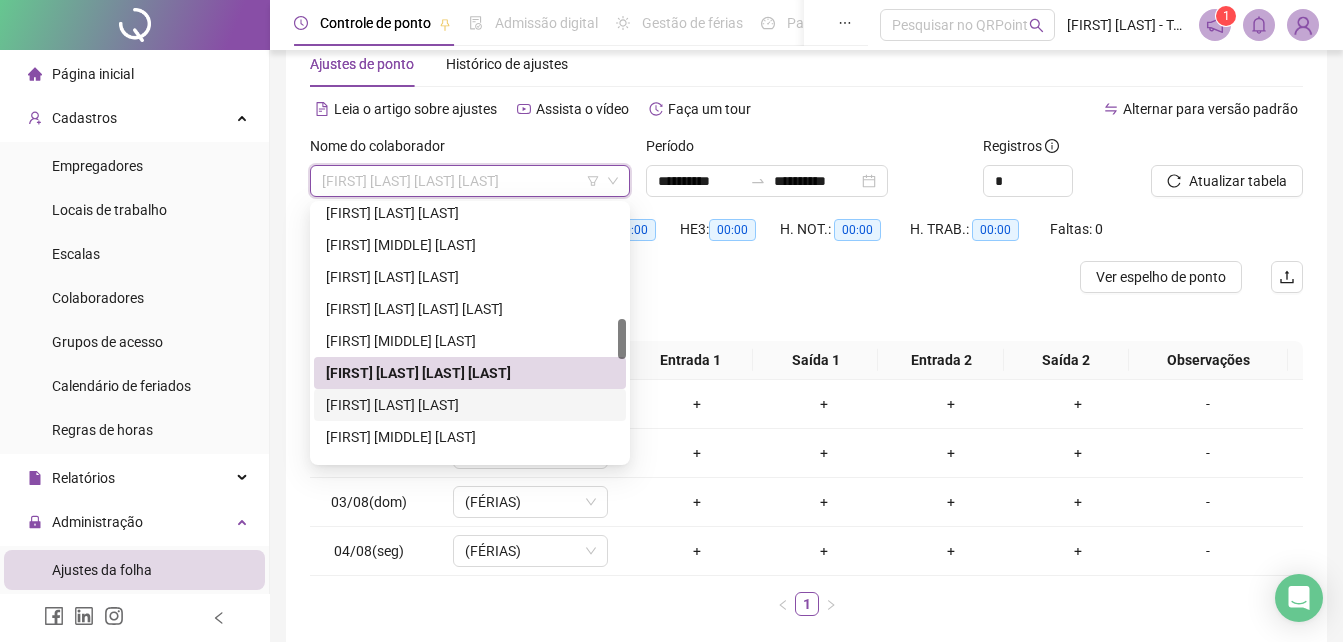 click on "[FIRST] [LAST] [LAST]" at bounding box center (470, 405) 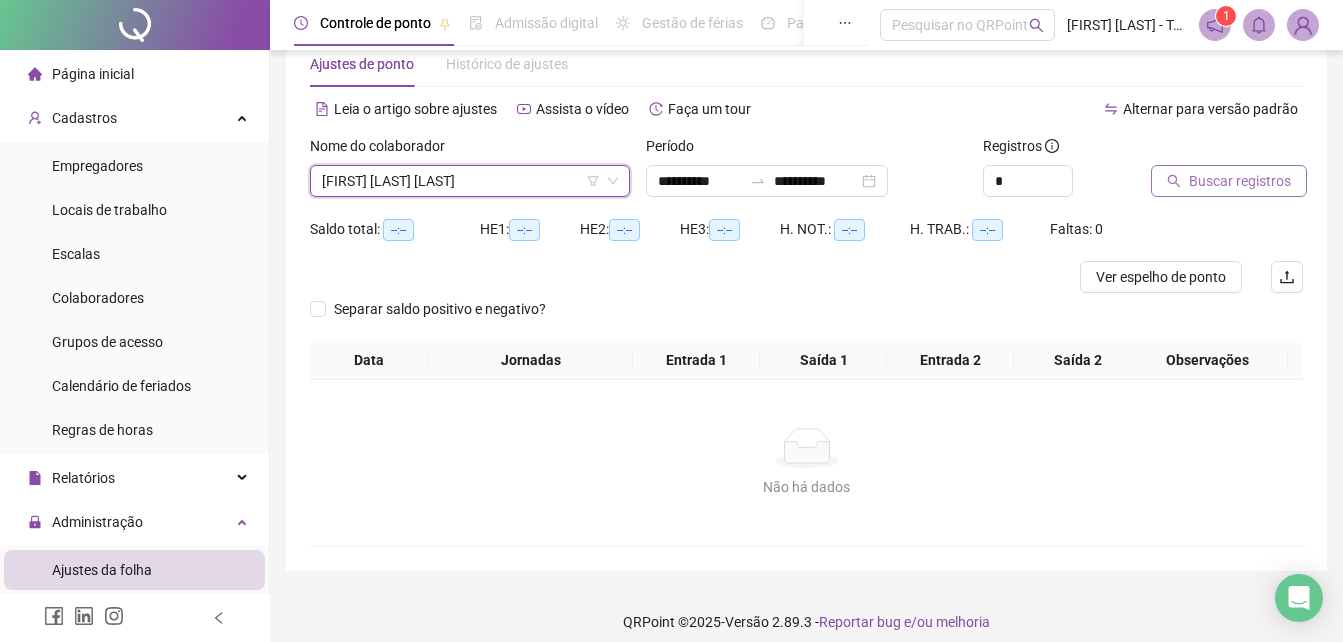 click on "Buscar registros" at bounding box center [1229, 181] 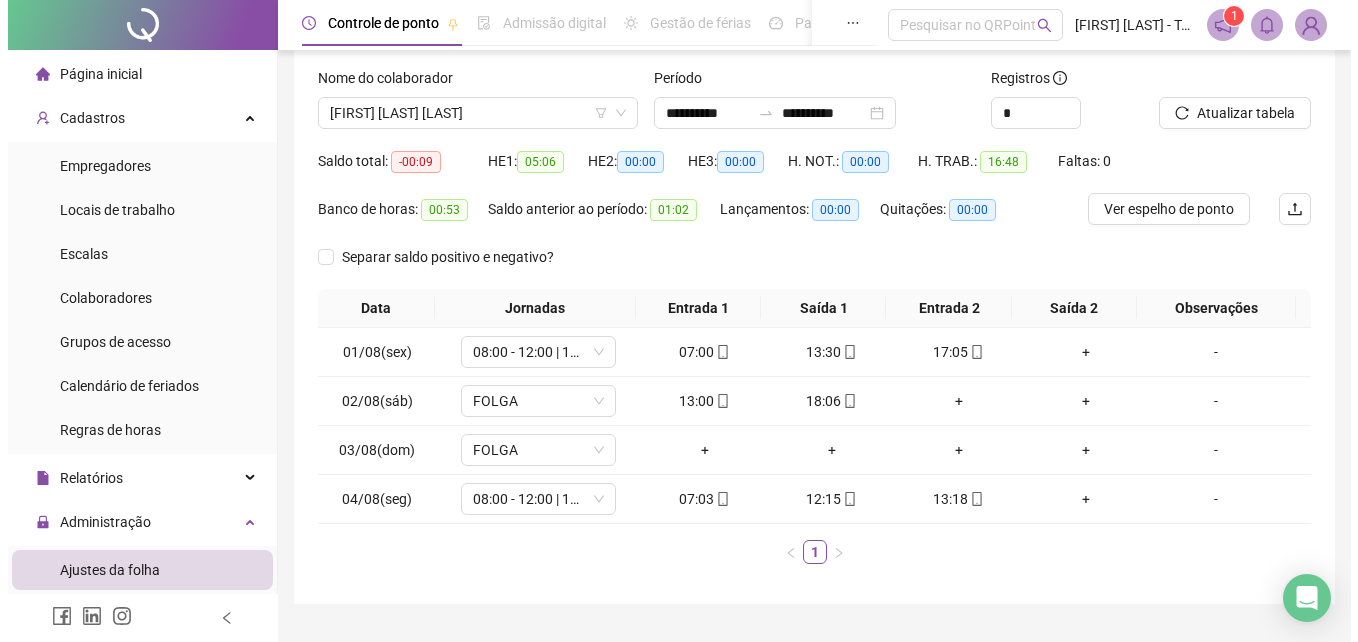 scroll, scrollTop: 149, scrollLeft: 0, axis: vertical 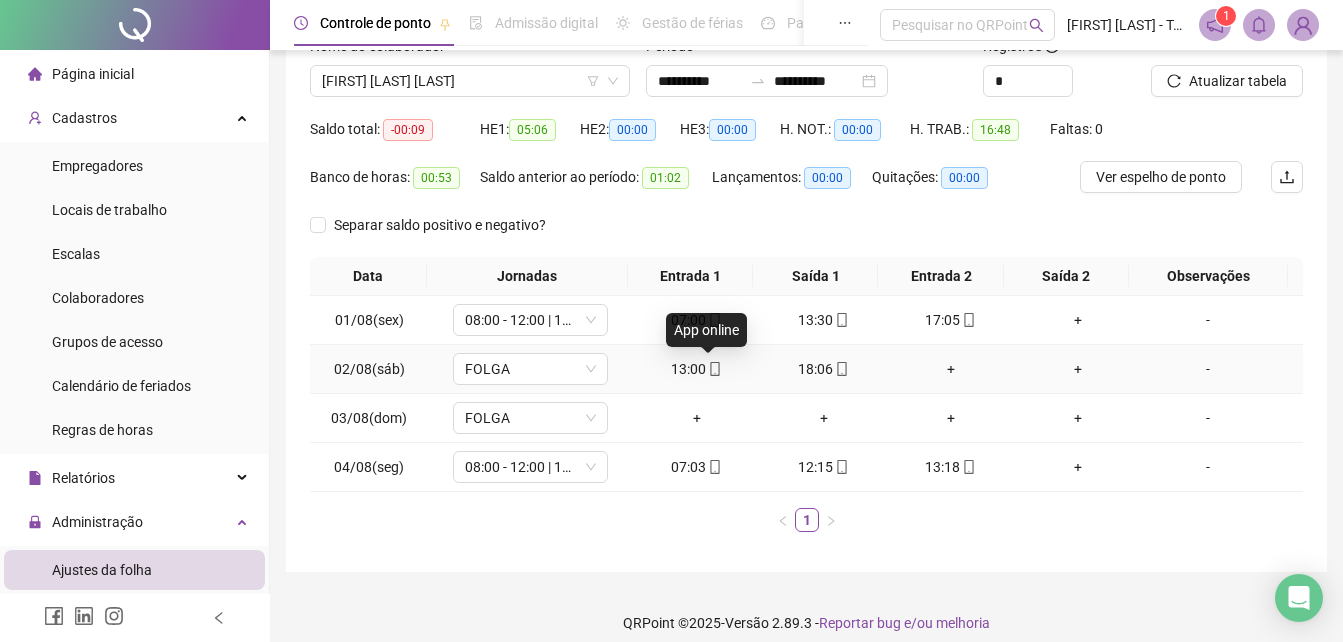 click 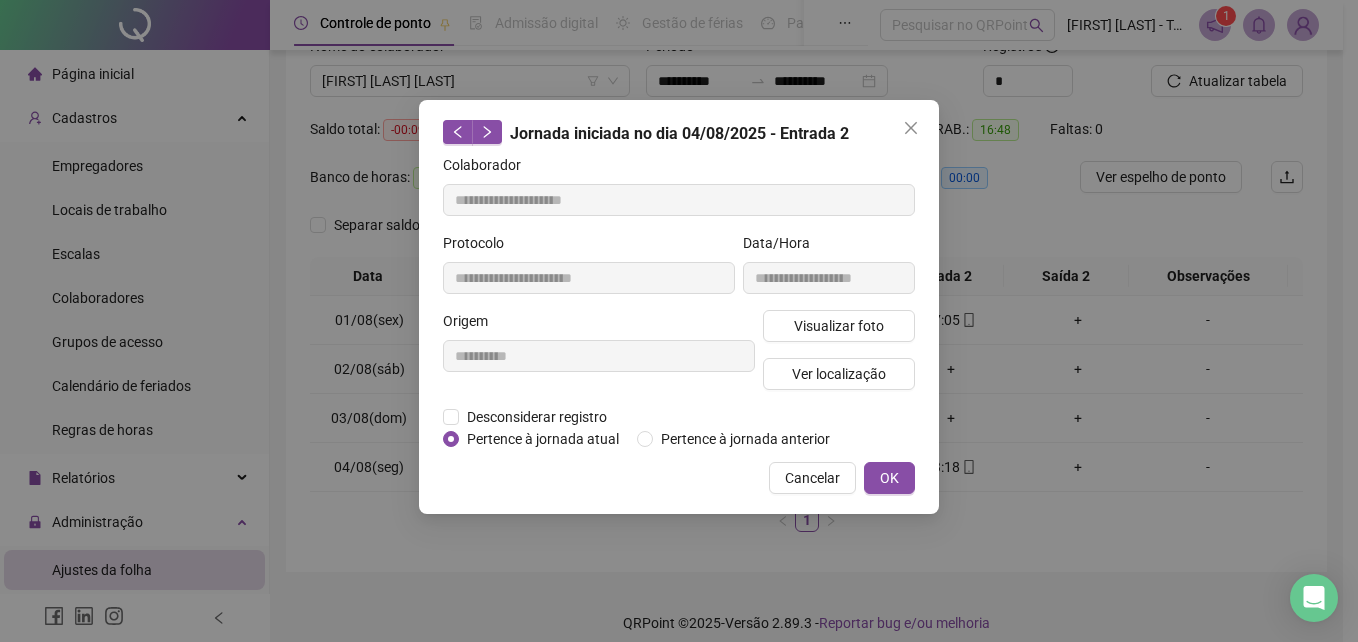 type on "**********" 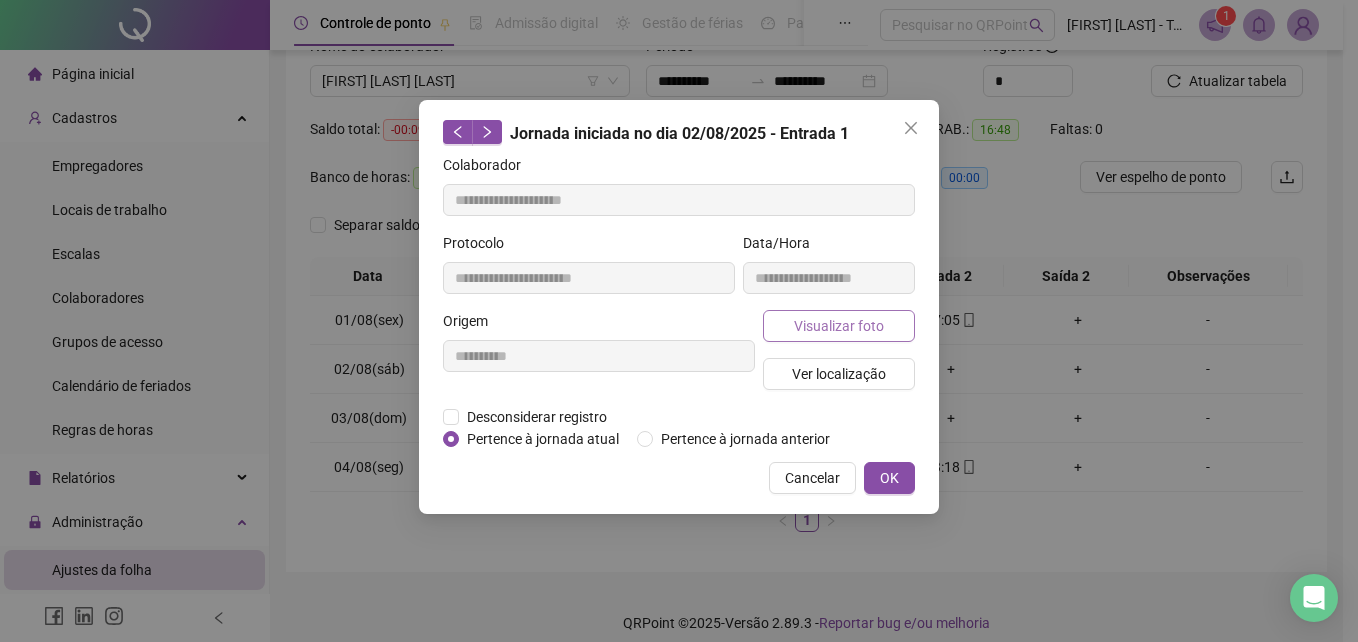 click on "Visualizar foto" at bounding box center [839, 326] 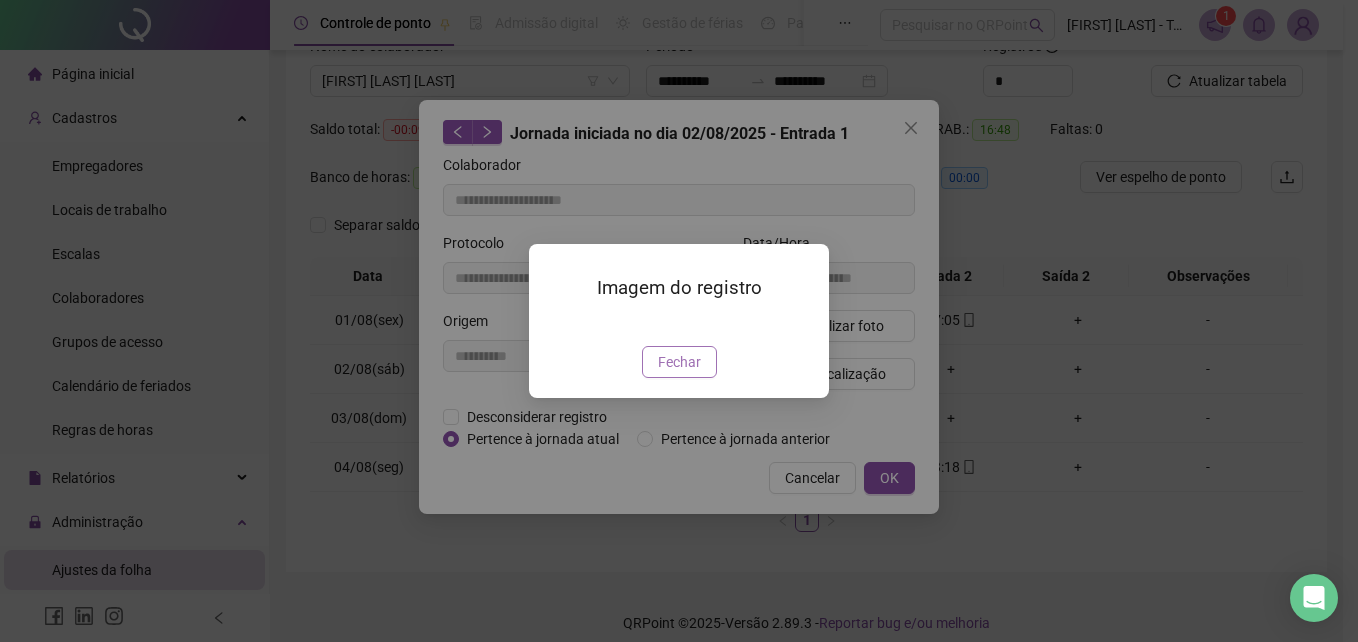 click on "Fechar" at bounding box center [679, 362] 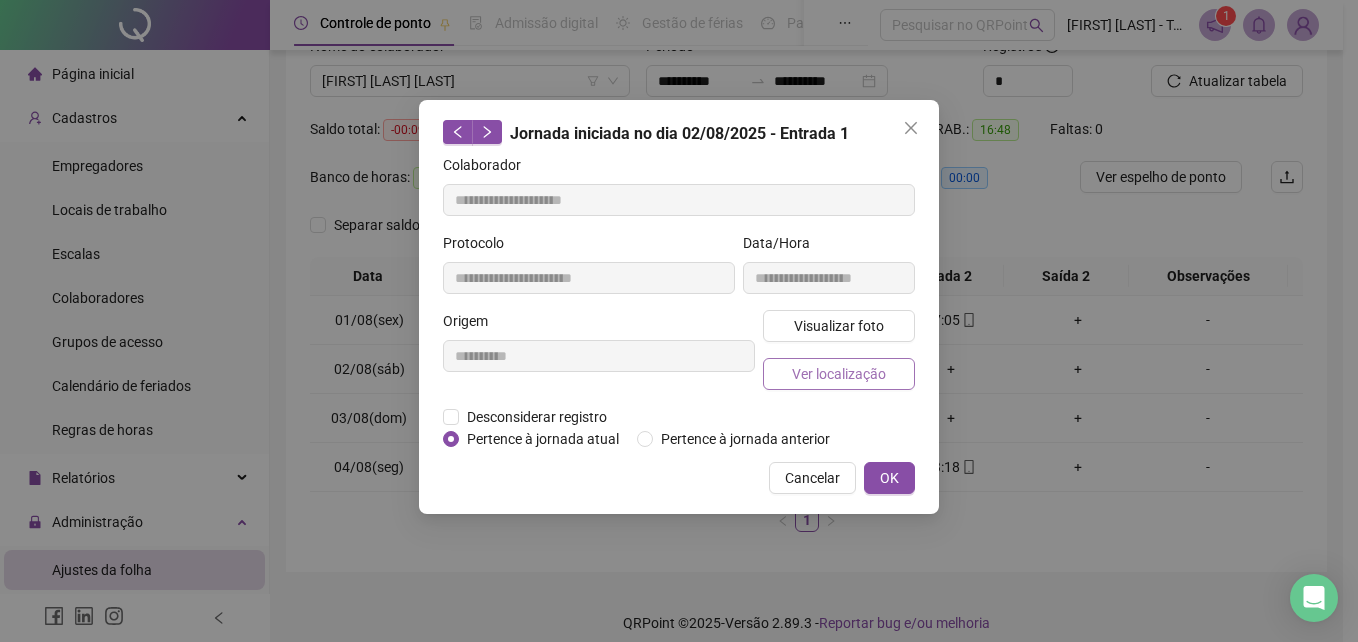 click on "Ver localização" at bounding box center (839, 374) 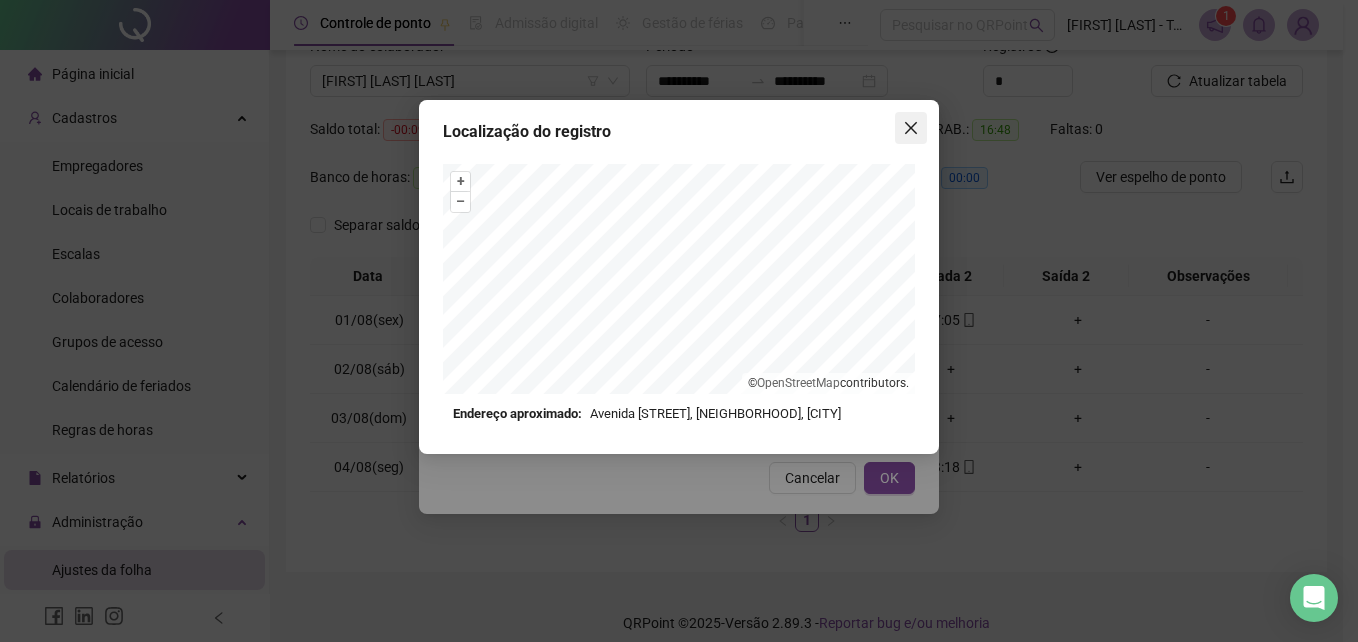 click at bounding box center (911, 128) 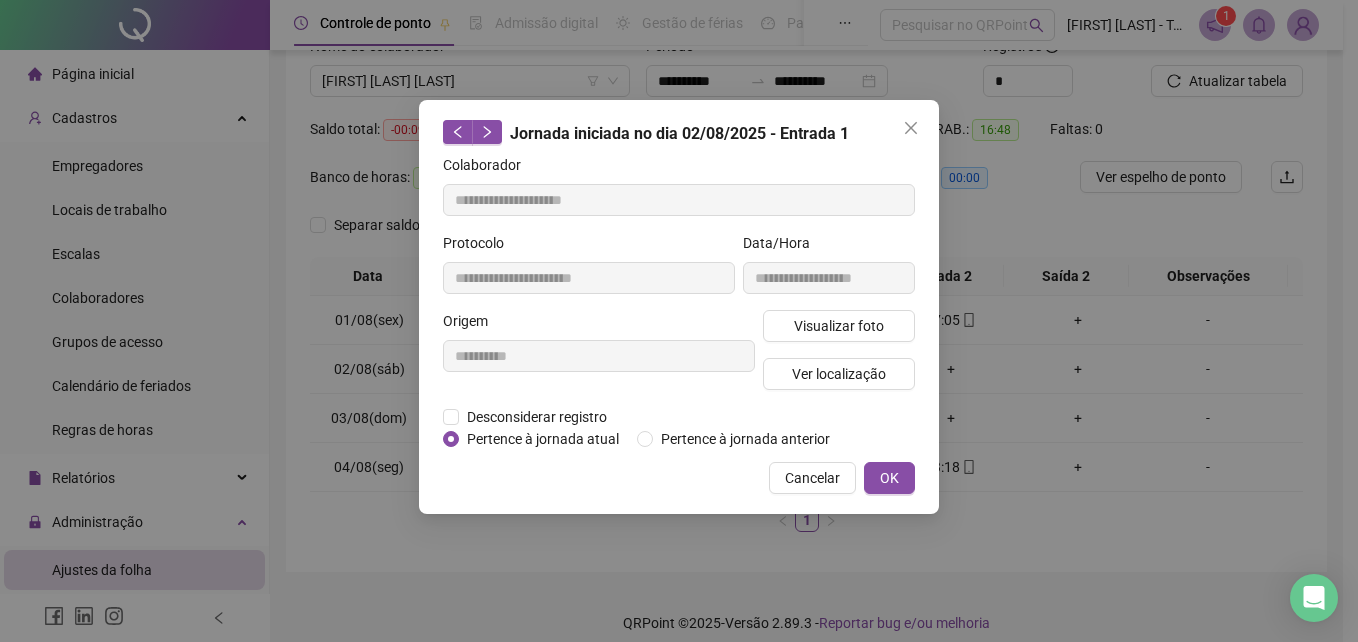 click on "**********" at bounding box center [679, 307] 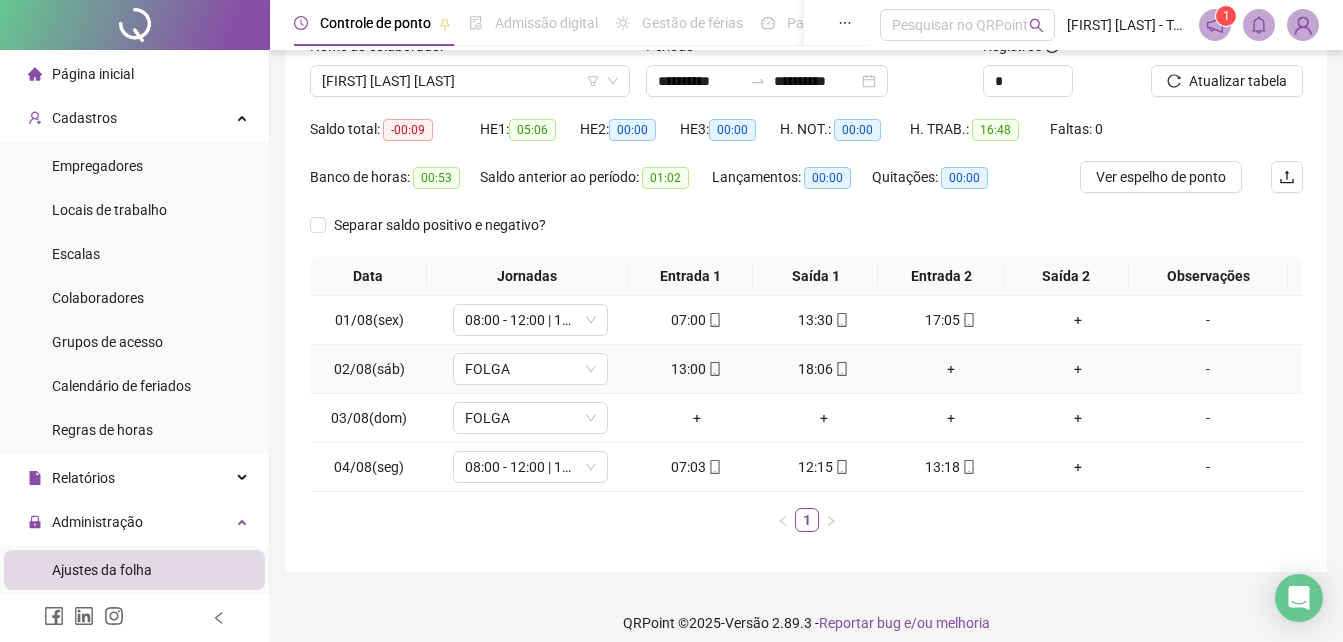 click 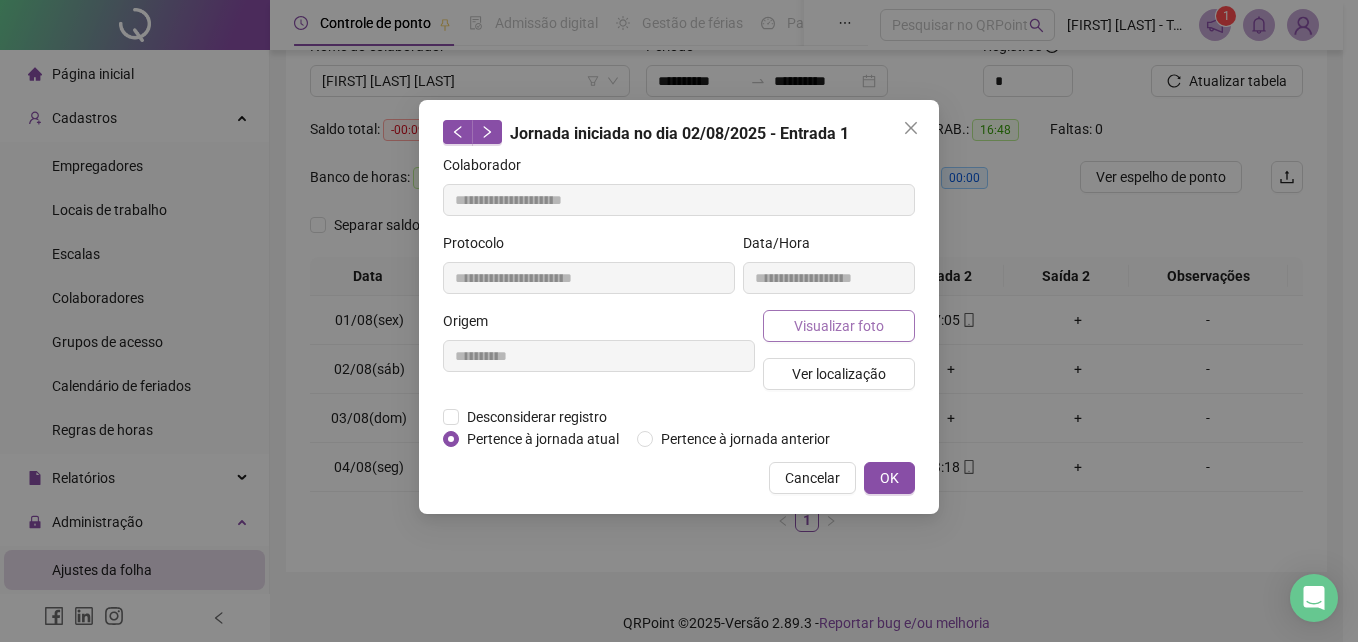 click on "Visualizar foto" at bounding box center (839, 326) 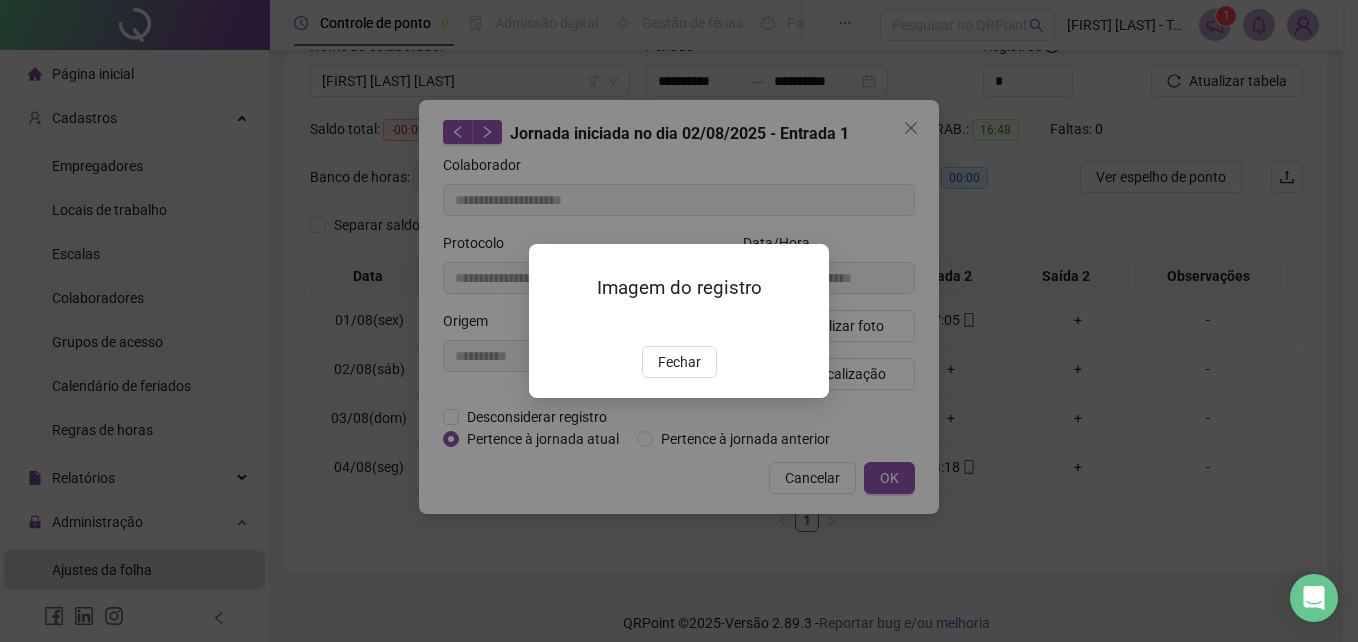 type on "**********" 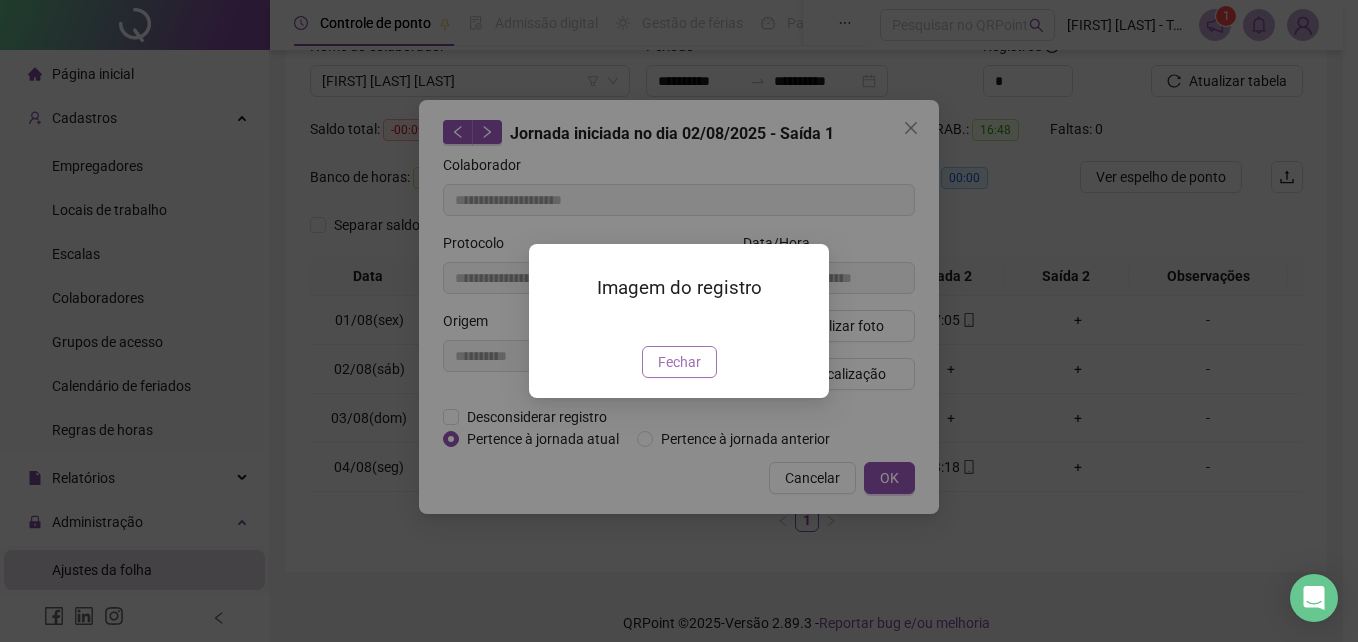 click on "Fechar" at bounding box center [679, 362] 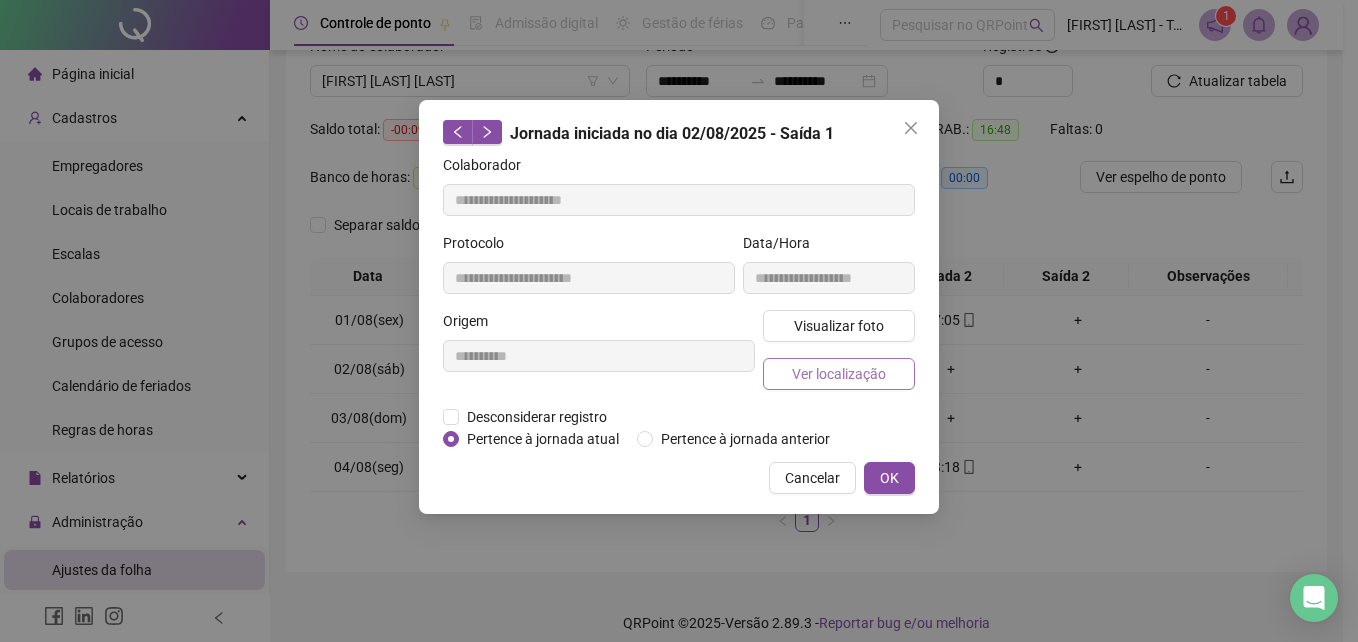 click on "Ver localização" at bounding box center (839, 374) 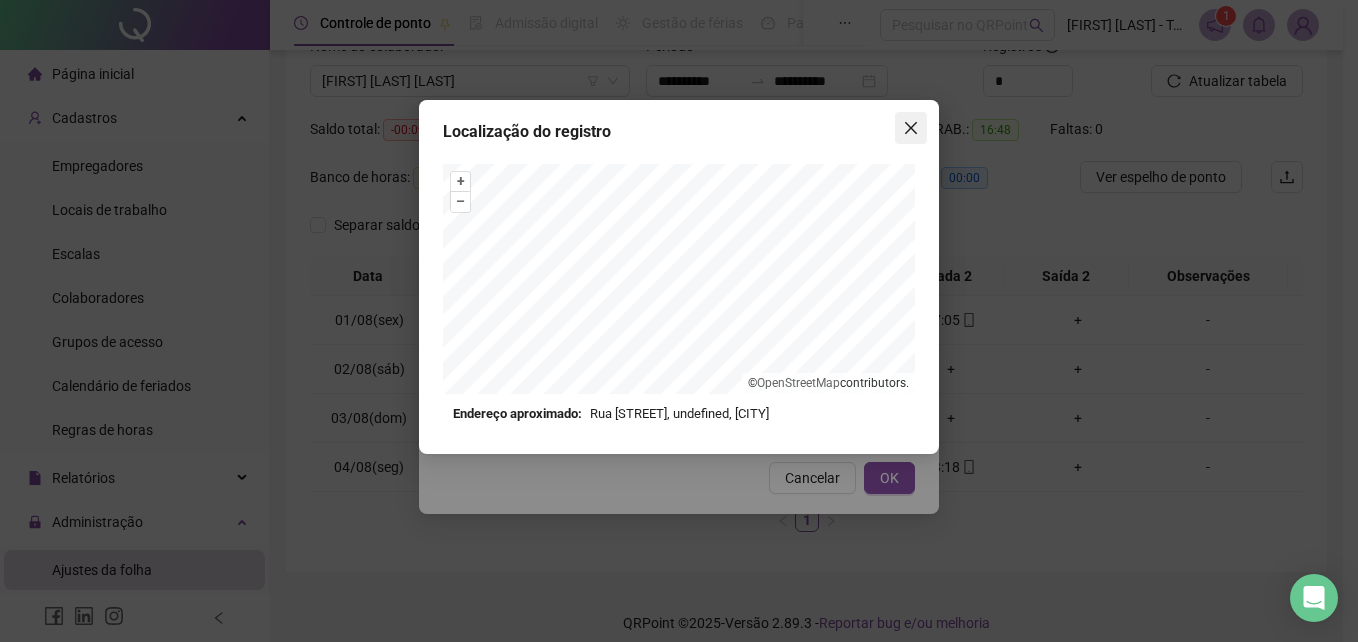 click 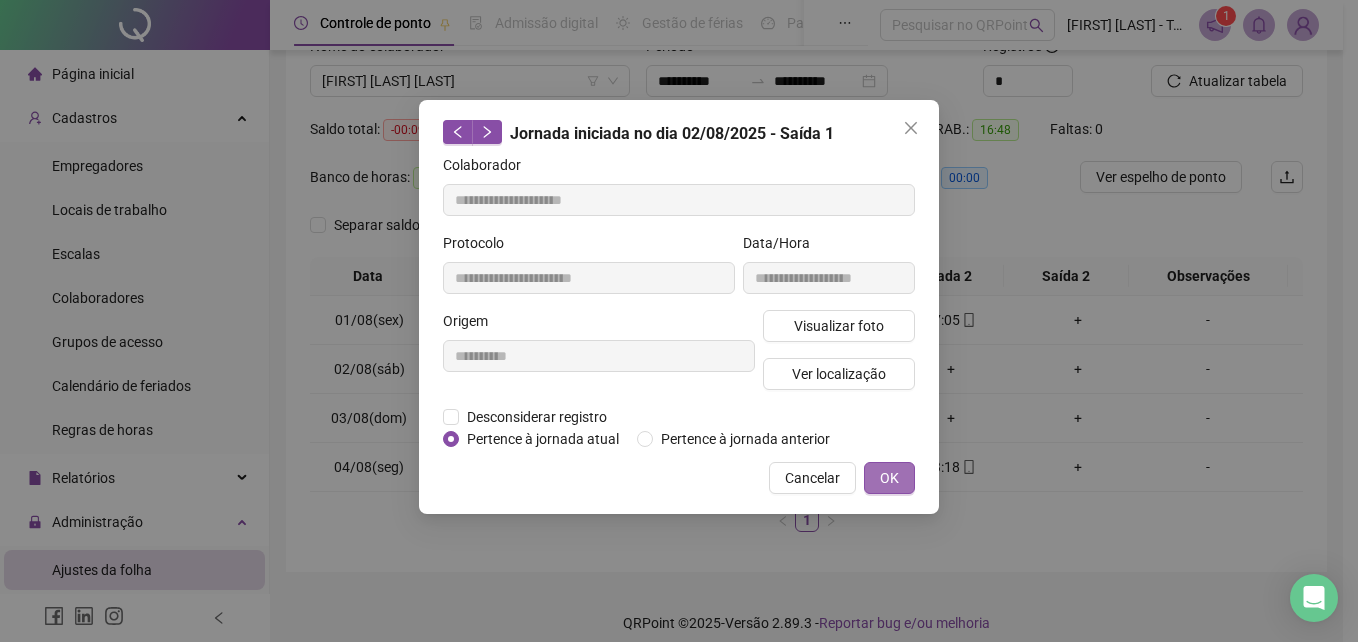 click on "OK" at bounding box center [889, 478] 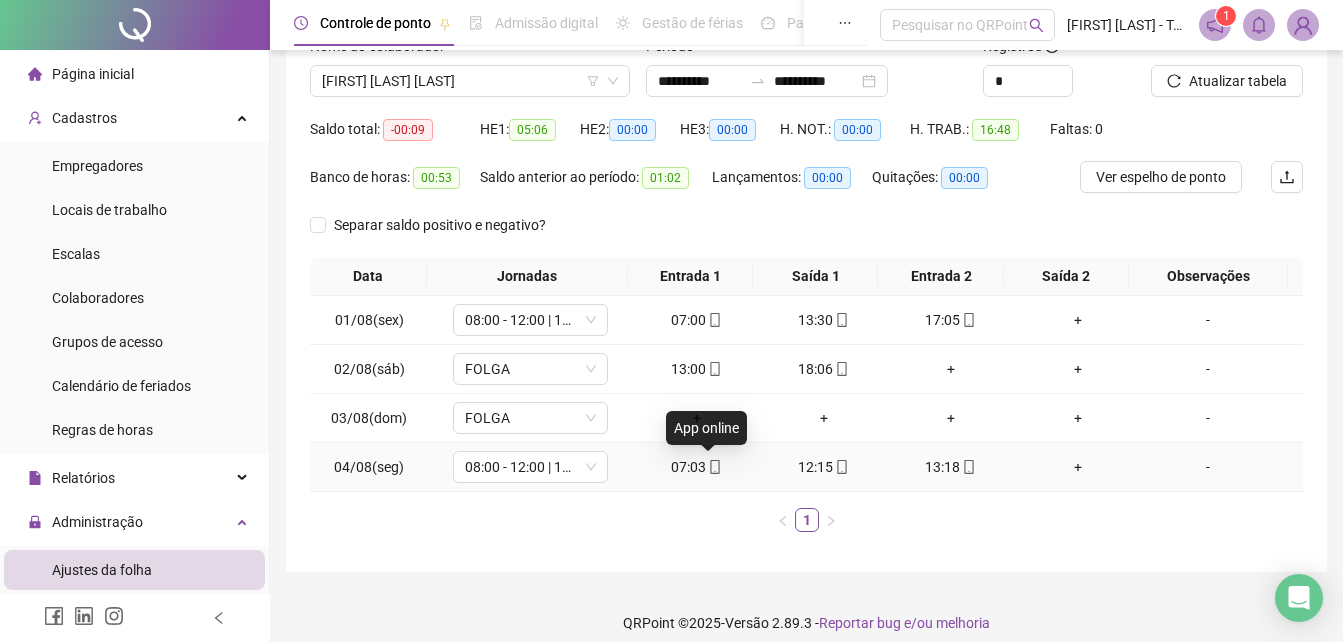 click 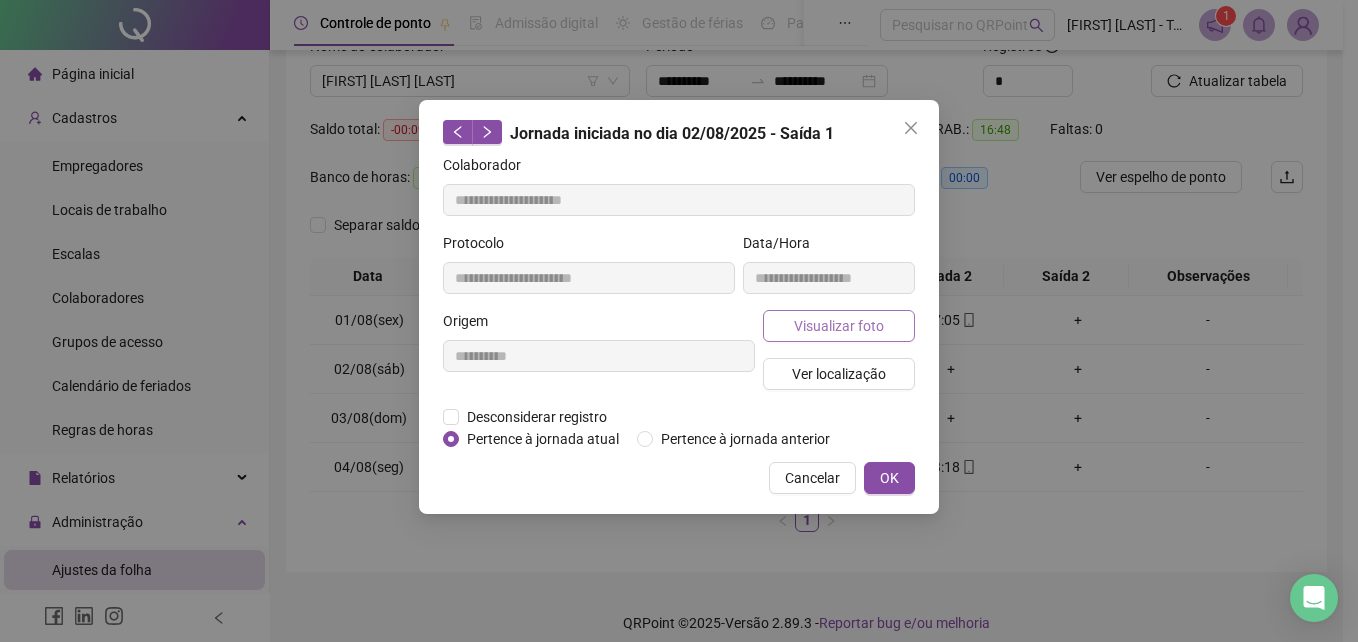 click on "Visualizar foto" at bounding box center [839, 326] 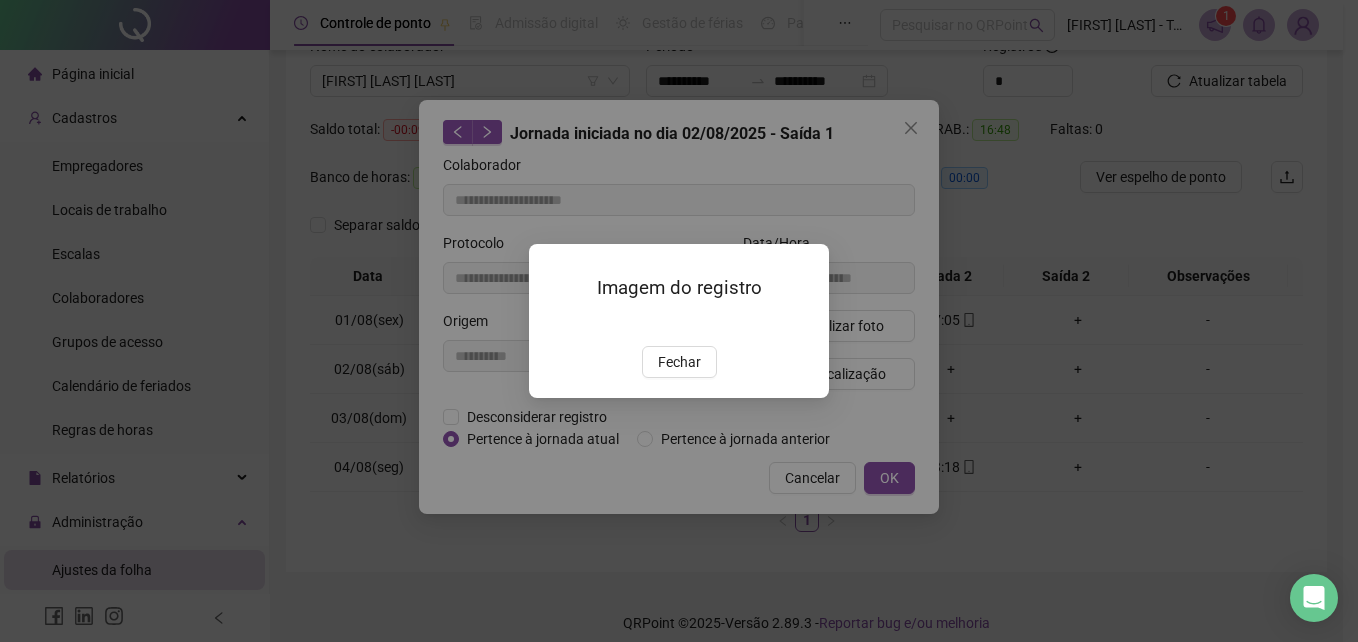 drag, startPoint x: 670, startPoint y: 479, endPoint x: 782, endPoint y: 460, distance: 113.600174 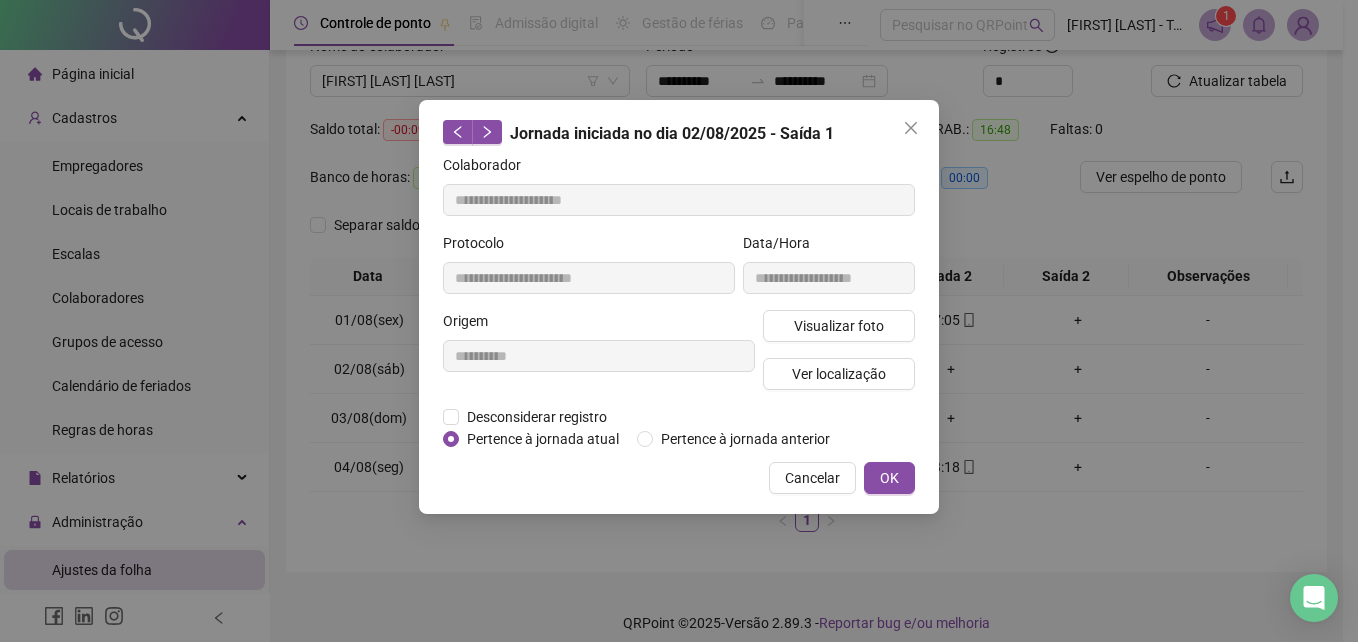 drag, startPoint x: 885, startPoint y: 474, endPoint x: 738, endPoint y: 471, distance: 147.03061 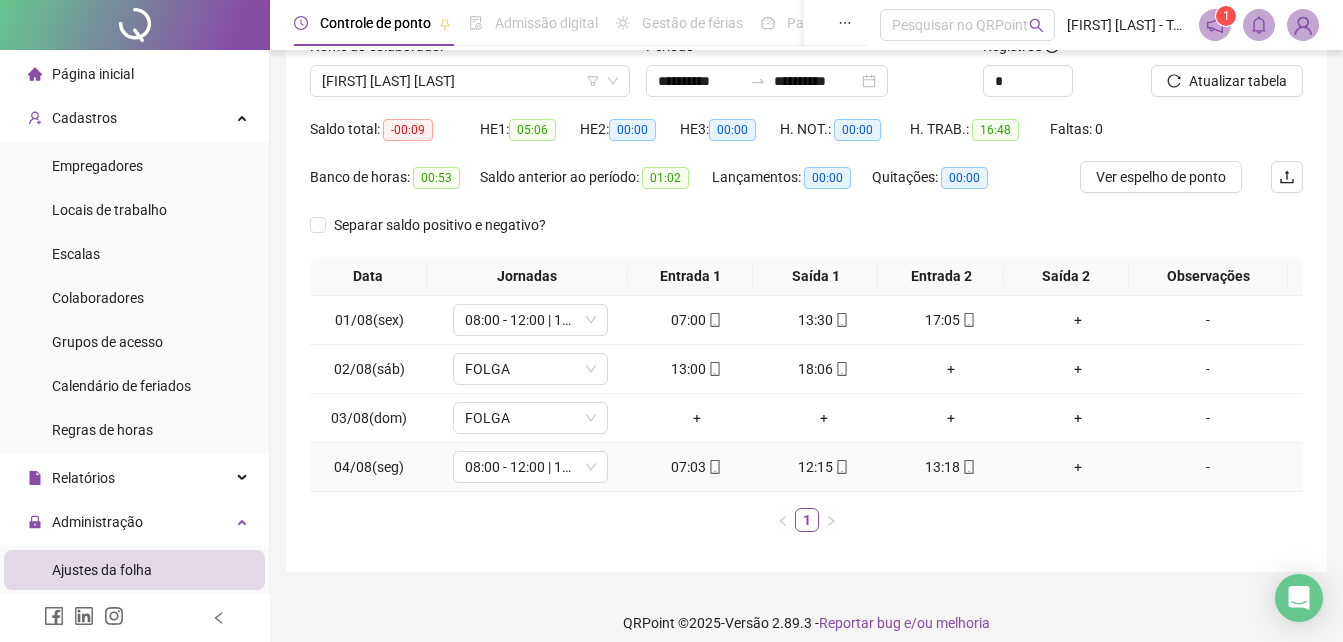 click 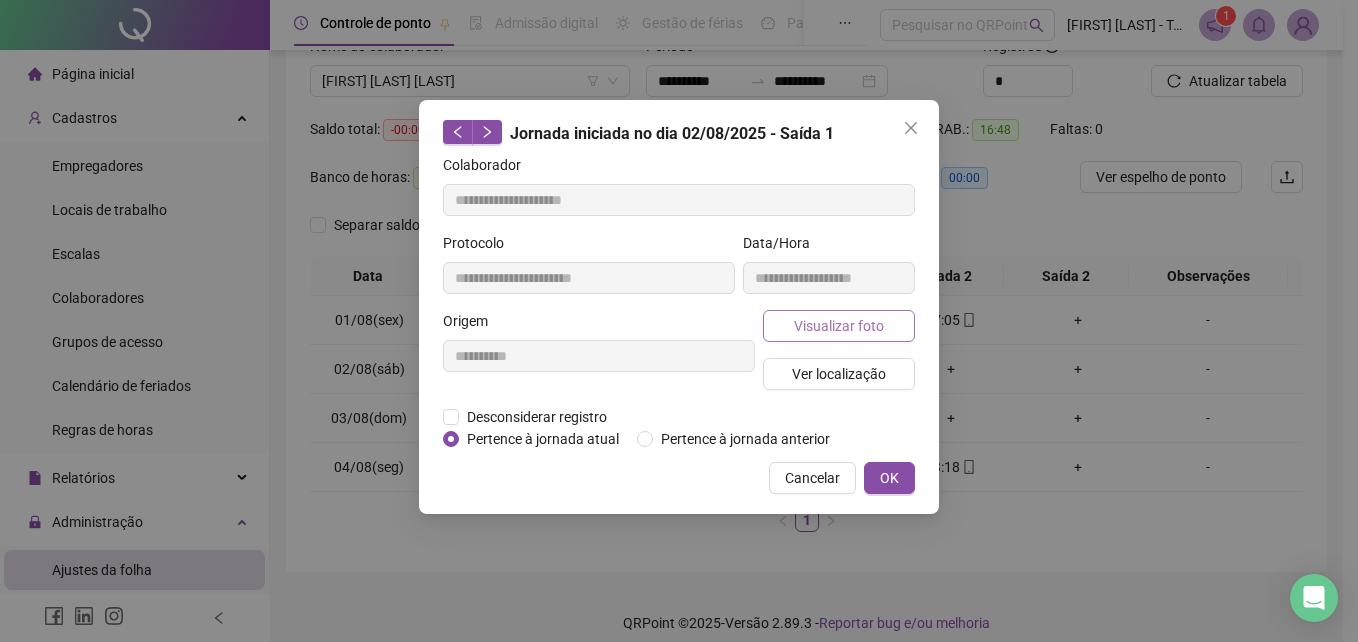 click on "Visualizar foto" at bounding box center [839, 326] 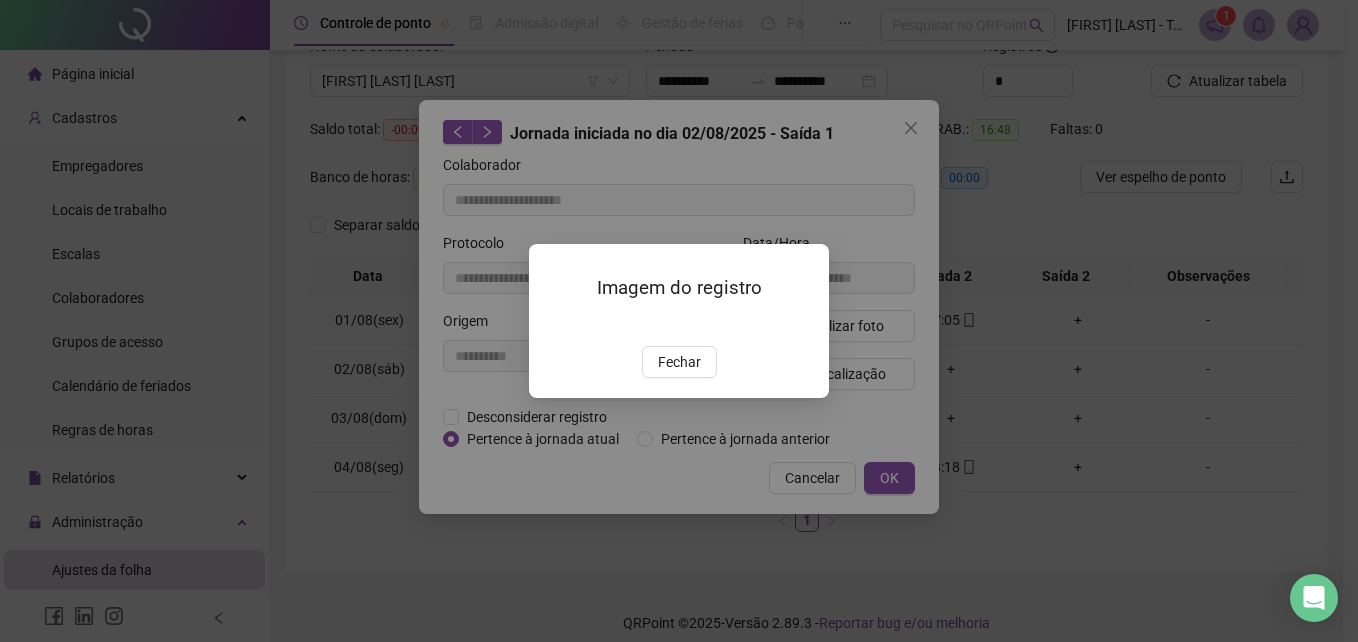click at bounding box center (553, 324) 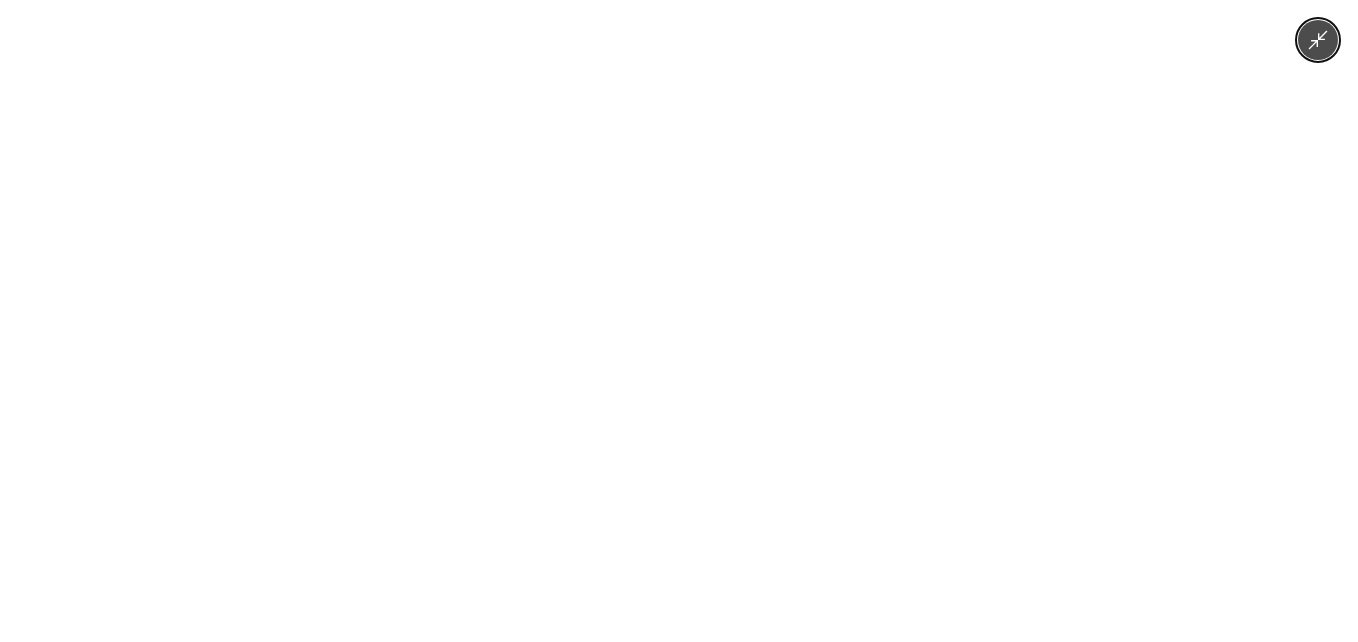 drag, startPoint x: 1081, startPoint y: 311, endPoint x: 1256, endPoint y: 183, distance: 216.81558 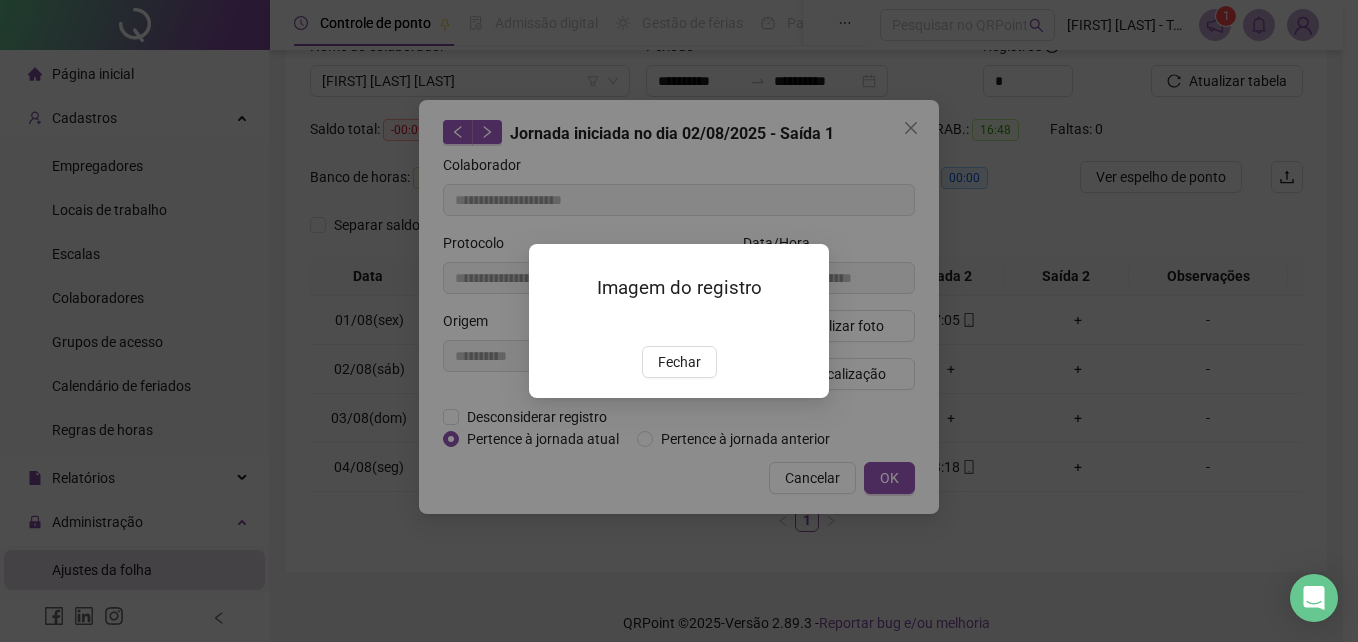drag, startPoint x: 695, startPoint y: 478, endPoint x: 919, endPoint y: 496, distance: 224.72205 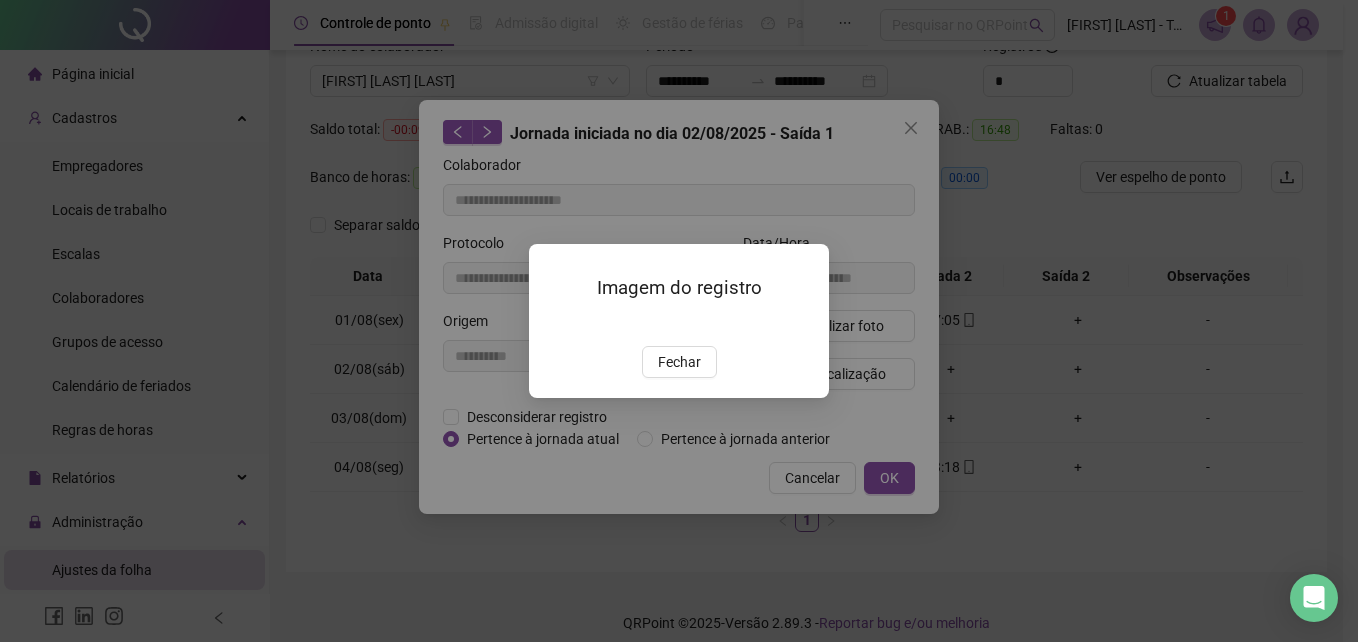 drag, startPoint x: 896, startPoint y: 482, endPoint x: 818, endPoint y: 497, distance: 79.429214 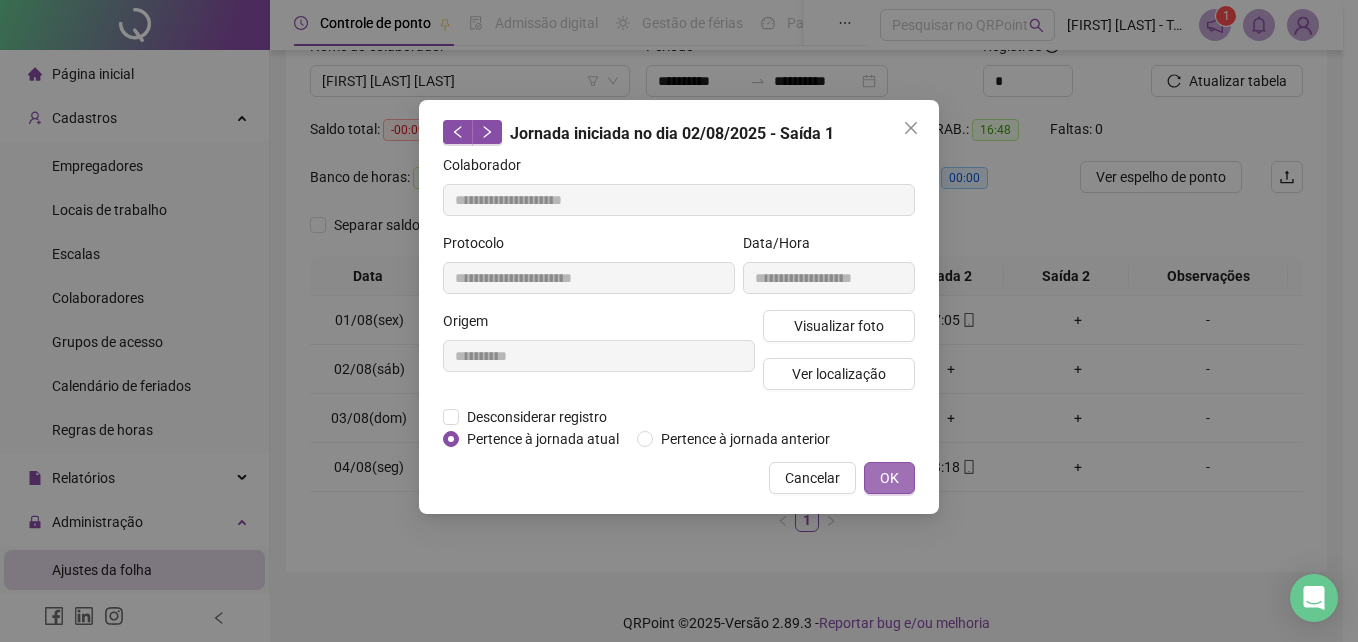 click on "OK" at bounding box center [889, 478] 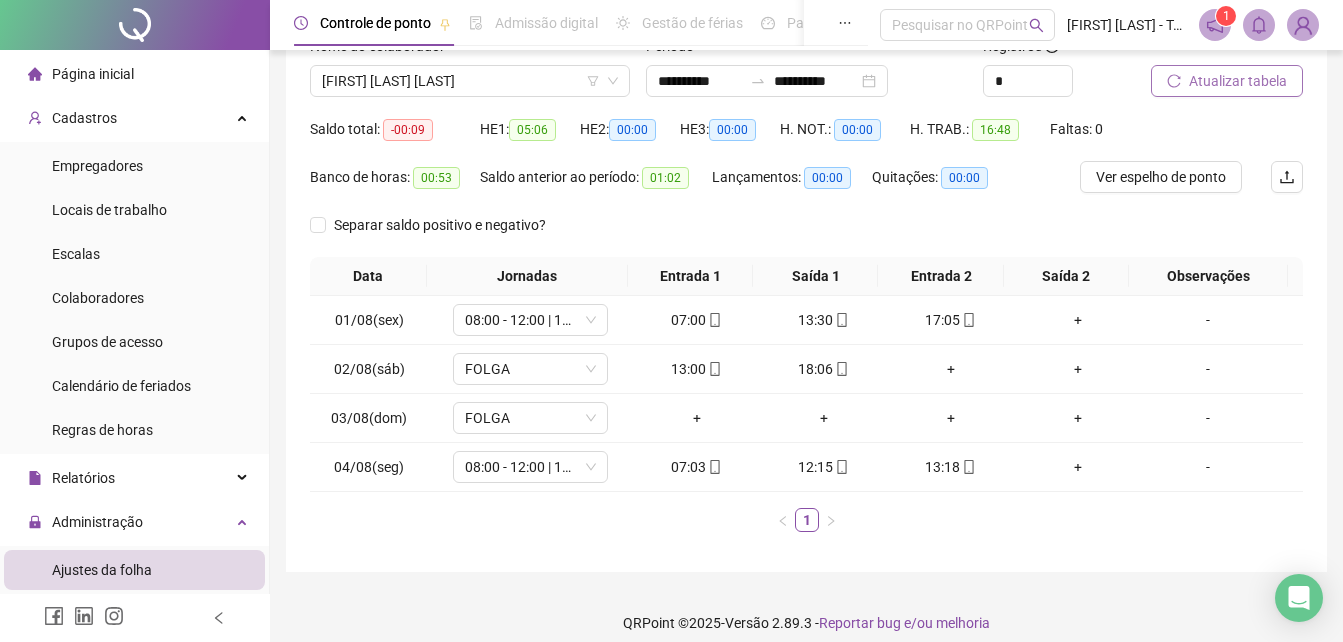 click on "Atualizar tabela" at bounding box center [1227, 81] 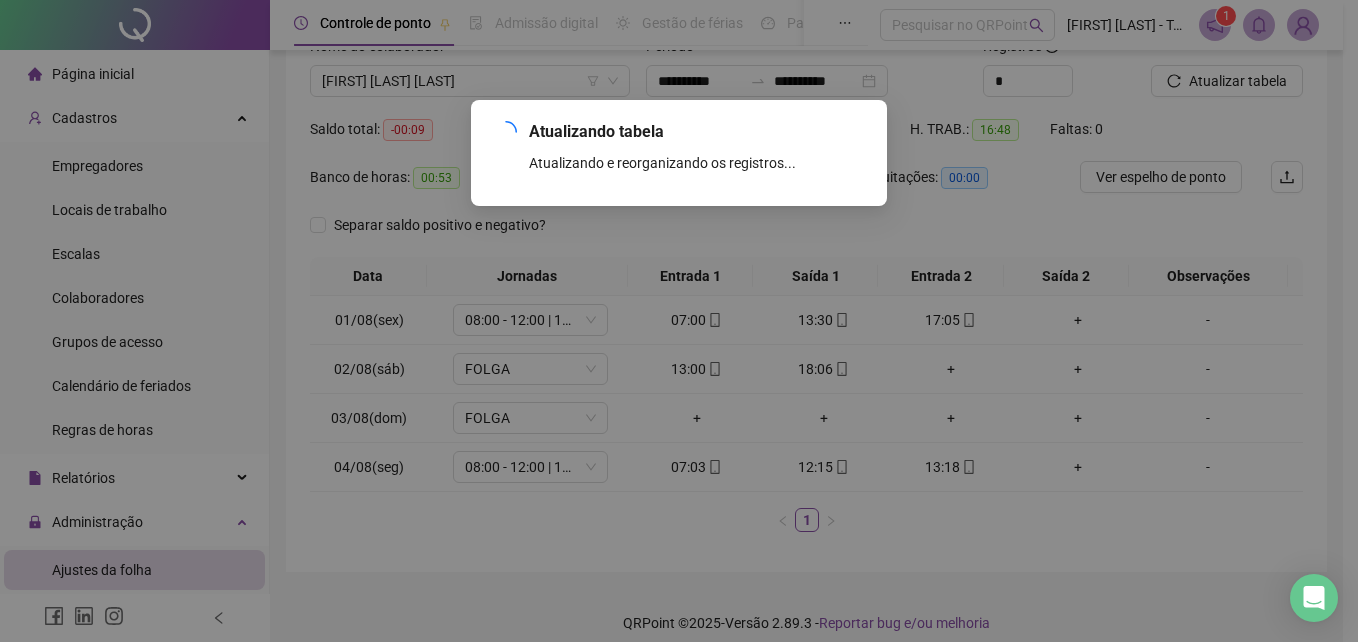 click on "Atualizando tabela Atualizando e reorganizando os registros... OK" at bounding box center (679, 321) 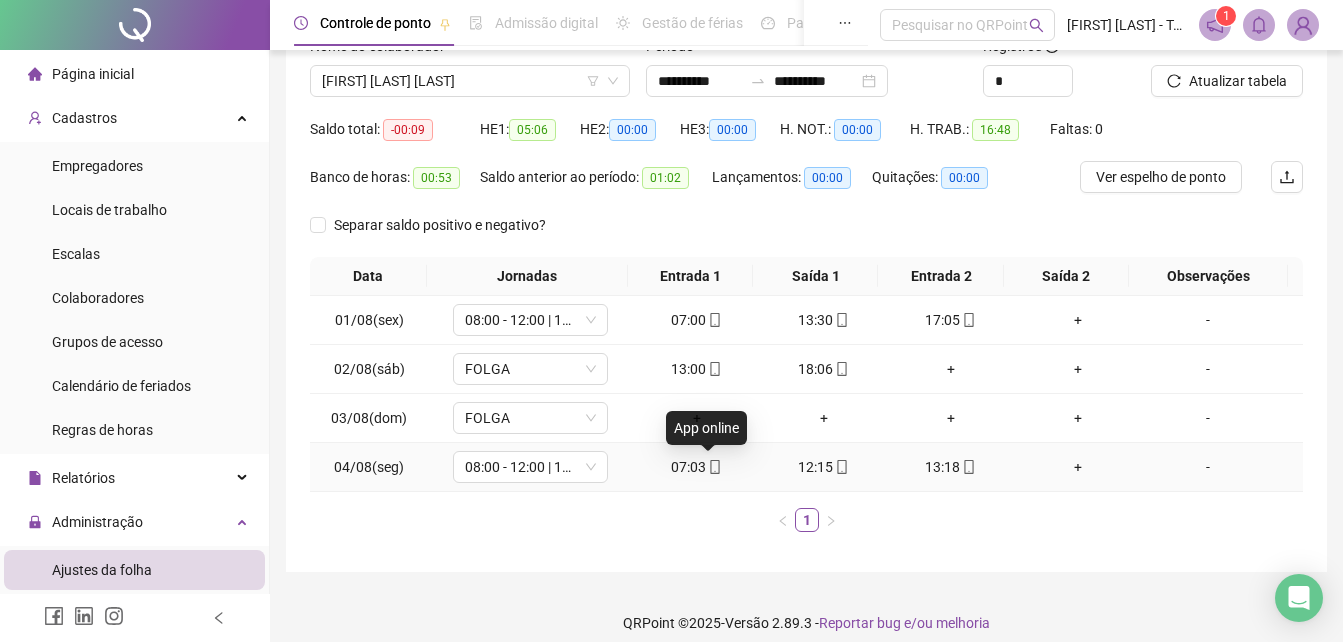 click 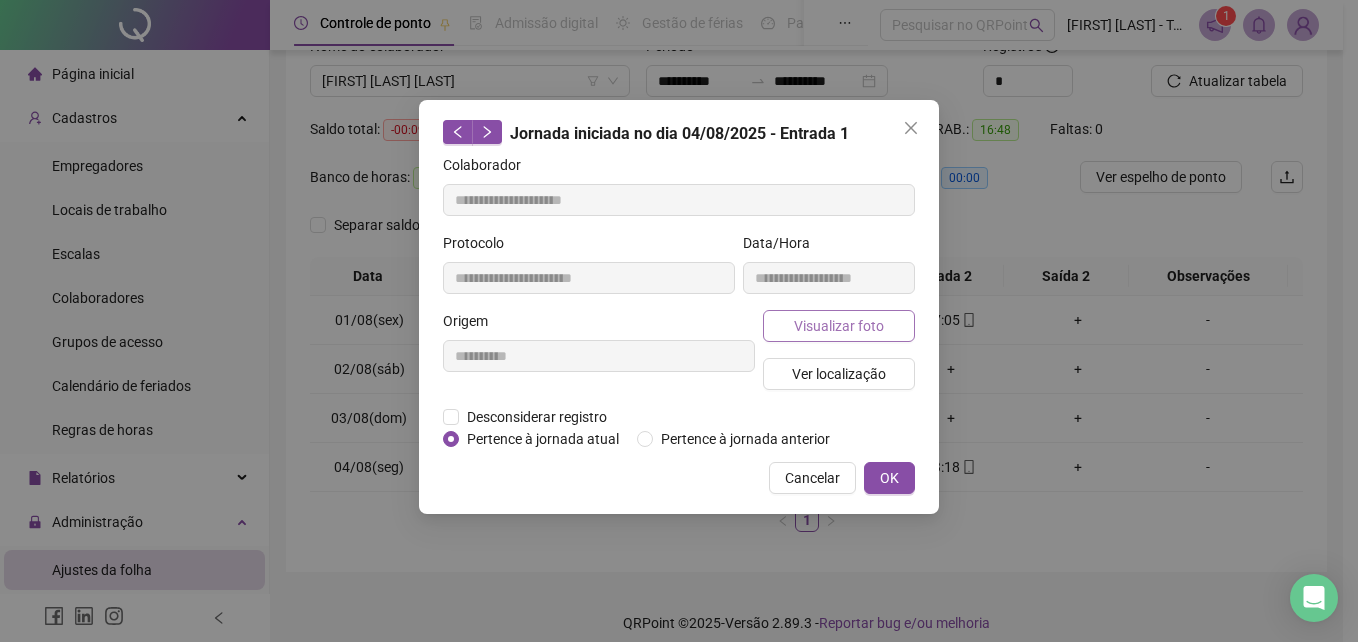 click on "Visualizar foto" at bounding box center [839, 326] 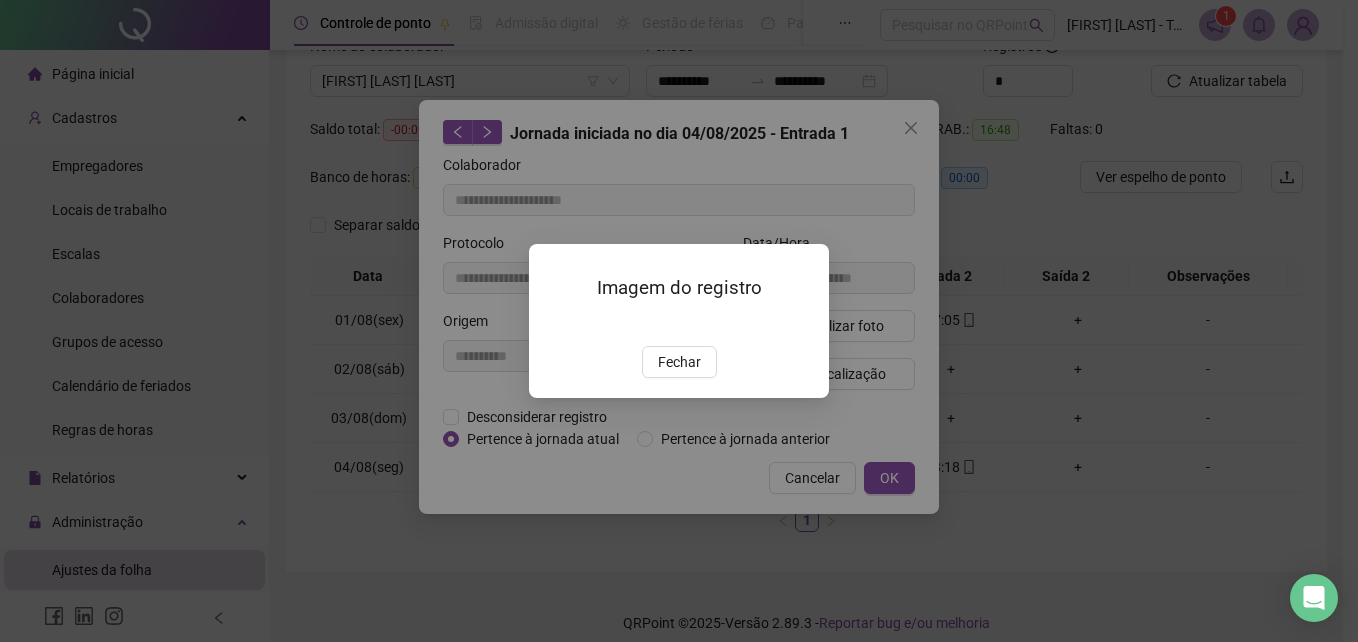 drag, startPoint x: 675, startPoint y: 485, endPoint x: 735, endPoint y: 456, distance: 66.64083 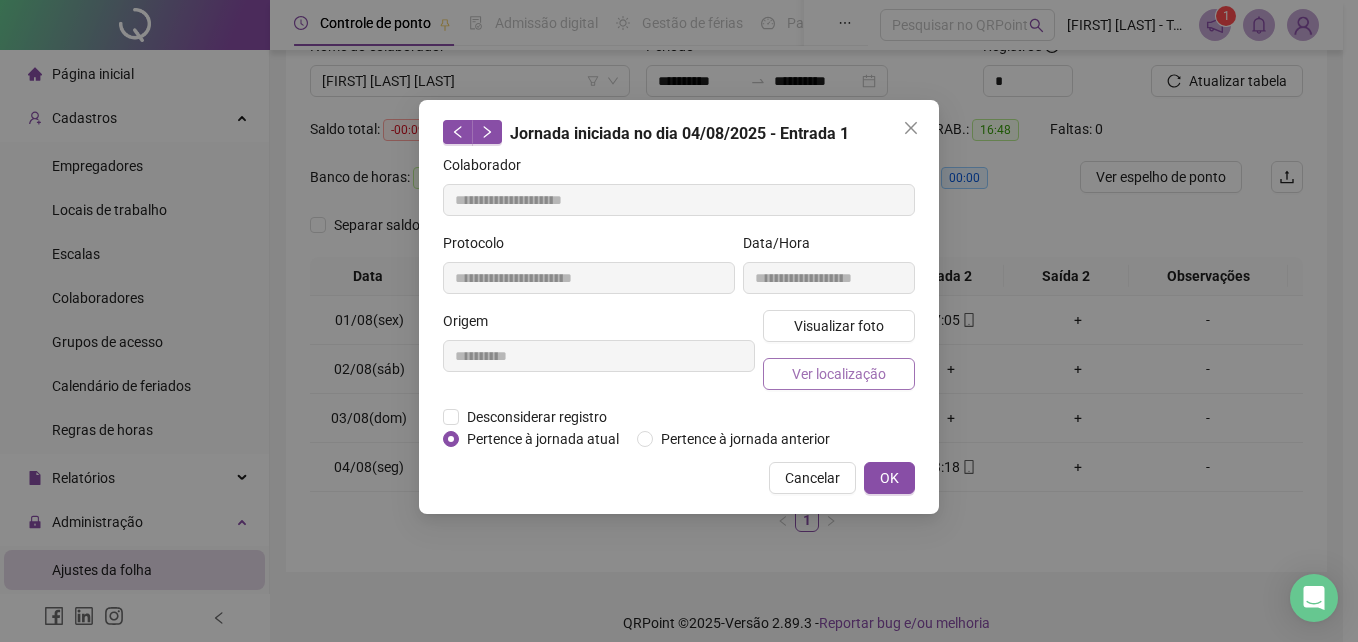 click on "Ver localização" at bounding box center [839, 374] 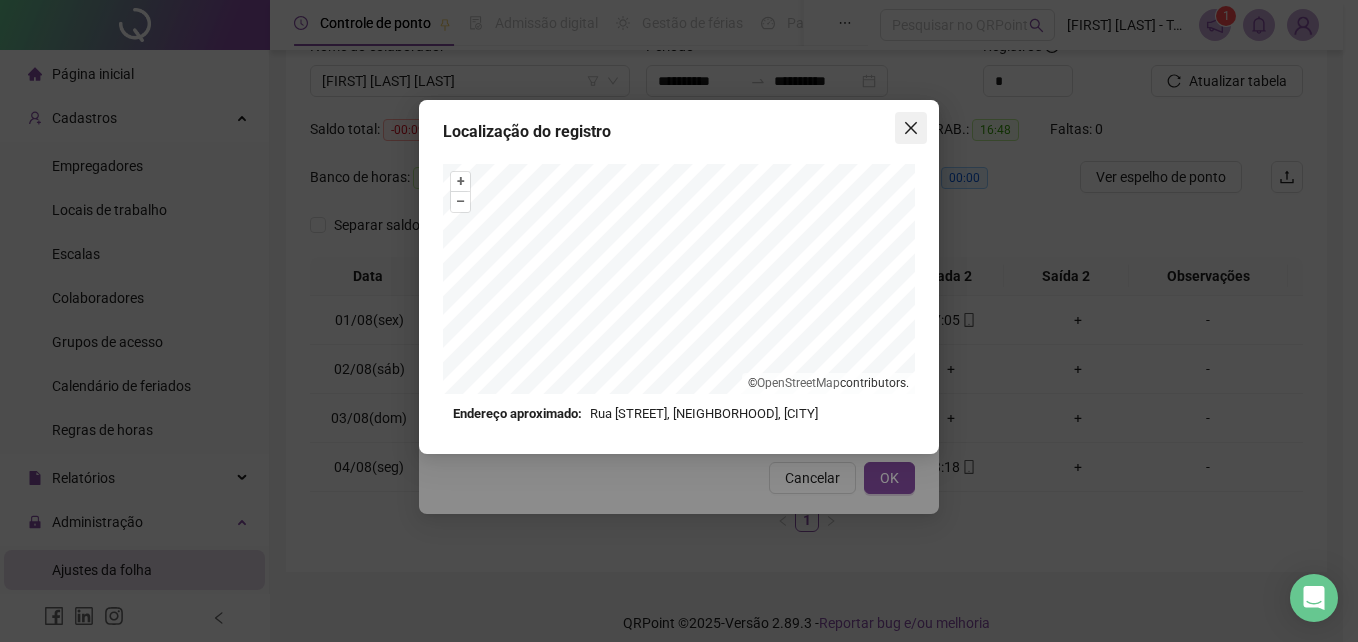 click 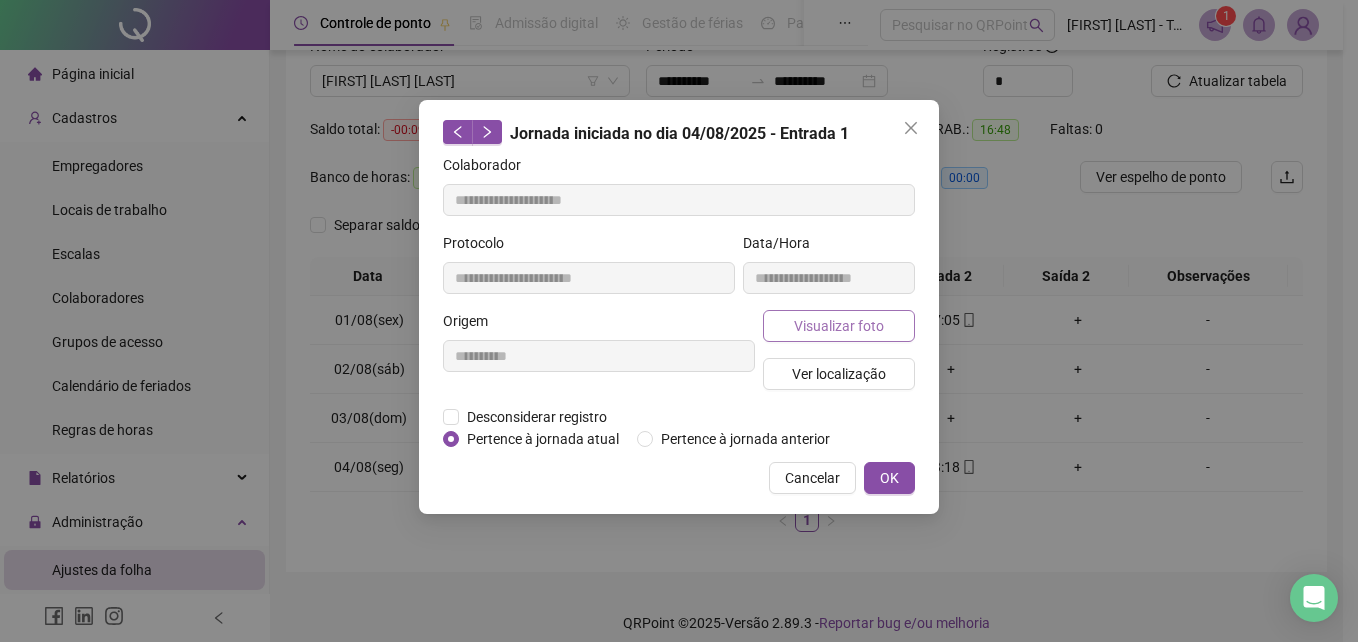 click on "Visualizar foto" at bounding box center (839, 326) 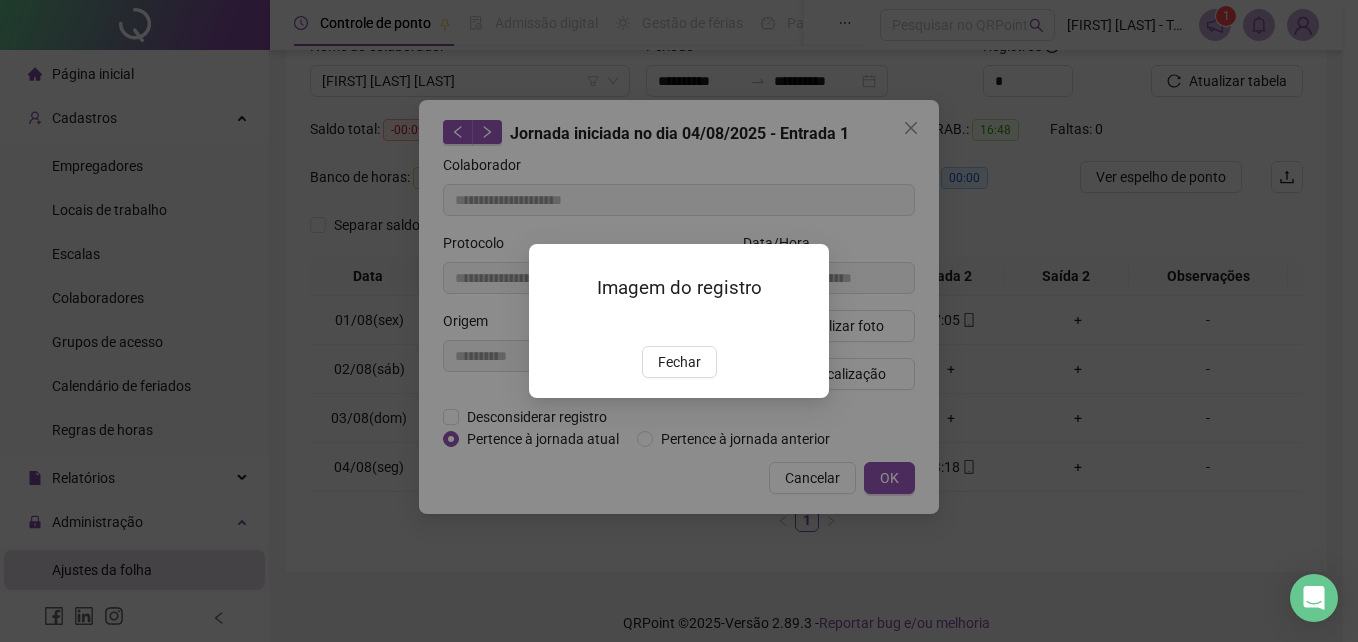 drag, startPoint x: 668, startPoint y: 495, endPoint x: 810, endPoint y: 383, distance: 180.85353 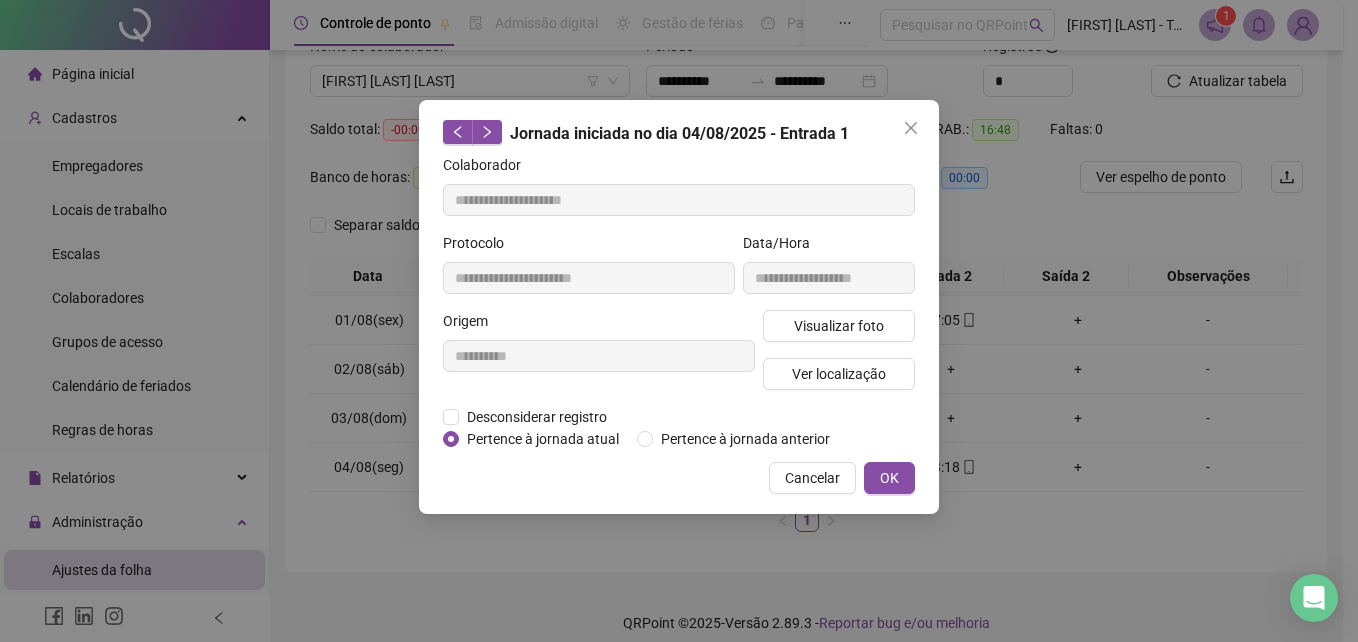 click on "OK" at bounding box center [889, 478] 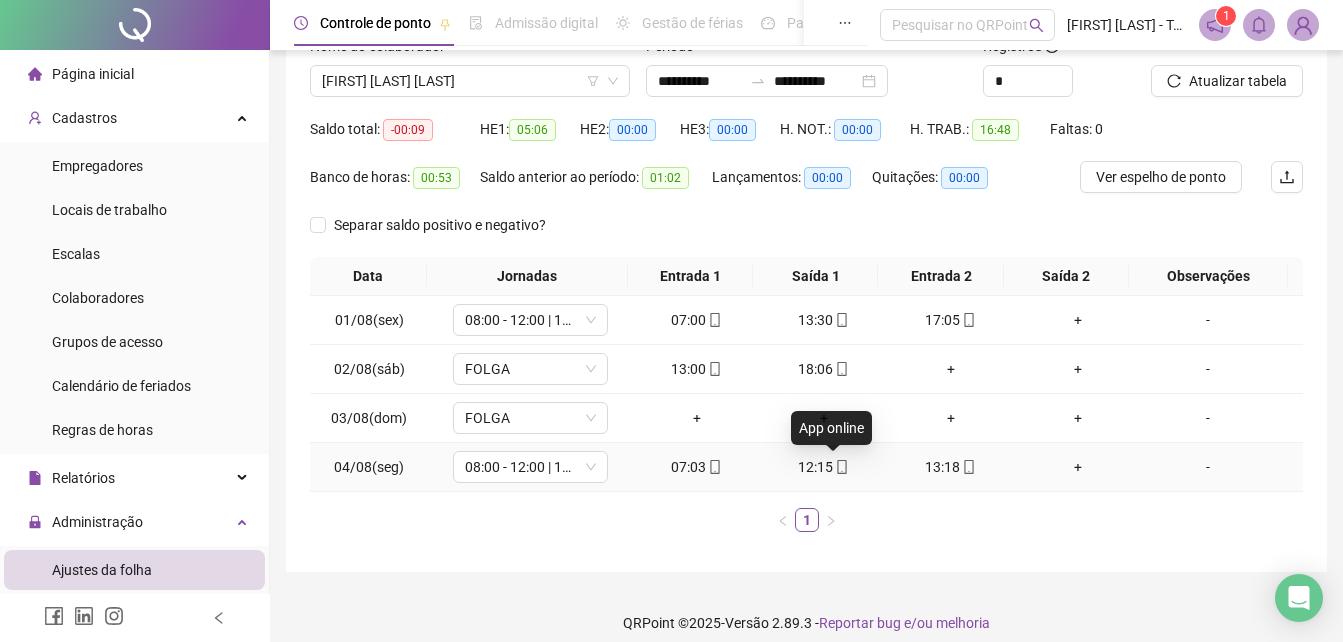 click 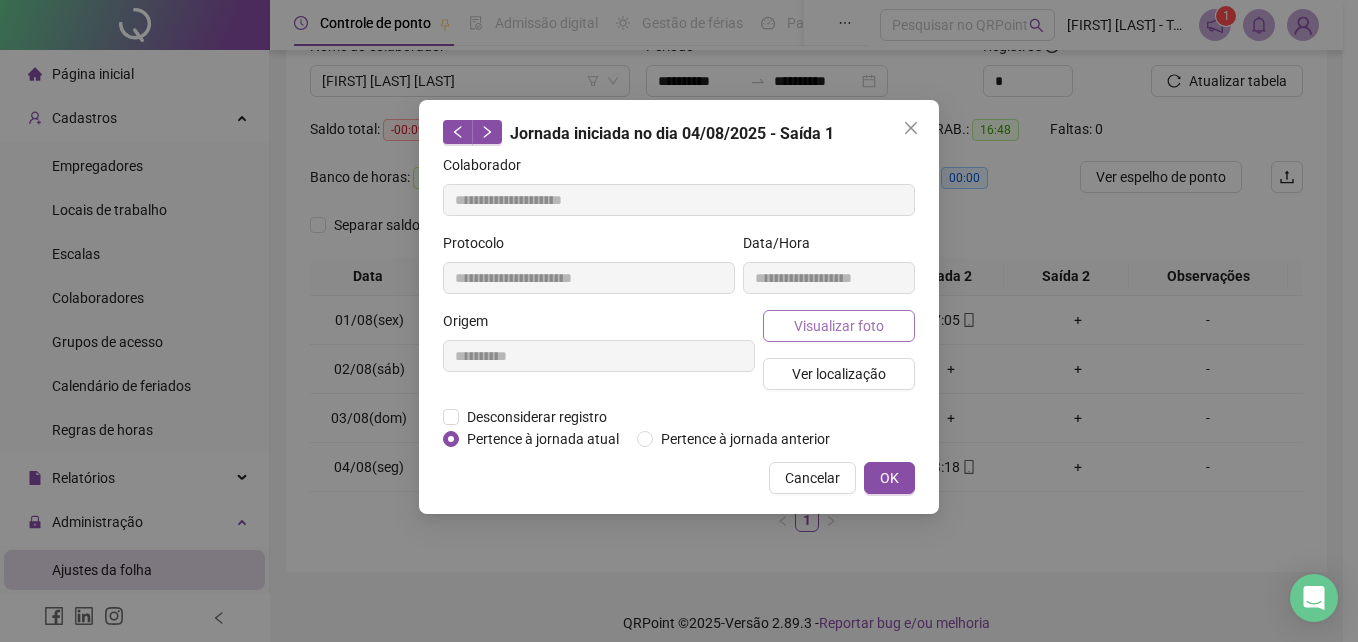 click on "Visualizar foto" at bounding box center [839, 326] 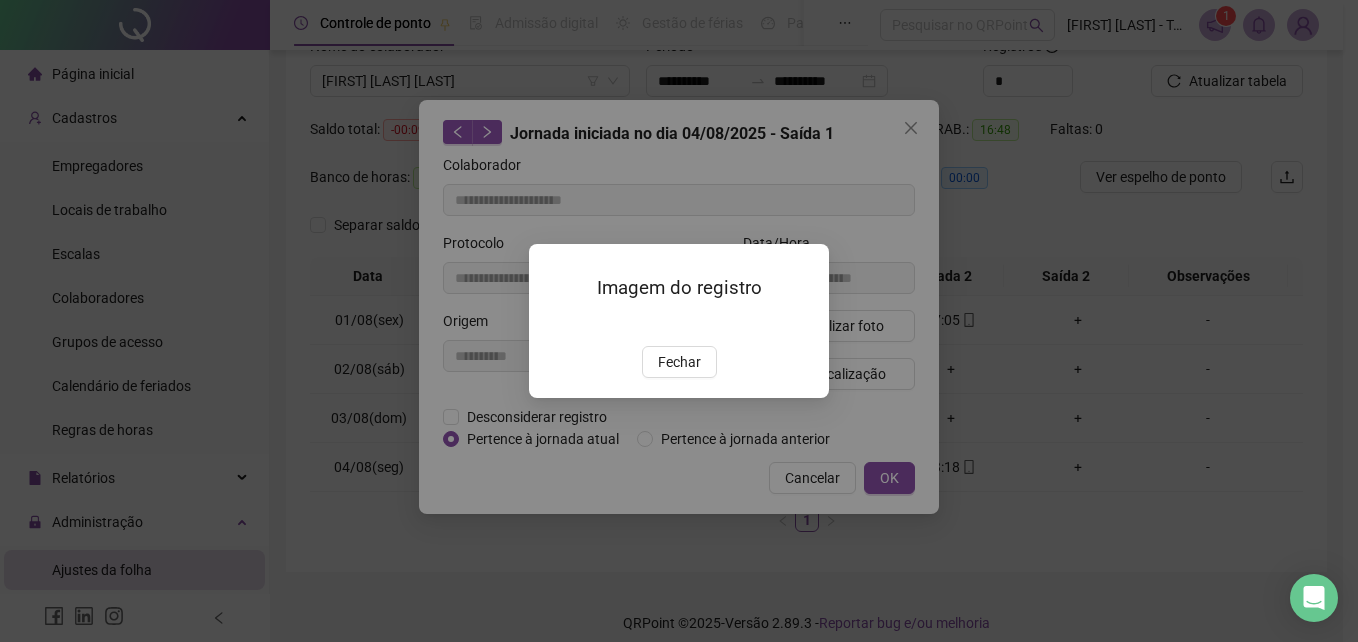 drag, startPoint x: 671, startPoint y: 485, endPoint x: 841, endPoint y: 482, distance: 170.02647 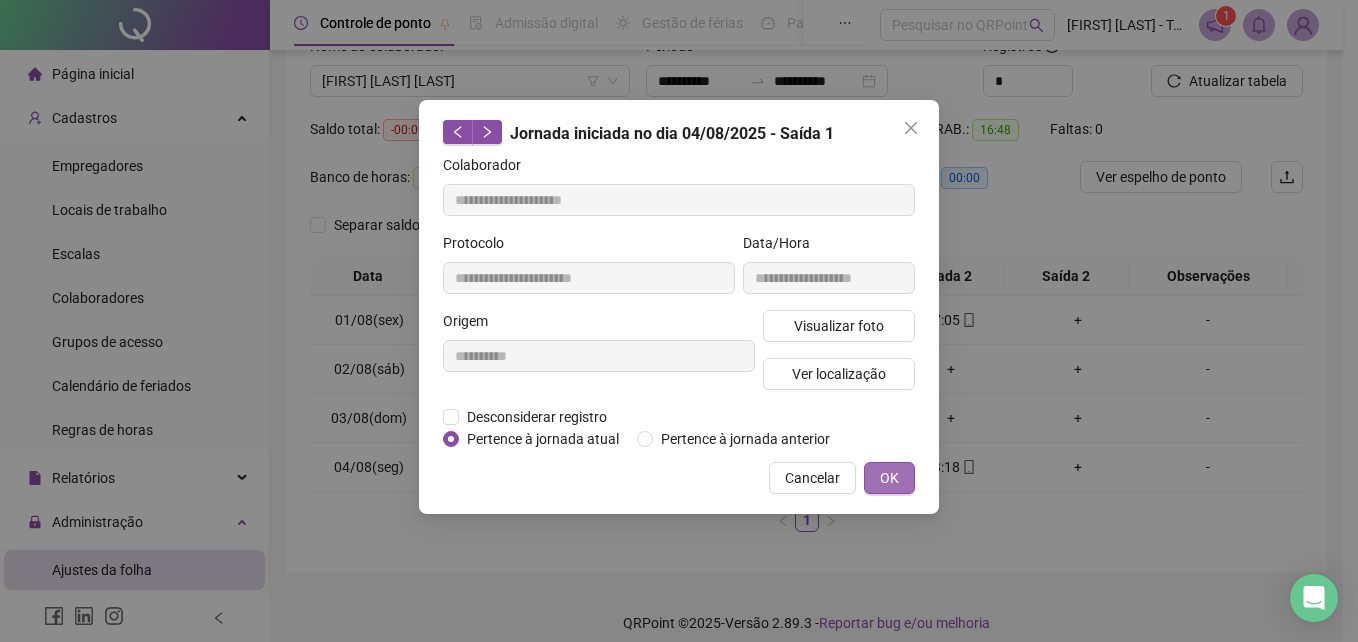 drag, startPoint x: 921, startPoint y: 477, endPoint x: 897, endPoint y: 468, distance: 25.632011 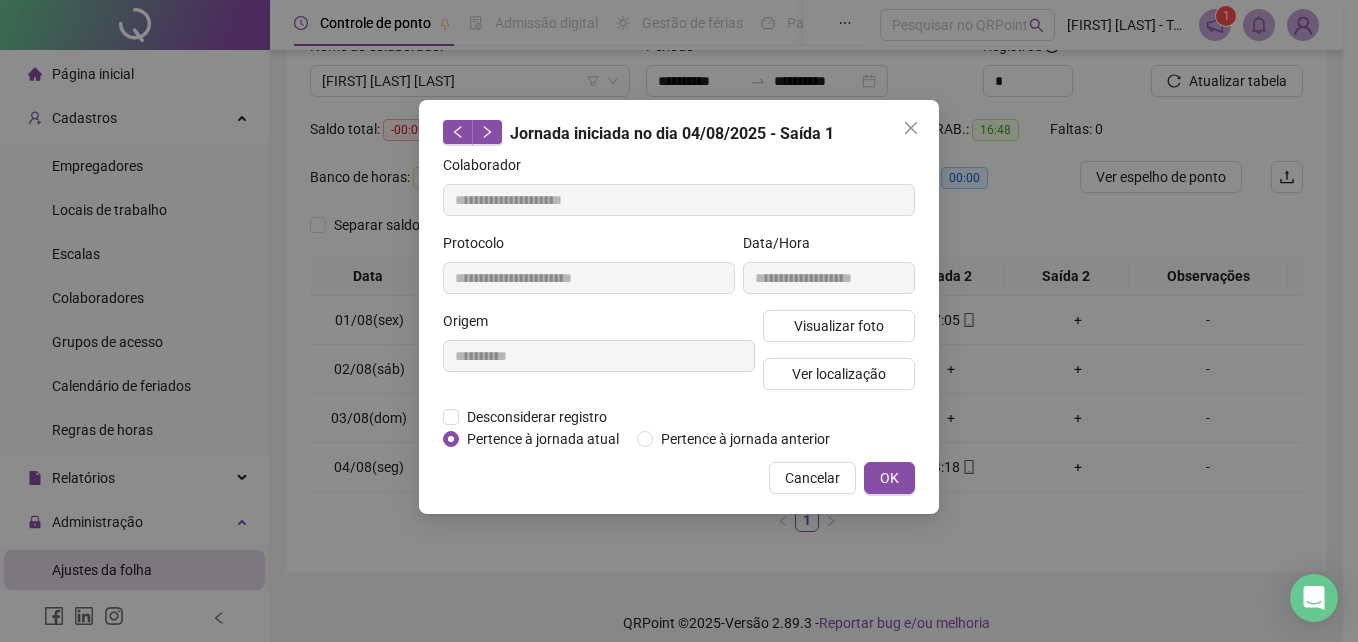 click on "OK" at bounding box center [889, 478] 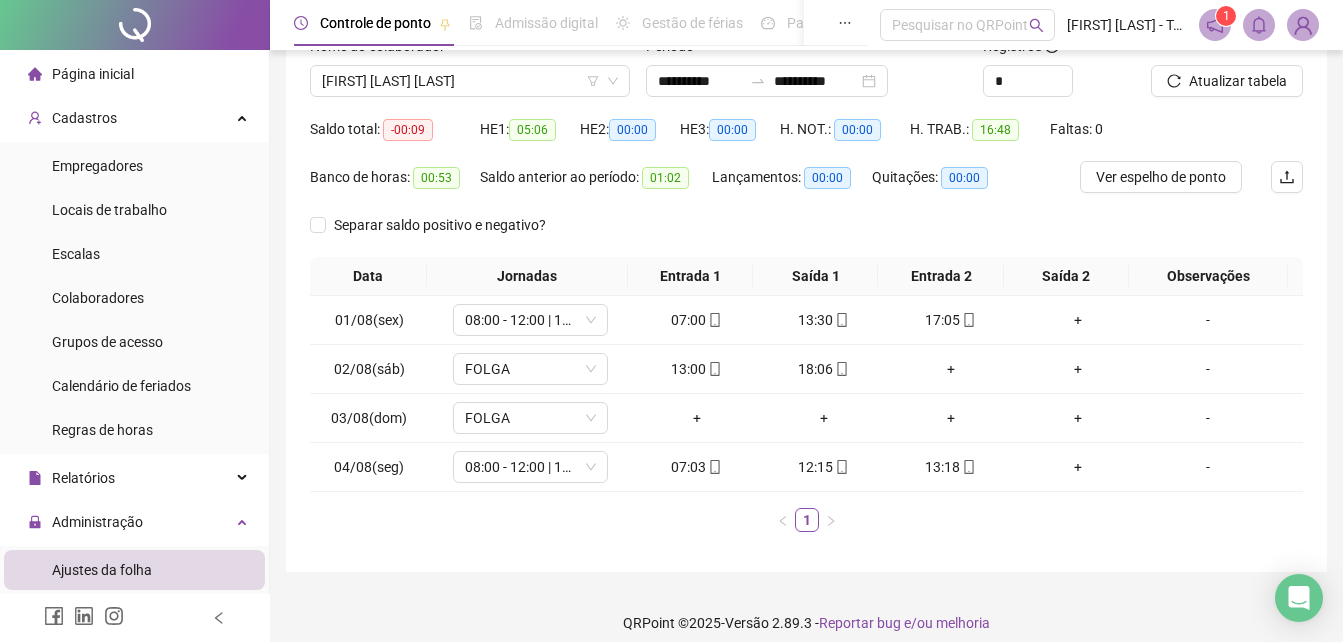 click at bounding box center [1303, 25] 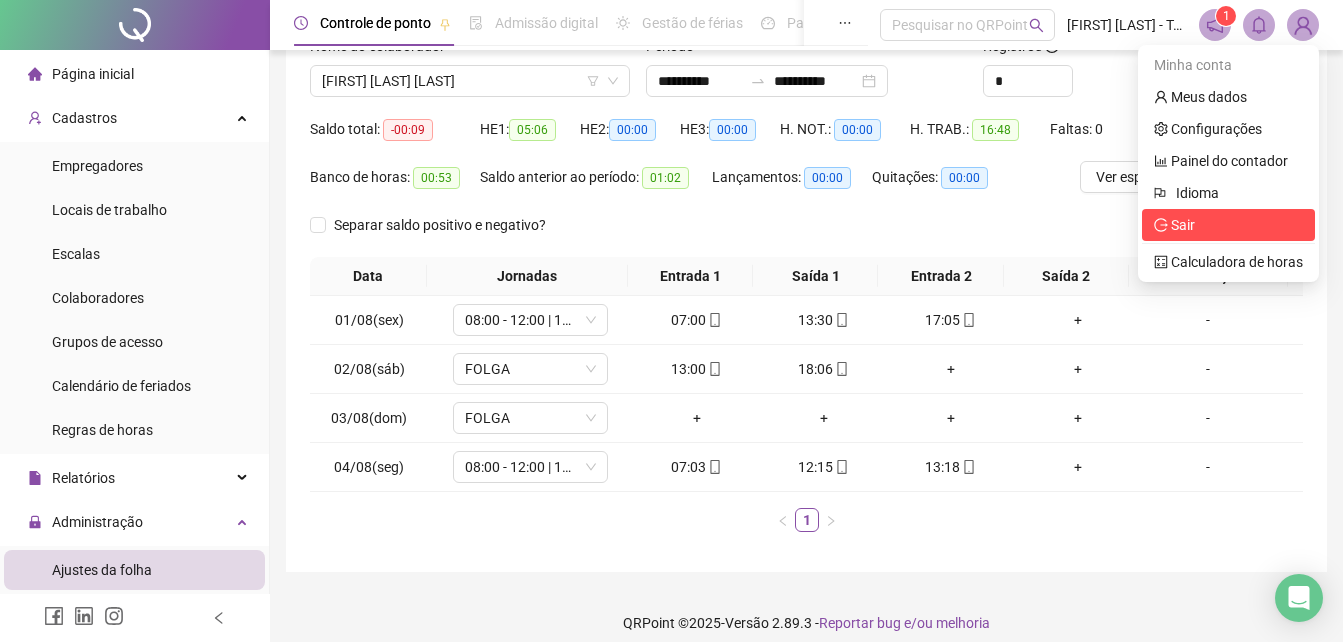 click 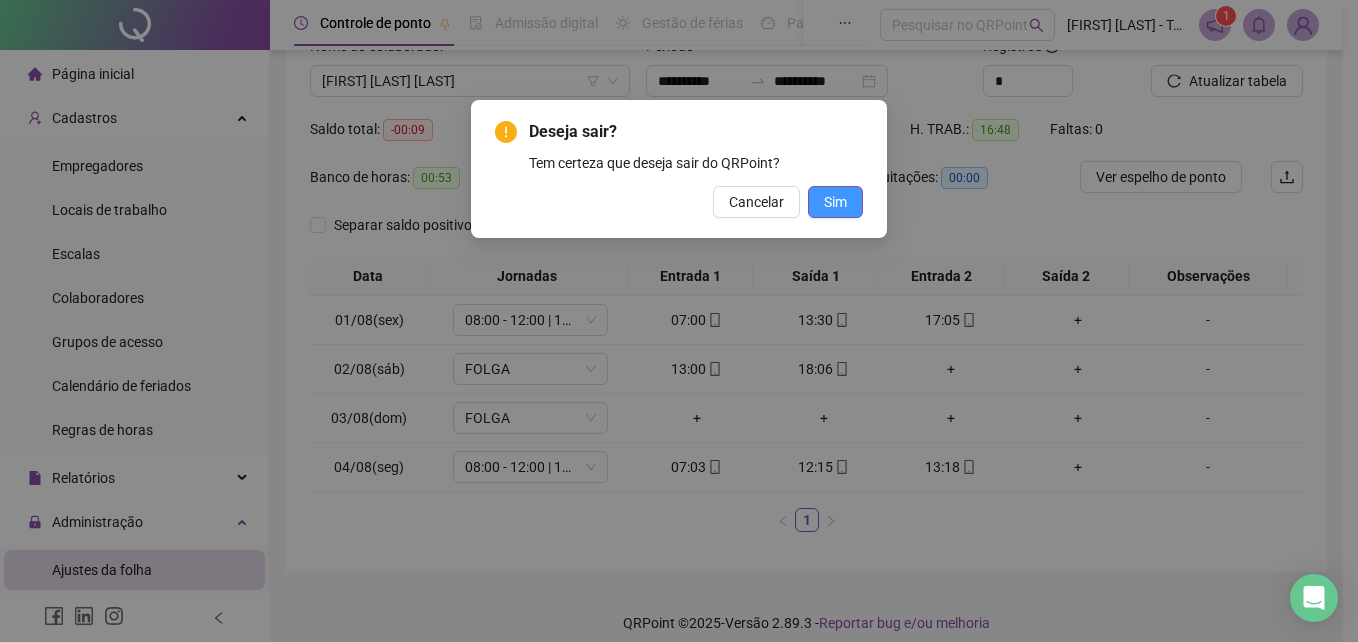 click on "Sim" at bounding box center [835, 202] 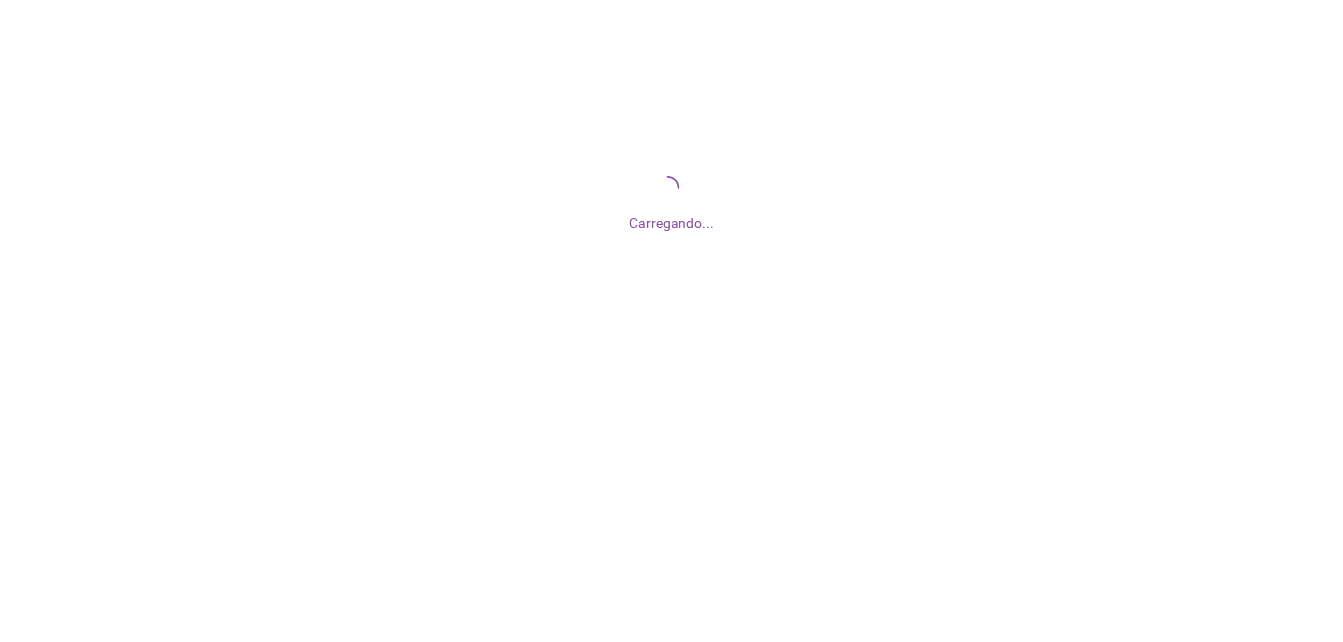 scroll, scrollTop: 0, scrollLeft: 0, axis: both 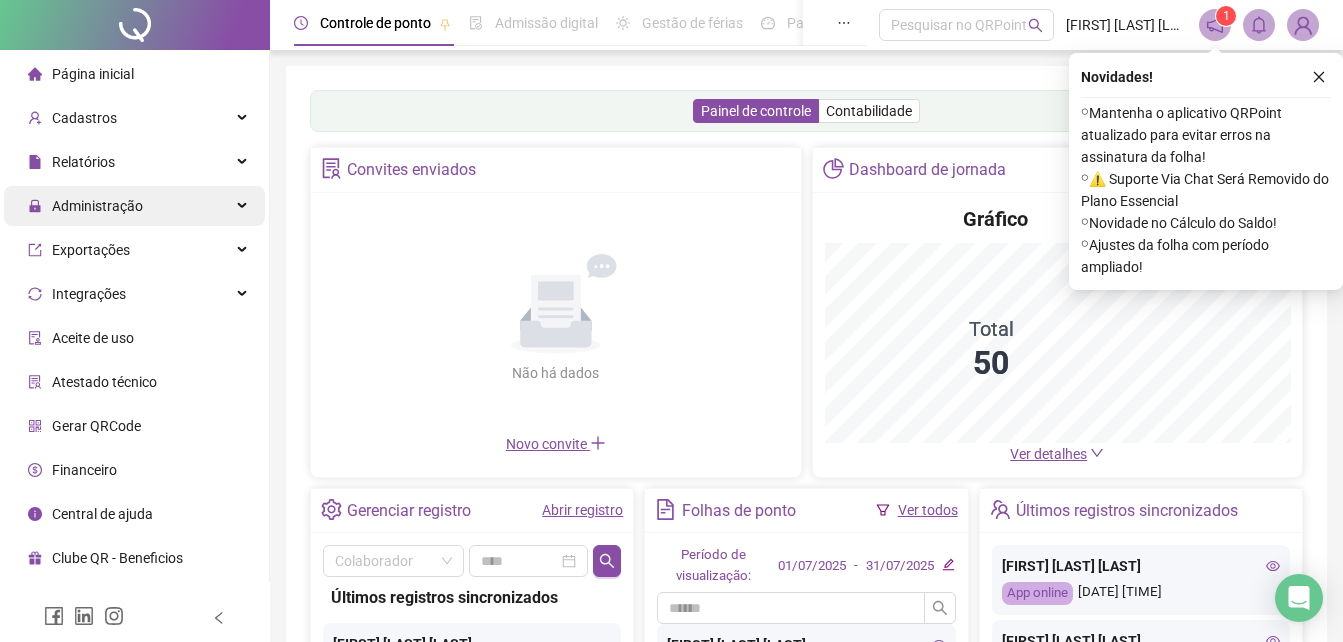 click on "Administração" at bounding box center [134, 206] 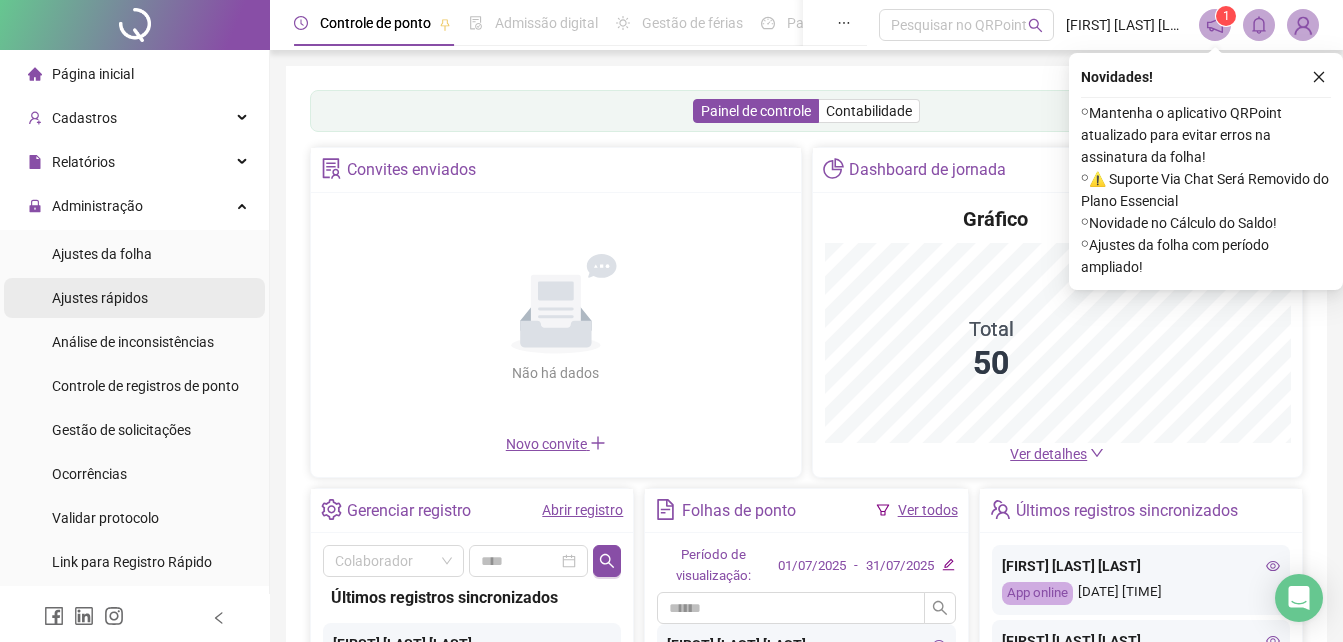 click on "Ajustes rápidos" at bounding box center [100, 298] 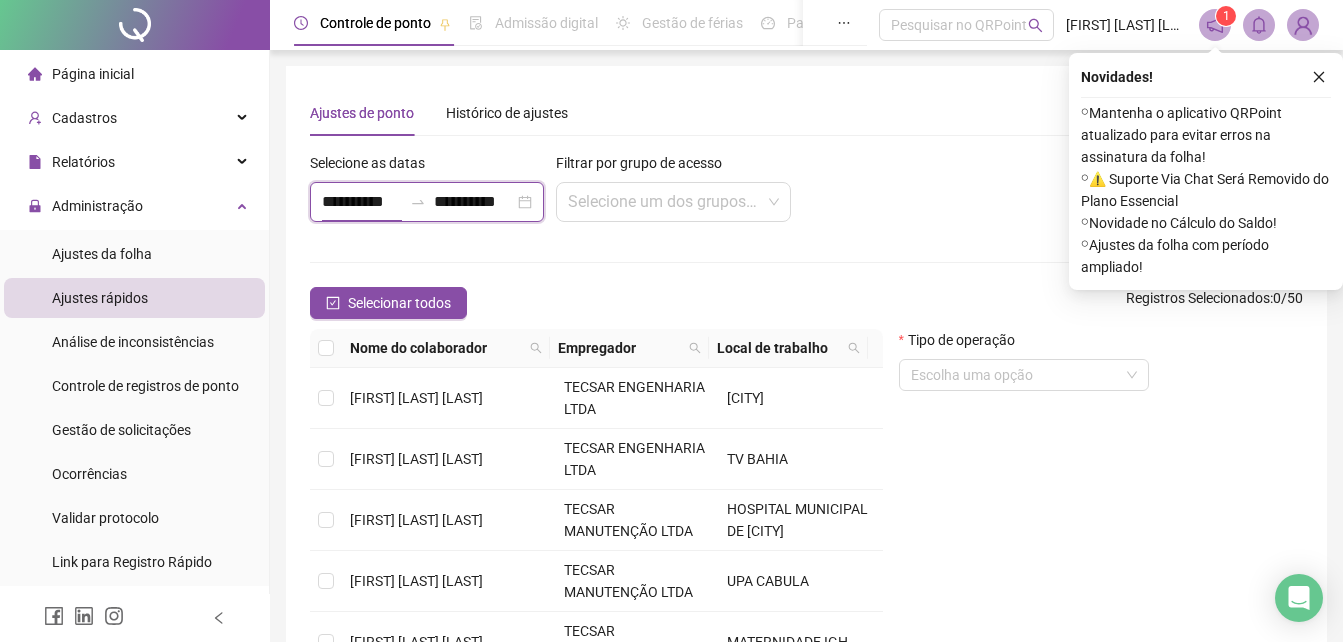 click on "**********" at bounding box center (362, 202) 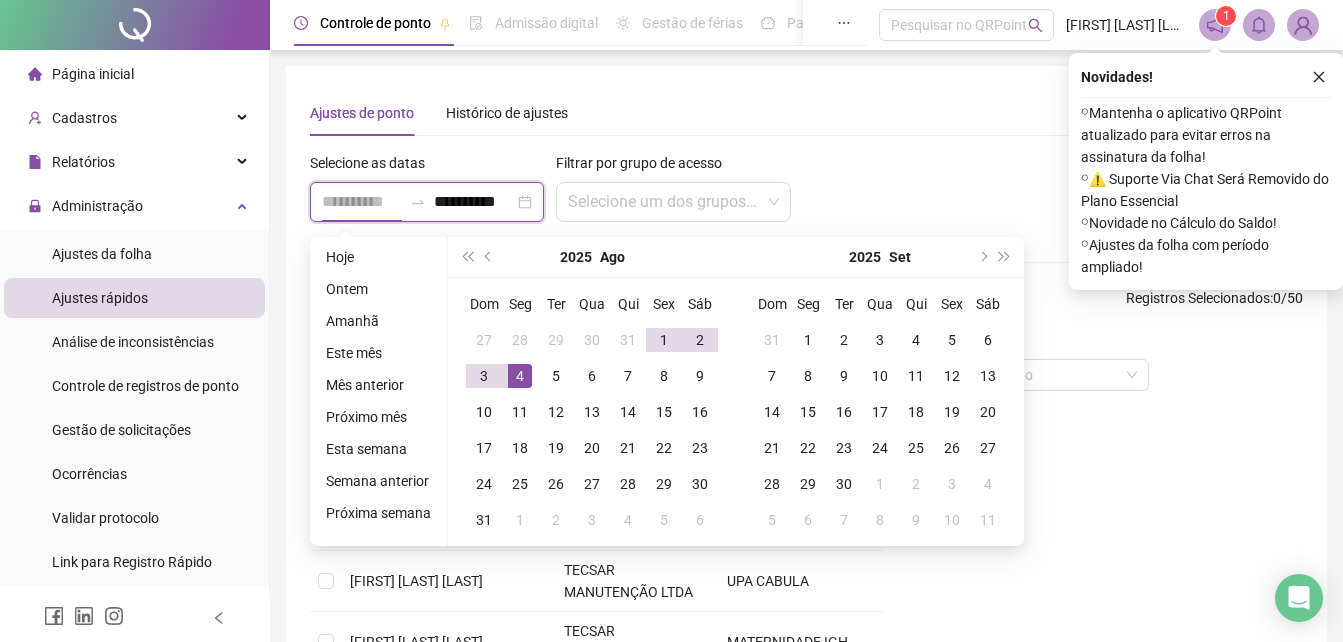 type on "**********" 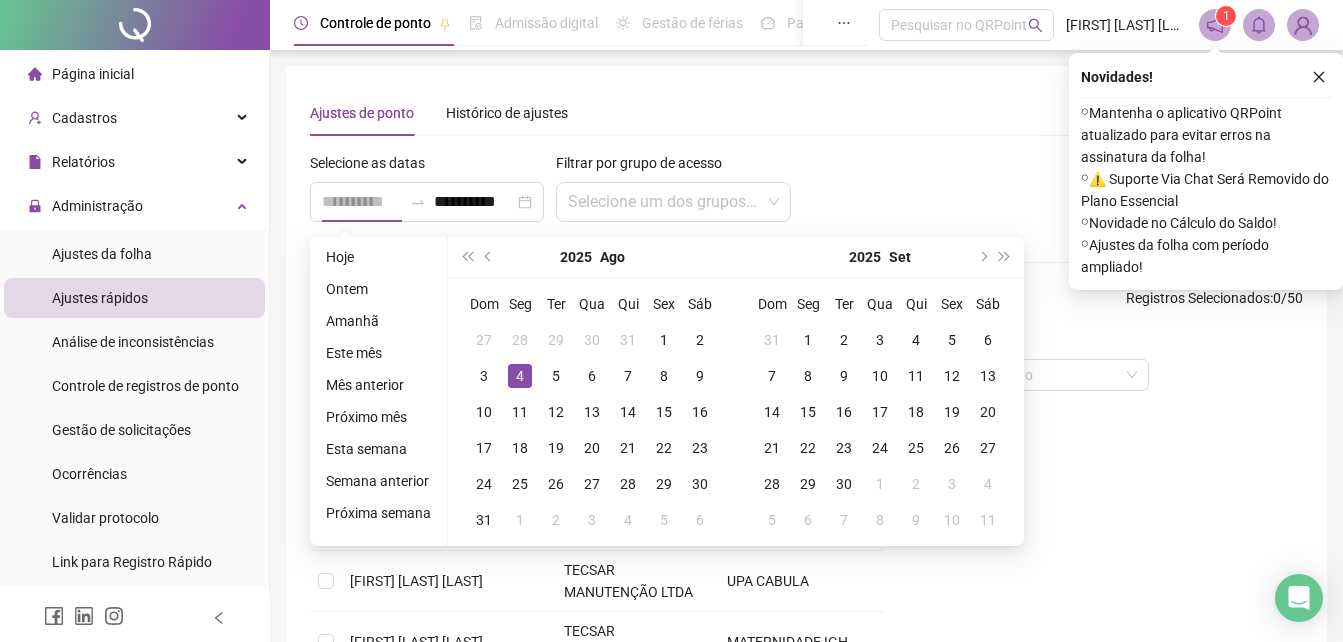 click on "4" at bounding box center [520, 376] 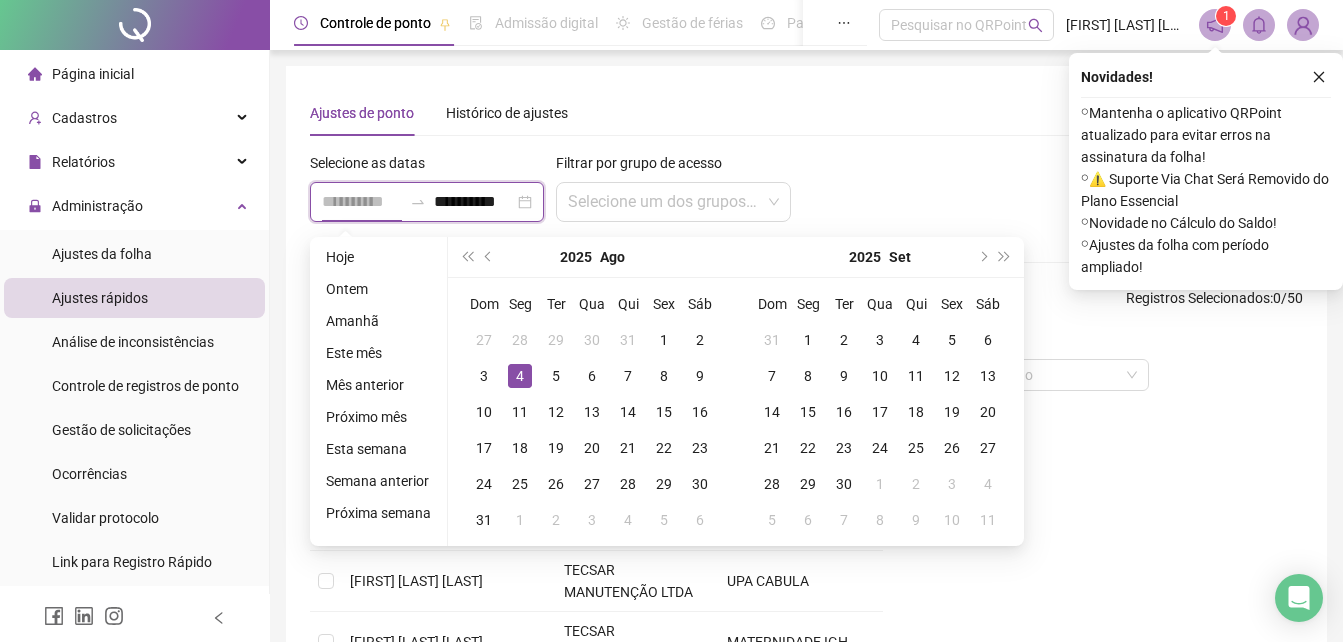 scroll, scrollTop: 0, scrollLeft: 1, axis: horizontal 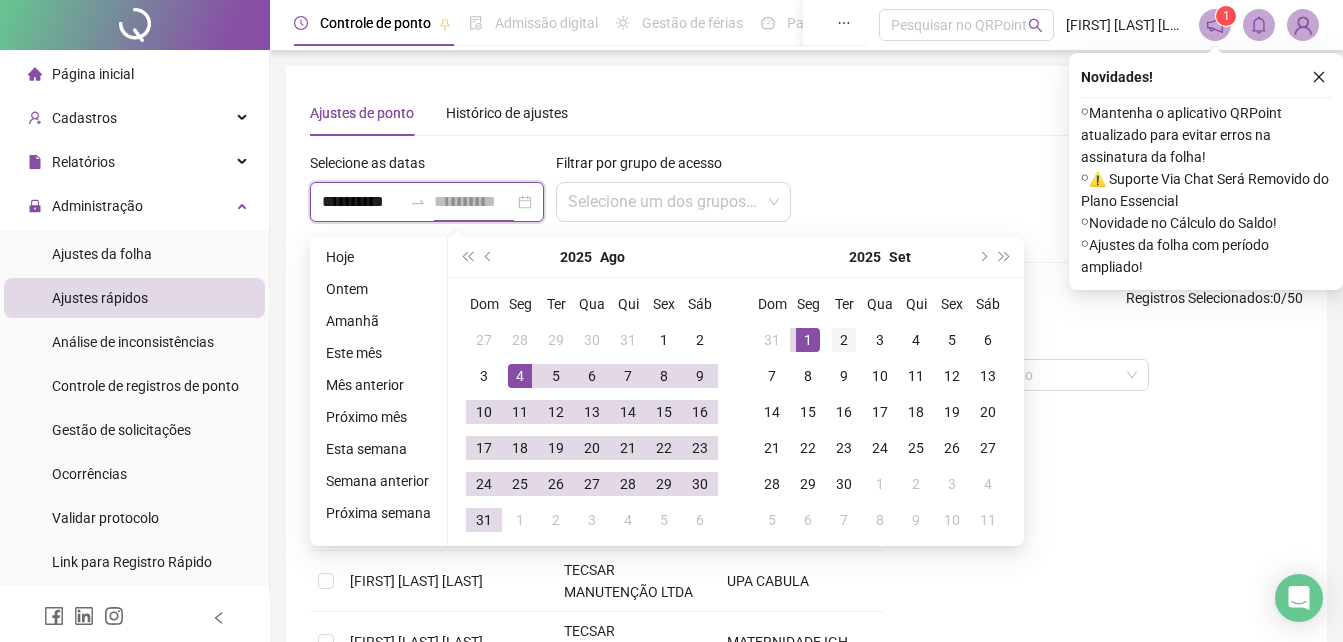 type on "**********" 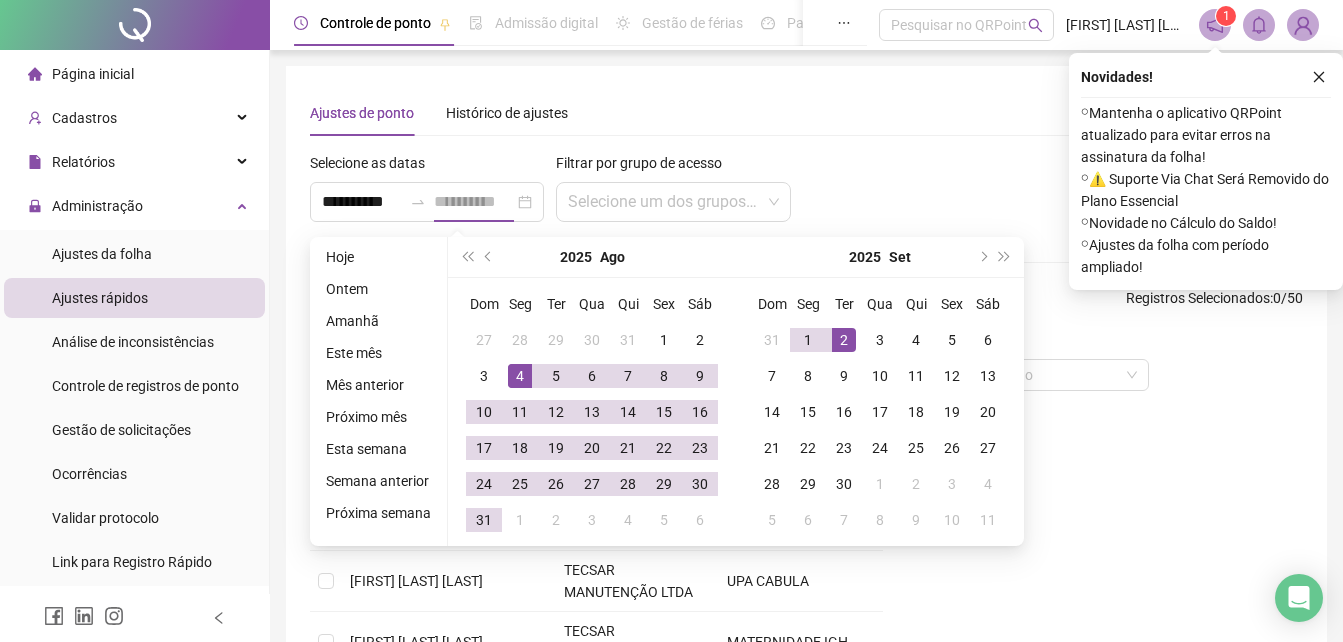 scroll, scrollTop: 0, scrollLeft: 0, axis: both 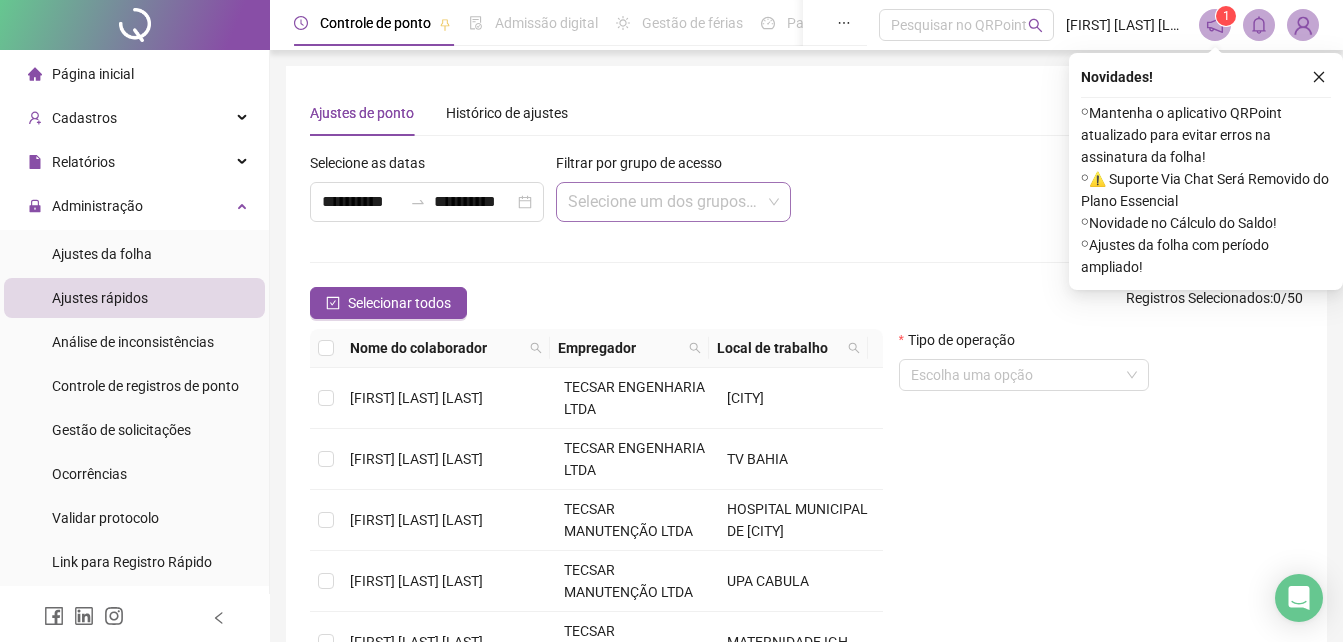 click at bounding box center (664, 202) 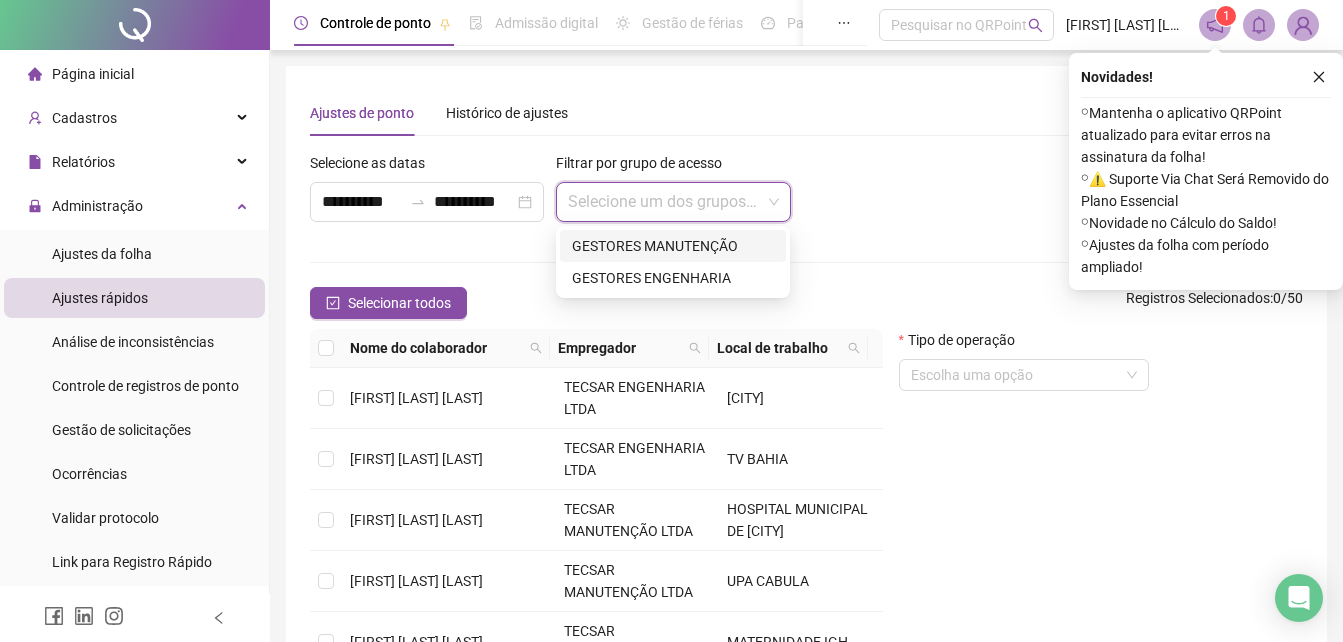 click on "GESTORES MANUTENÇÃO" at bounding box center (673, 246) 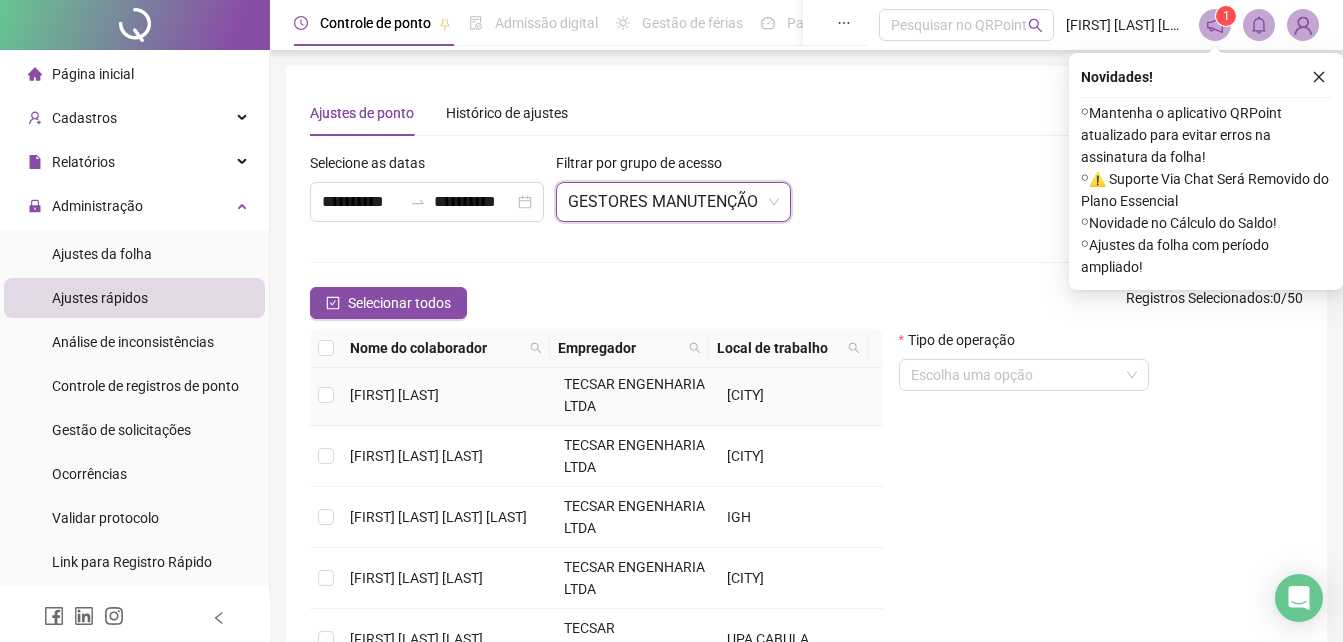 scroll, scrollTop: 615, scrollLeft: 0, axis: vertical 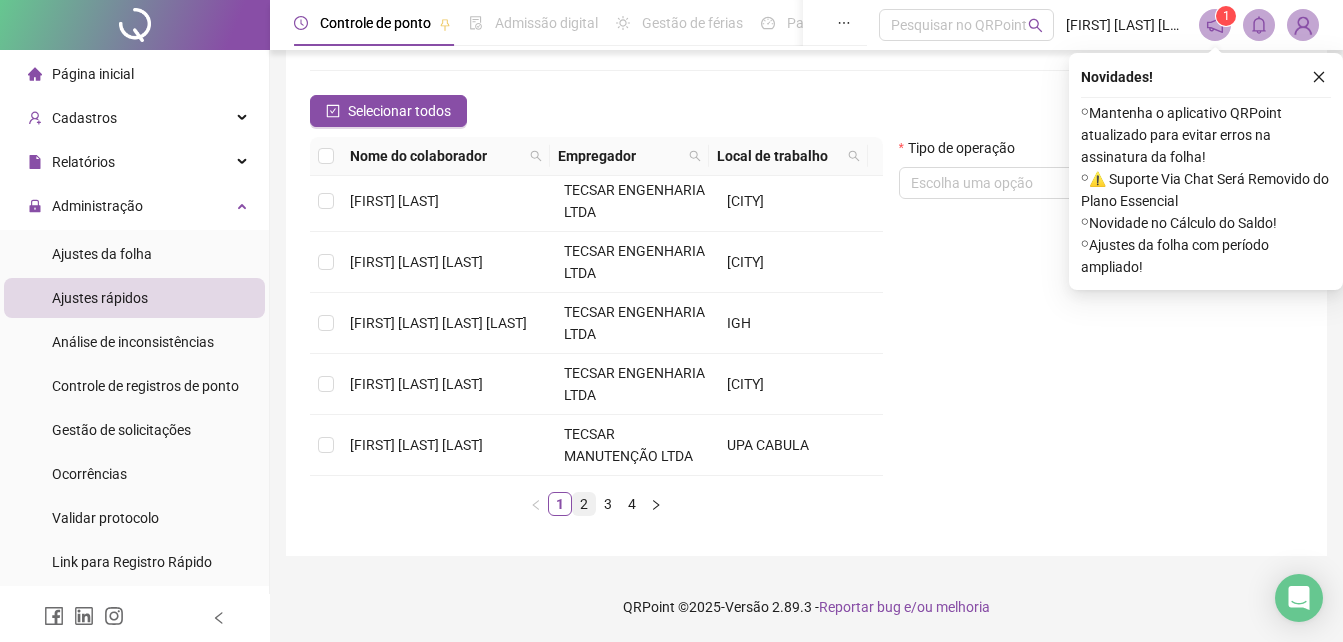 click on "2" at bounding box center [584, 504] 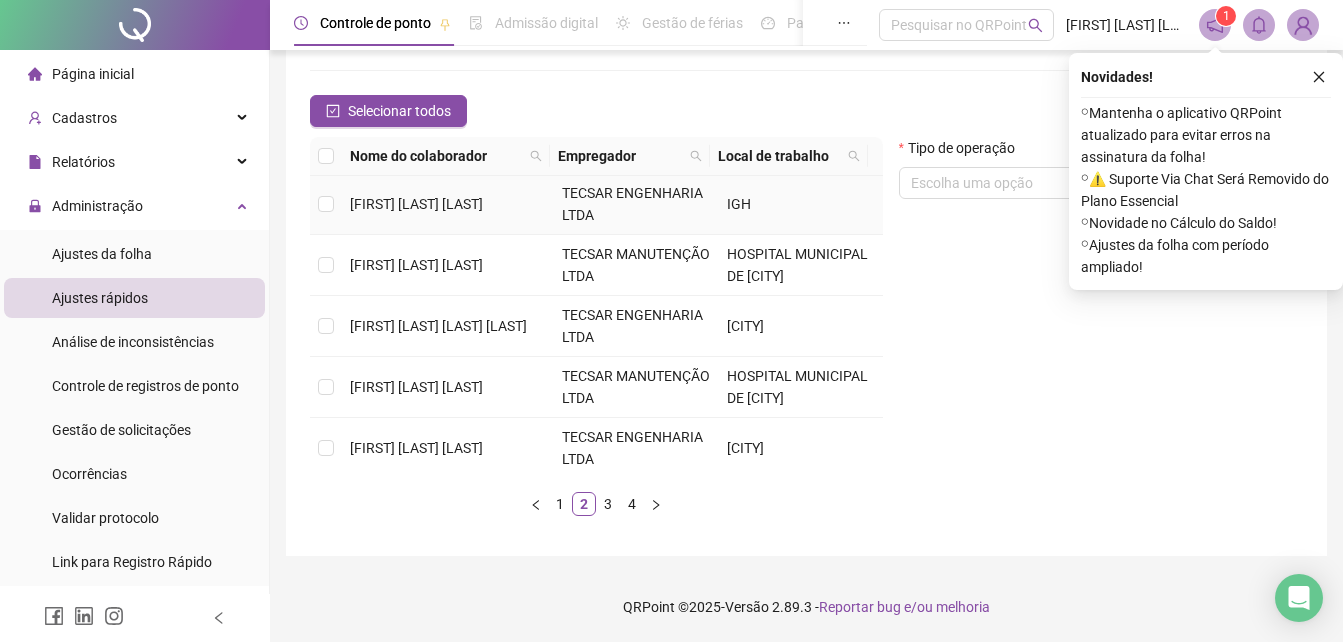 scroll, scrollTop: 400, scrollLeft: 0, axis: vertical 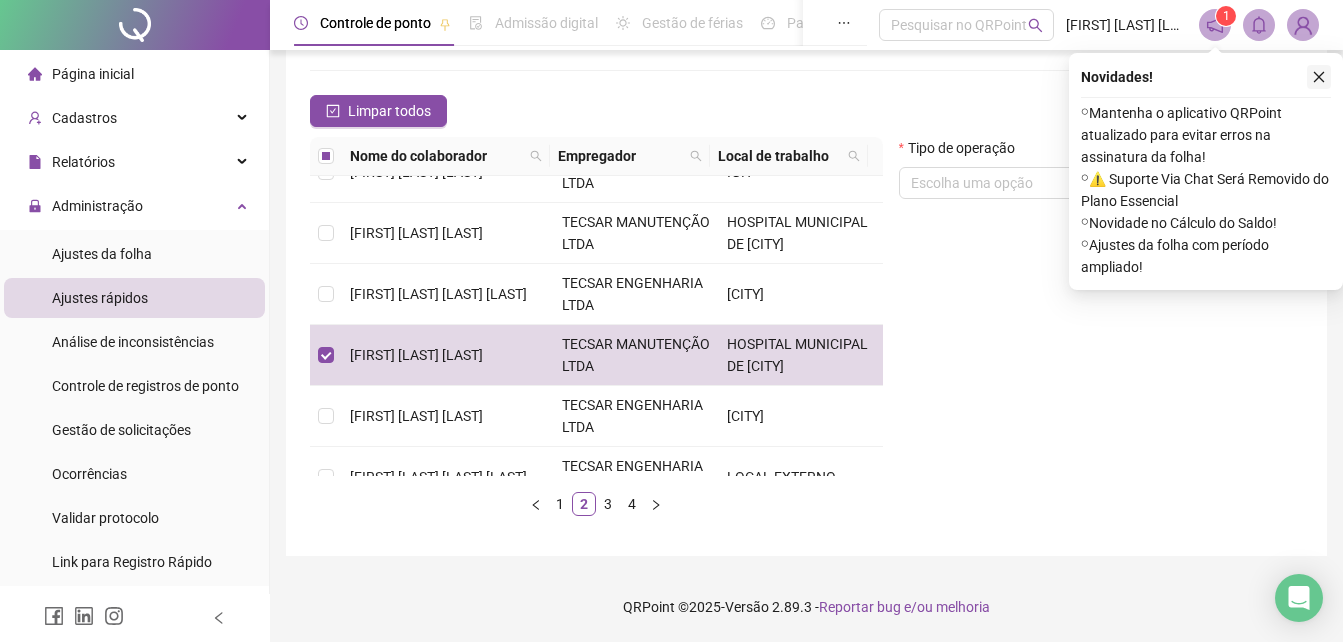 click 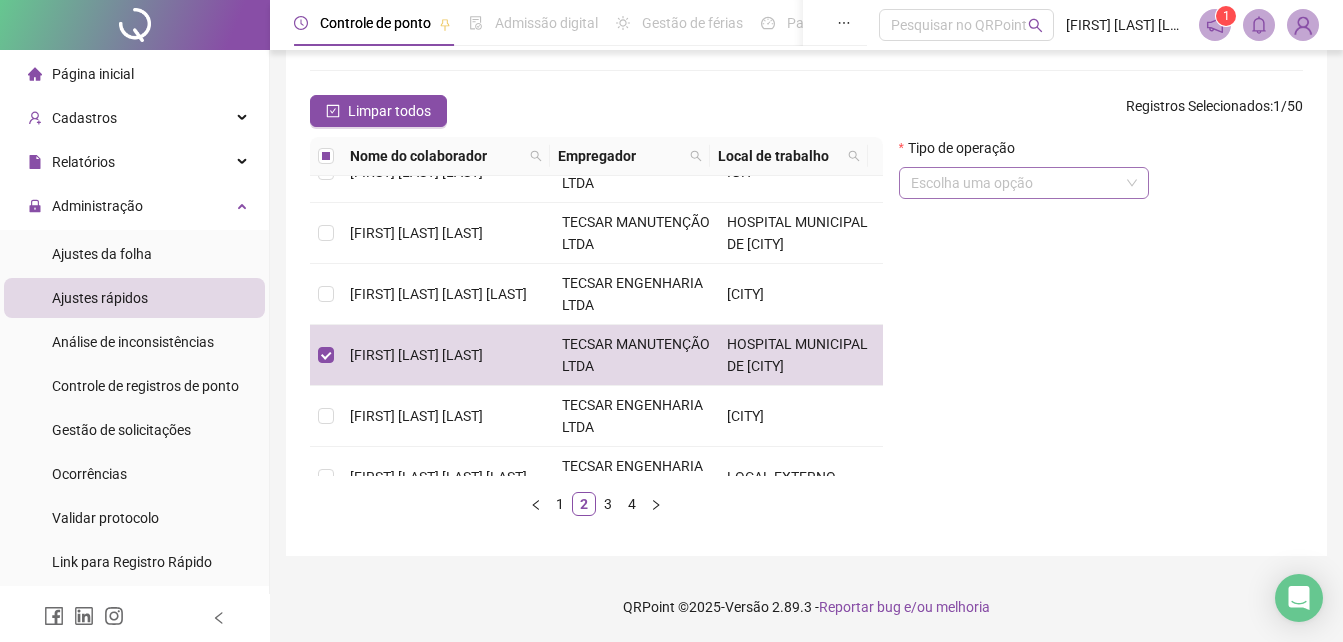 click at bounding box center [1015, 183] 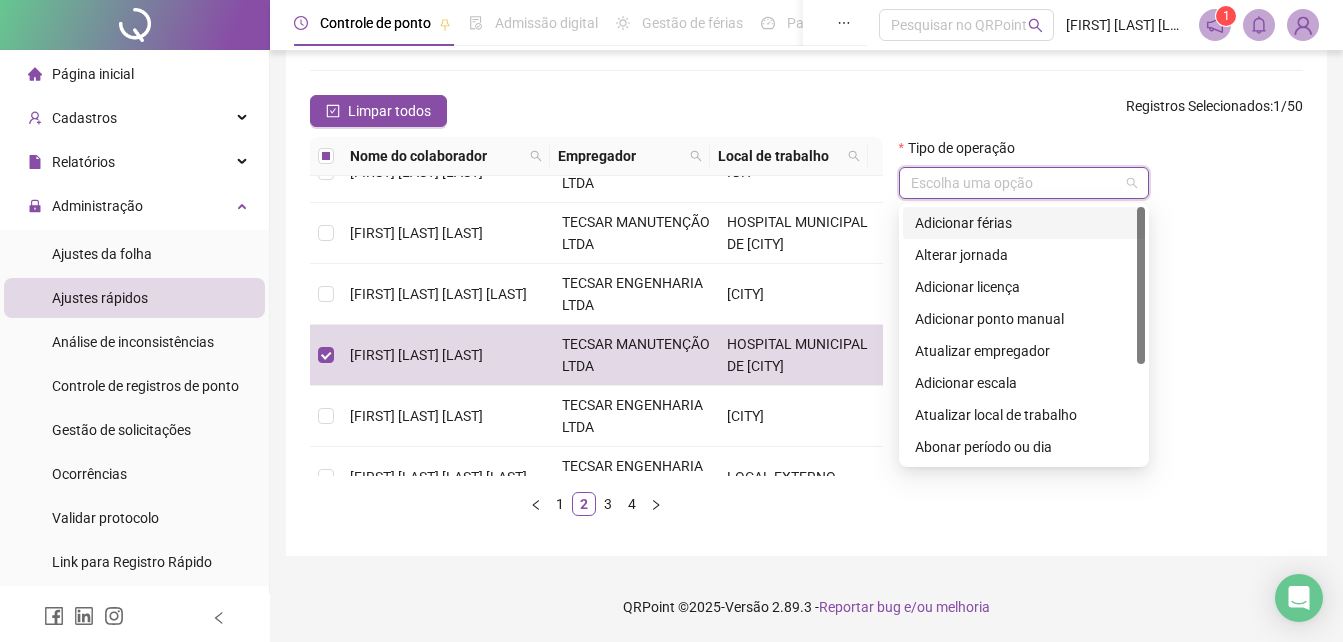 click on "Adicionar férias" at bounding box center (1024, 223) 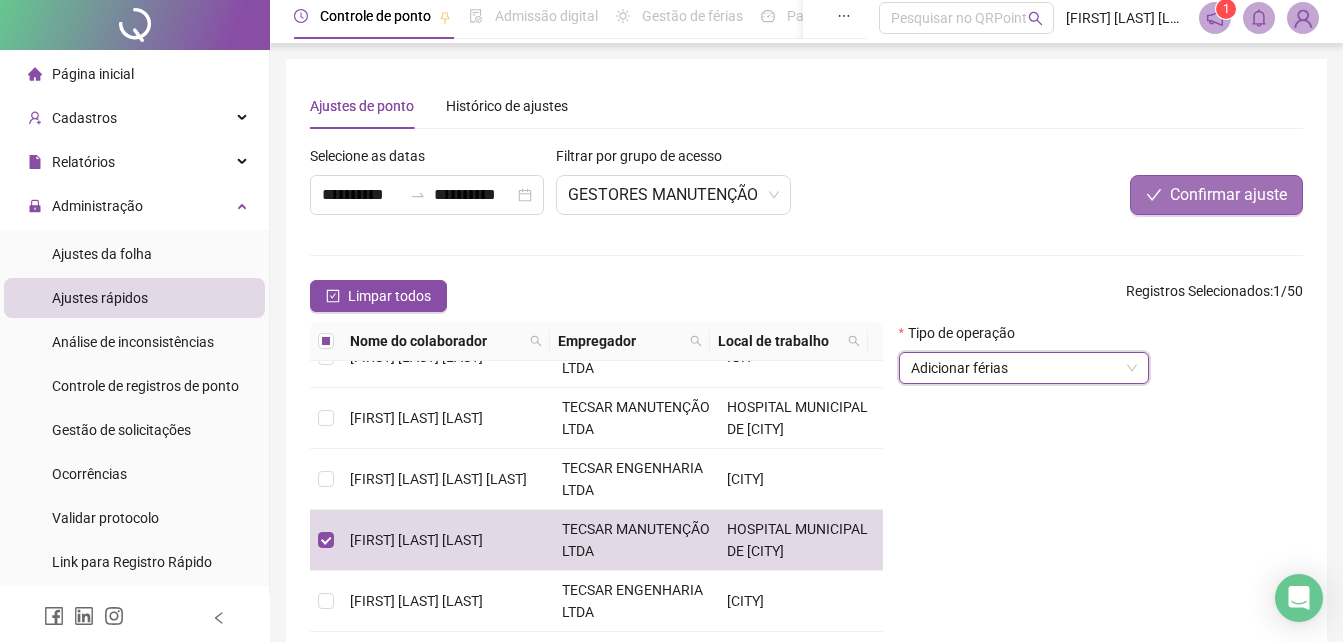 scroll, scrollTop: 0, scrollLeft: 0, axis: both 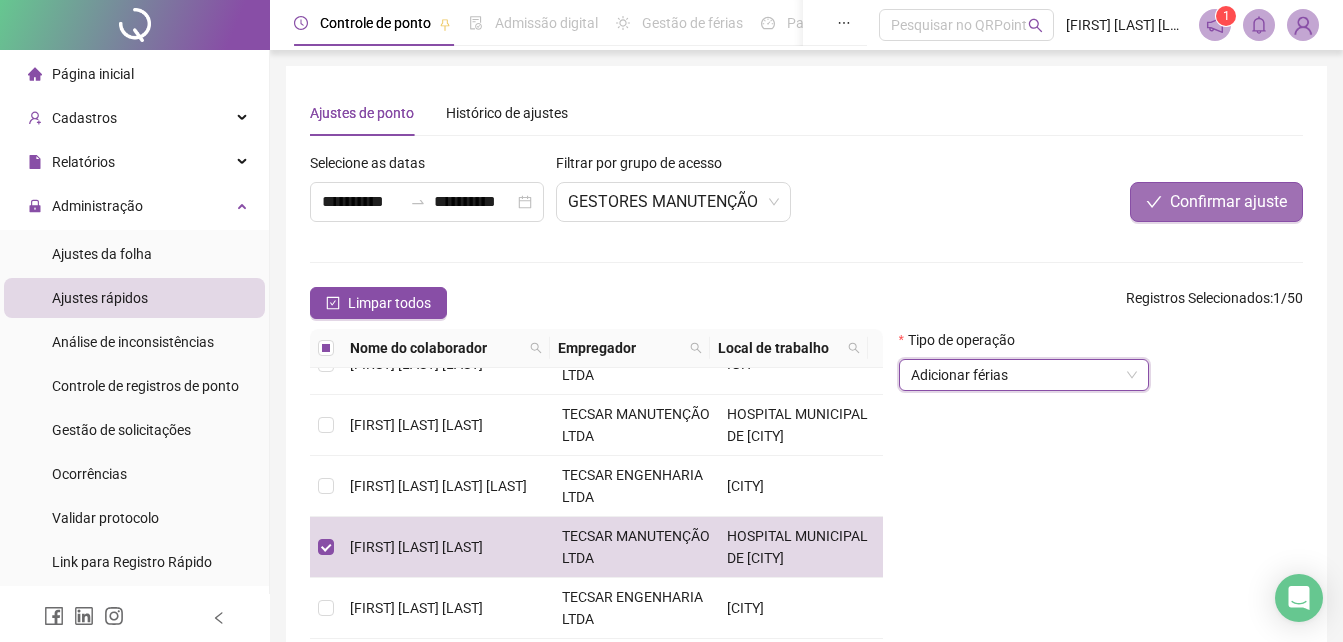 click on "Confirmar ajuste" at bounding box center (1216, 202) 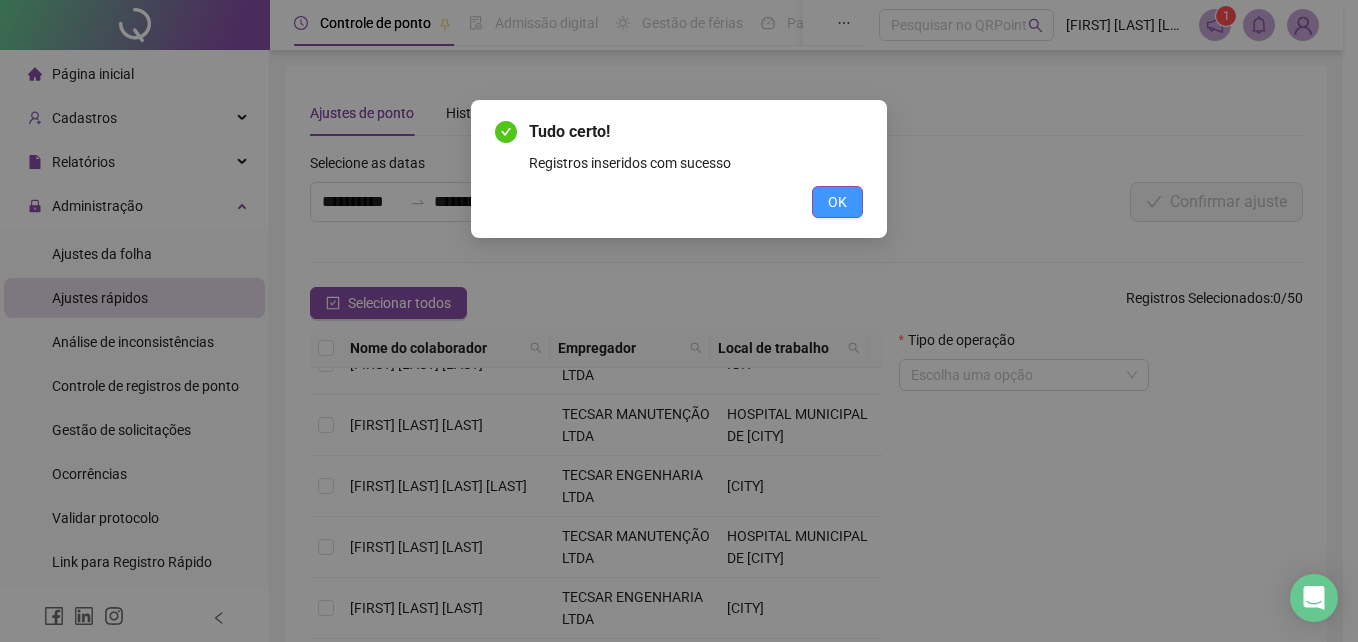 click on "OK" at bounding box center [837, 202] 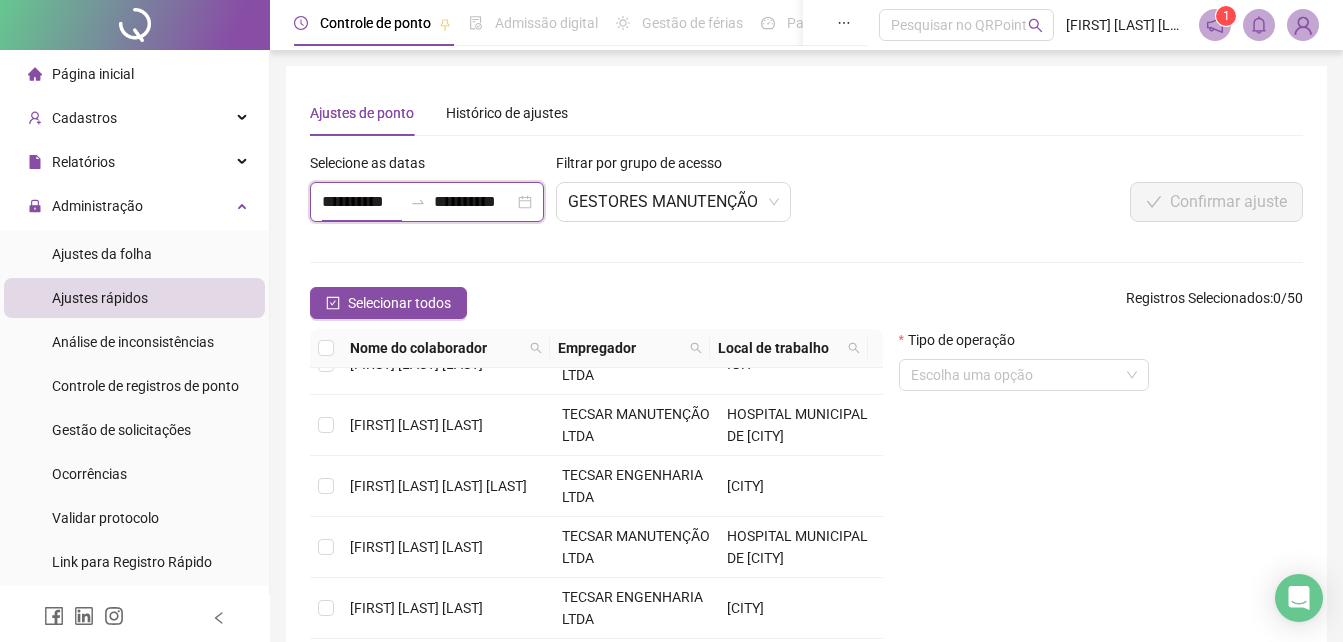 click on "**********" at bounding box center [362, 202] 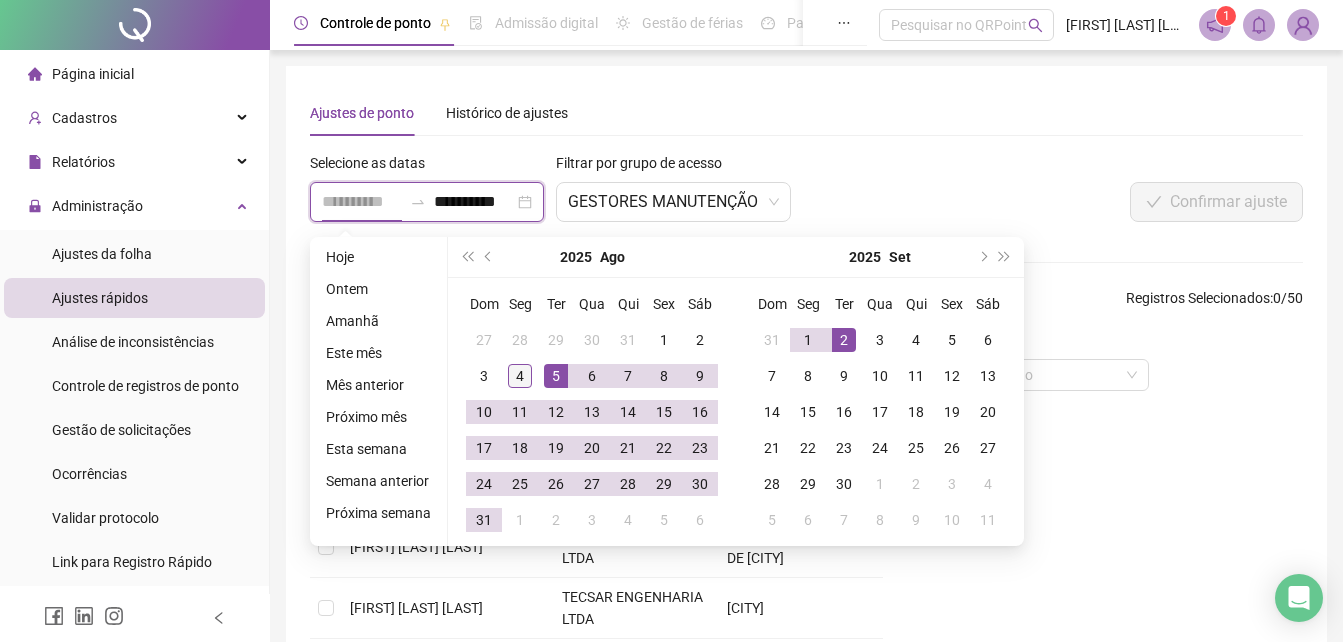 type on "**********" 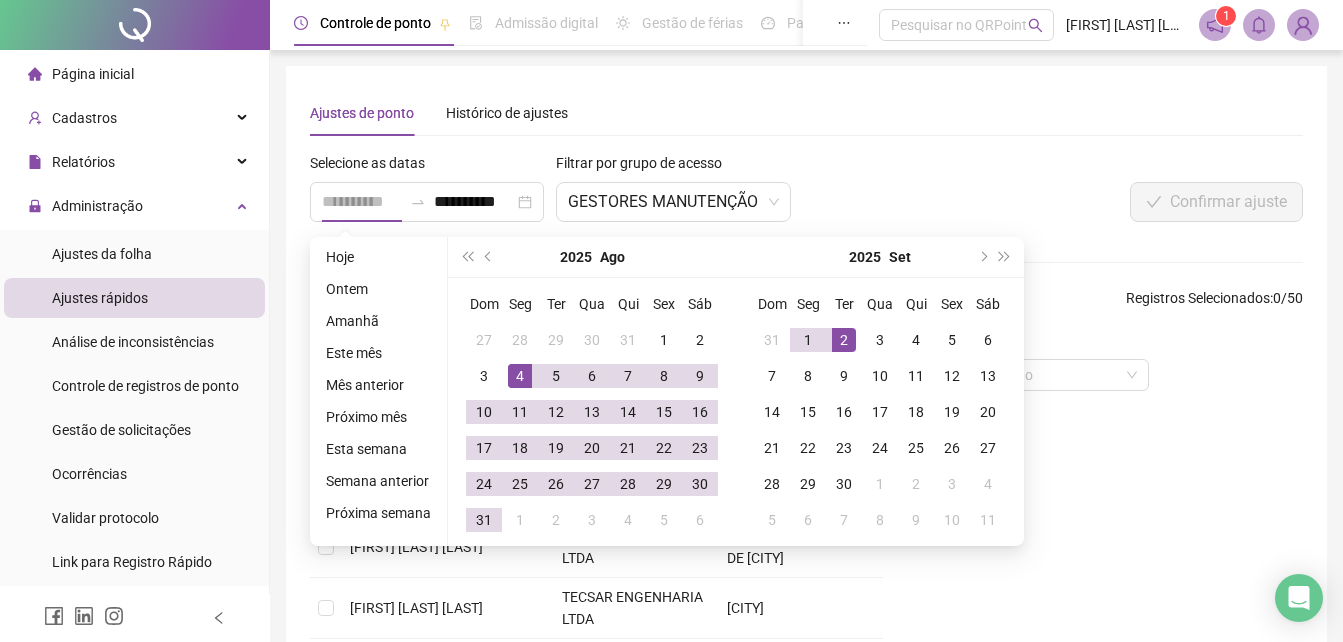 click on "4" at bounding box center [520, 376] 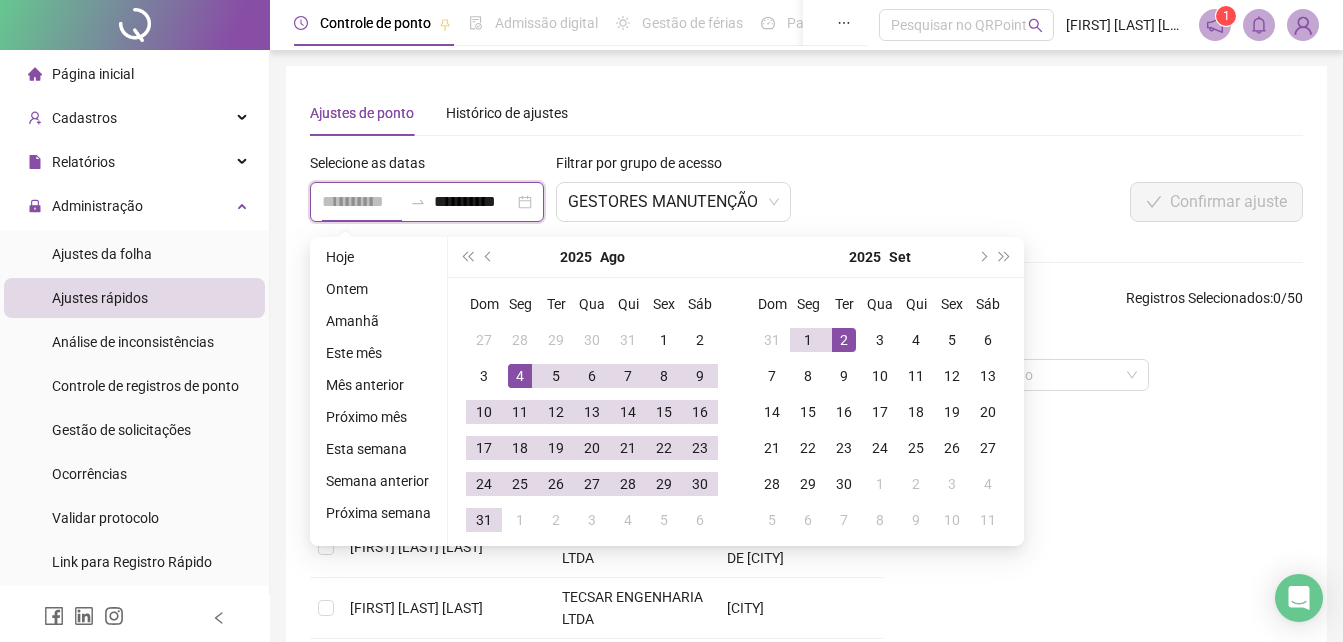 scroll, scrollTop: 0, scrollLeft: 1, axis: horizontal 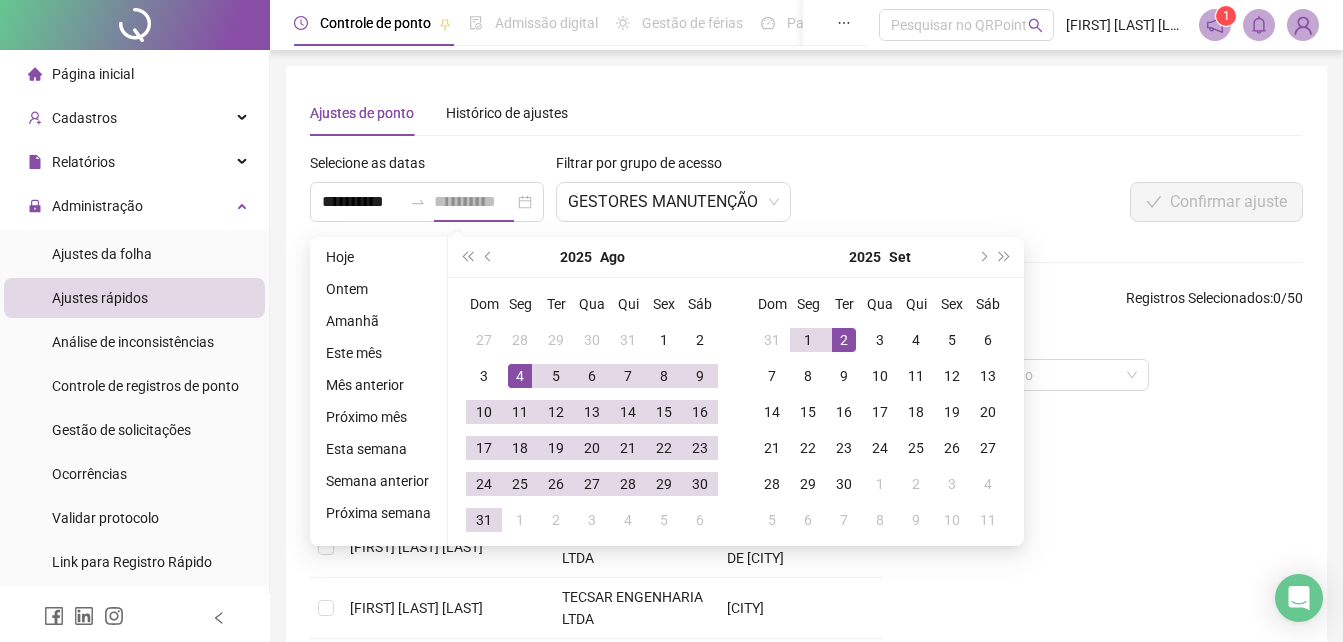 click on "2" at bounding box center (844, 340) 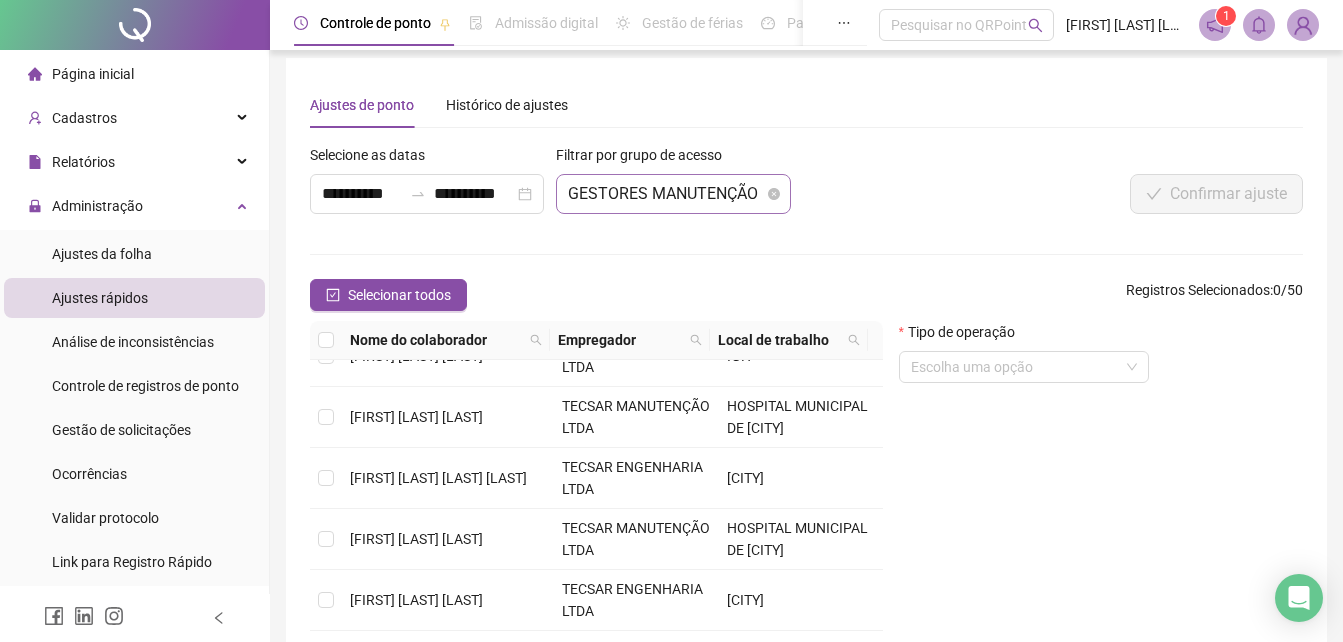 scroll, scrollTop: 0, scrollLeft: 0, axis: both 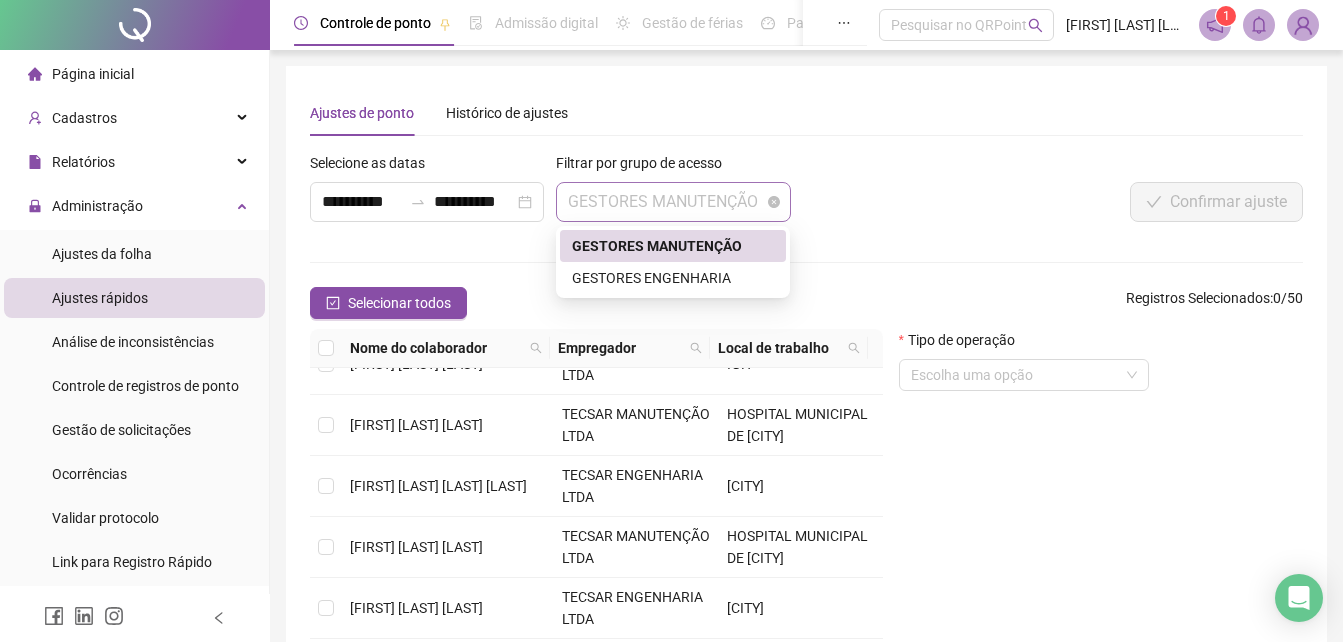 click on "GESTORES MANUTENÇÃO" at bounding box center (673, 202) 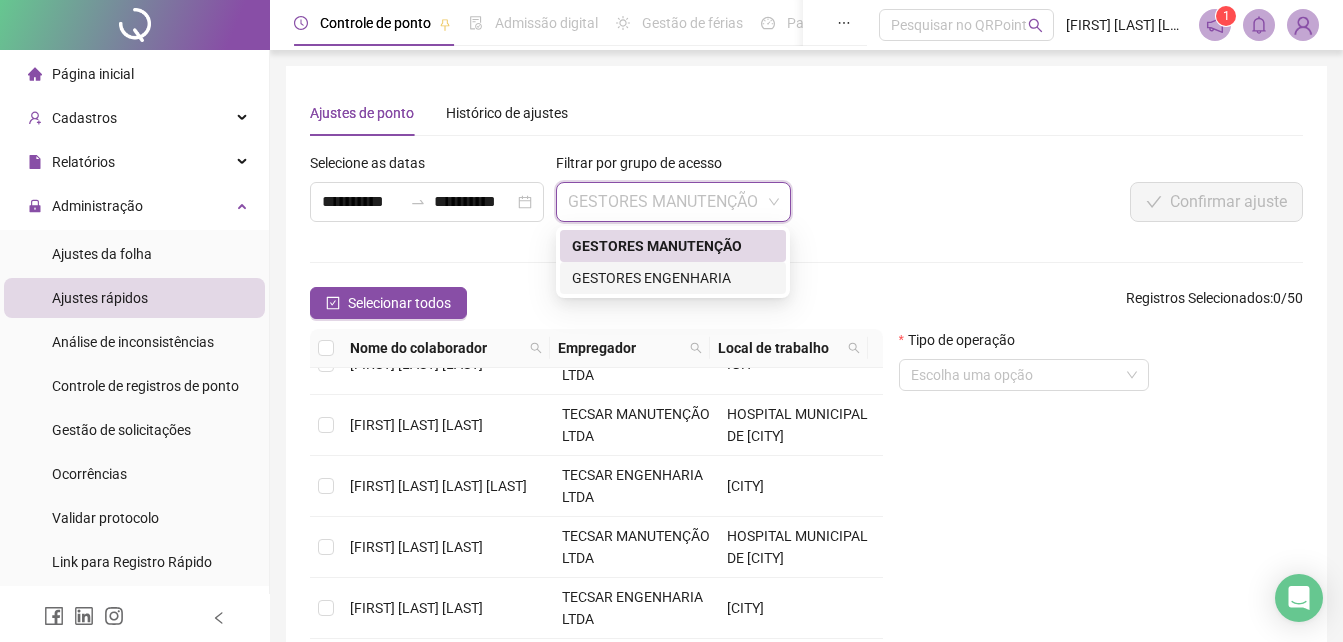 click on "GESTORES ENGENHARIA" at bounding box center (673, 278) 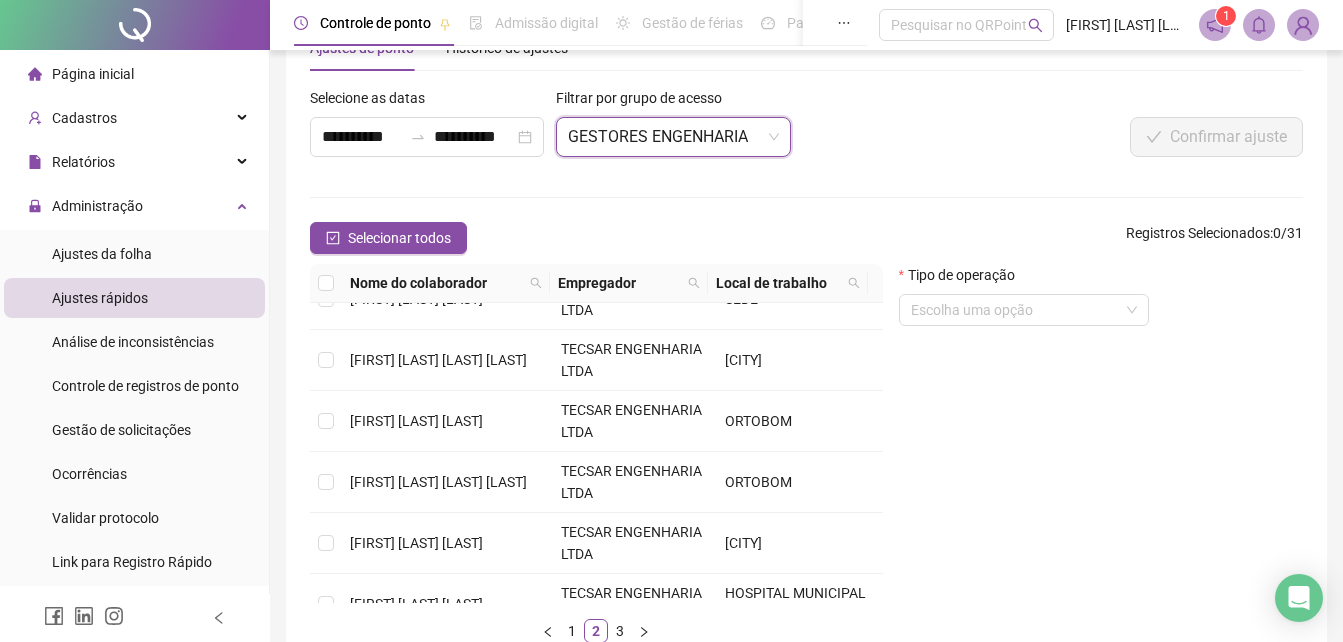 scroll, scrollTop: 100, scrollLeft: 0, axis: vertical 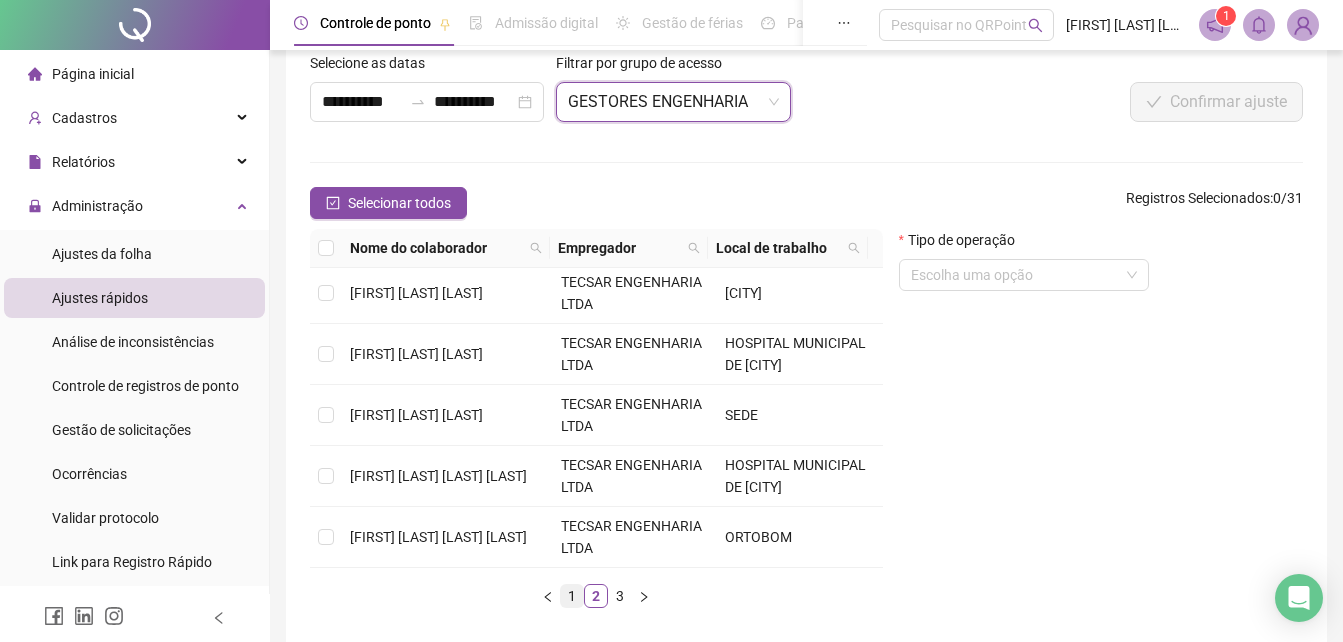 click on "1" at bounding box center [572, 596] 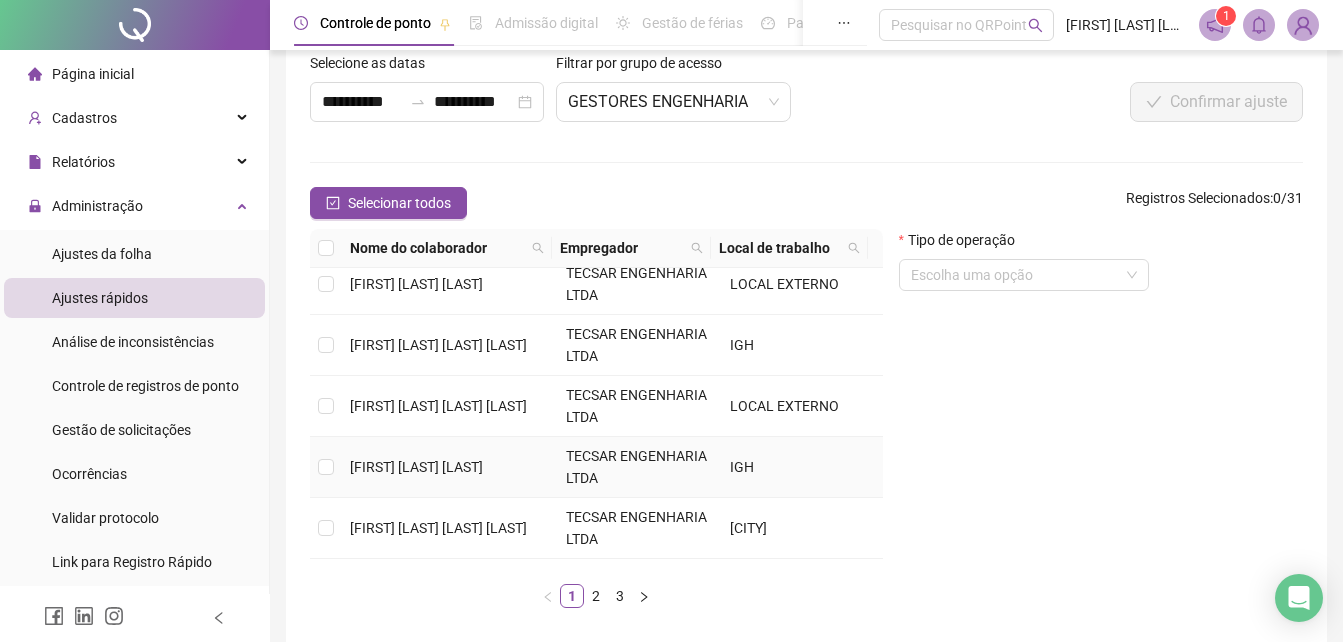 scroll, scrollTop: 600, scrollLeft: 0, axis: vertical 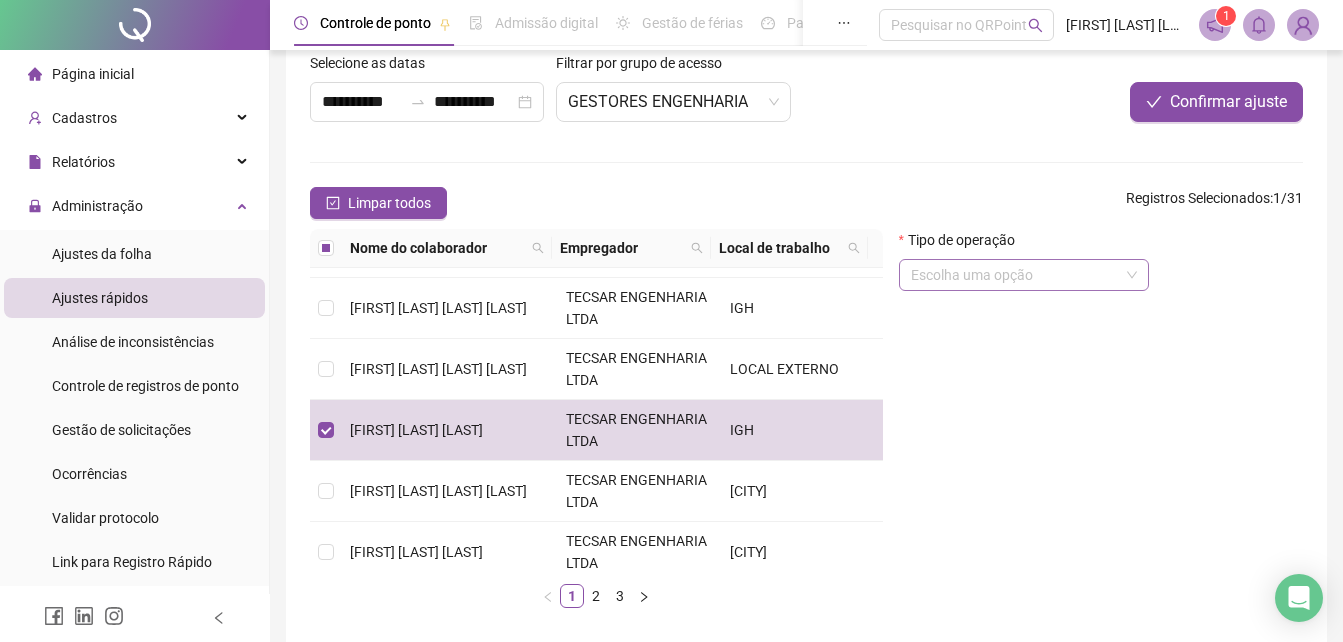 click at bounding box center (1015, 275) 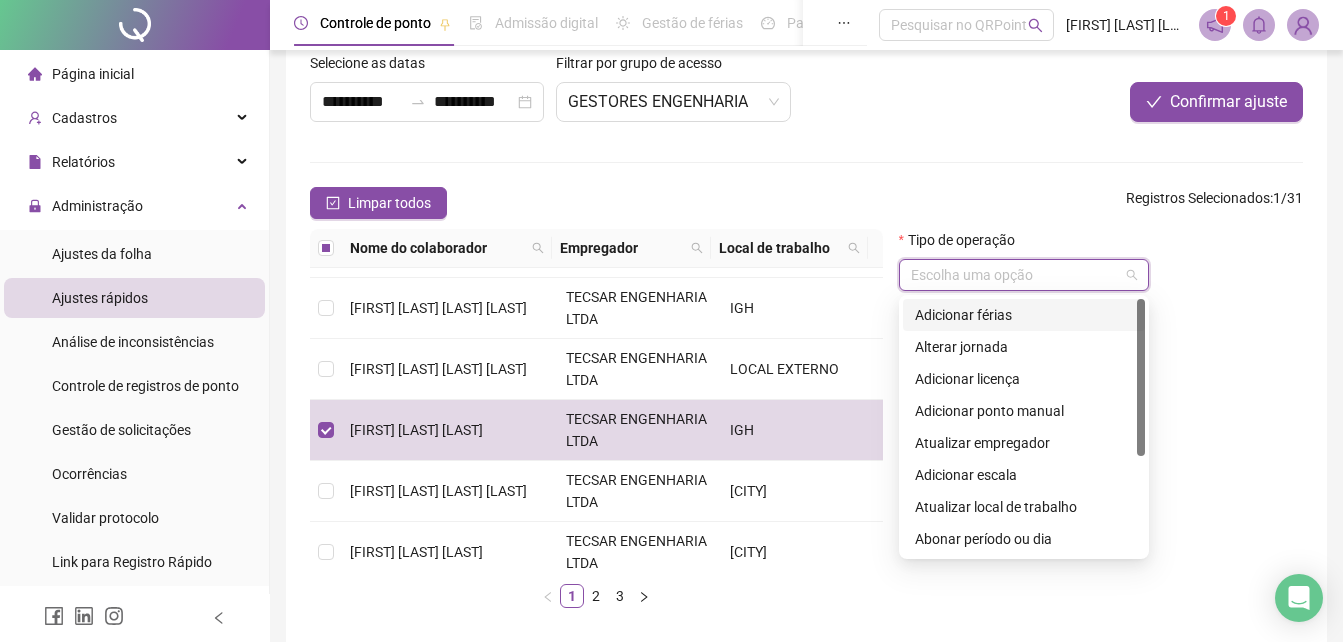 click on "Adicionar férias" at bounding box center (1024, 315) 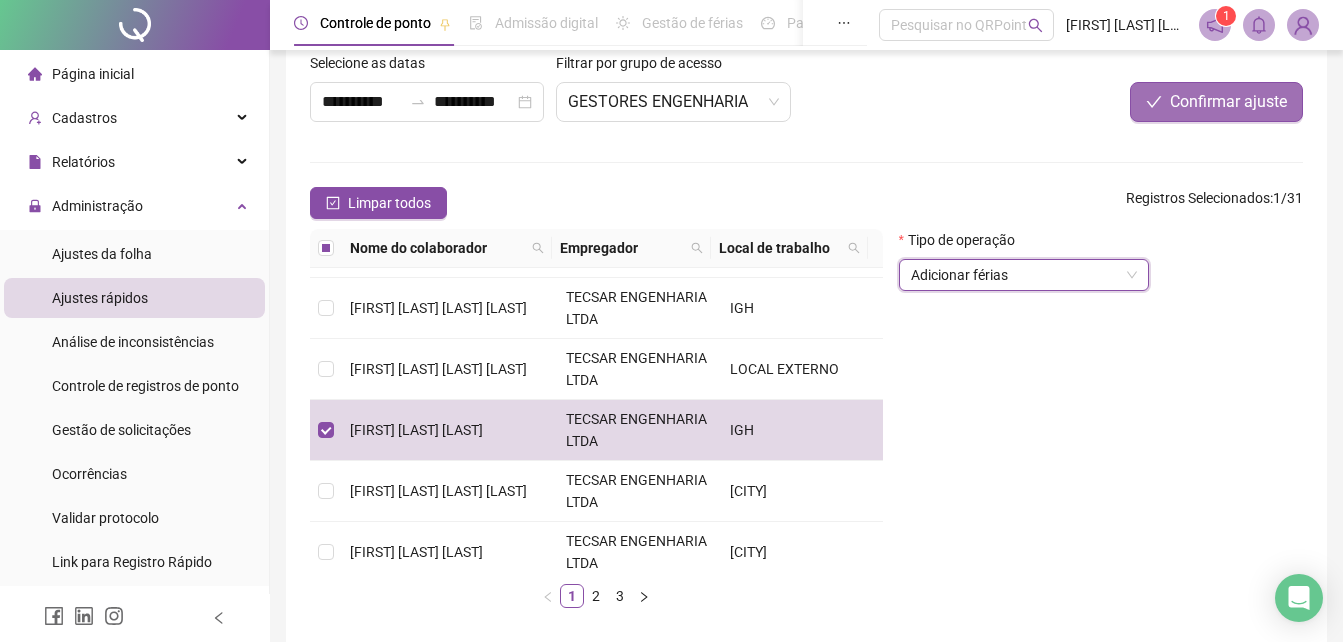 click on "Confirmar ajuste" at bounding box center [1228, 102] 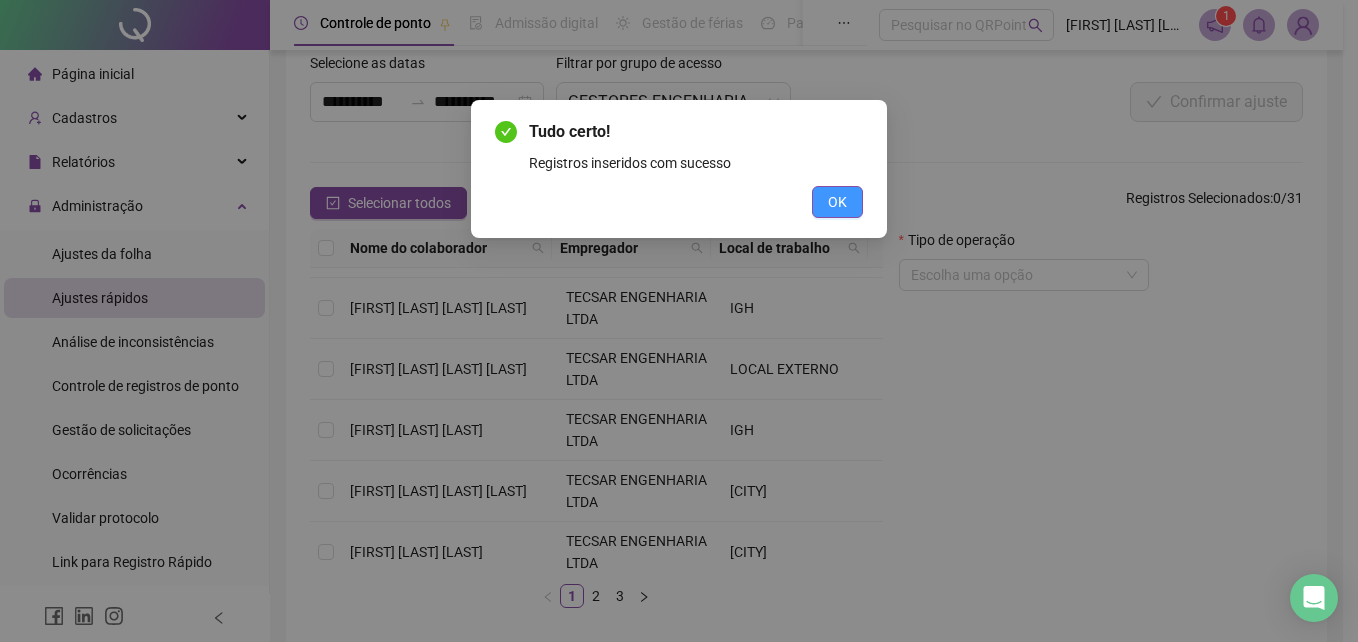 click on "OK" at bounding box center (837, 202) 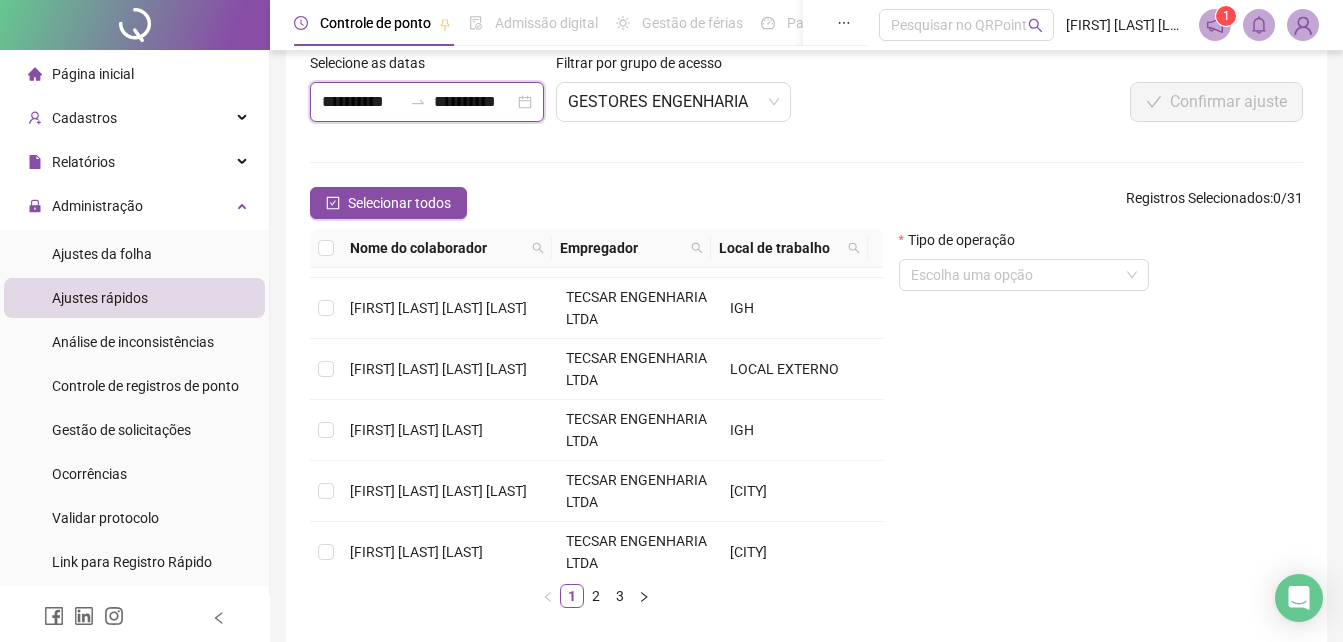 click on "**********" at bounding box center (362, 102) 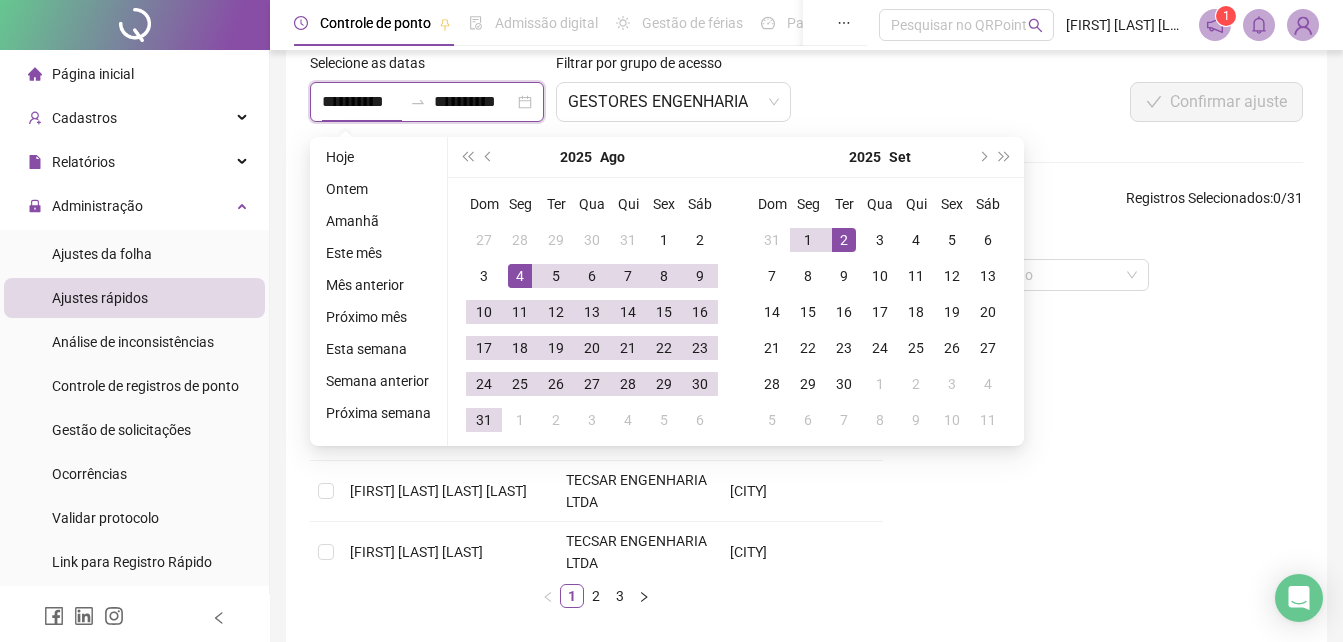 type on "**********" 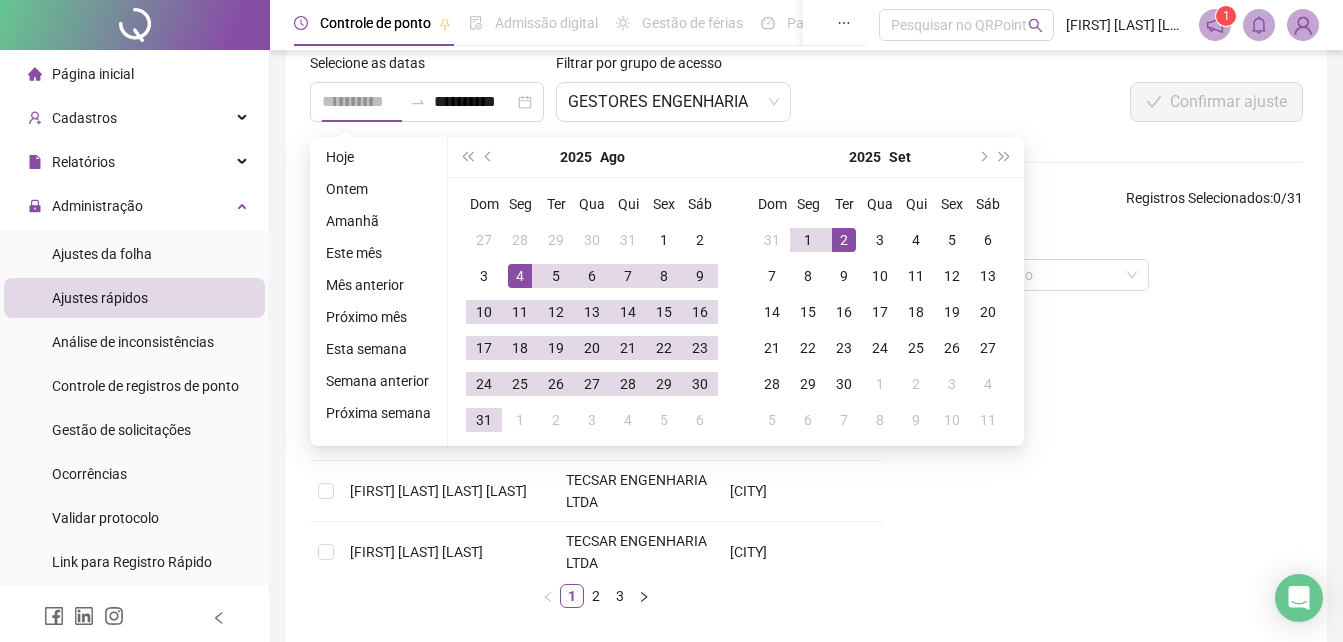 click on "4" at bounding box center [520, 276] 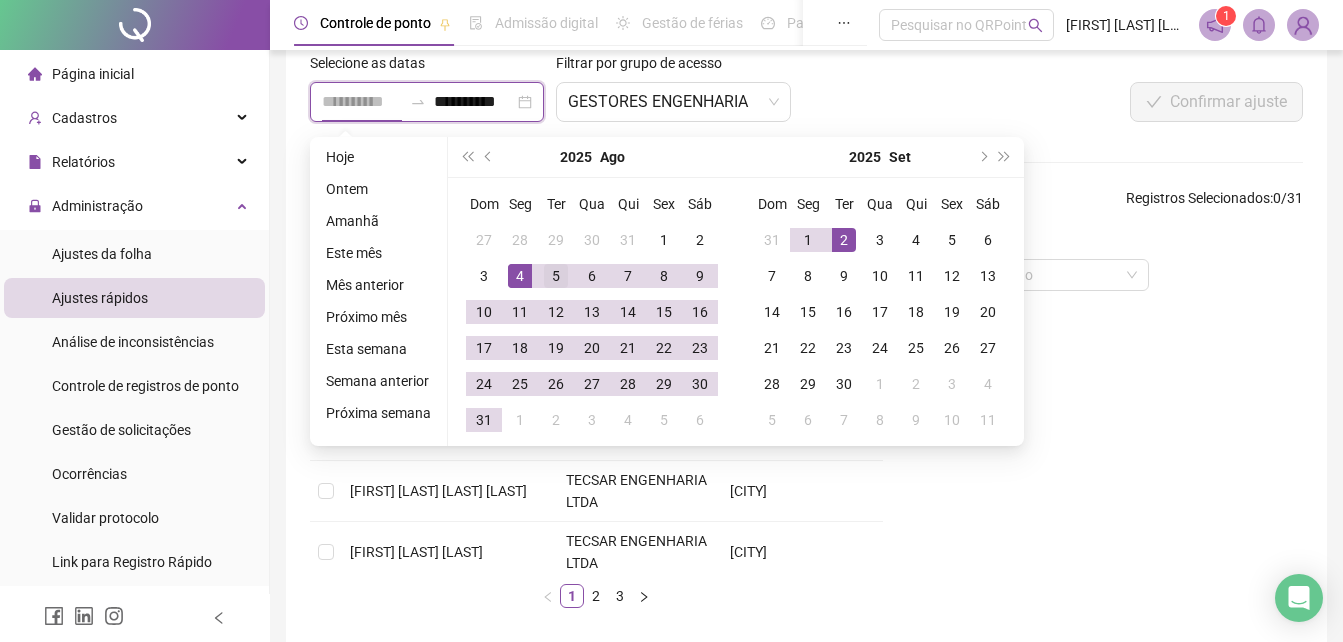scroll, scrollTop: 0, scrollLeft: 1, axis: horizontal 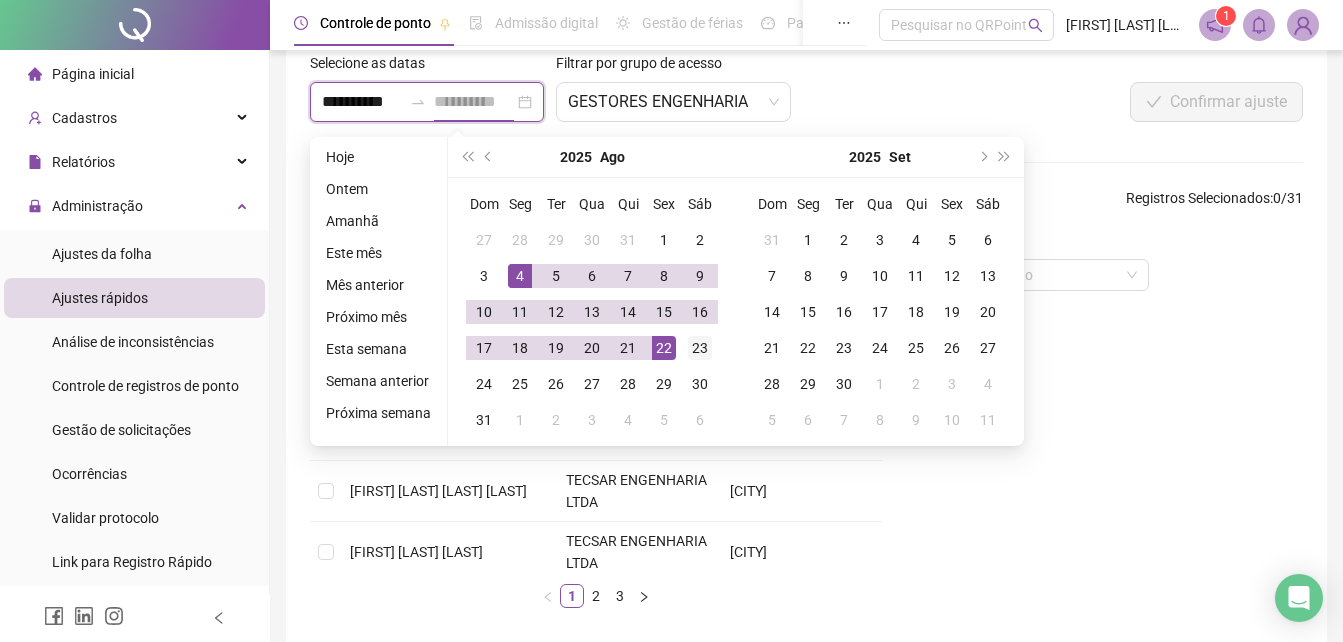 type on "**********" 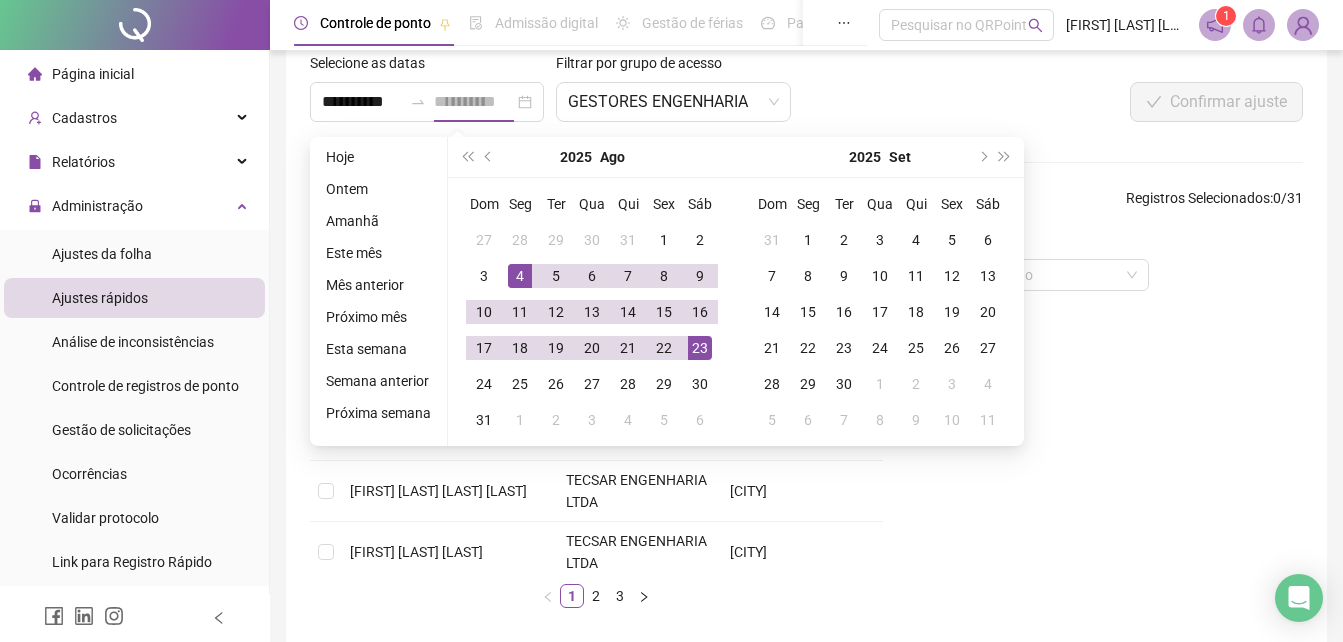 scroll, scrollTop: 0, scrollLeft: 0, axis: both 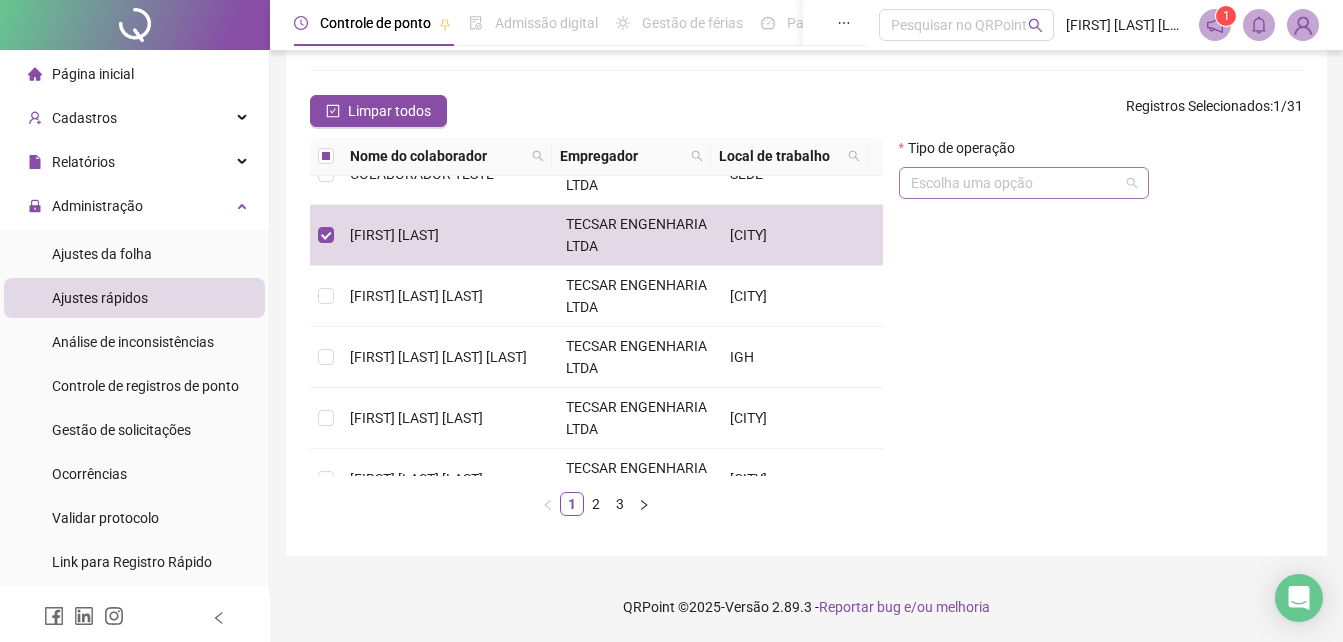 click at bounding box center (1015, 183) 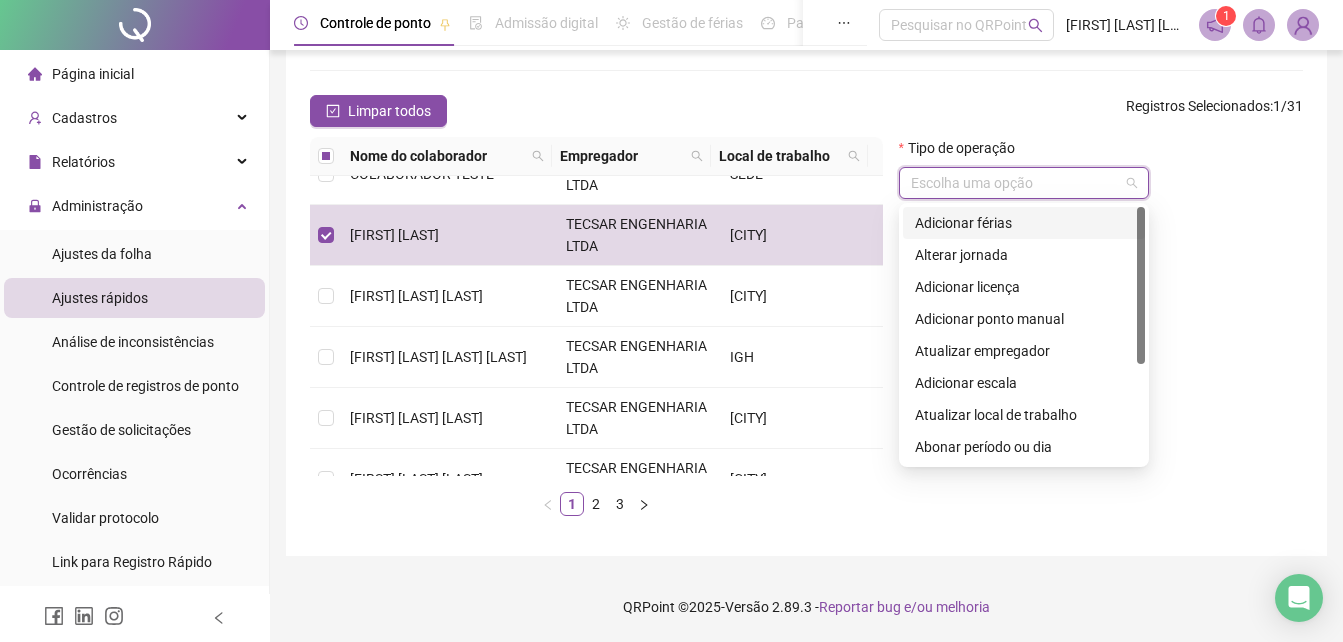 click on "Adicionar férias" at bounding box center [1024, 223] 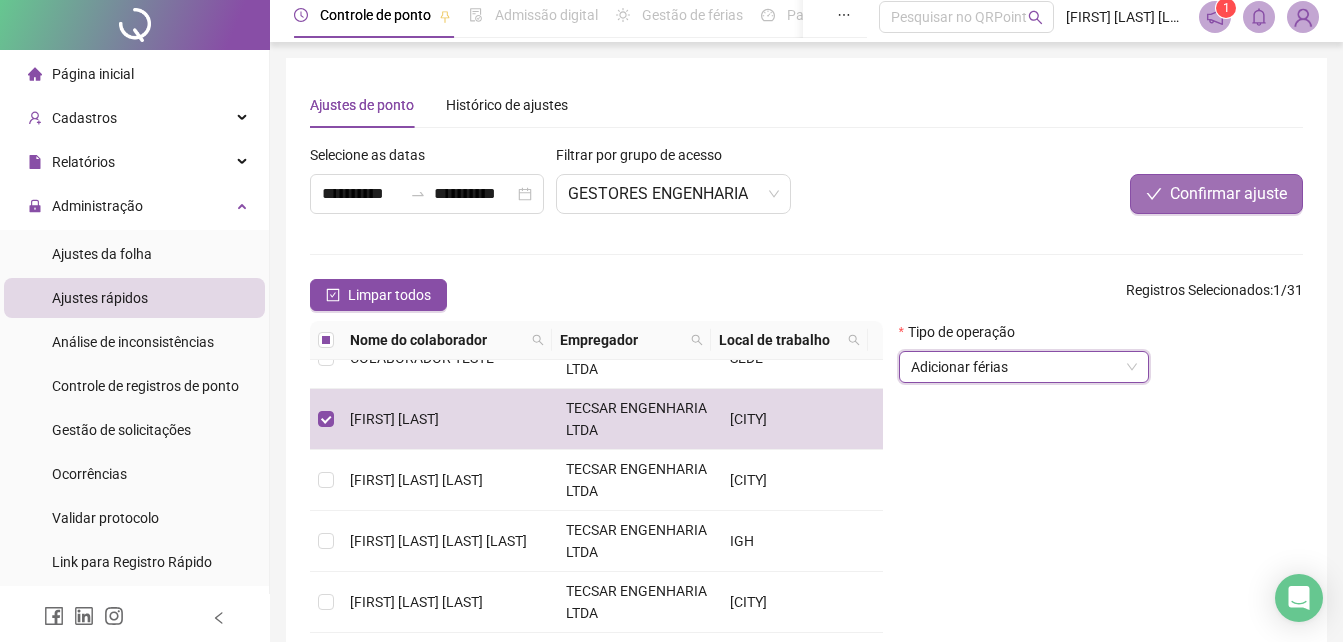 scroll, scrollTop: 0, scrollLeft: 0, axis: both 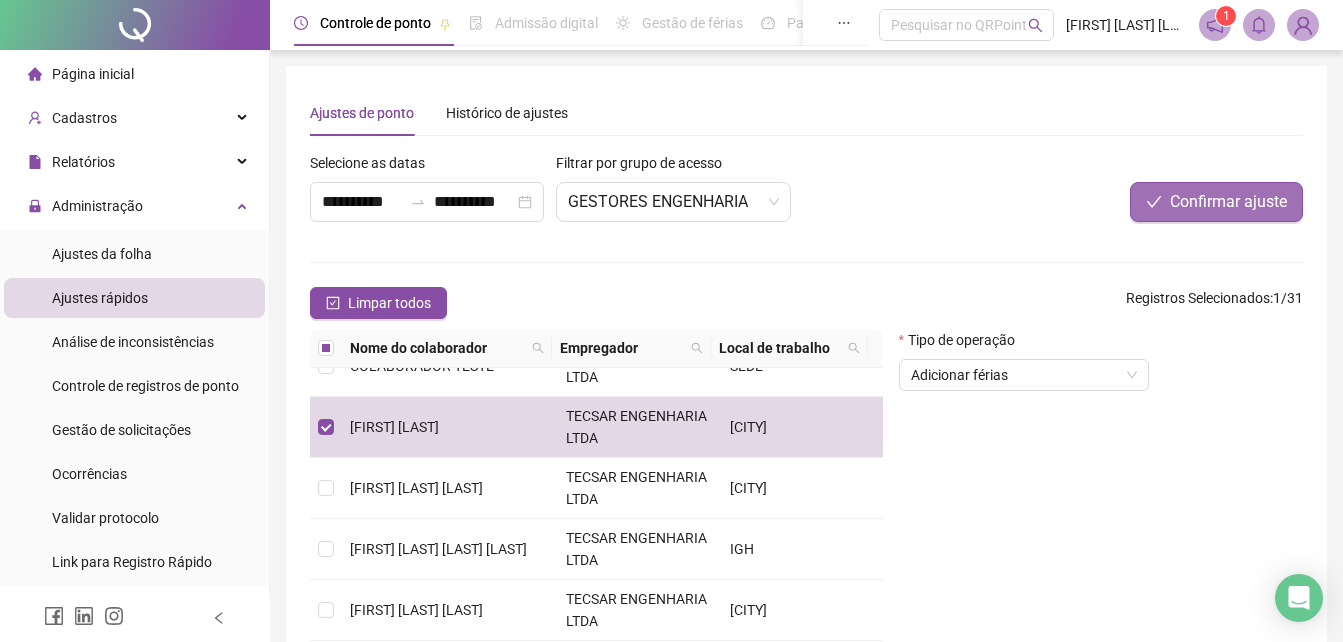 click on "Confirmar ajuste" at bounding box center [1216, 202] 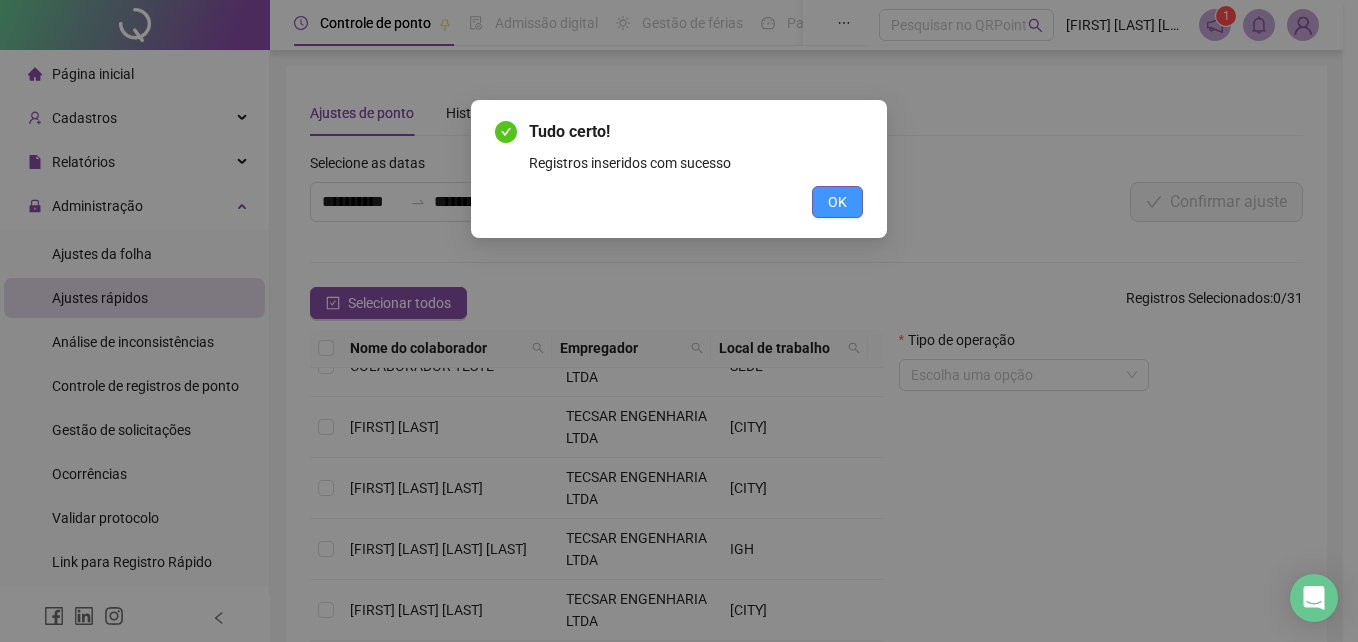 click on "OK" at bounding box center (837, 202) 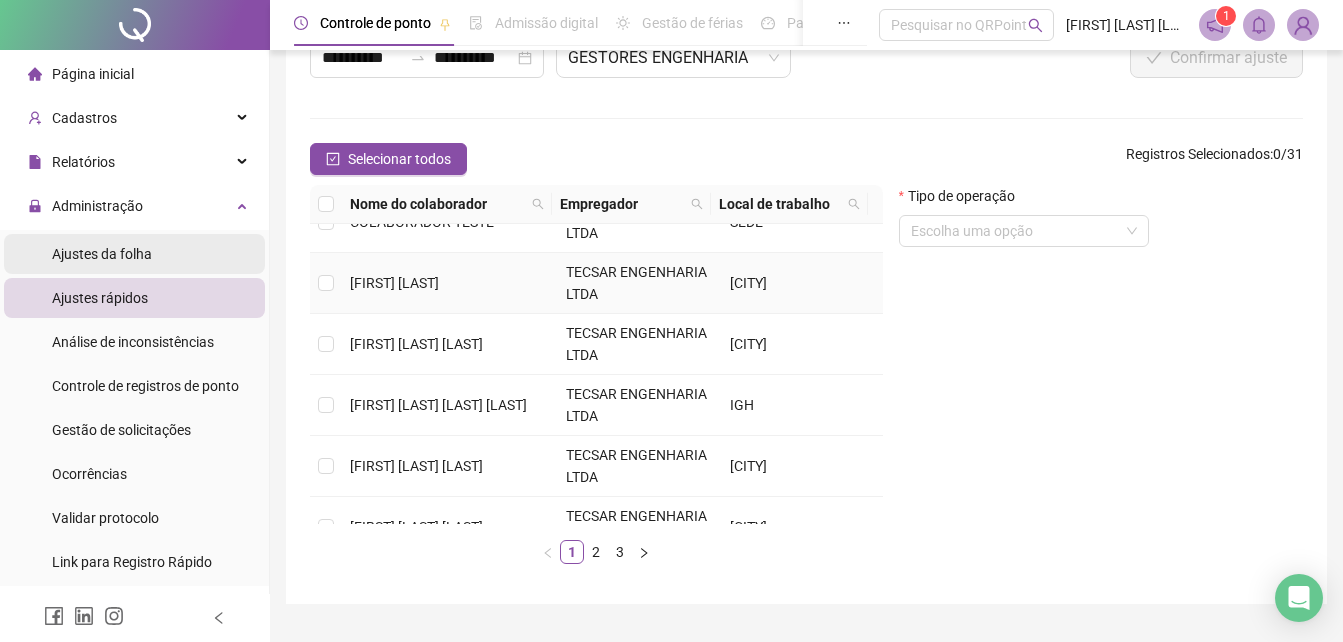 scroll, scrollTop: 192, scrollLeft: 0, axis: vertical 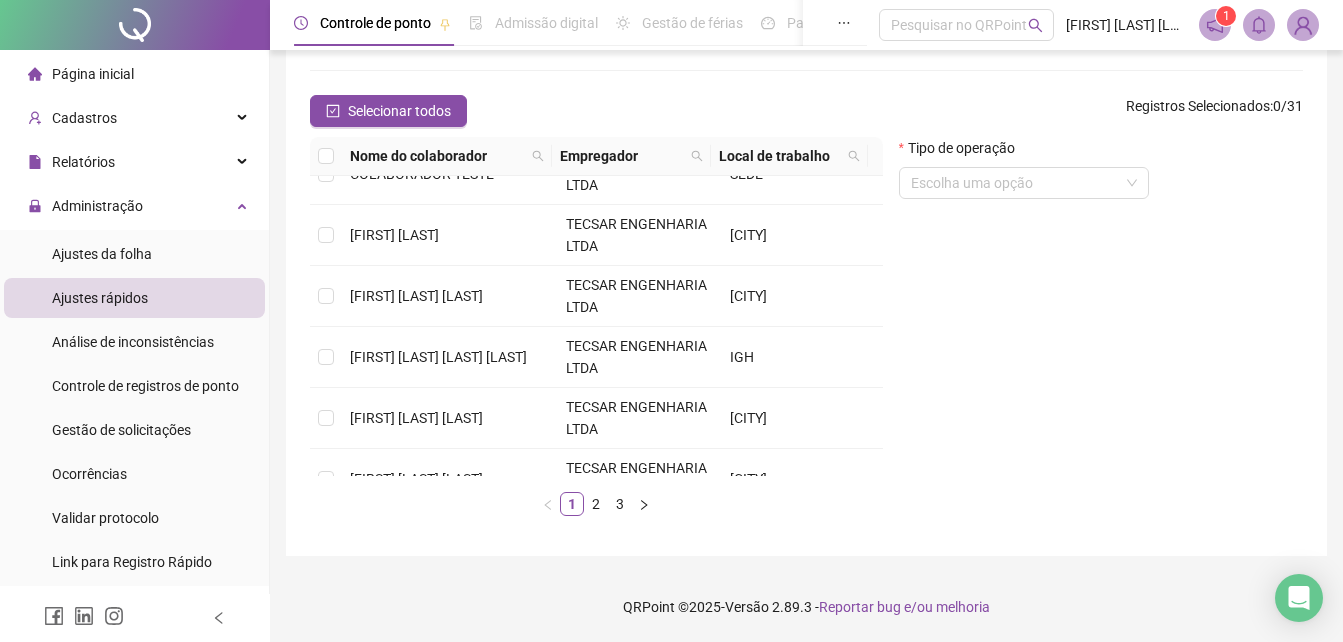 click on "Ajustes rápidos" at bounding box center [100, 298] 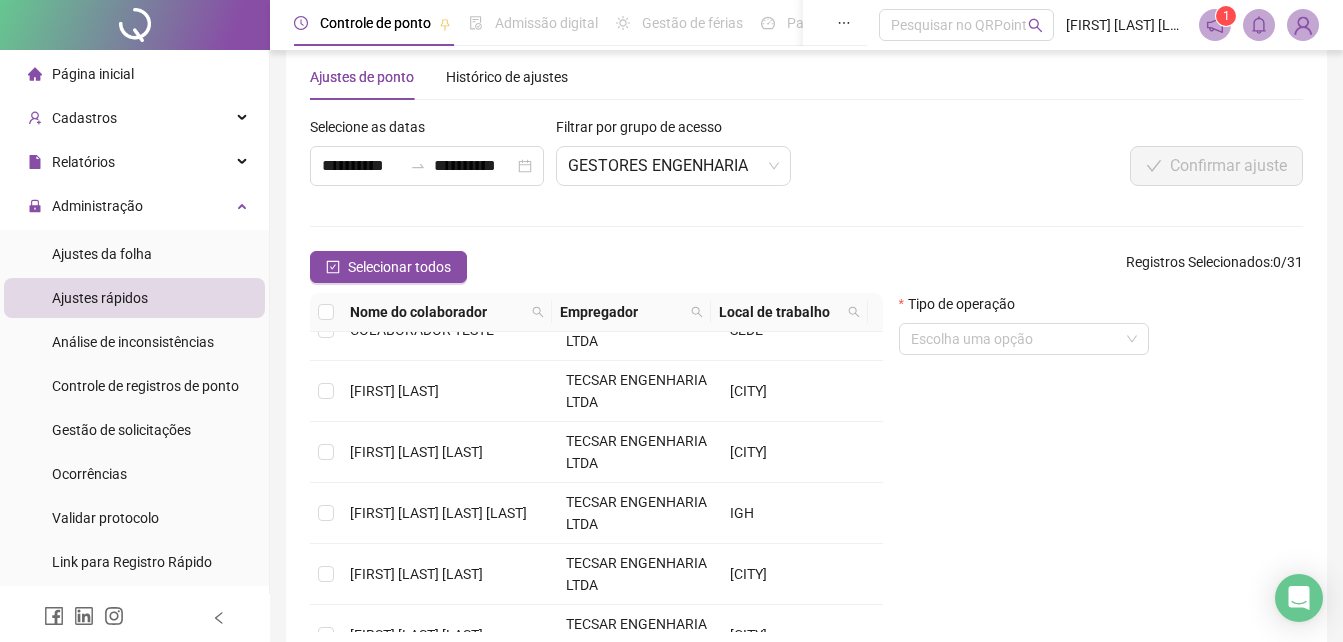 scroll, scrollTop: 0, scrollLeft: 0, axis: both 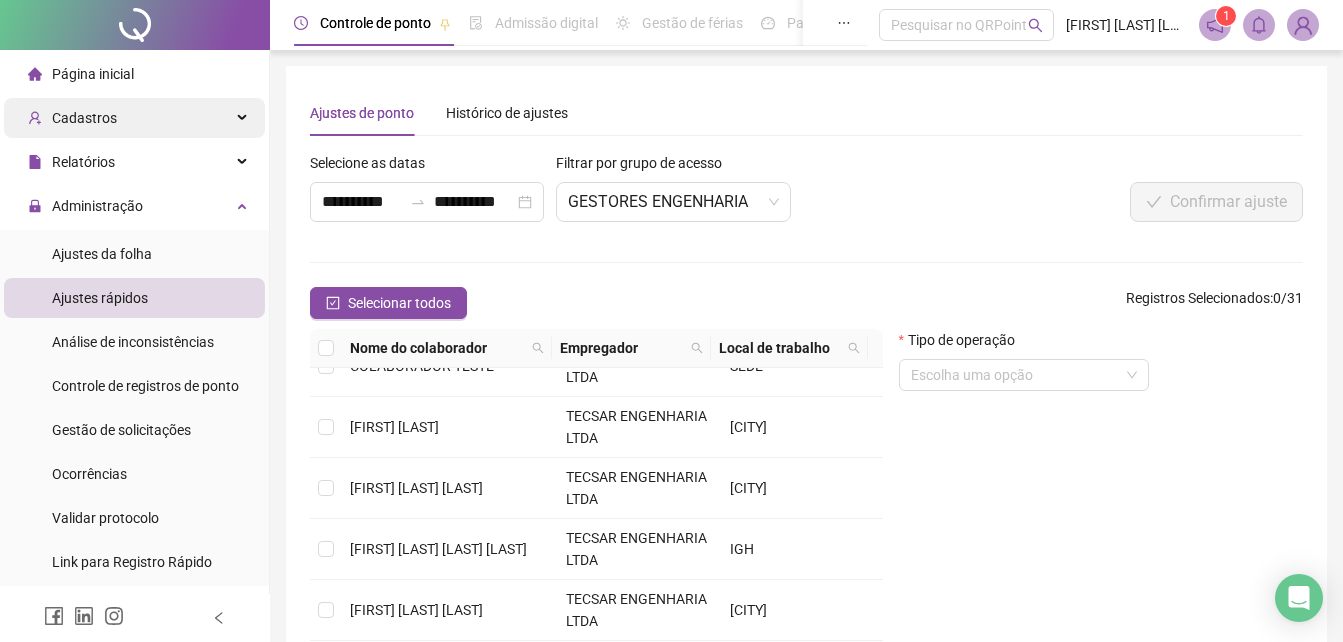 click on "Cadastros" at bounding box center [134, 118] 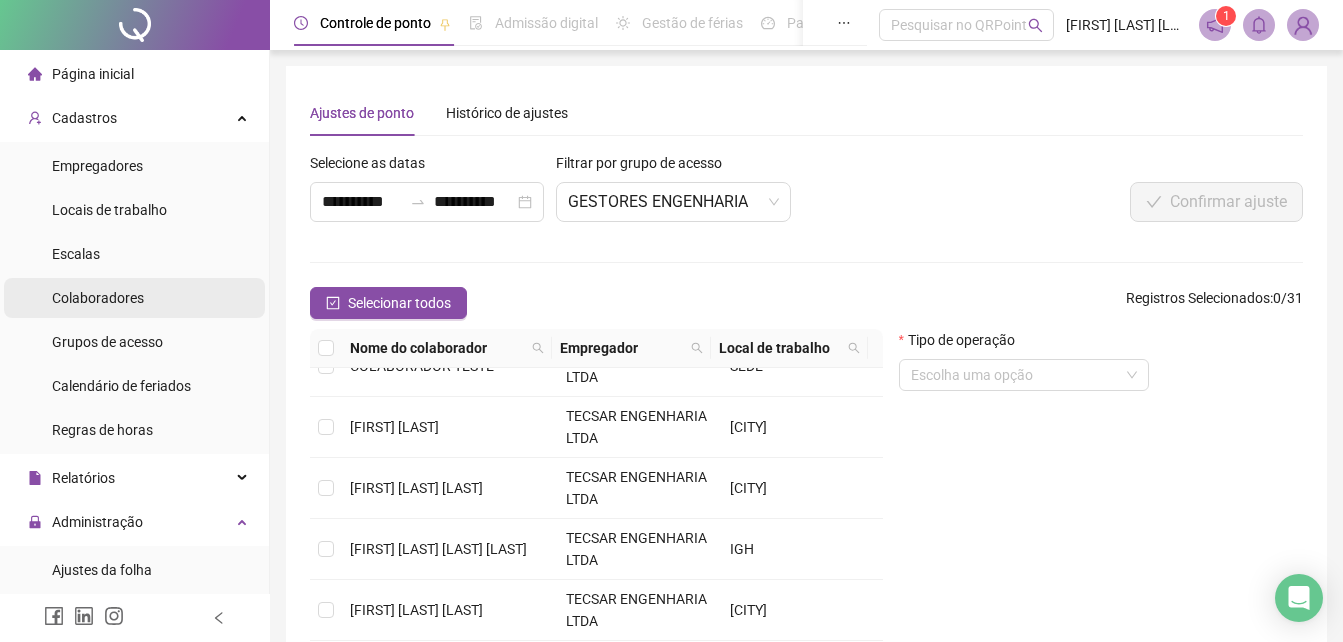 click on "Colaboradores" at bounding box center (98, 298) 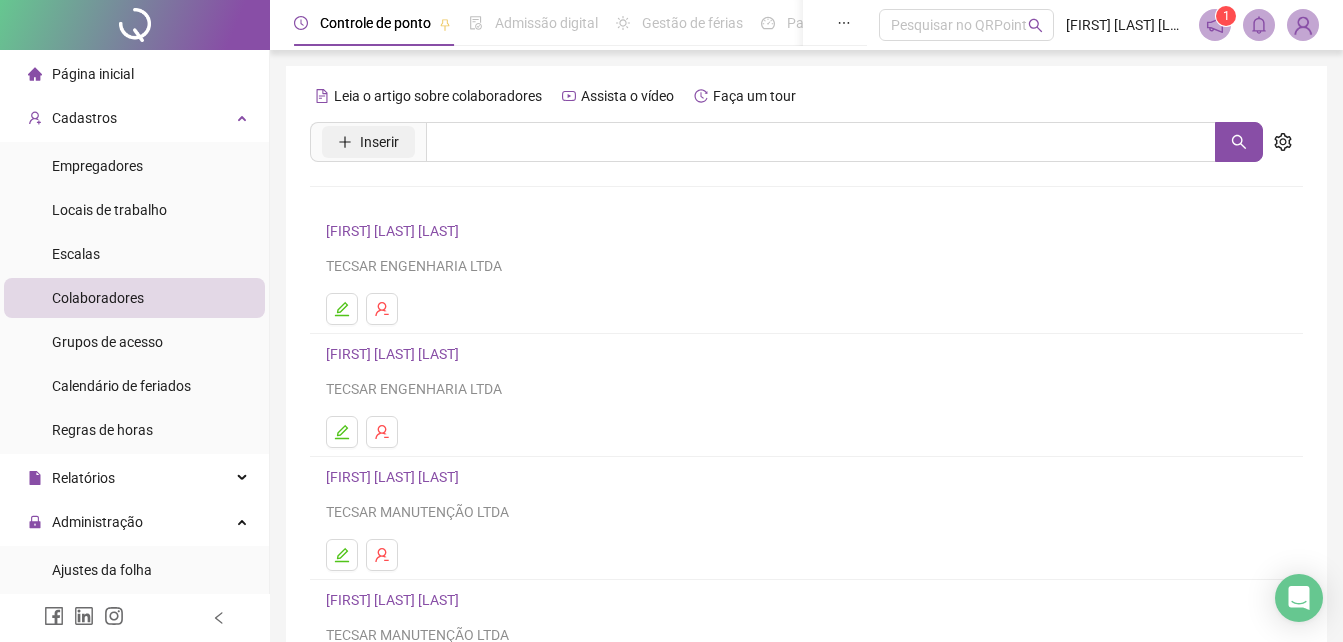 click on "Inserir" at bounding box center [379, 142] 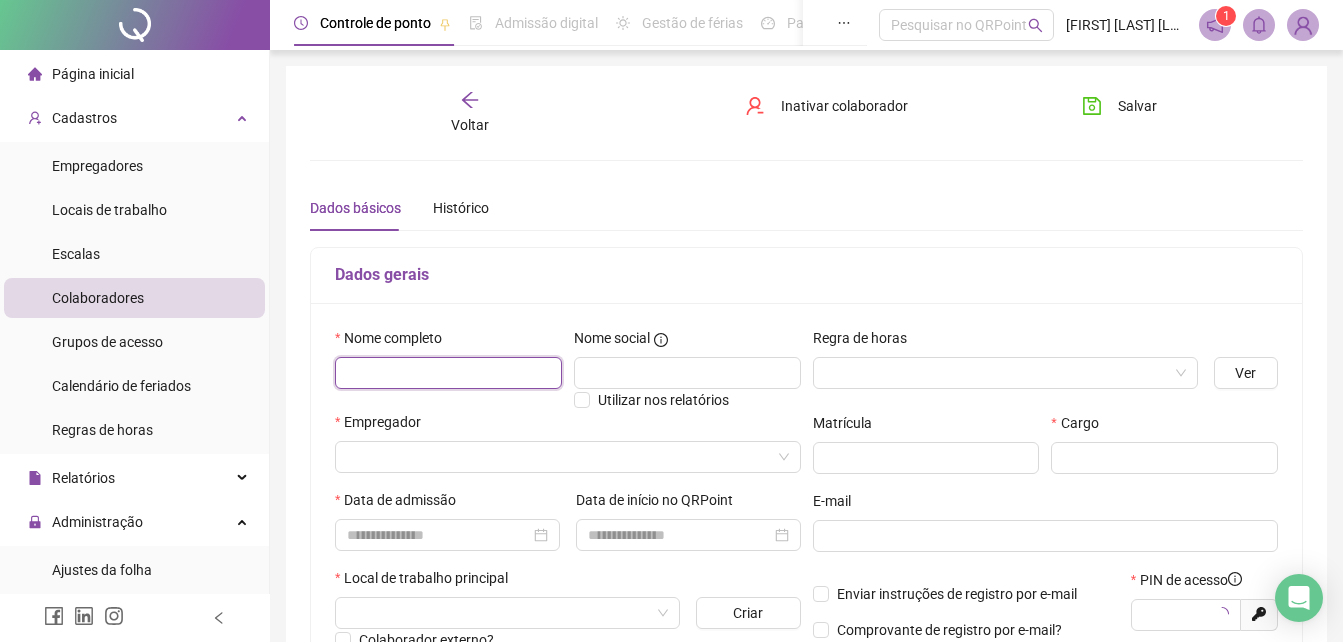 click at bounding box center (448, 373) 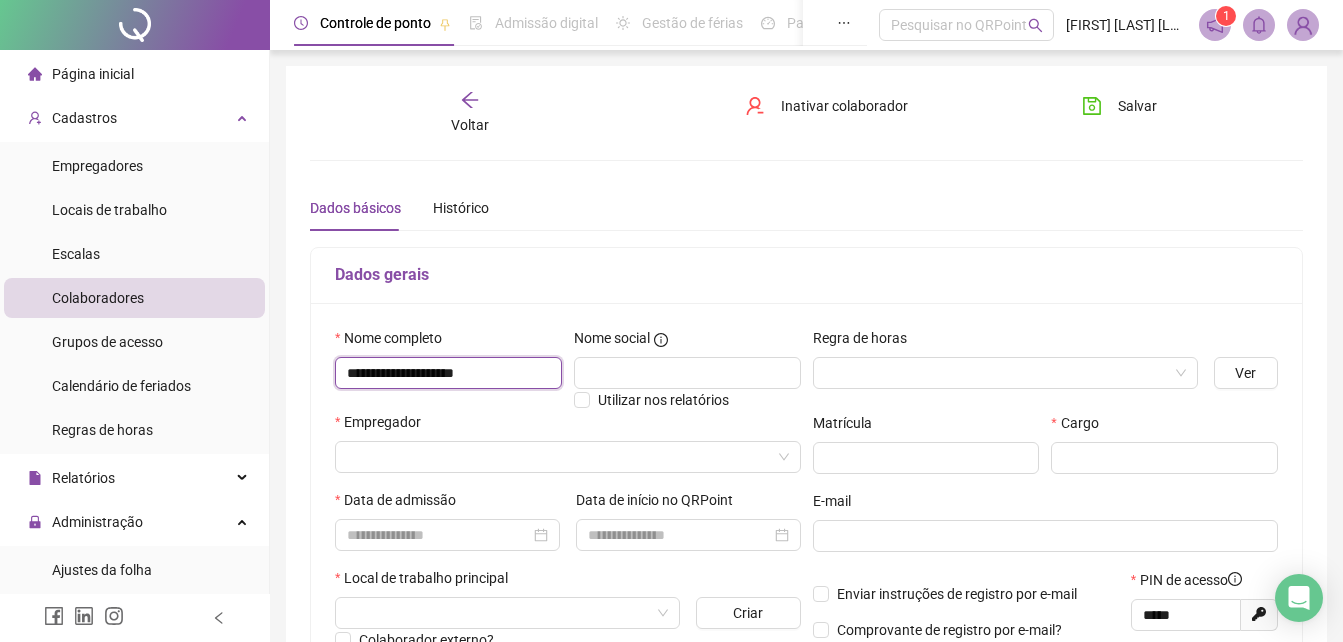 type on "**********" 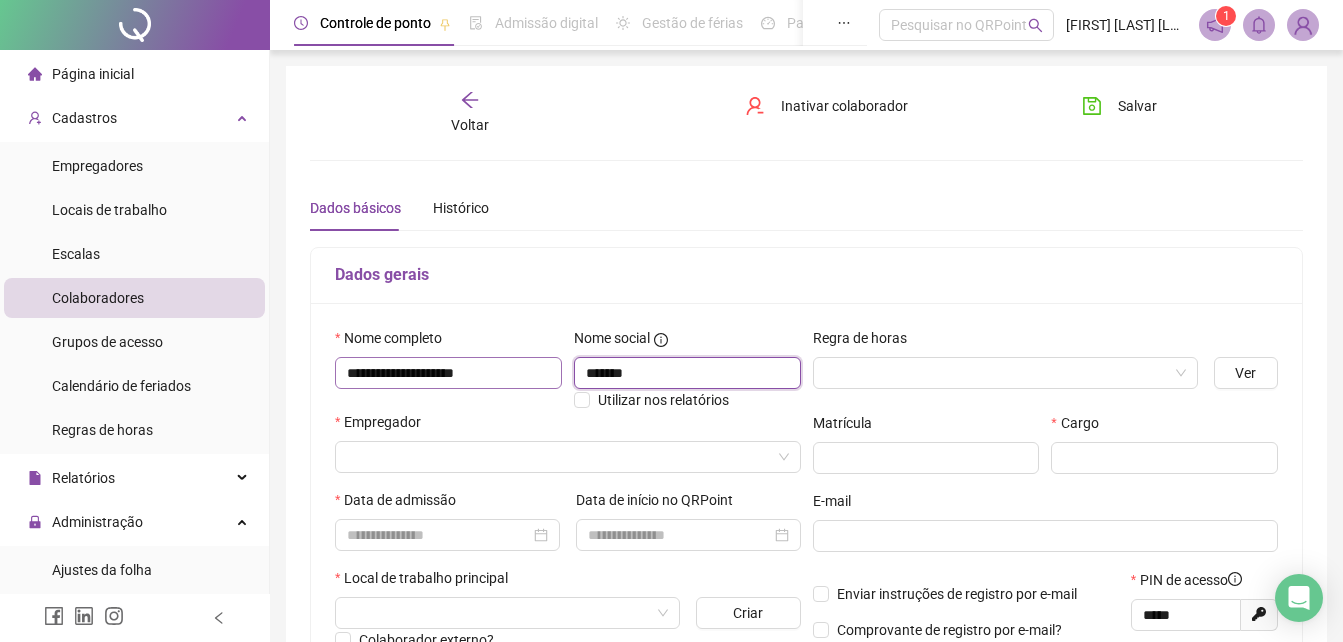 type on "*******" 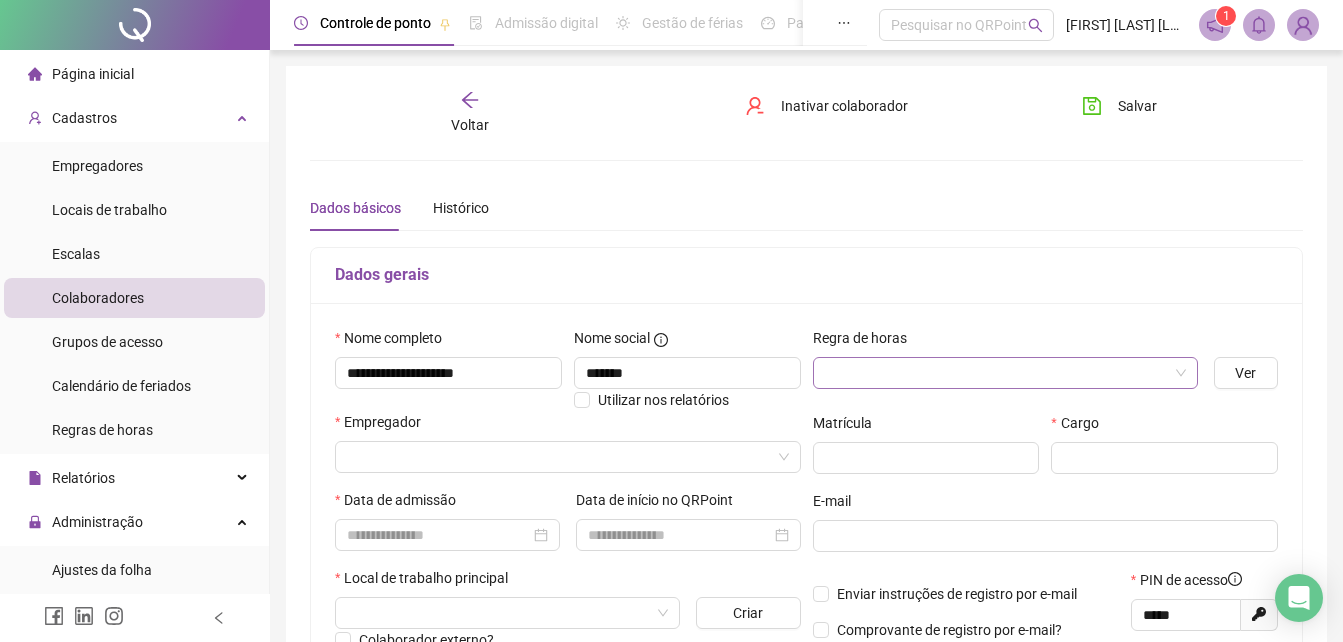 click at bounding box center [996, 373] 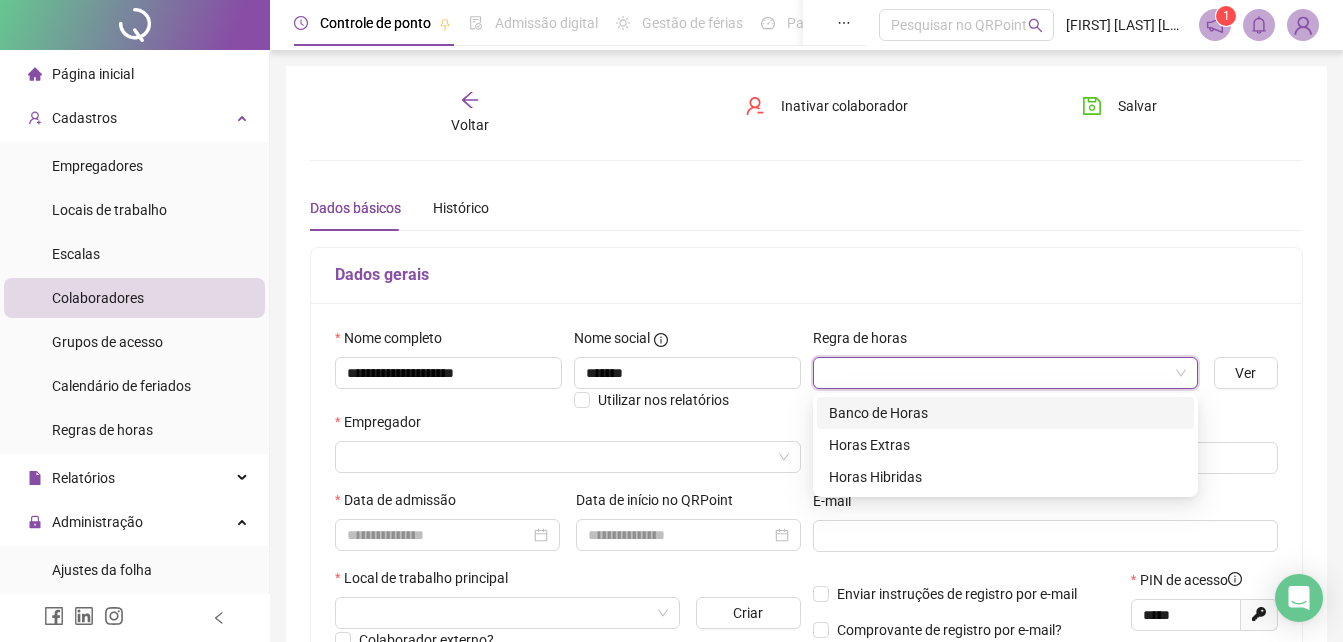 click on "Banco de Horas" at bounding box center [1005, 413] 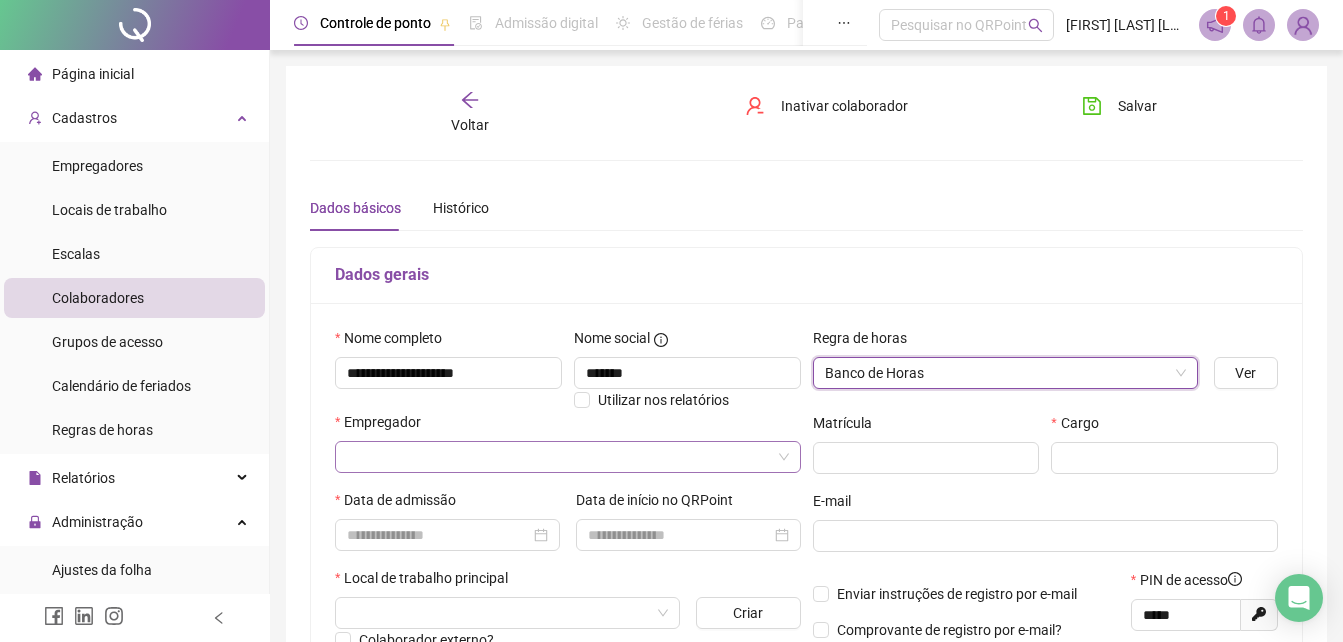 click at bounding box center (559, 457) 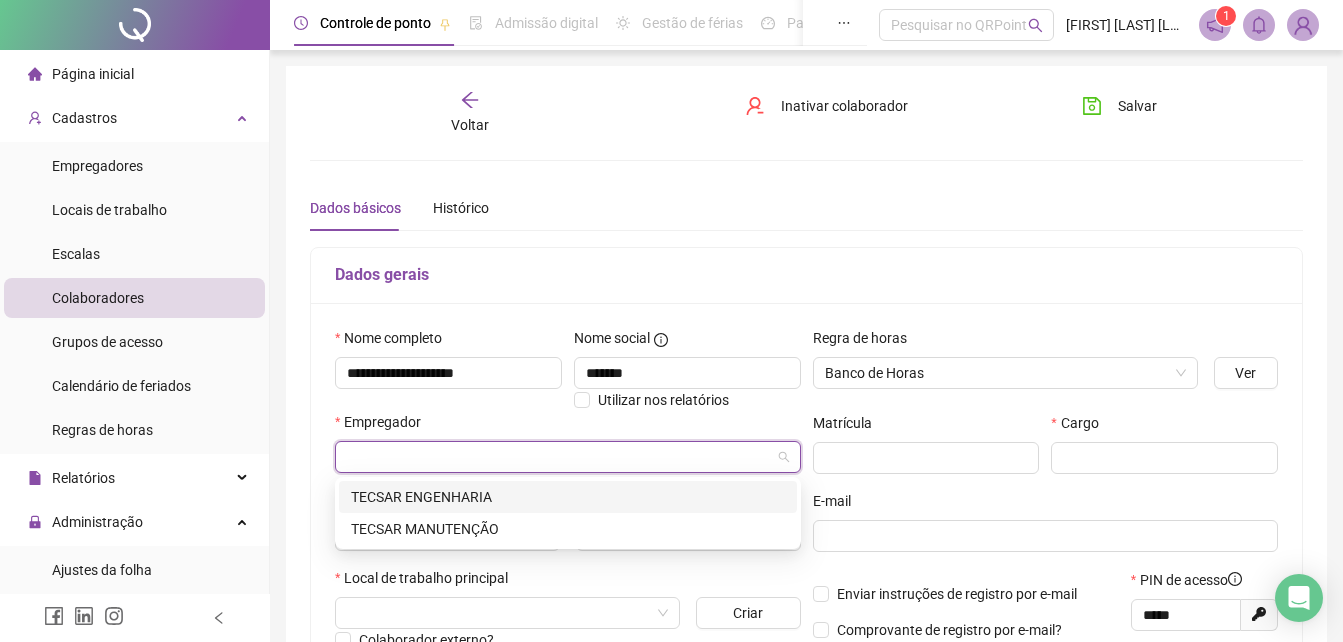 click on "TECSAR ENGENHARIA" at bounding box center [568, 497] 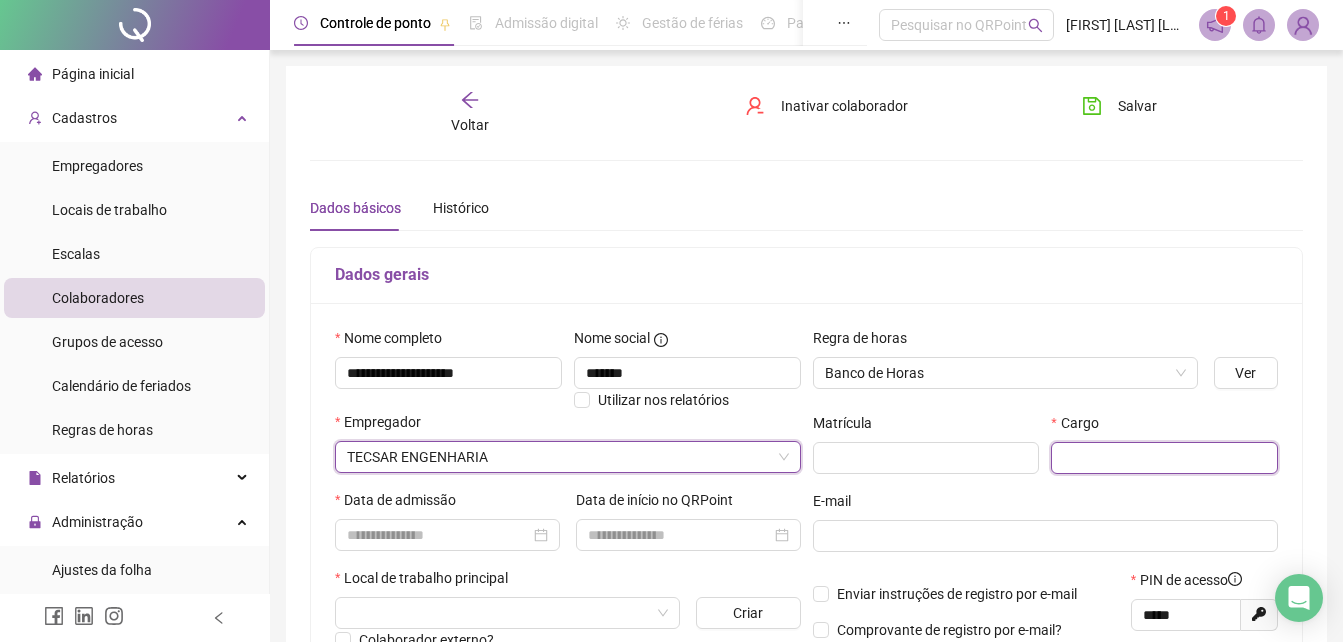 click at bounding box center [1164, 458] 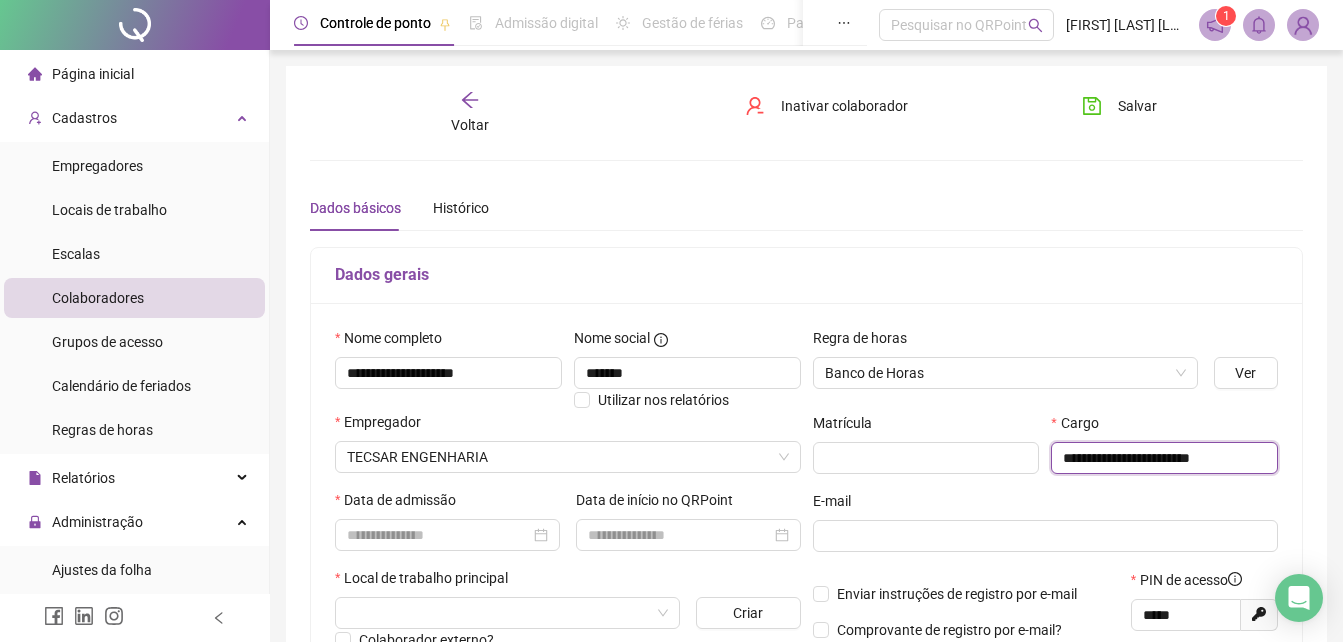 scroll, scrollTop: 100, scrollLeft: 0, axis: vertical 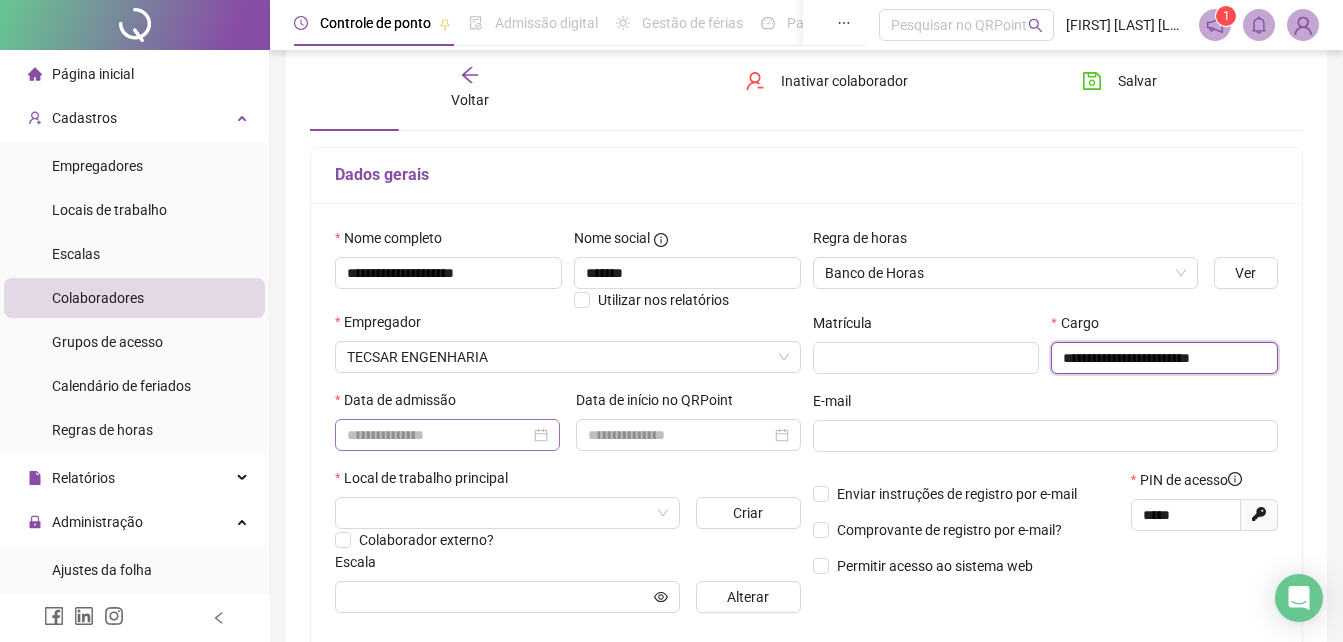 type on "**********" 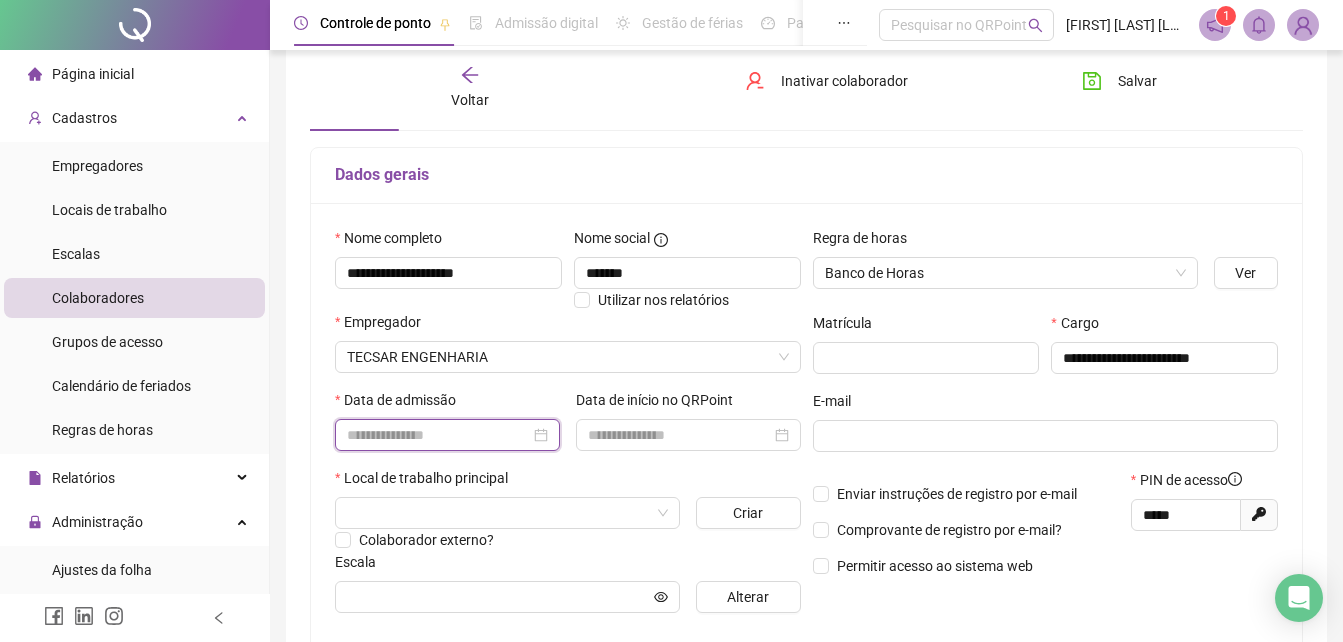 click at bounding box center (438, 435) 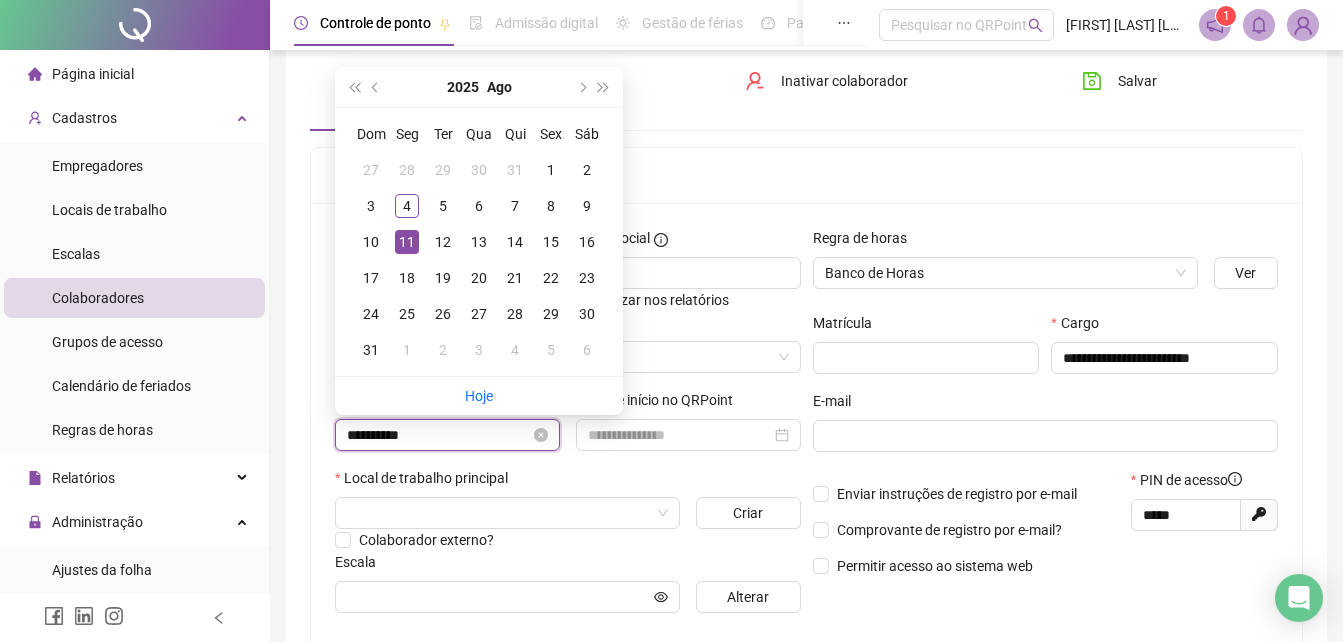 type on "**********" 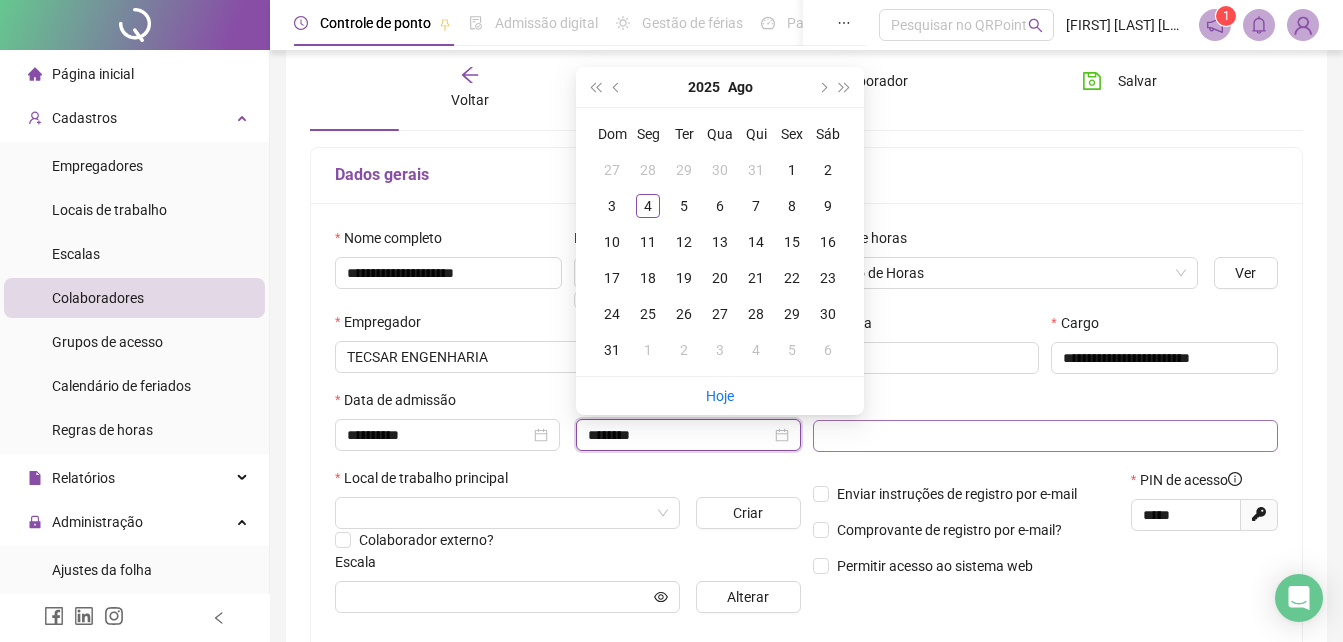type on "********" 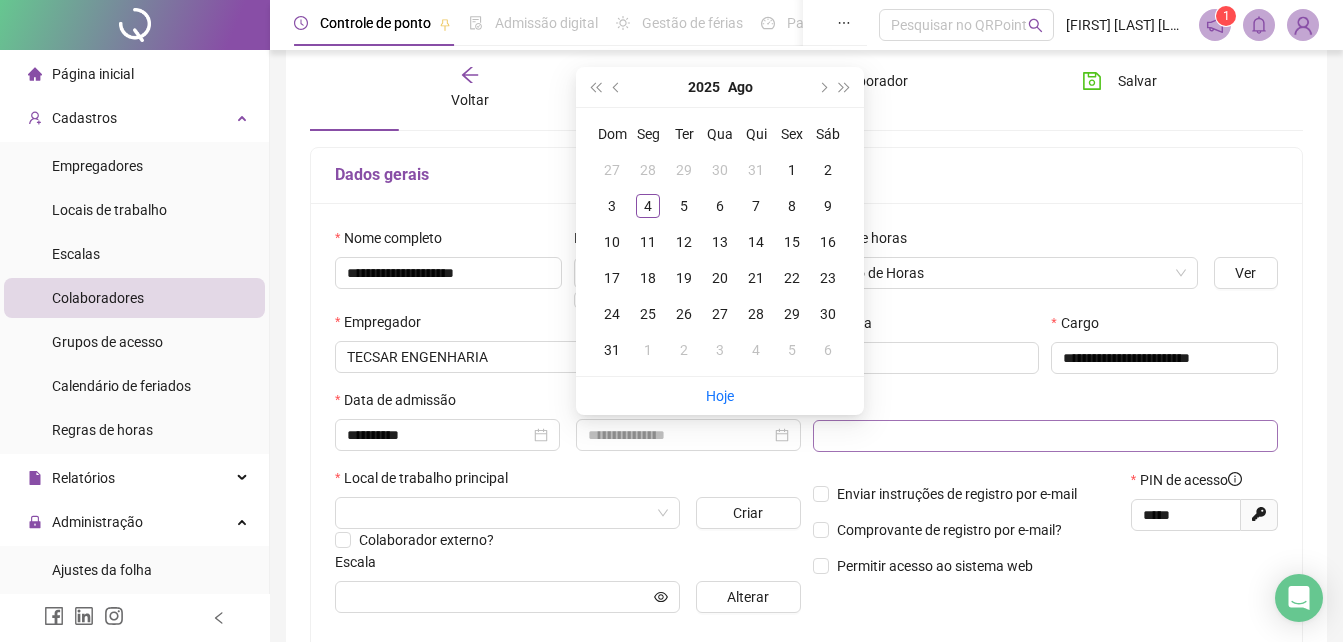 click at bounding box center (1046, 436) 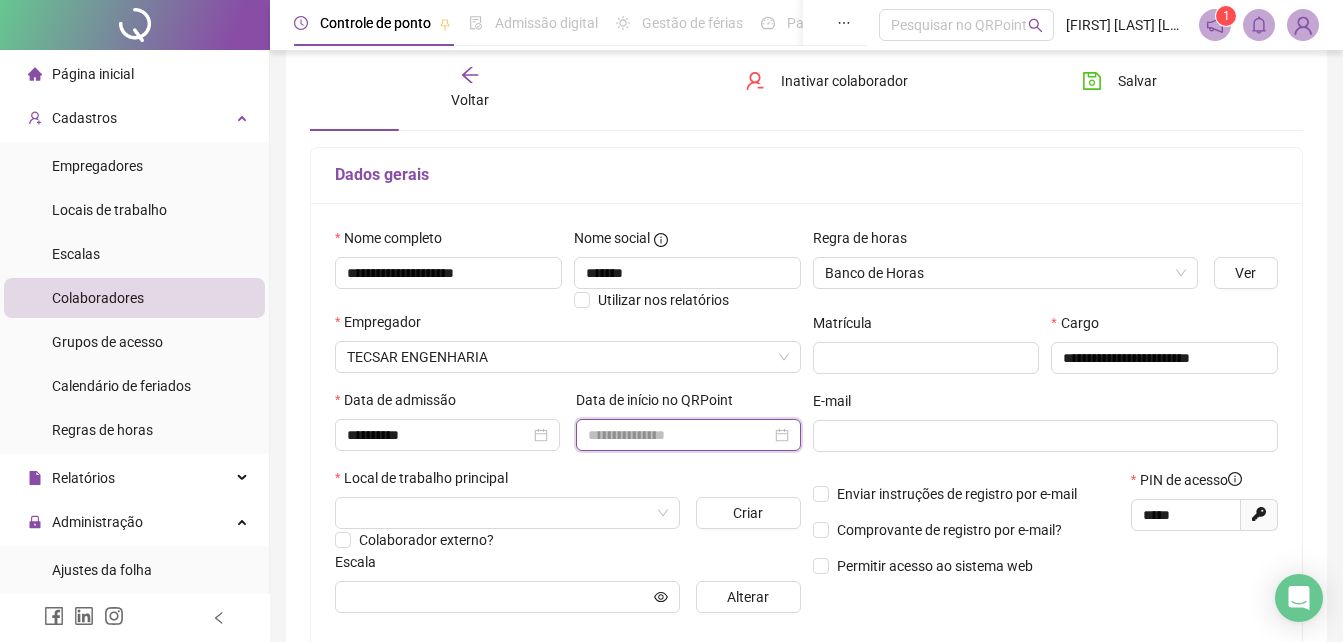 click at bounding box center [679, 435] 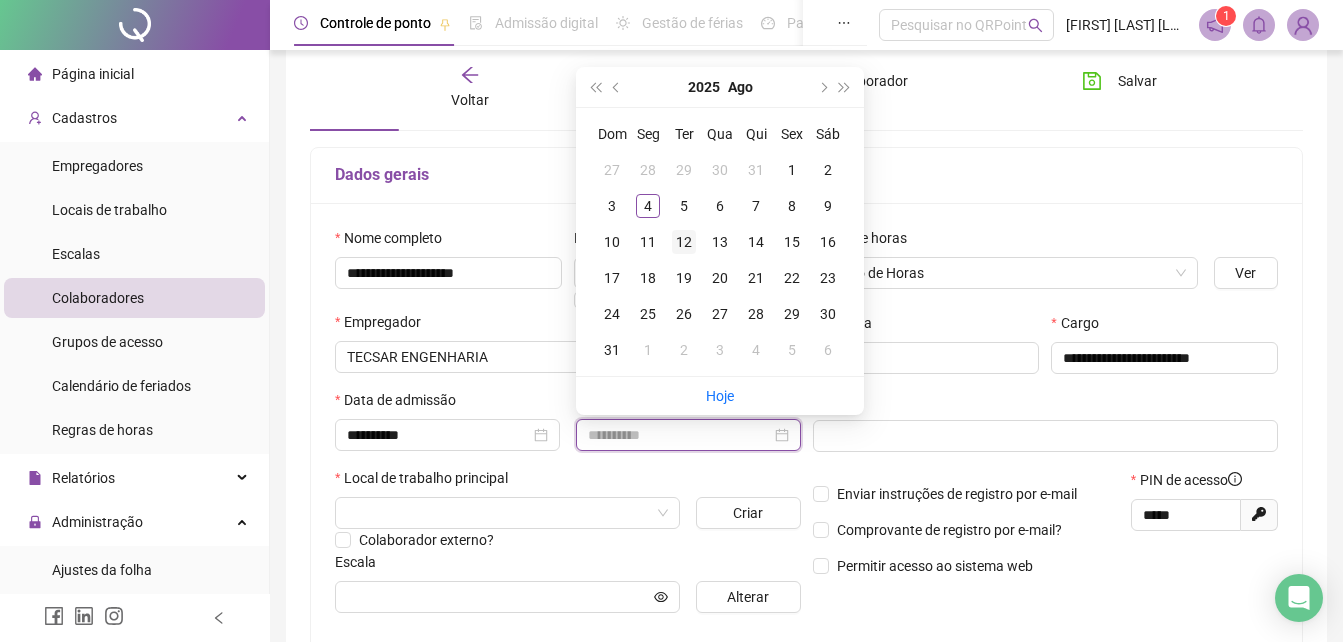 type on "**********" 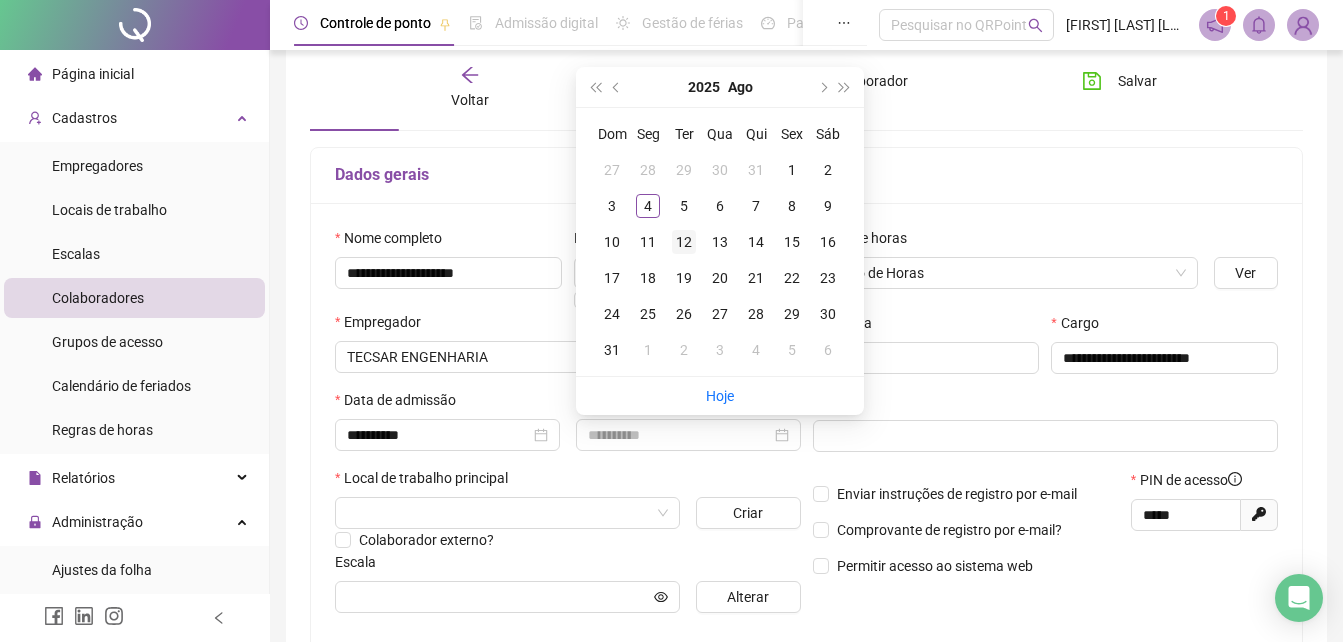 click on "12" at bounding box center [684, 242] 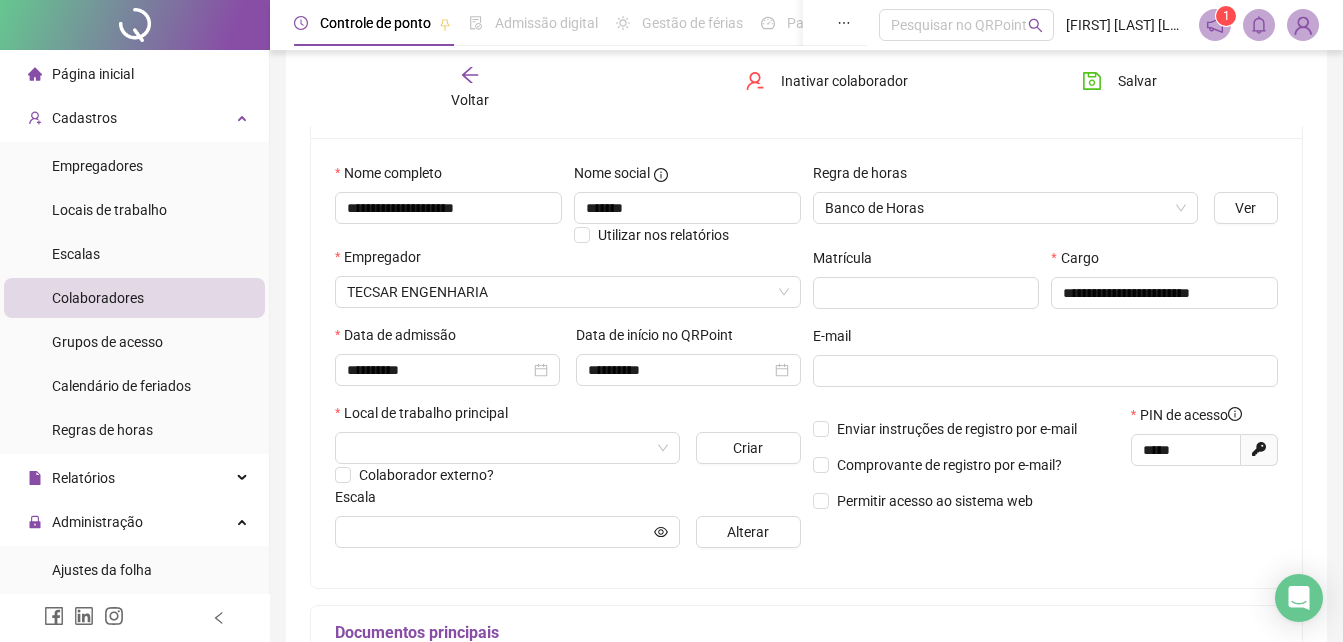 scroll, scrollTop: 200, scrollLeft: 0, axis: vertical 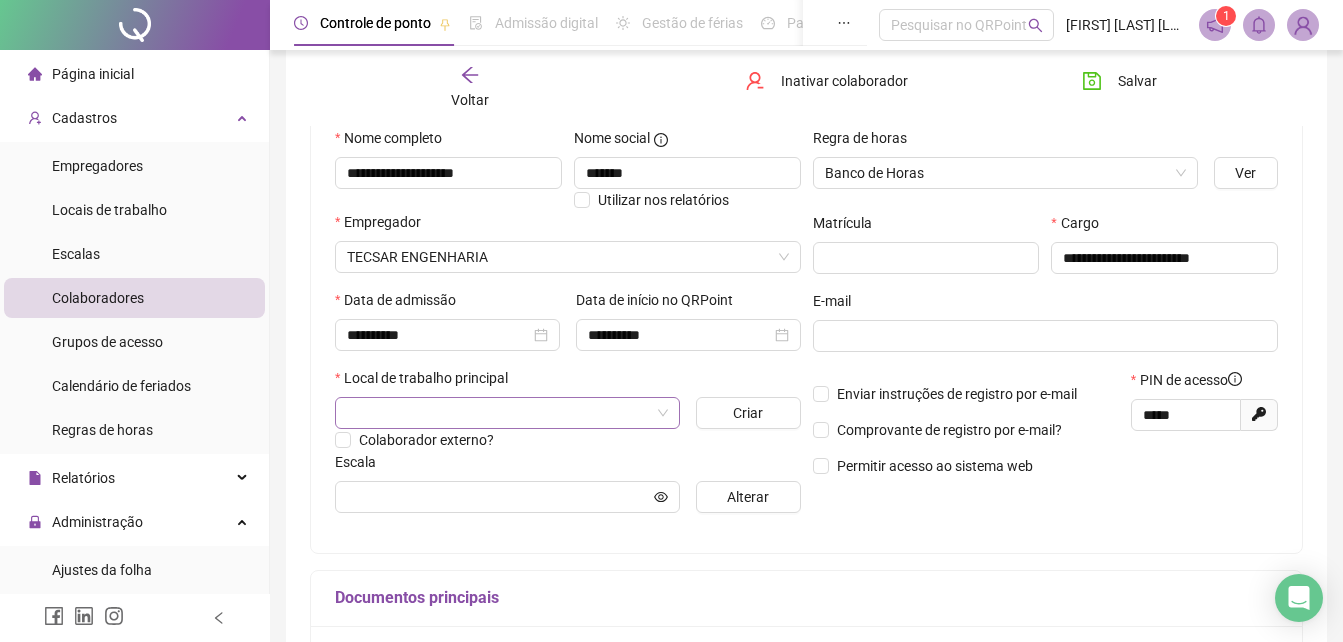 click at bounding box center [498, 413] 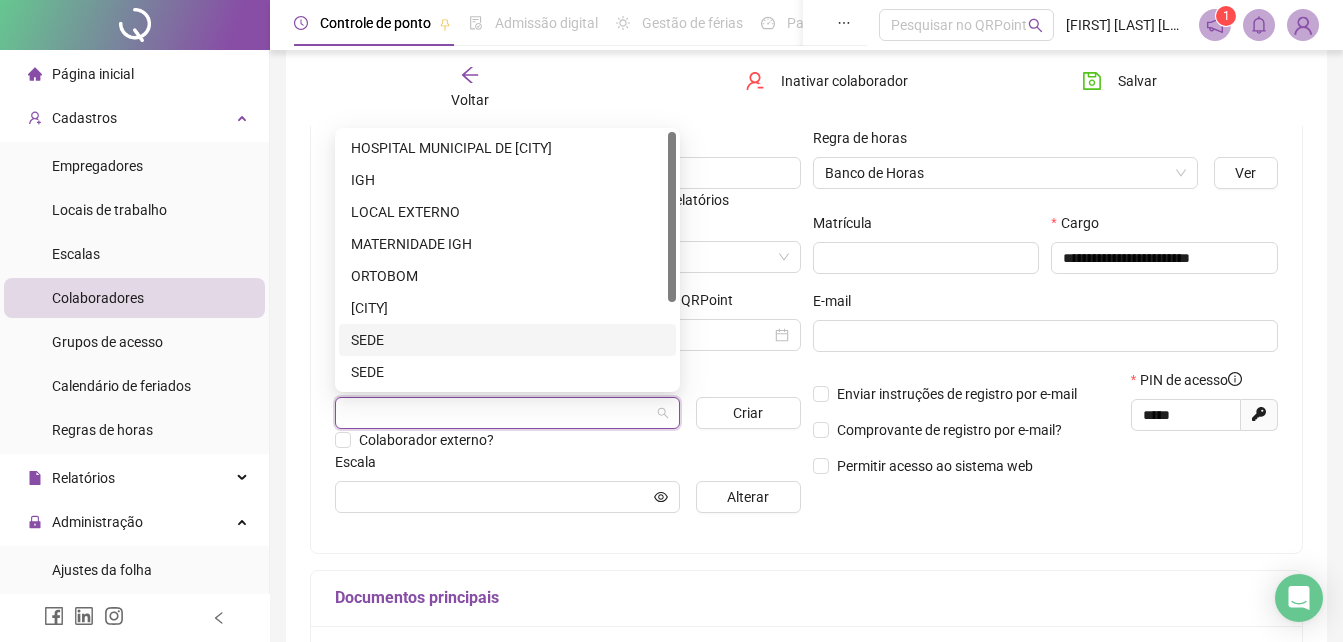 click on "SEDE" at bounding box center [507, 340] 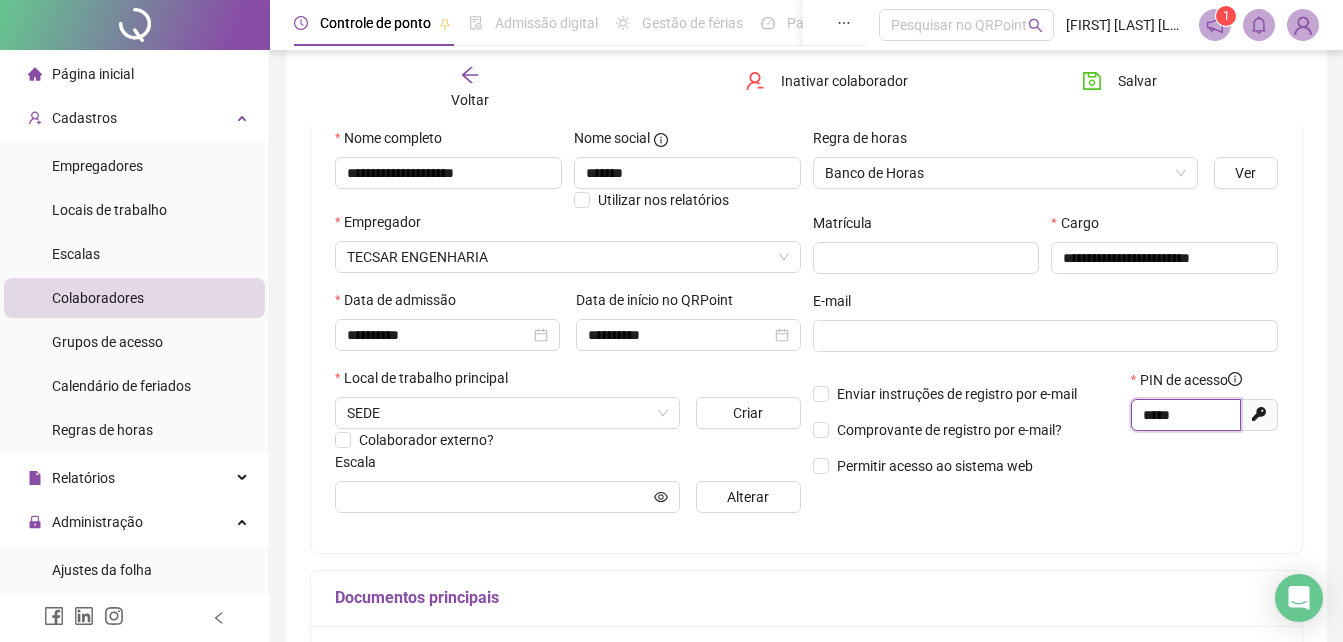 drag, startPoint x: 1206, startPoint y: 416, endPoint x: 1014, endPoint y: 411, distance: 192.0651 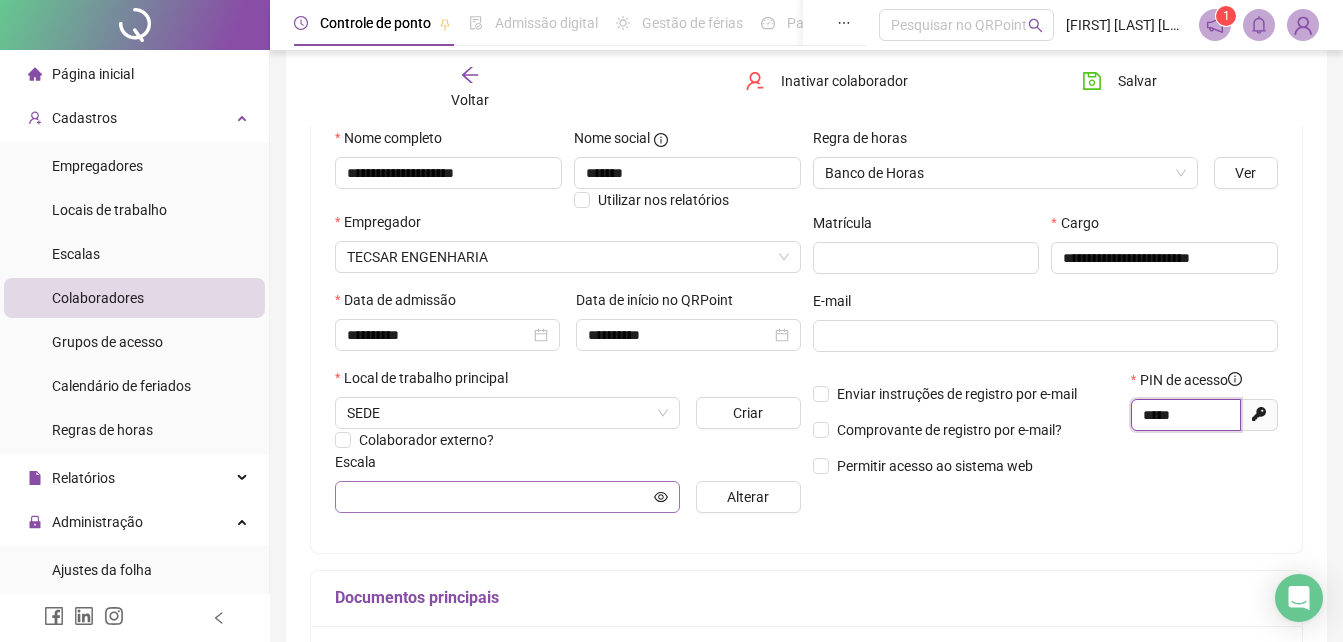 type on "*****" 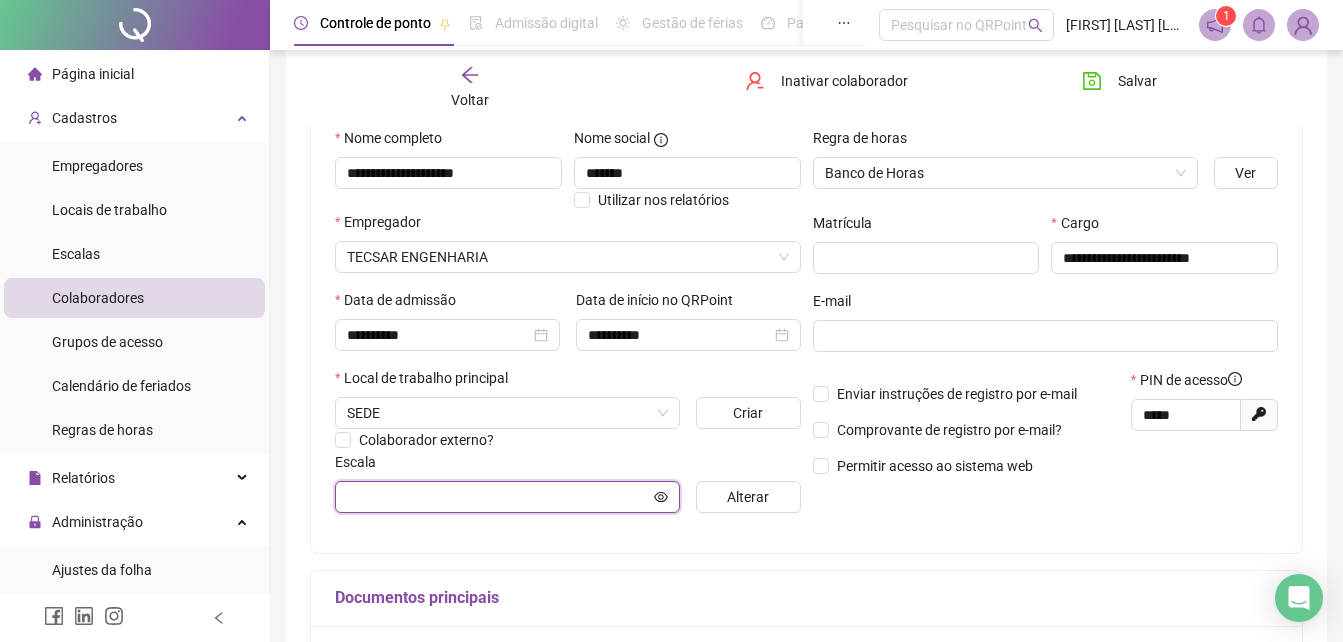 click at bounding box center [498, 497] 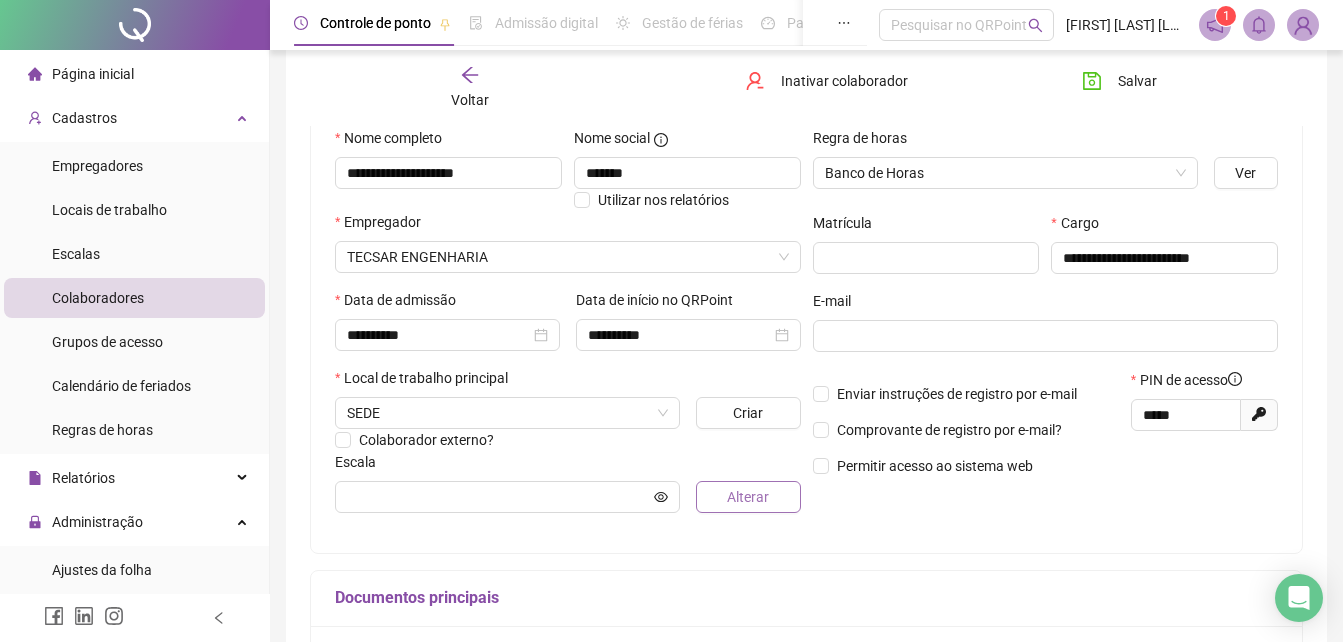 click on "Alterar" at bounding box center [748, 497] 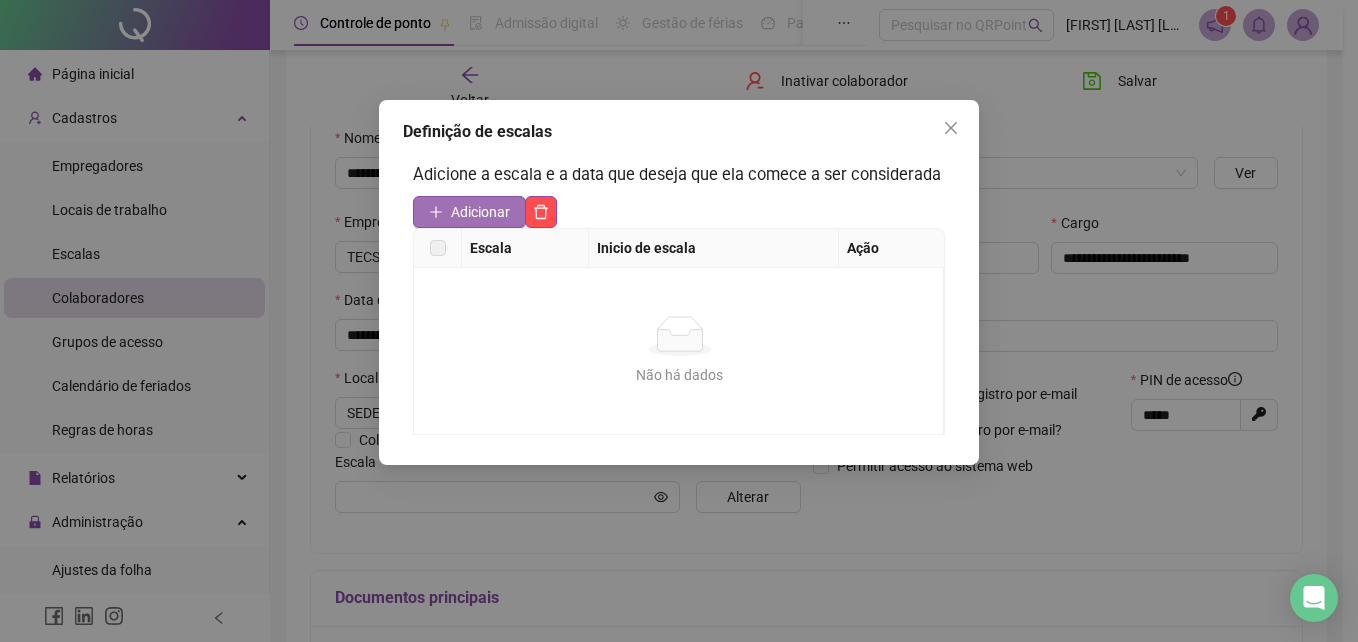 click on "Adicionar" at bounding box center [480, 212] 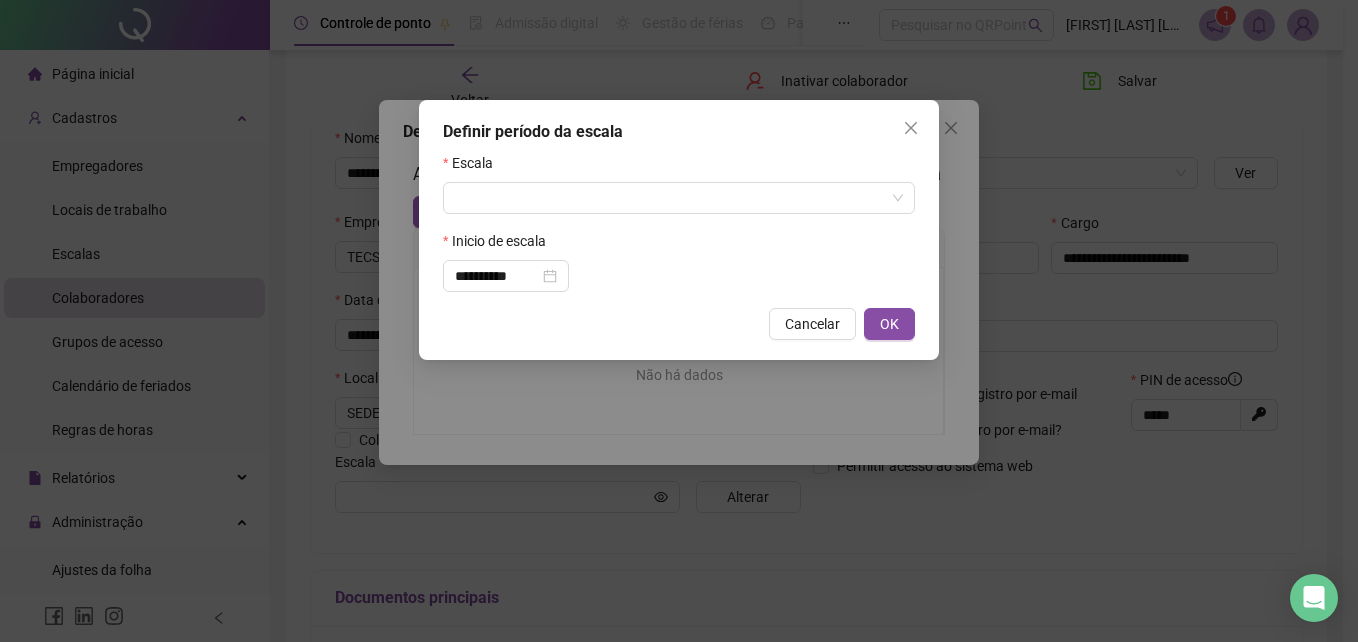click on "Escala" at bounding box center [679, 167] 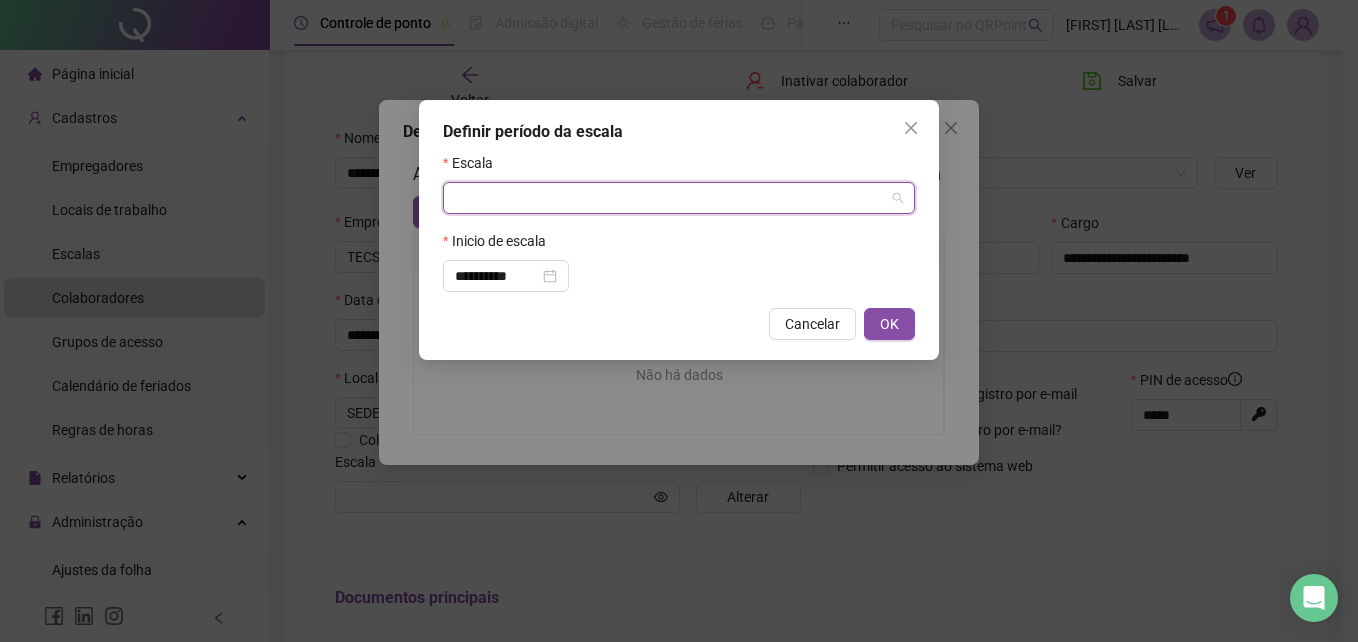 click at bounding box center (670, 198) 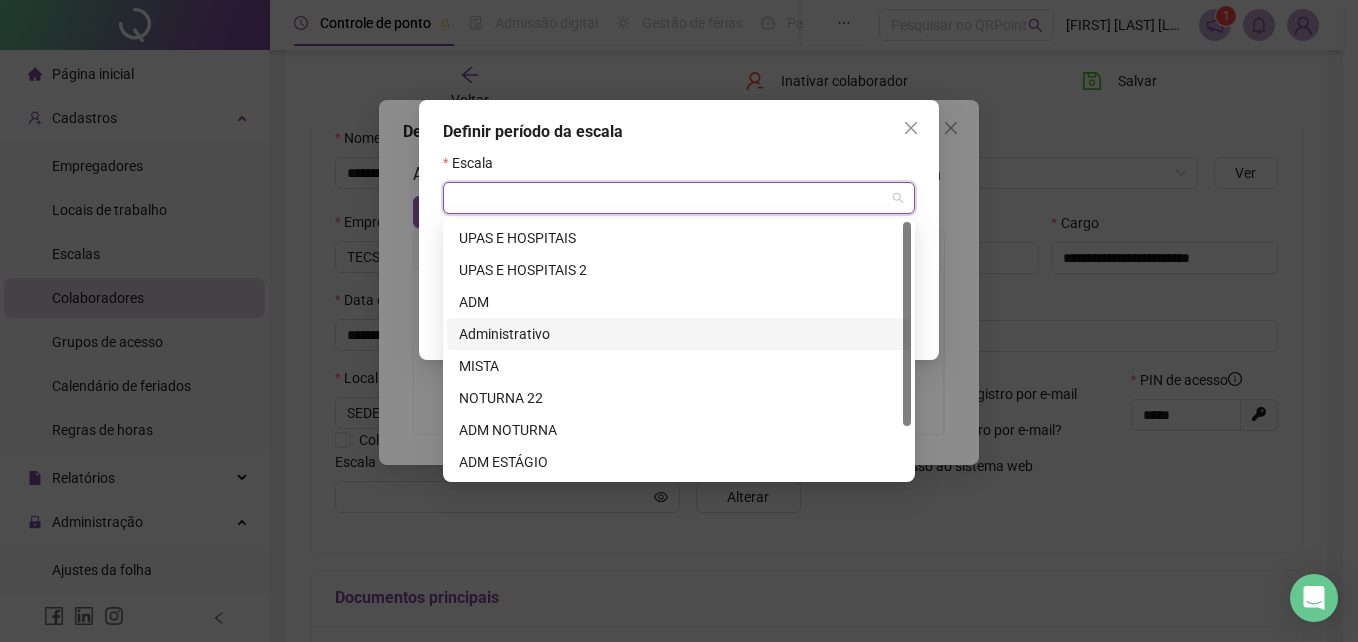 click on "Administrativo" at bounding box center (679, 334) 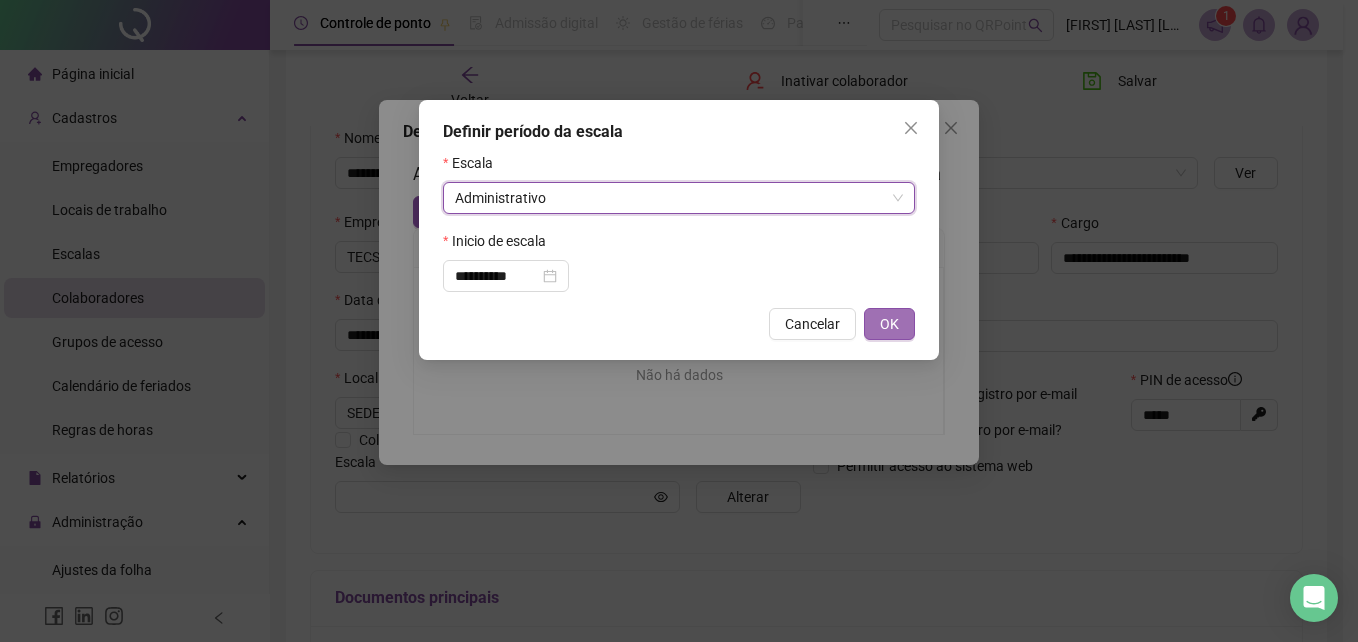 click on "OK" at bounding box center [889, 324] 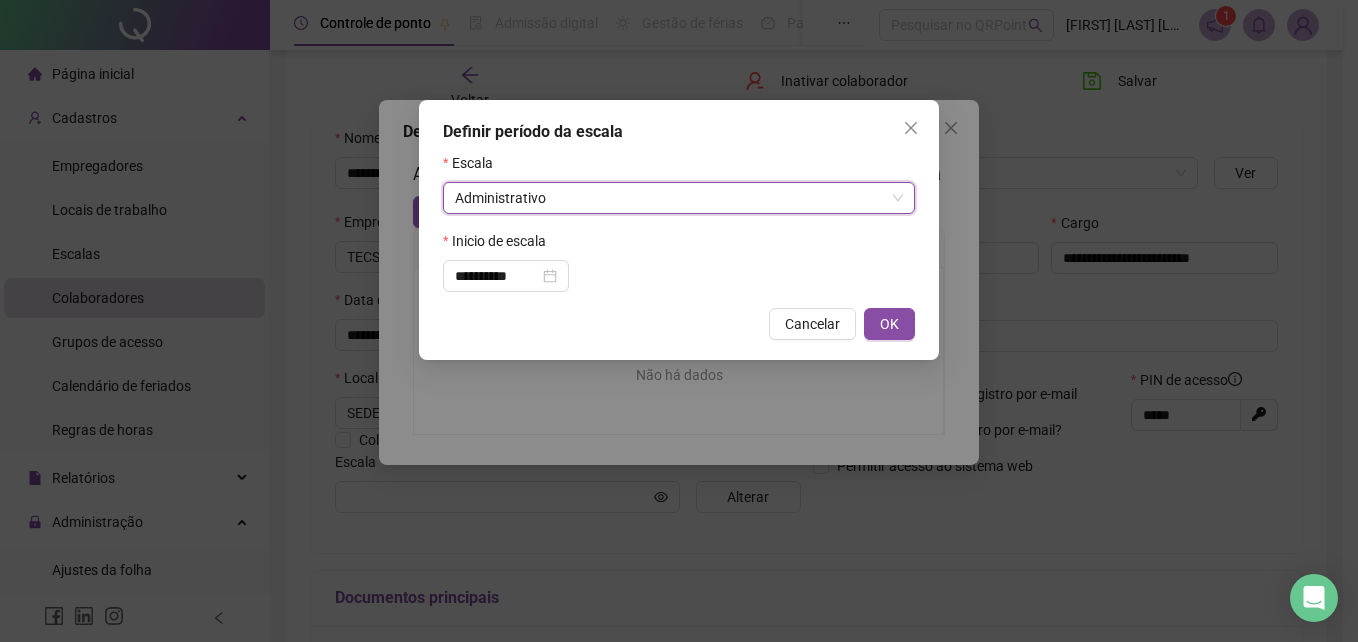 type on "**********" 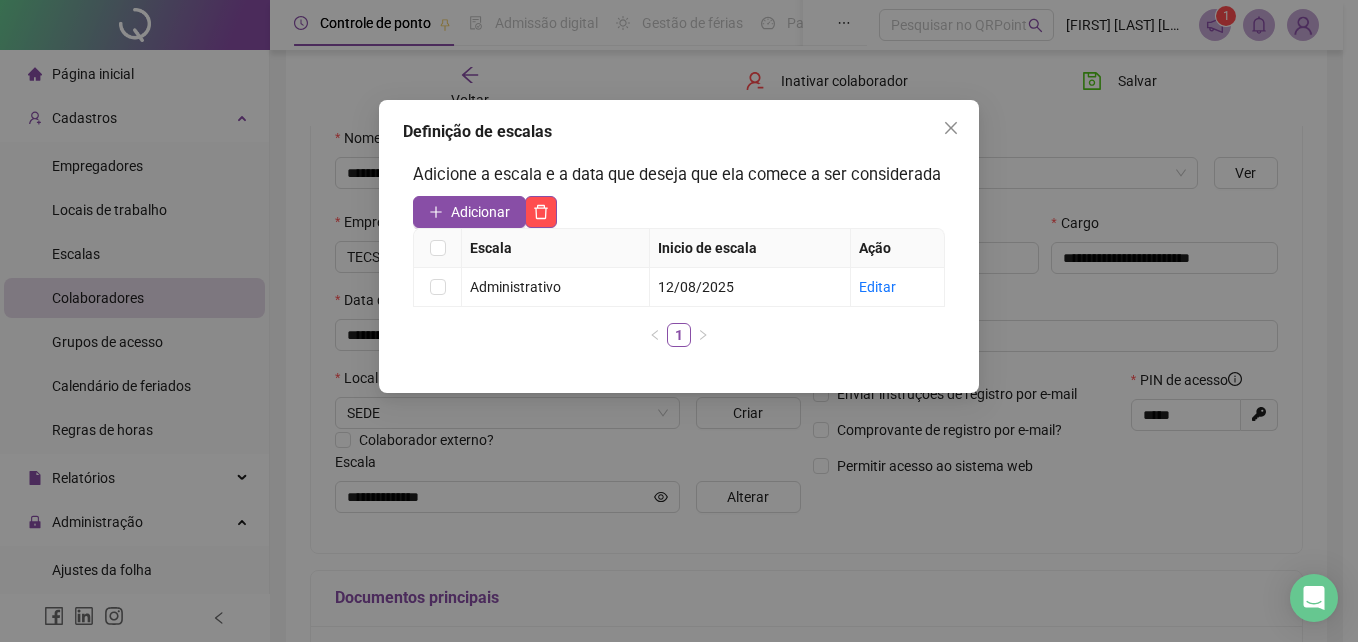 drag, startPoint x: 950, startPoint y: 125, endPoint x: 952, endPoint y: 144, distance: 19.104973 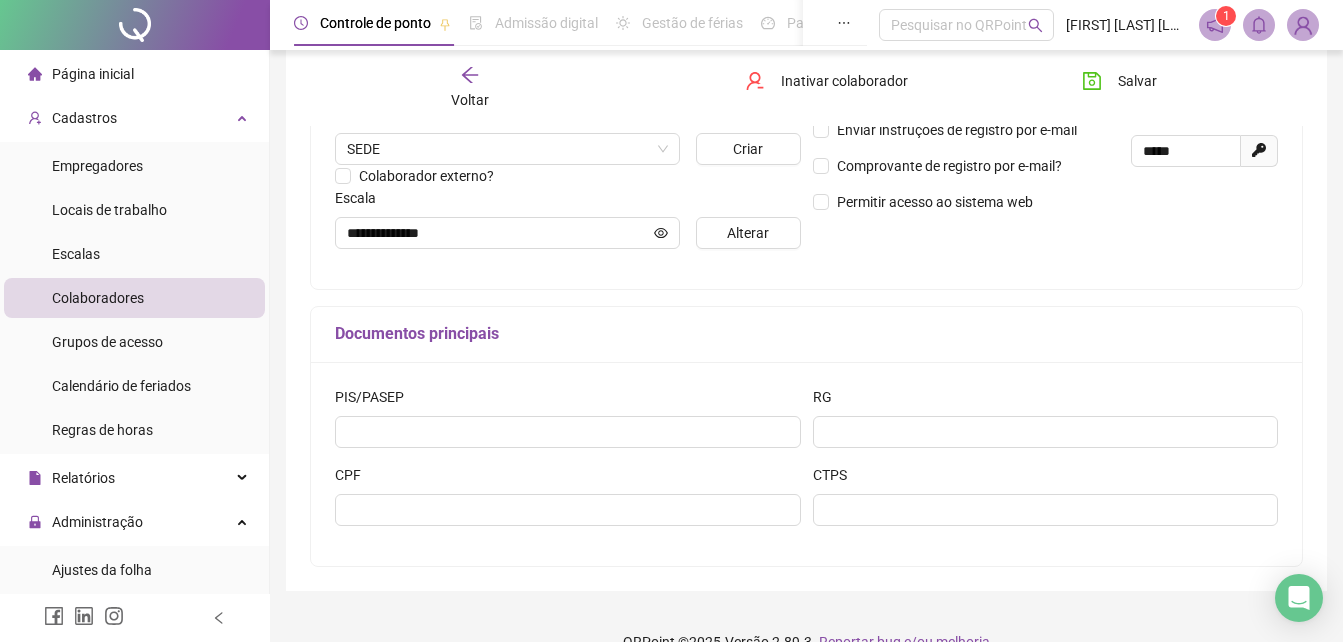 scroll, scrollTop: 499, scrollLeft: 0, axis: vertical 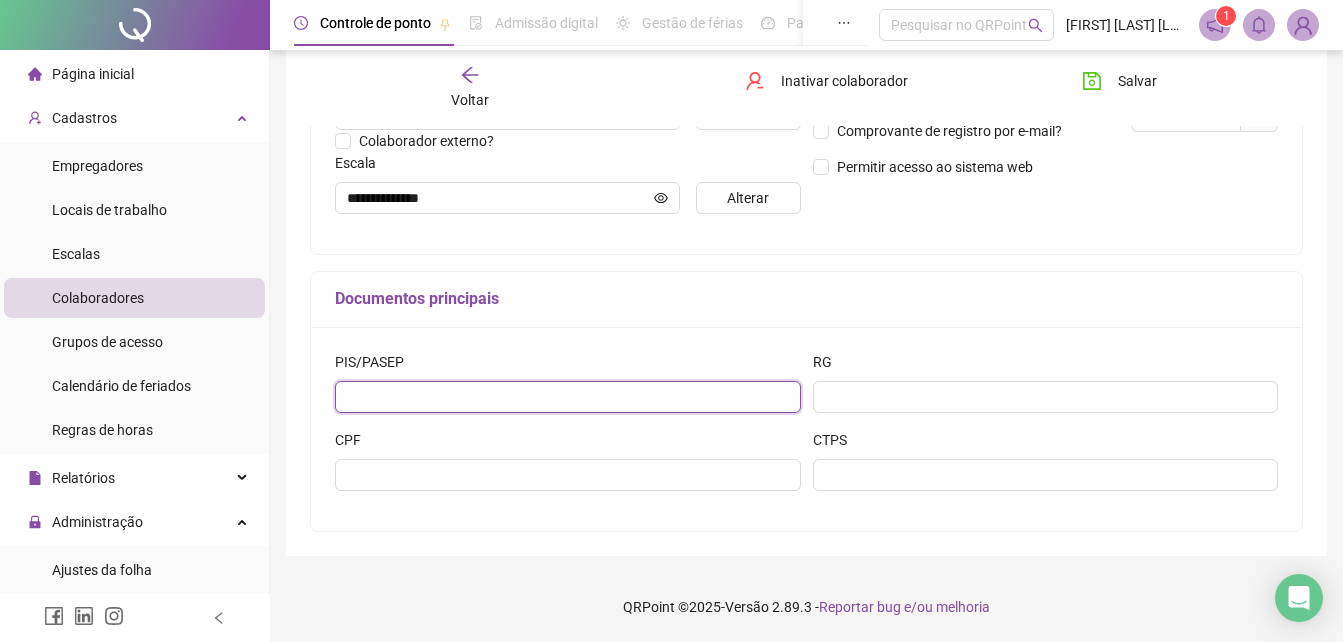 click at bounding box center (568, 397) 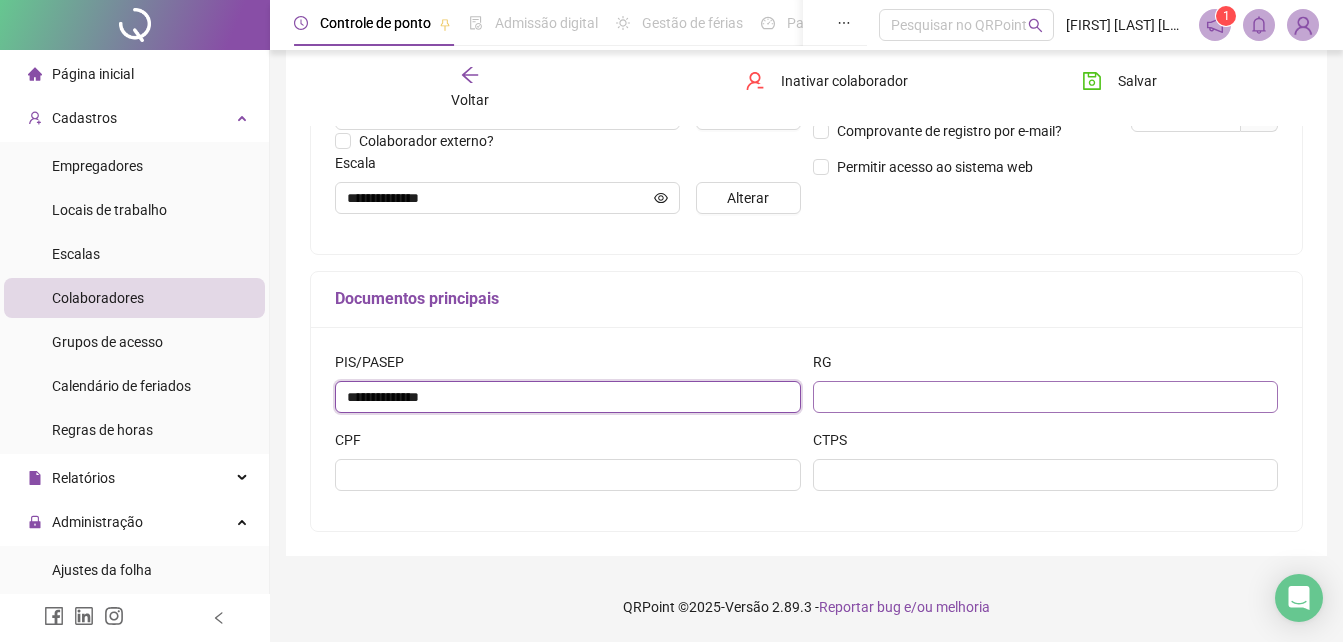 type on "**********" 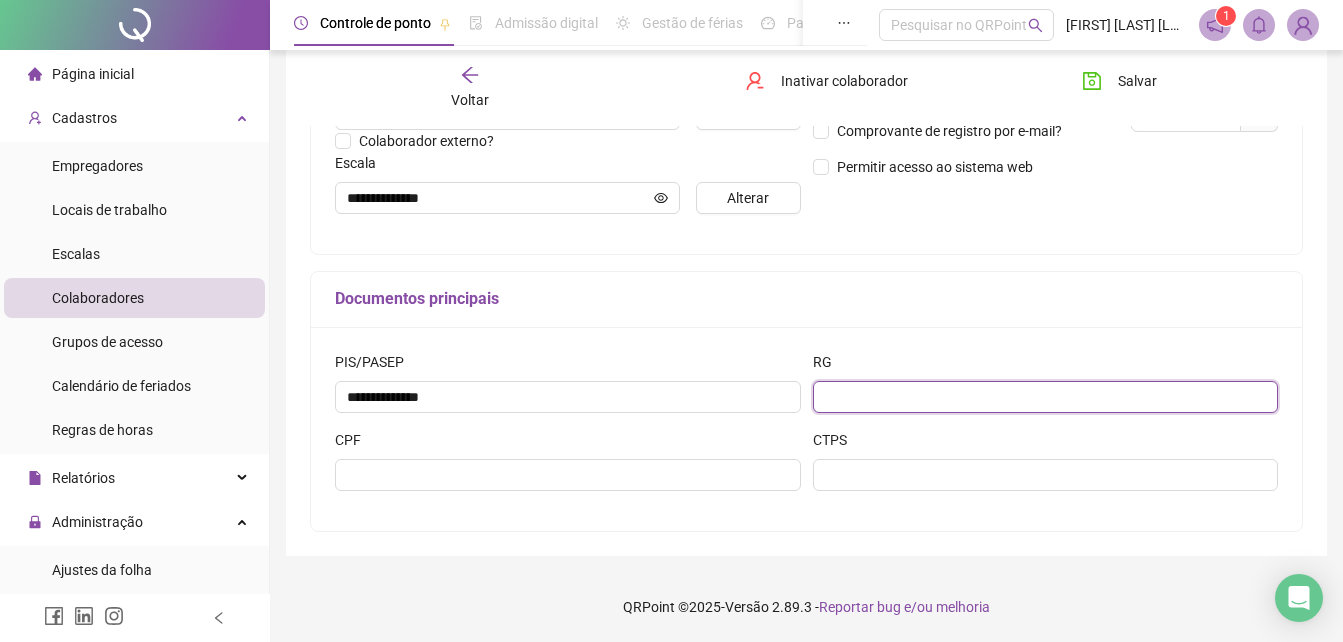 click at bounding box center [1046, 397] 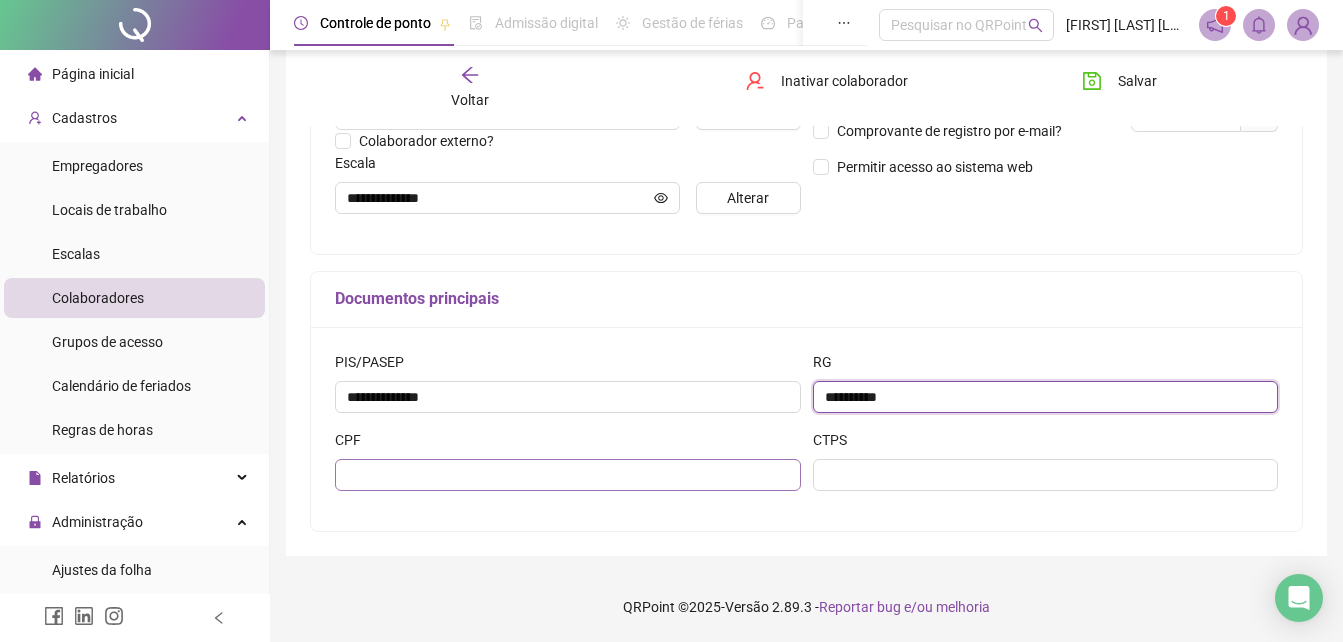 type on "**********" 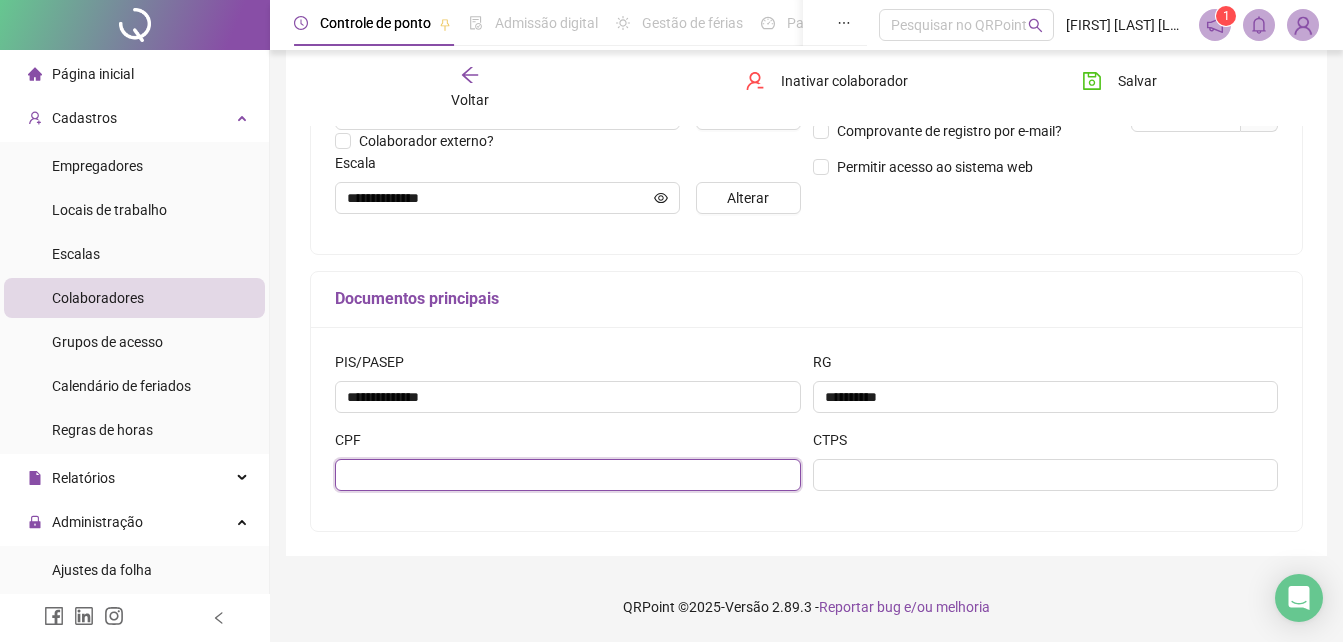 click at bounding box center [568, 475] 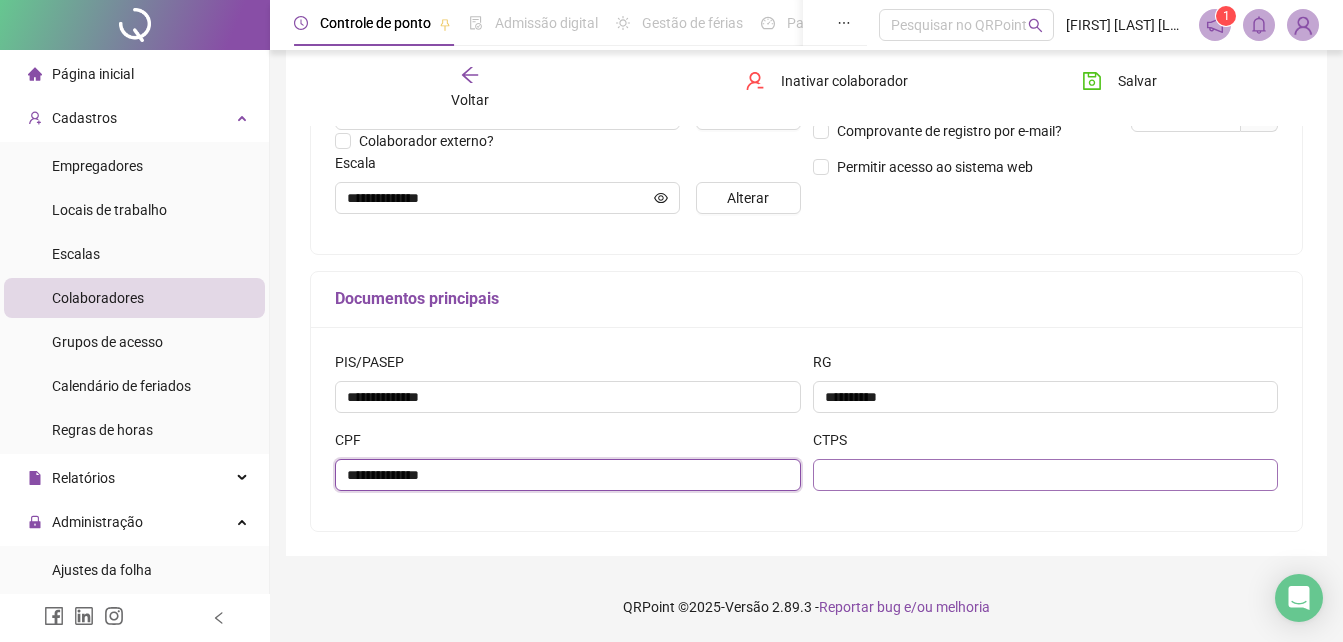type on "**********" 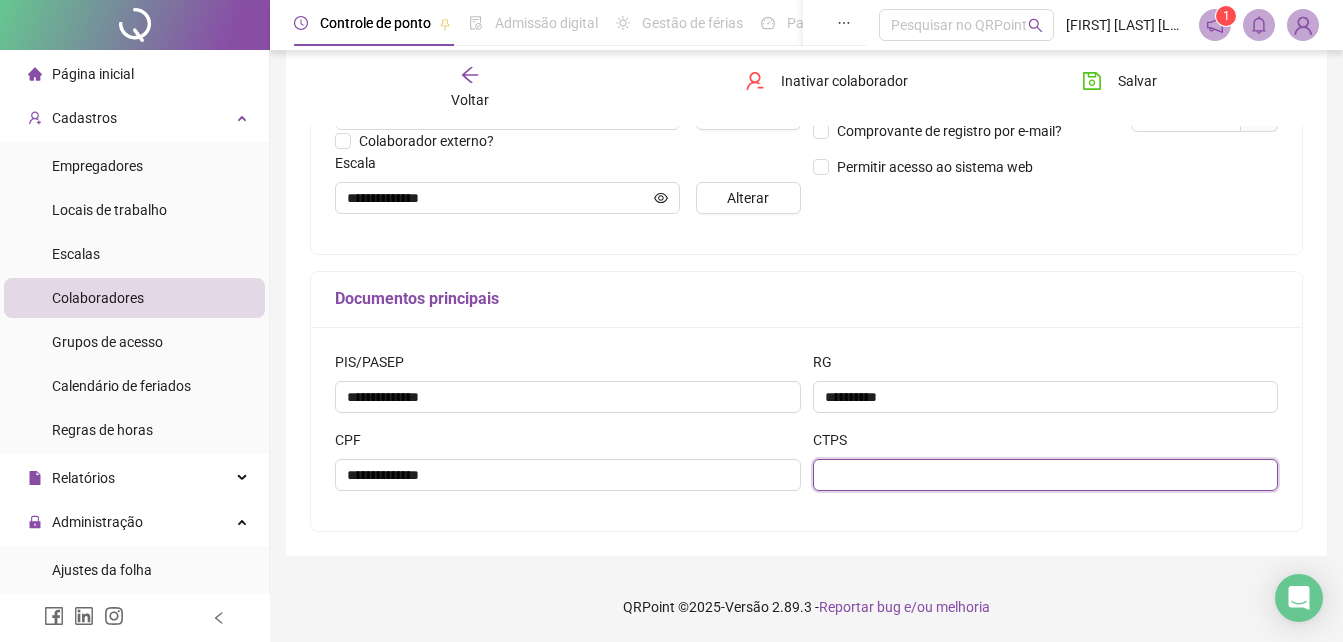 click at bounding box center (1046, 475) 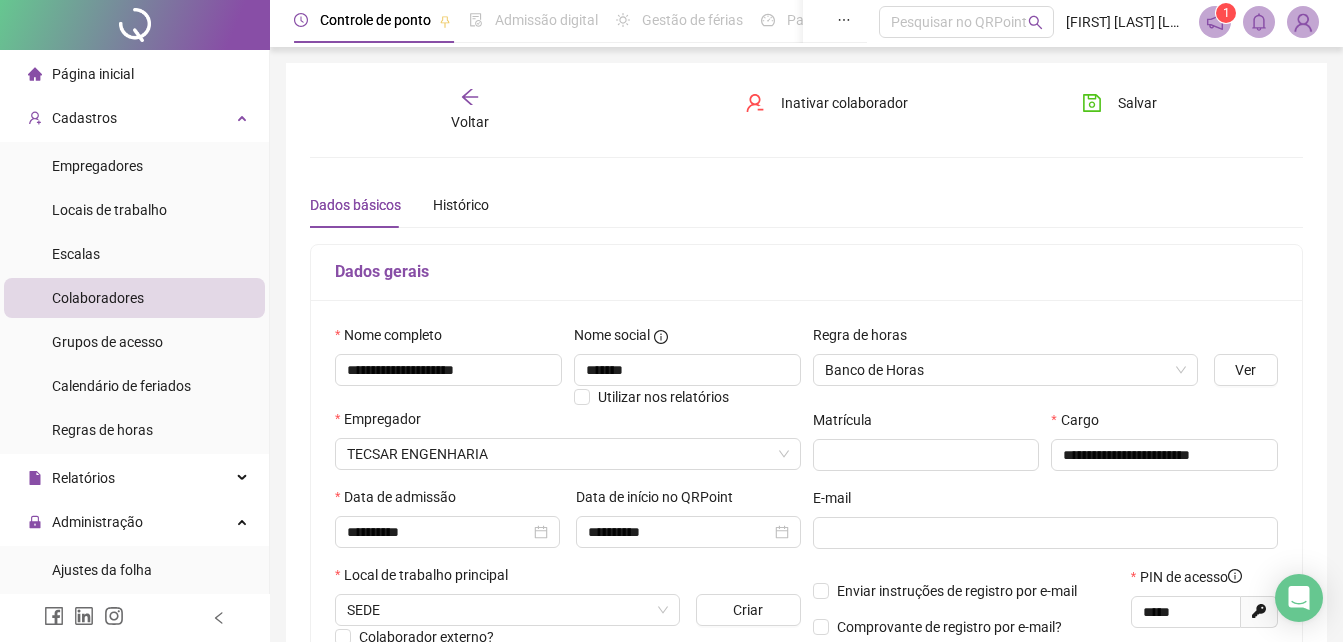 scroll, scrollTop: 0, scrollLeft: 0, axis: both 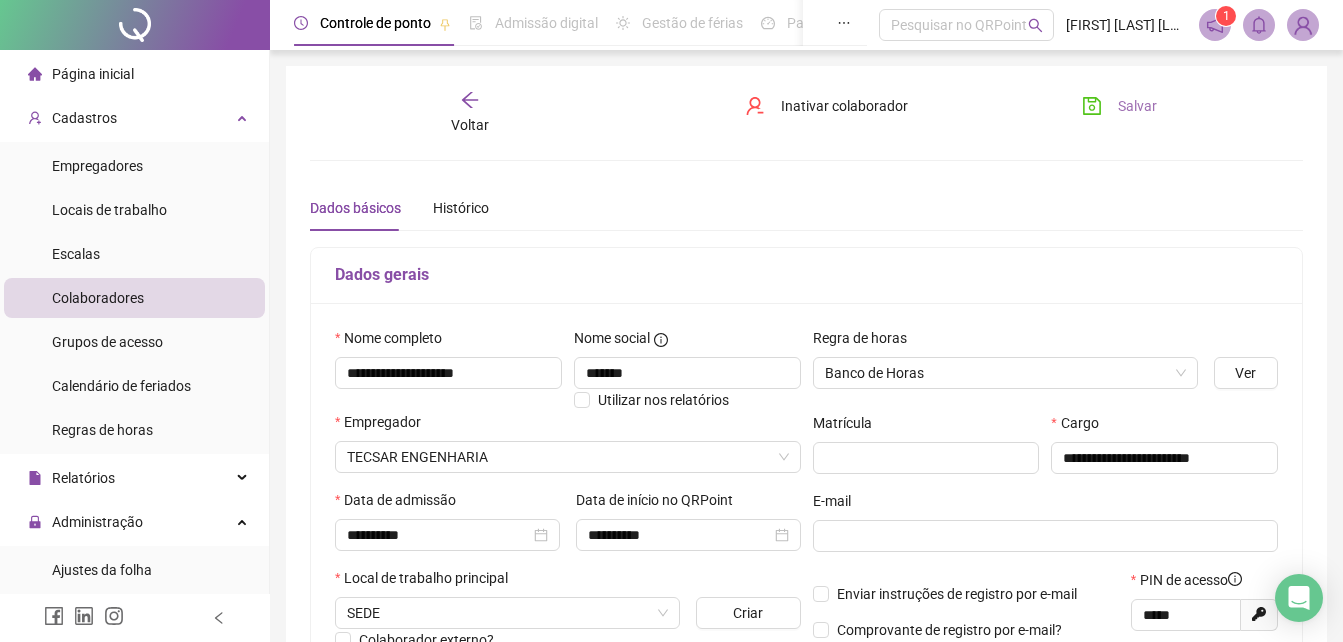 type on "*******" 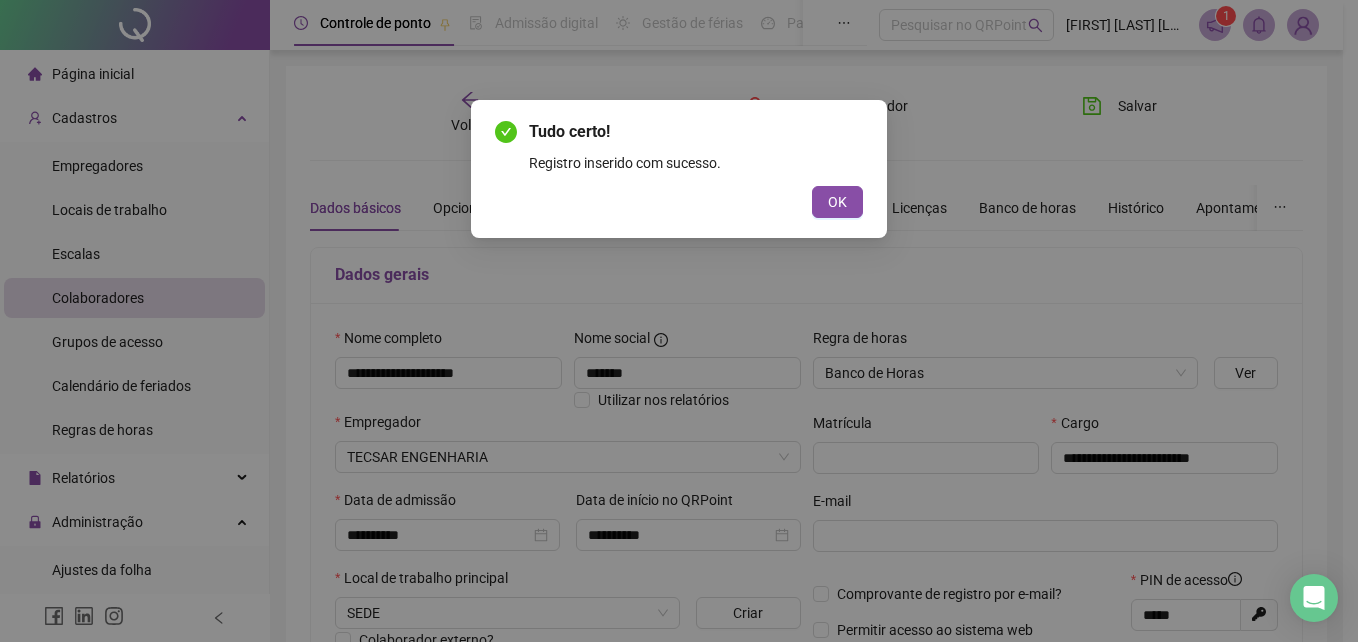 click on "OK" at bounding box center (837, 202) 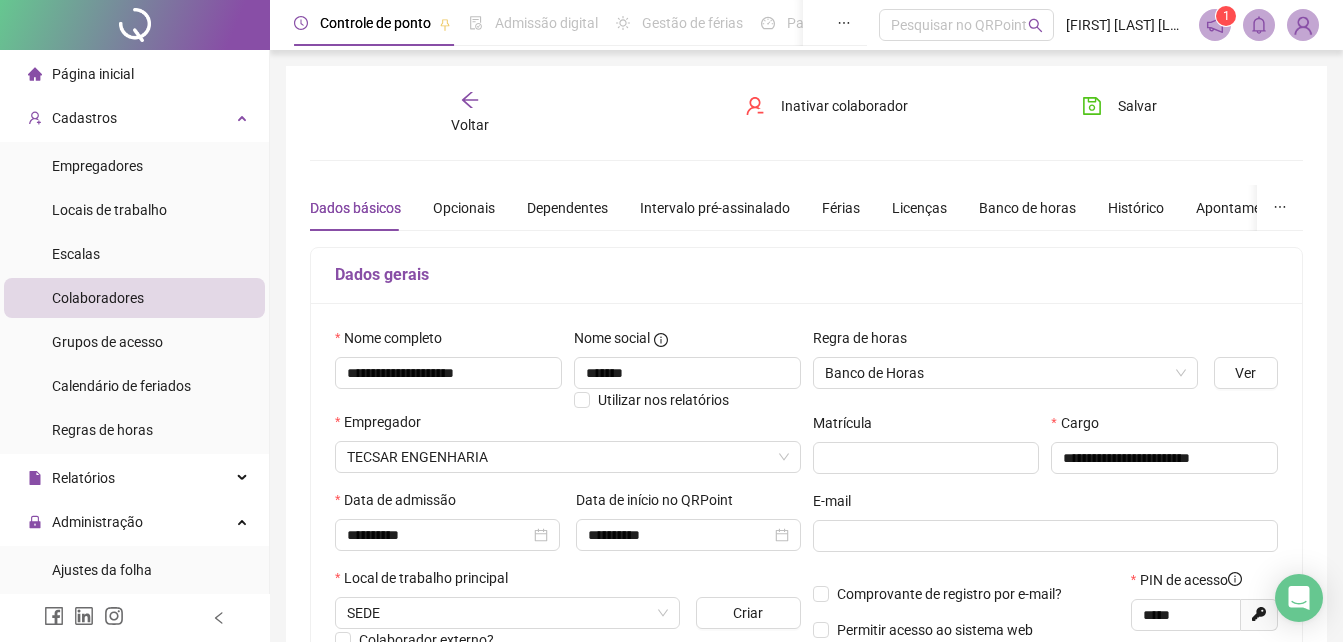 click 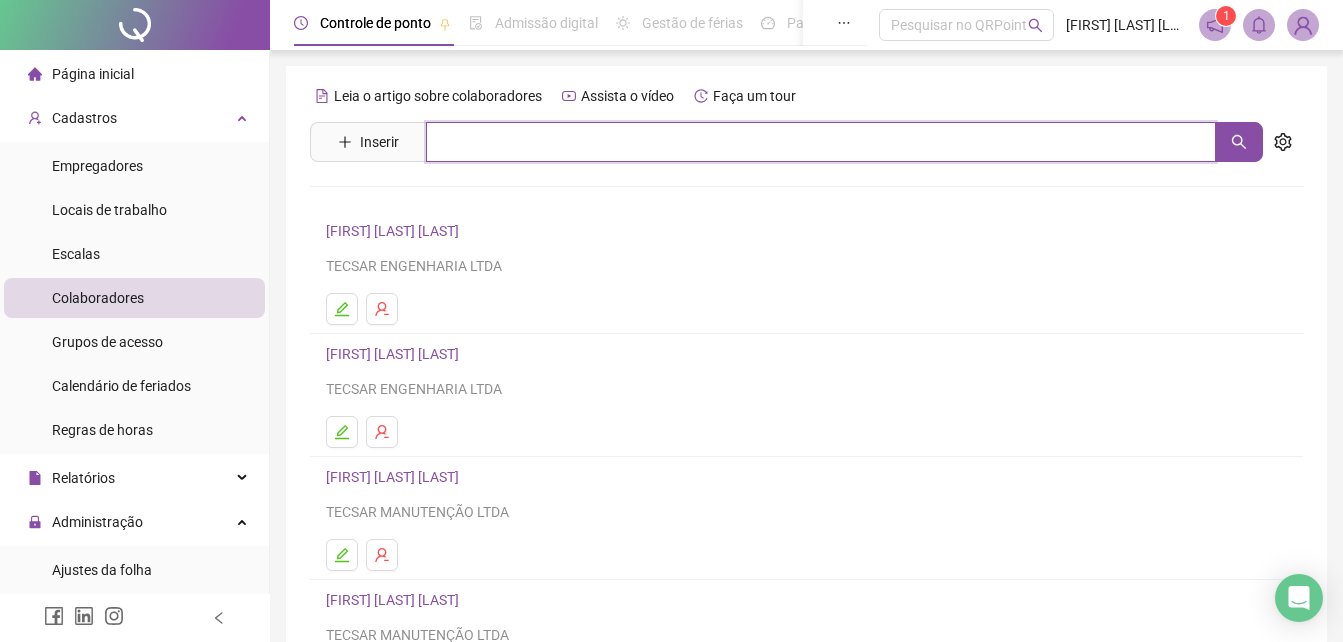 click at bounding box center (821, 142) 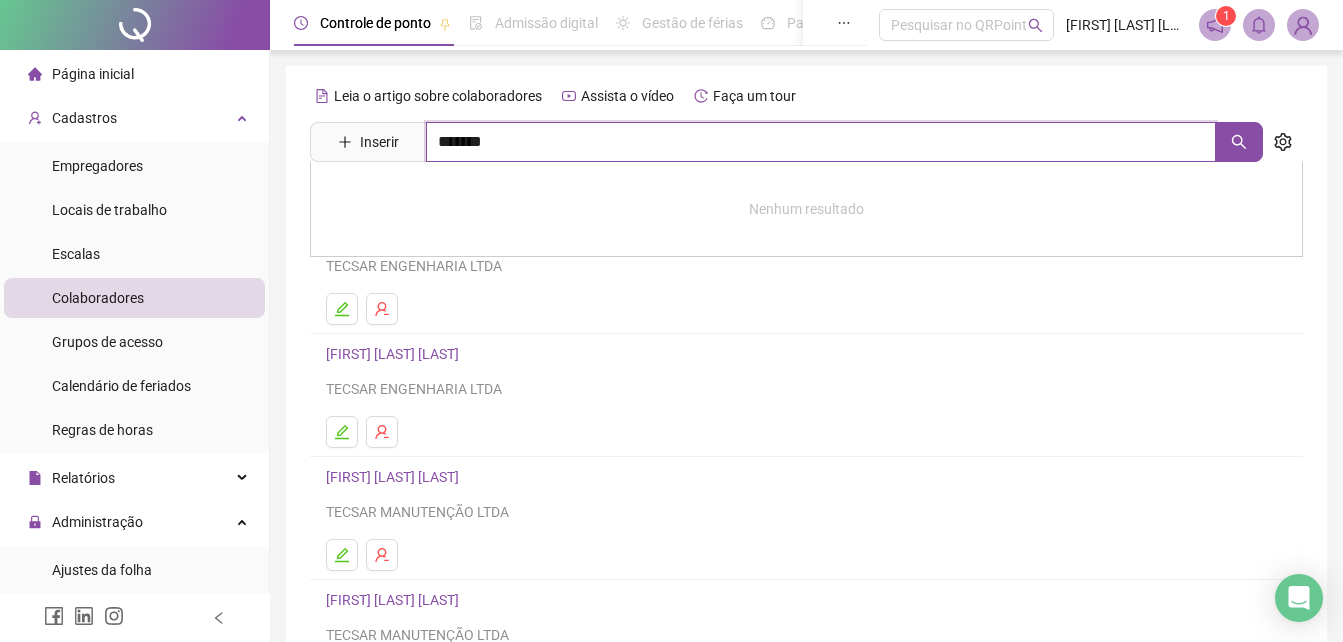 type on "*******" 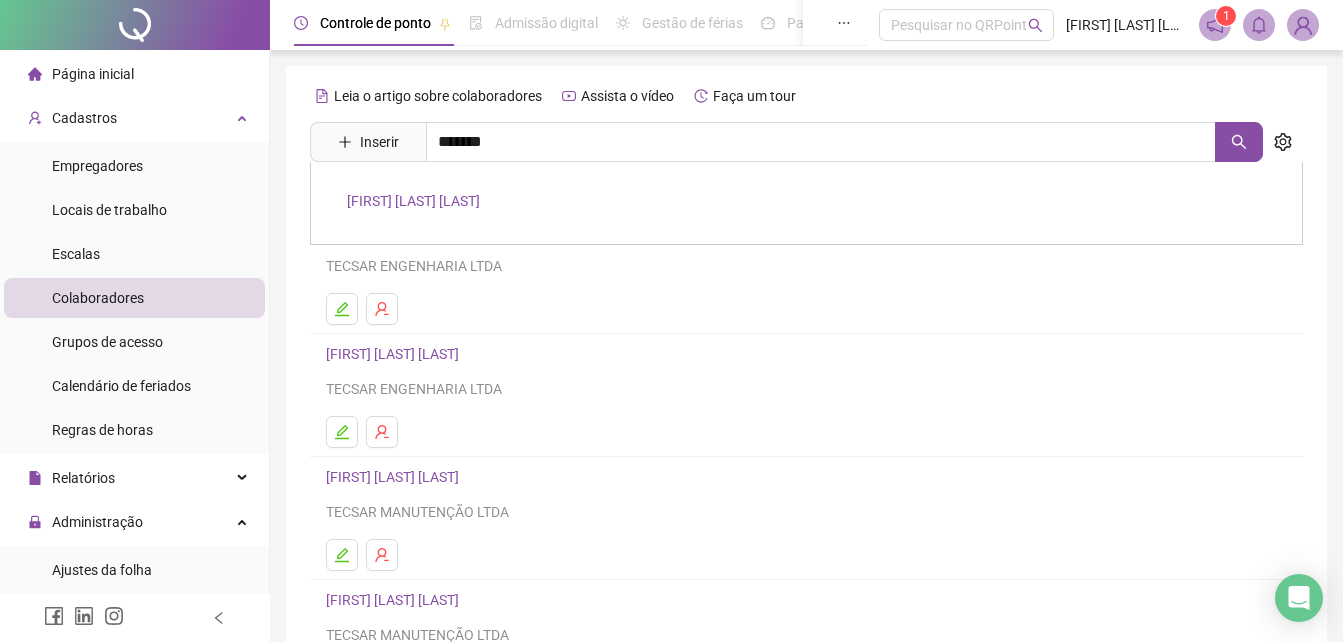 click on "JIRLANE SANTOS MENDES" at bounding box center (413, 201) 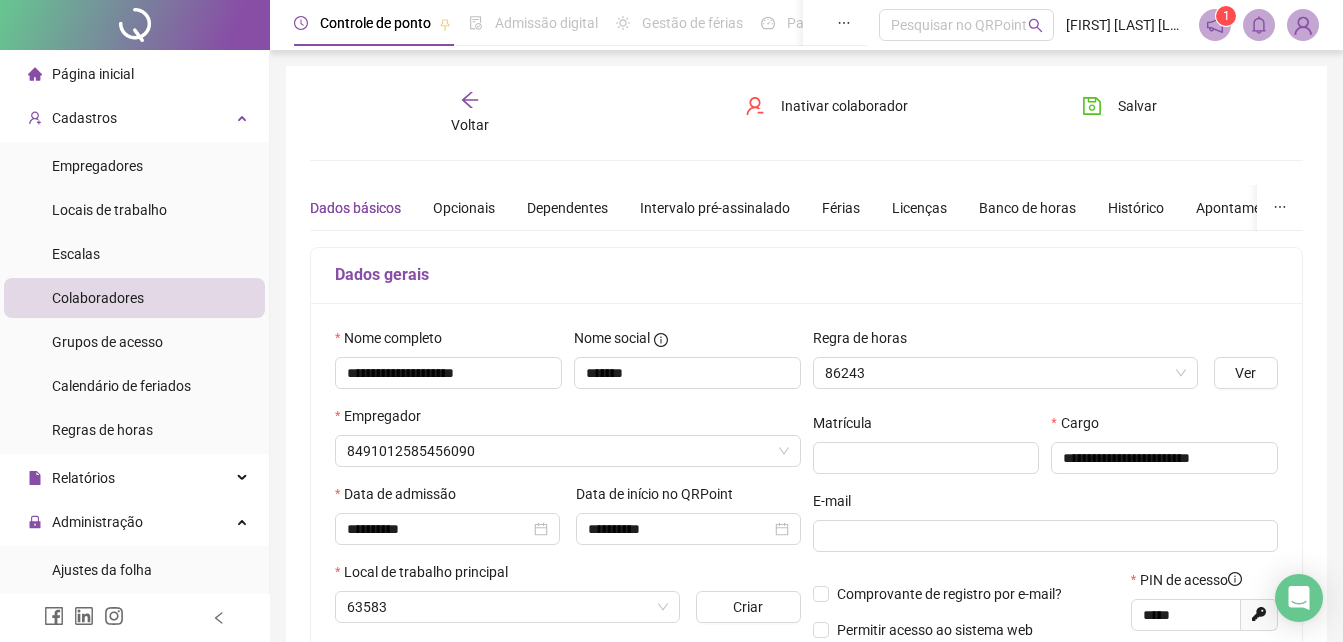 type on "**********" 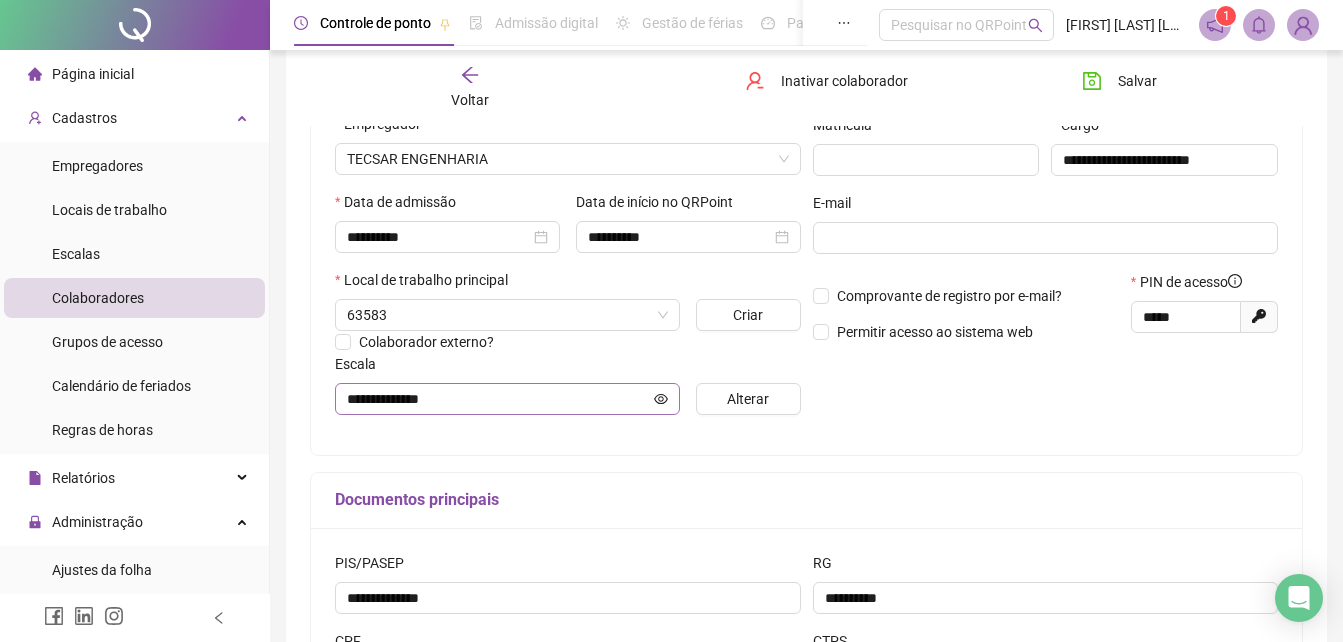 scroll, scrollTop: 300, scrollLeft: 0, axis: vertical 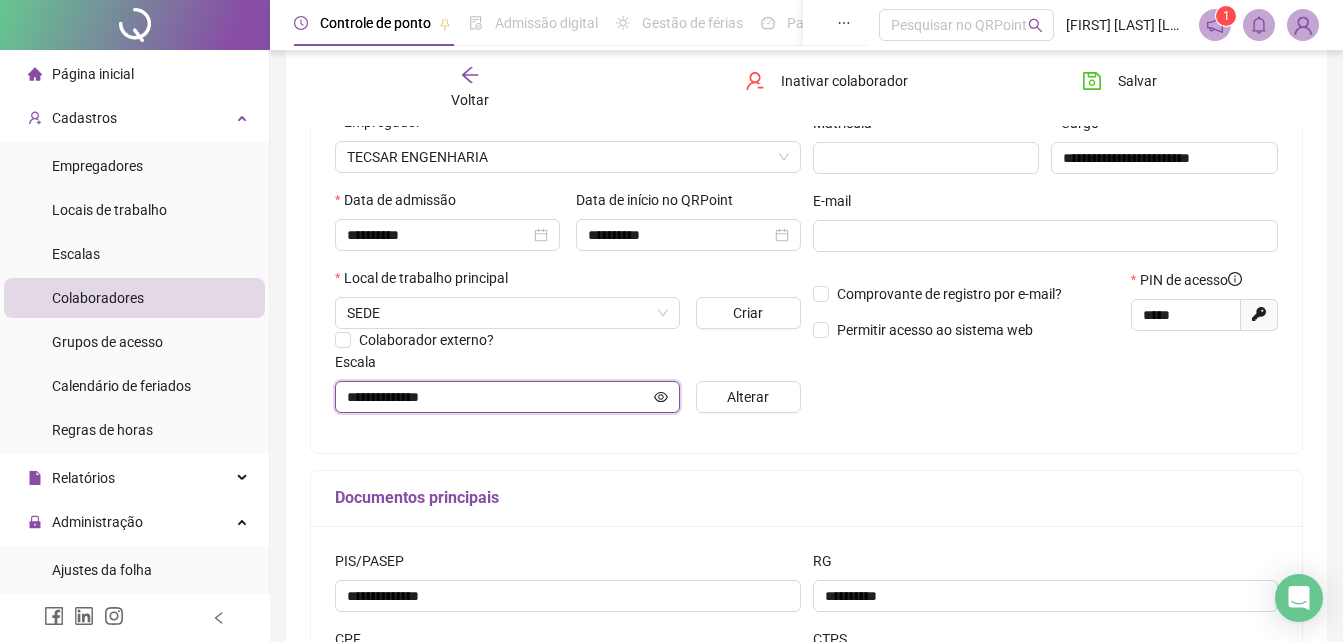 click 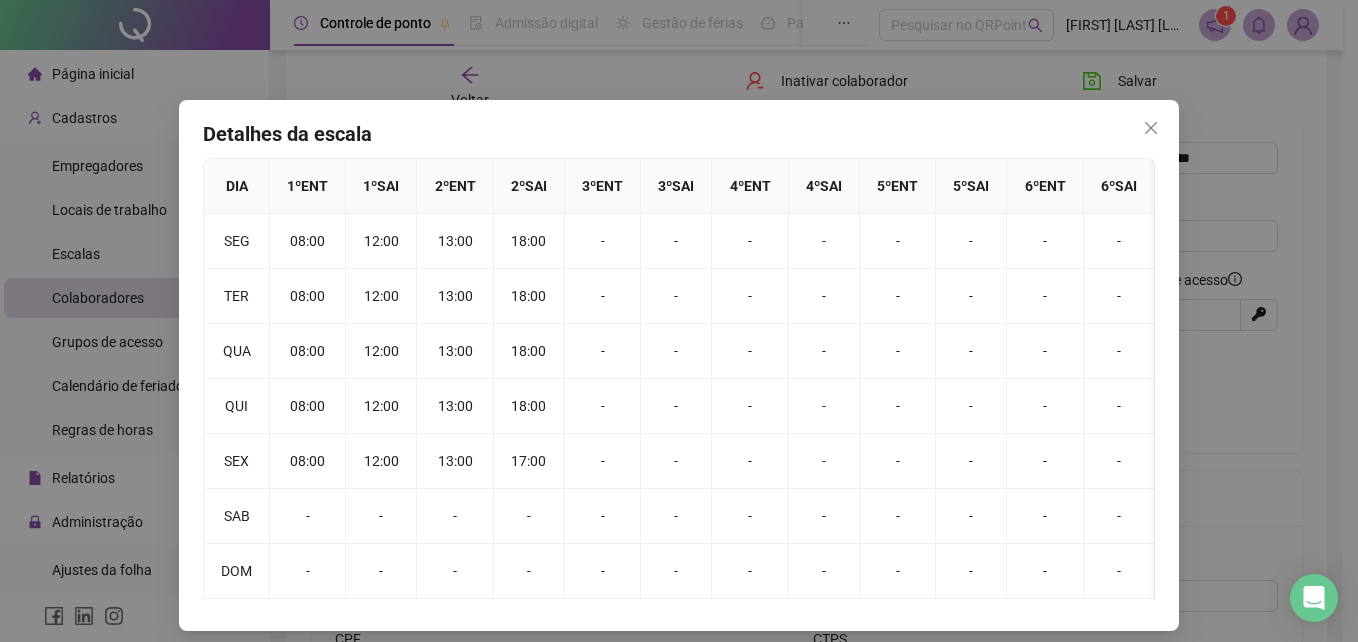 click 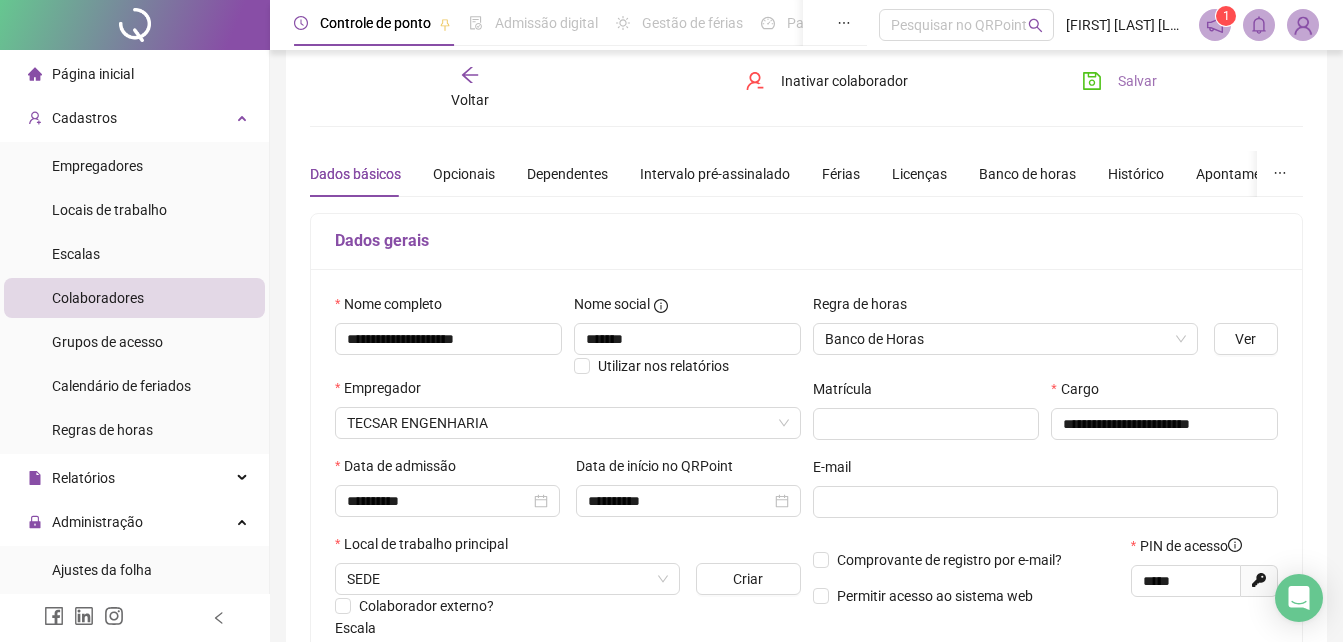 scroll, scrollTop: 0, scrollLeft: 0, axis: both 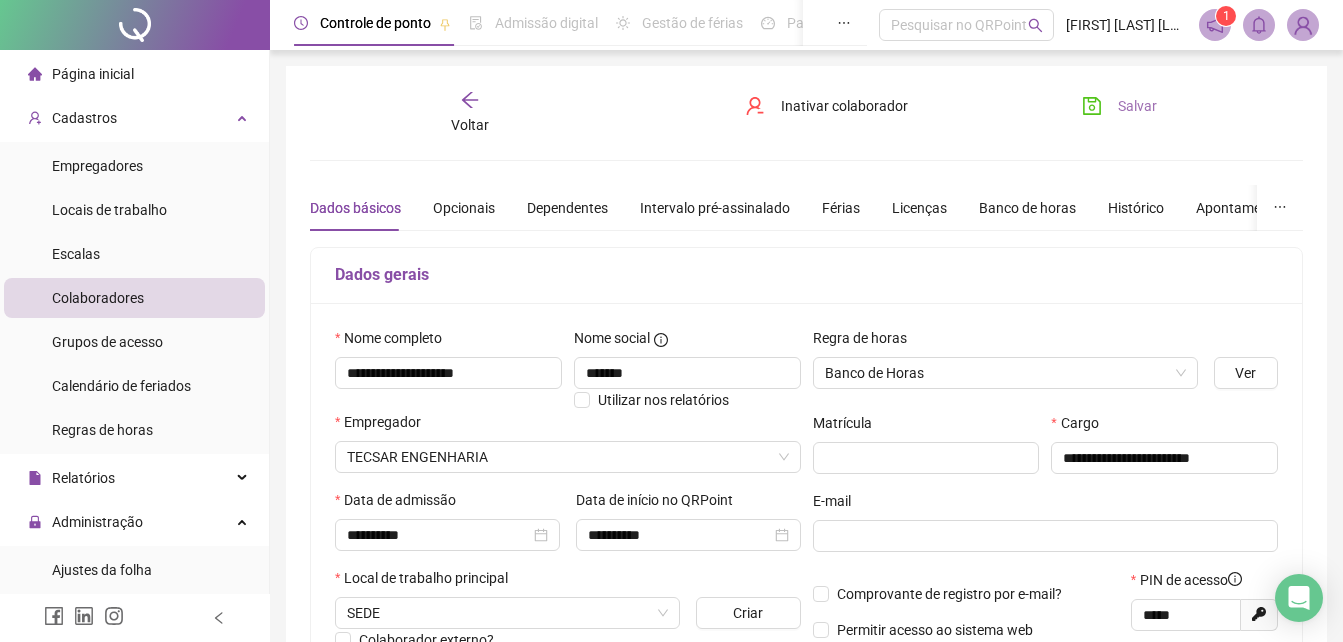 click on "Salvar" at bounding box center (1137, 106) 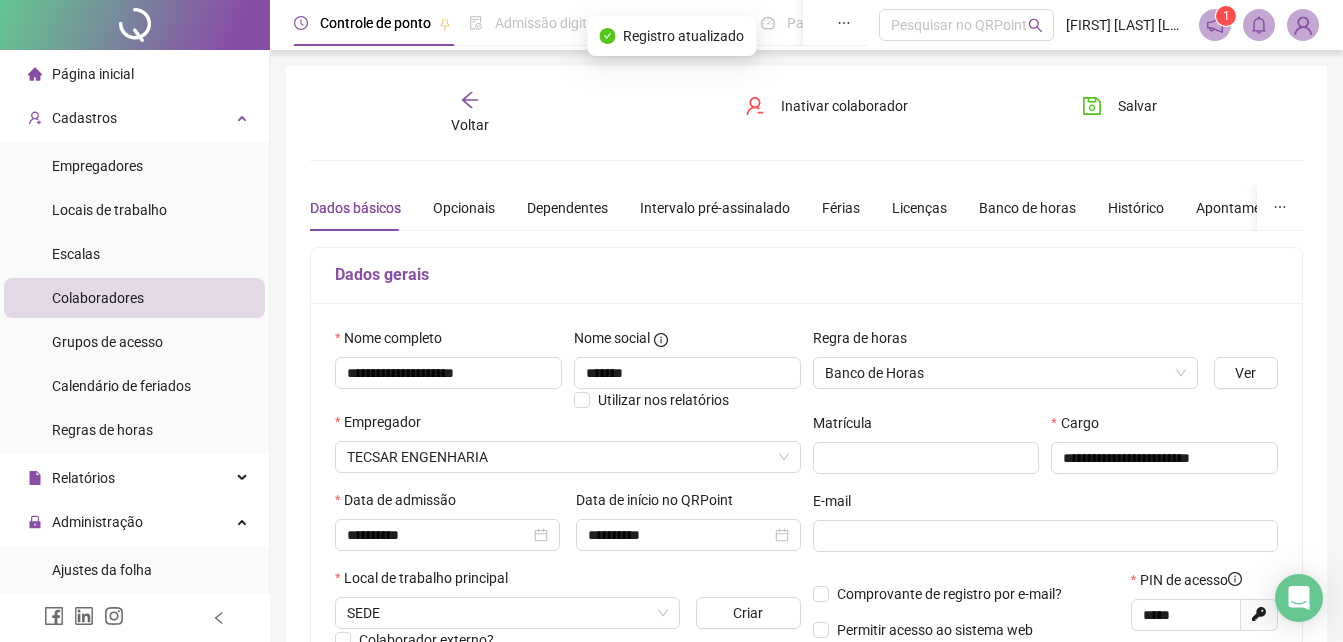 click on "Voltar" at bounding box center (470, 125) 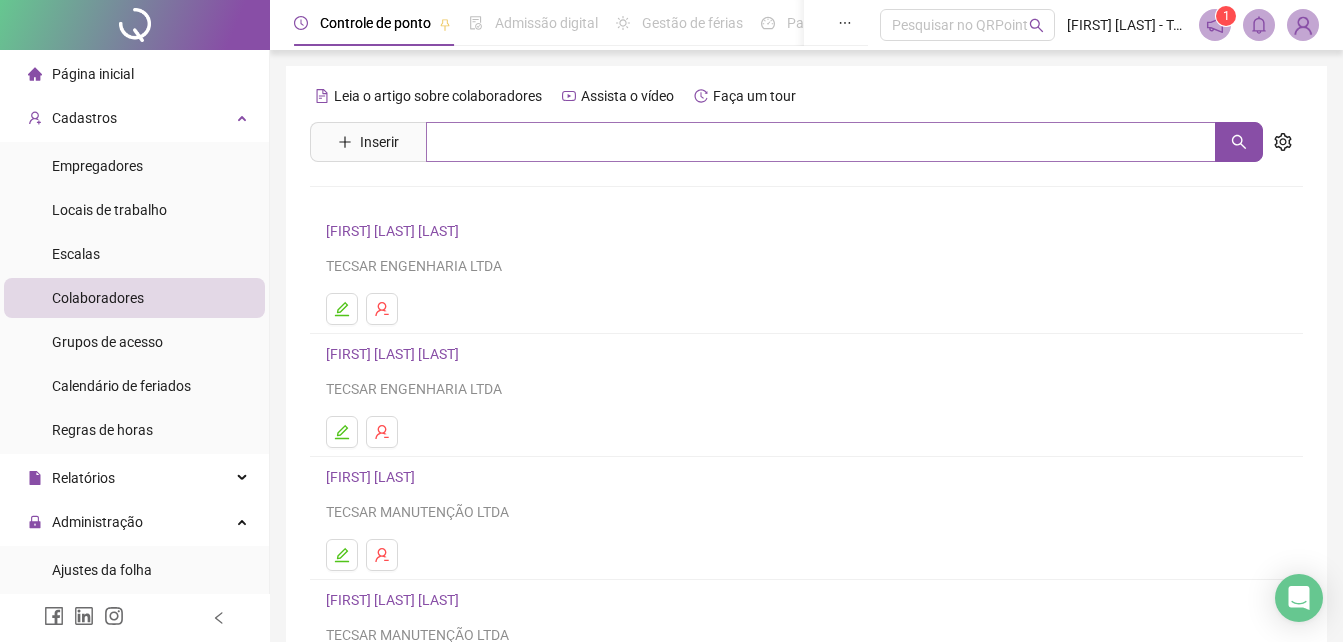 scroll, scrollTop: 0, scrollLeft: 0, axis: both 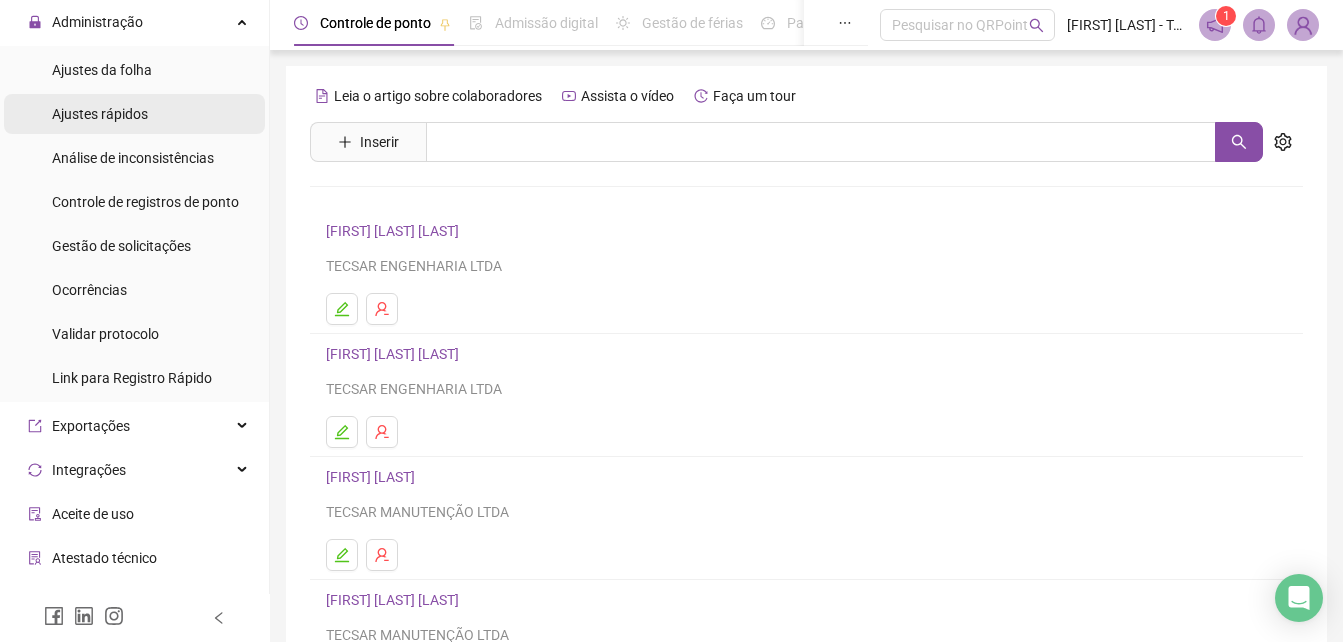 click on "Ajustes rápidos" at bounding box center [100, 114] 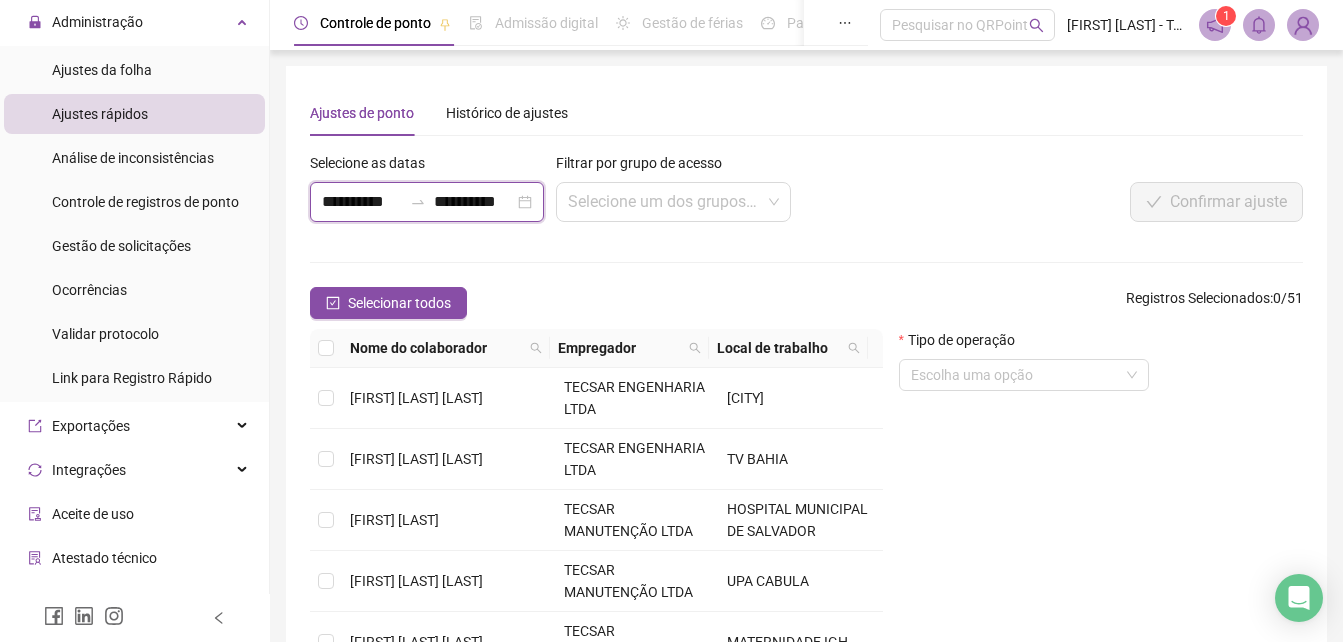 click on "**********" at bounding box center (362, 202) 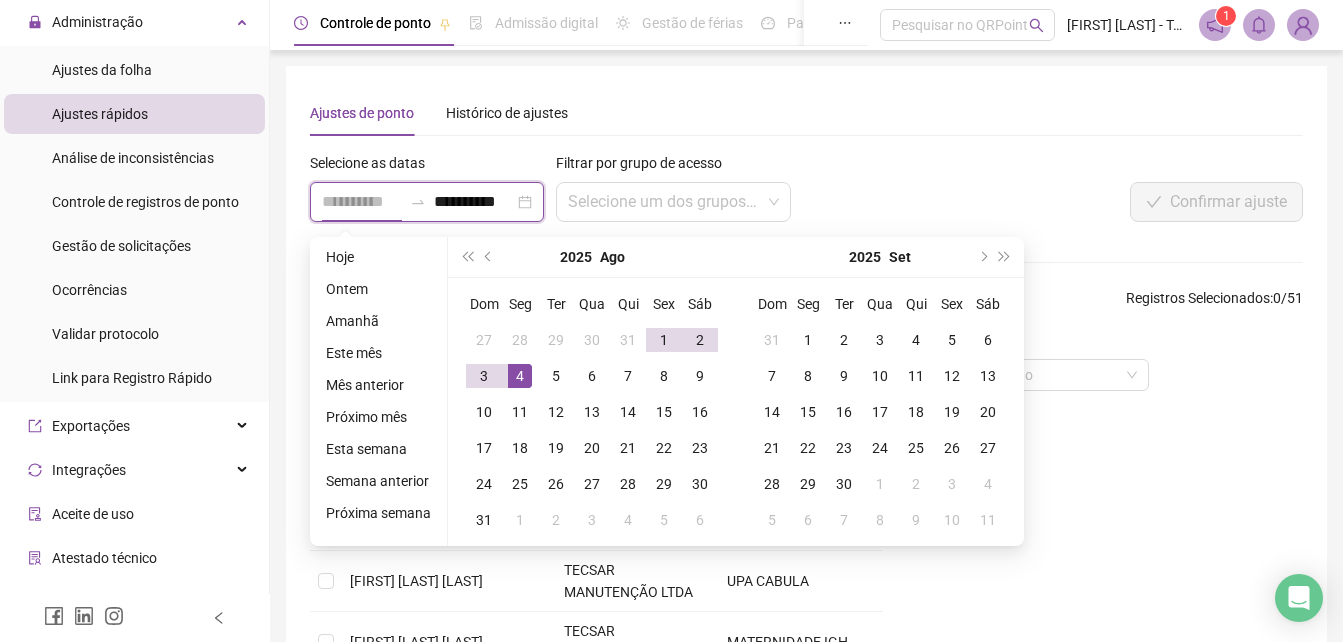 type on "**********" 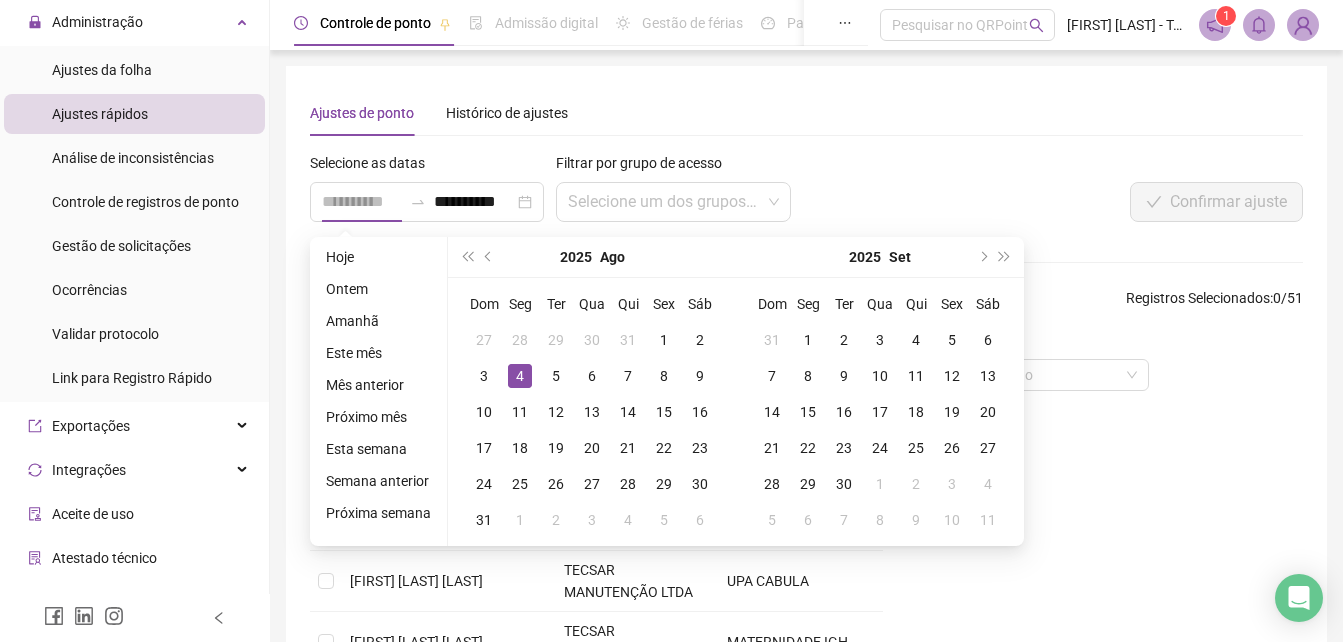 click on "4" at bounding box center (520, 376) 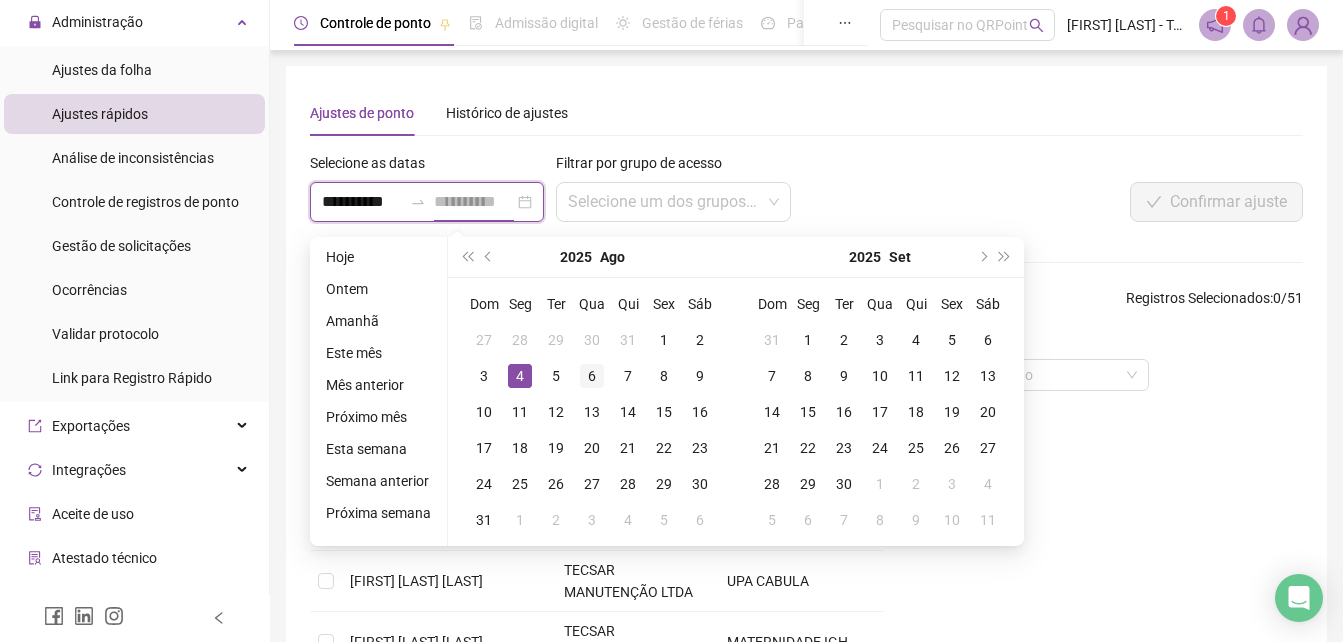 scroll, scrollTop: 0, scrollLeft: 1, axis: horizontal 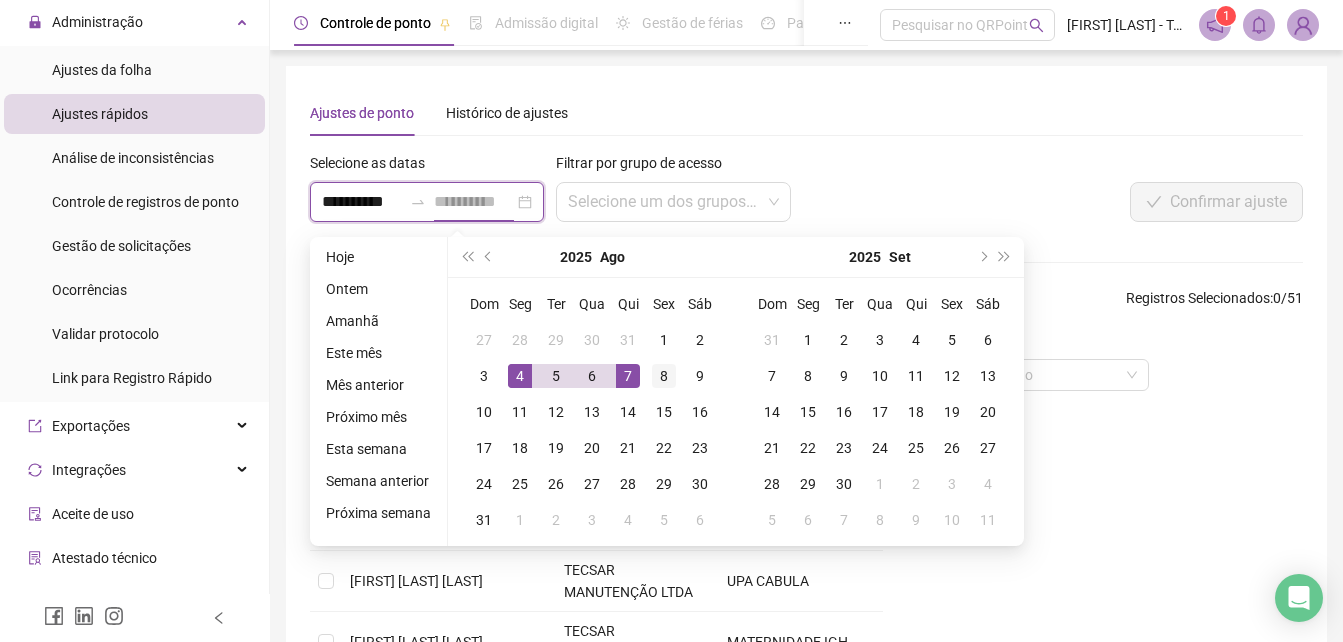 type on "**********" 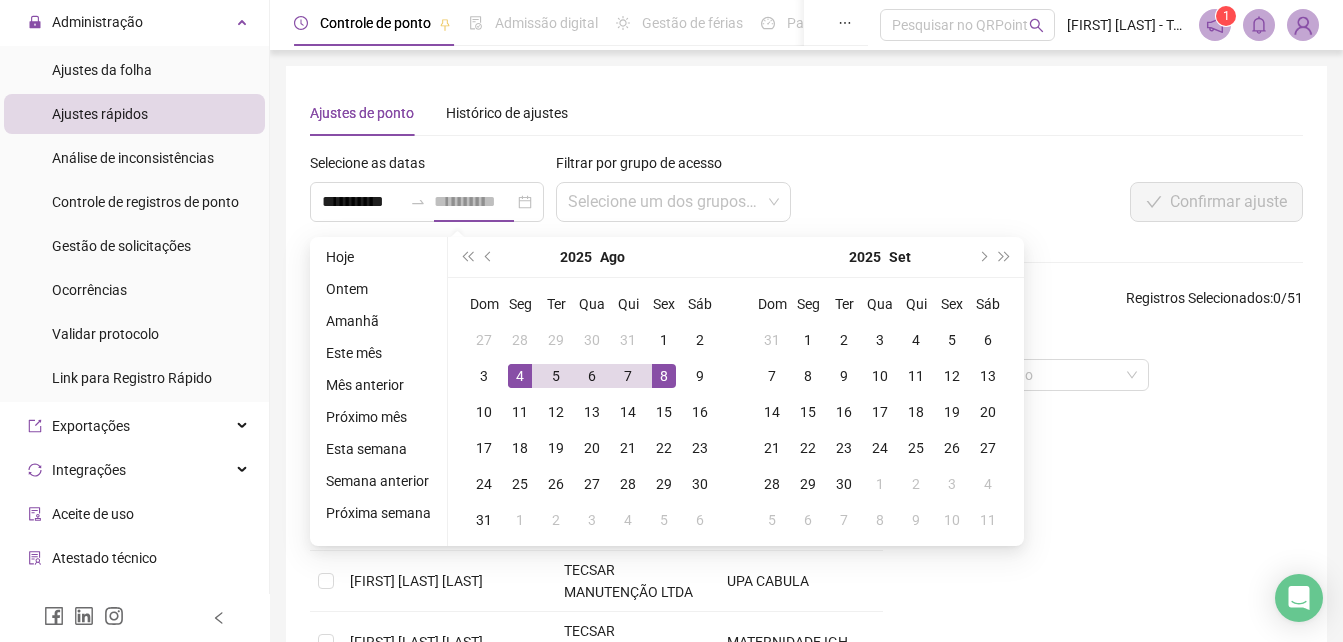 click on "8" at bounding box center [664, 376] 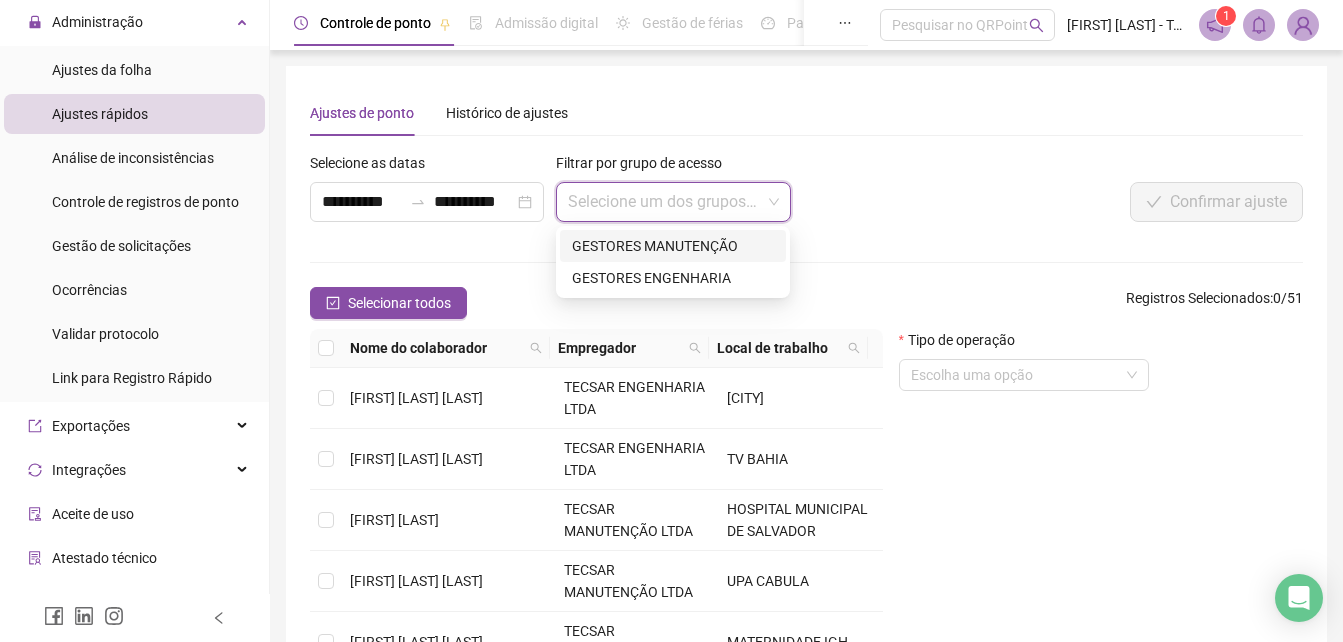 click at bounding box center (664, 202) 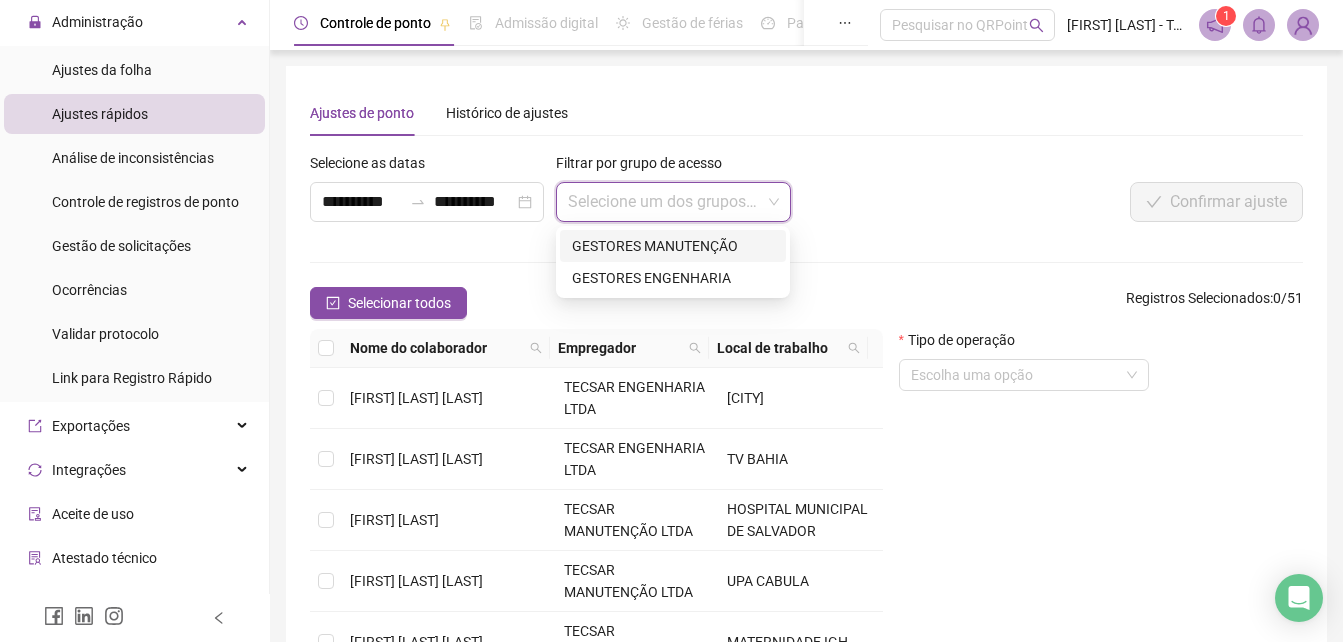click on "GESTORES MANUTENÇÃO" at bounding box center (673, 246) 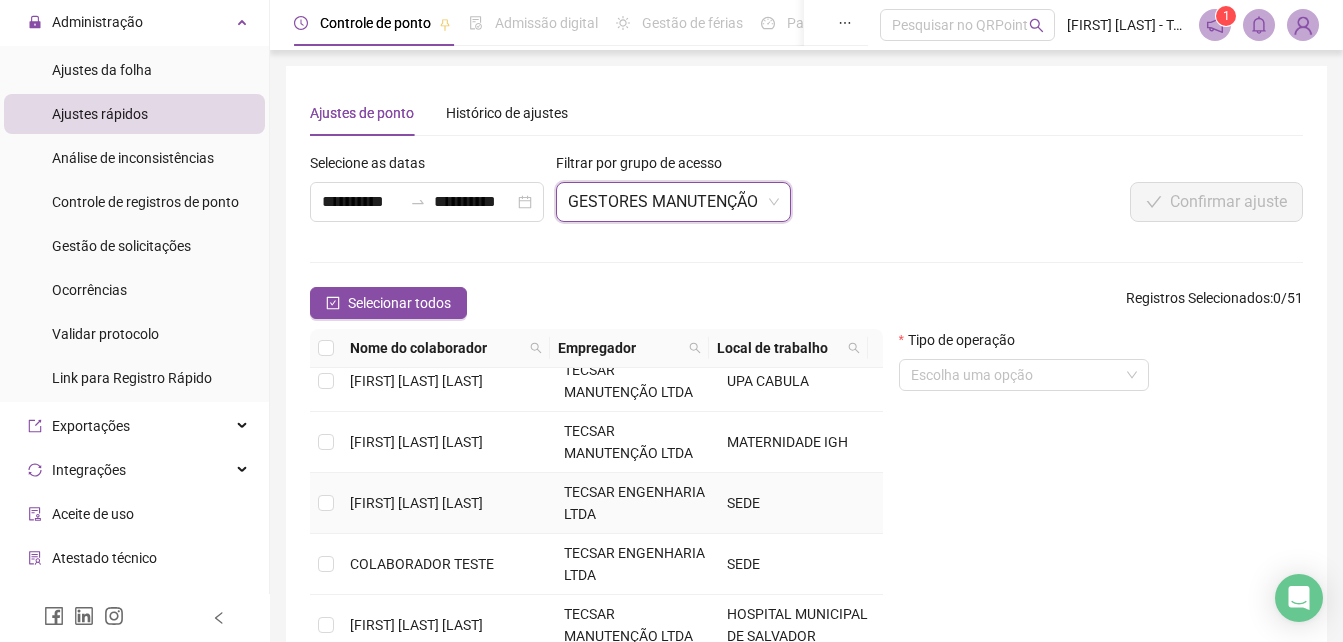 scroll, scrollTop: 300, scrollLeft: 0, axis: vertical 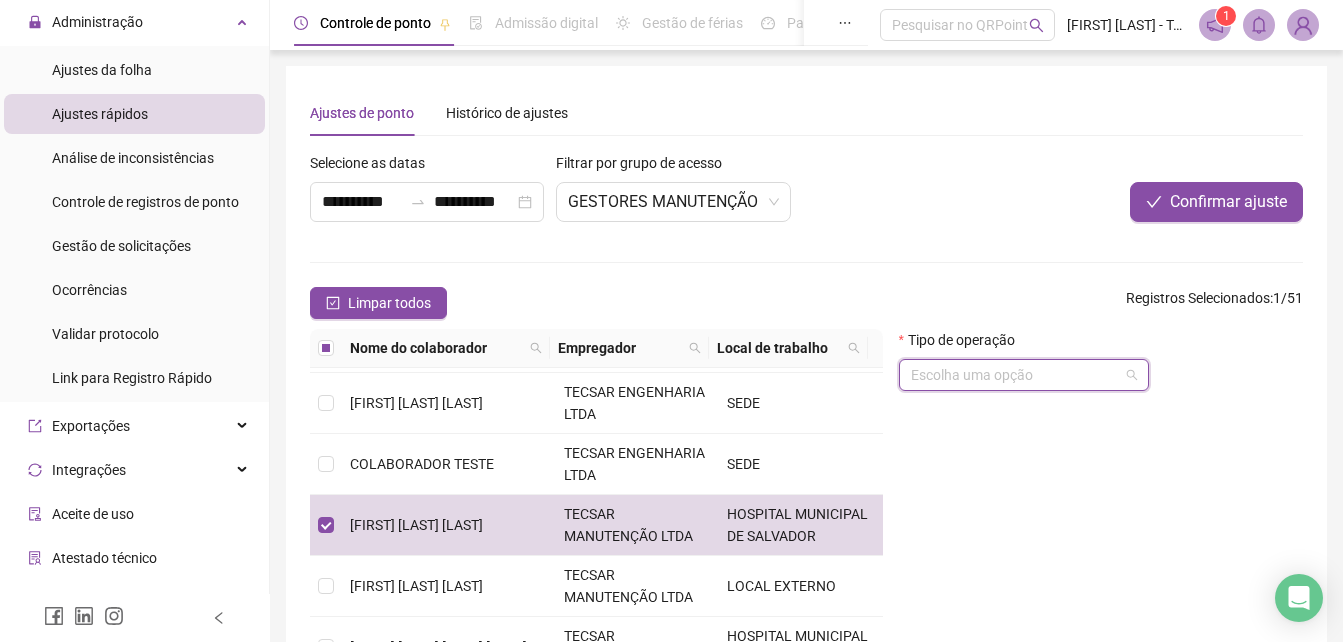 click at bounding box center (1015, 375) 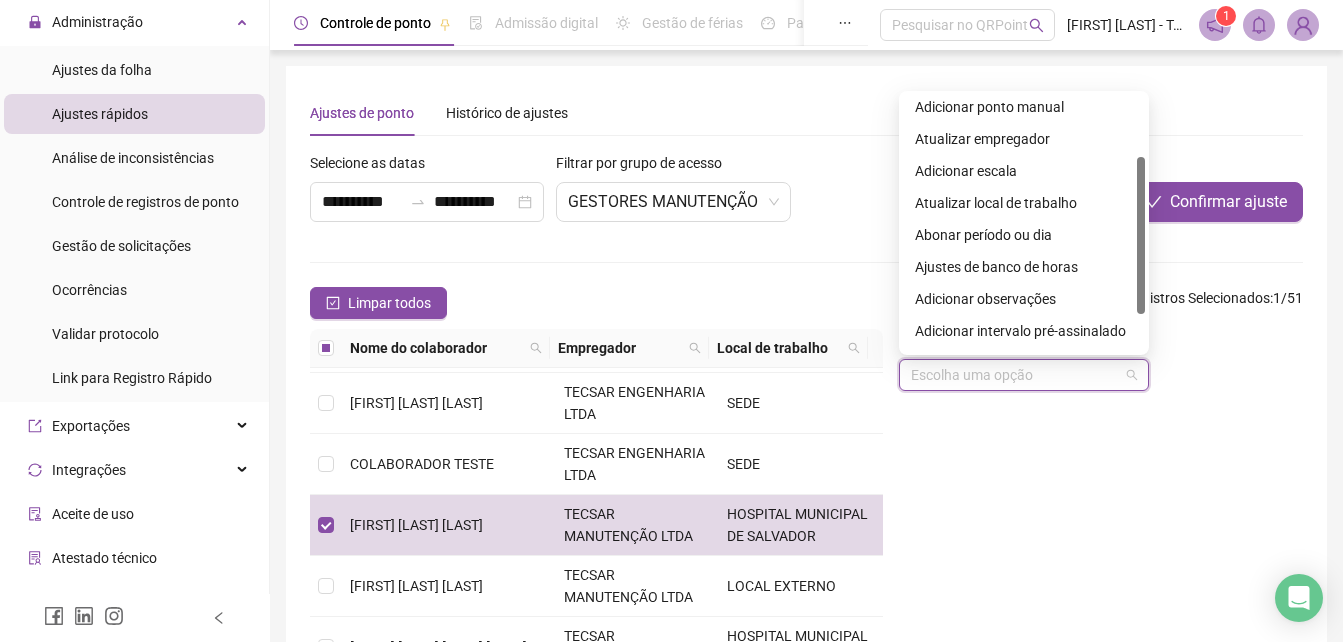 scroll, scrollTop: 160, scrollLeft: 0, axis: vertical 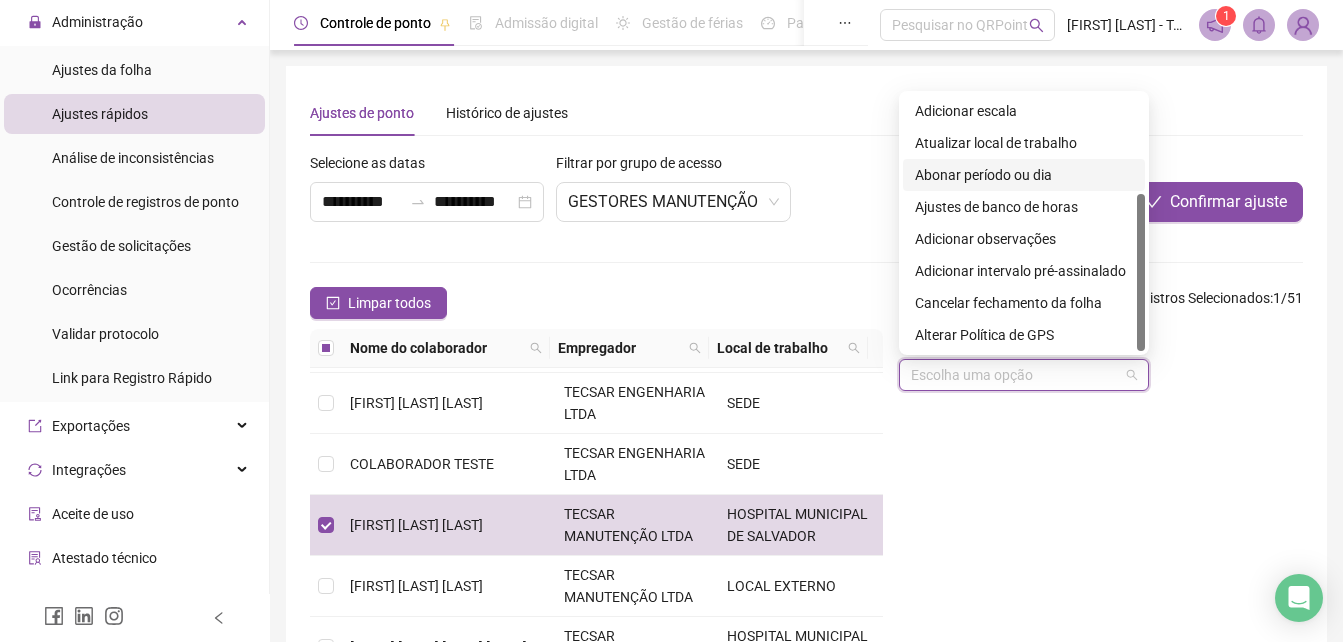 click on "Abonar período ou dia" at bounding box center (1024, 175) 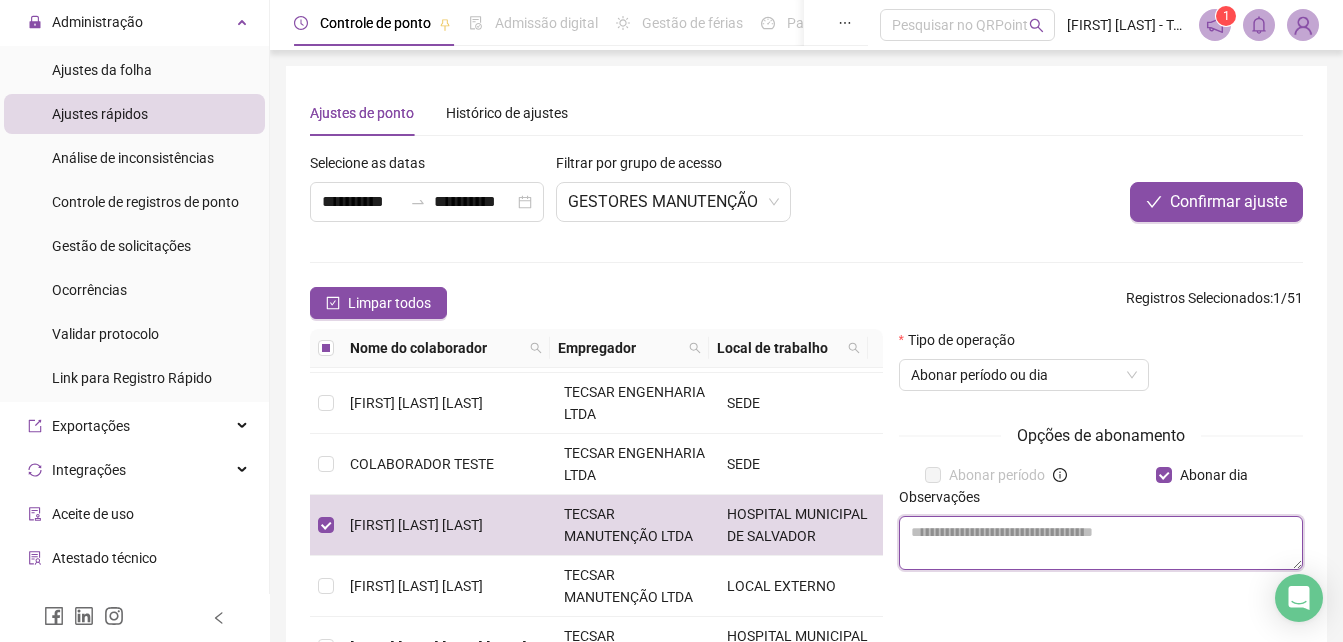 click at bounding box center [1101, 543] 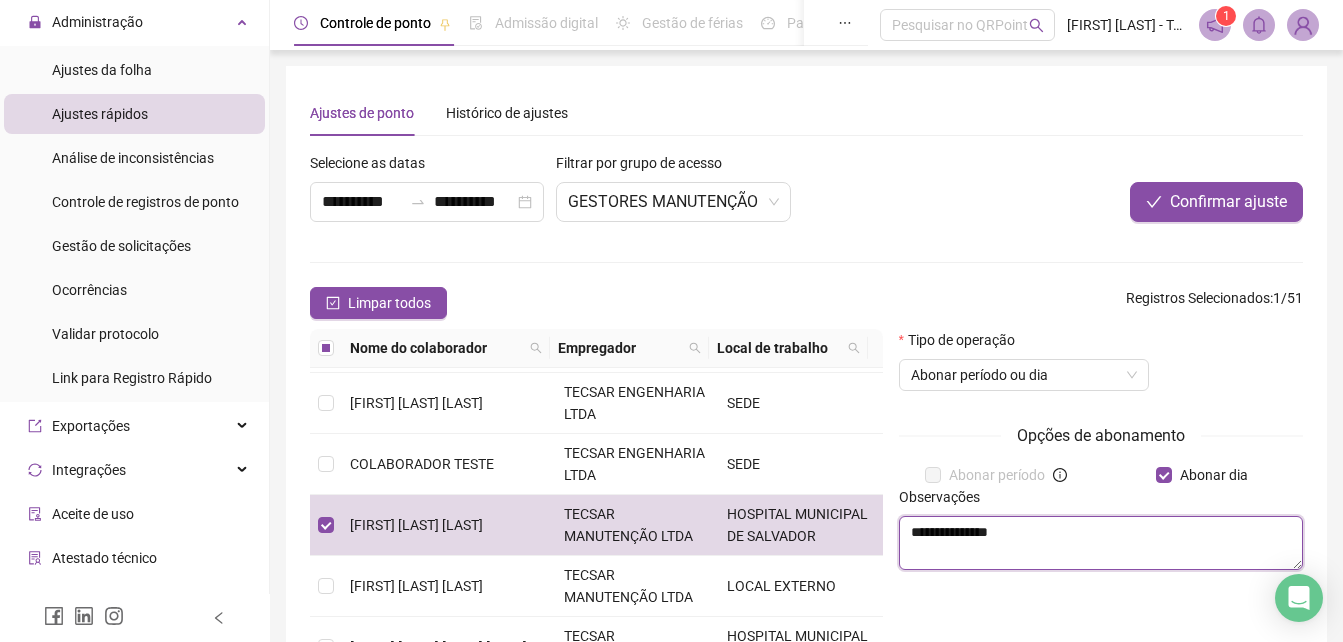 click on "**********" at bounding box center [1101, 543] 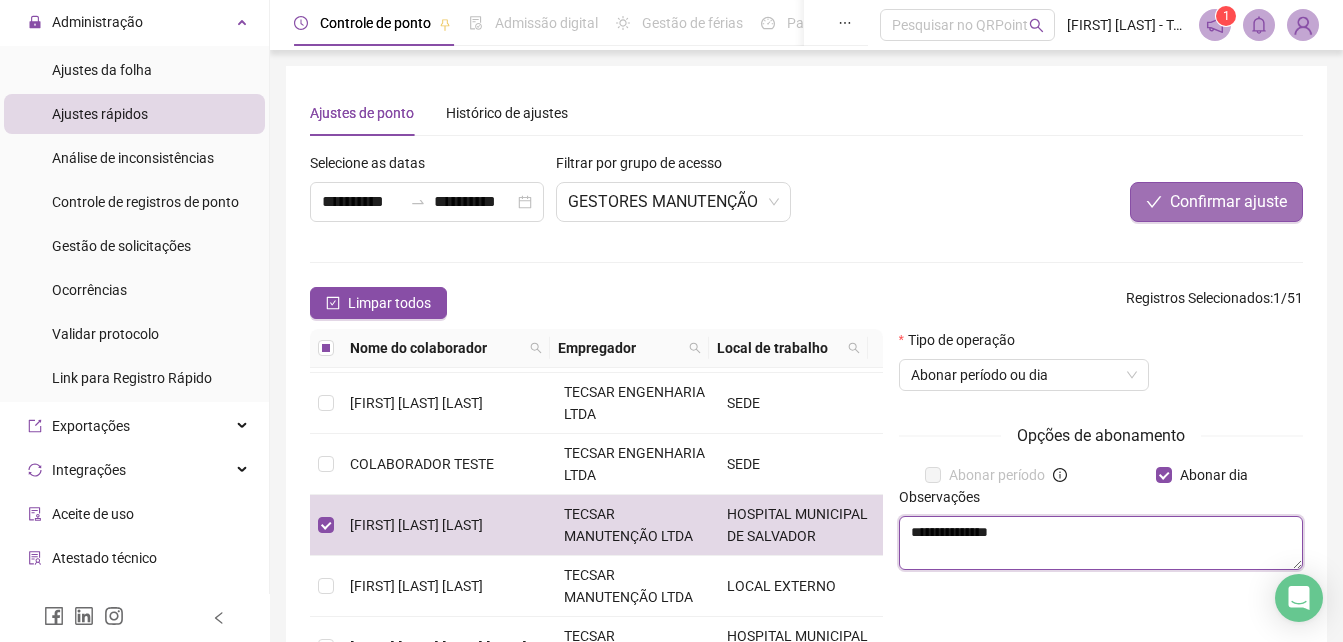 type on "**********" 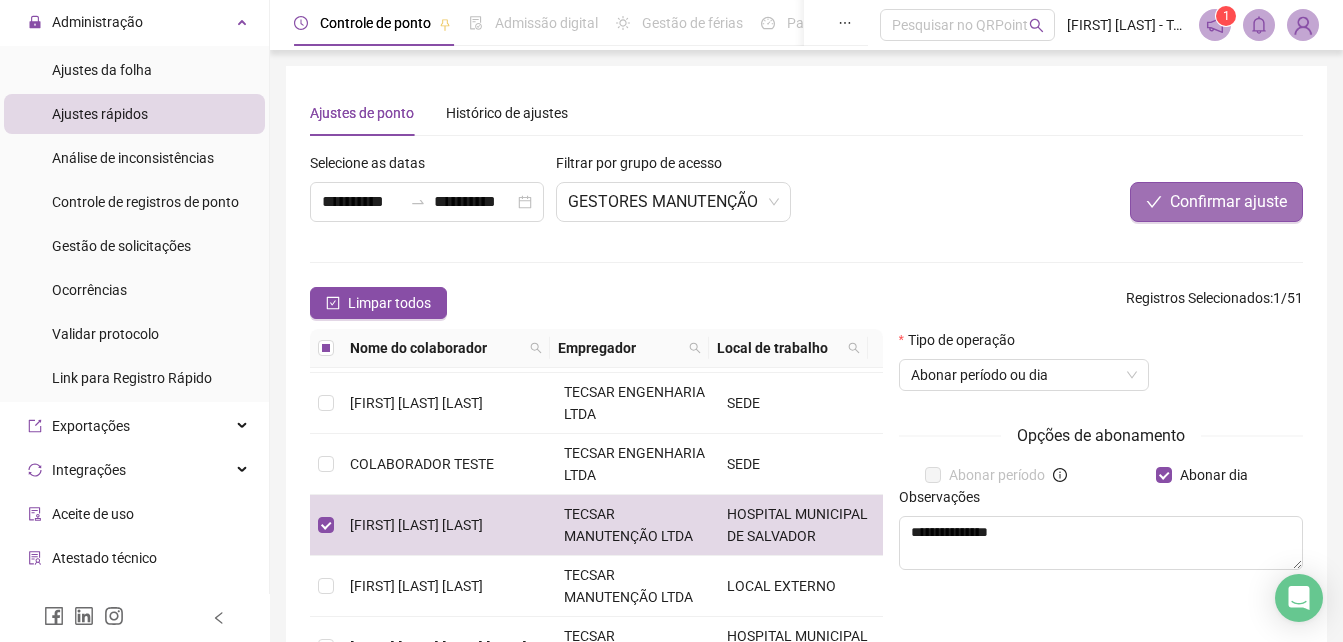 click on "Confirmar ajuste" at bounding box center (1216, 202) 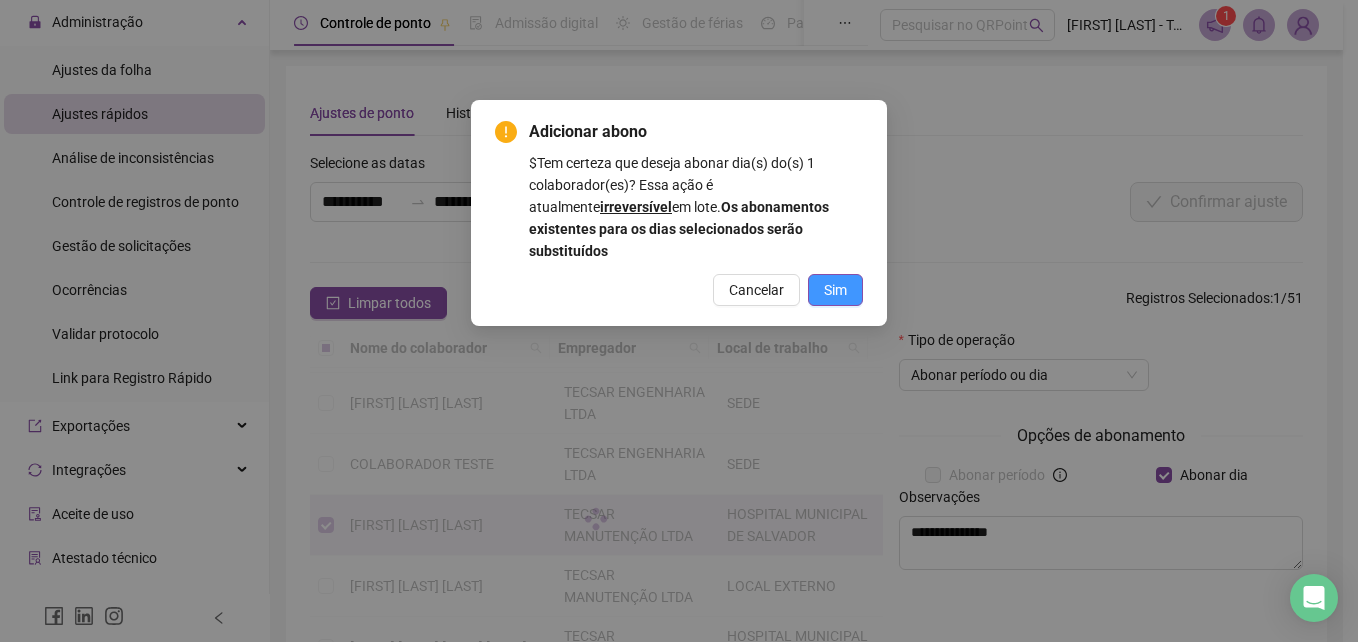 click on "Sim" at bounding box center [835, 290] 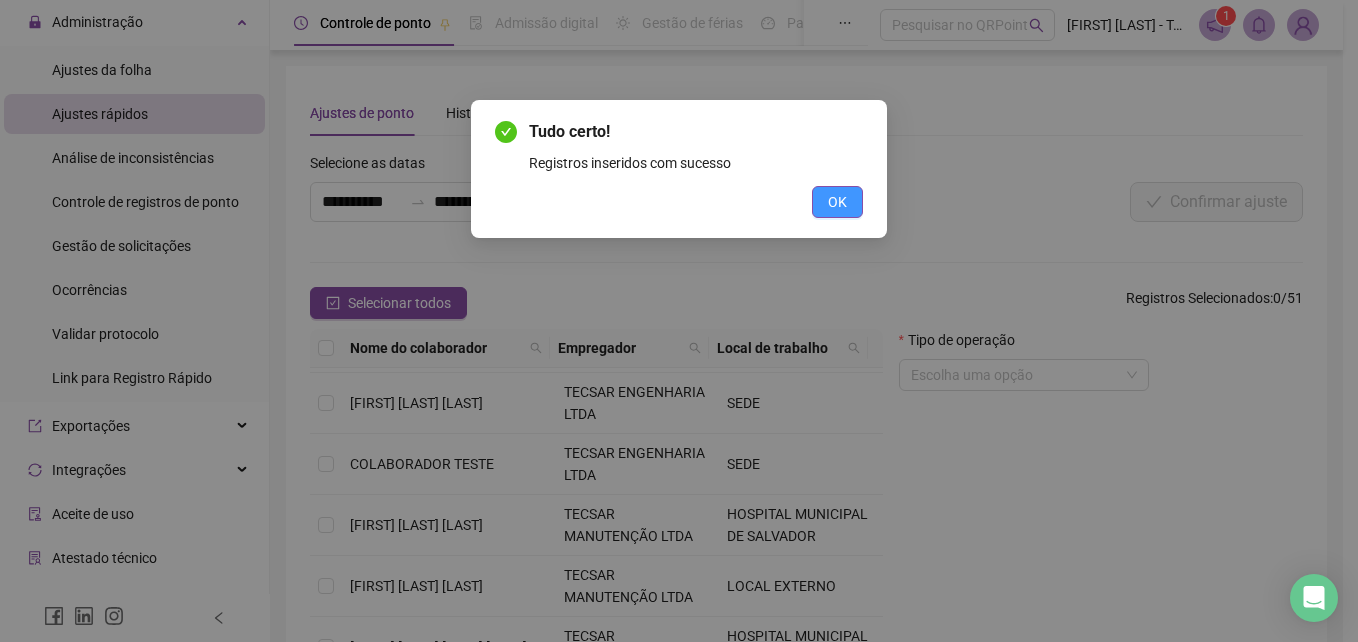 click on "OK" at bounding box center (837, 202) 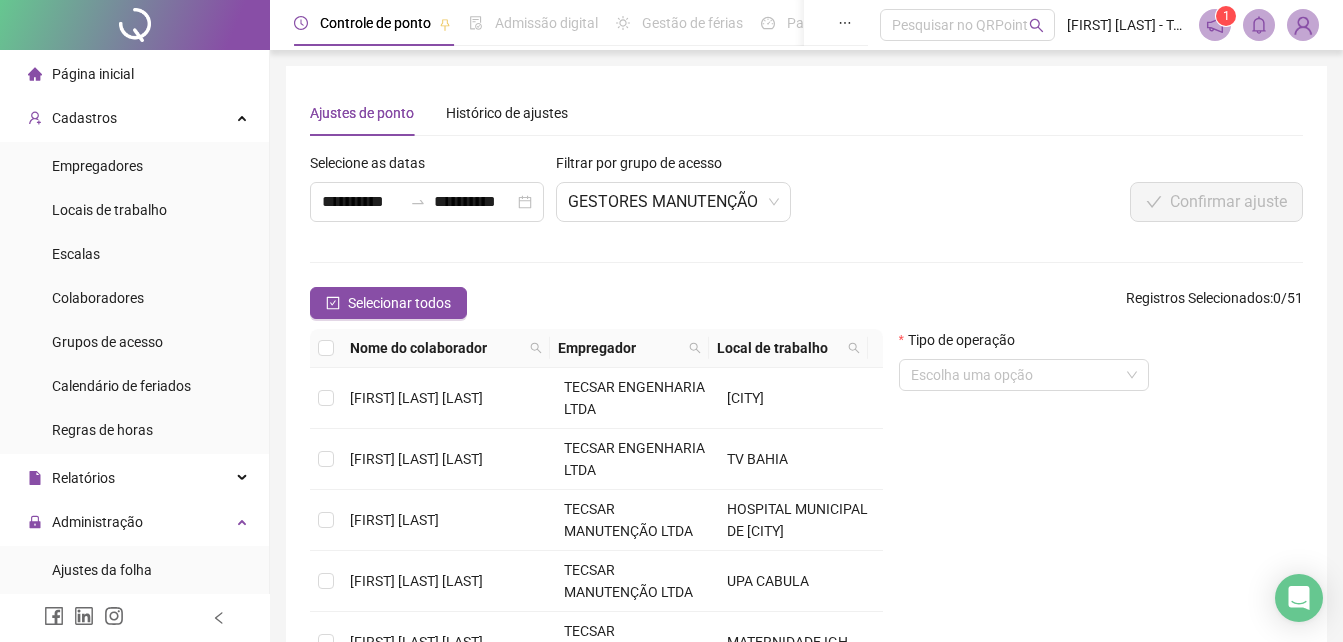 scroll, scrollTop: 0, scrollLeft: 0, axis: both 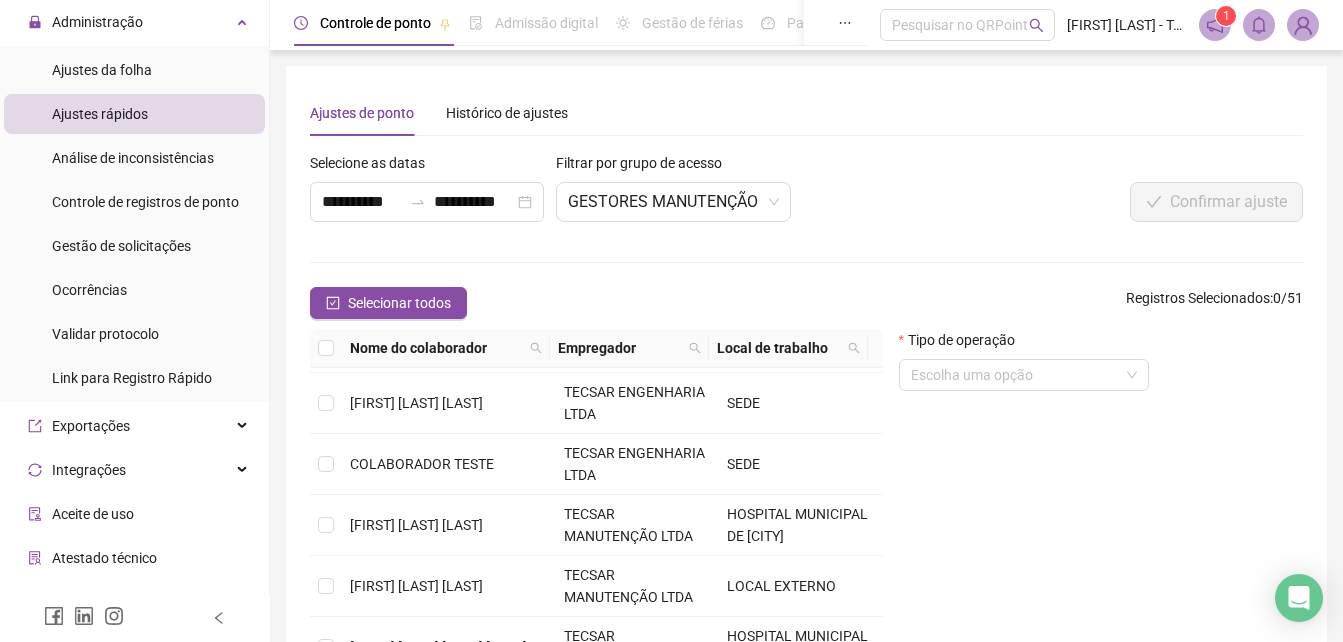 click at bounding box center (1303, 25) 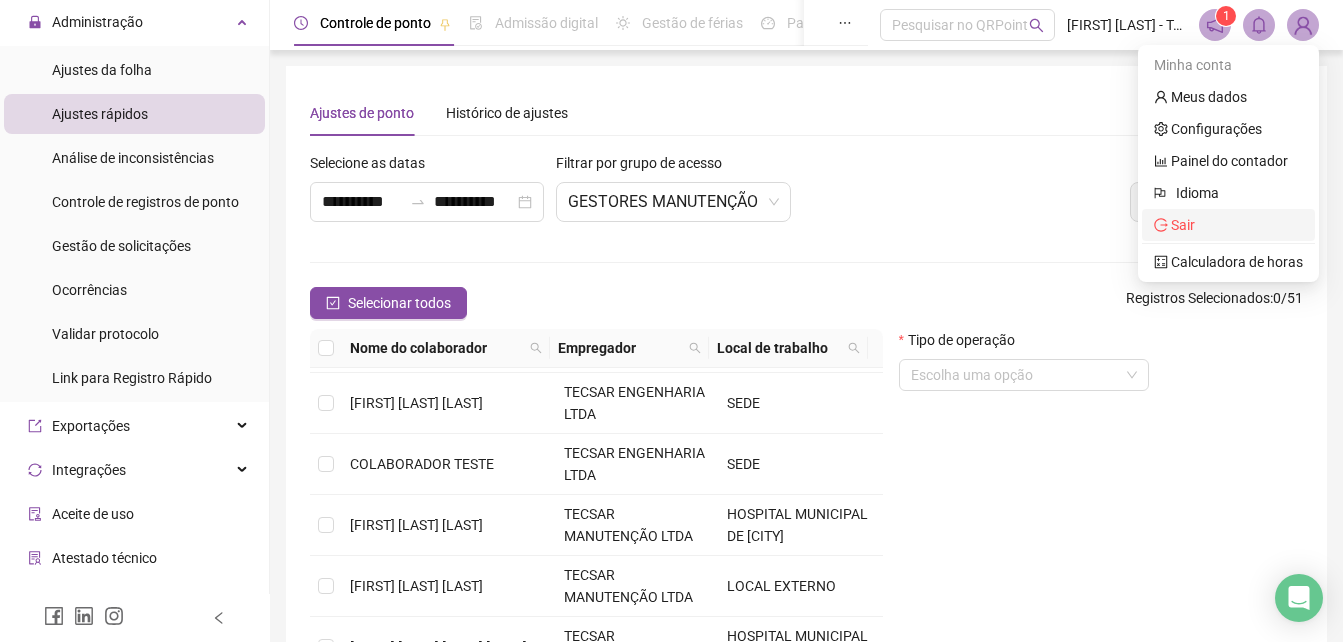 click on "Sair" at bounding box center [1228, 225] 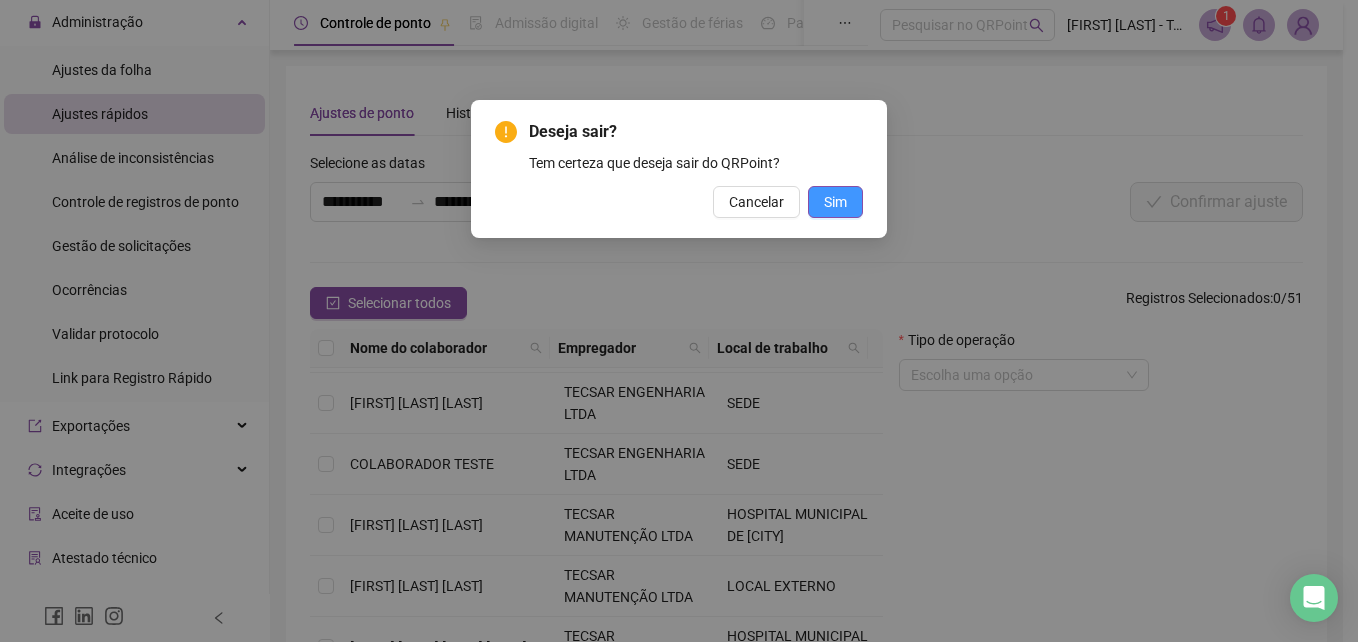 click on "Sim" at bounding box center [835, 202] 